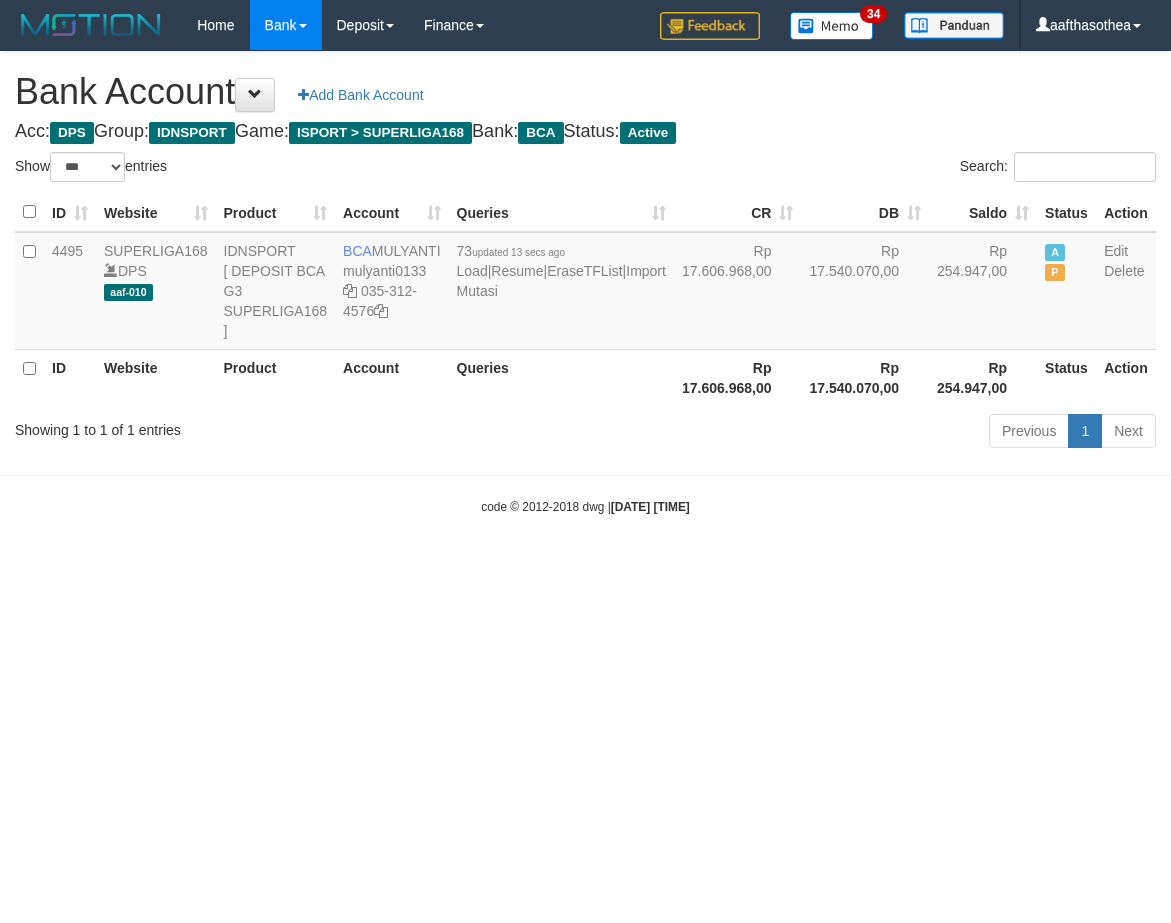 select on "***" 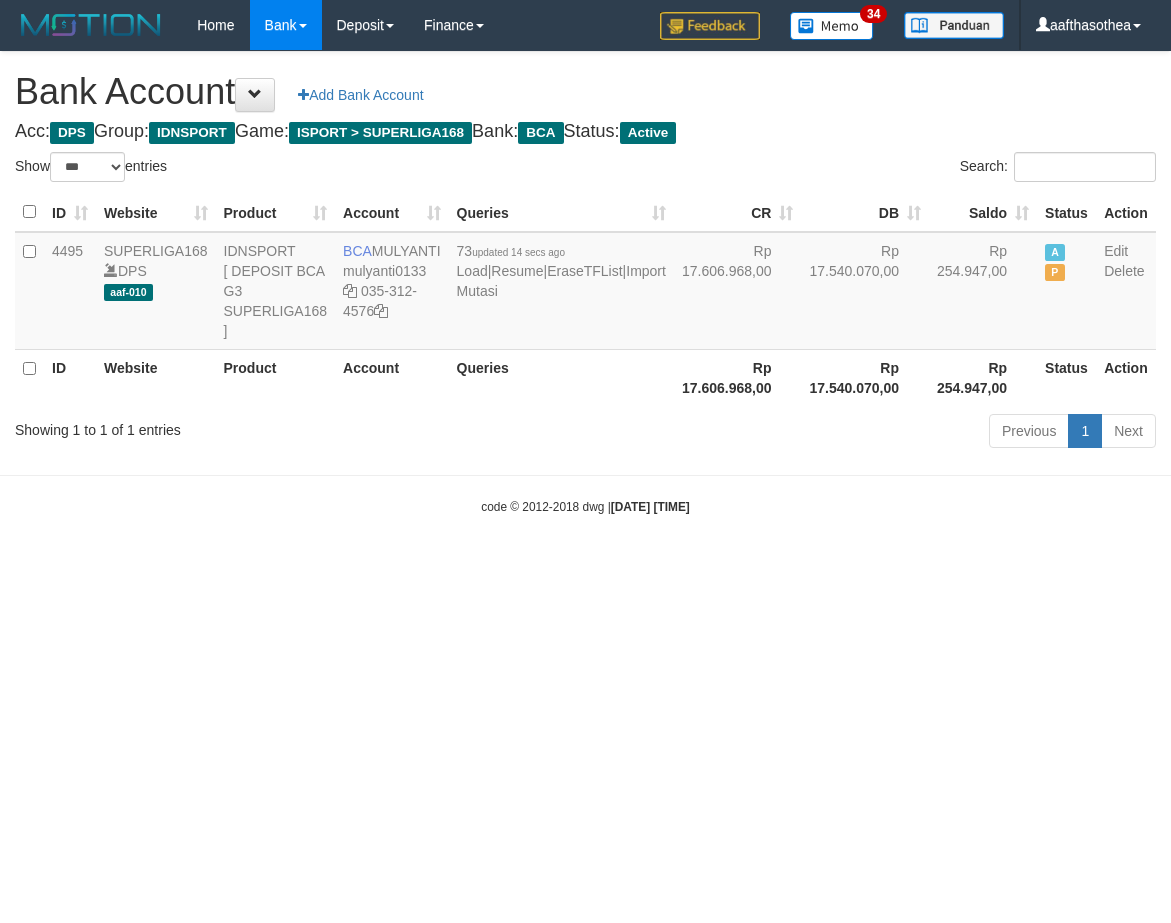 select on "***" 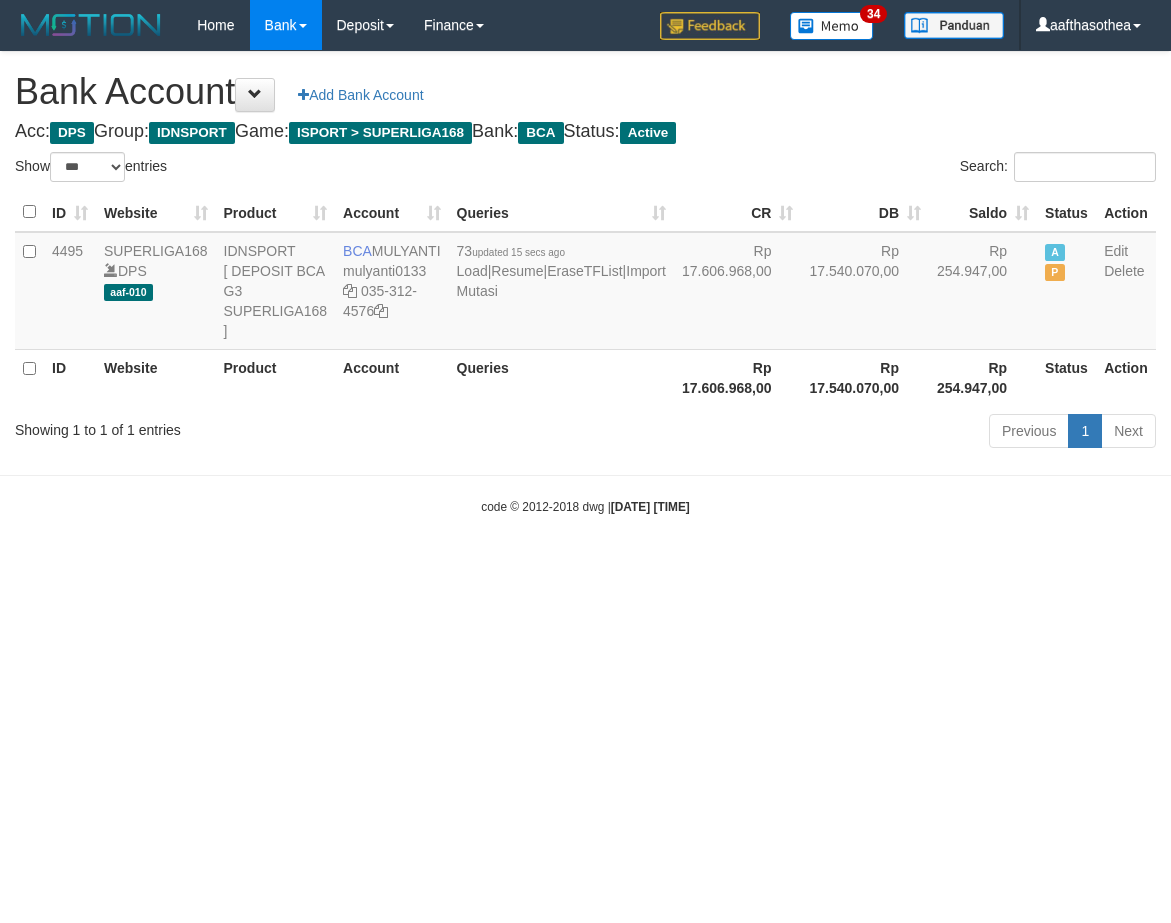 select on "***" 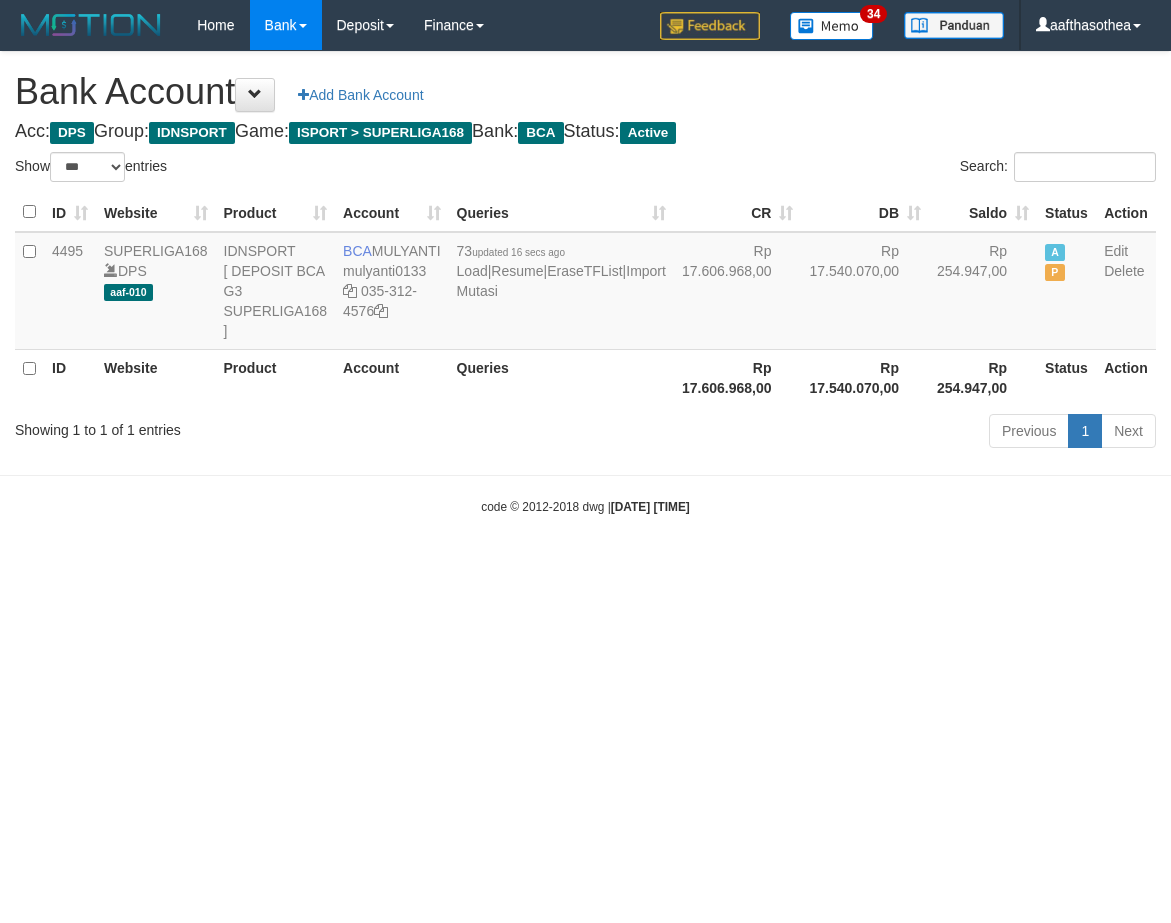 select on "***" 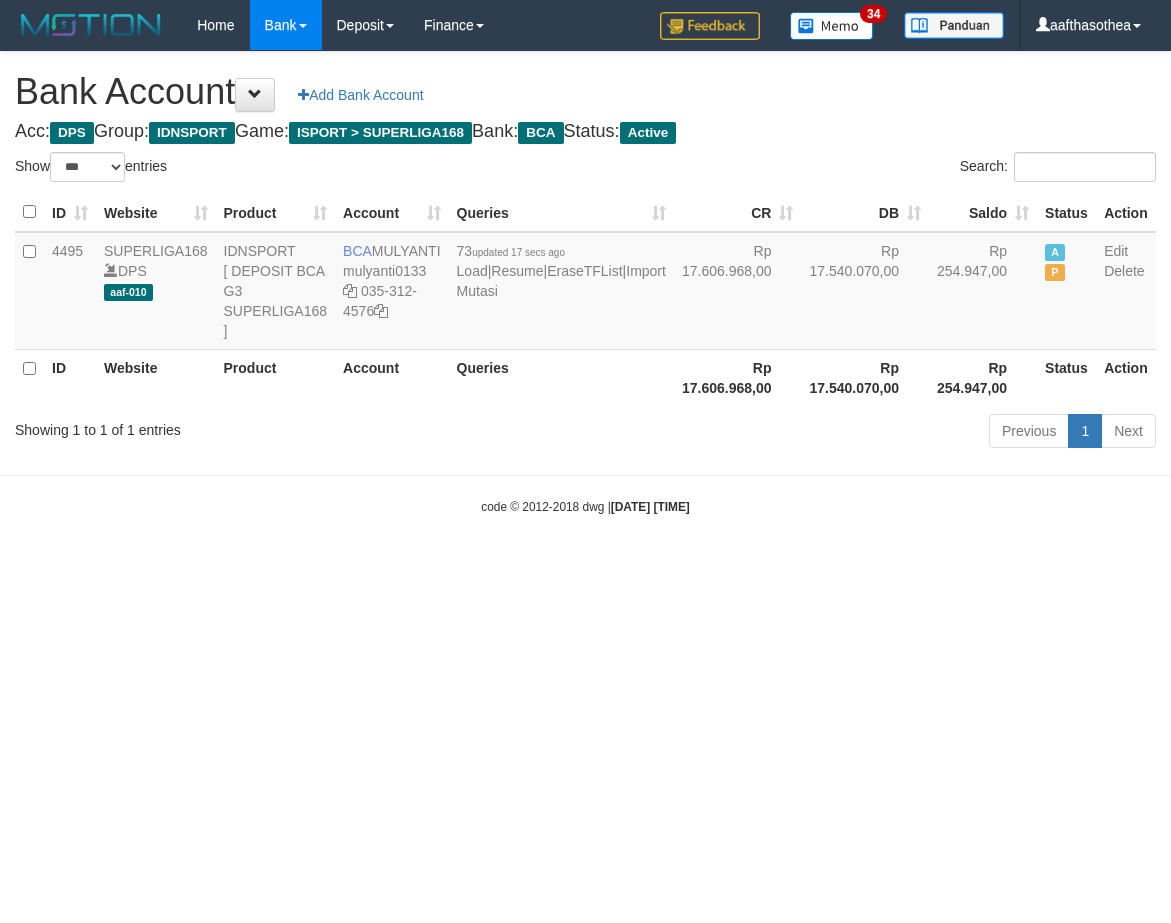 select on "***" 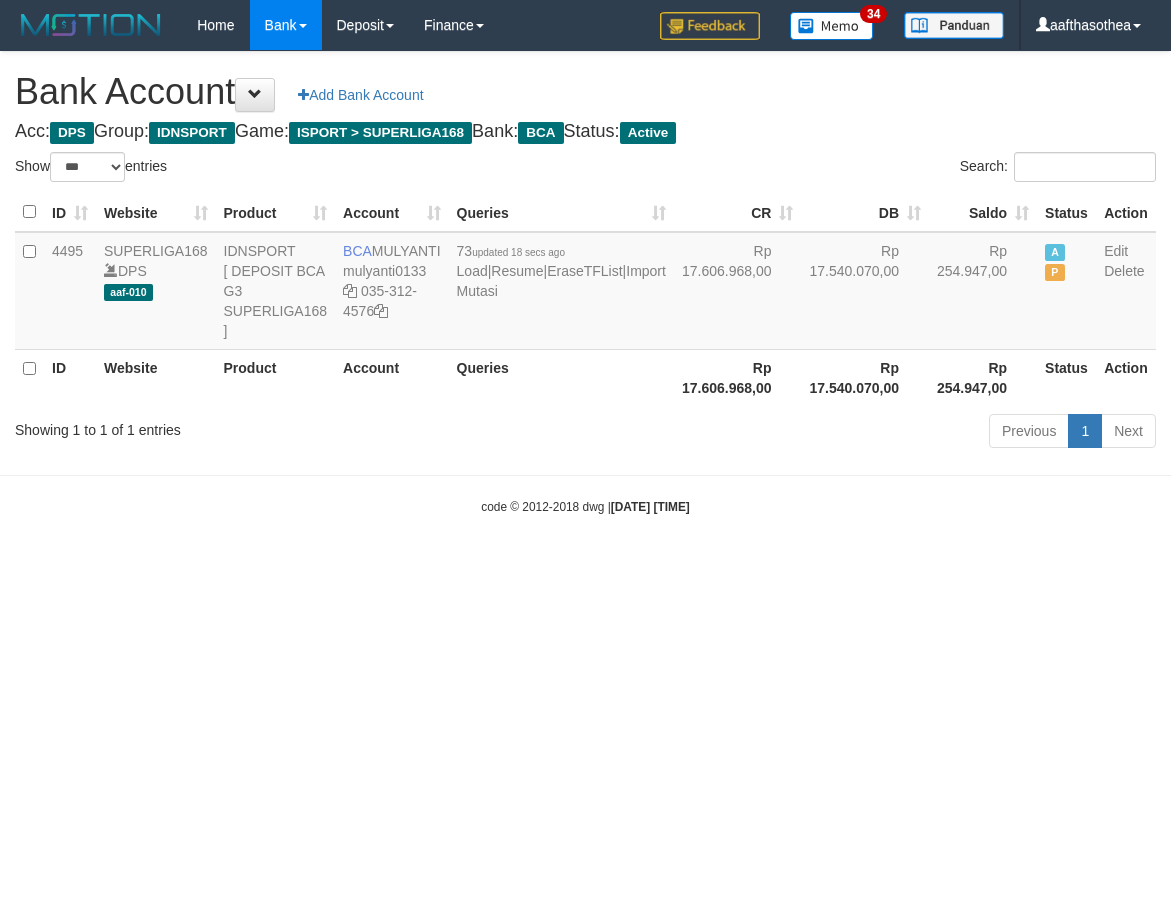 select on "***" 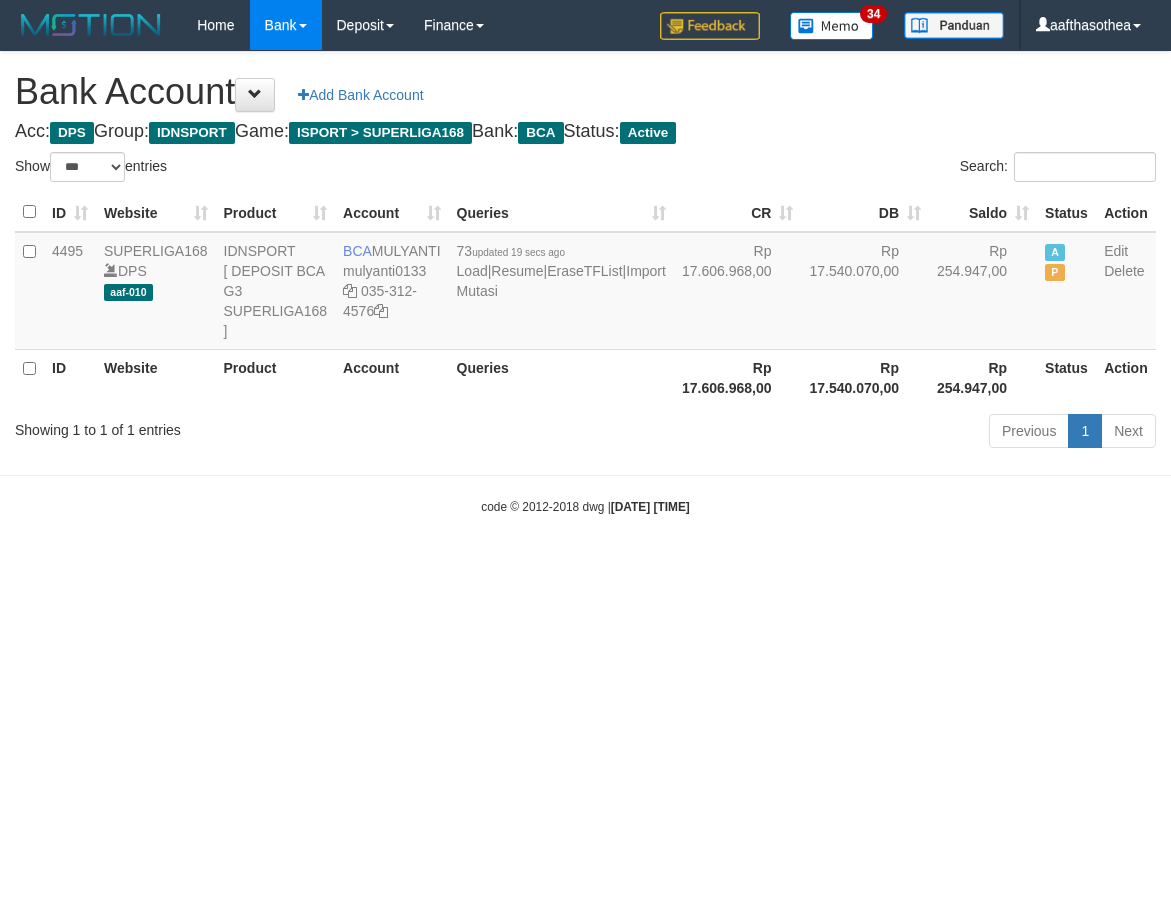select on "***" 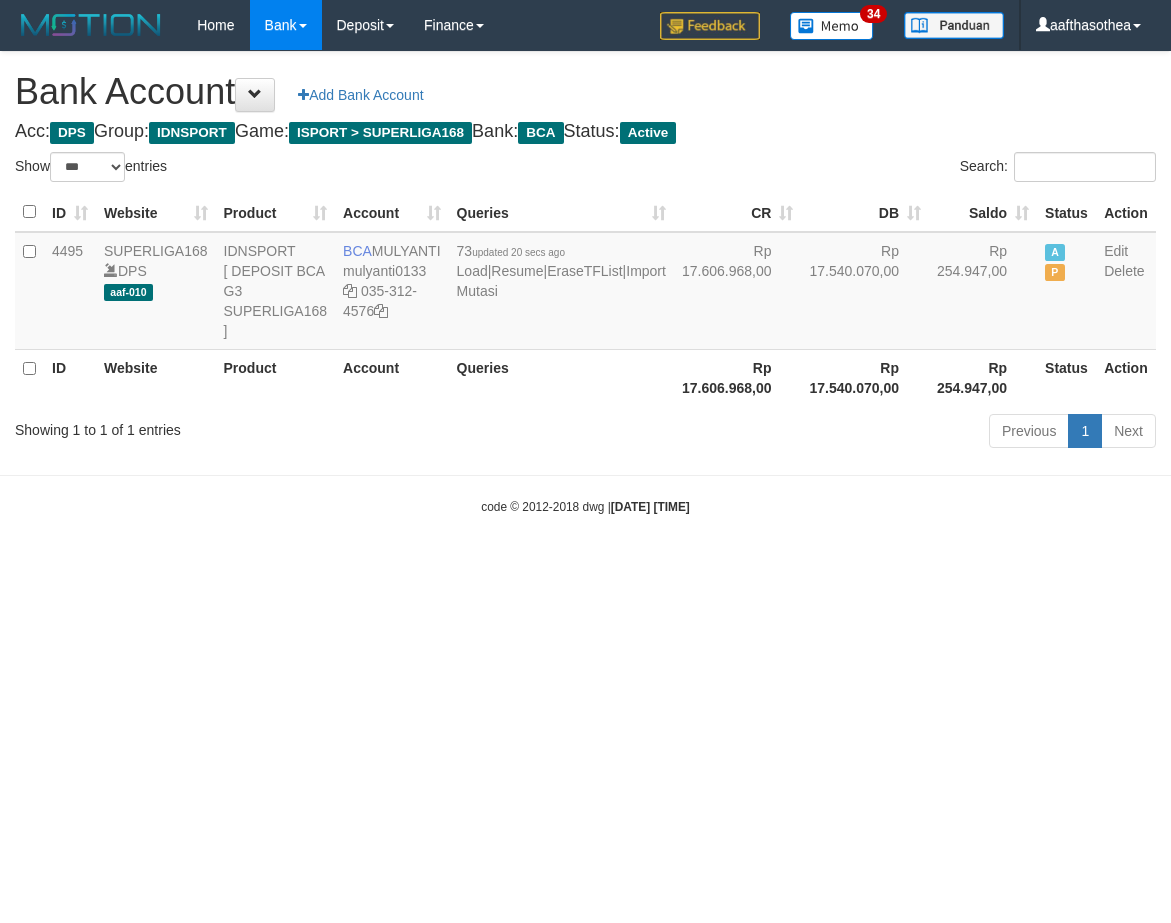 select on "***" 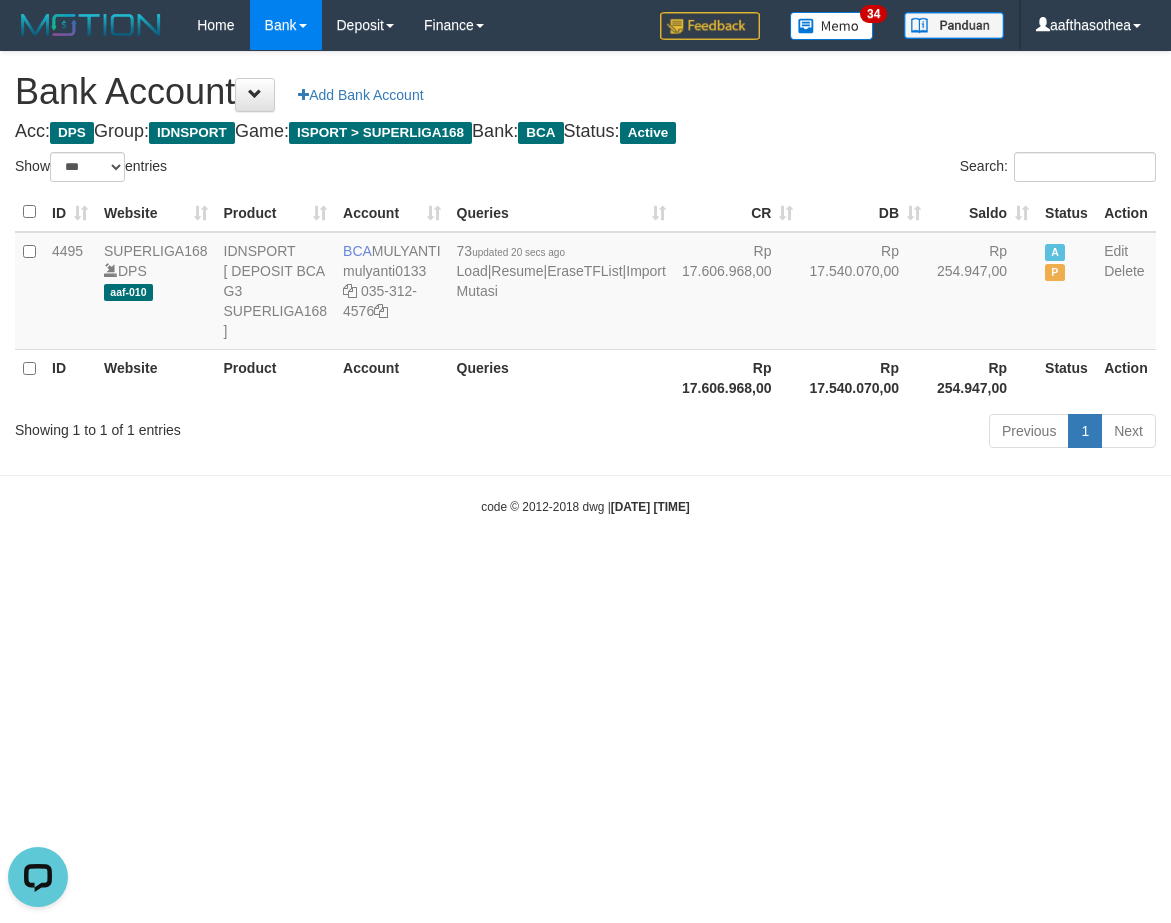 scroll, scrollTop: 0, scrollLeft: 0, axis: both 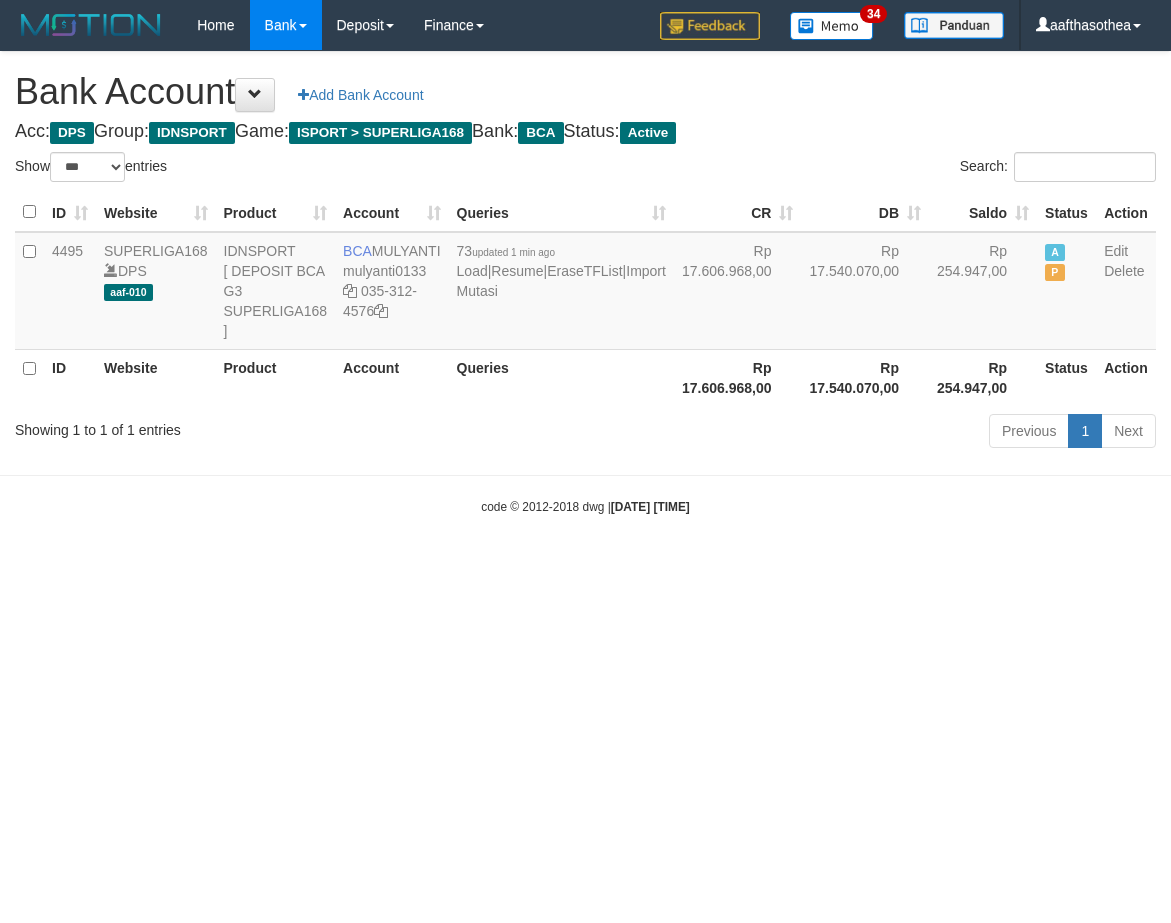 select on "***" 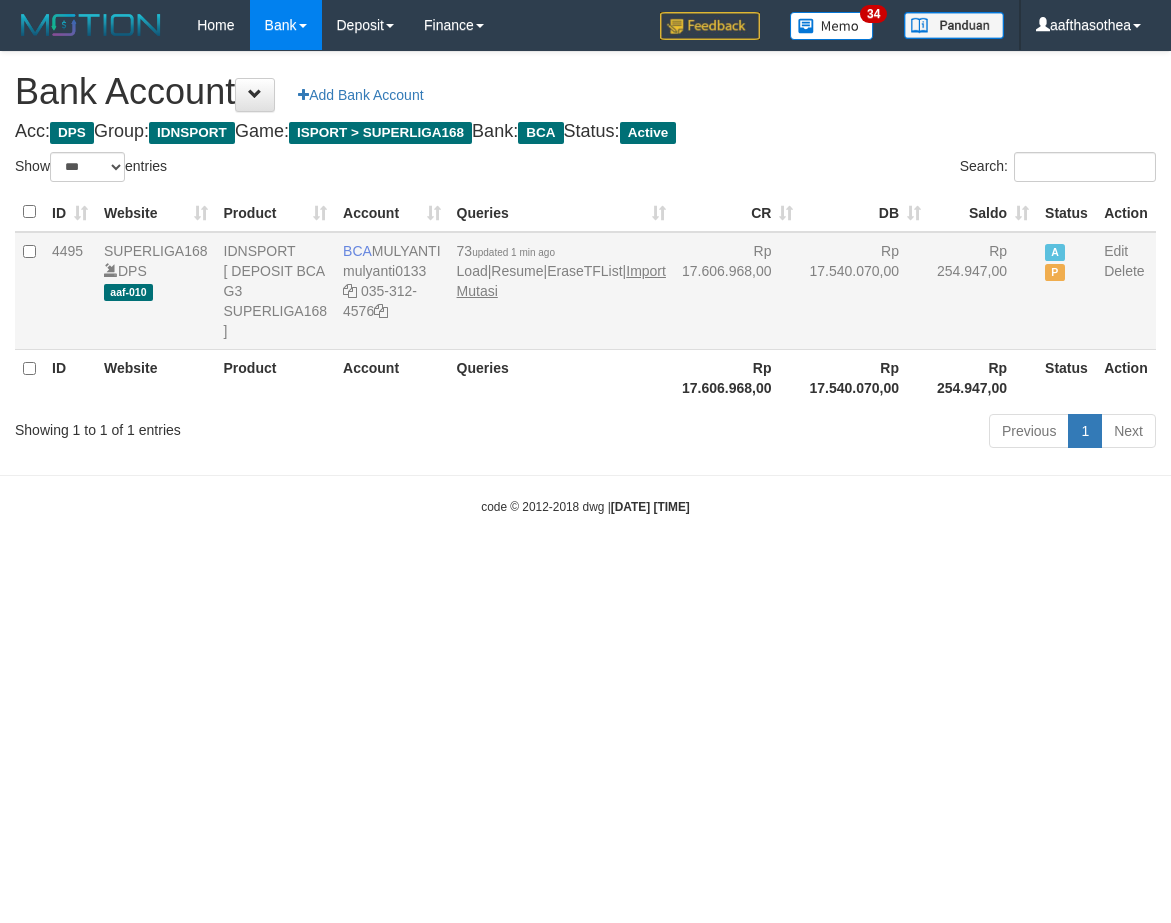 scroll, scrollTop: 0, scrollLeft: 0, axis: both 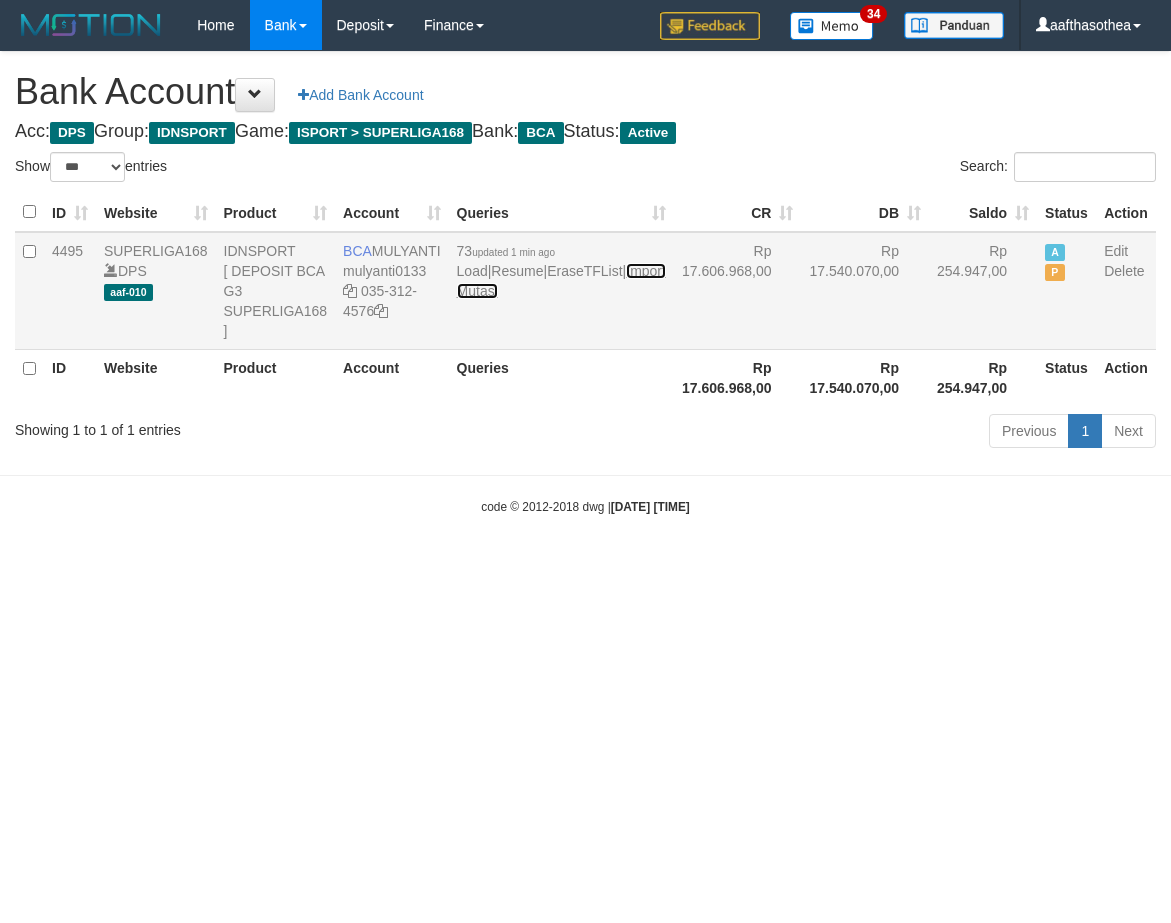 click on "Import Mutasi" at bounding box center [561, 281] 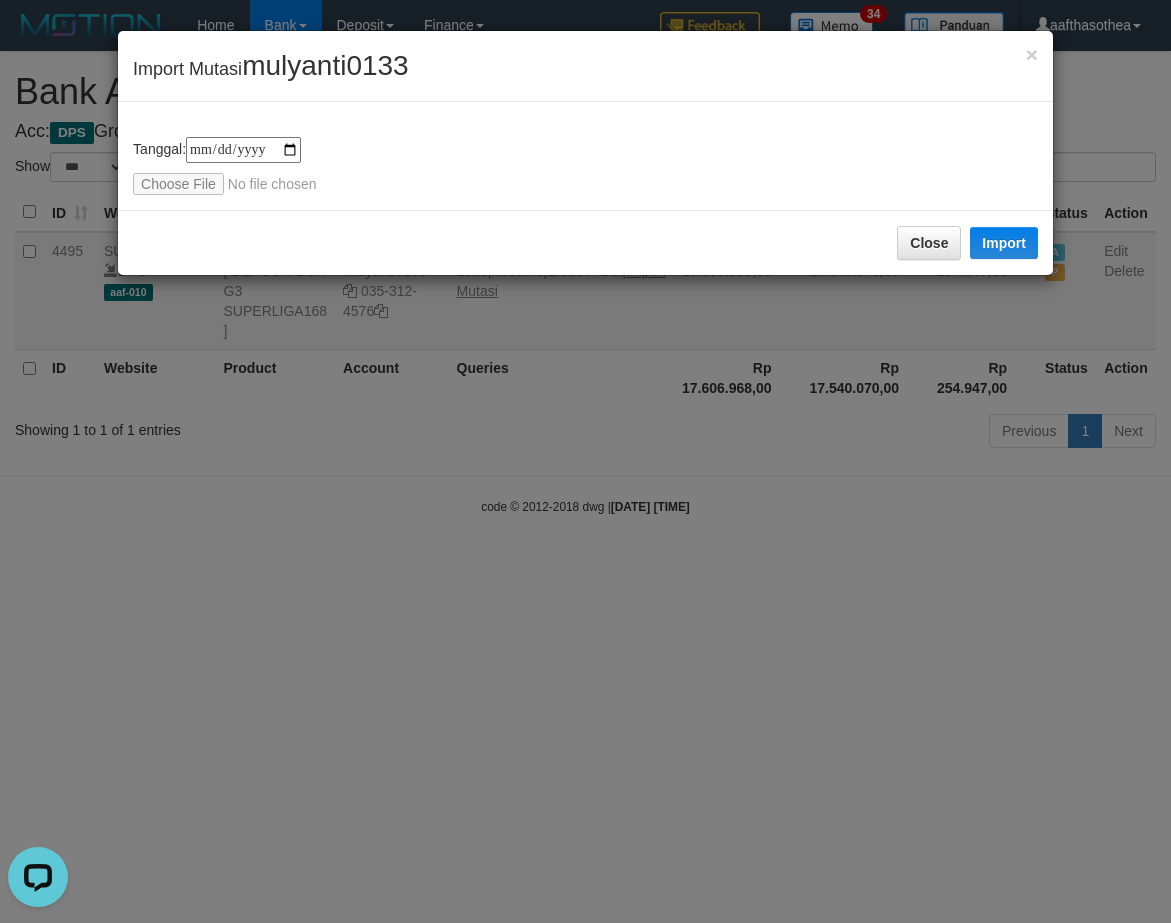 scroll, scrollTop: 0, scrollLeft: 0, axis: both 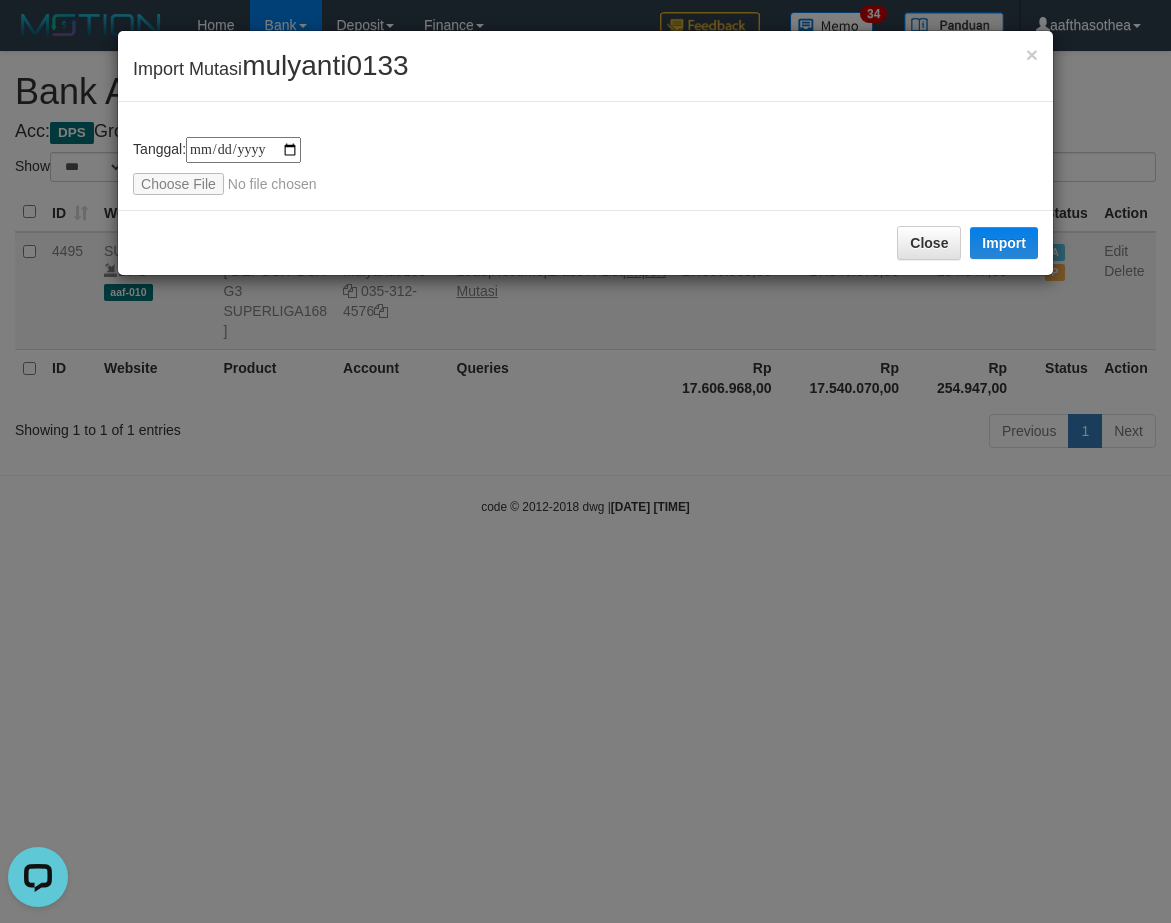 type on "**********" 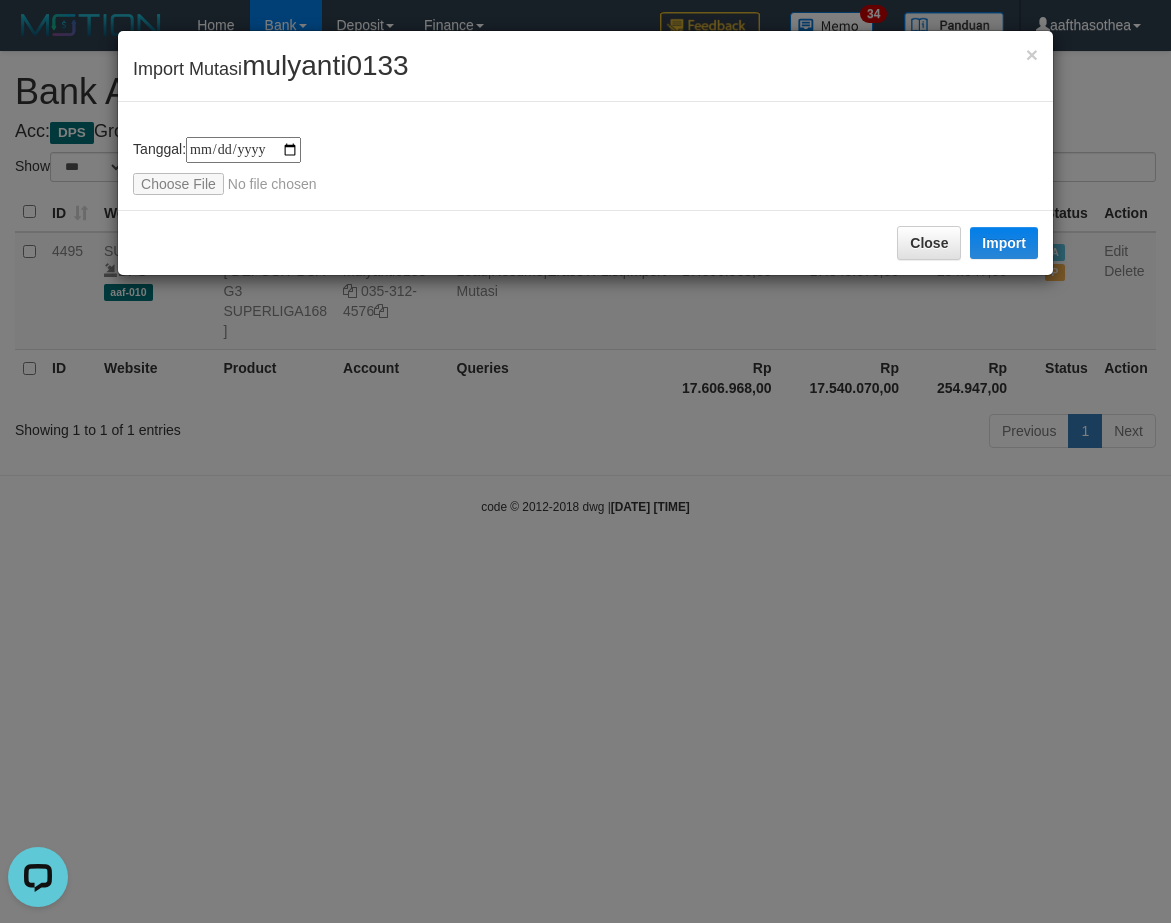 drag, startPoint x: 620, startPoint y: 156, endPoint x: 912, endPoint y: 236, distance: 302.76062 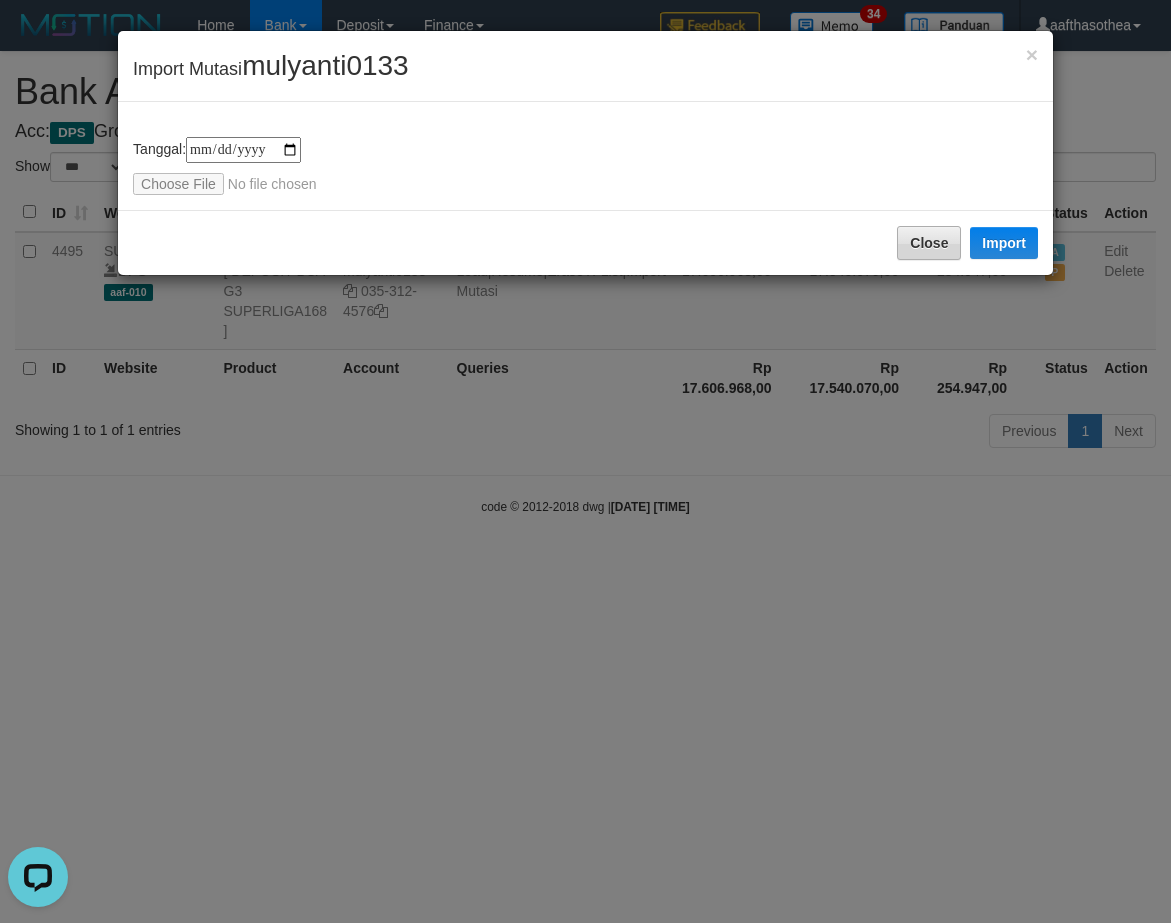 click on "**********" at bounding box center [585, 166] 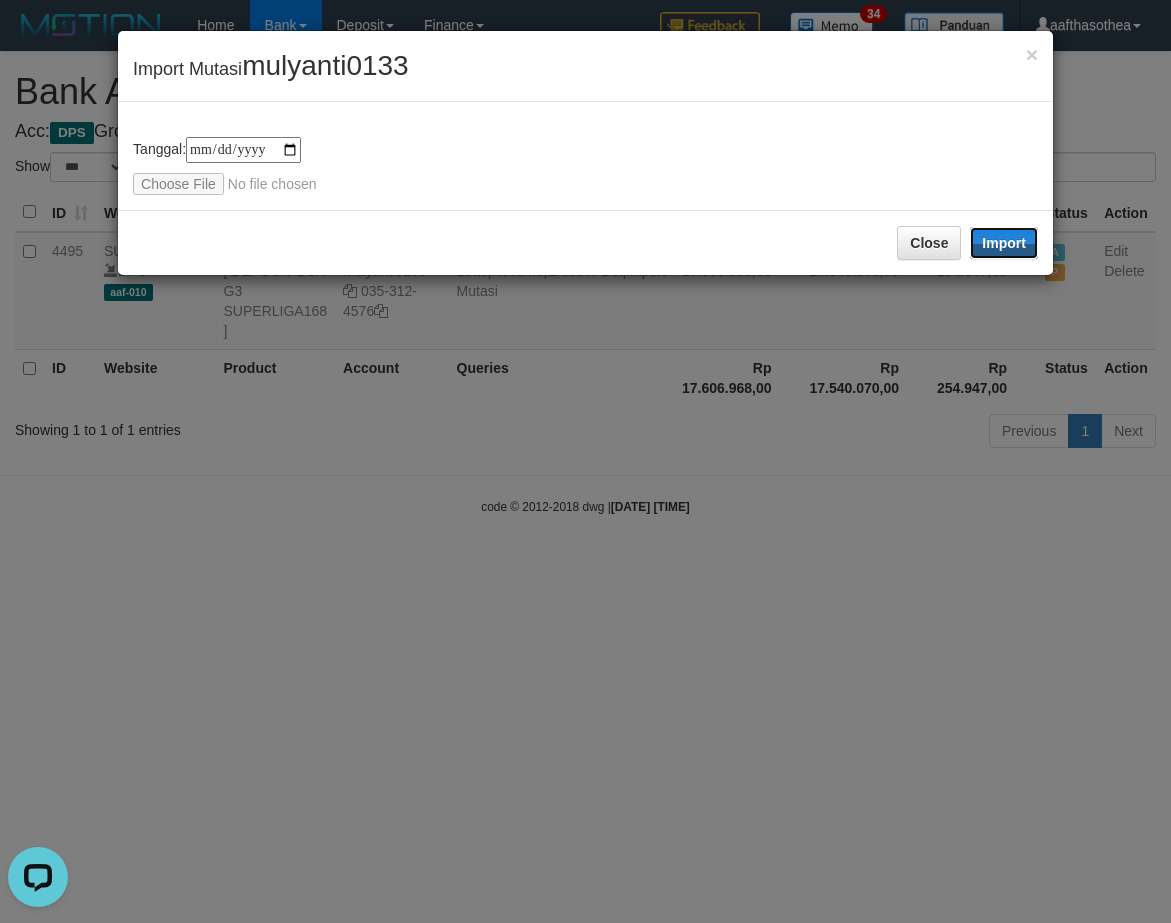 drag, startPoint x: 1012, startPoint y: 243, endPoint x: 599, endPoint y: 737, distance: 643.89825 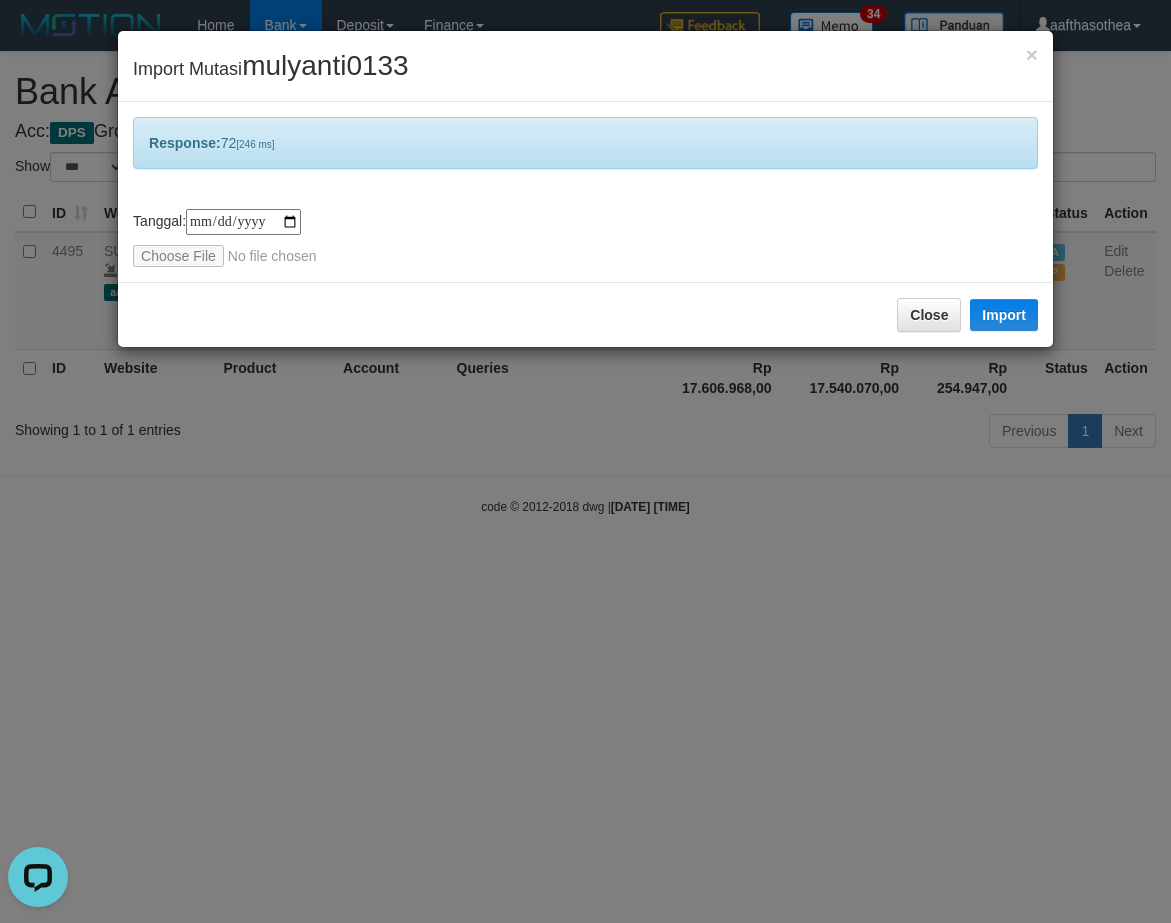 click on "**********" at bounding box center (585, 461) 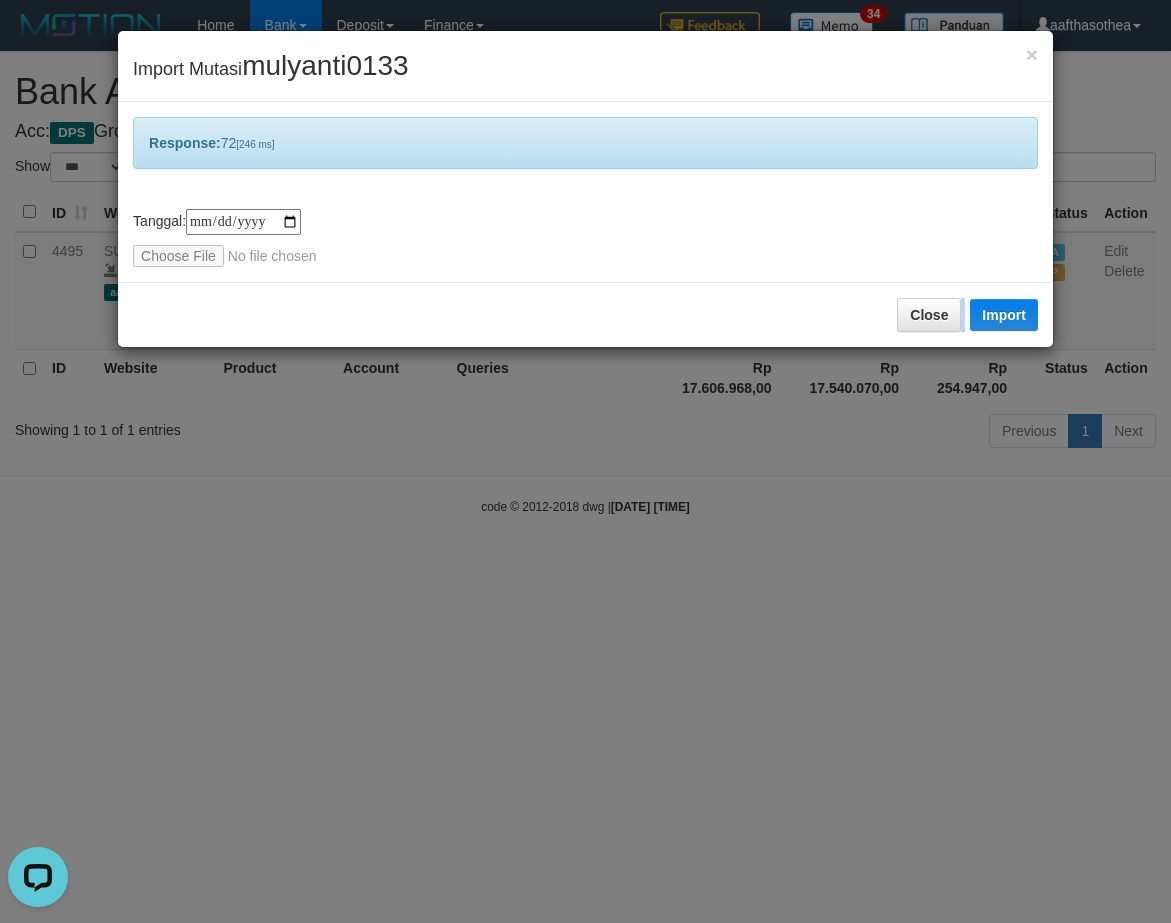 click on "**********" at bounding box center (585, 461) 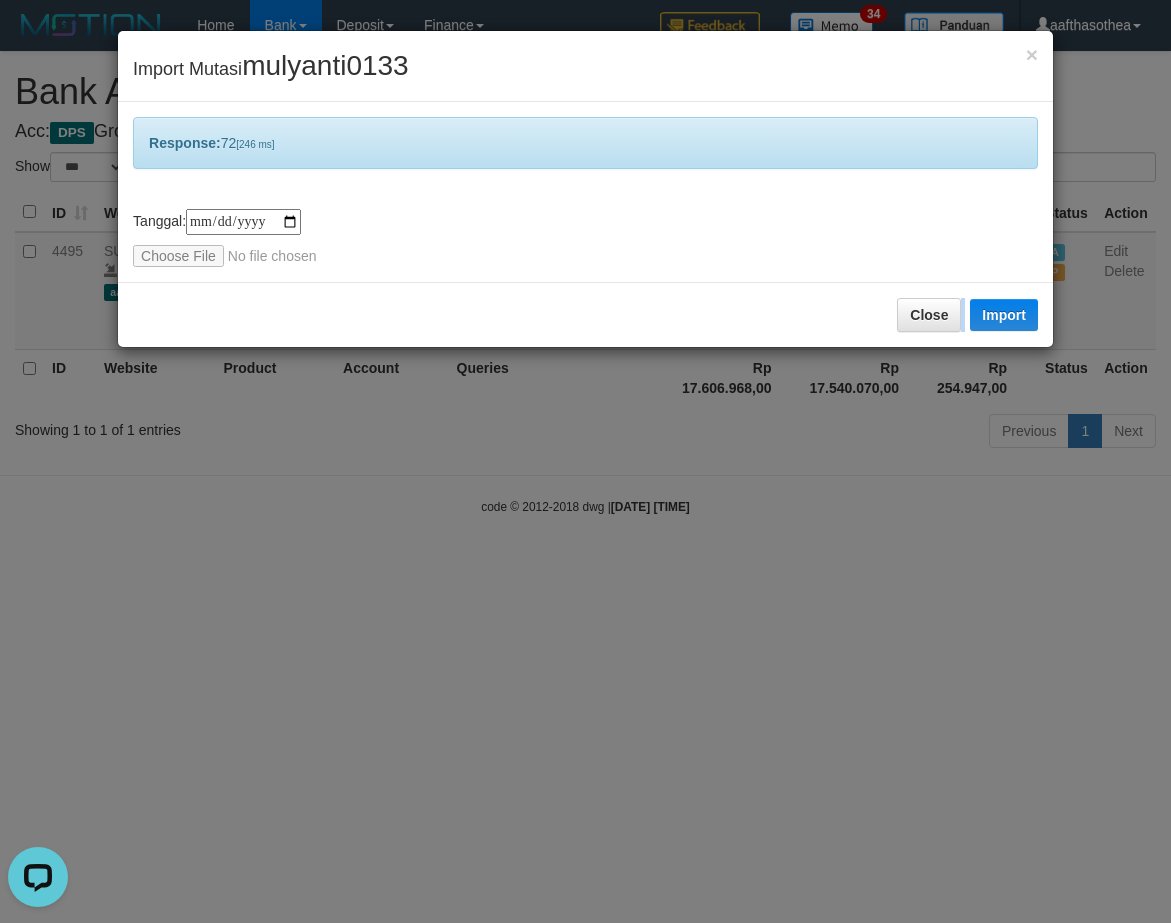 click on "**********" at bounding box center (585, 461) 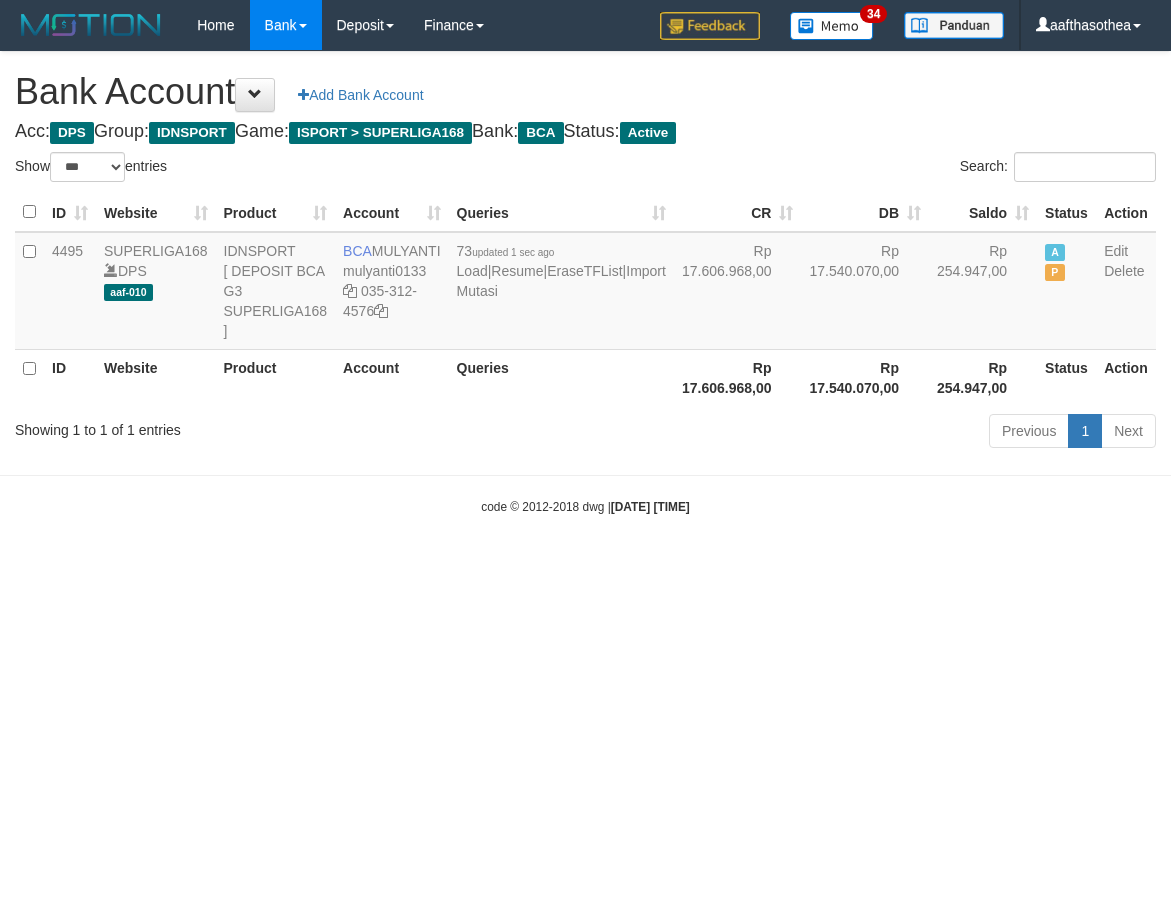 select on "***" 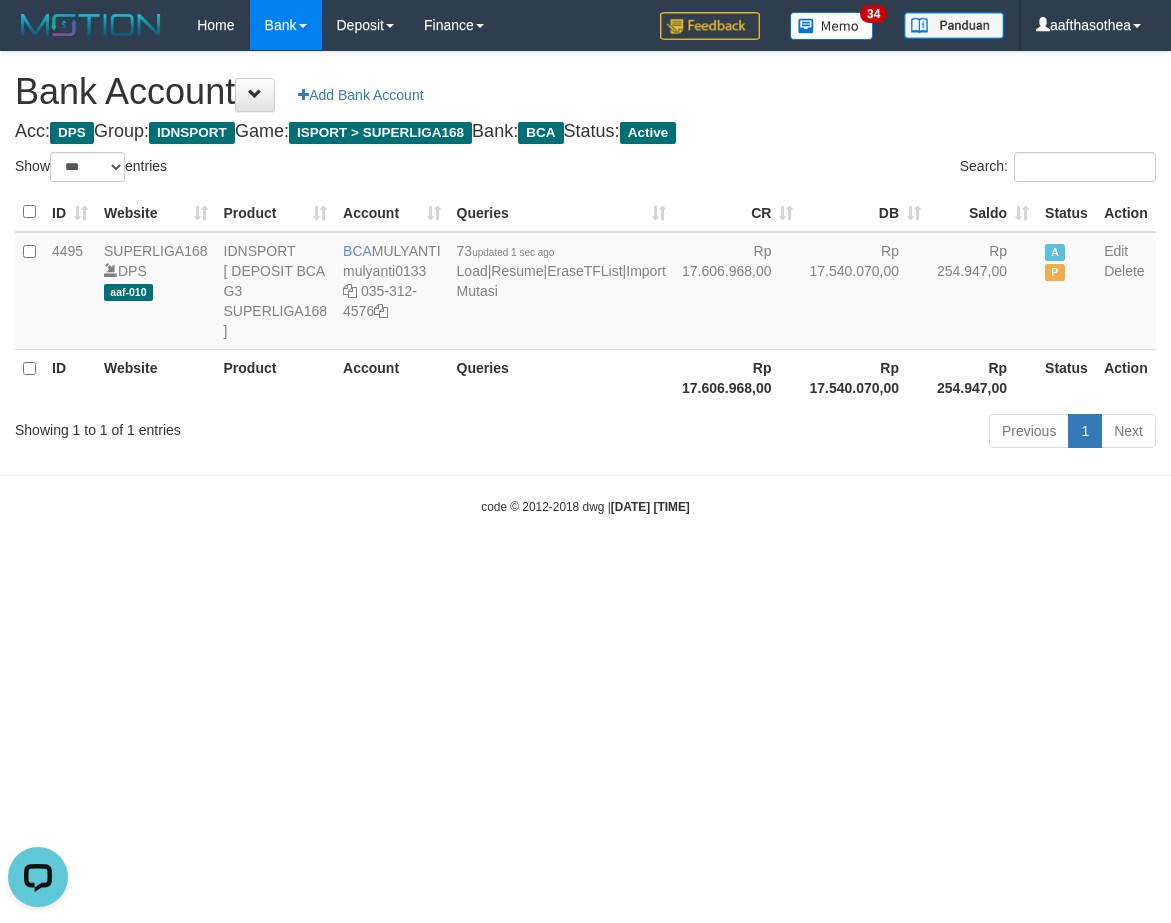 scroll, scrollTop: 0, scrollLeft: 0, axis: both 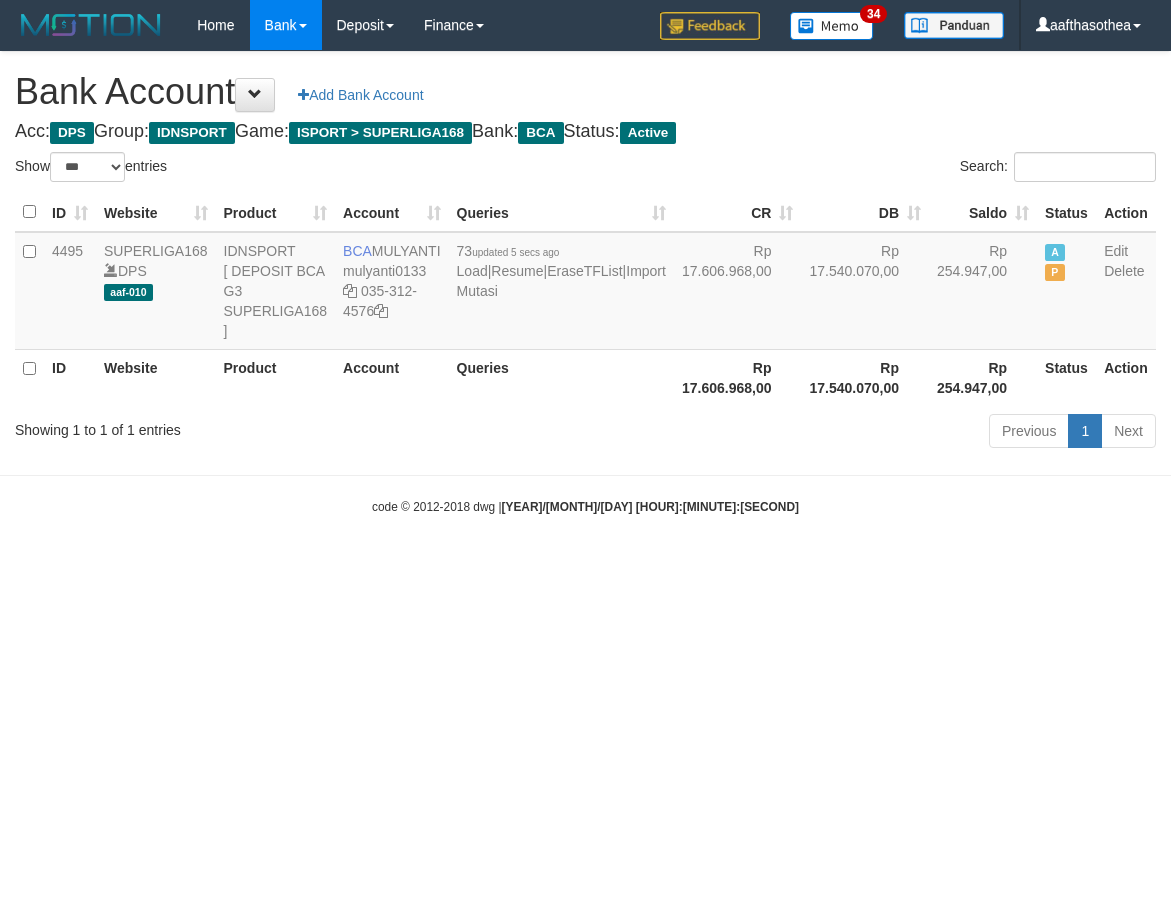 select on "***" 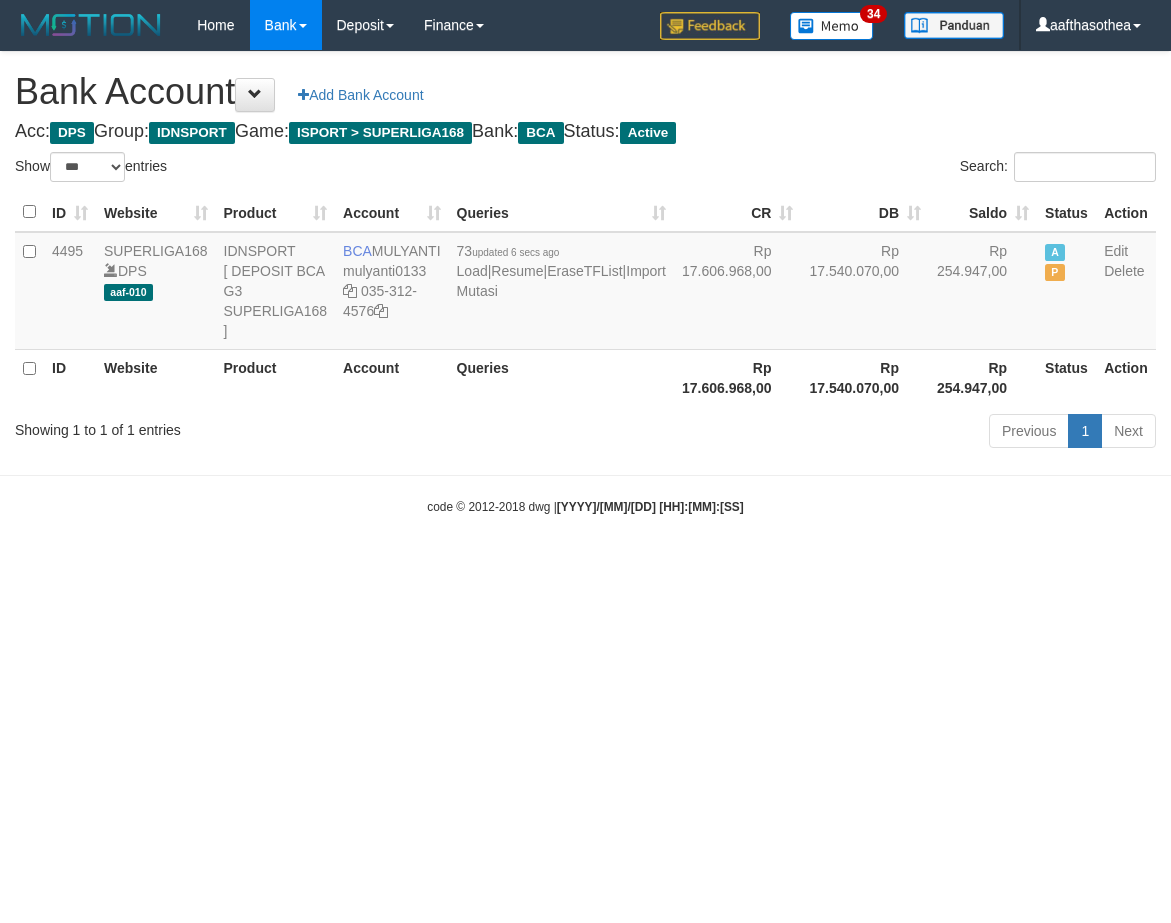 select on "***" 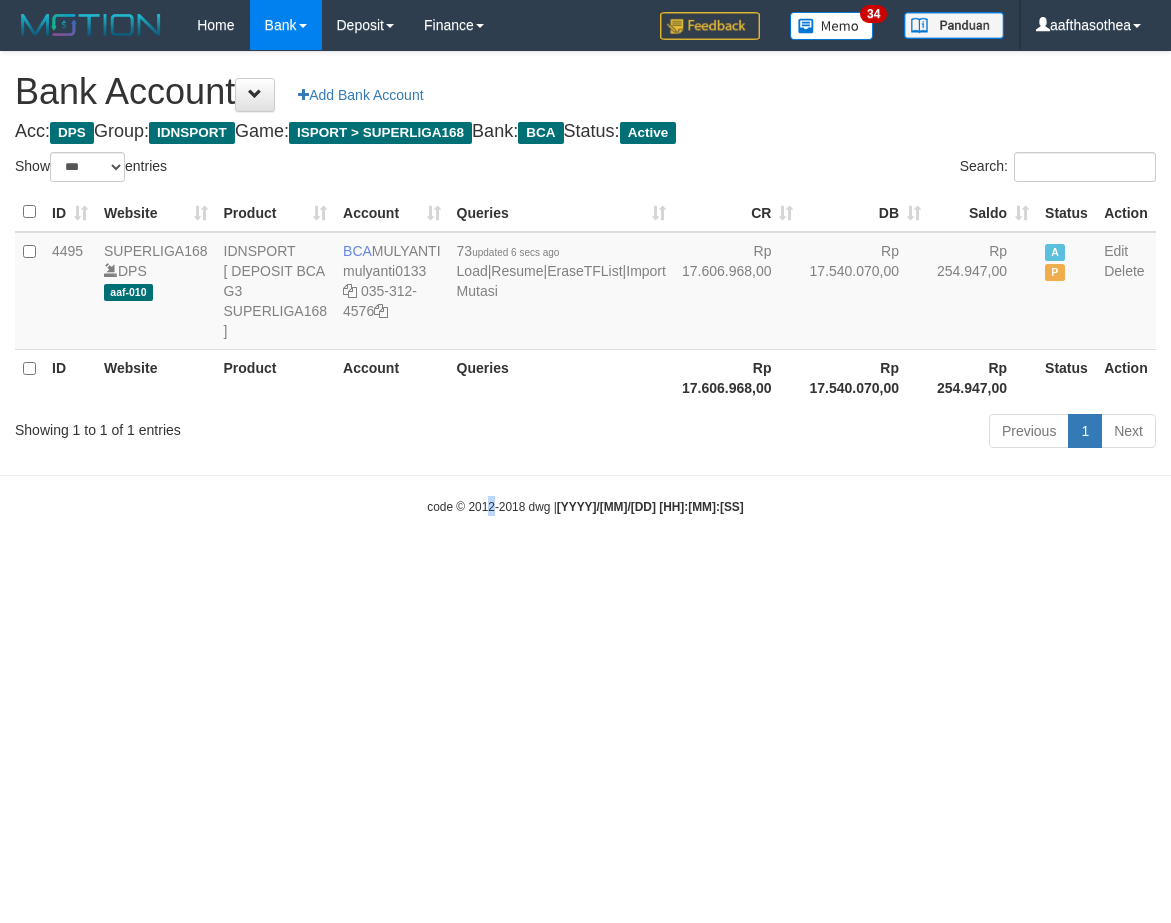 click on "Toggle navigation
Home
Bank
Account List
Load
By Website
Group
[ISPORT]													SUPERLIGA168
By Load Group (DPS)" at bounding box center (585, 283) 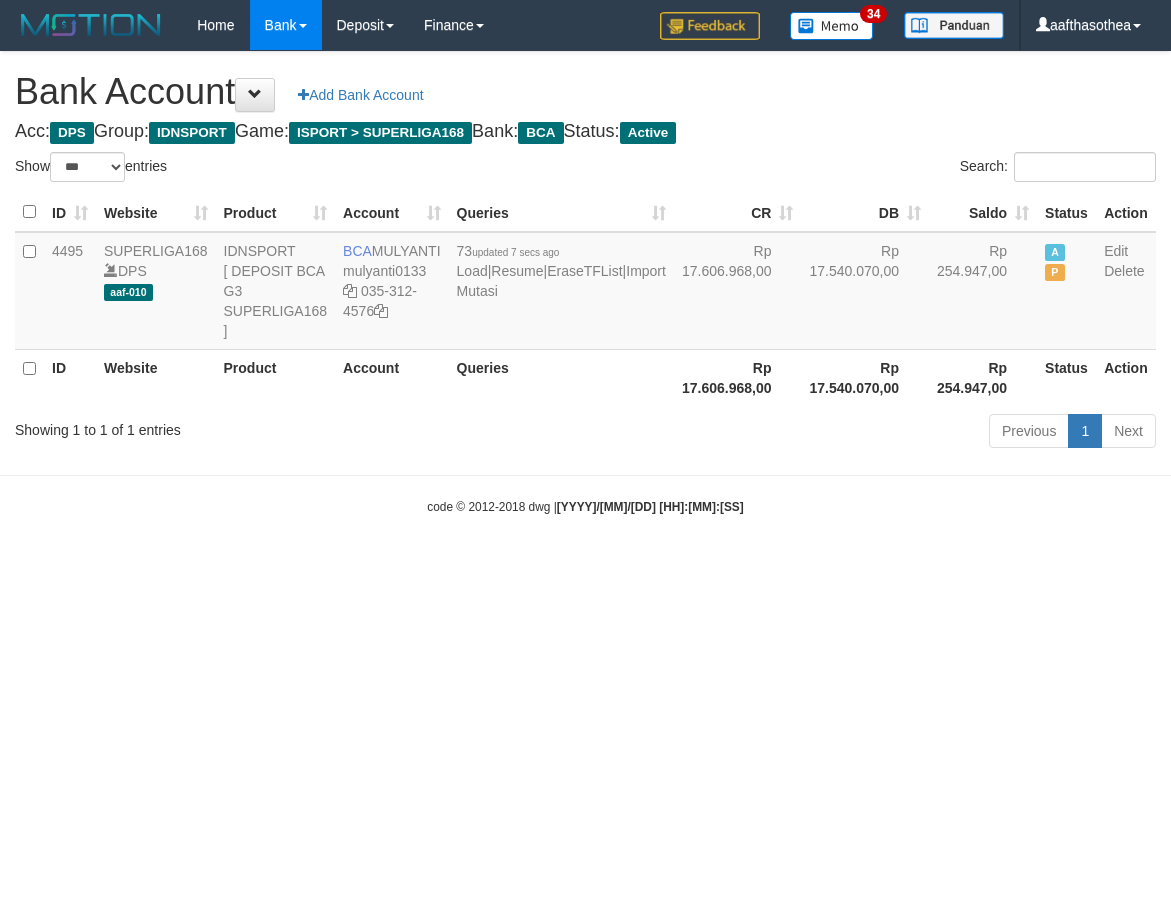 select on "***" 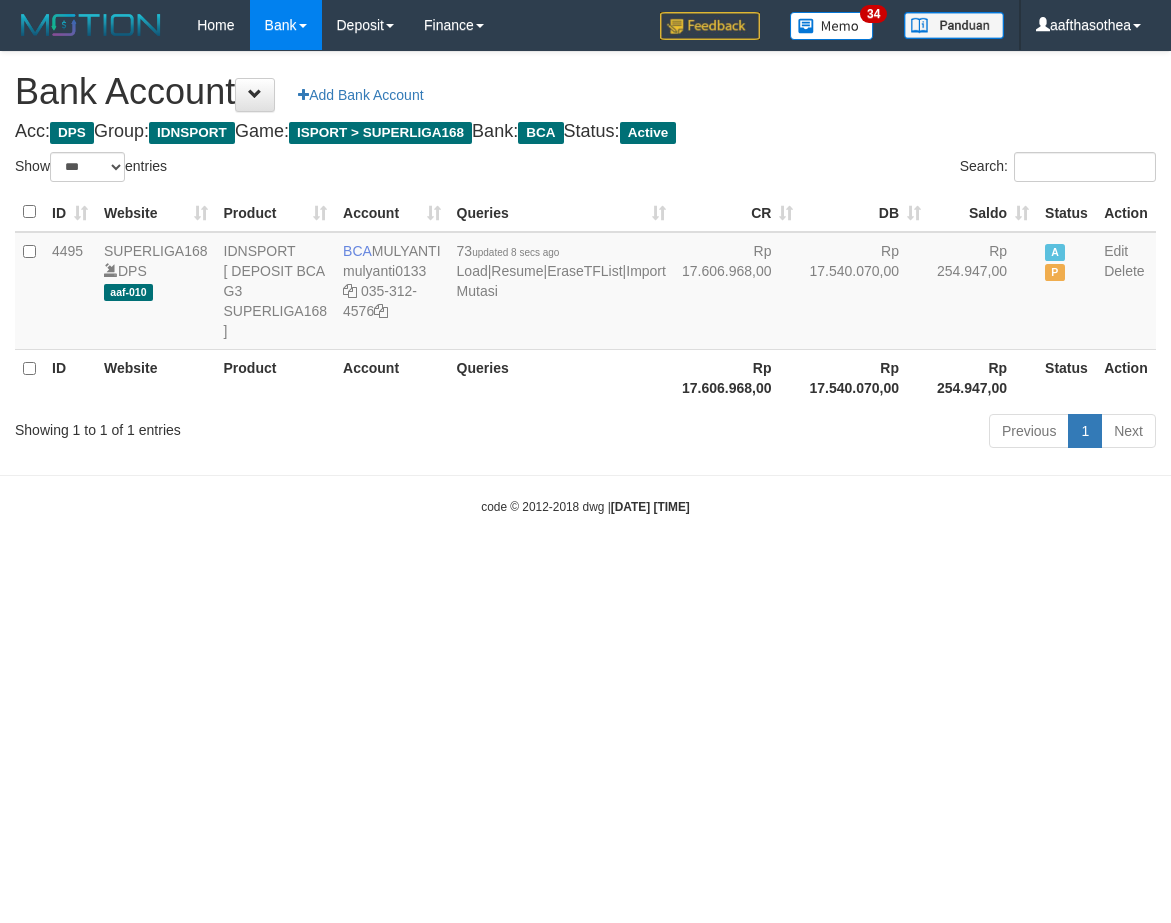 select on "***" 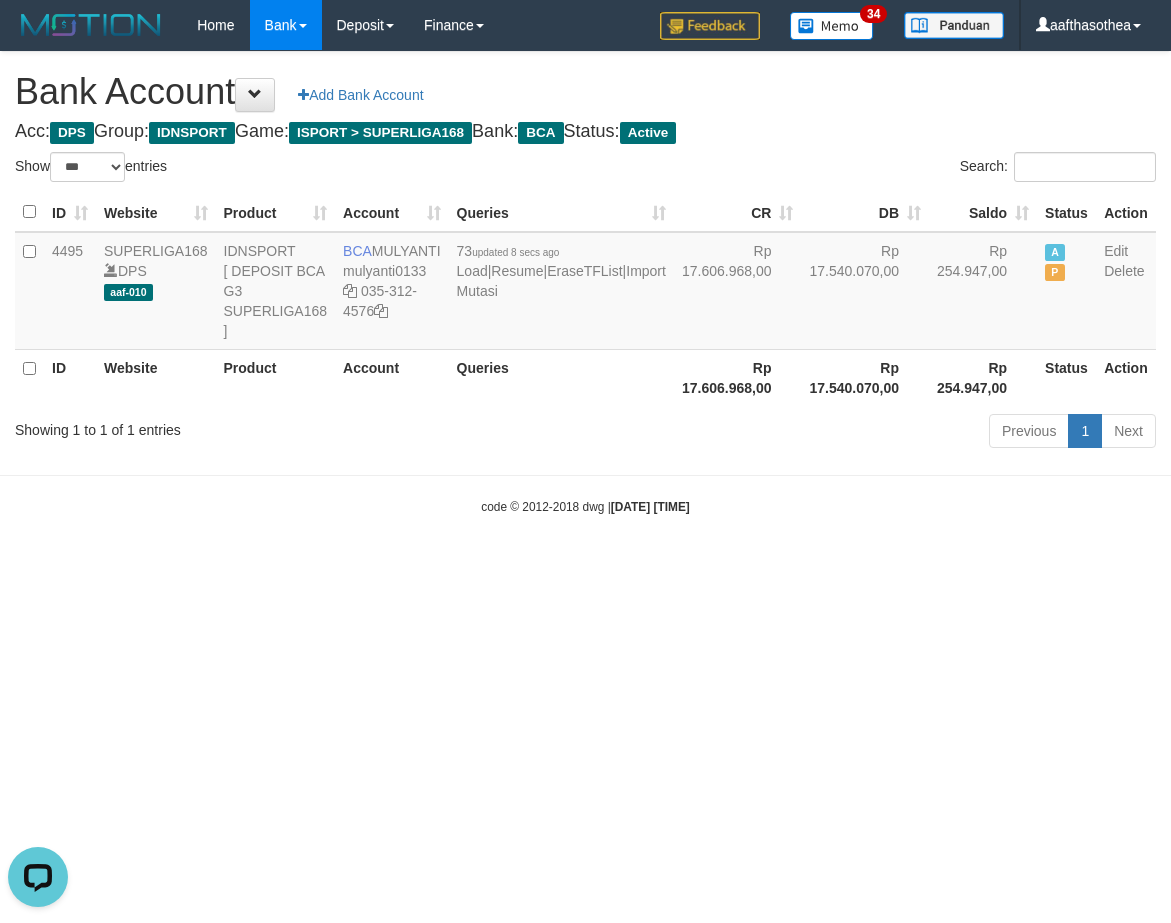 scroll, scrollTop: 0, scrollLeft: 0, axis: both 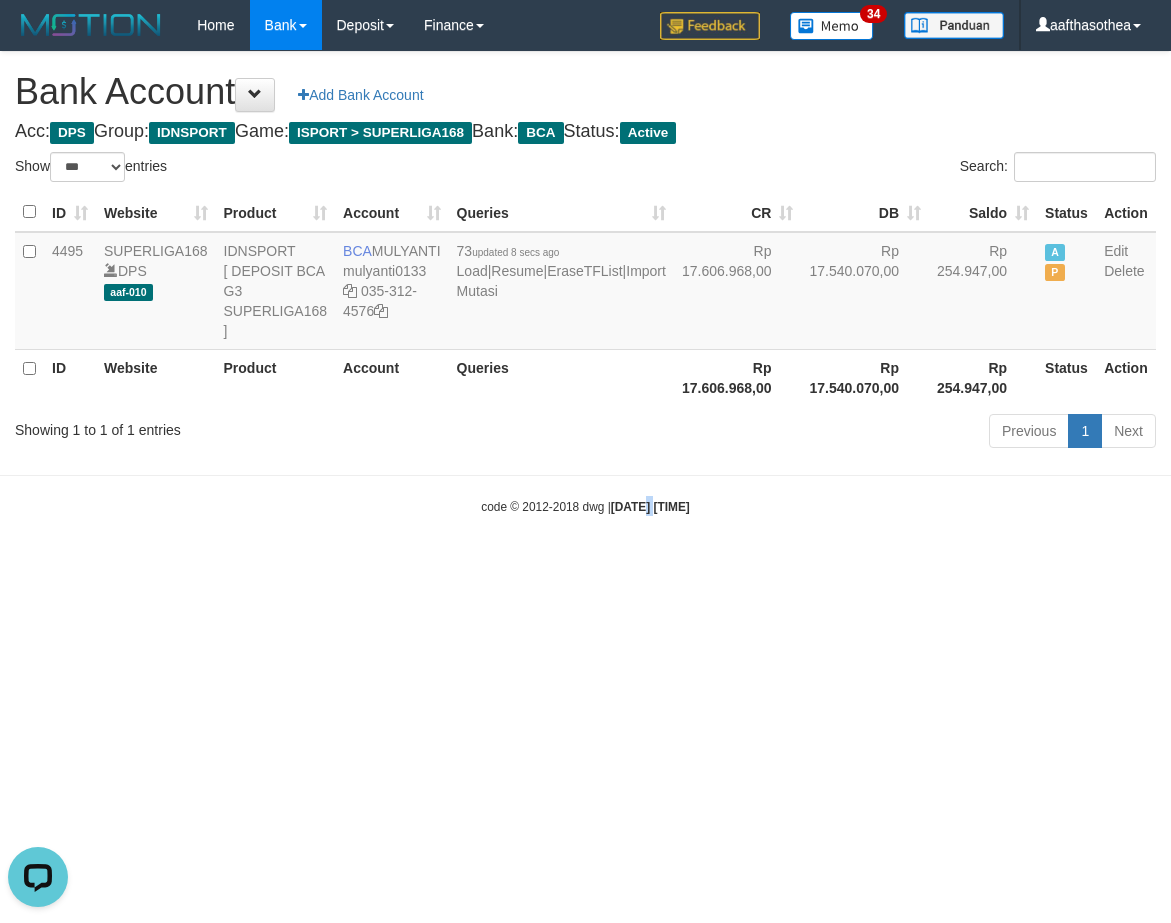 click on "Toggle navigation
Home
Bank
Account List
Load
By Website
Group
[ISPORT]													SUPERLIGA168
By Load Group (DPS)" at bounding box center (585, 283) 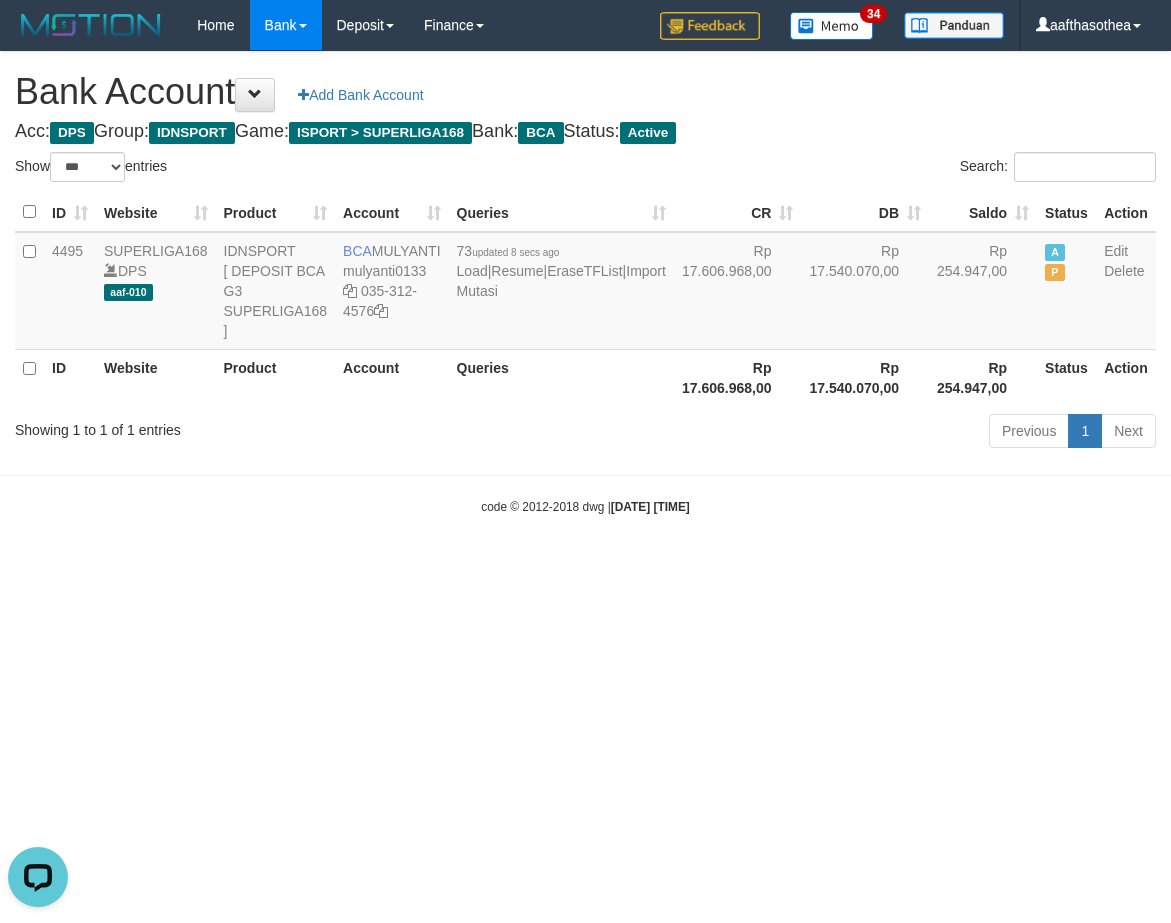 click on "Toggle navigation
Home
Bank
Account List
Load
By Website
Group
[ISPORT]													SUPERLIGA168
By Load Group (DPS)" at bounding box center [585, 283] 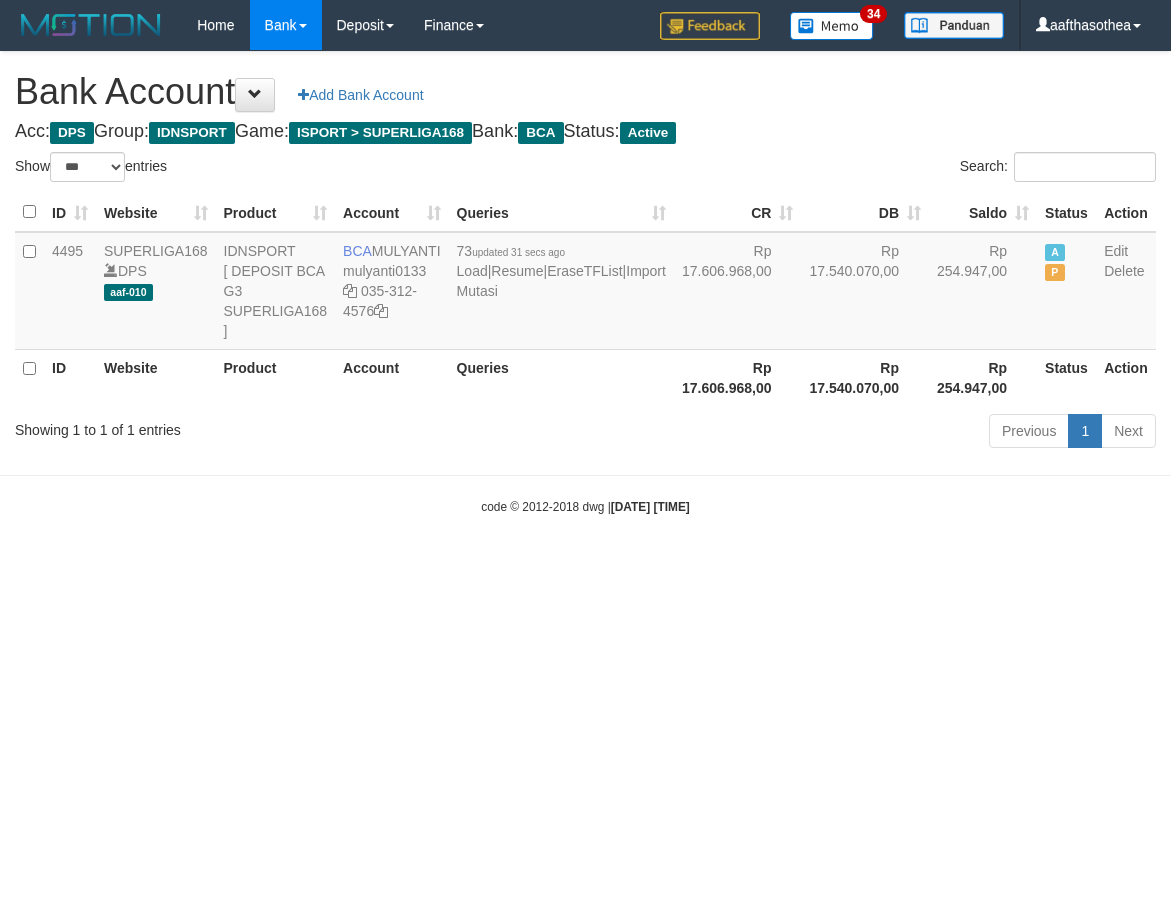 select on "***" 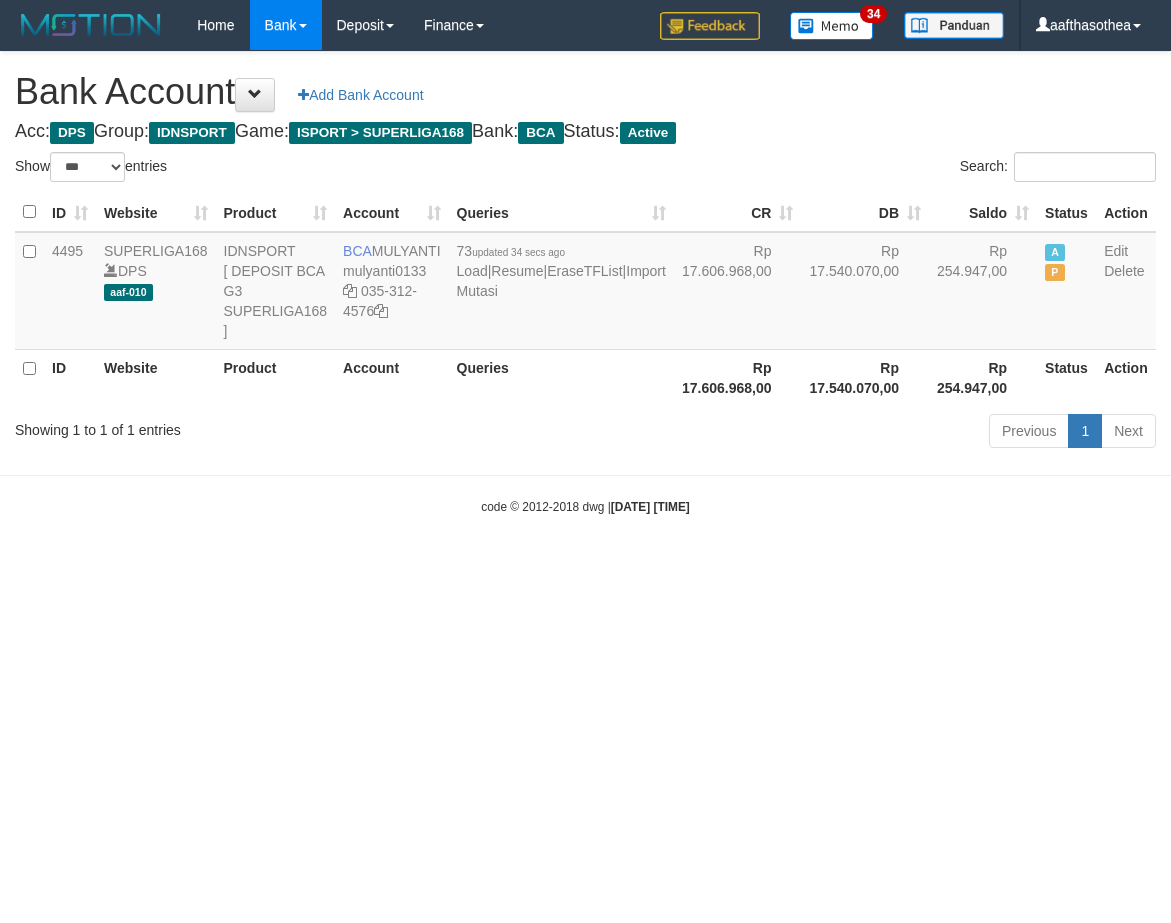 select on "***" 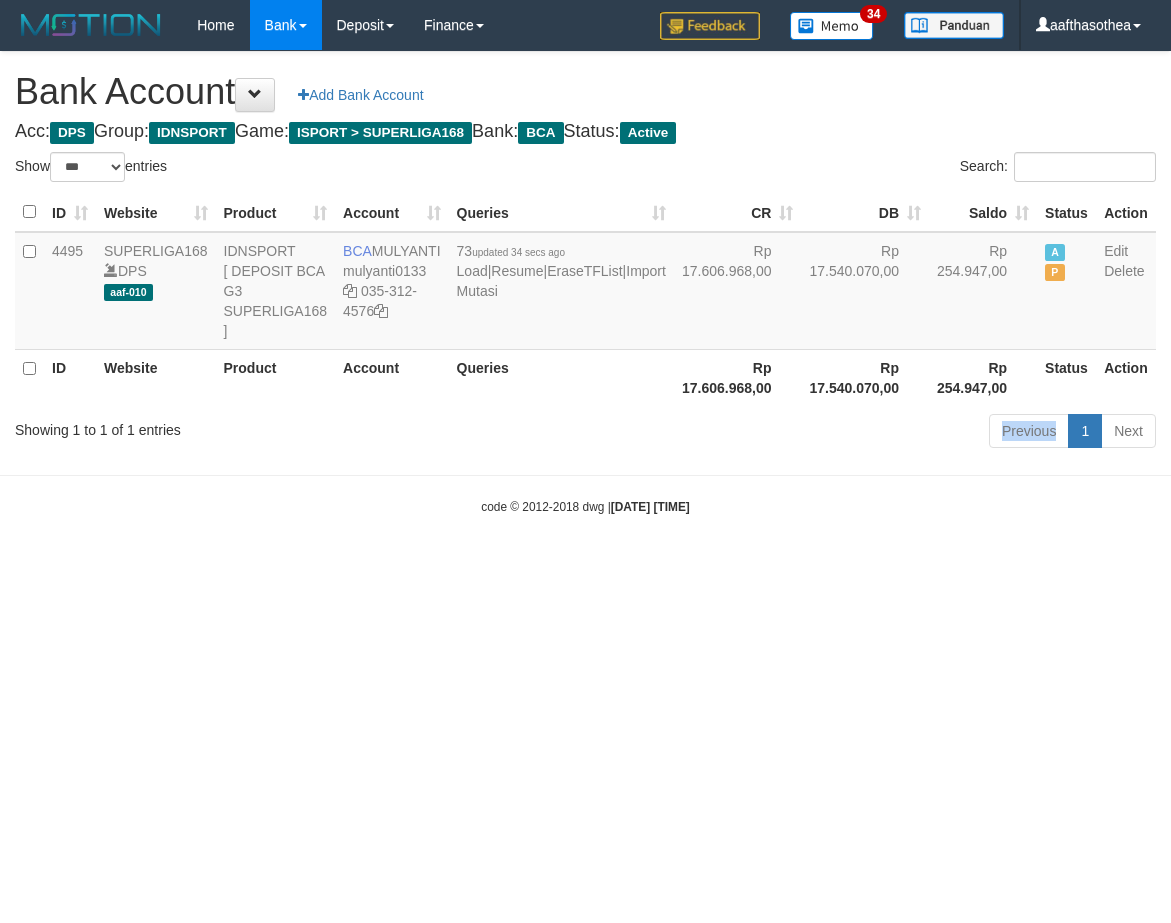 click on "Previous 1 Next" at bounding box center [829, 433] 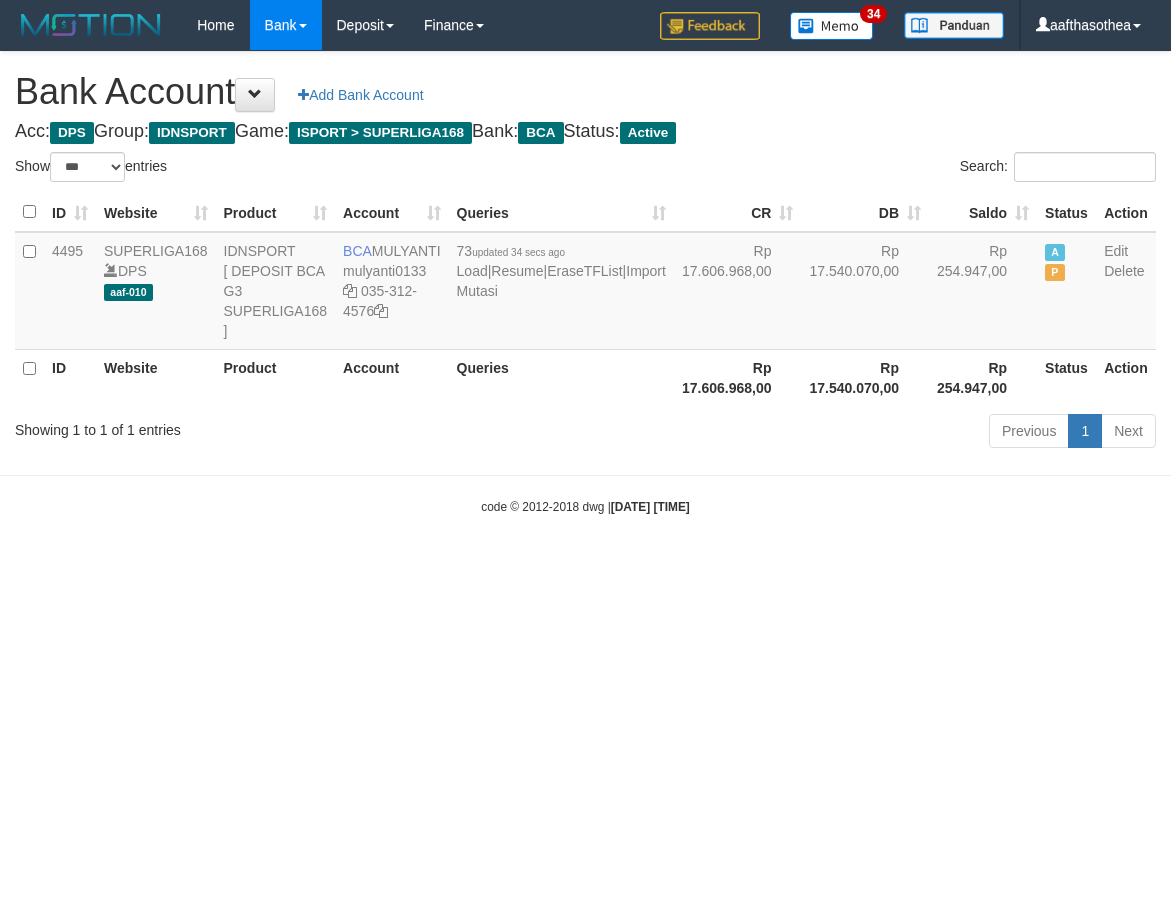 select on "***" 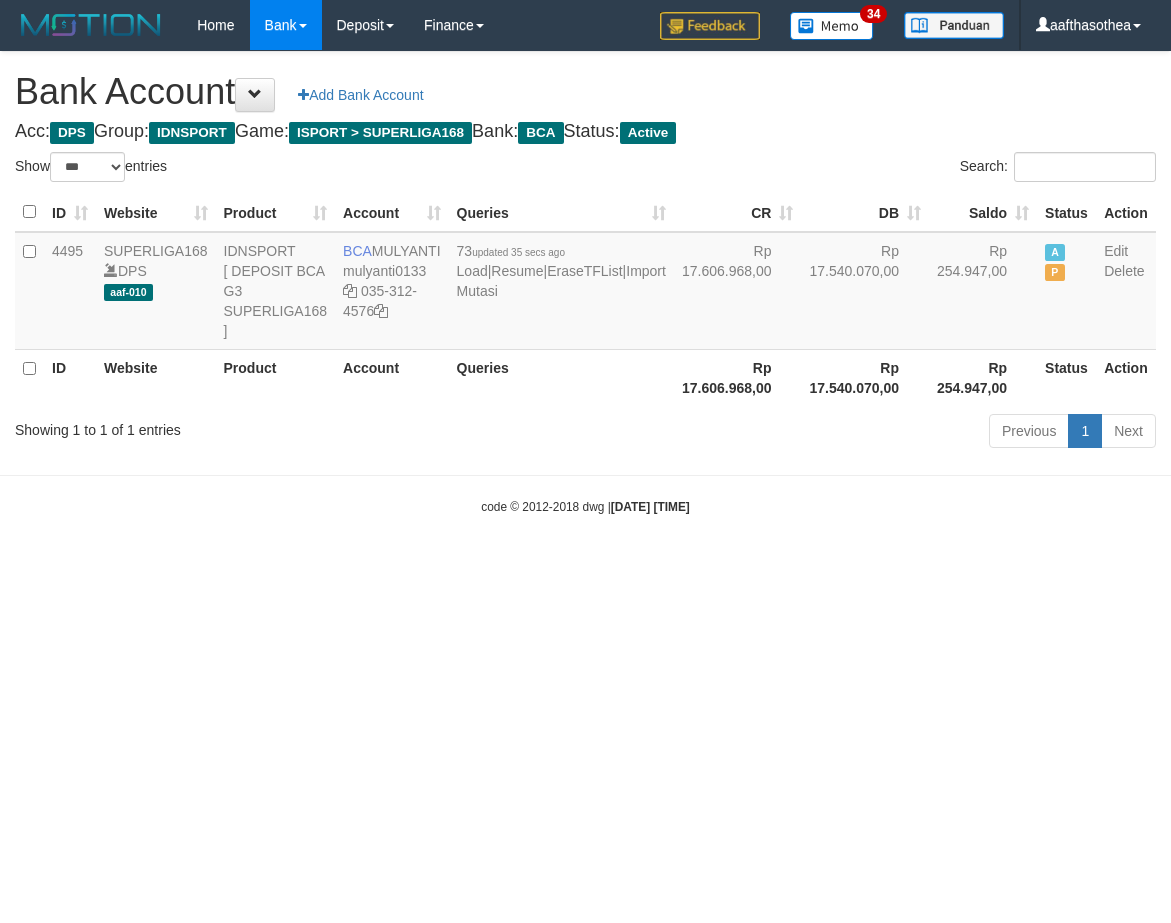 select on "***" 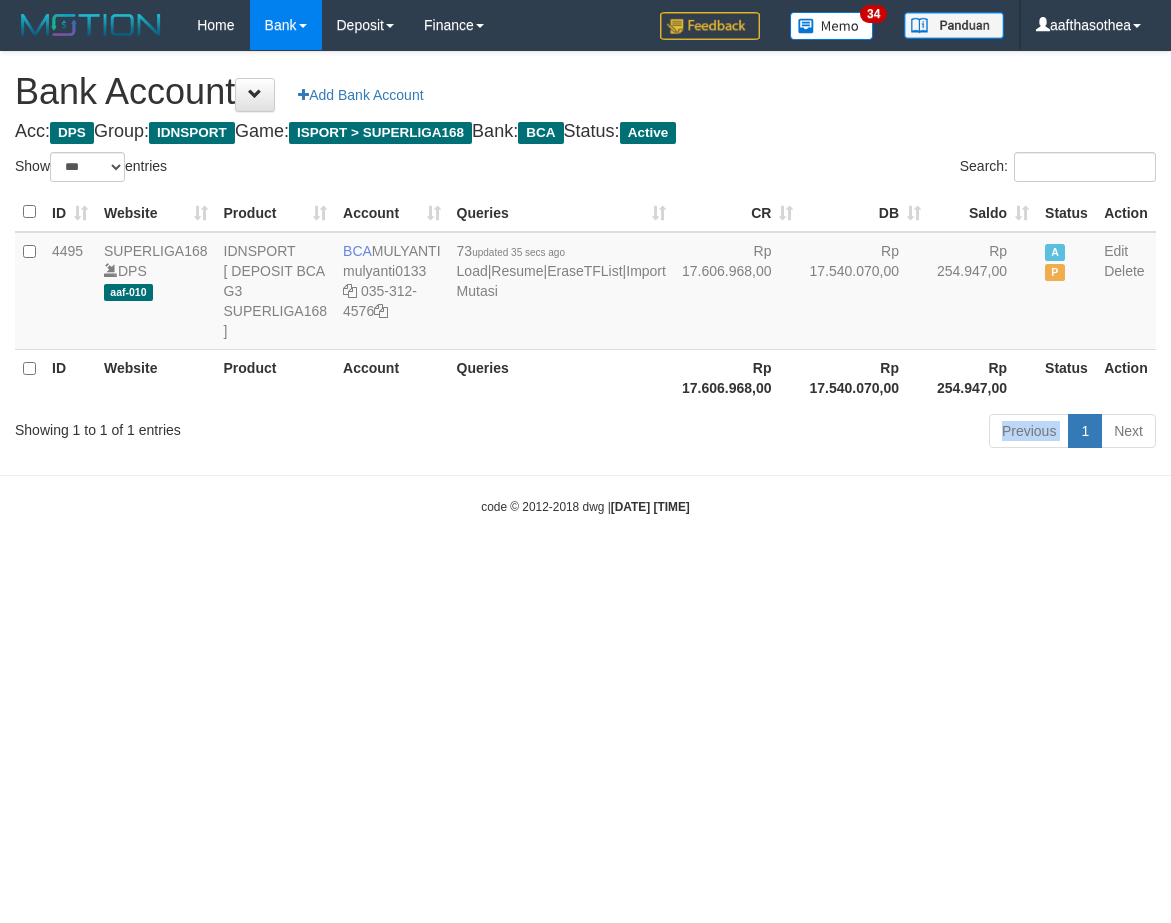 click on "Previous 1 Next" at bounding box center [829, 433] 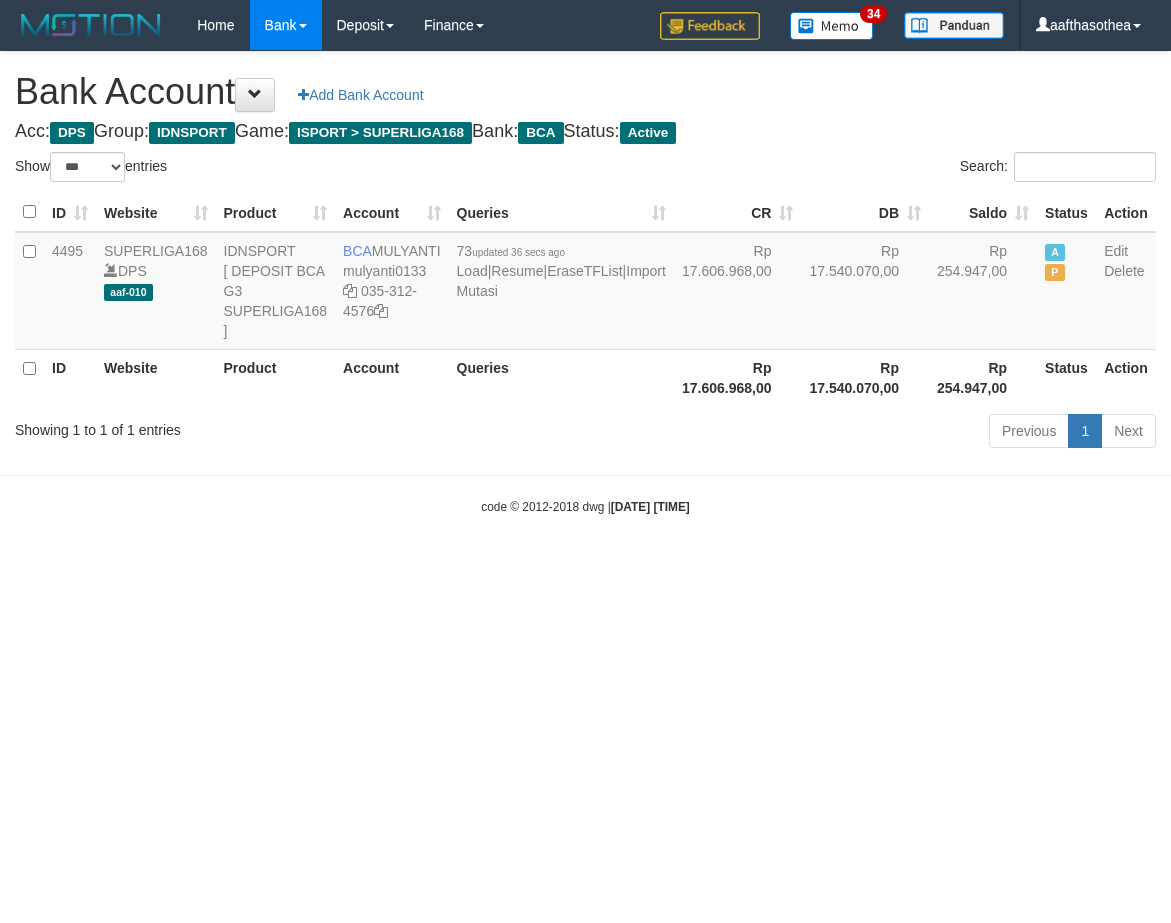 select on "***" 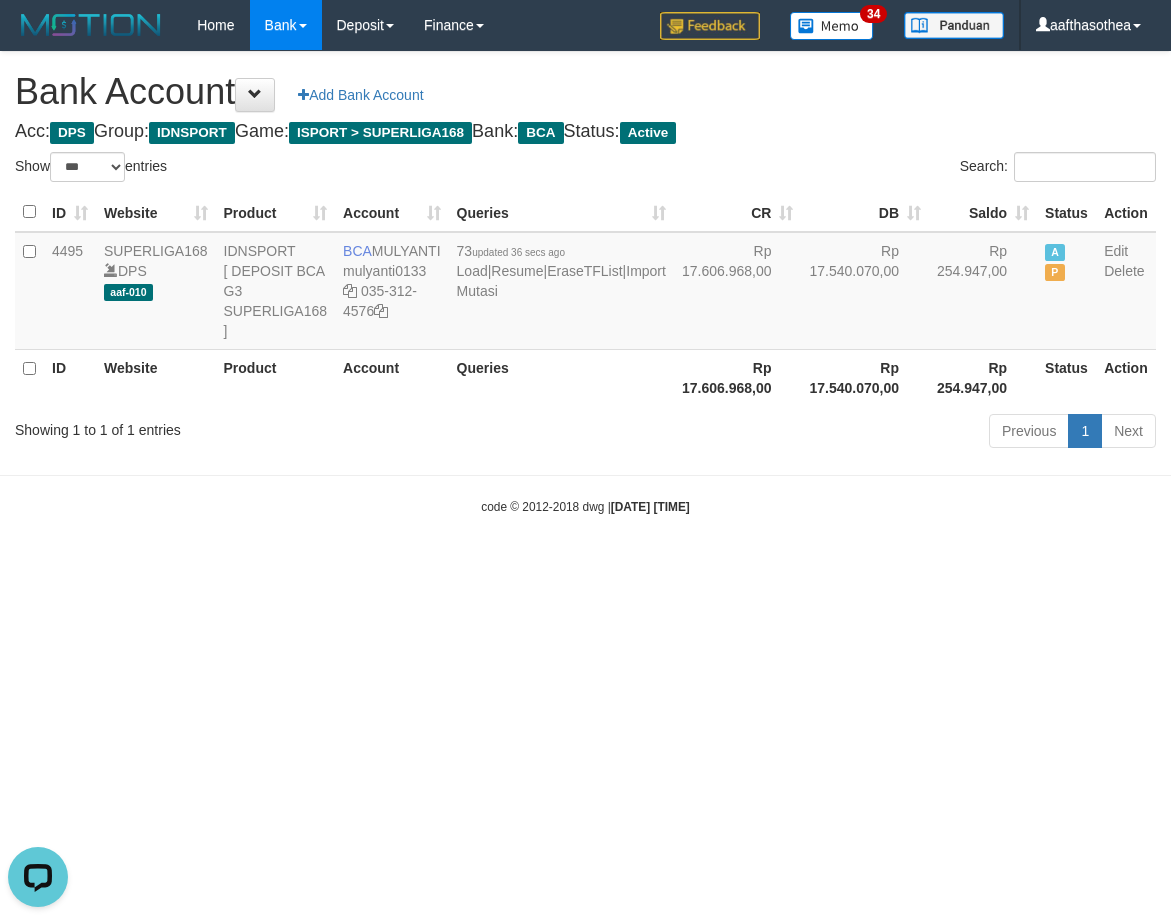 scroll, scrollTop: 0, scrollLeft: 0, axis: both 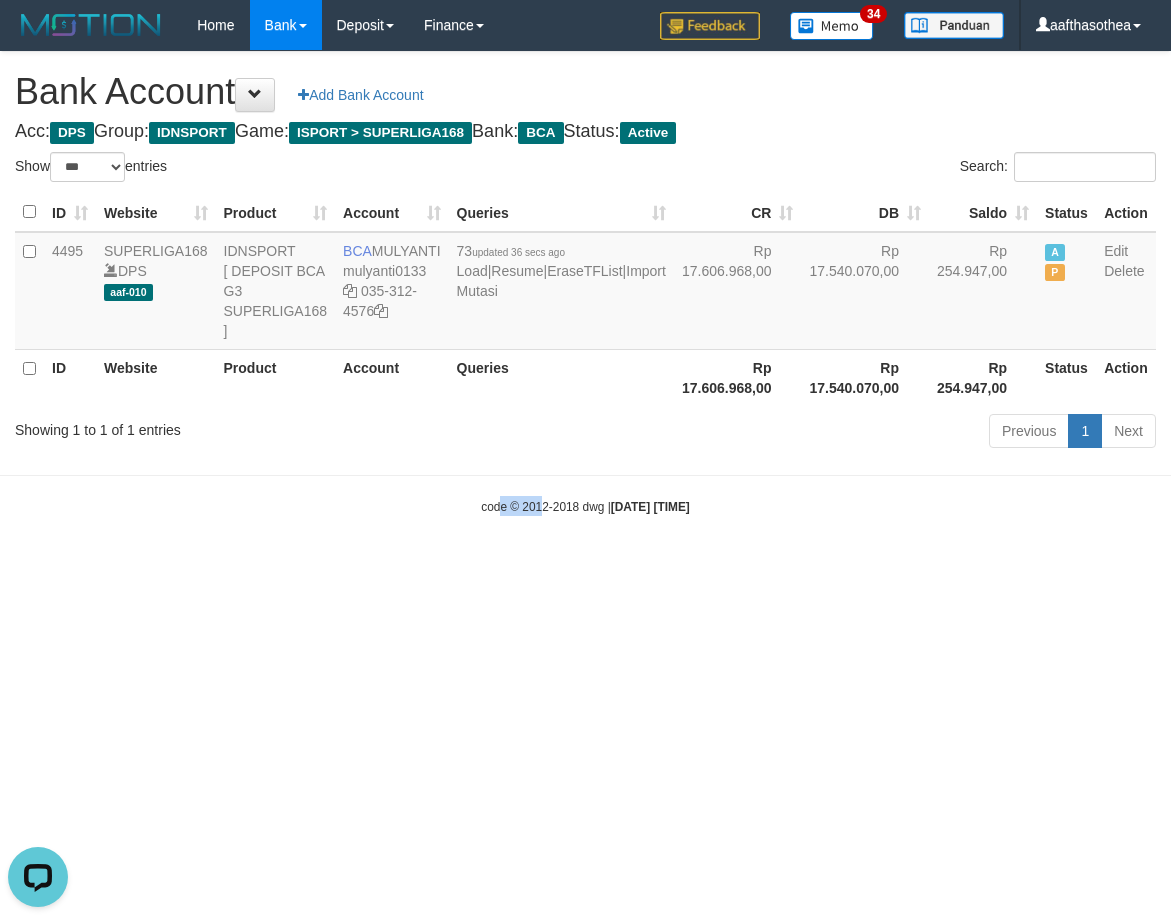 drag, startPoint x: 500, startPoint y: 651, endPoint x: 847, endPoint y: 616, distance: 348.76065 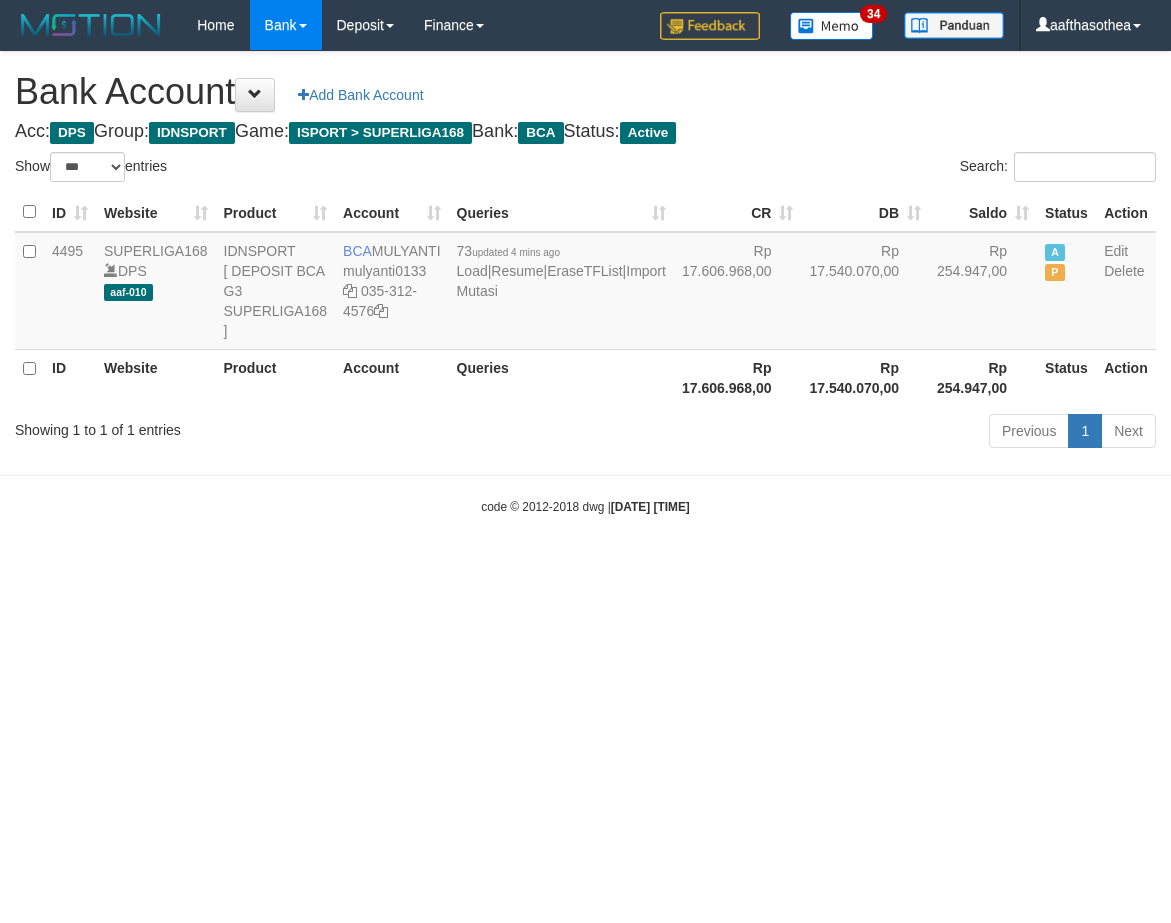 select on "***" 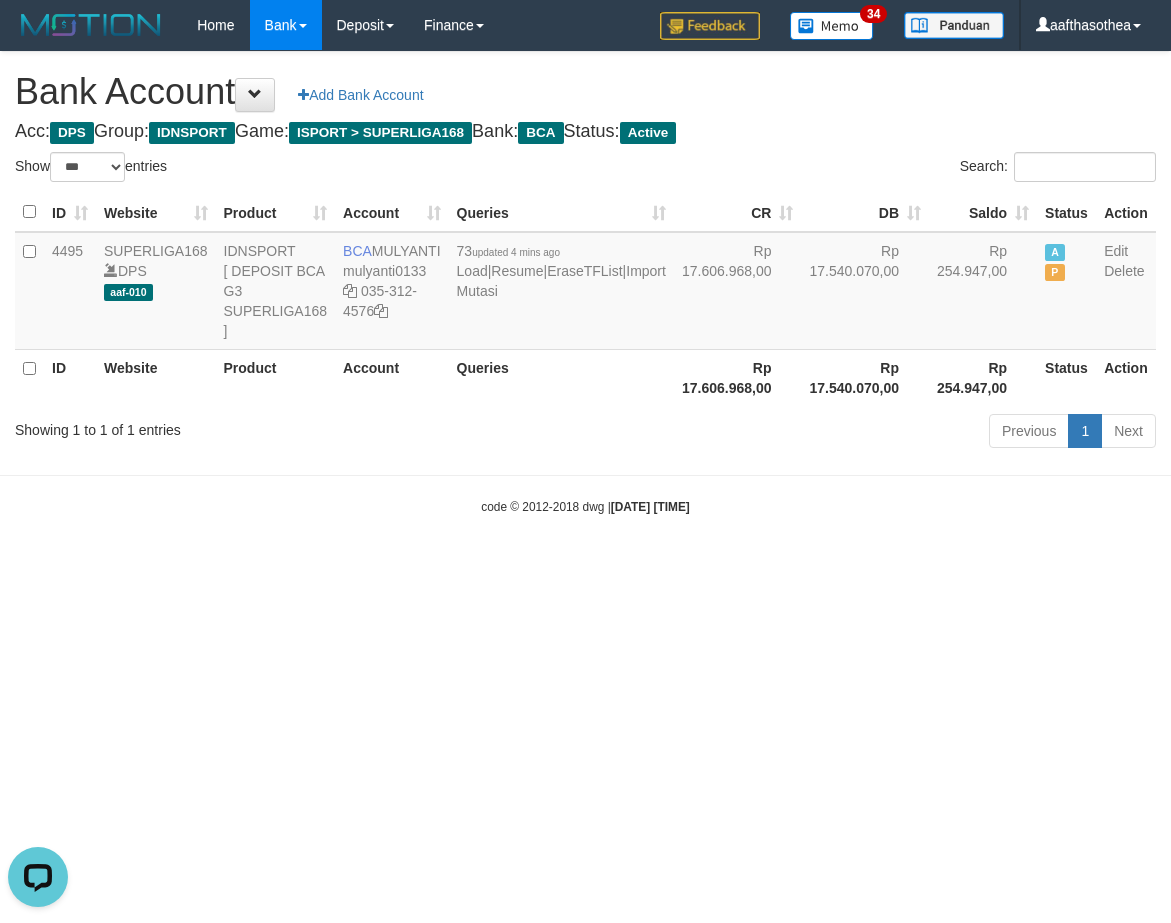 scroll, scrollTop: 0, scrollLeft: 0, axis: both 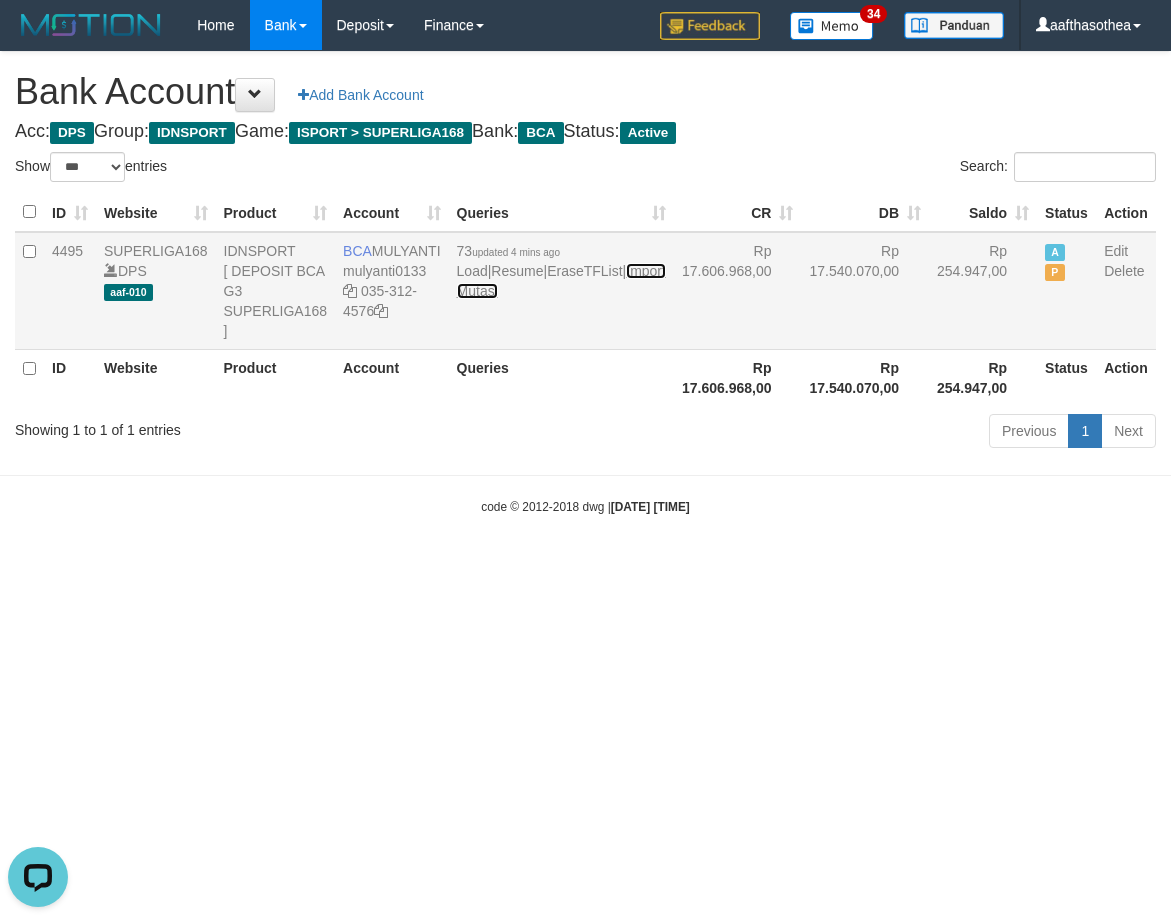 click on "Import Mutasi" at bounding box center [561, 281] 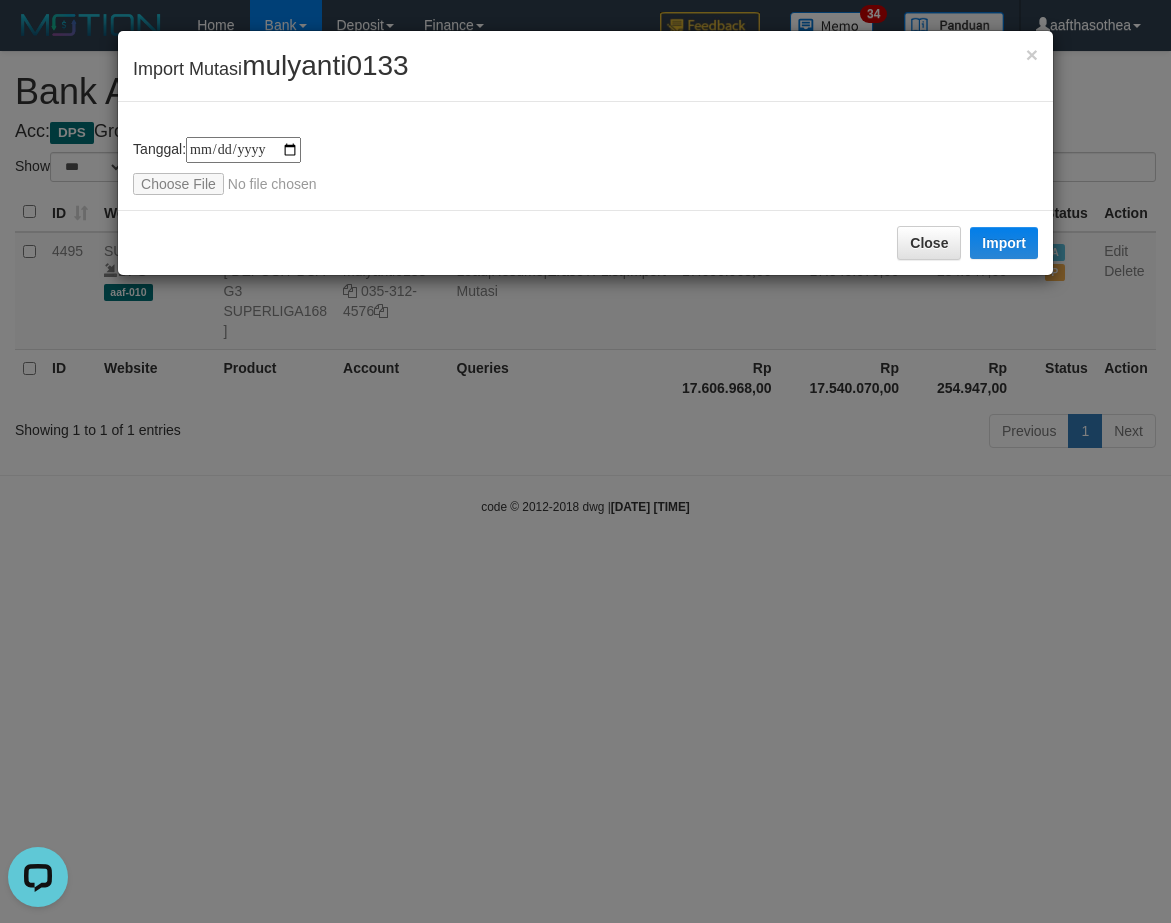 type on "**********" 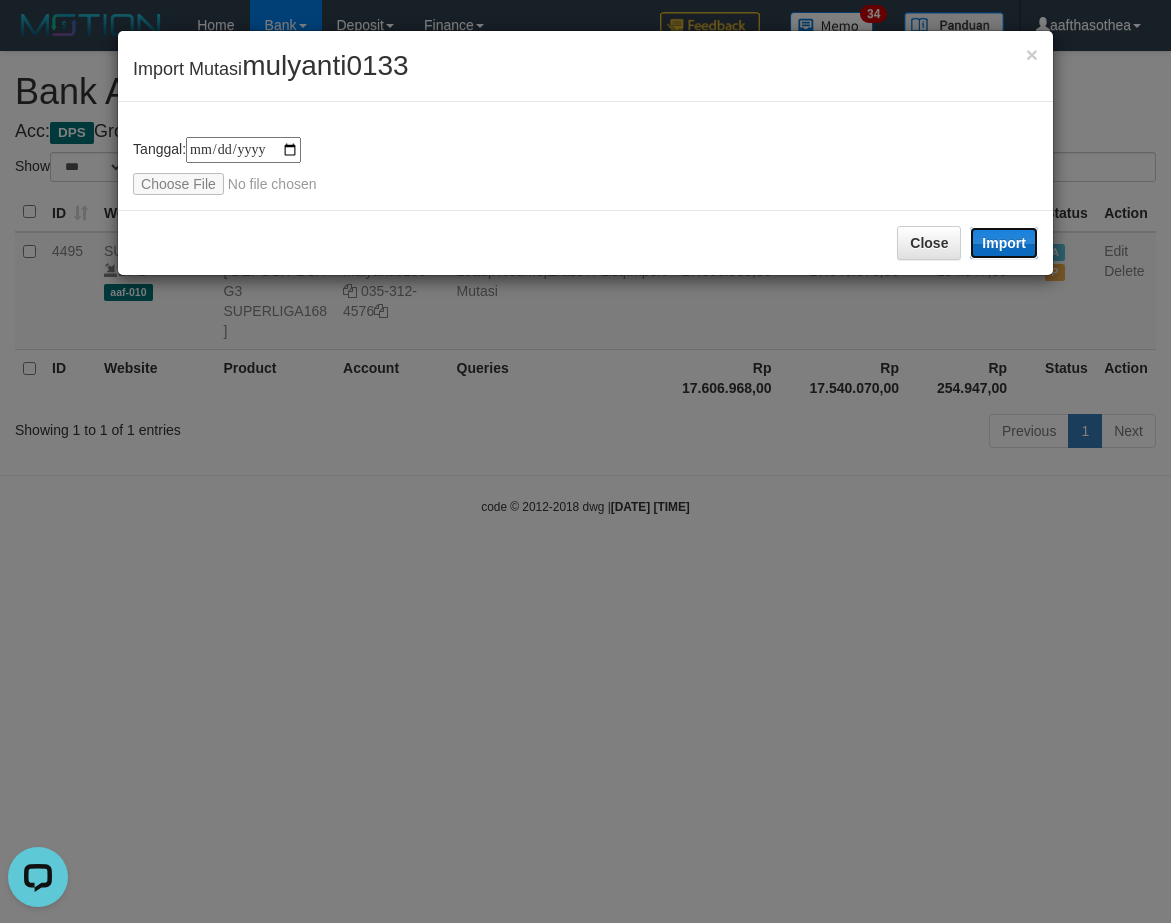 drag, startPoint x: 1012, startPoint y: 257, endPoint x: 968, endPoint y: 501, distance: 247.93547 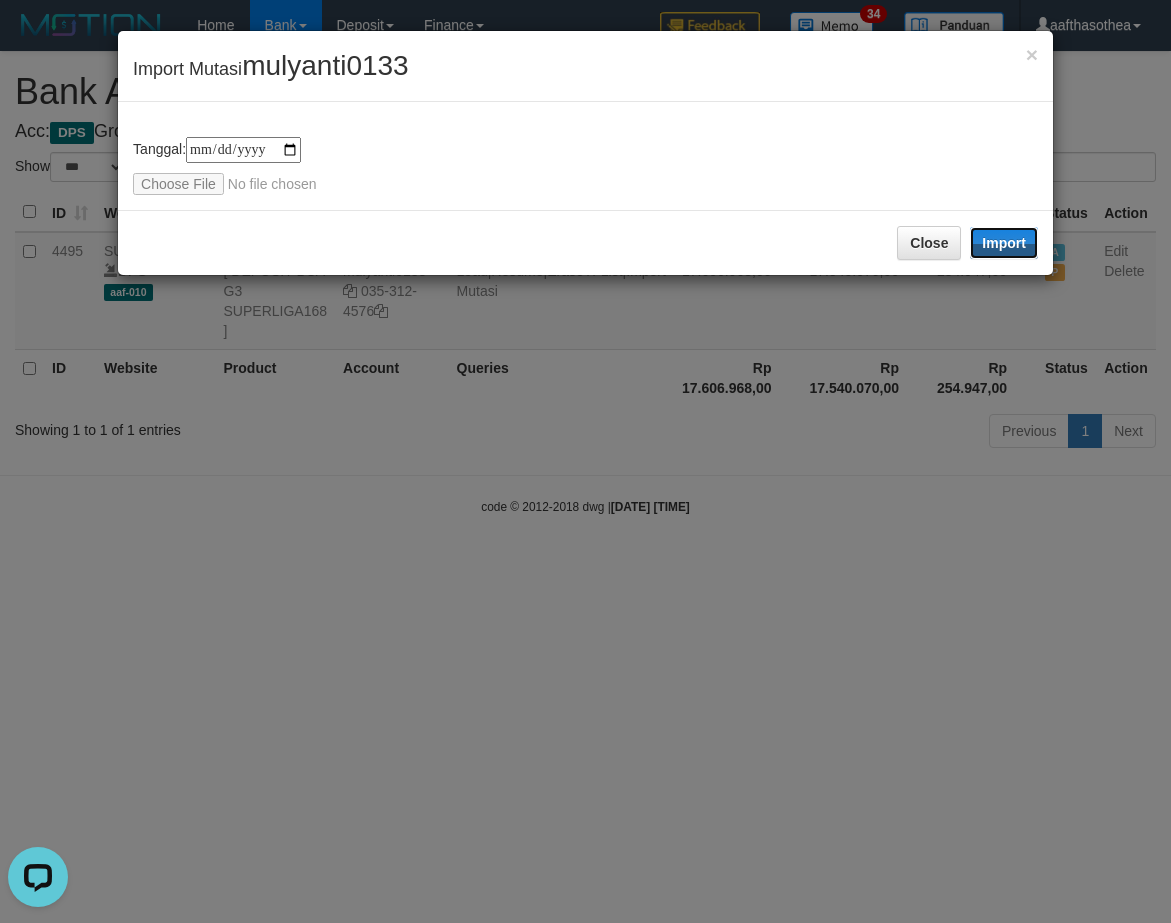 click on "Import" at bounding box center (1004, 243) 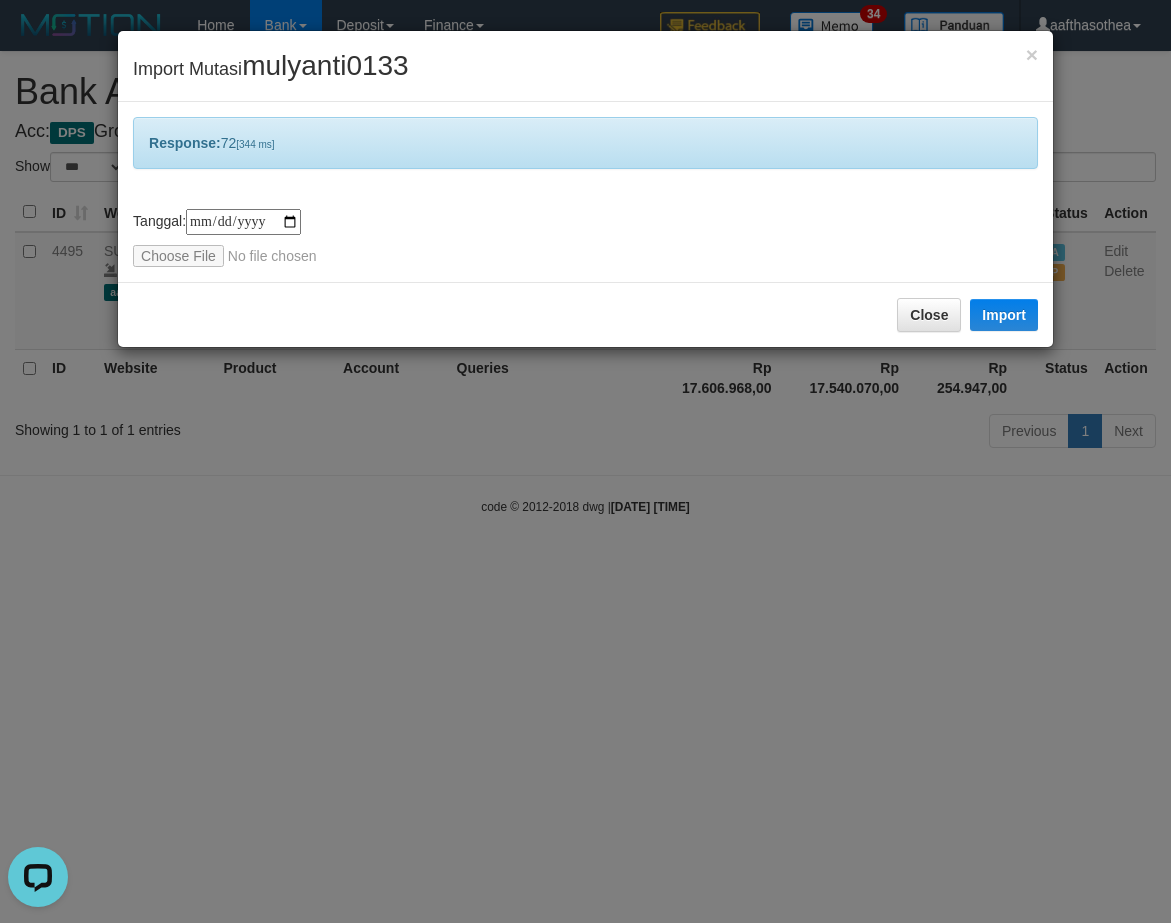 click on "**********" at bounding box center (585, 461) 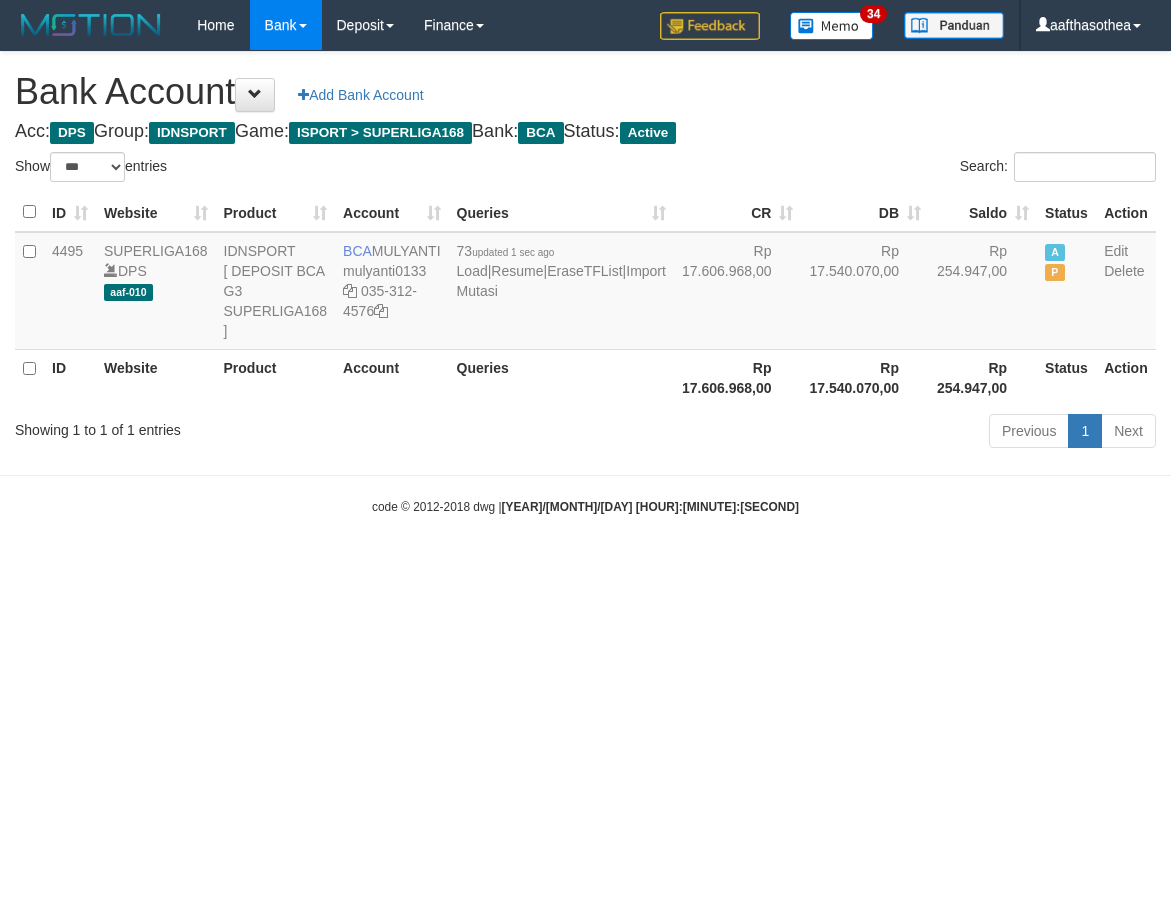 select on "***" 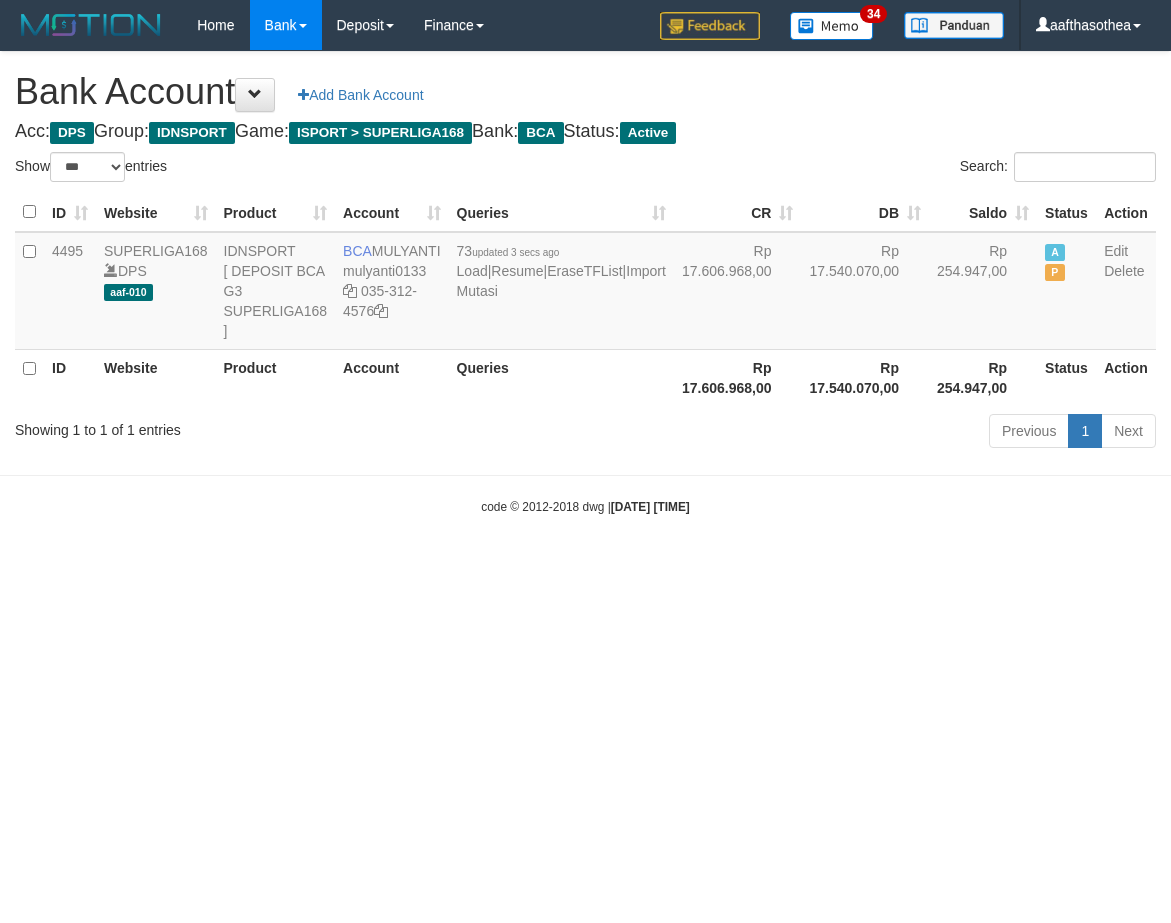 select on "***" 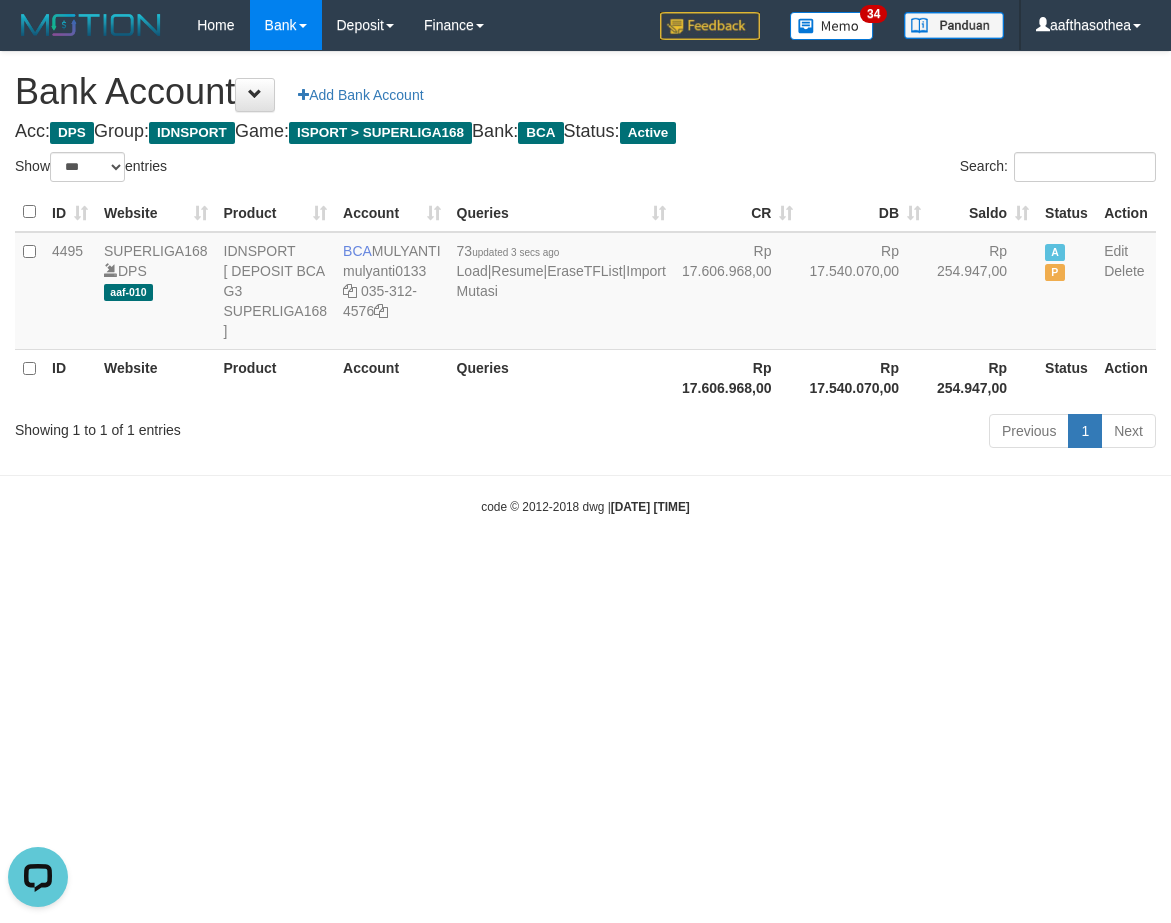 scroll, scrollTop: 0, scrollLeft: 0, axis: both 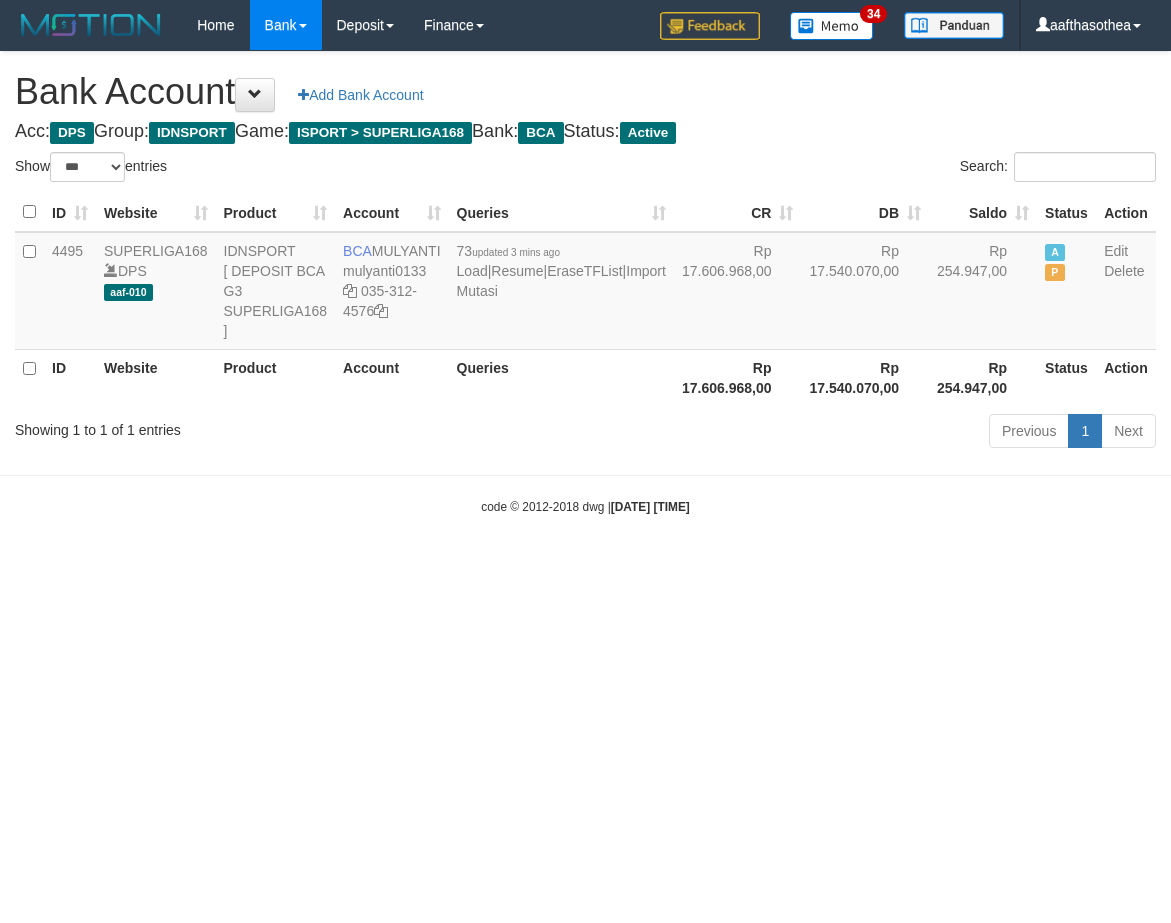 select on "***" 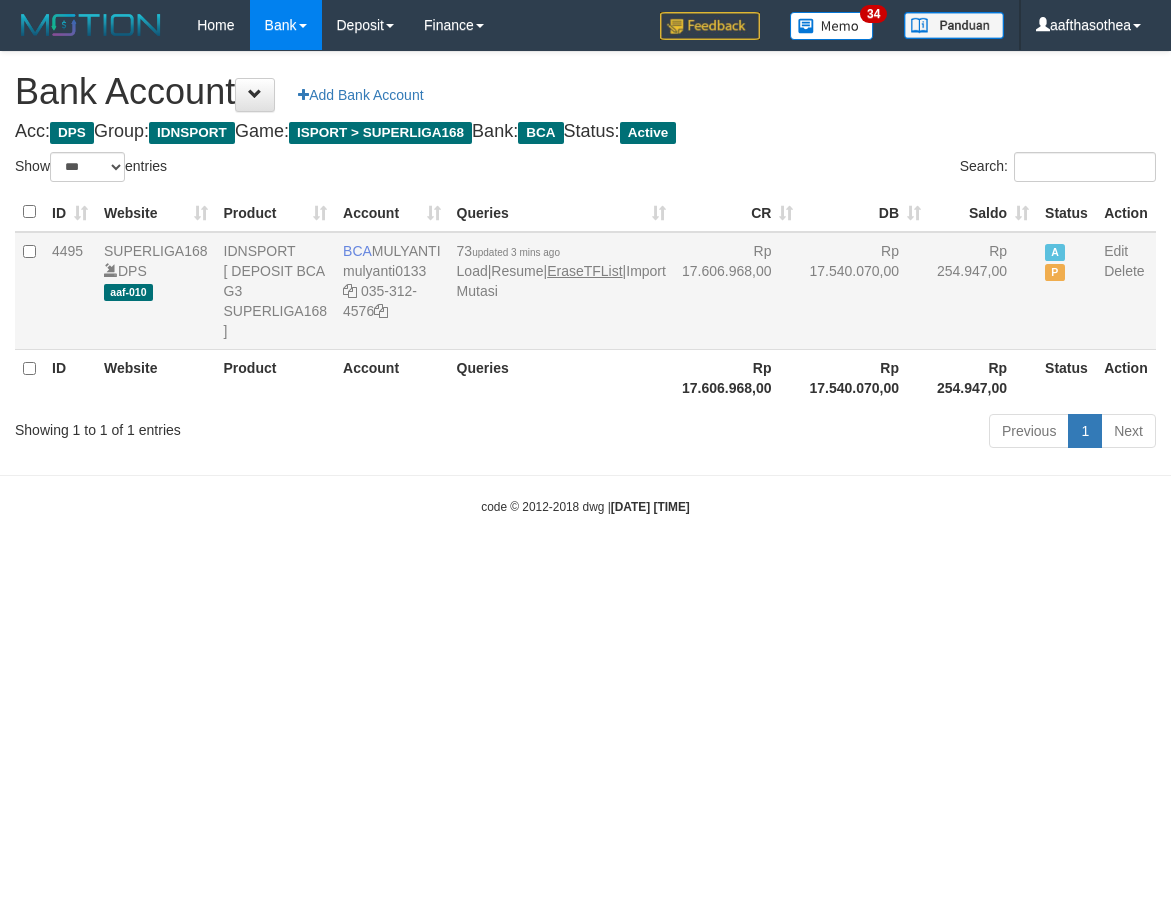 scroll, scrollTop: 0, scrollLeft: 0, axis: both 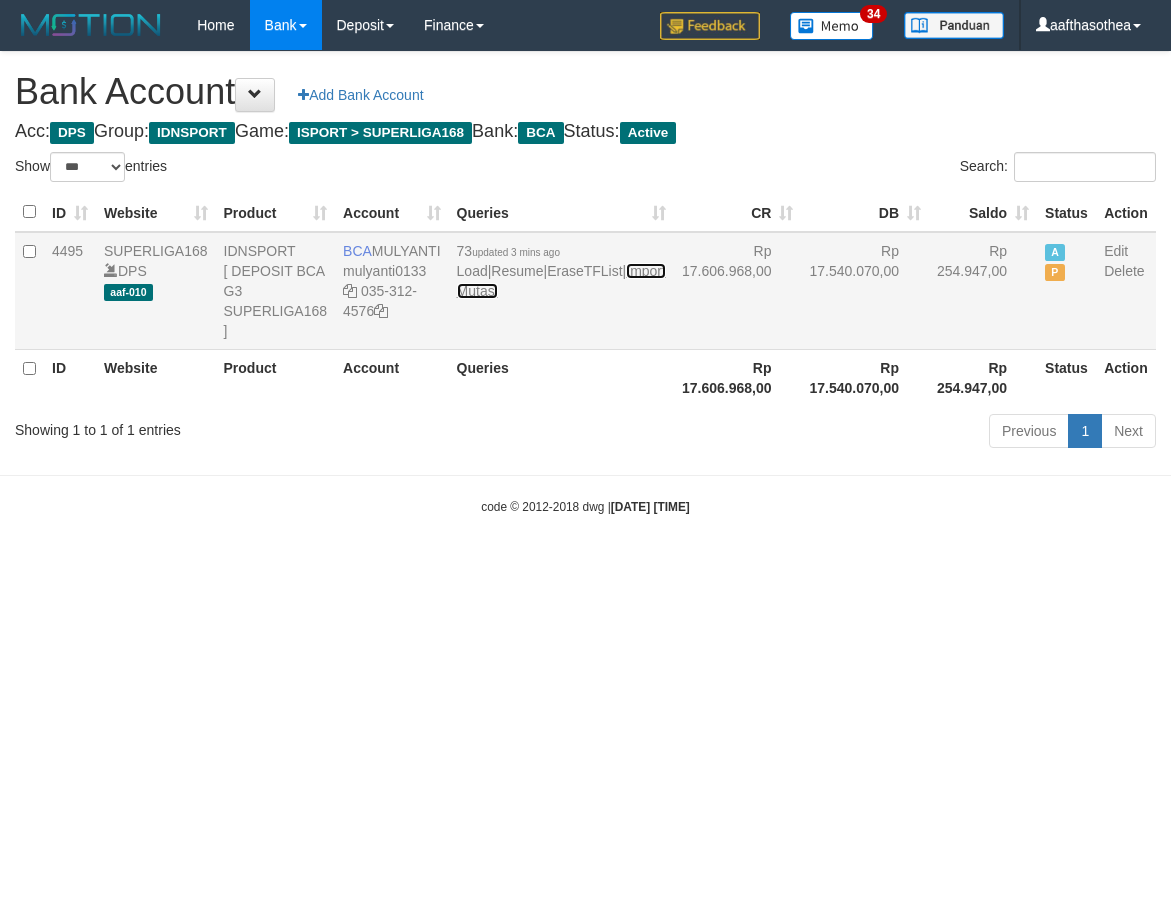 click on "Import Mutasi" at bounding box center (561, 281) 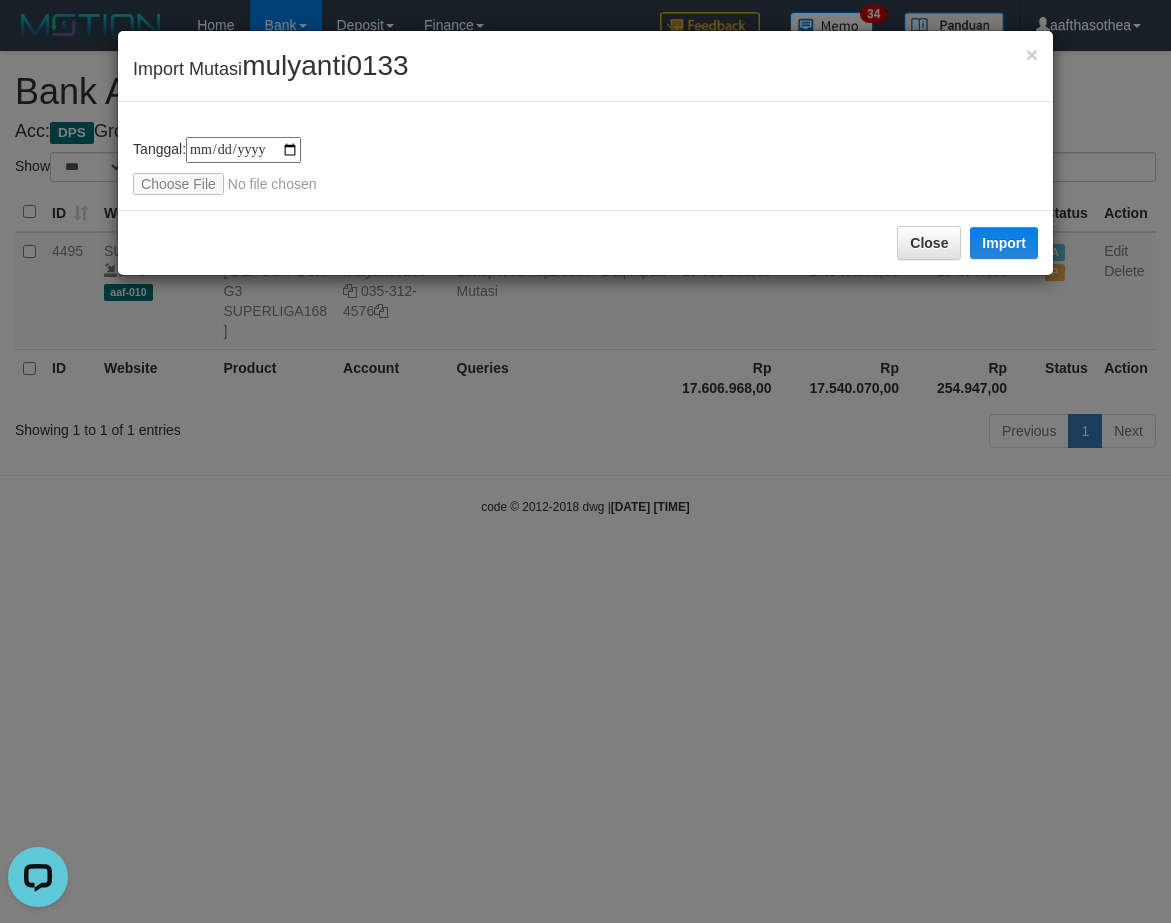 scroll, scrollTop: 0, scrollLeft: 0, axis: both 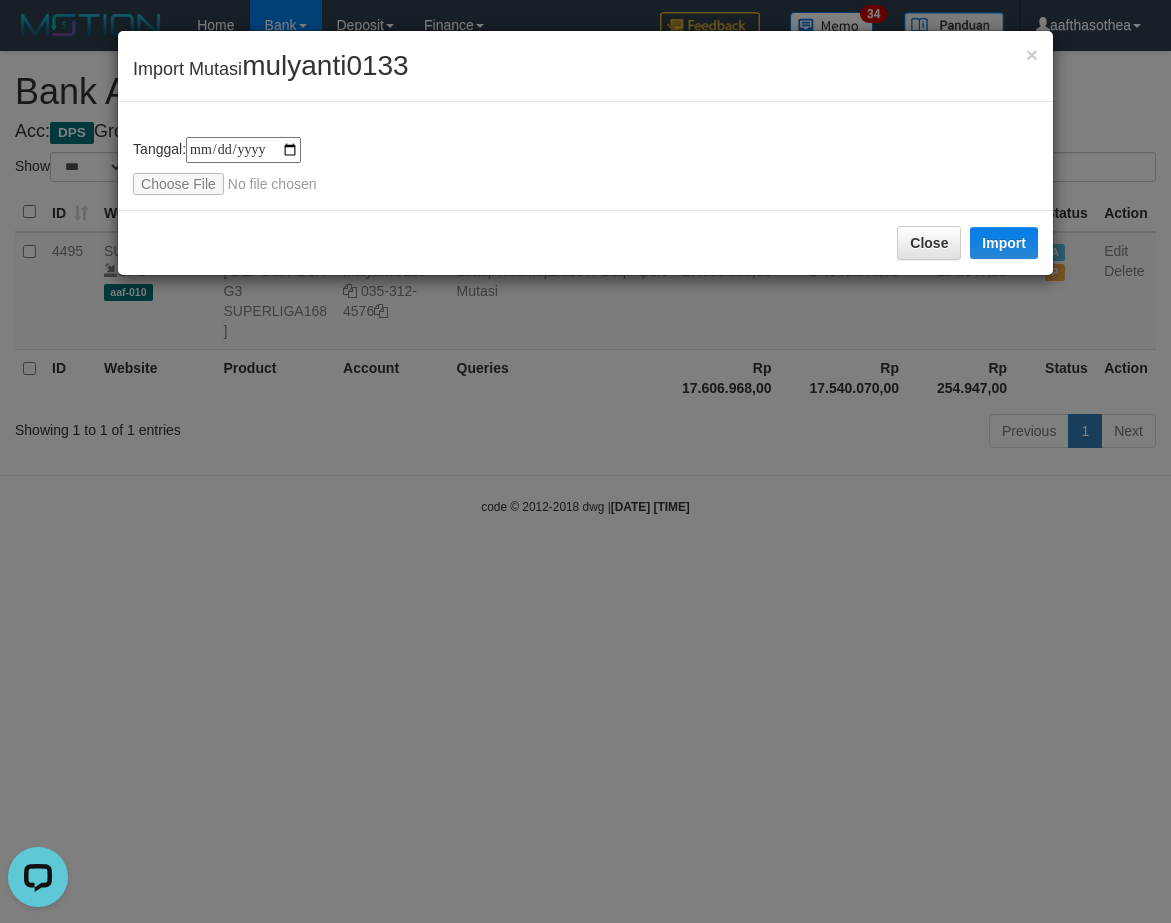 type on "**********" 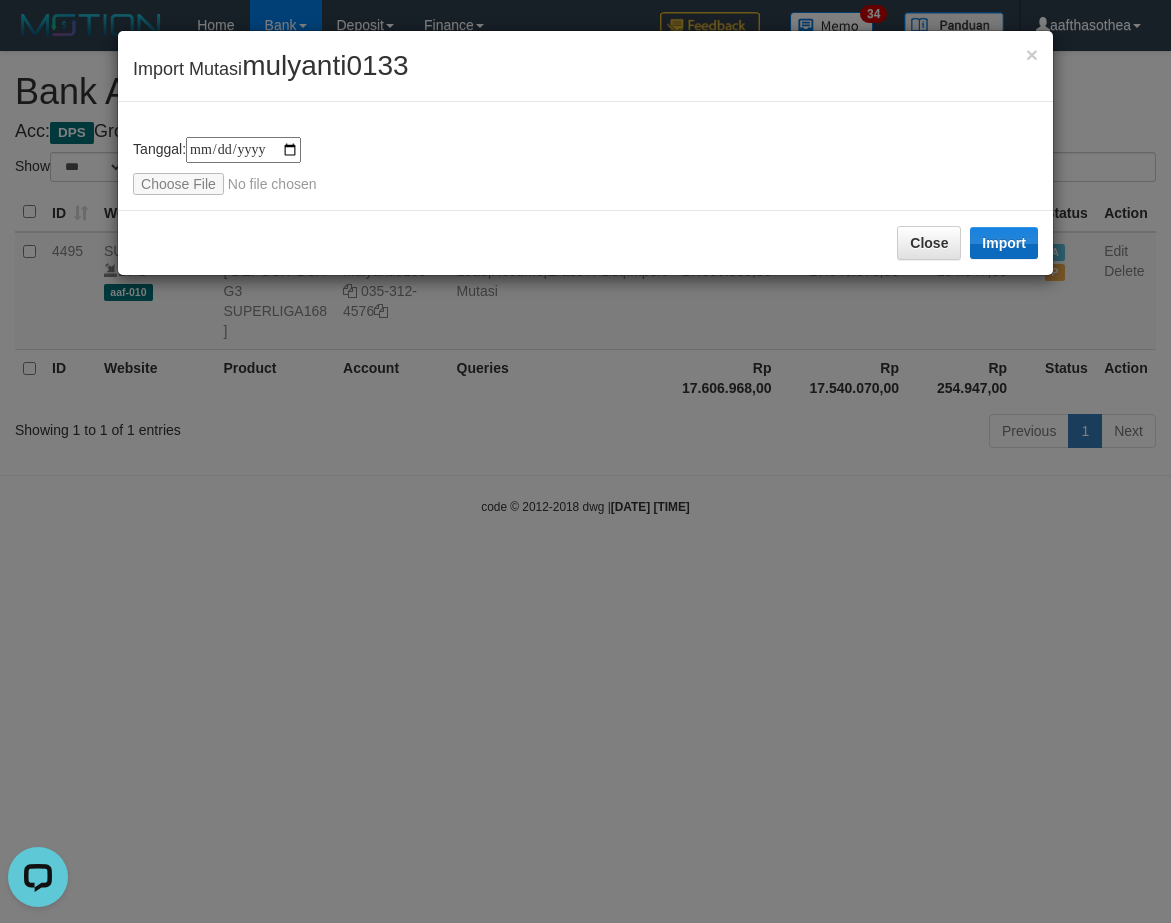 drag, startPoint x: 668, startPoint y: 175, endPoint x: 1001, endPoint y: 256, distance: 342.70978 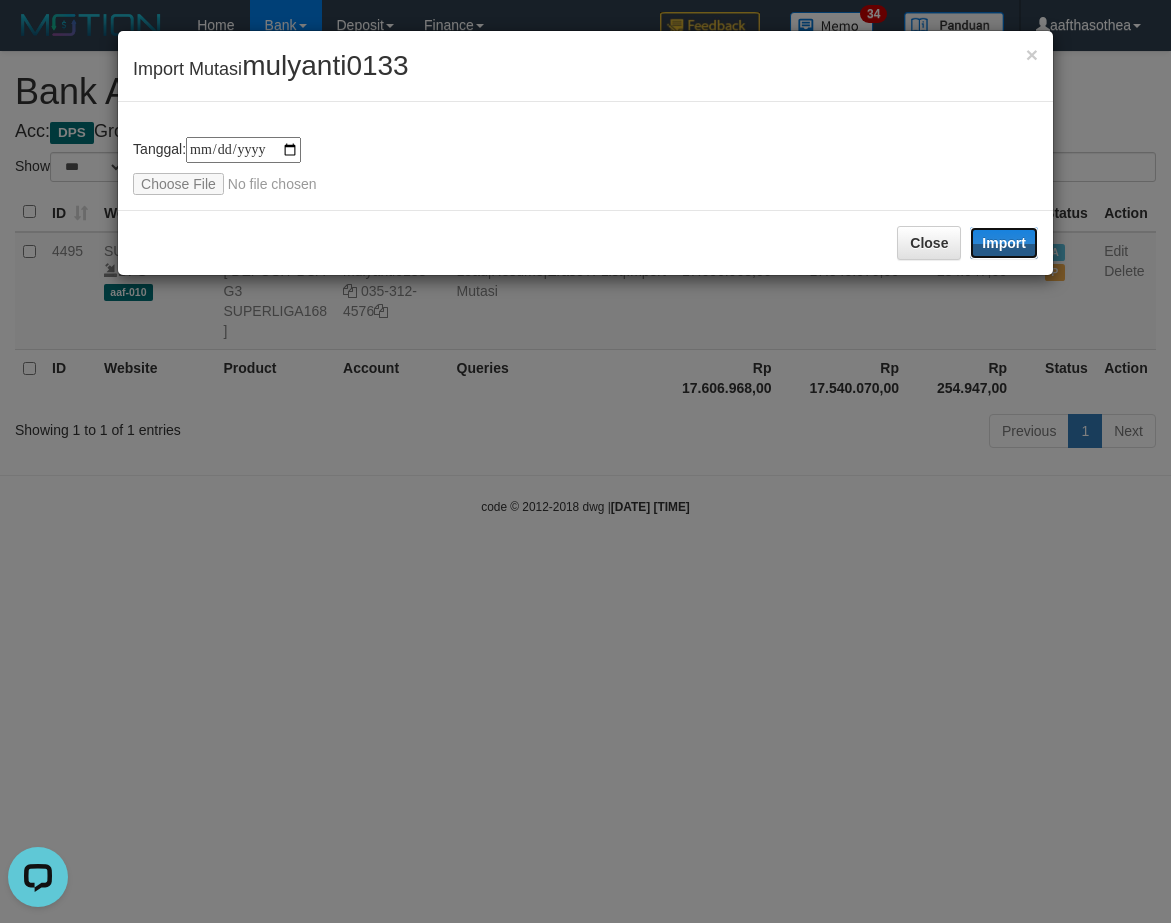 drag, startPoint x: 1004, startPoint y: 235, endPoint x: 833, endPoint y: 590, distance: 394.03806 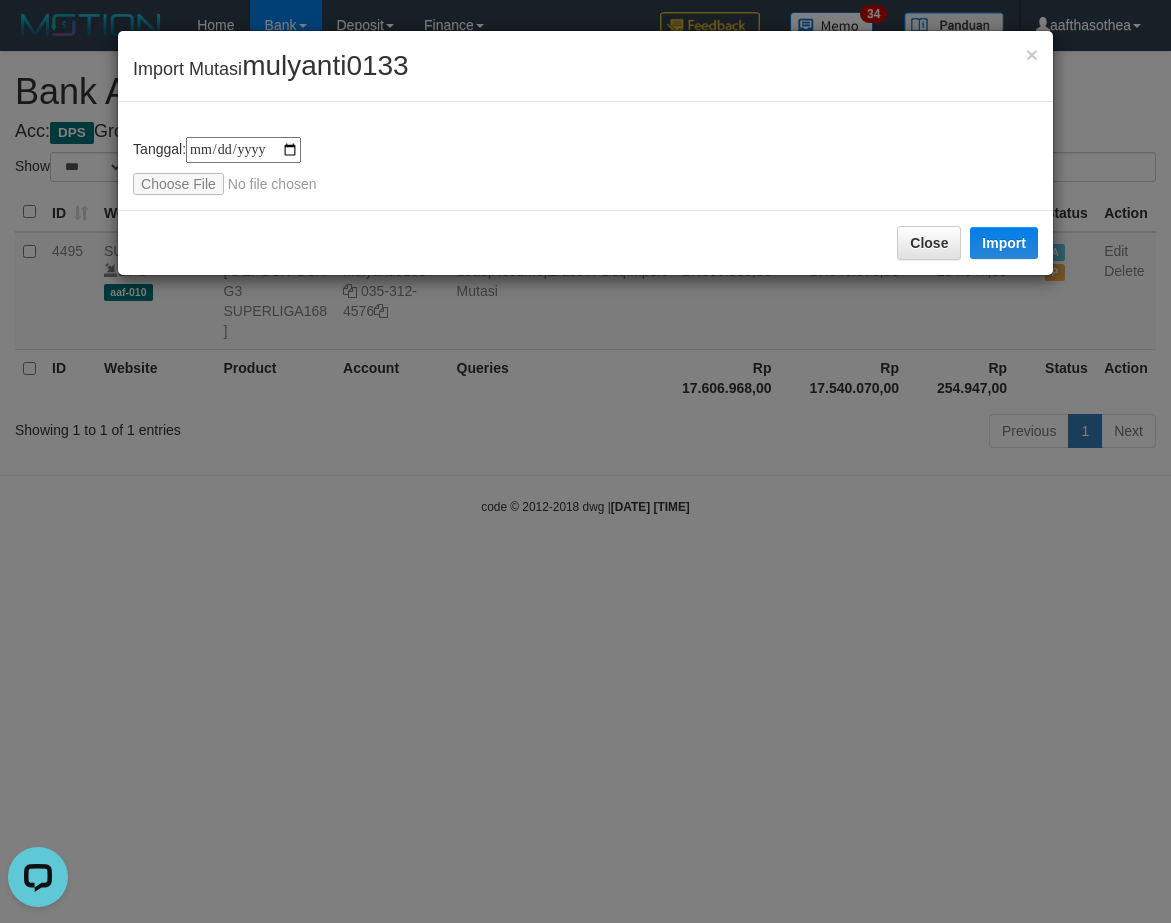 click on "**********" at bounding box center (585, 461) 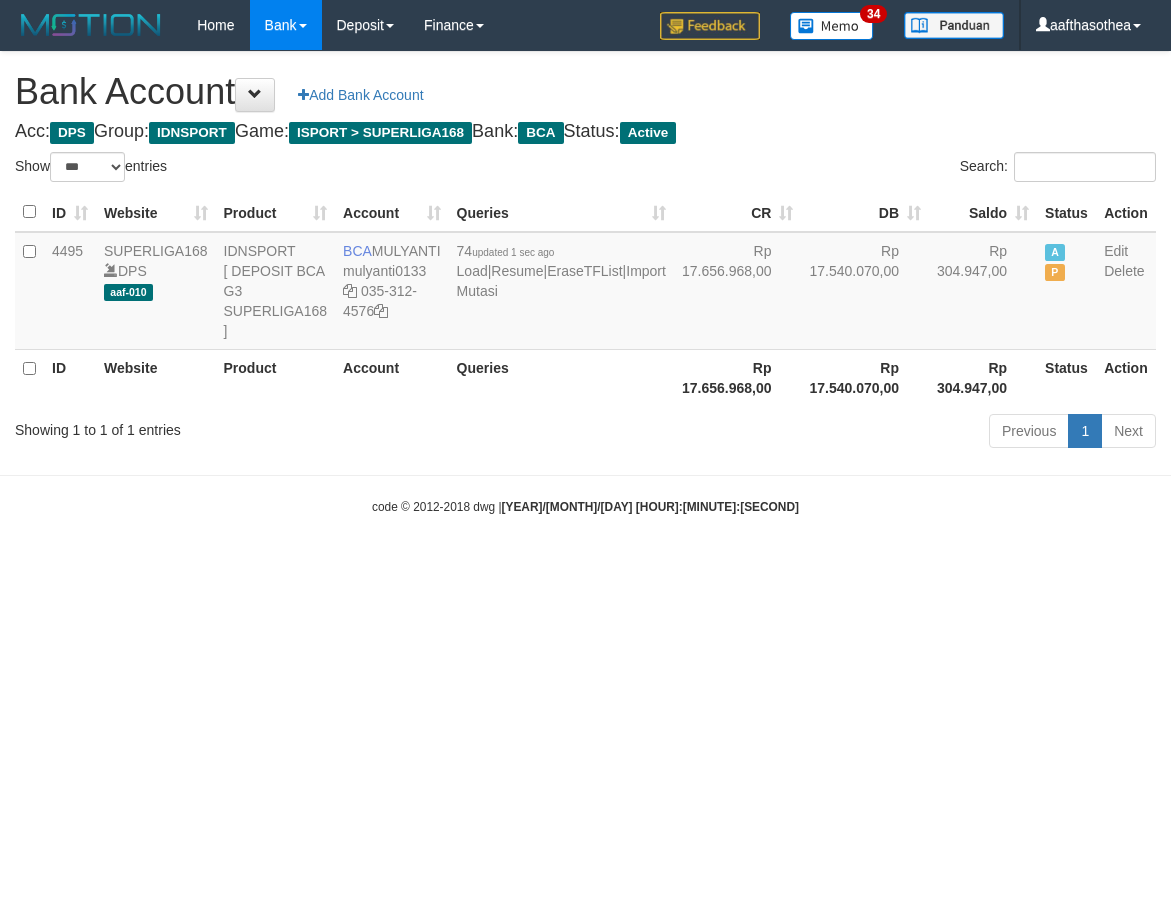select on "***" 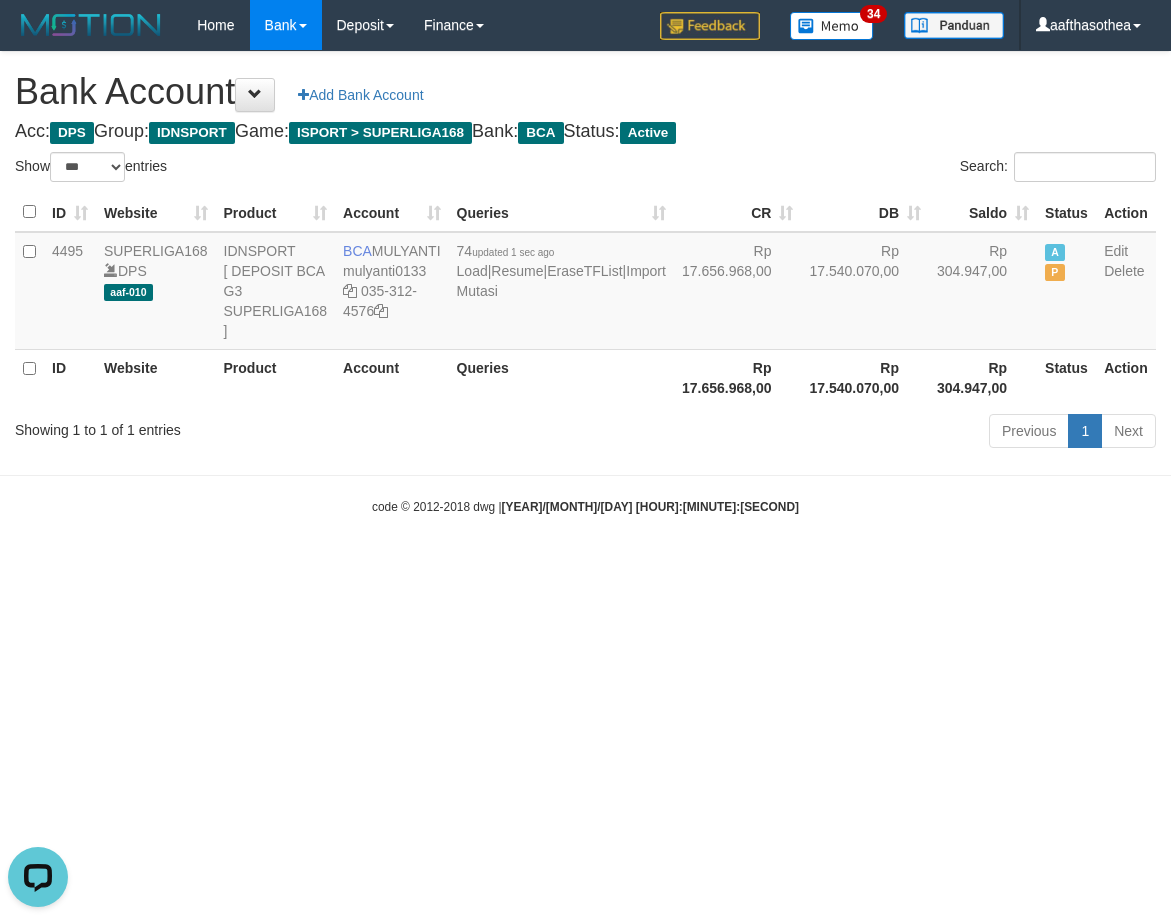 scroll, scrollTop: 0, scrollLeft: 0, axis: both 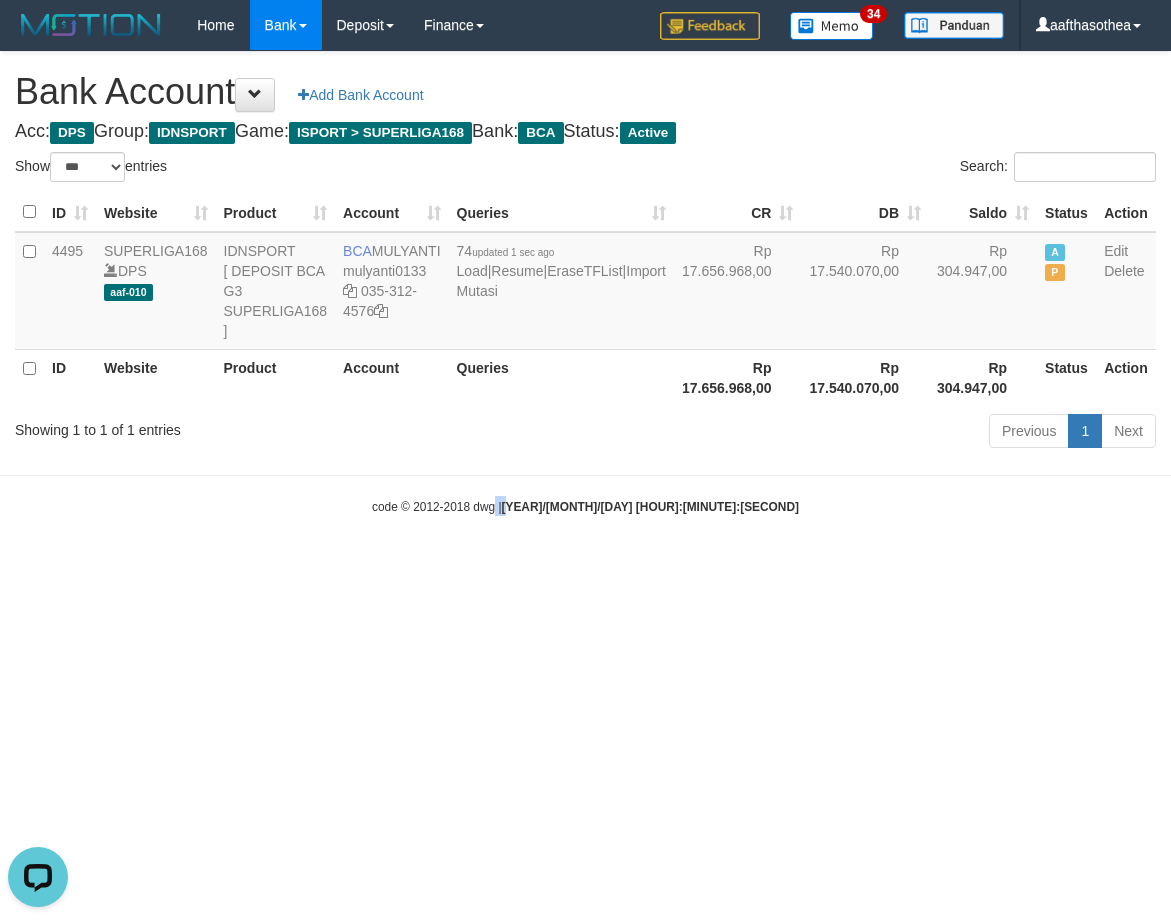 drag, startPoint x: 587, startPoint y: 558, endPoint x: 602, endPoint y: 556, distance: 15.132746 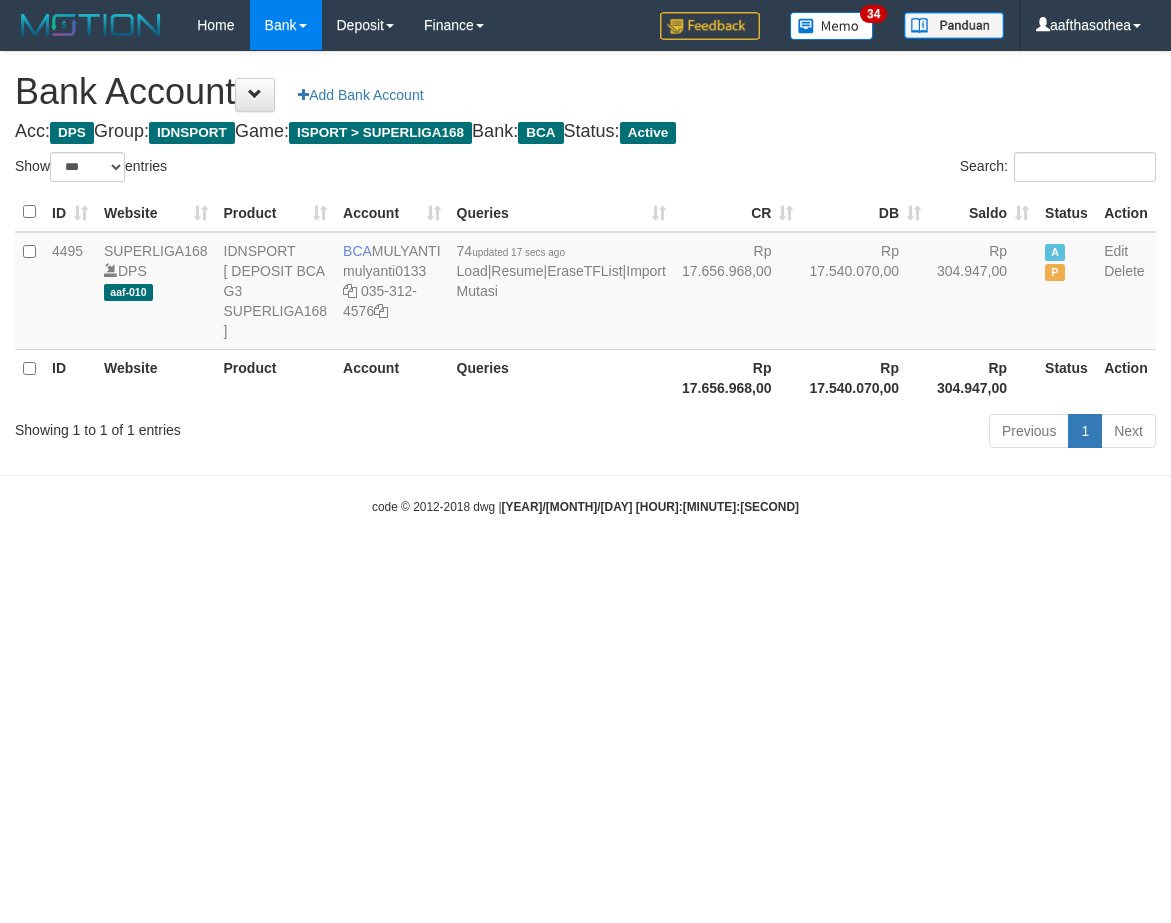 select on "***" 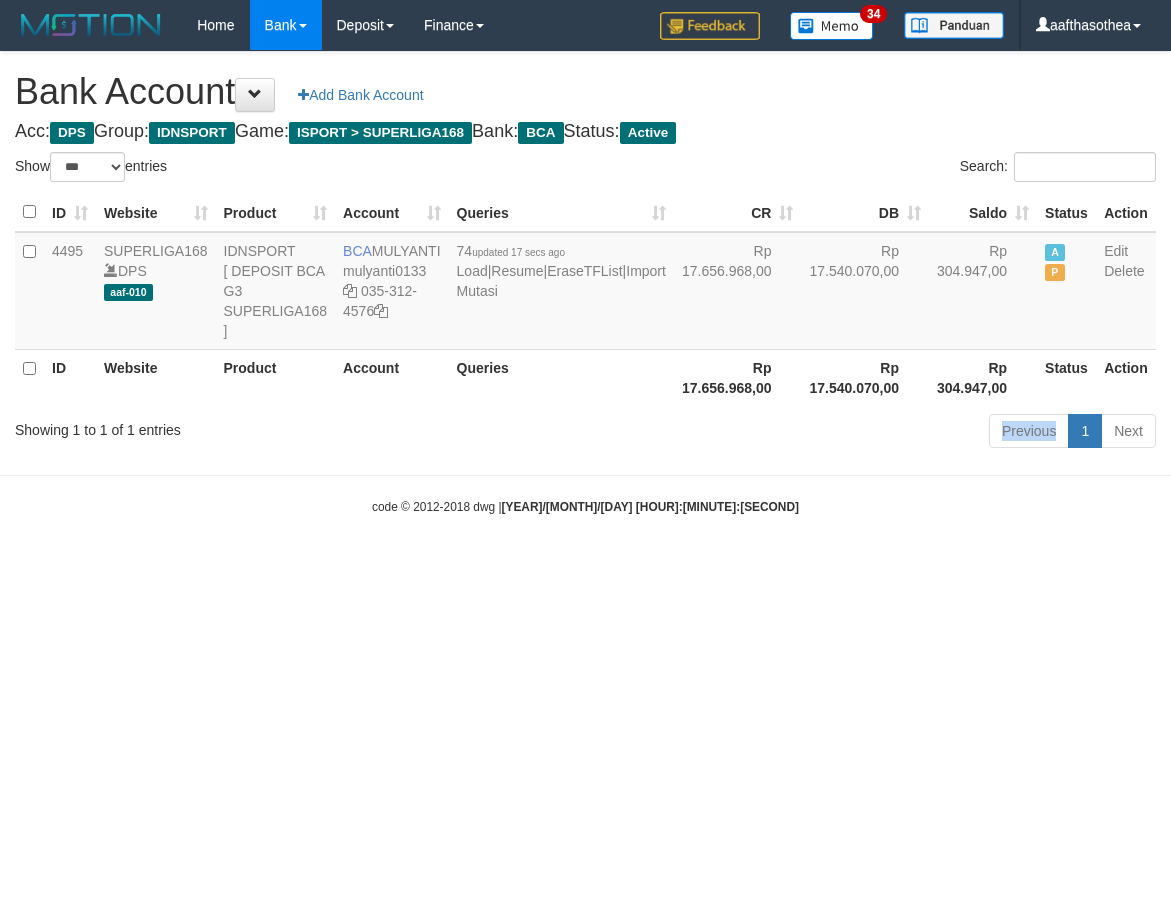 click on "Previous 1 Next" at bounding box center (829, 433) 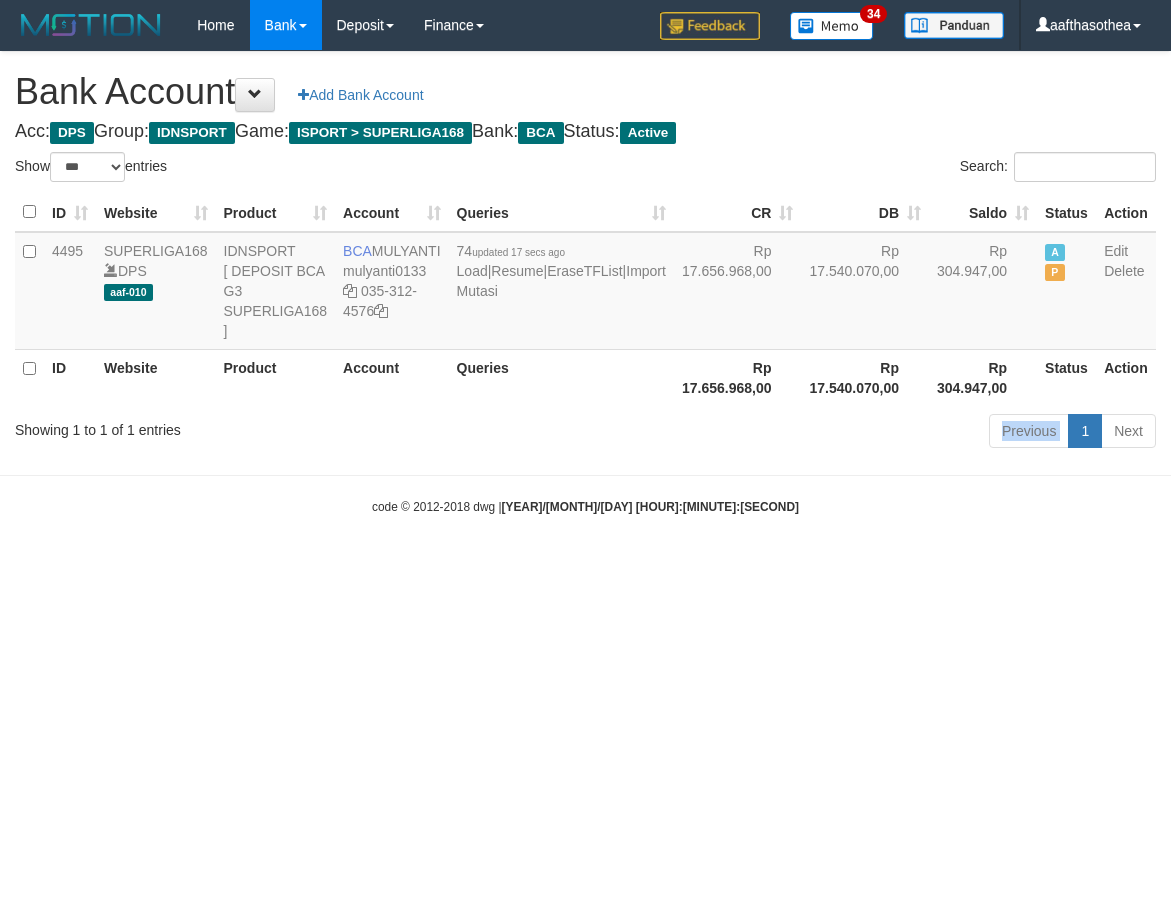 click on "Previous 1 Next" at bounding box center (829, 433) 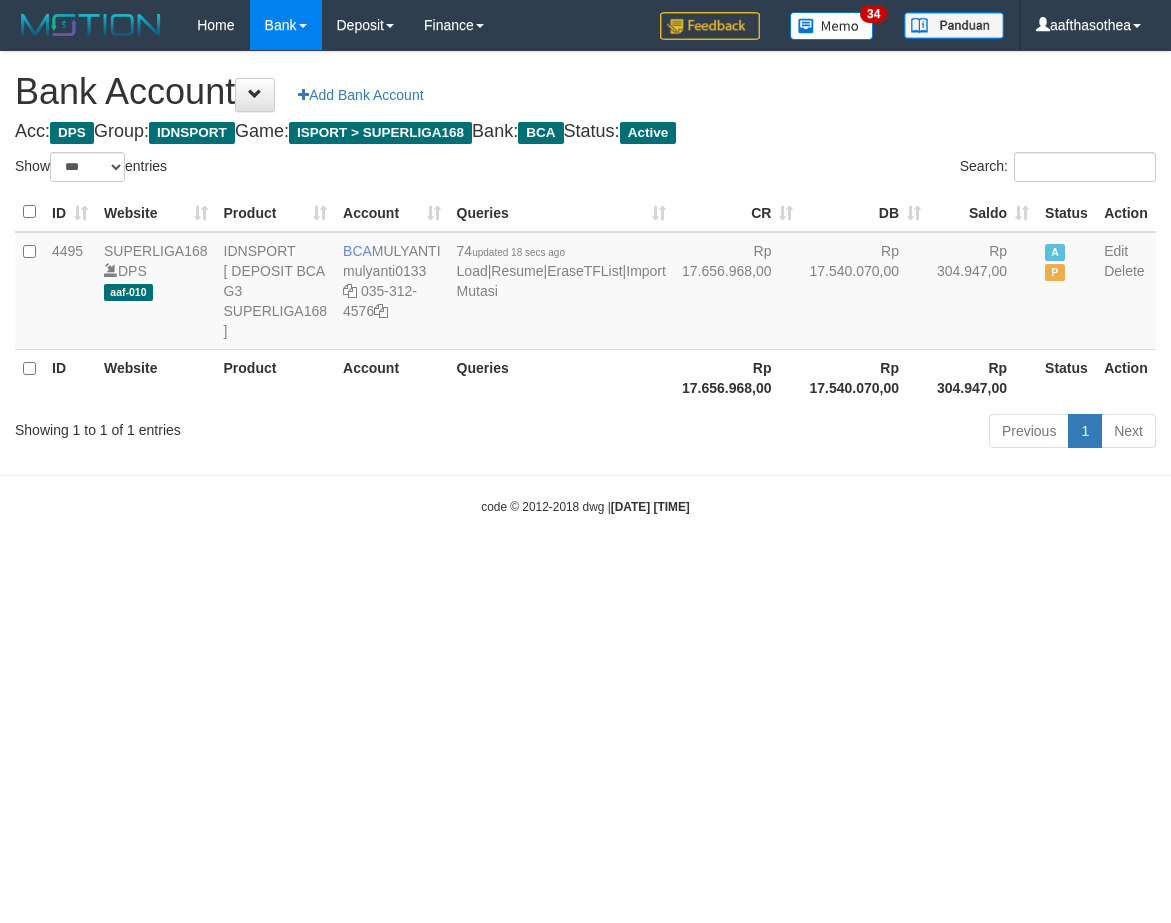 select on "***" 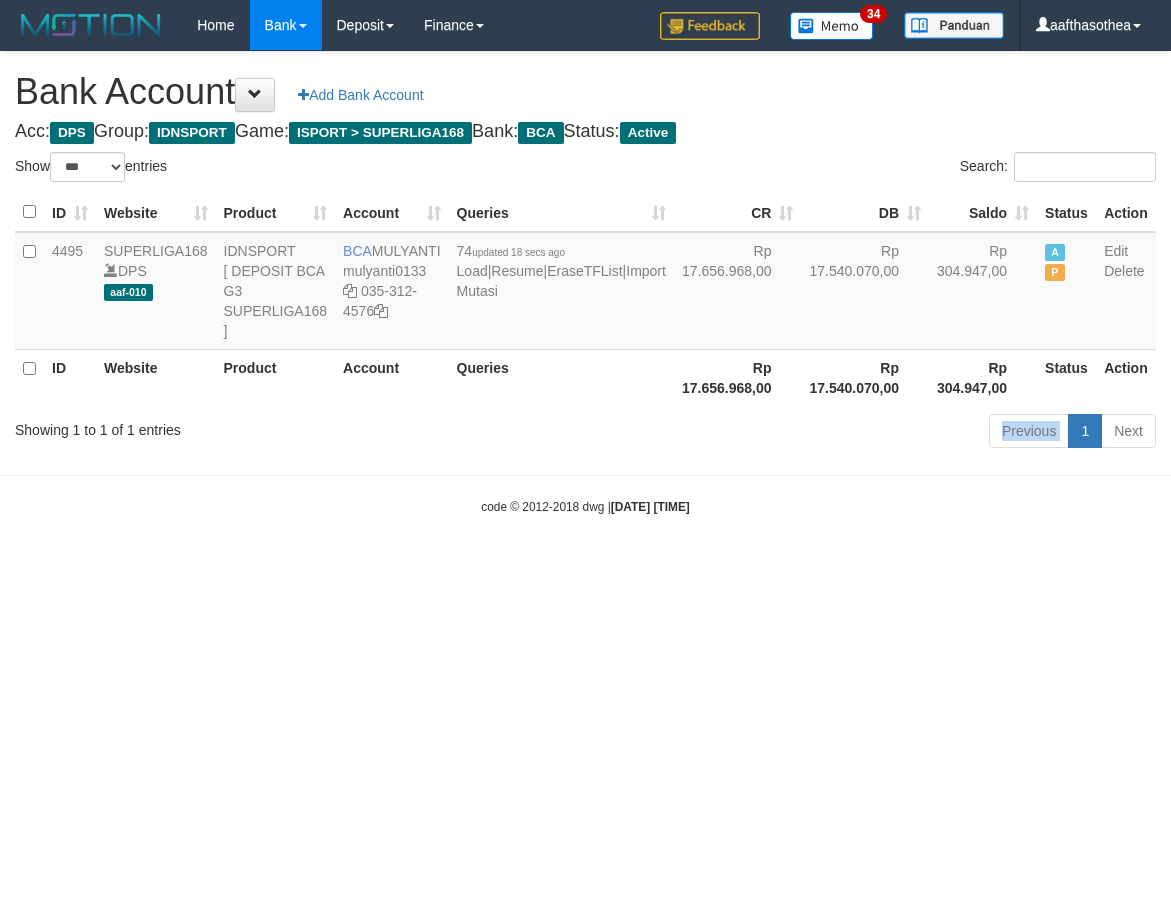 click on "Previous 1 Next" at bounding box center [829, 433] 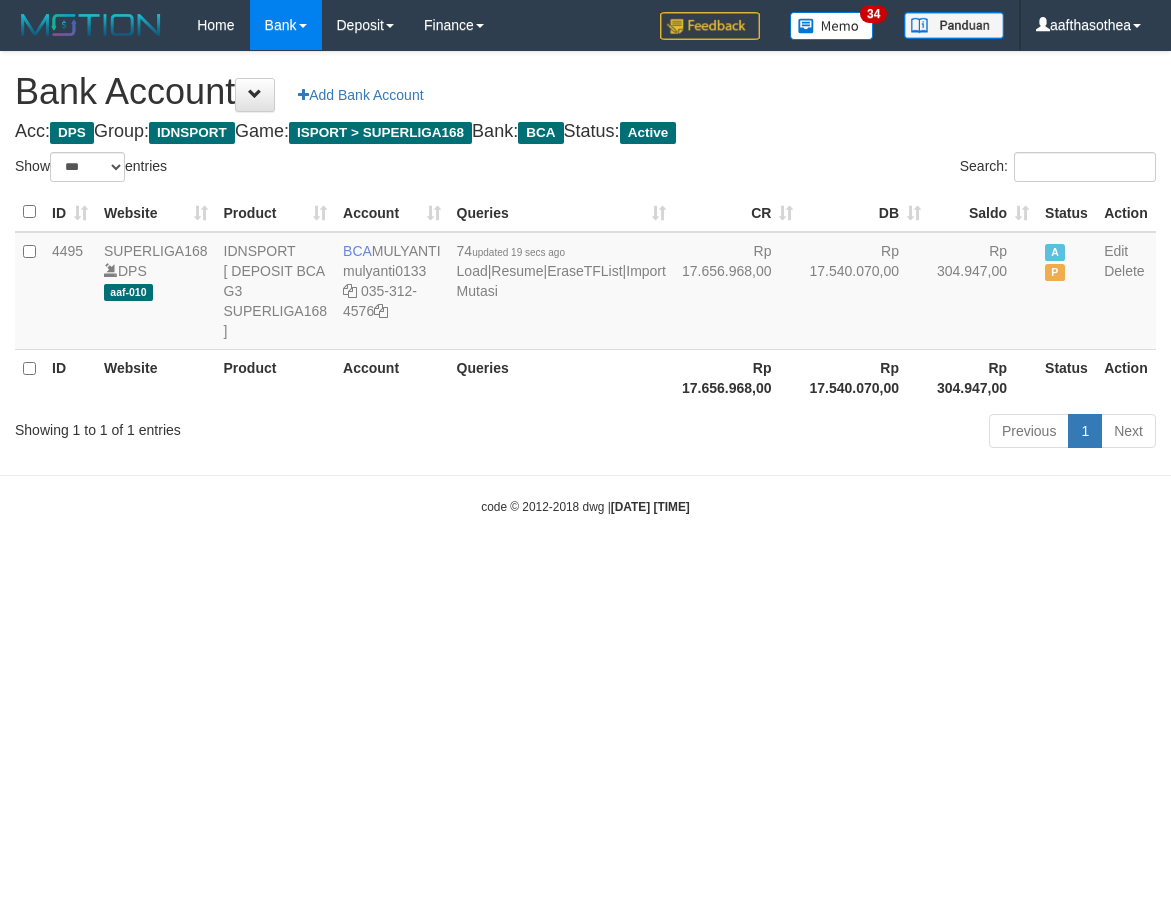 select on "***" 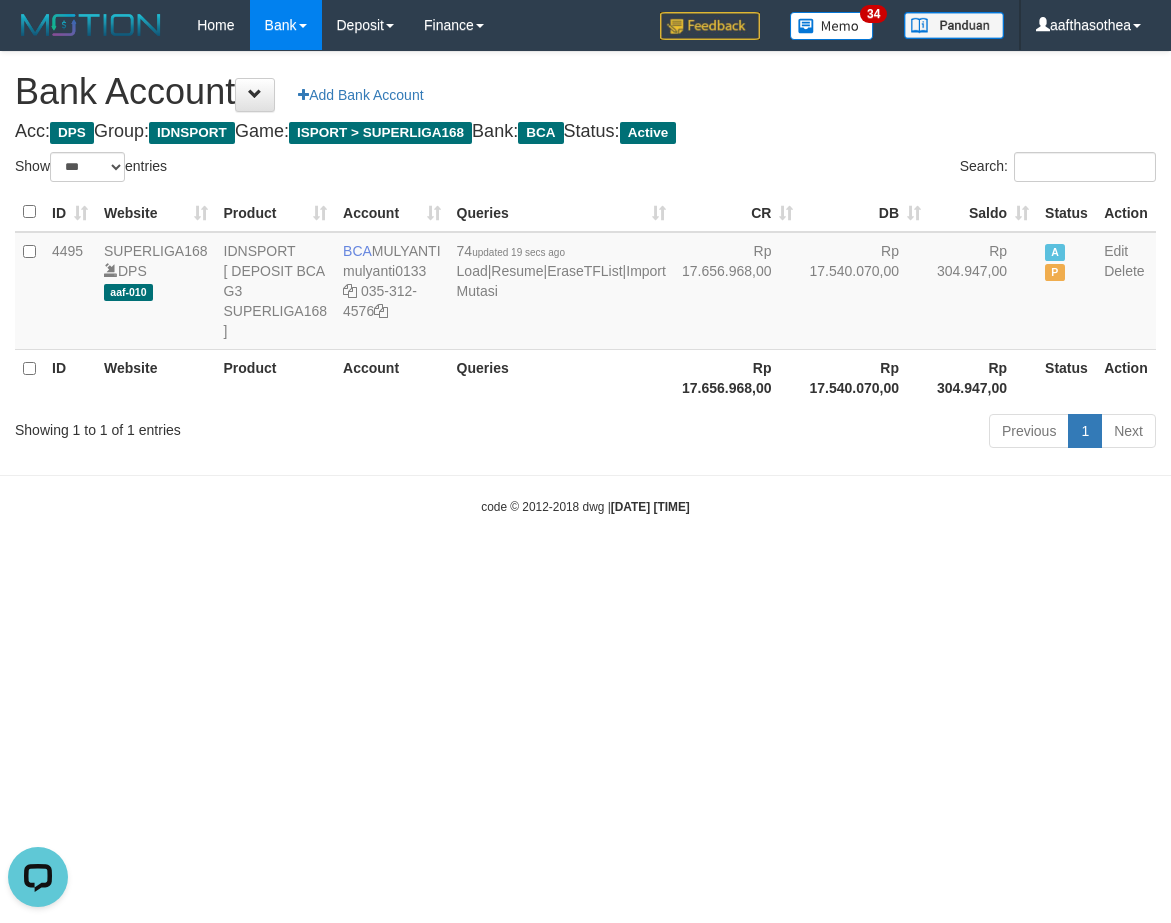 scroll, scrollTop: 0, scrollLeft: 0, axis: both 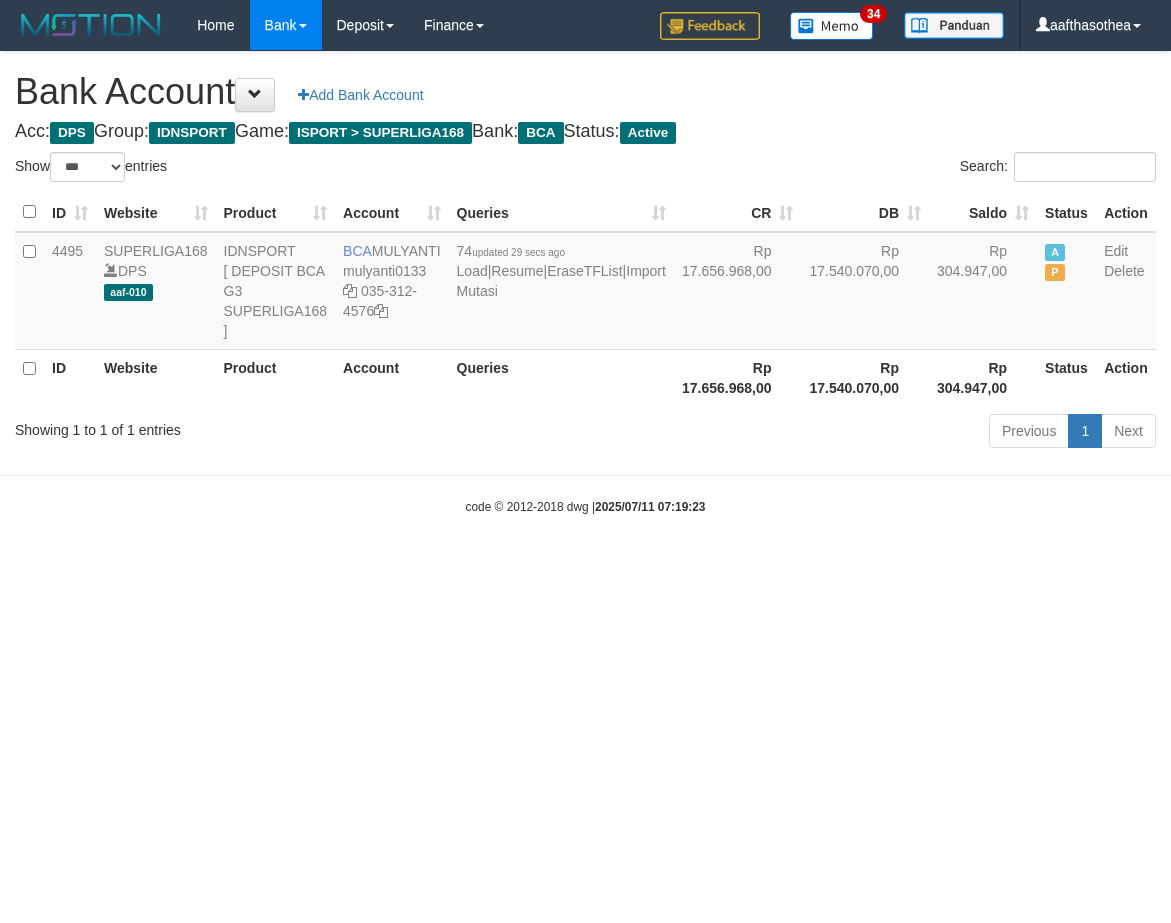 select on "***" 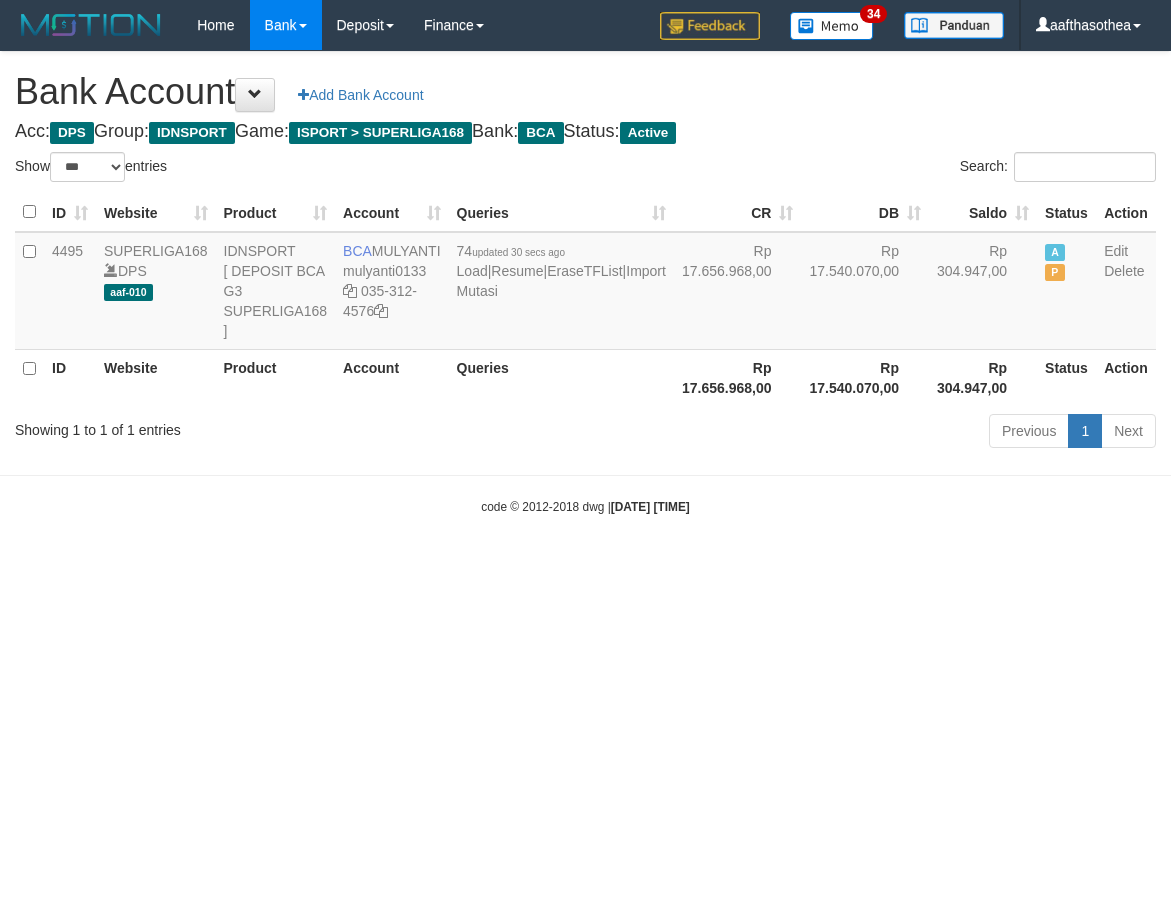 select on "***" 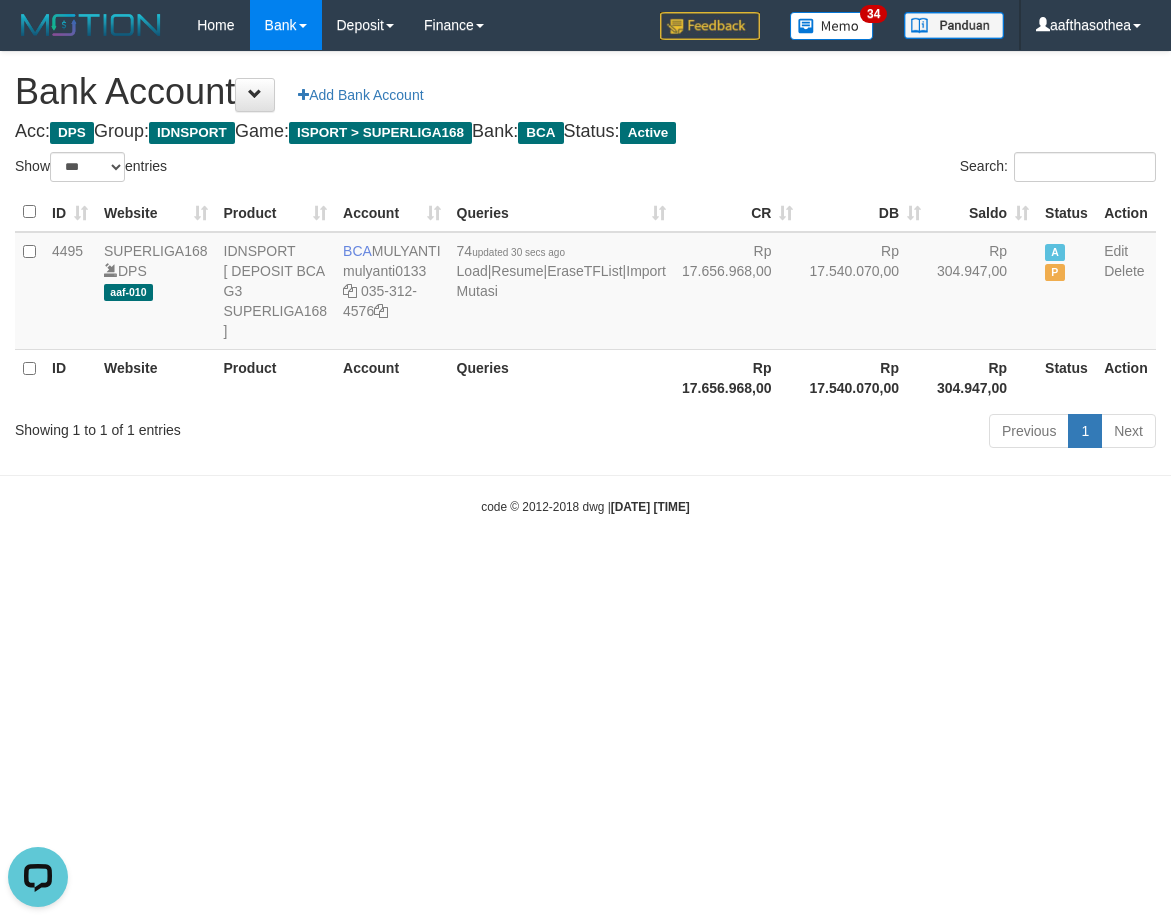 scroll, scrollTop: 0, scrollLeft: 0, axis: both 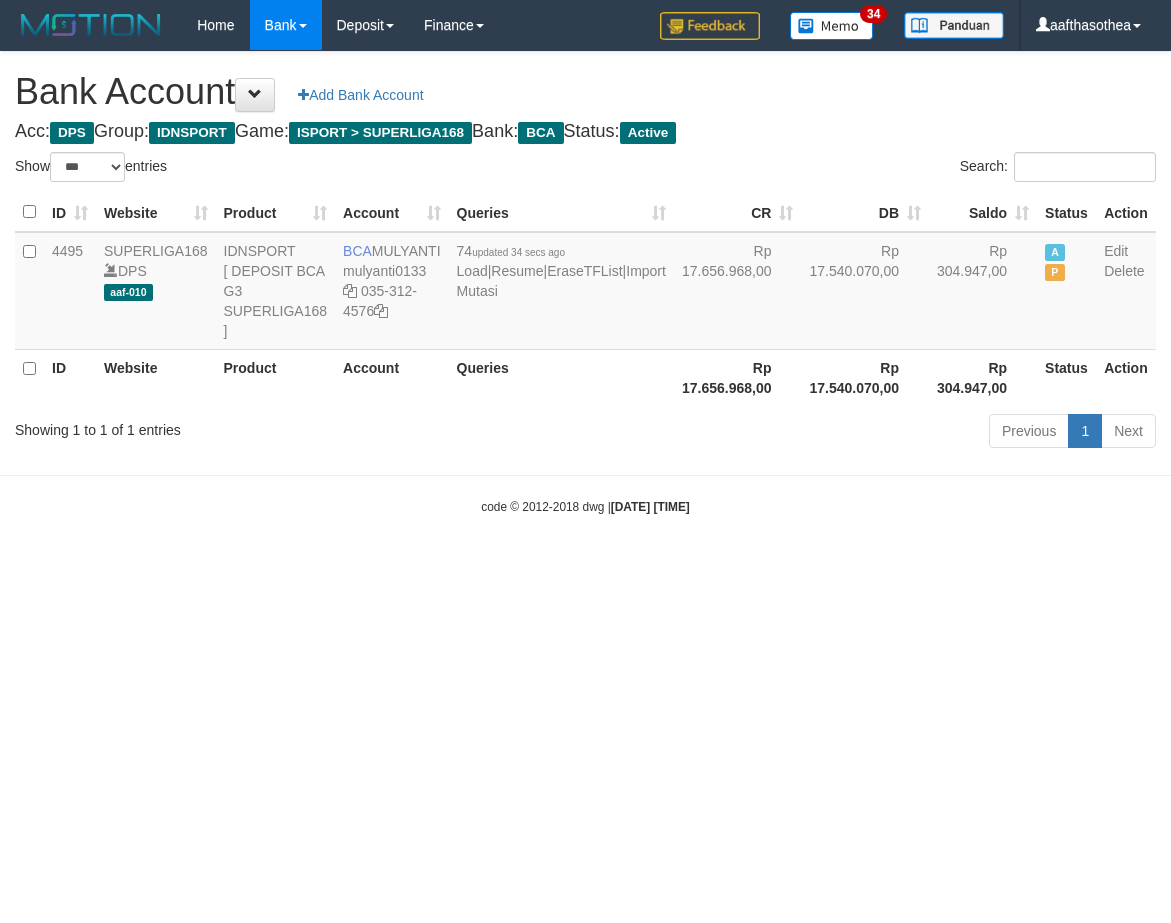 select on "***" 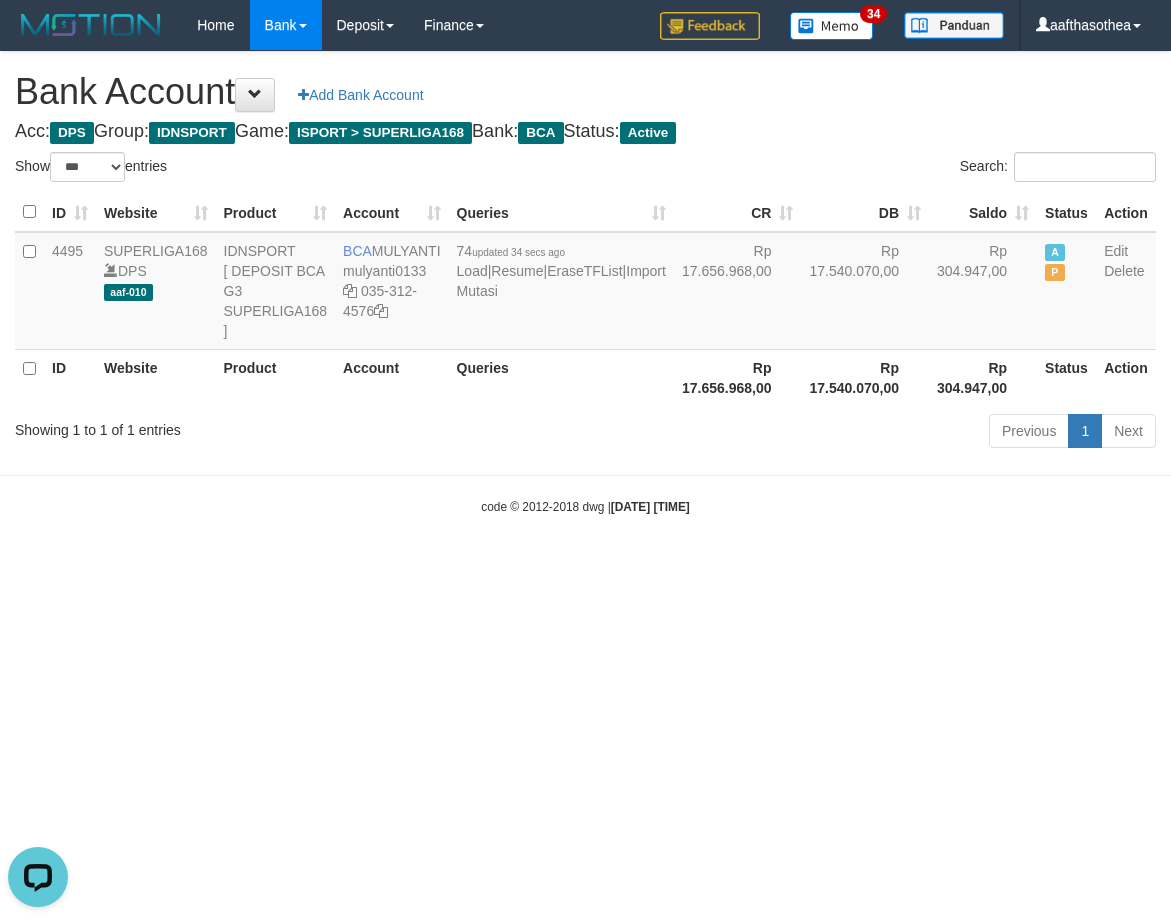 scroll, scrollTop: 0, scrollLeft: 0, axis: both 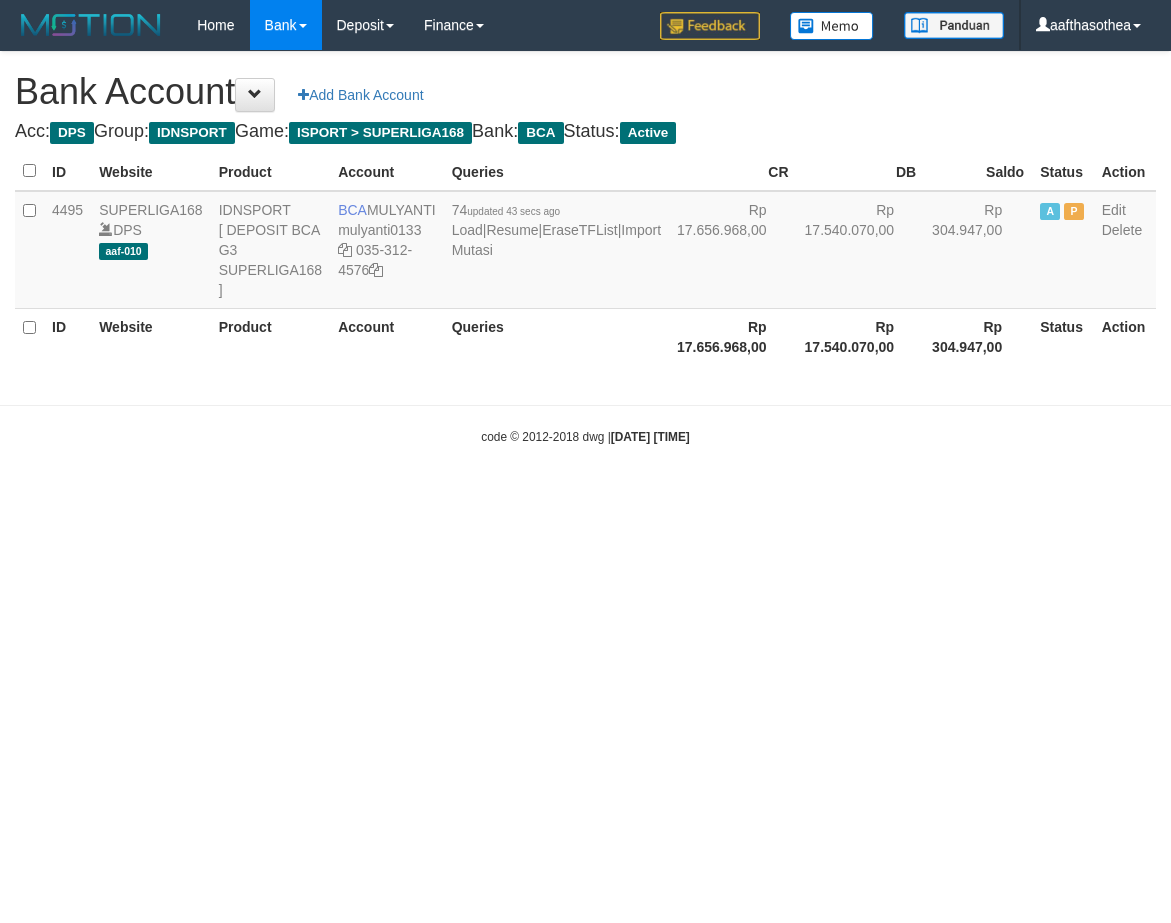 select on "***" 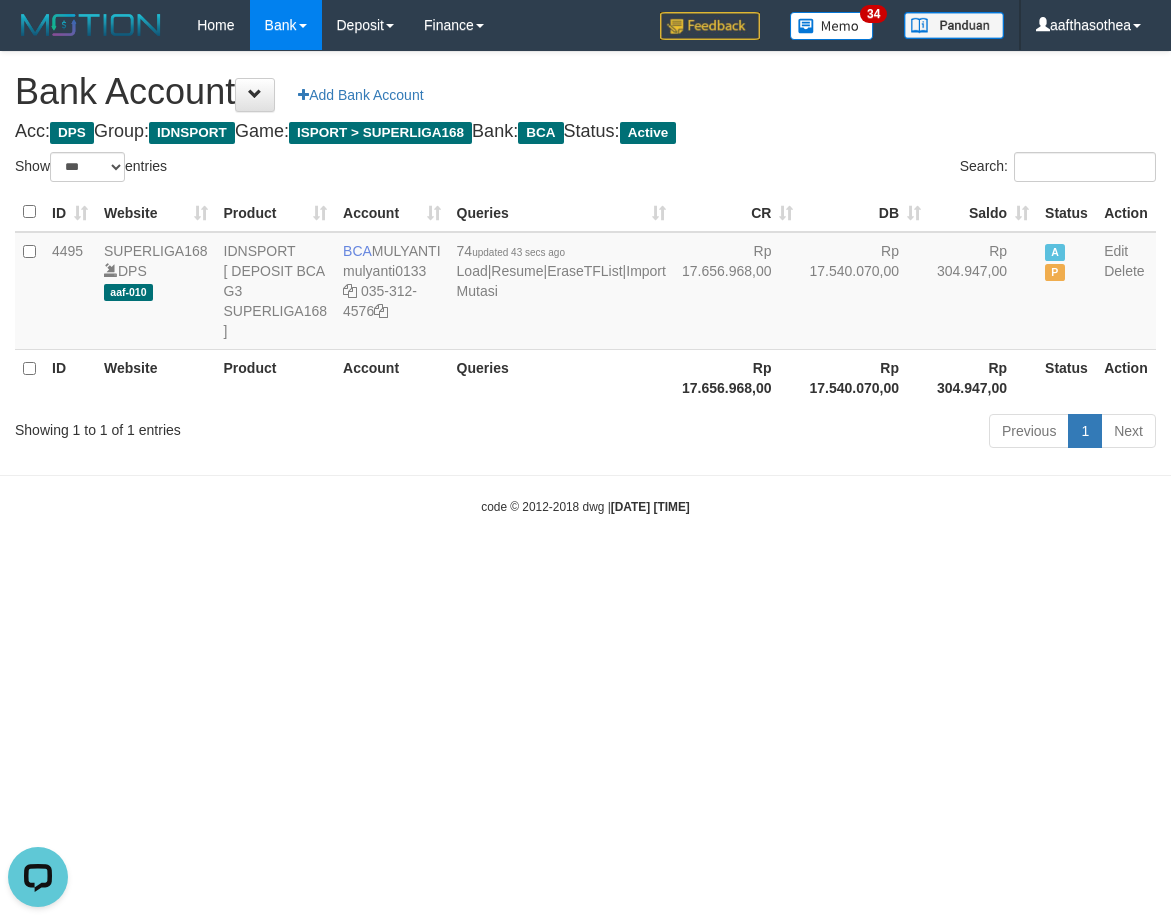 scroll, scrollTop: 0, scrollLeft: 0, axis: both 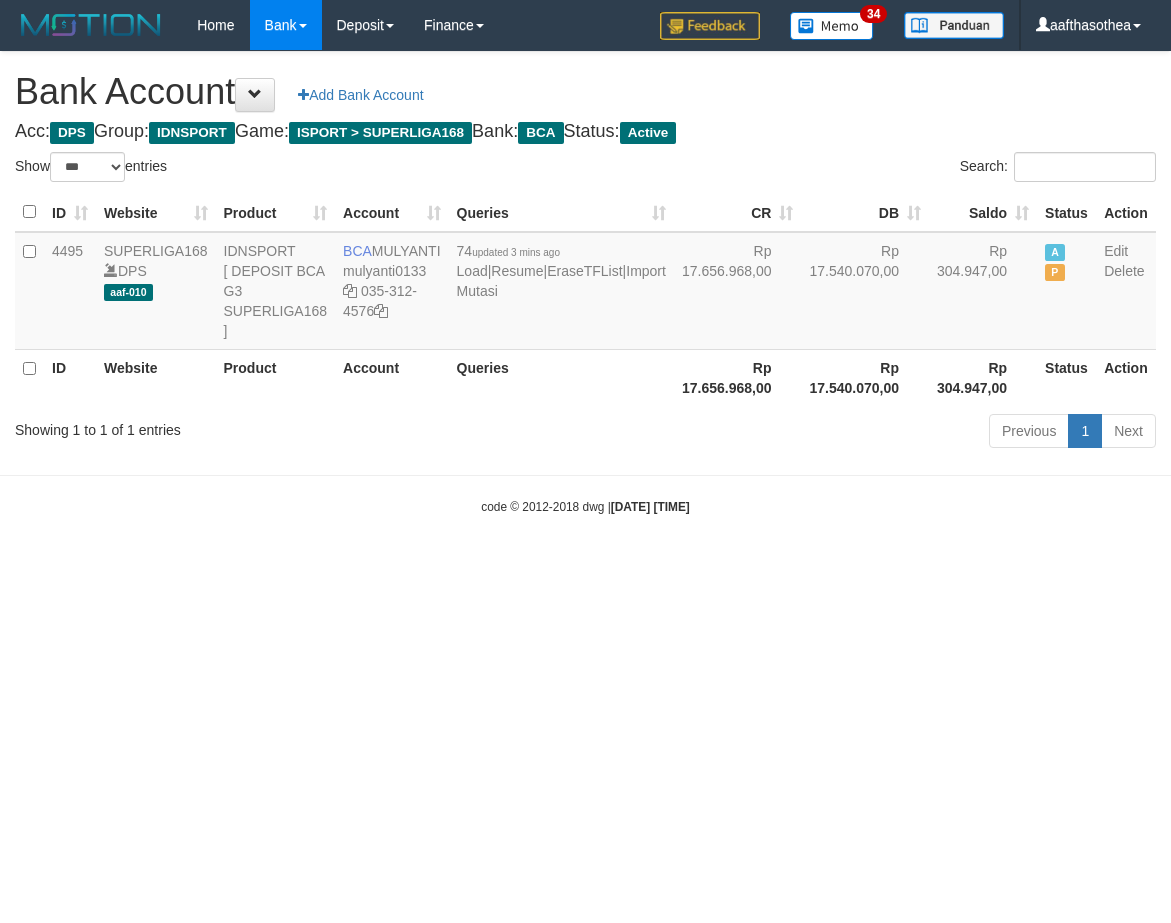 select on "***" 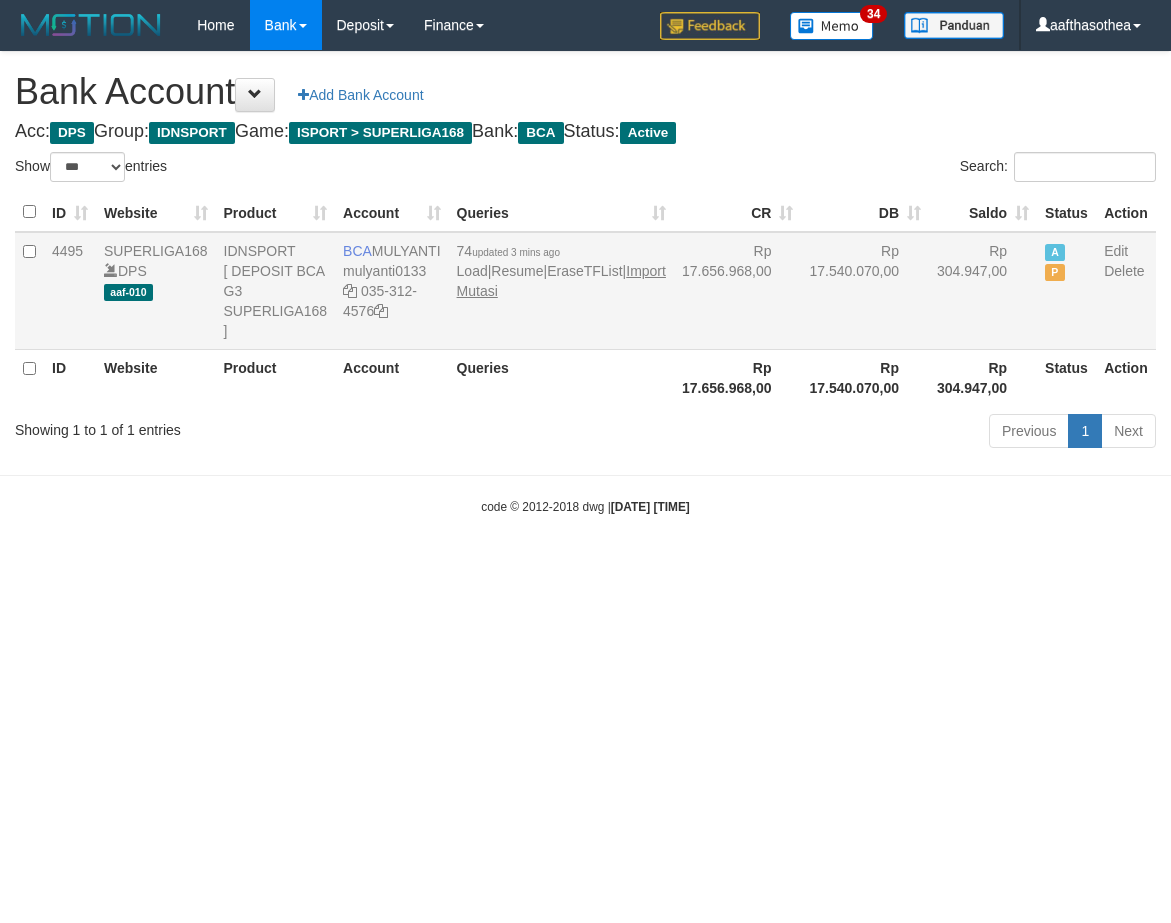 scroll, scrollTop: 0, scrollLeft: 0, axis: both 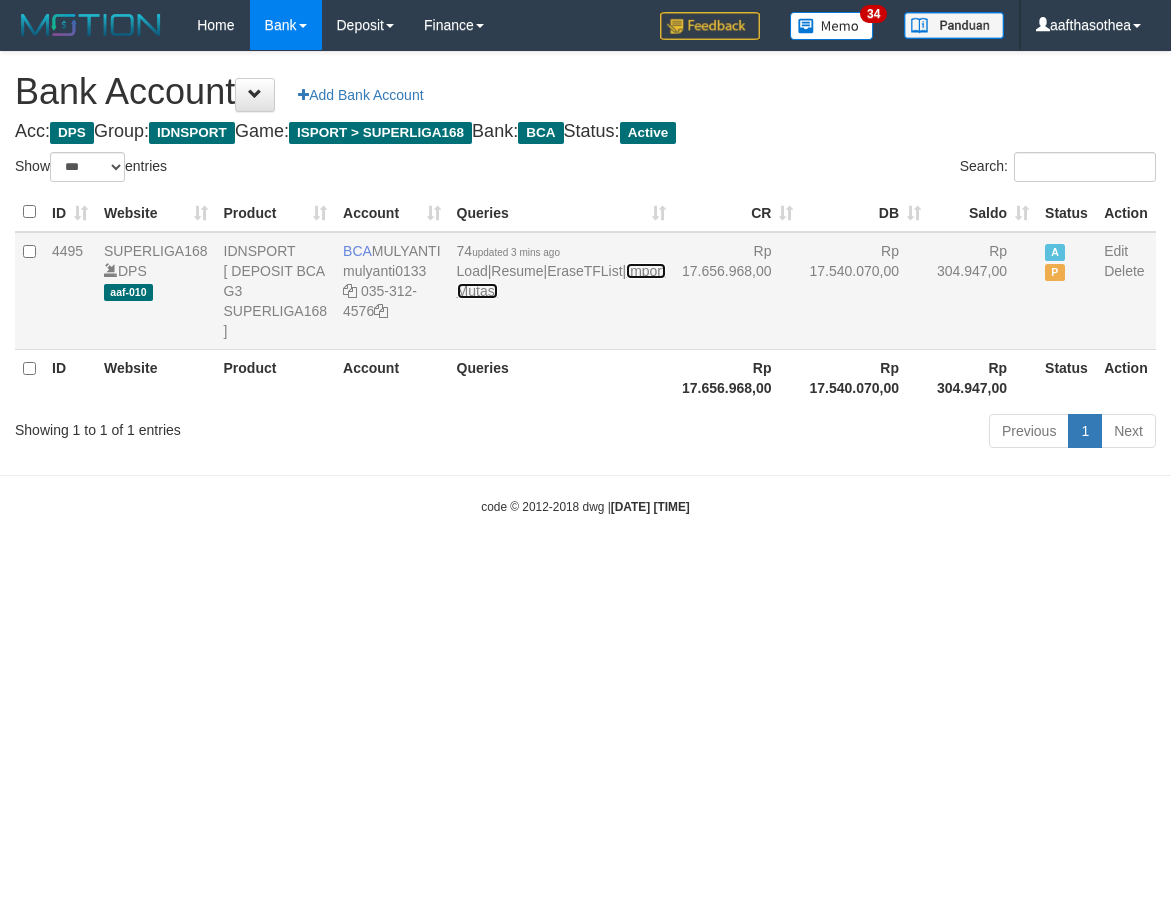 click on "Import Mutasi" at bounding box center [561, 281] 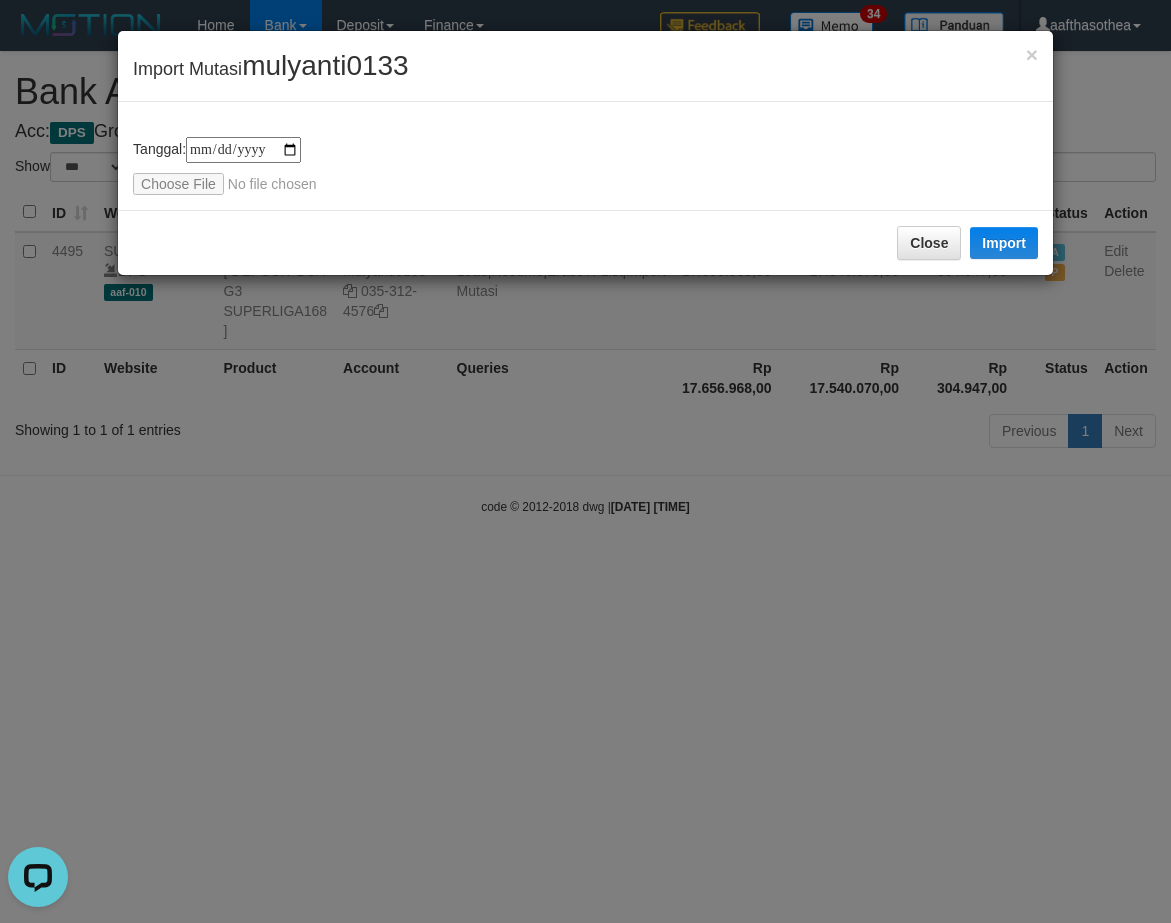 scroll, scrollTop: 0, scrollLeft: 0, axis: both 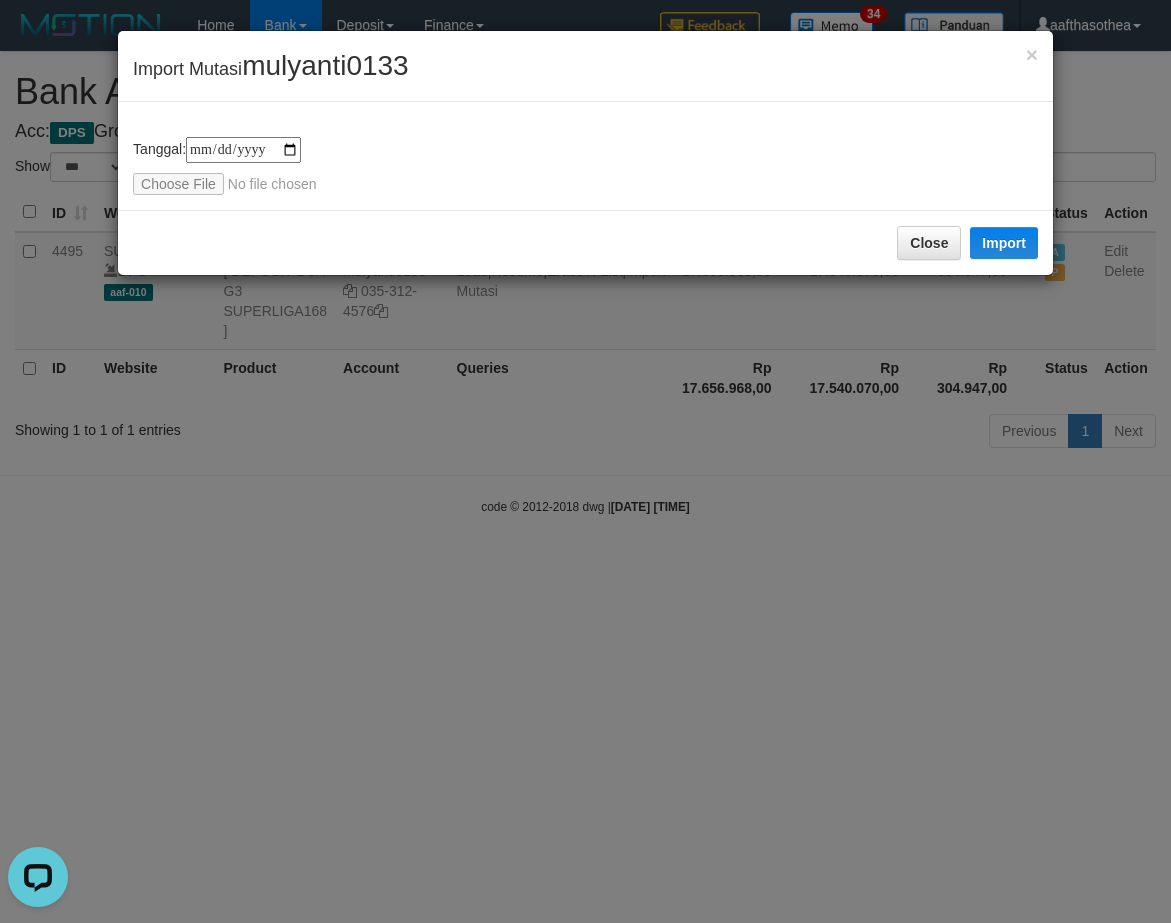 type on "**********" 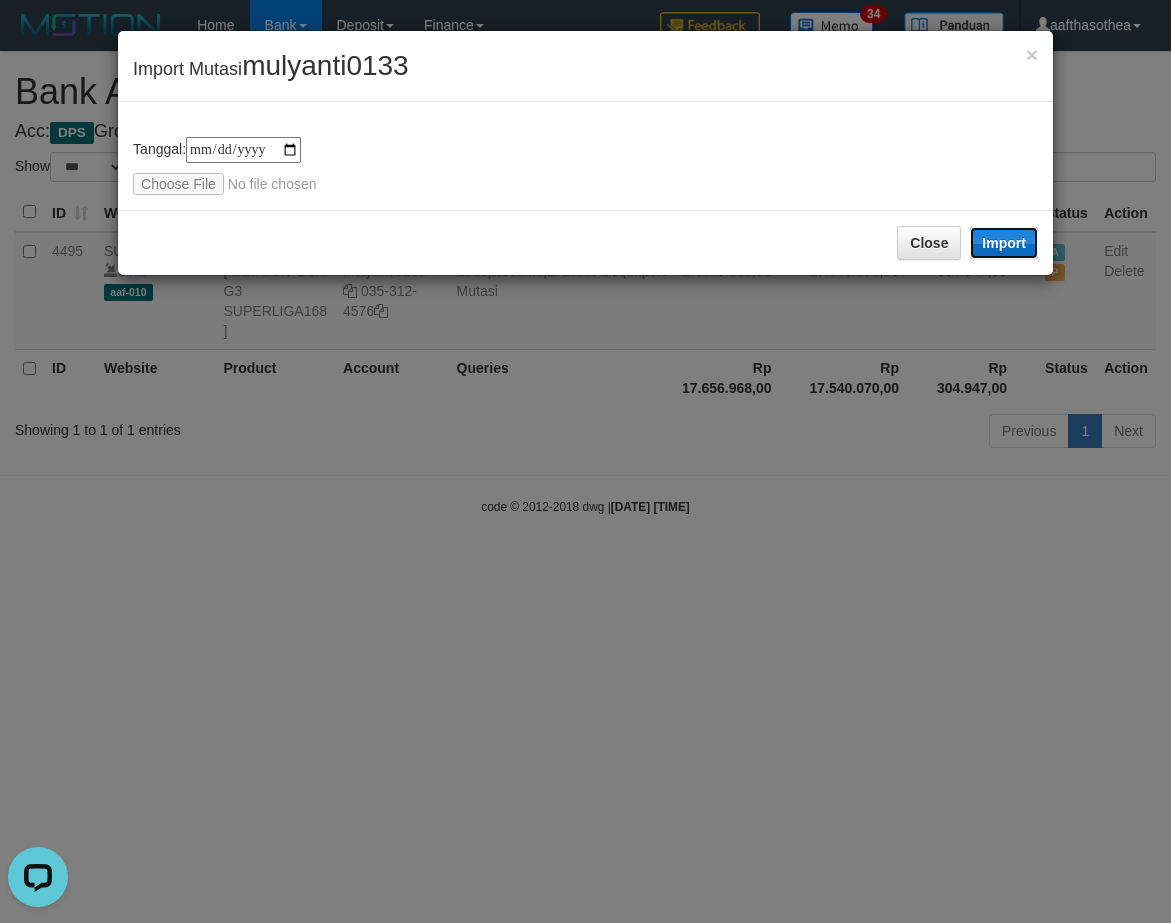 click on "Import" at bounding box center [1004, 243] 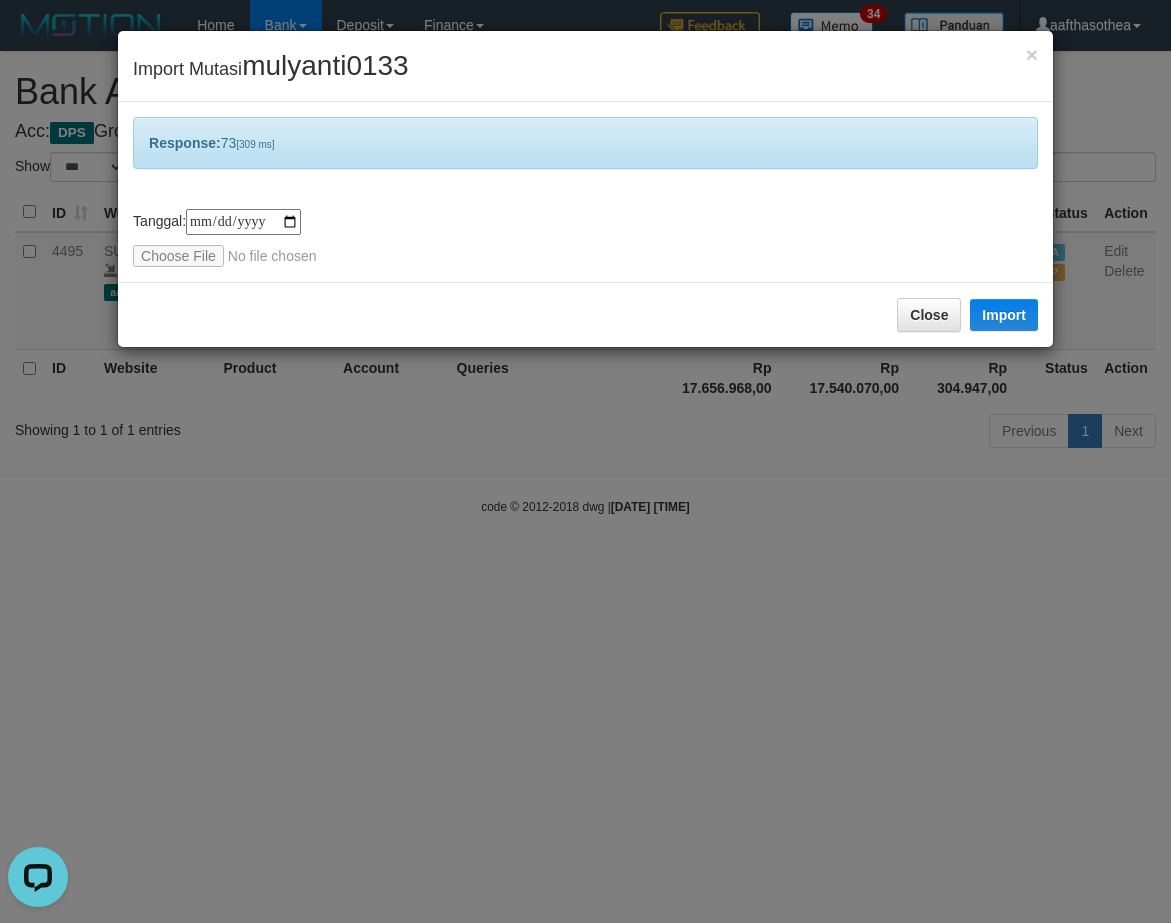 click on "**********" at bounding box center [585, 461] 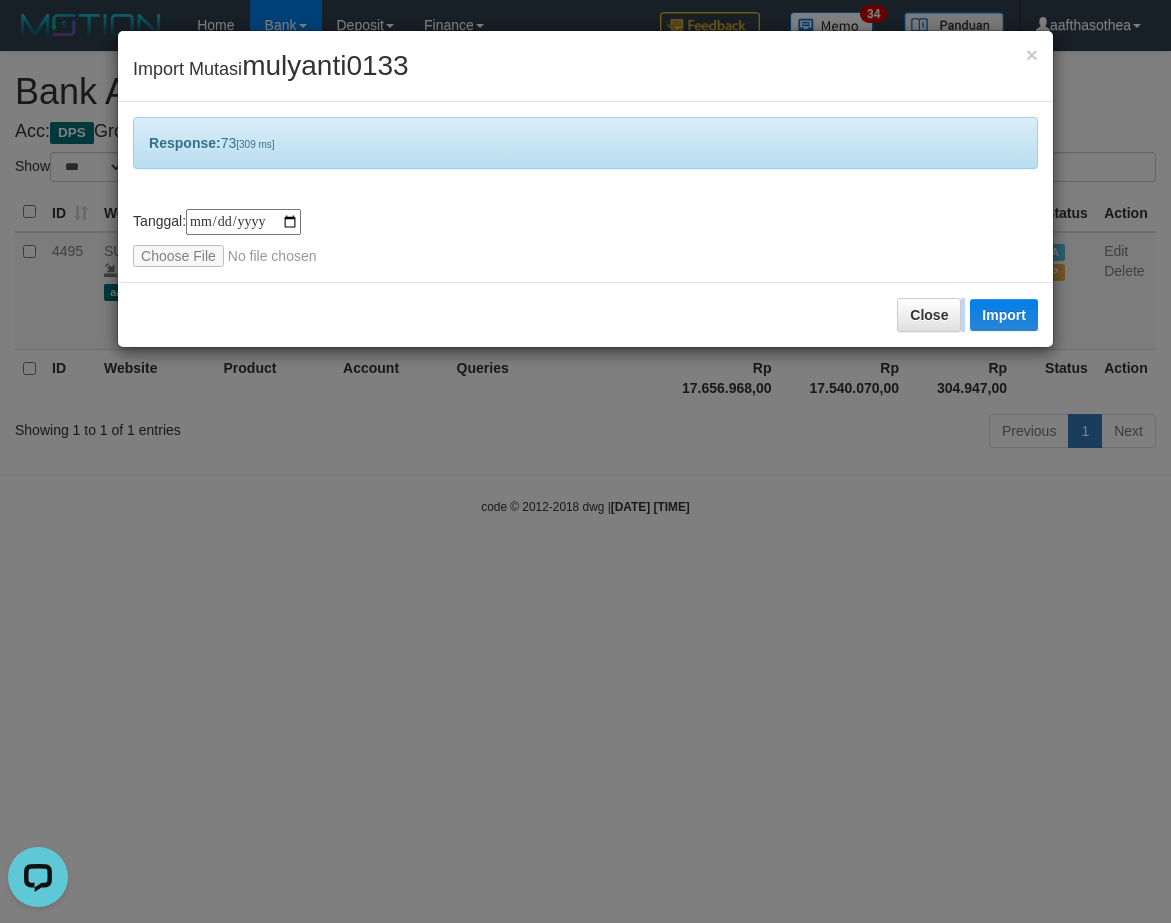 click on "**********" at bounding box center [585, 461] 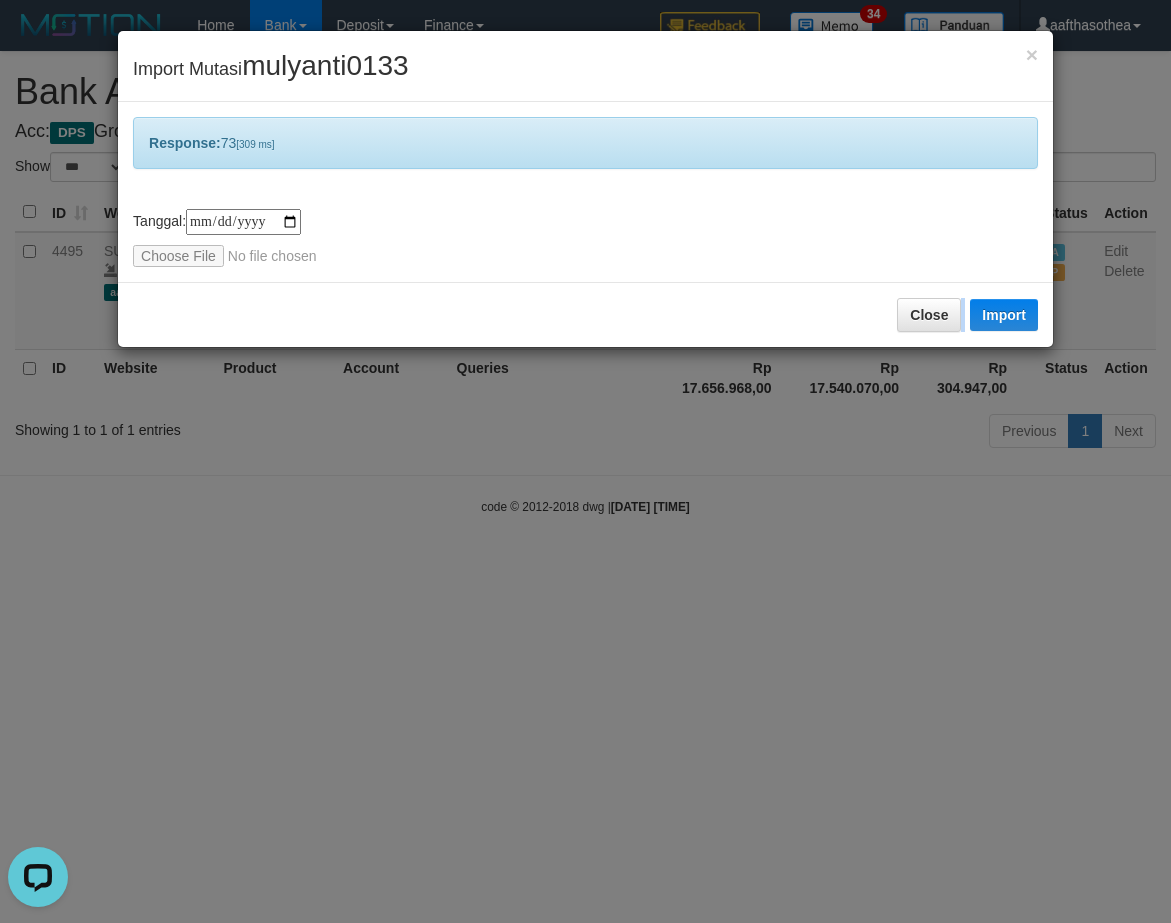 click on "**********" at bounding box center (585, 461) 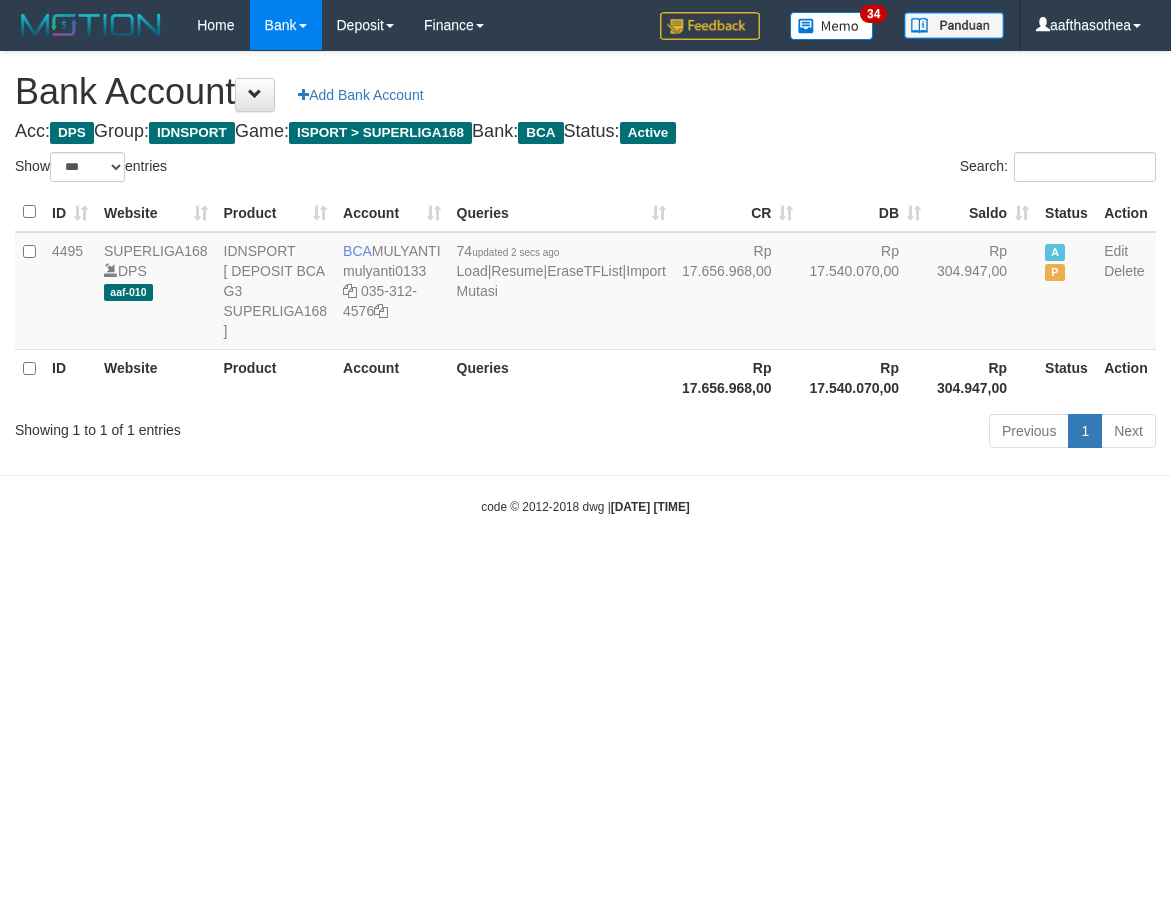 select on "***" 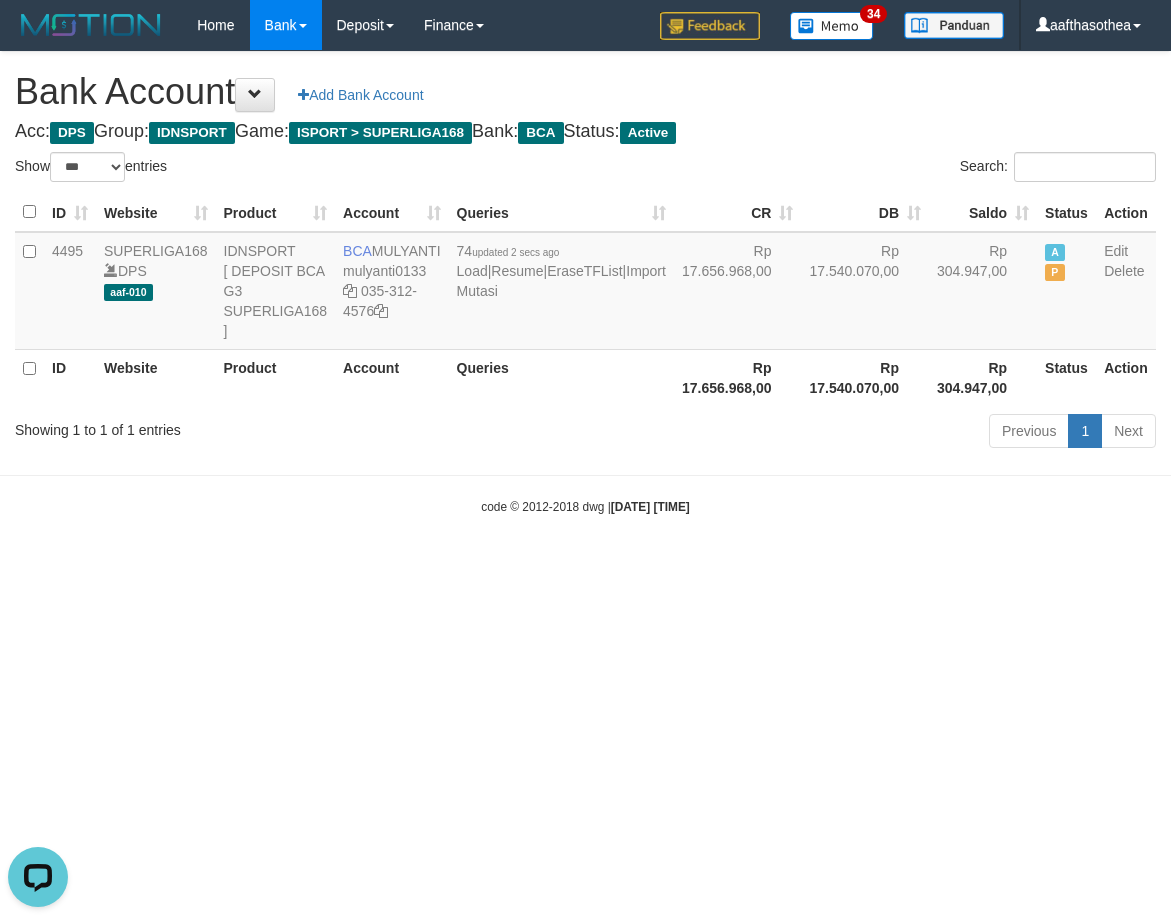 scroll, scrollTop: 0, scrollLeft: 0, axis: both 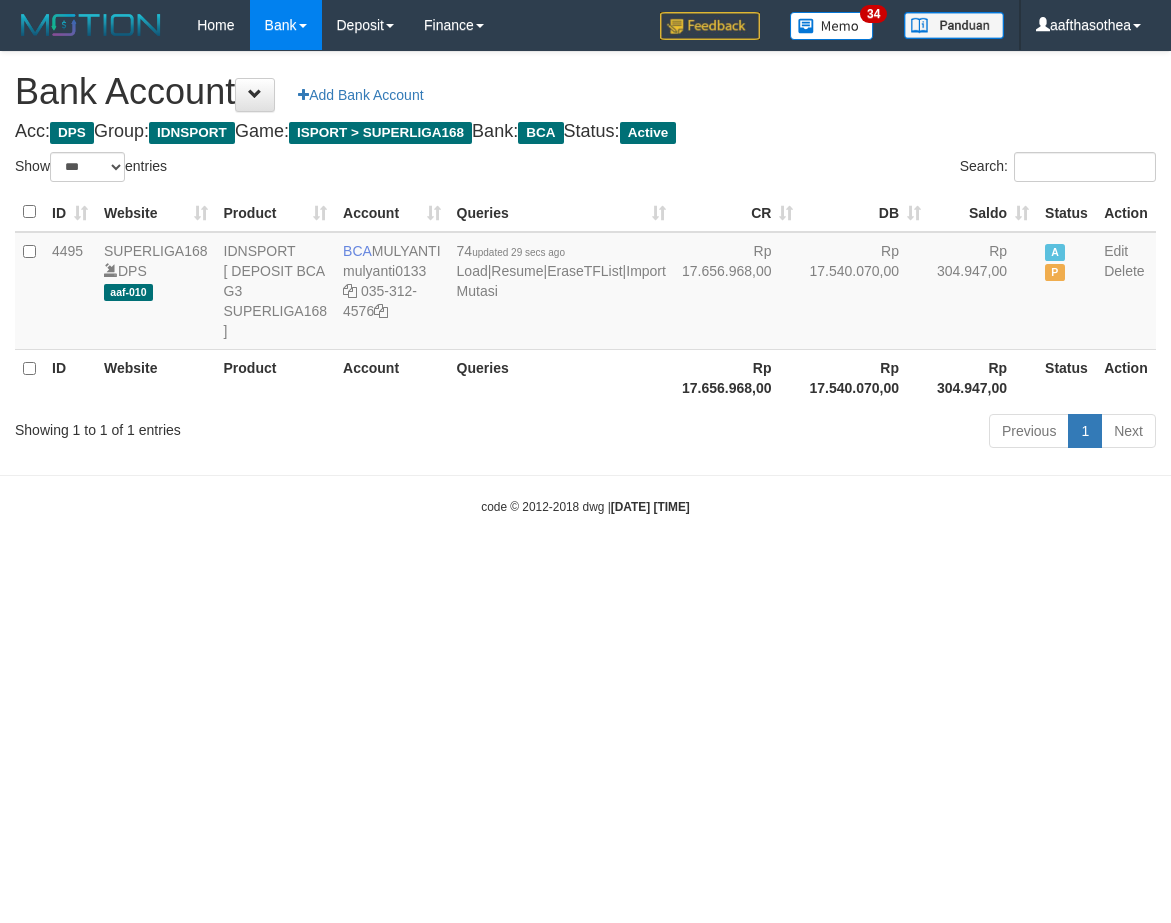 select on "***" 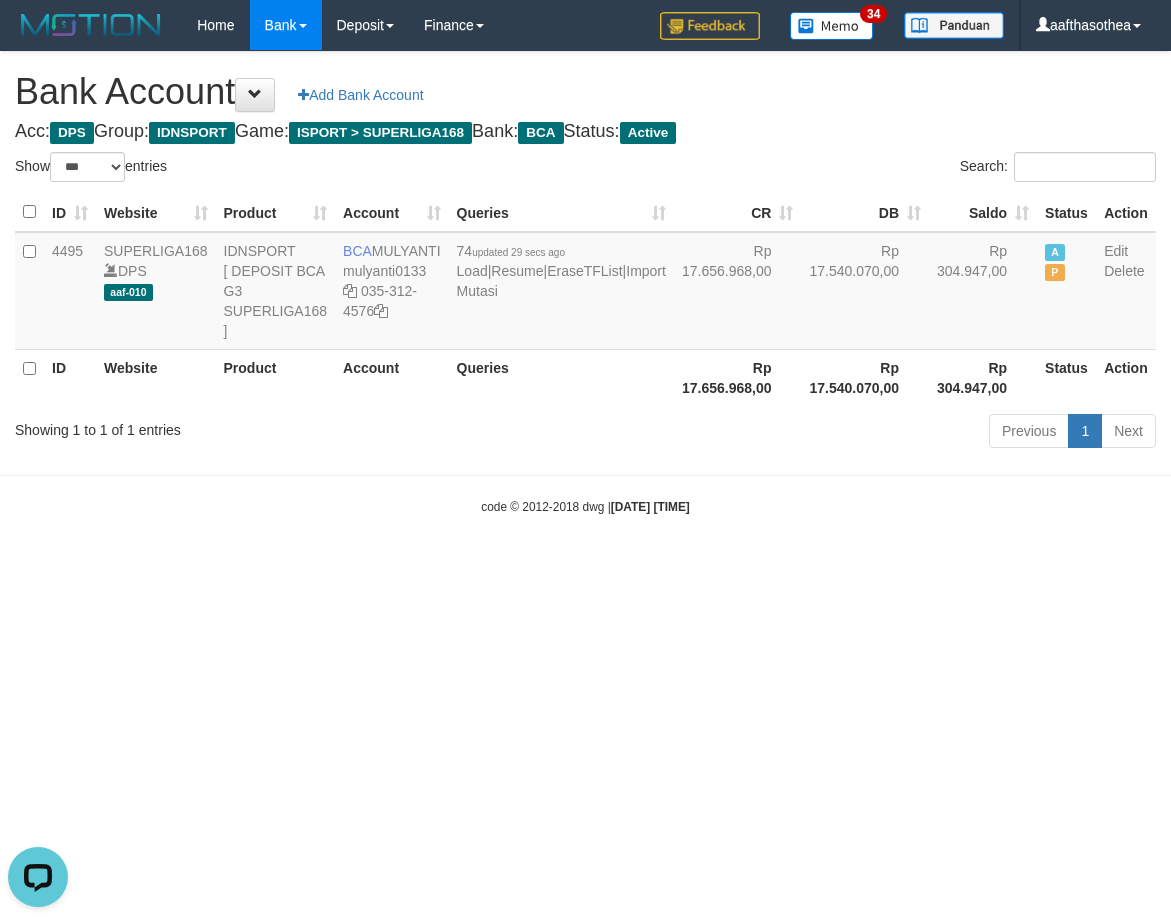 scroll, scrollTop: 0, scrollLeft: 0, axis: both 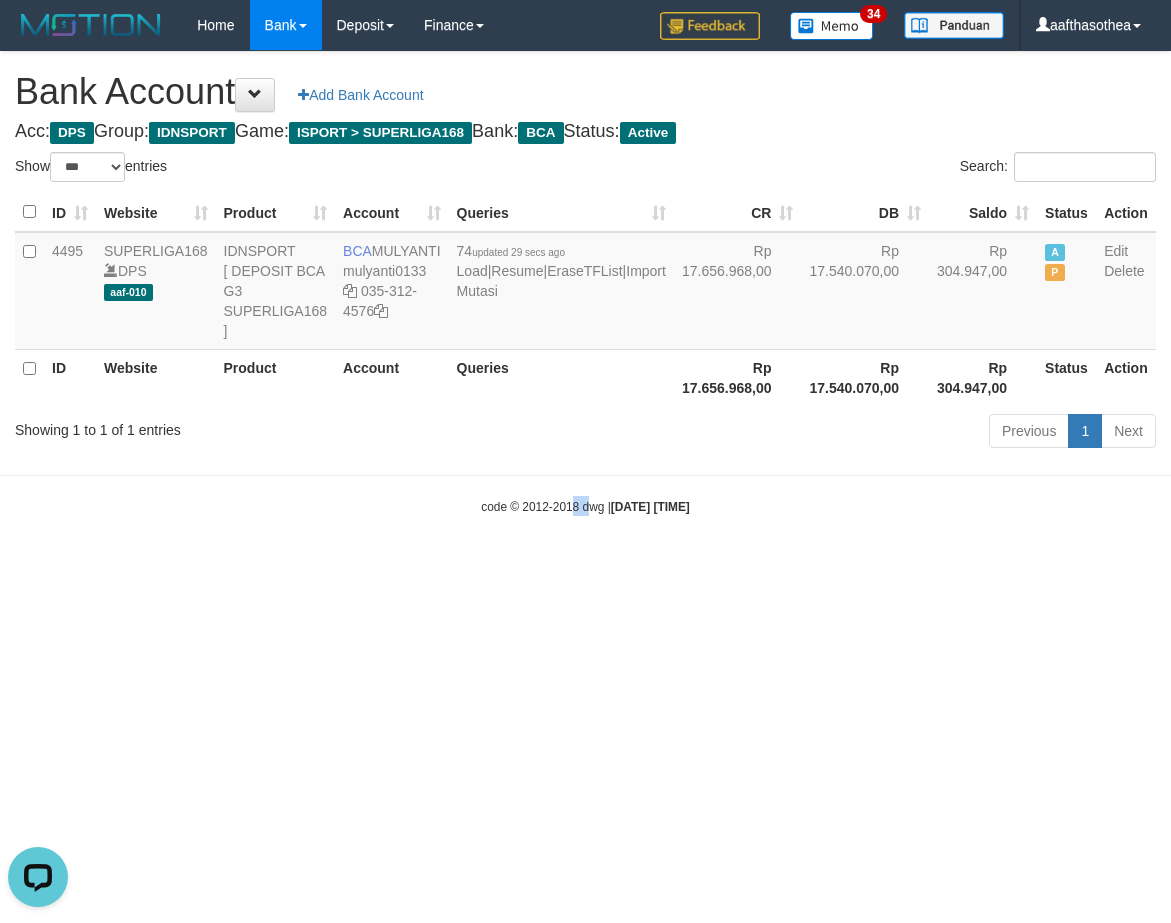 click on "Toggle navigation
Home
Bank
Account List
Load
By Website
Group
[ISPORT]													SUPERLIGA168
By Load Group (DPS)
34" at bounding box center (585, 283) 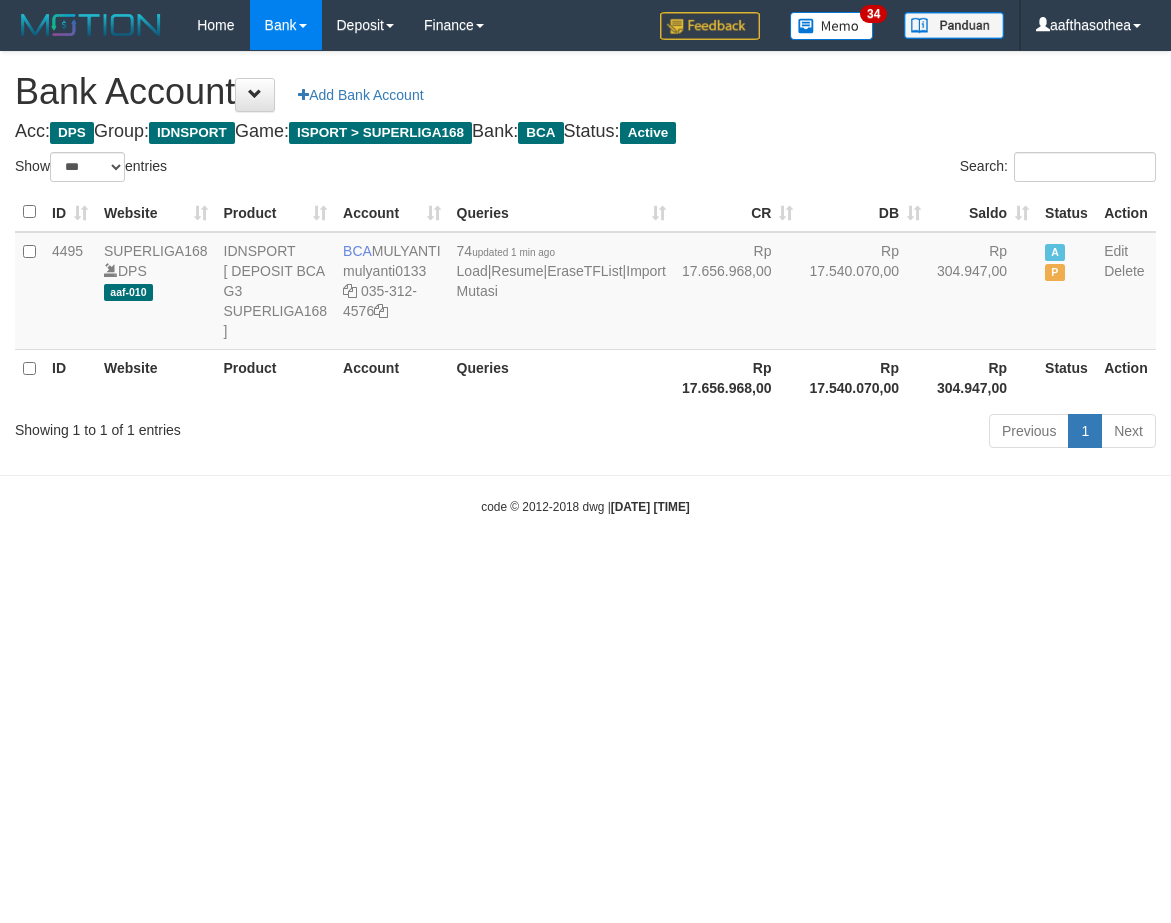 select on "***" 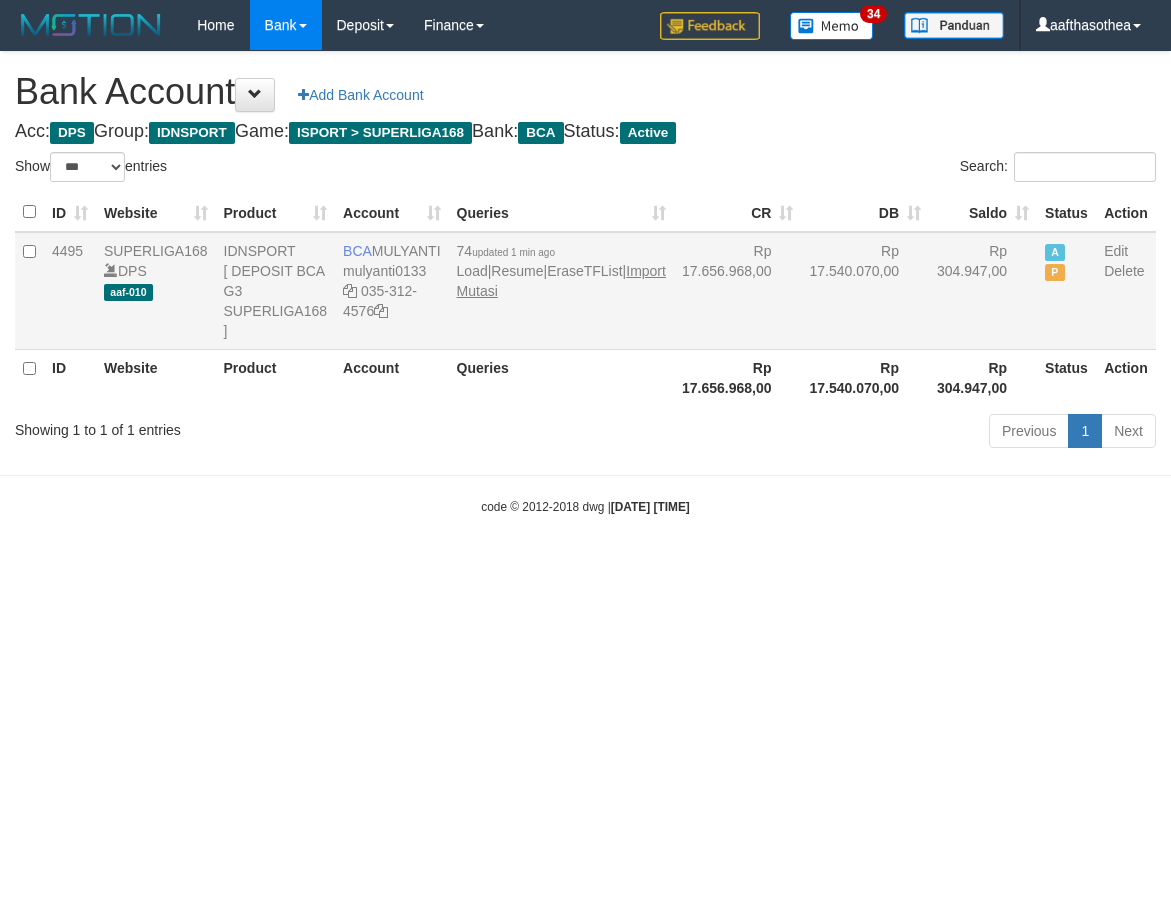scroll, scrollTop: 0, scrollLeft: 0, axis: both 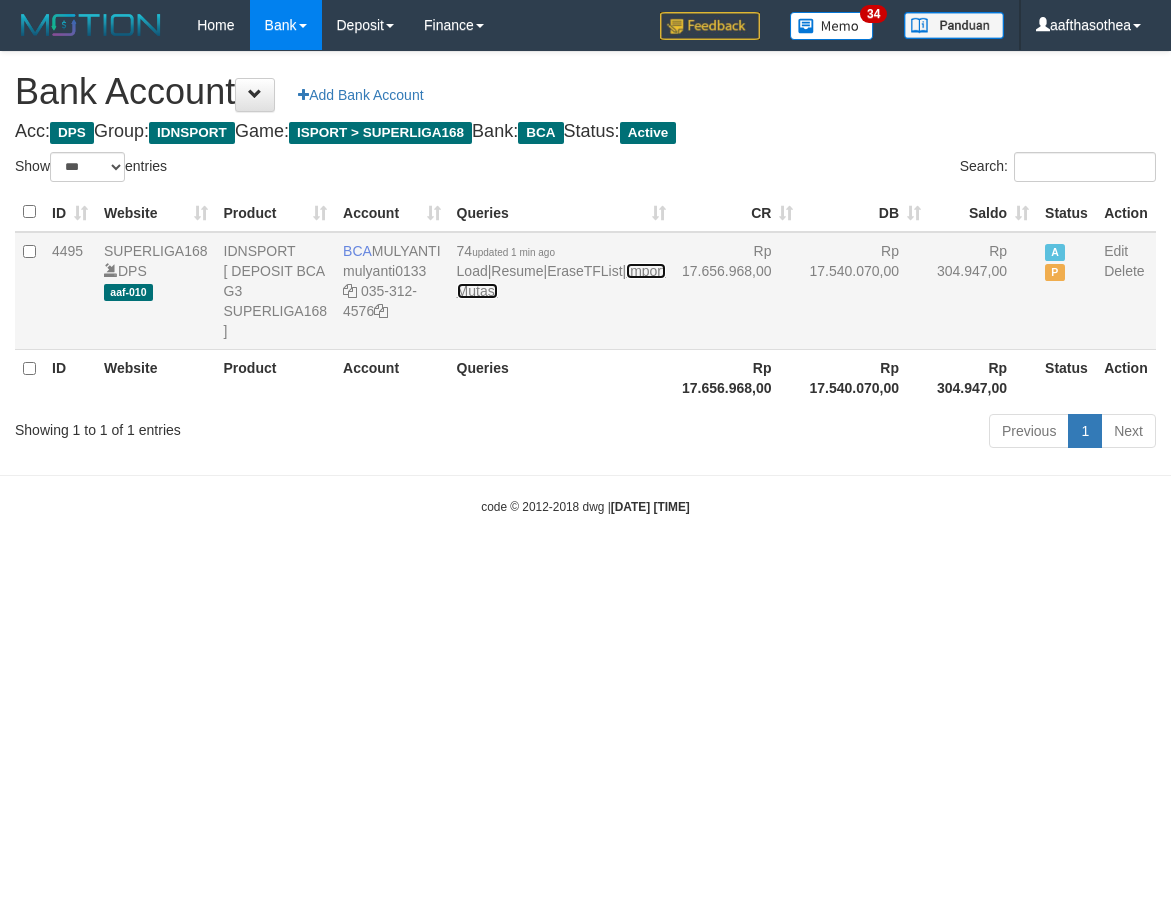 click on "Import Mutasi" at bounding box center [561, 281] 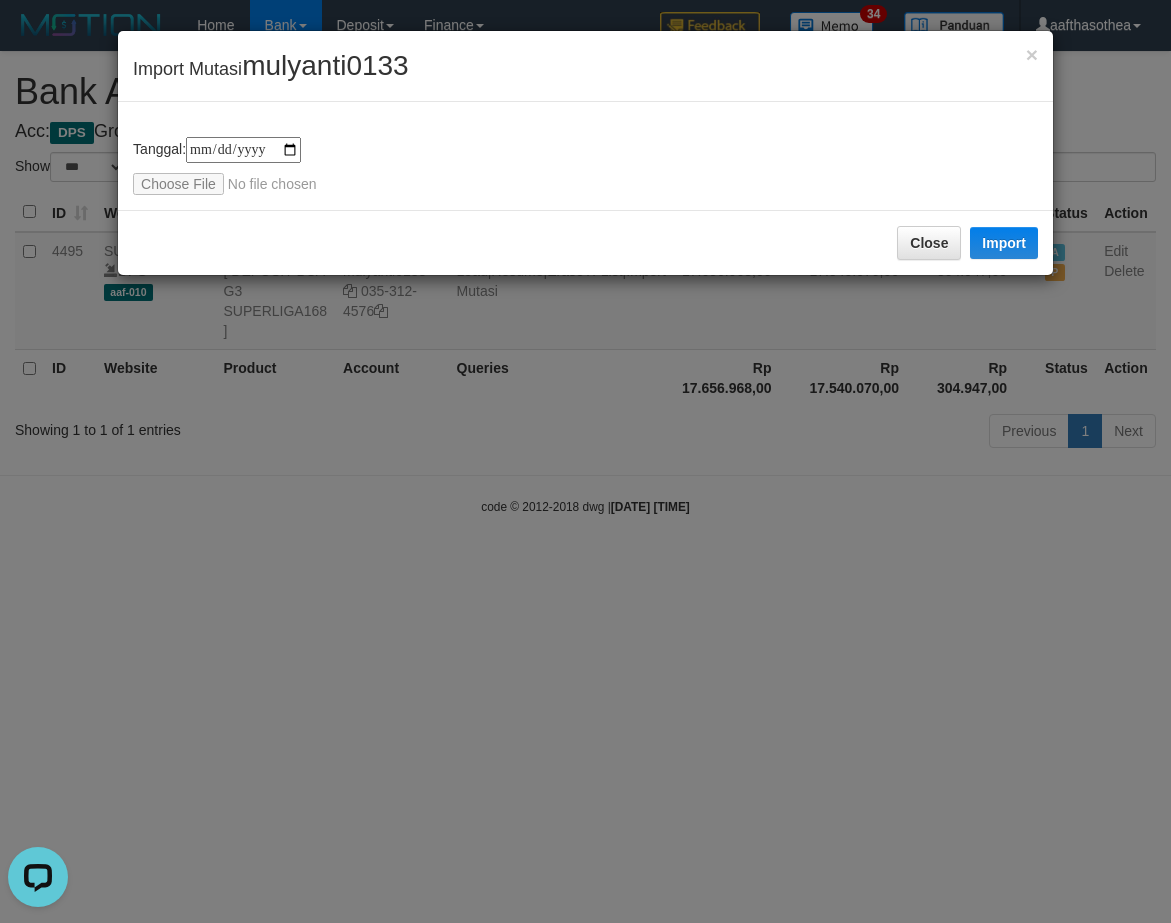 scroll, scrollTop: 0, scrollLeft: 0, axis: both 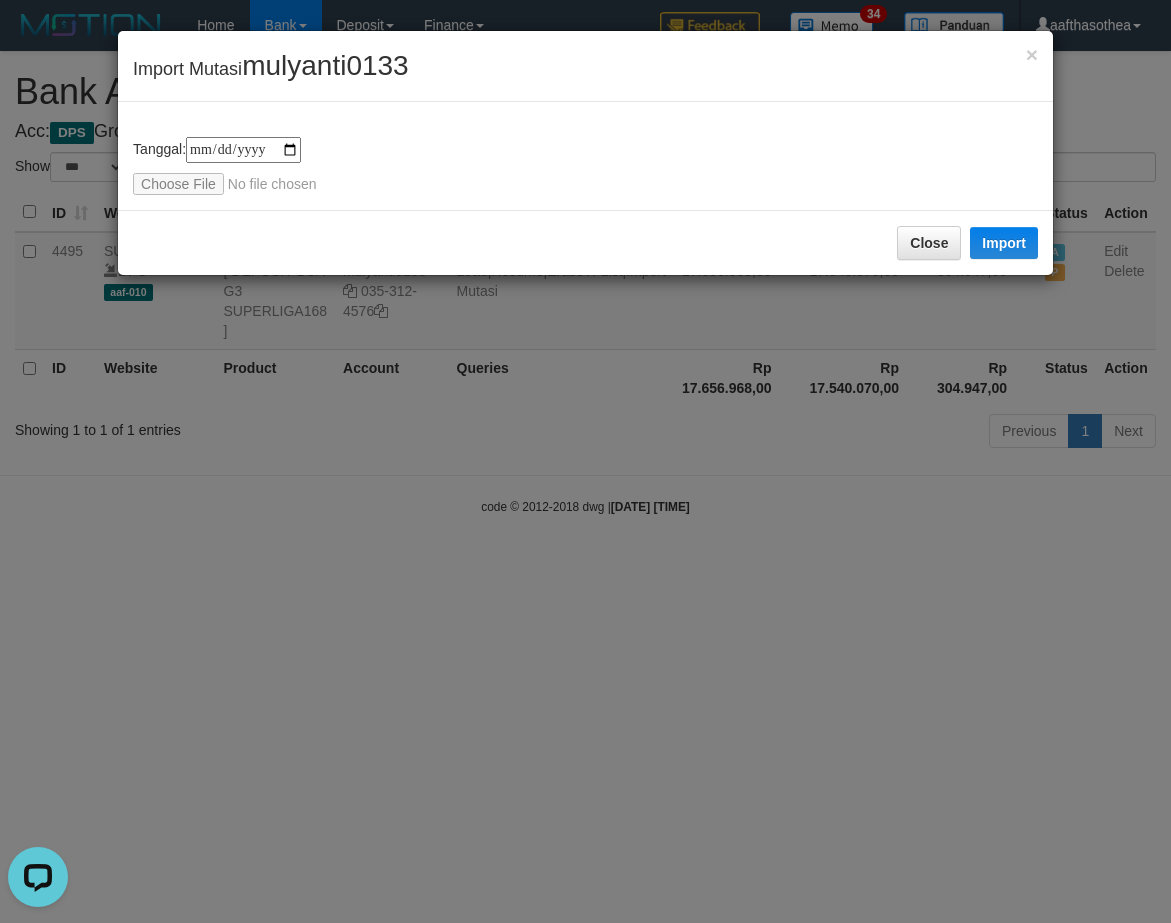 type on "**********" 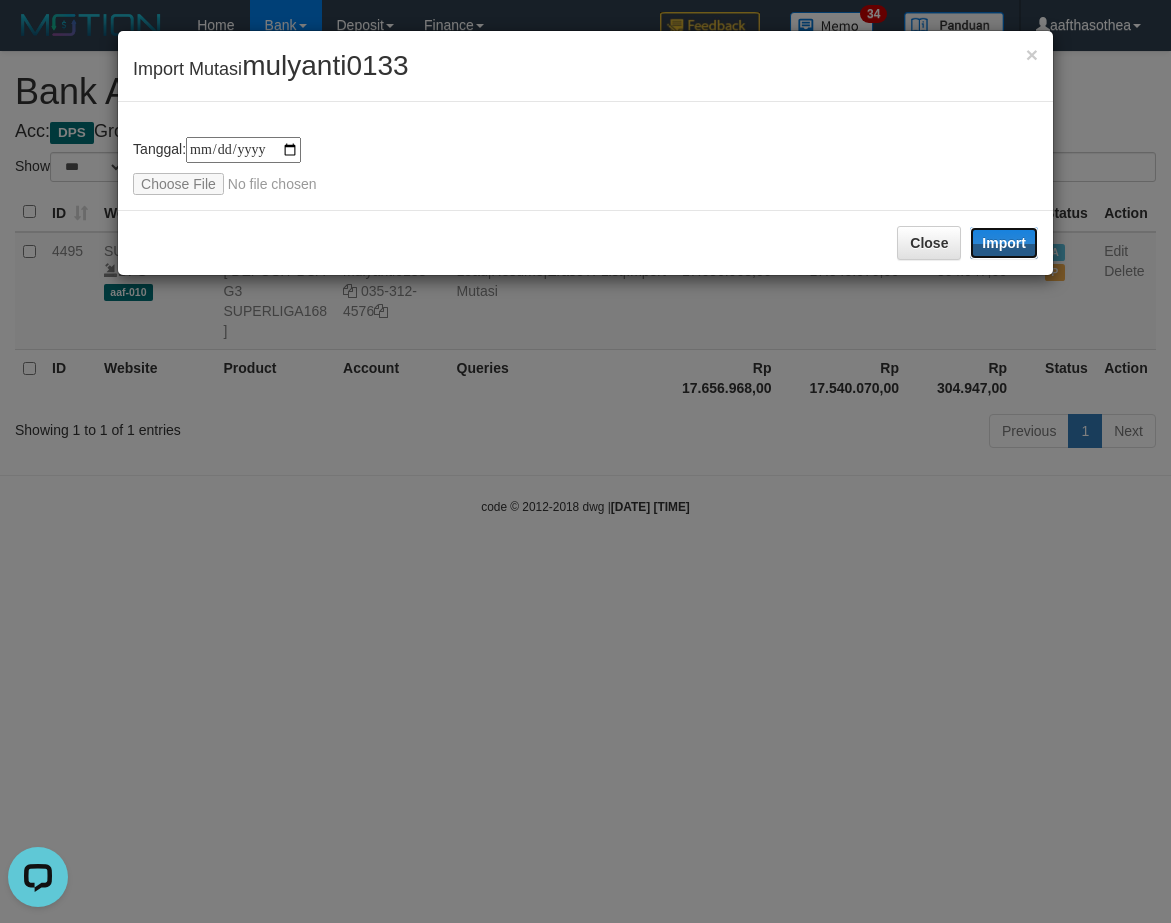 click on "Import" at bounding box center [1004, 243] 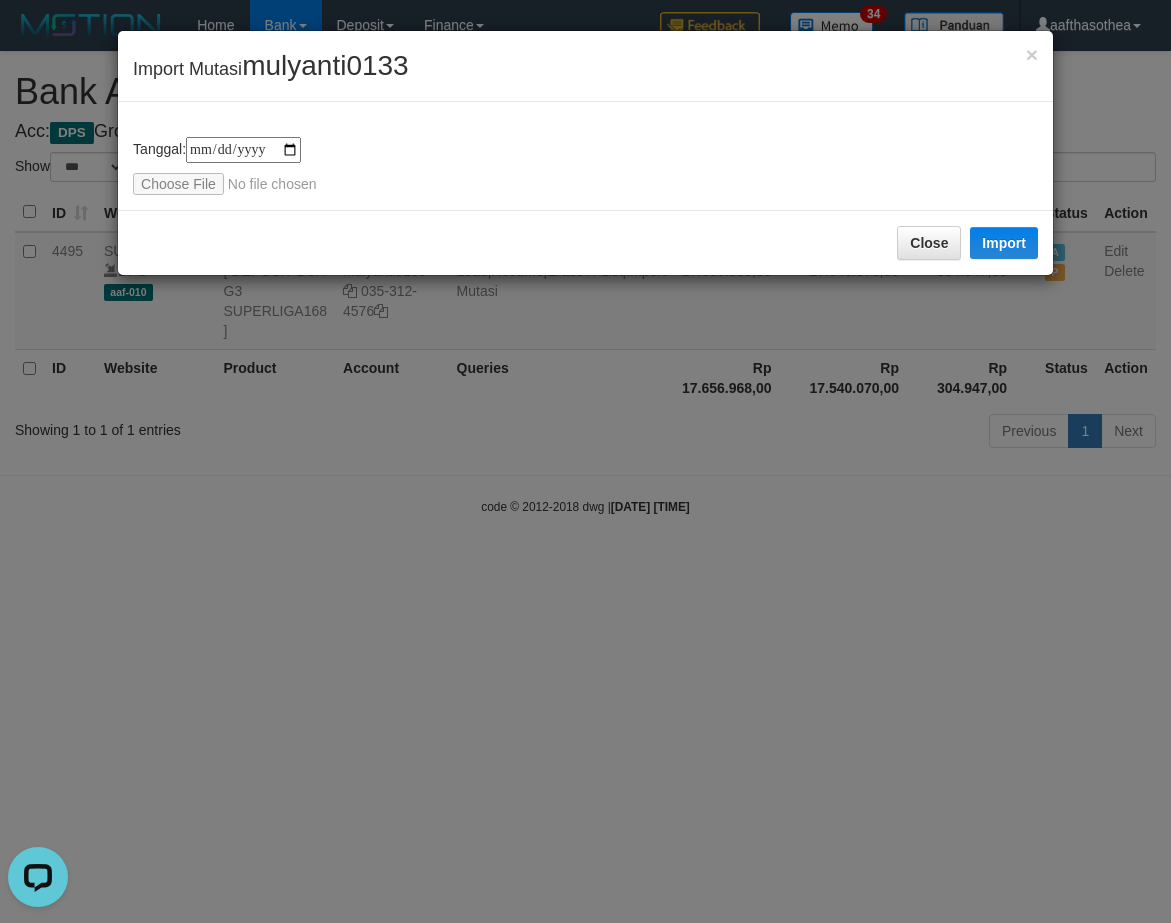click on "**********" at bounding box center (585, 461) 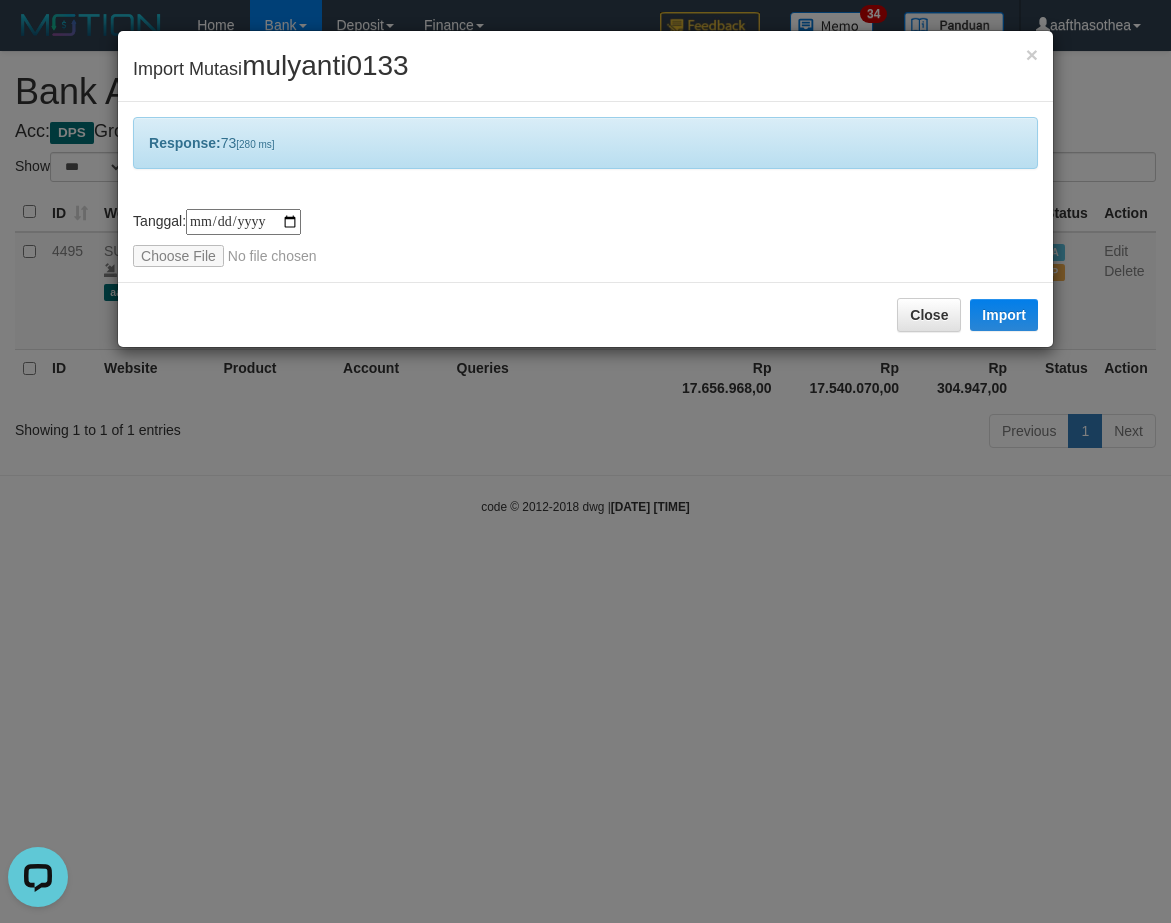 click on "**********" at bounding box center (585, 461) 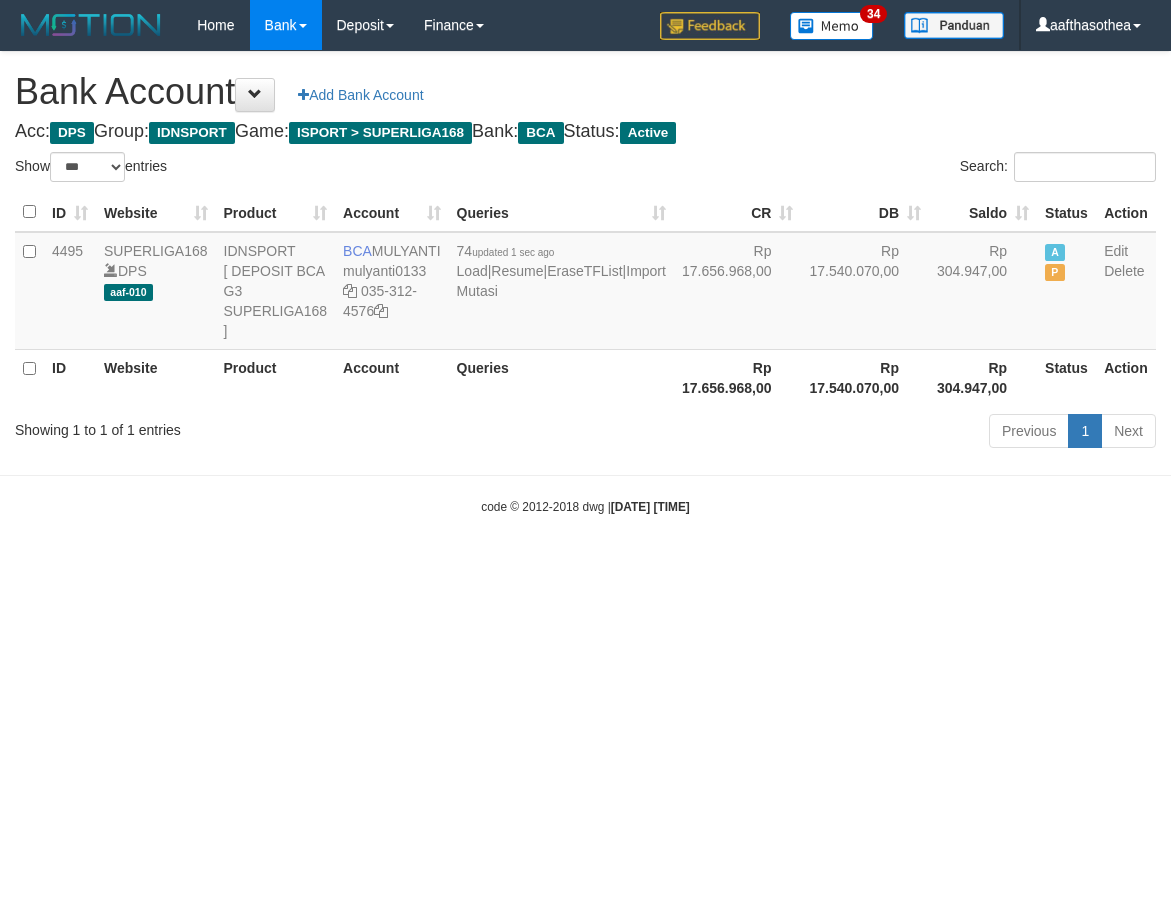 select on "***" 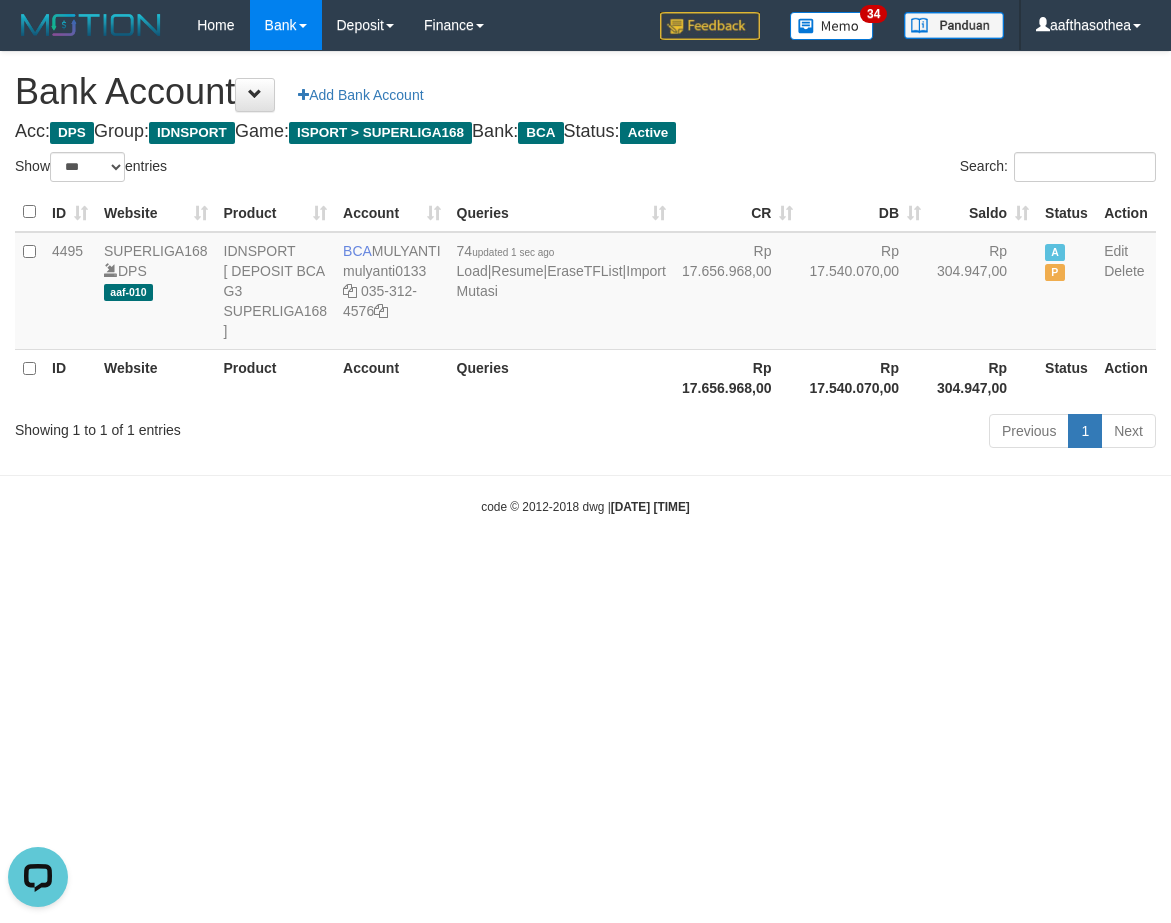 scroll, scrollTop: 0, scrollLeft: 0, axis: both 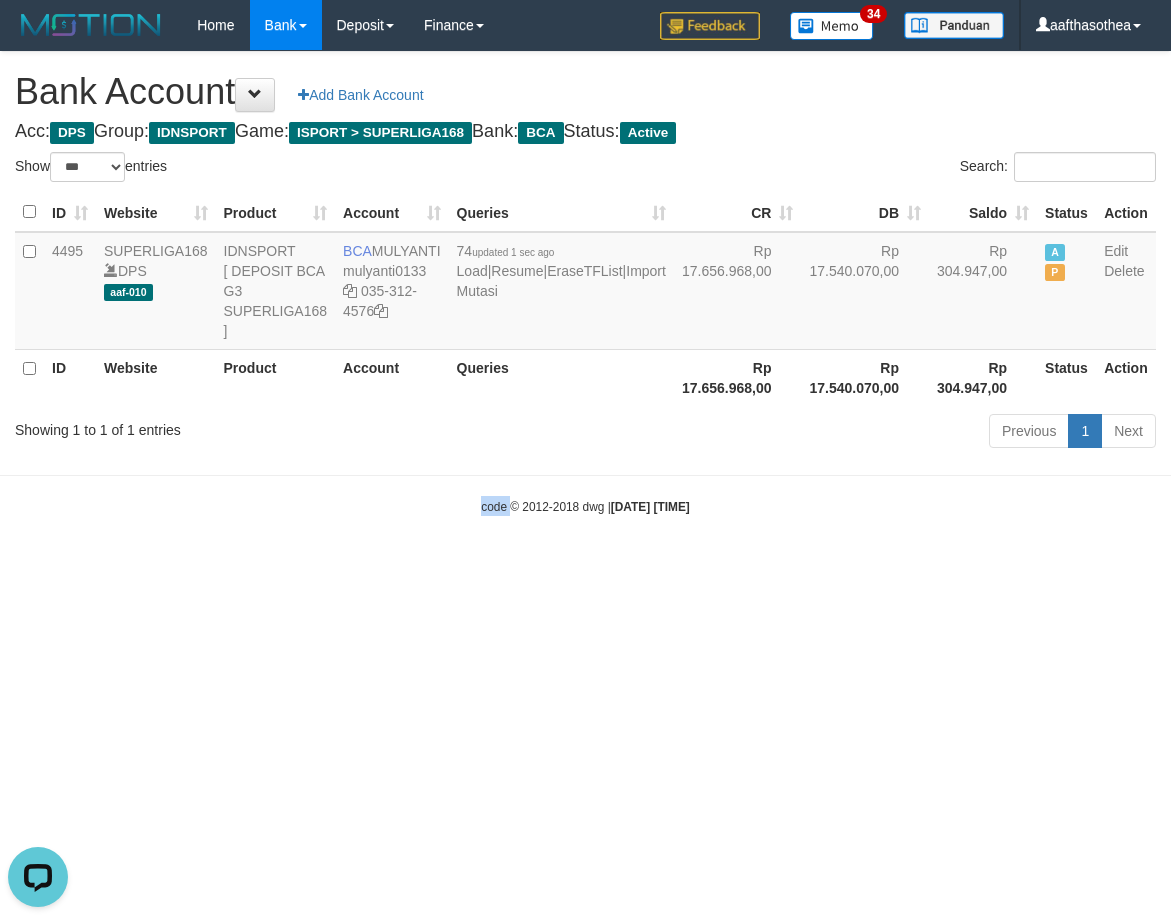 click on "Toggle navigation
Home
Bank
Account List
Load
By Website
Group
[ISPORT]													SUPERLIGA168
By Load Group (DPS)
34" at bounding box center [585, 283] 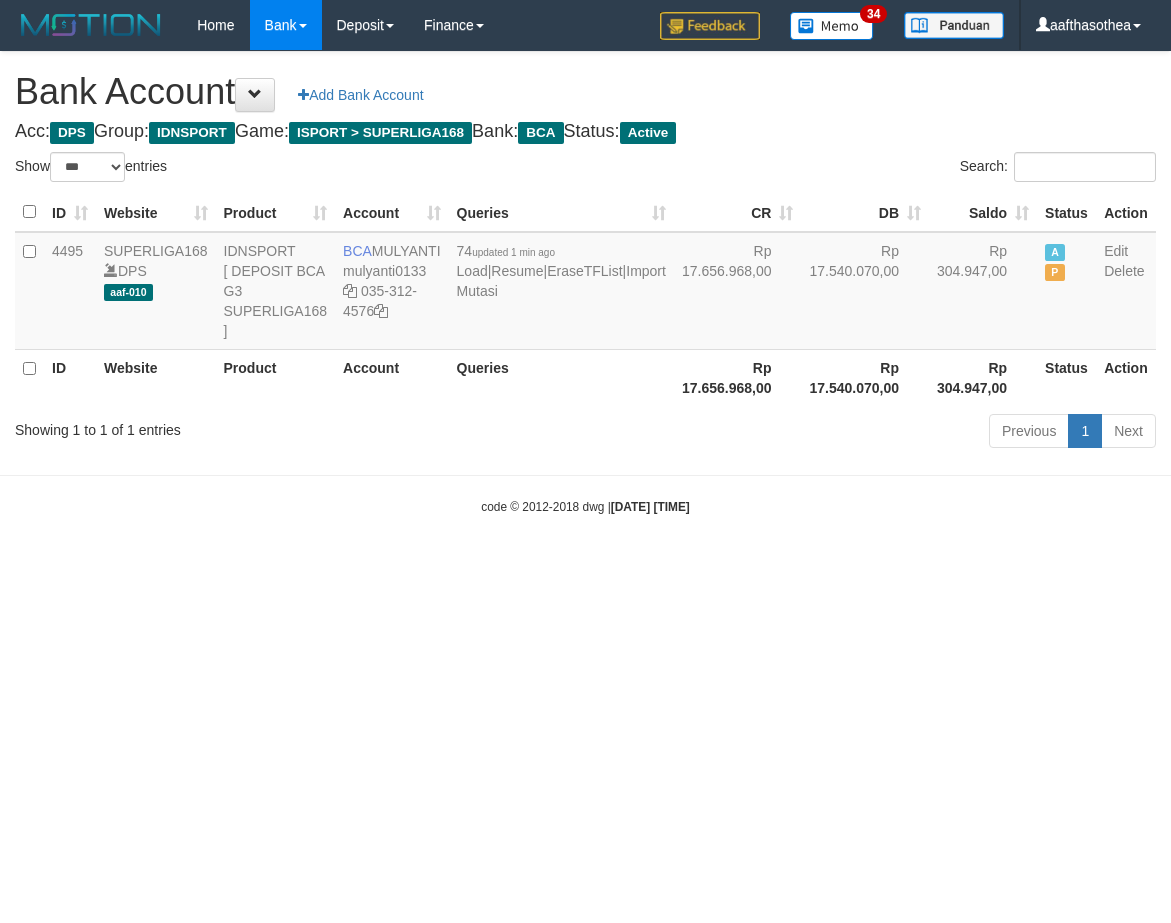 select on "***" 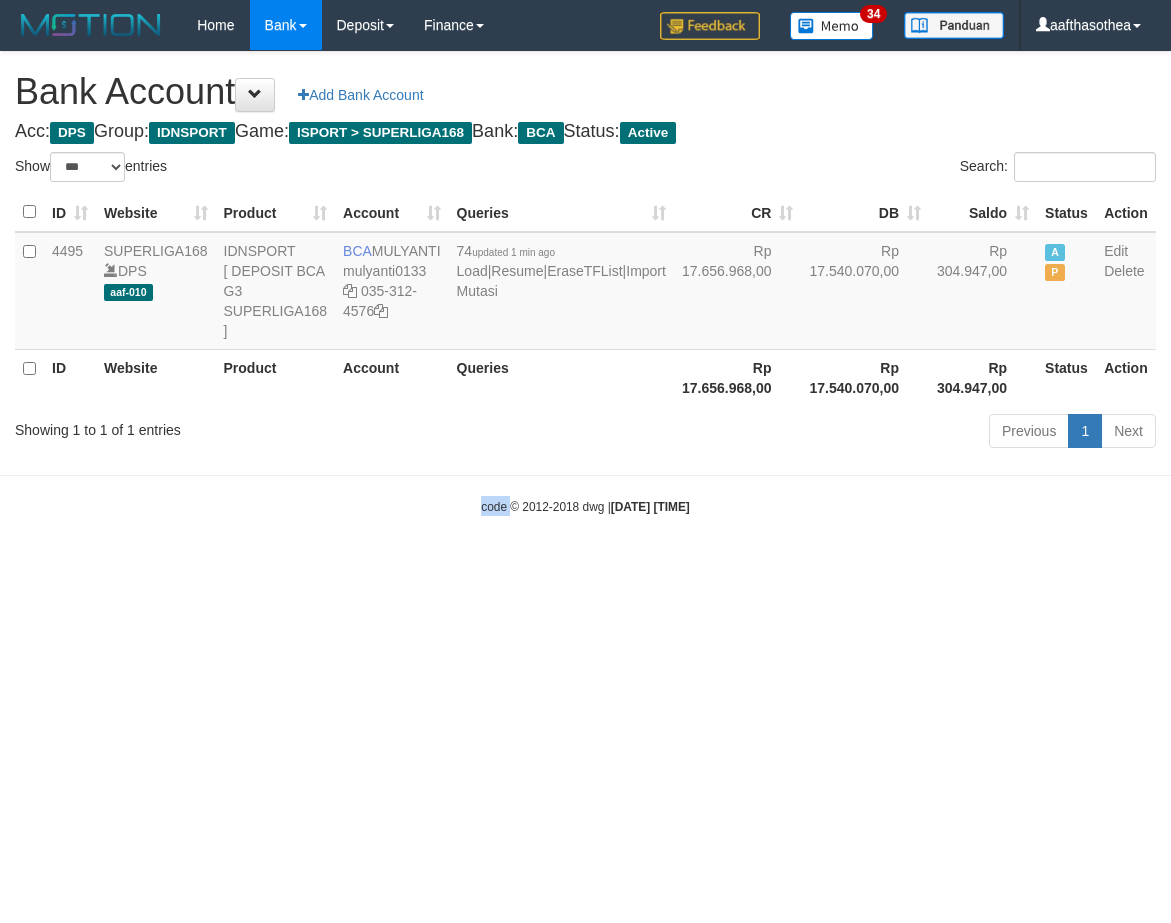 click on "Toggle navigation
Home
Bank
Account List
Load
By Website
Group
[ISPORT]													SUPERLIGA168
By Load Group (DPS)
34" at bounding box center (585, 283) 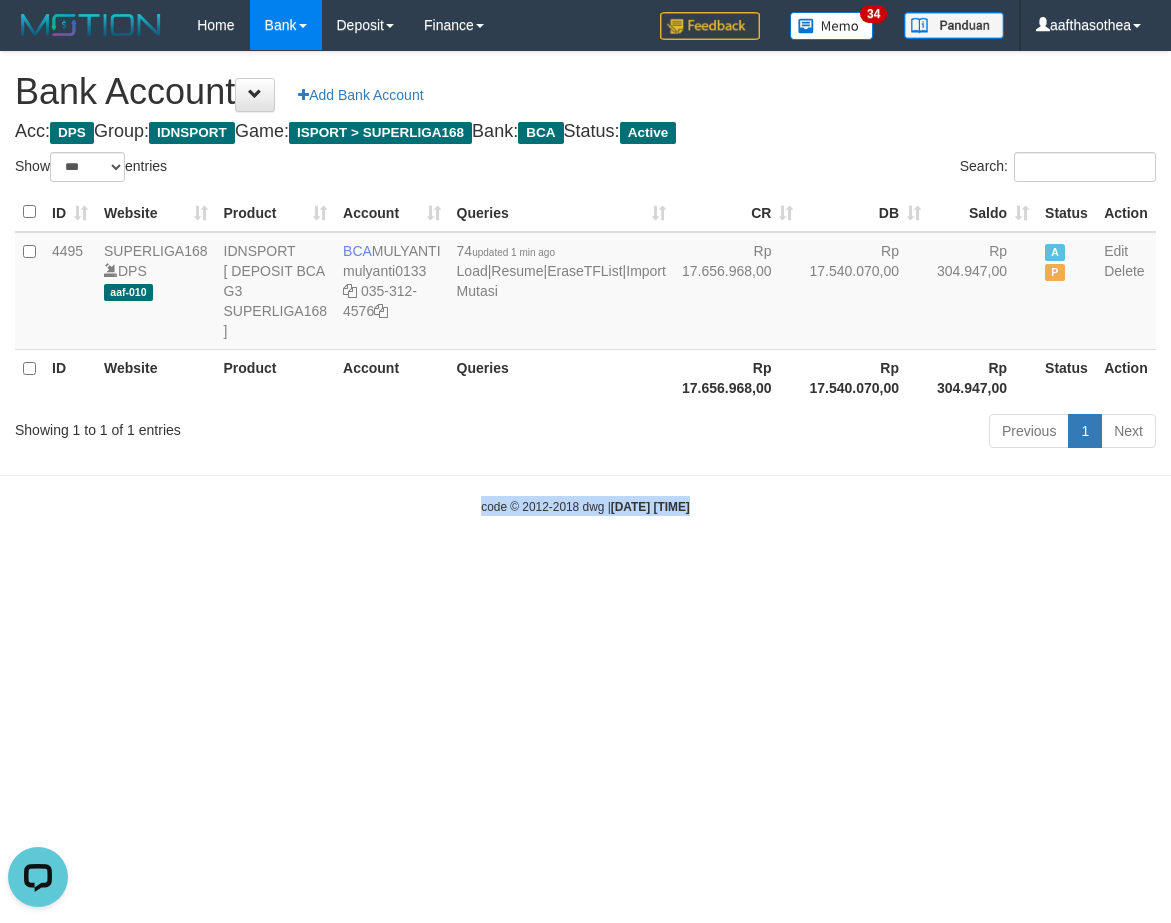 scroll, scrollTop: 0, scrollLeft: 0, axis: both 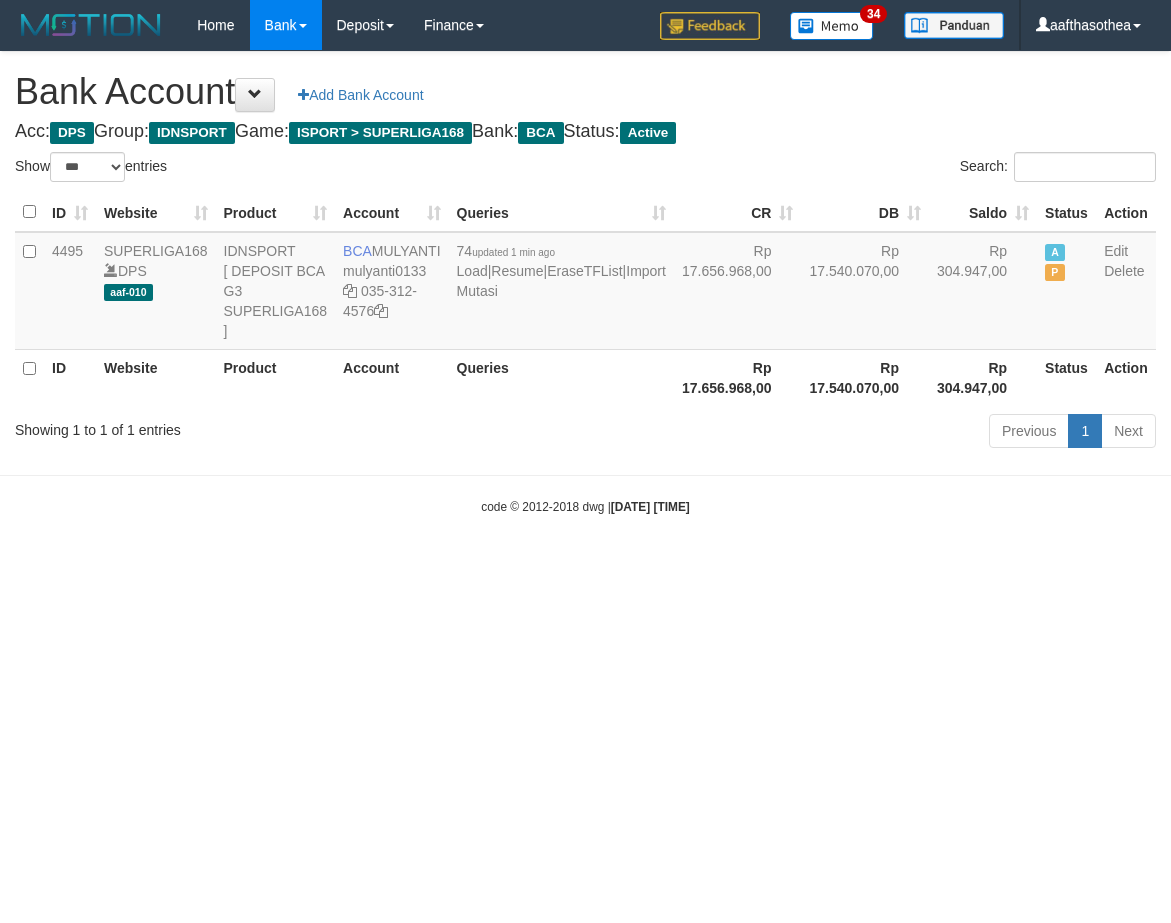 select on "***" 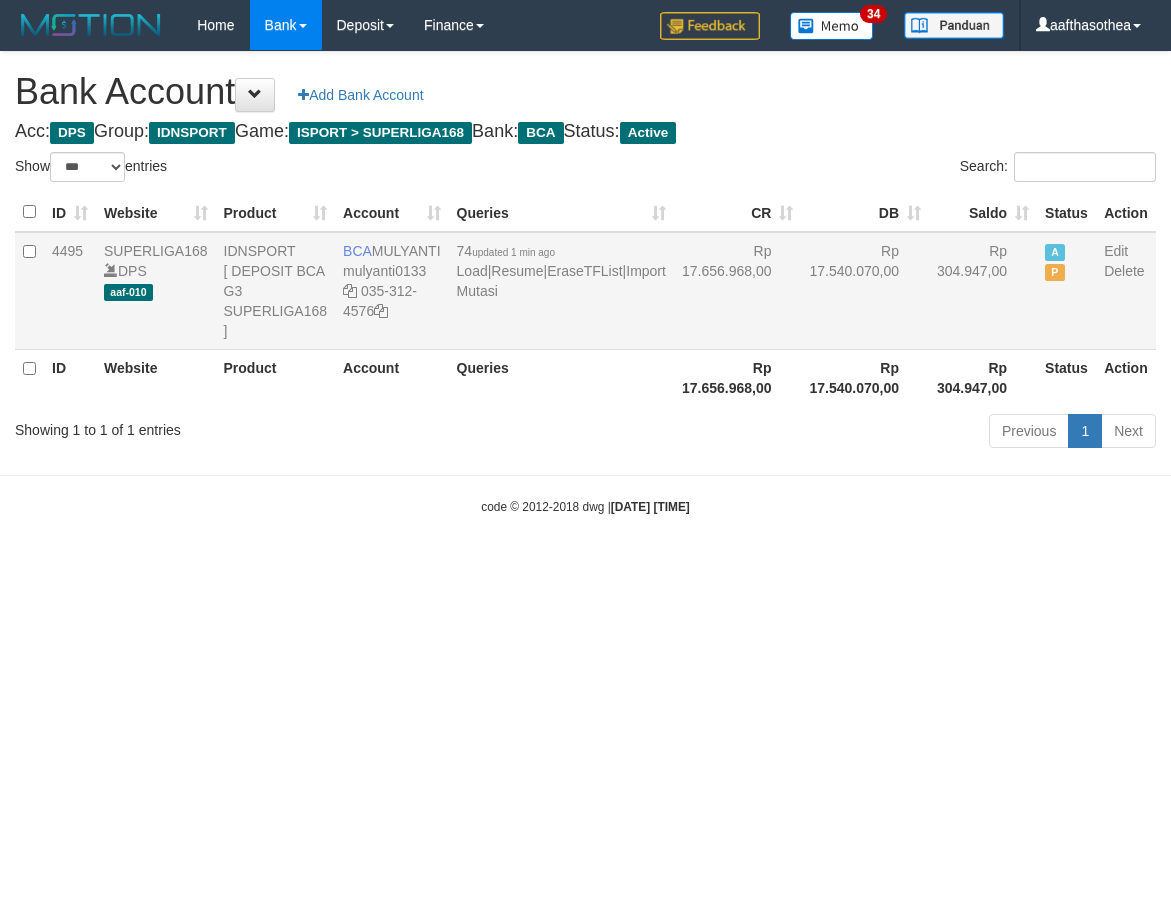 scroll, scrollTop: 0, scrollLeft: 0, axis: both 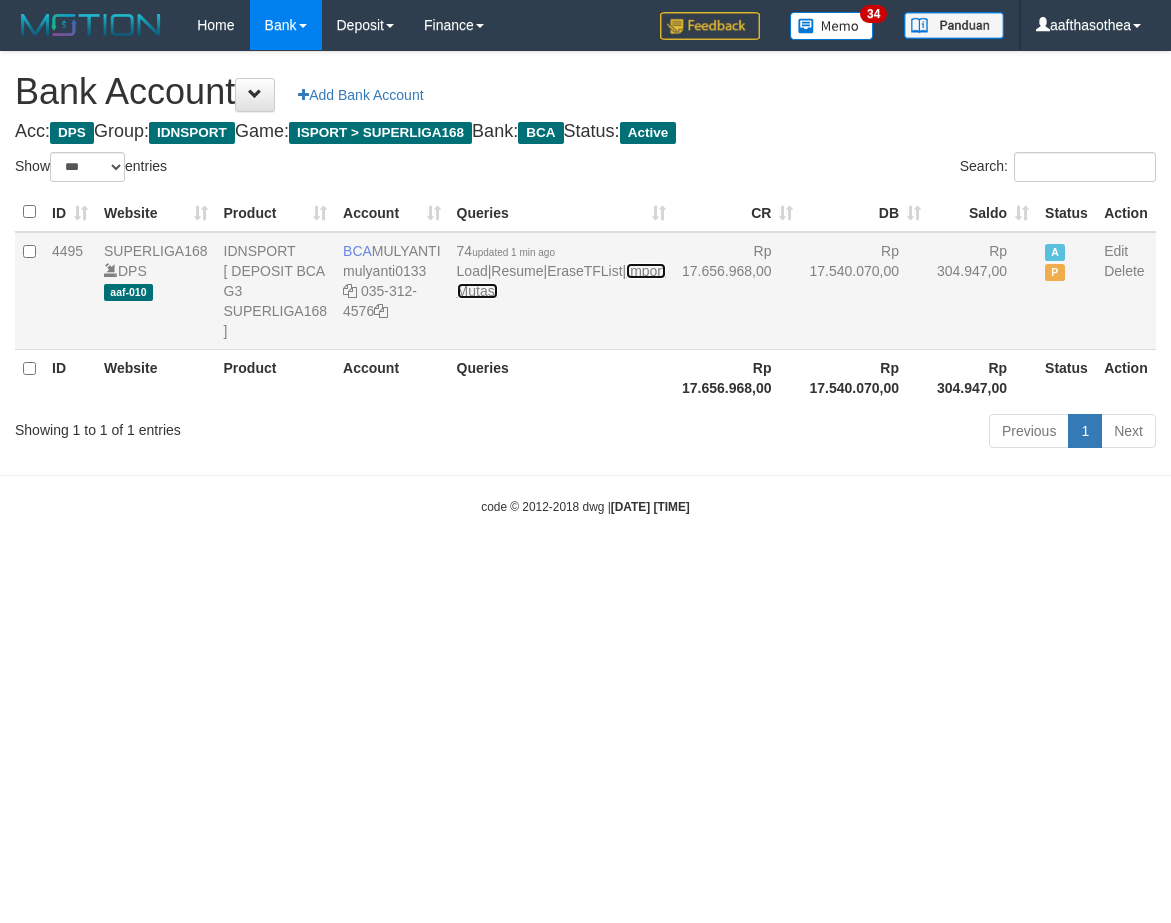 click on "Import Mutasi" at bounding box center (561, 281) 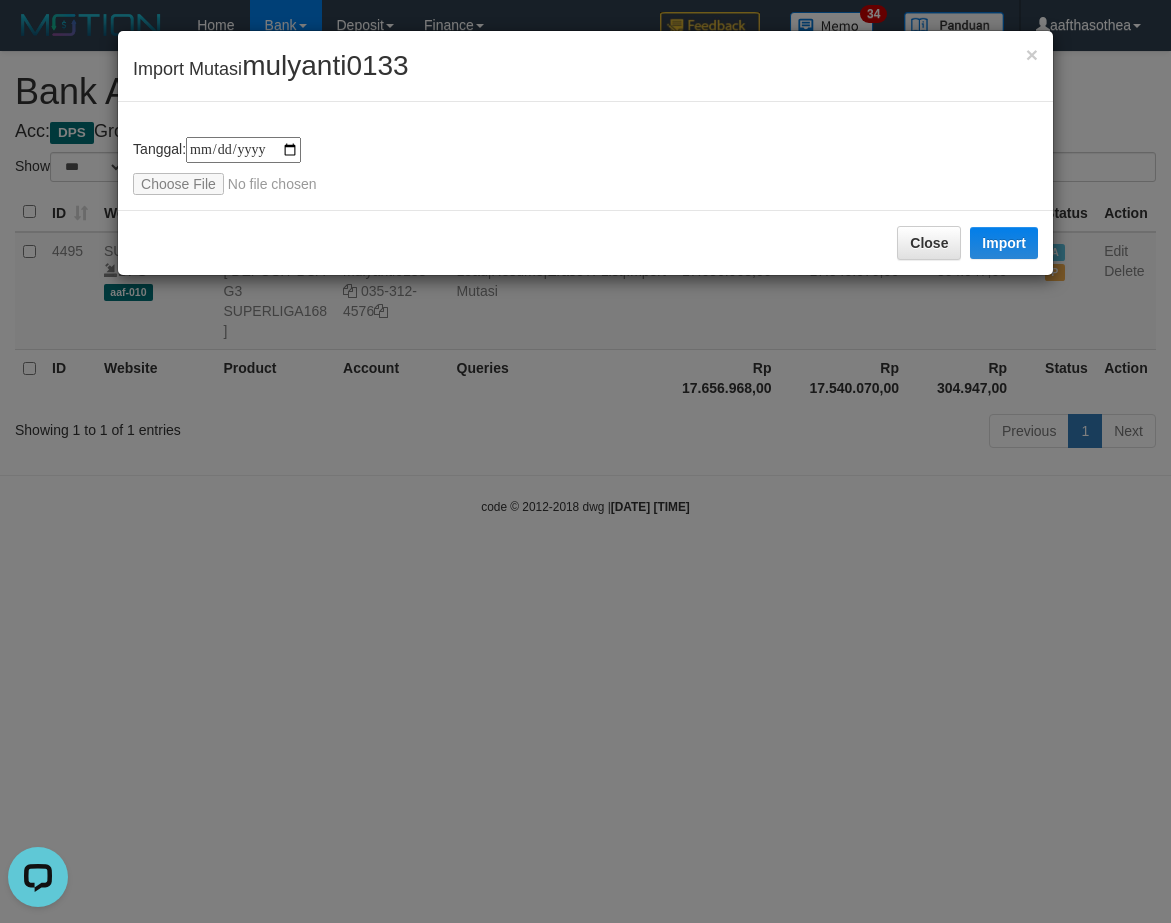 scroll, scrollTop: 0, scrollLeft: 0, axis: both 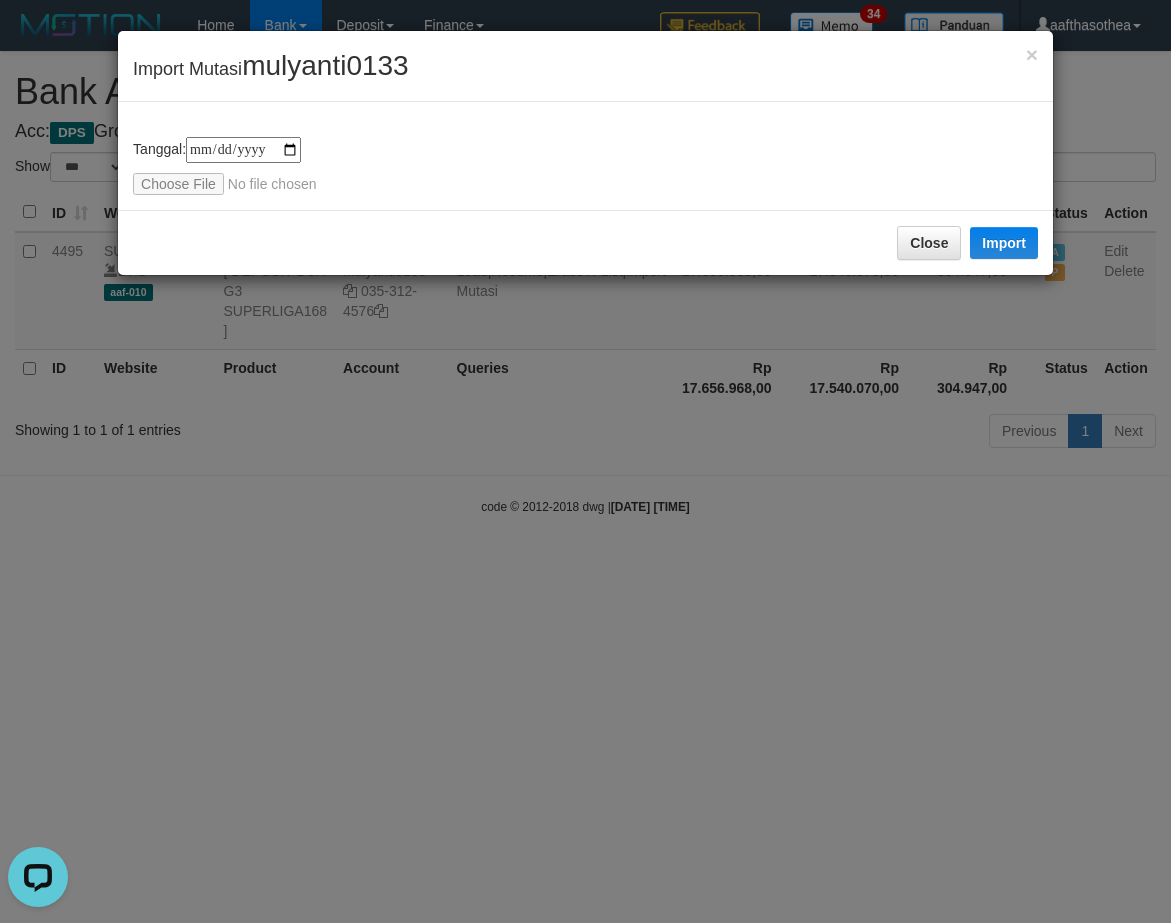 type on "**********" 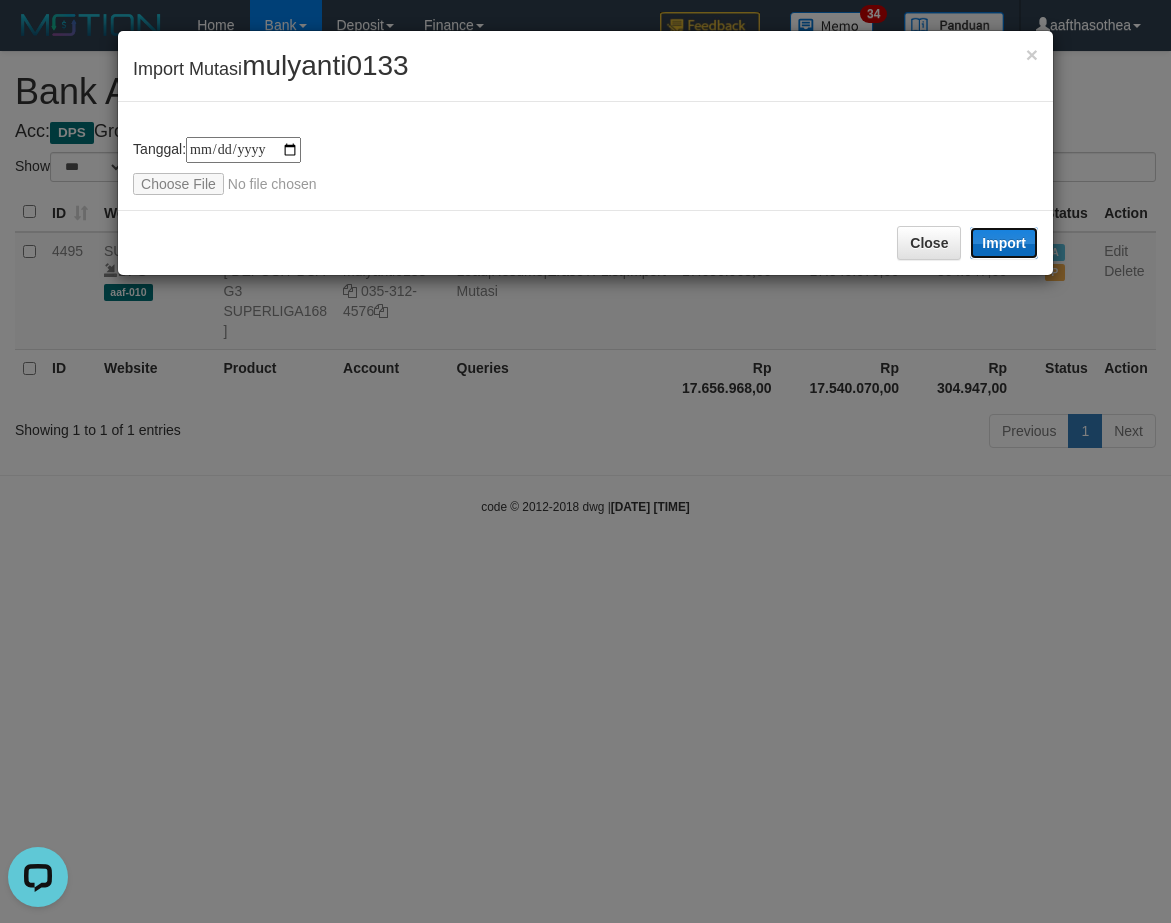 click on "Import" at bounding box center (1004, 243) 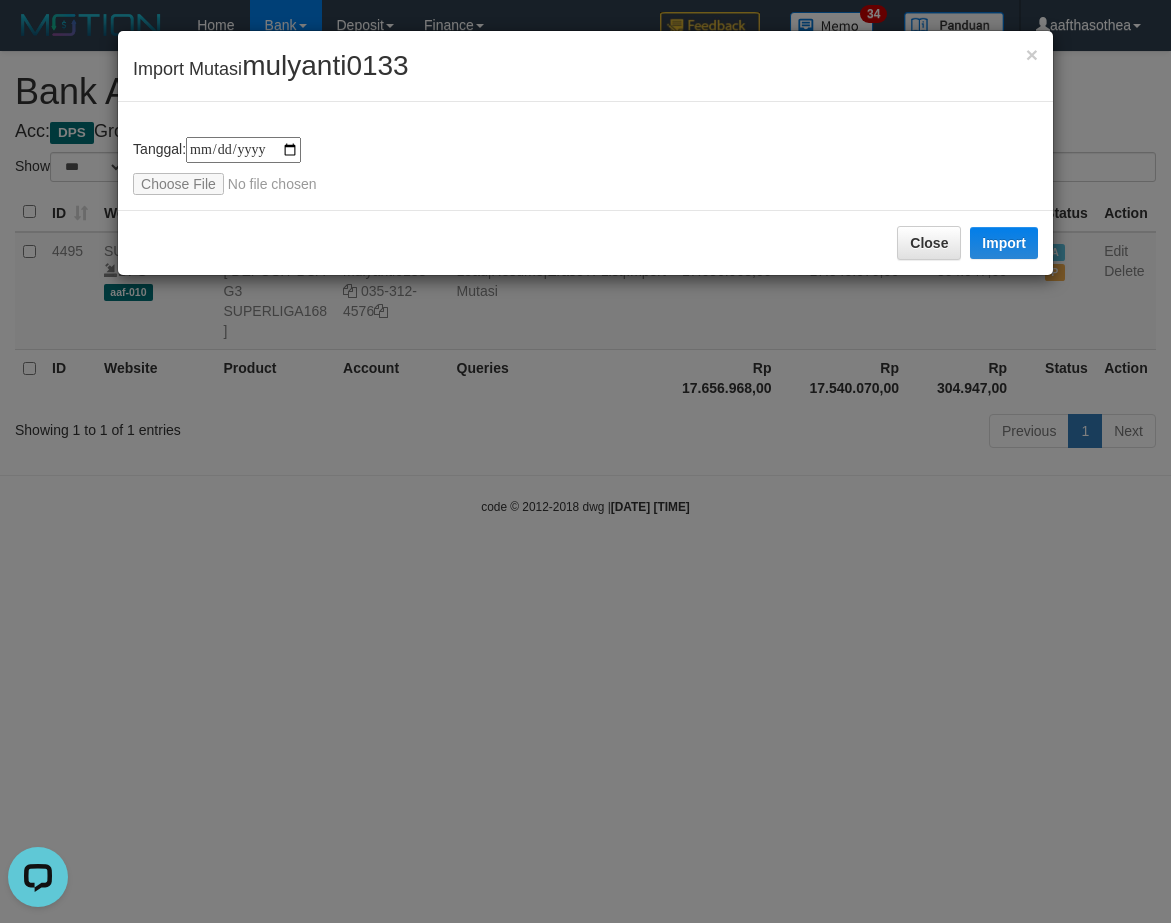 click on "**********" at bounding box center [585, 461] 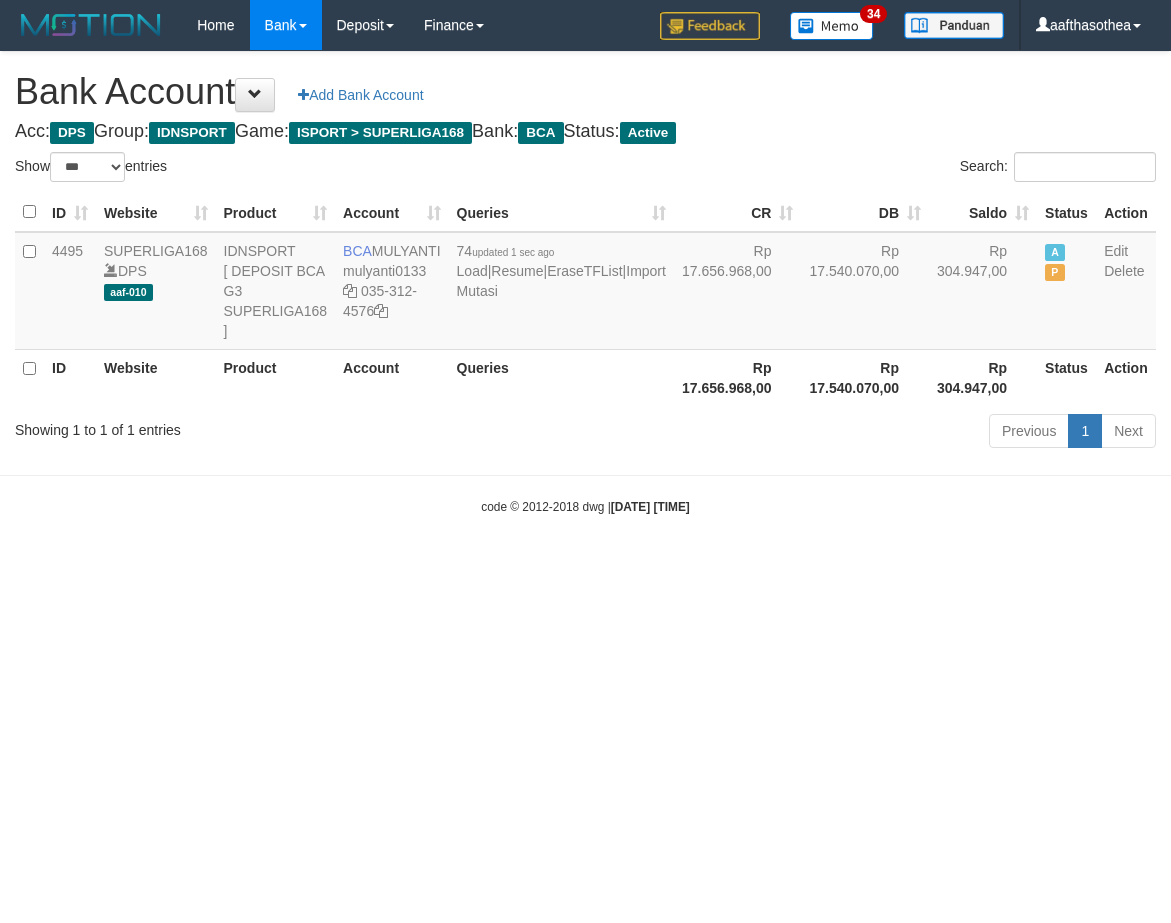 select on "***" 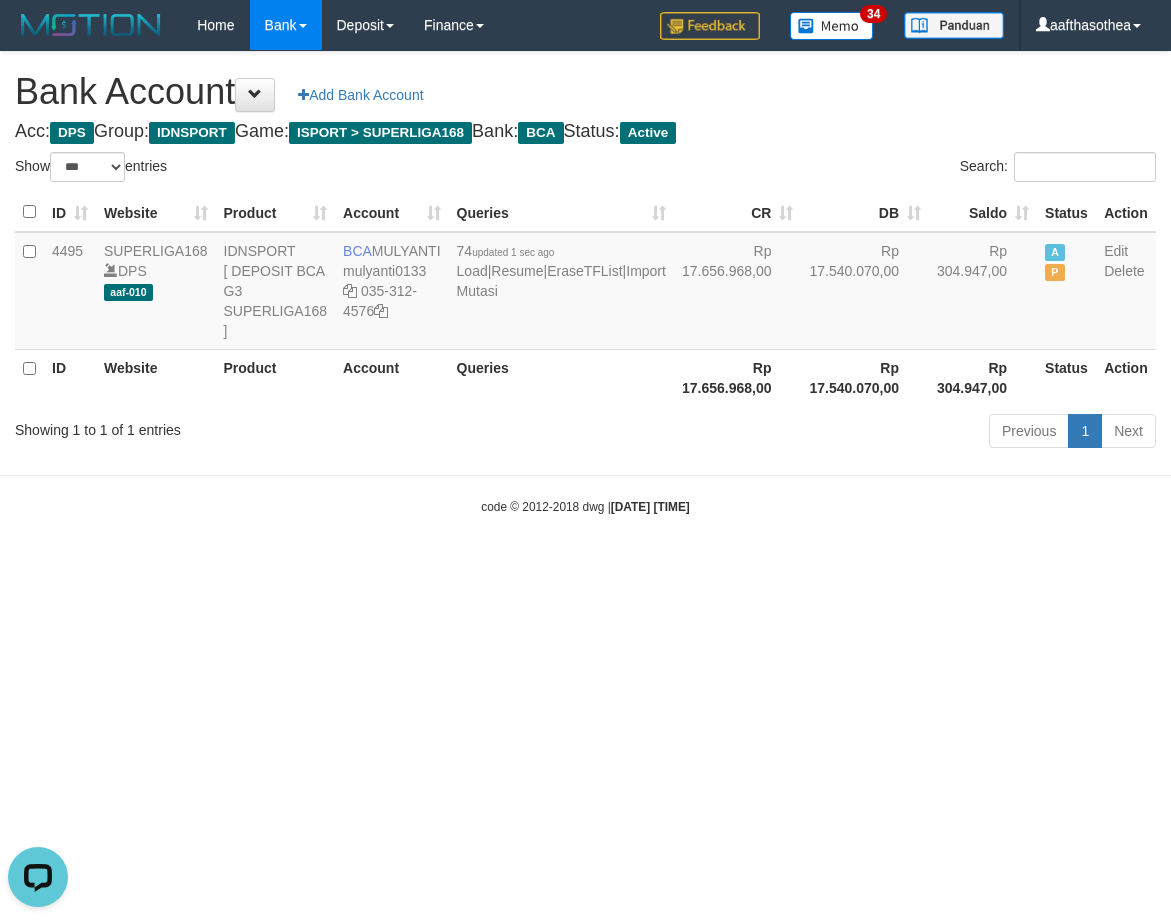 scroll, scrollTop: 0, scrollLeft: 0, axis: both 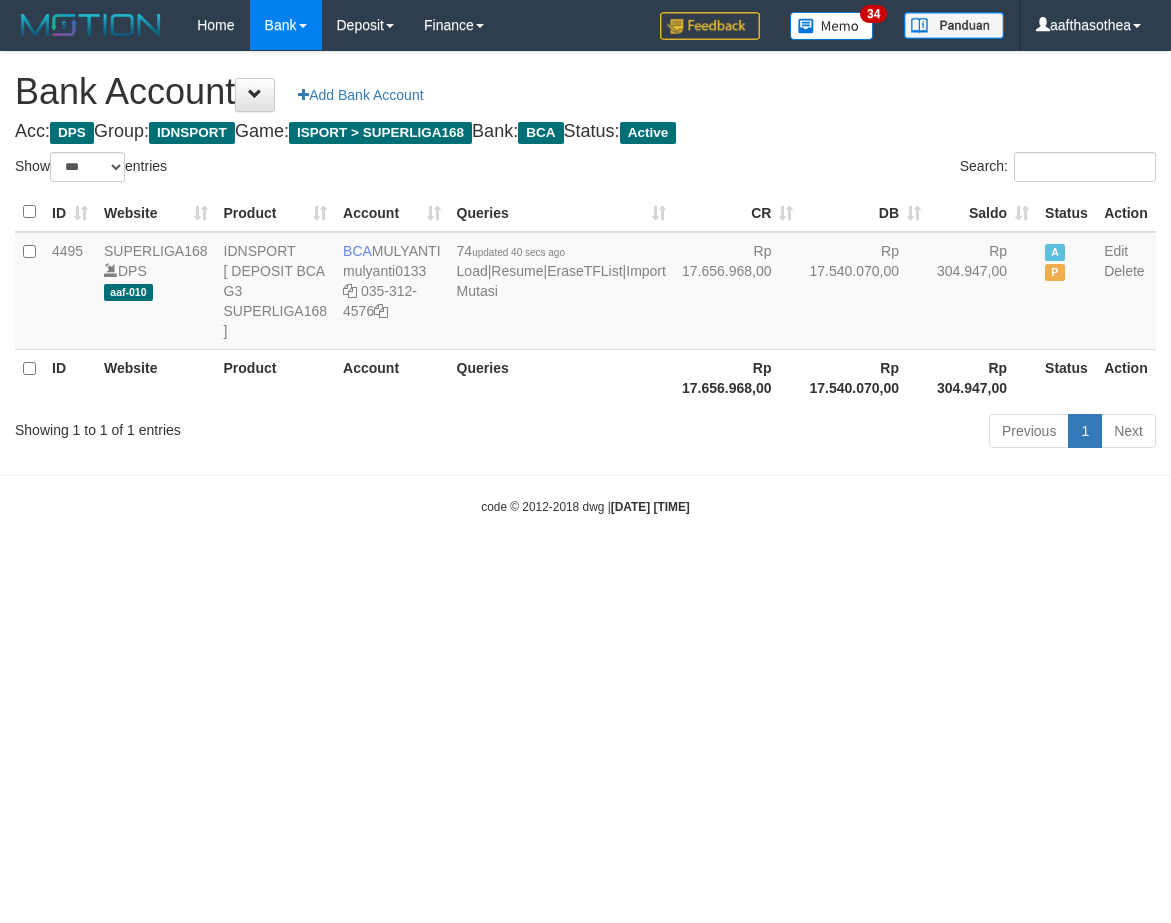 select on "***" 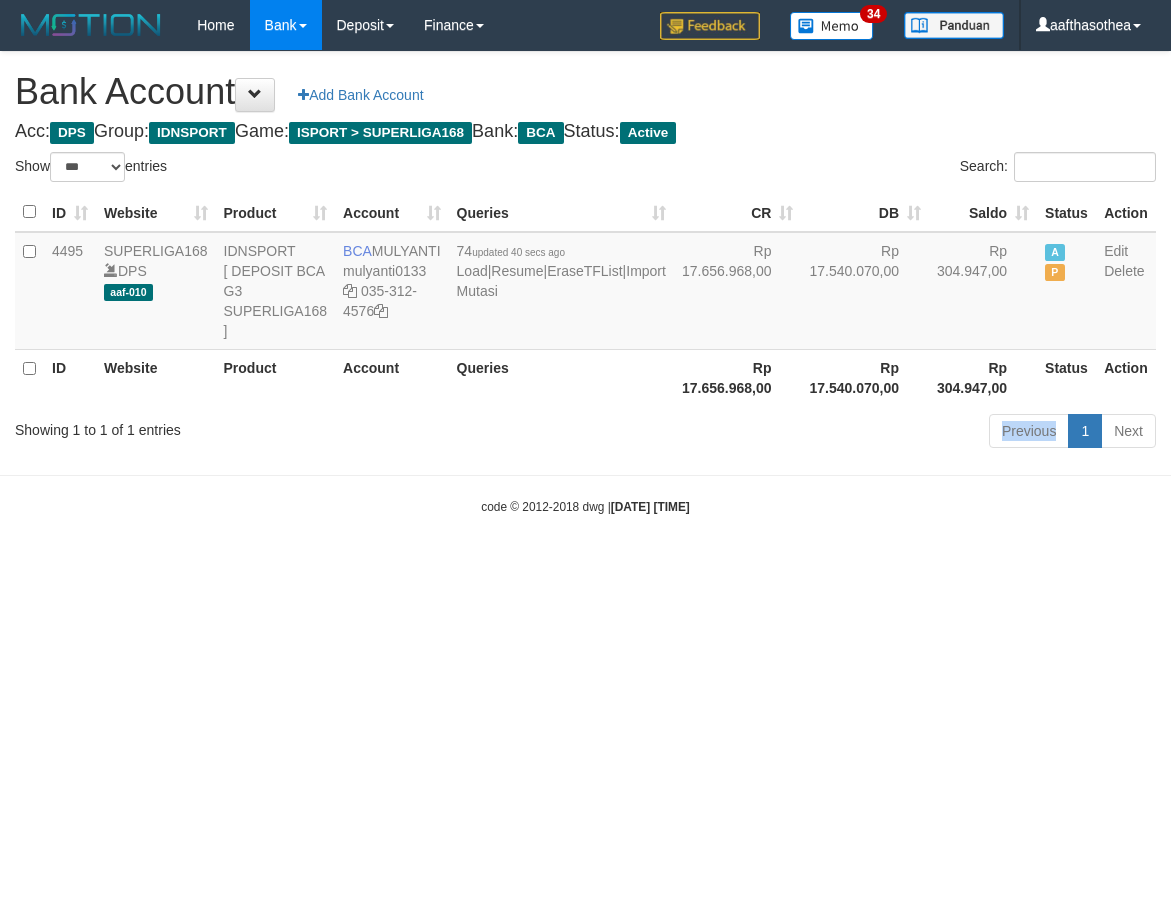 click on "Previous 1 Next" at bounding box center (829, 433) 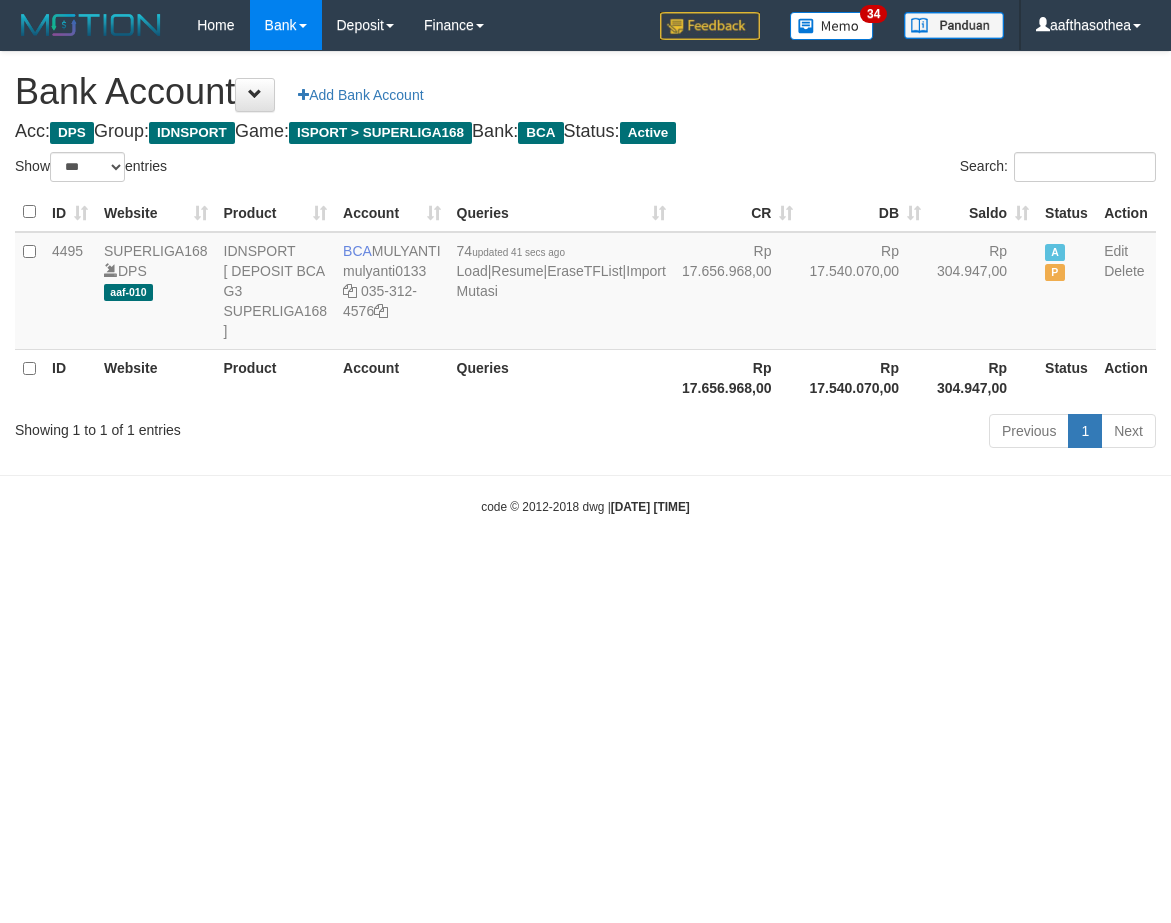 select on "***" 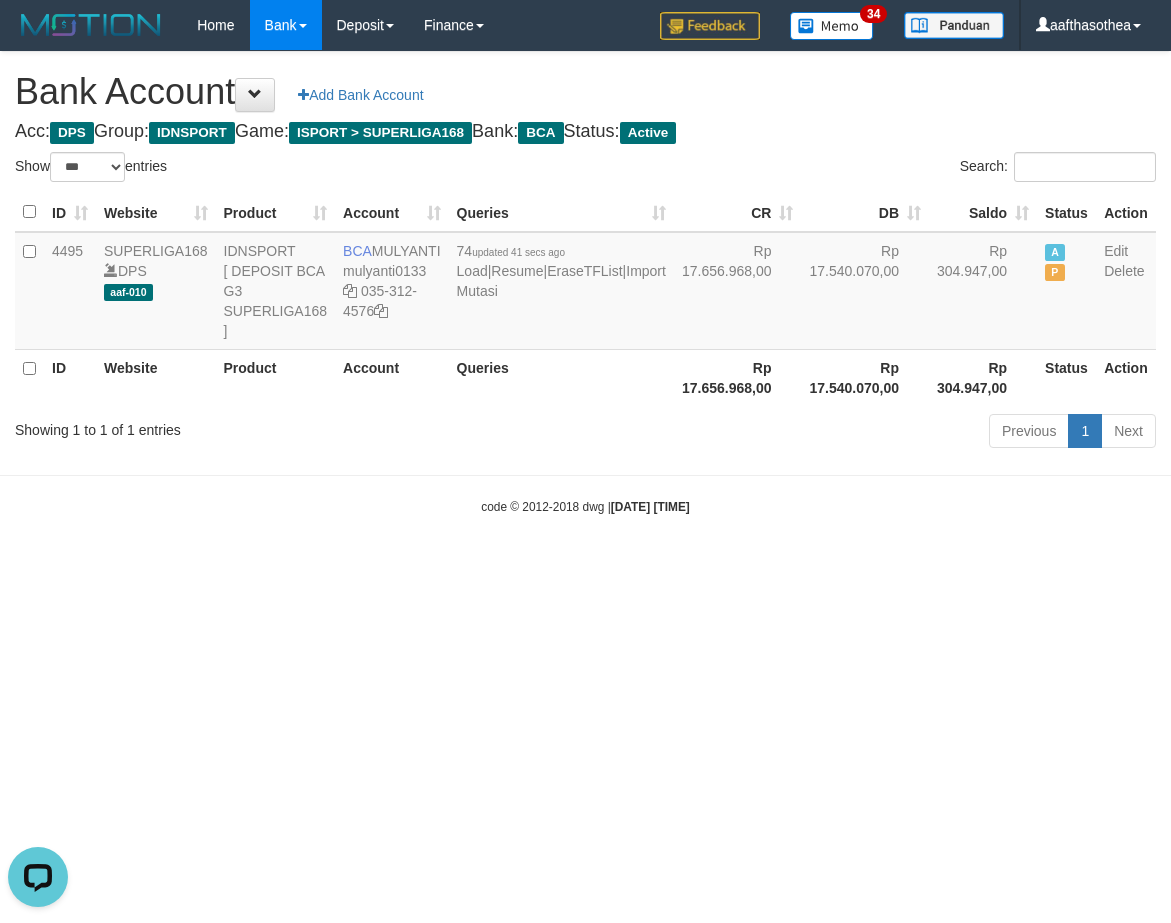 scroll, scrollTop: 0, scrollLeft: 0, axis: both 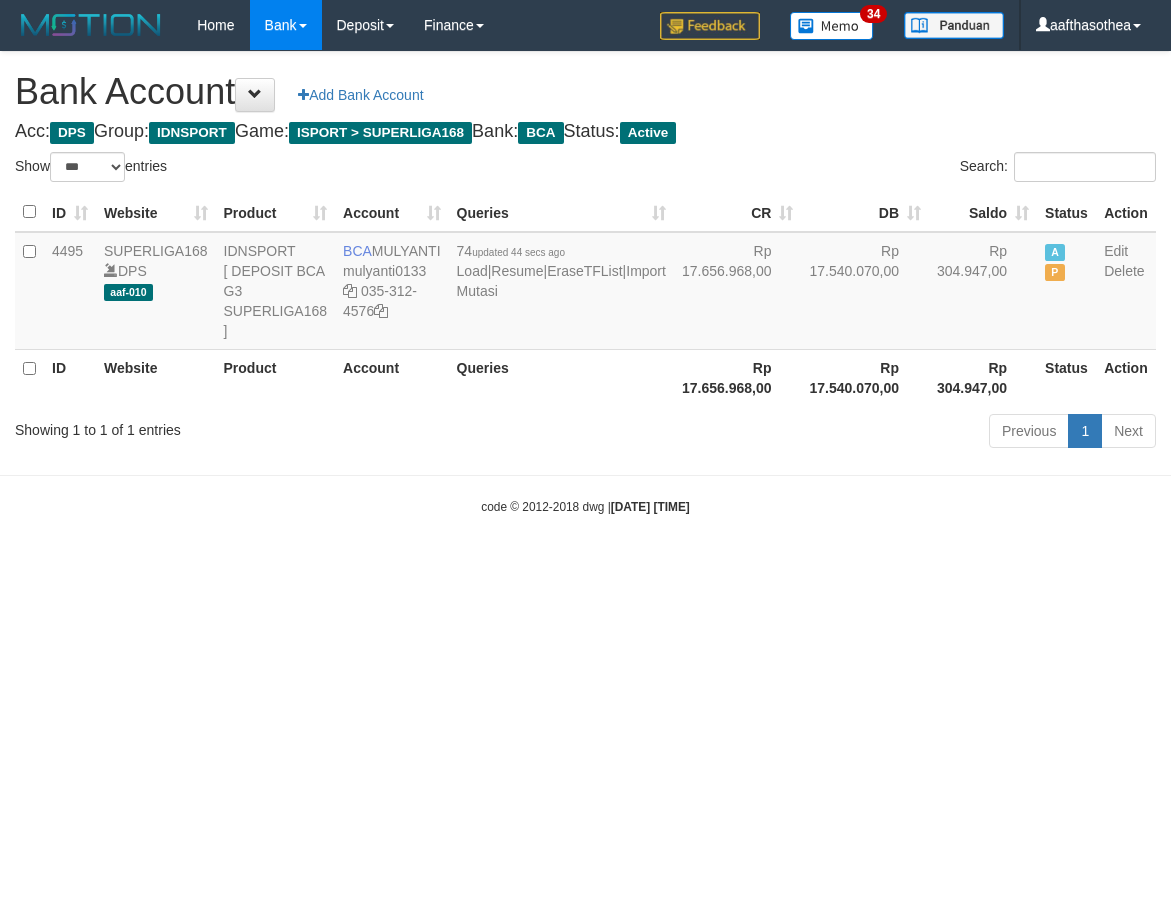 select on "***" 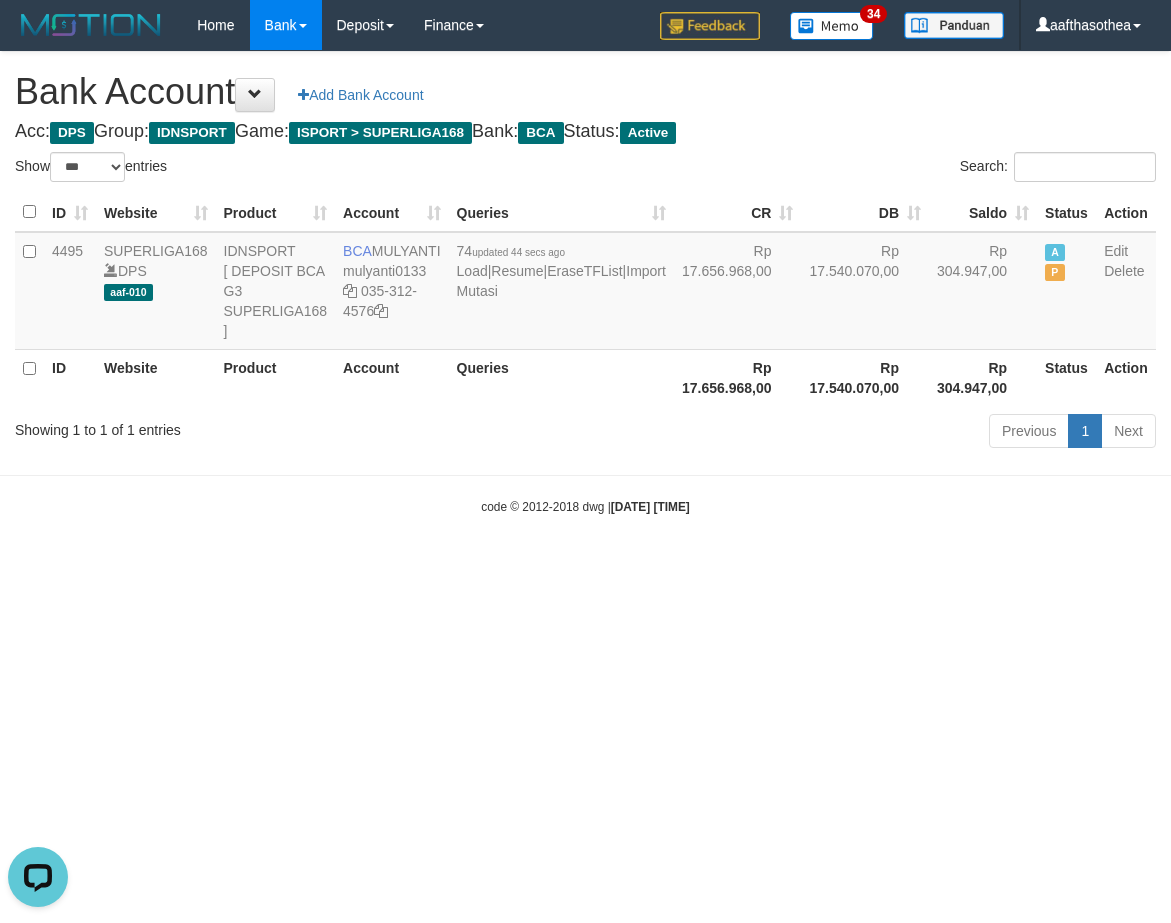 scroll, scrollTop: 0, scrollLeft: 0, axis: both 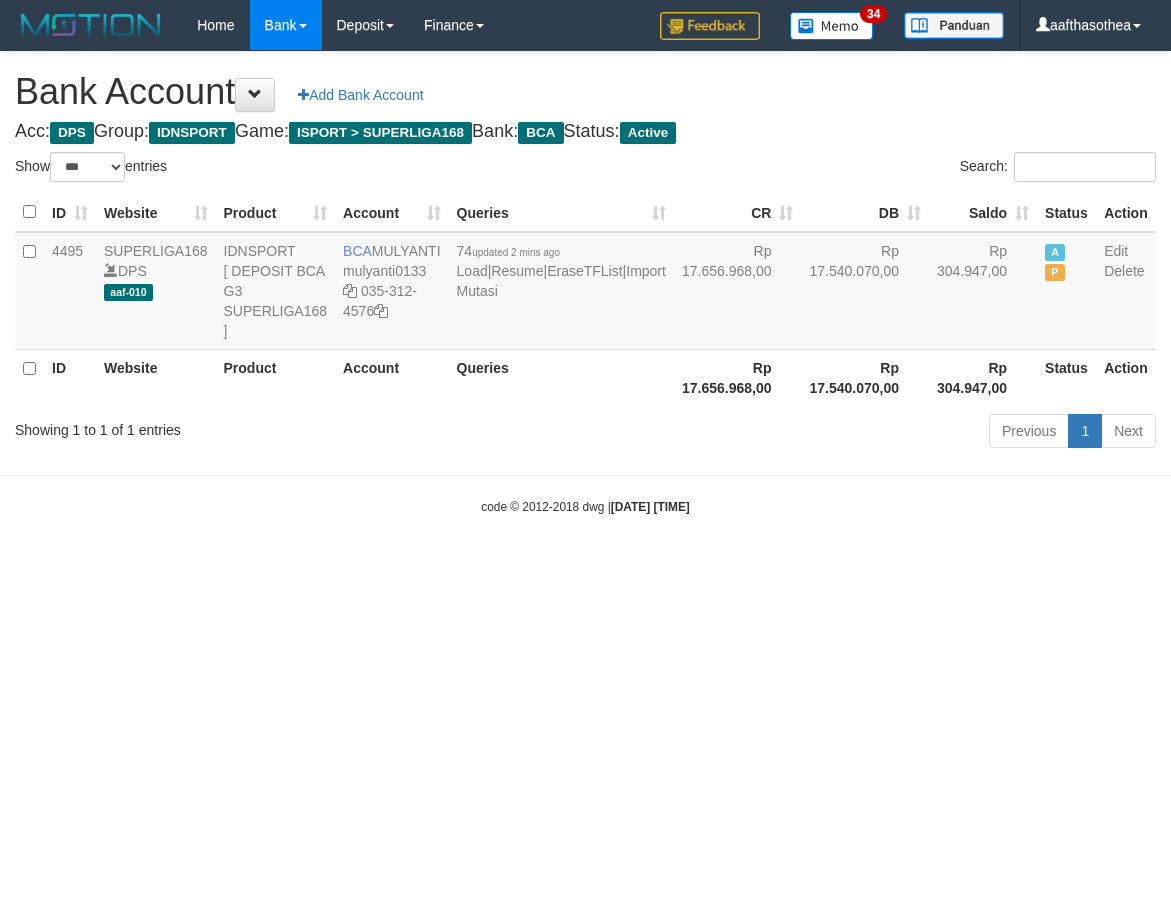 select on "***" 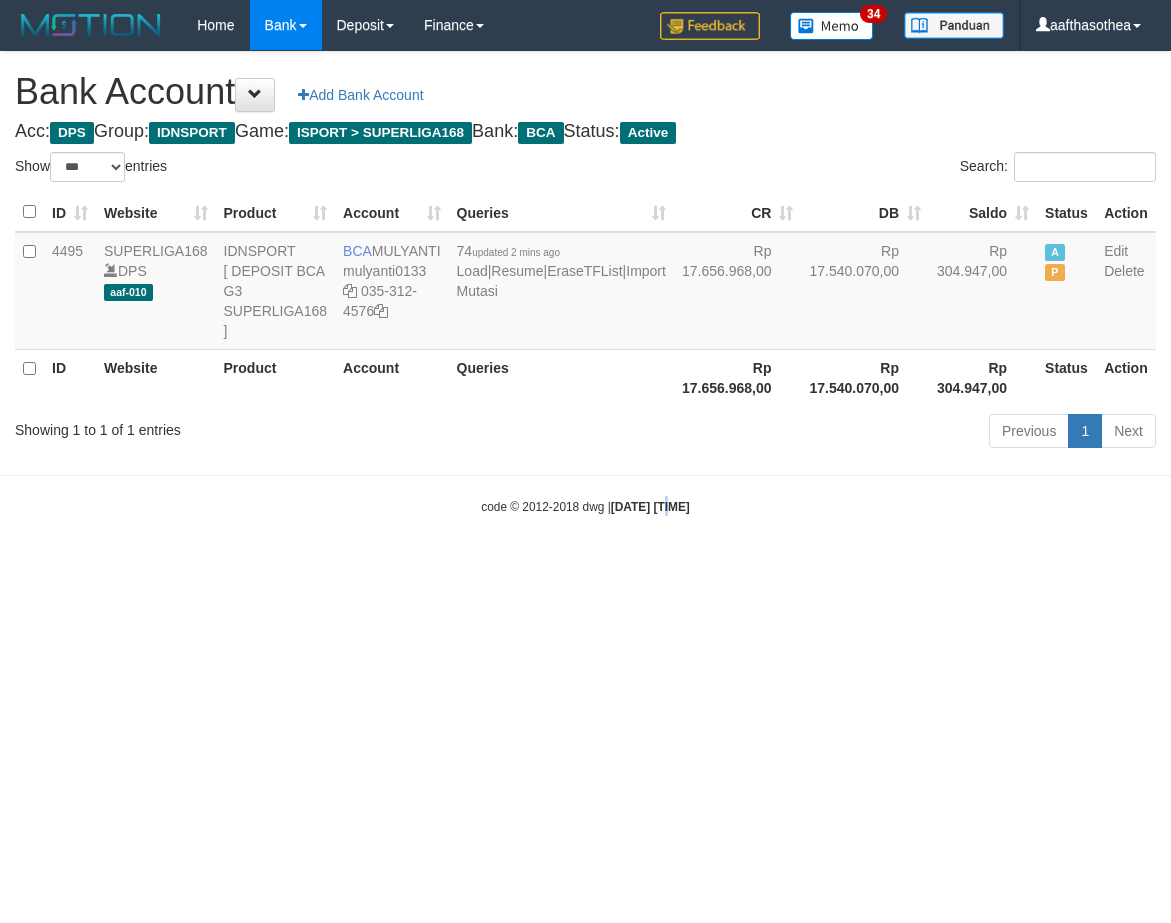 click on "Toggle navigation
Home
Bank
Account List
Load
By Website
Group
[ISPORT]													SUPERLIGA168
By Load Group (DPS)
34" at bounding box center (585, 283) 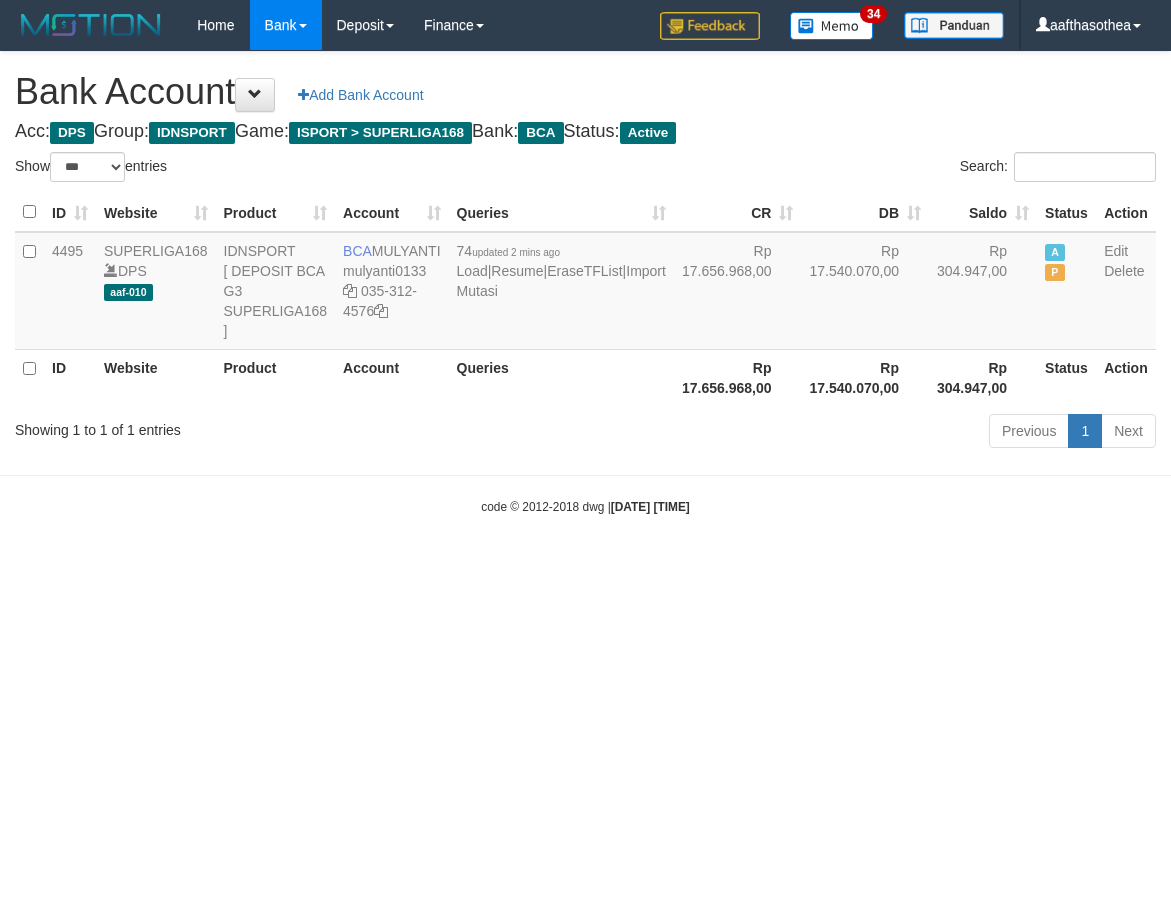 click on "Toggle navigation
Home
Bank
Account List
Load
By Website
Group
[ISPORT]													SUPERLIGA168
By Load Group (DPS)
34" at bounding box center (585, 283) 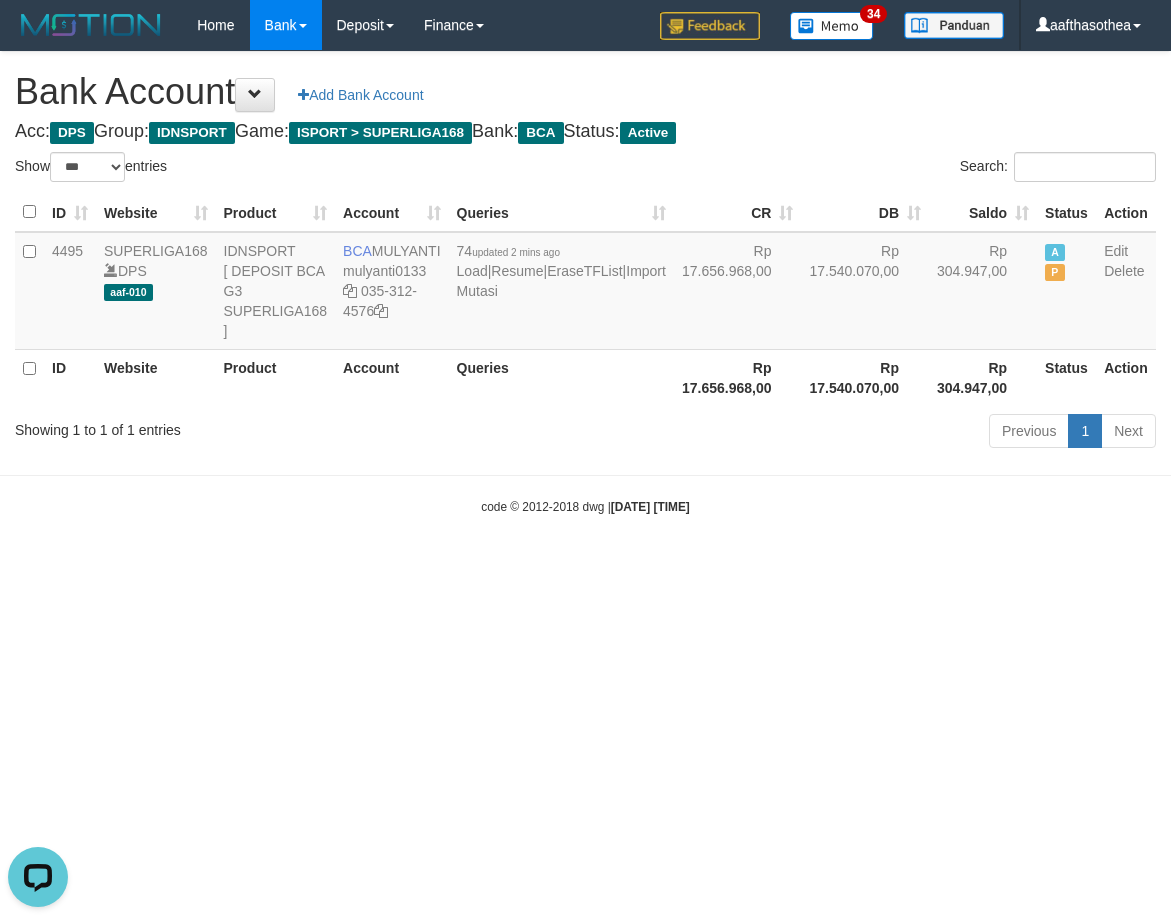 scroll, scrollTop: 0, scrollLeft: 0, axis: both 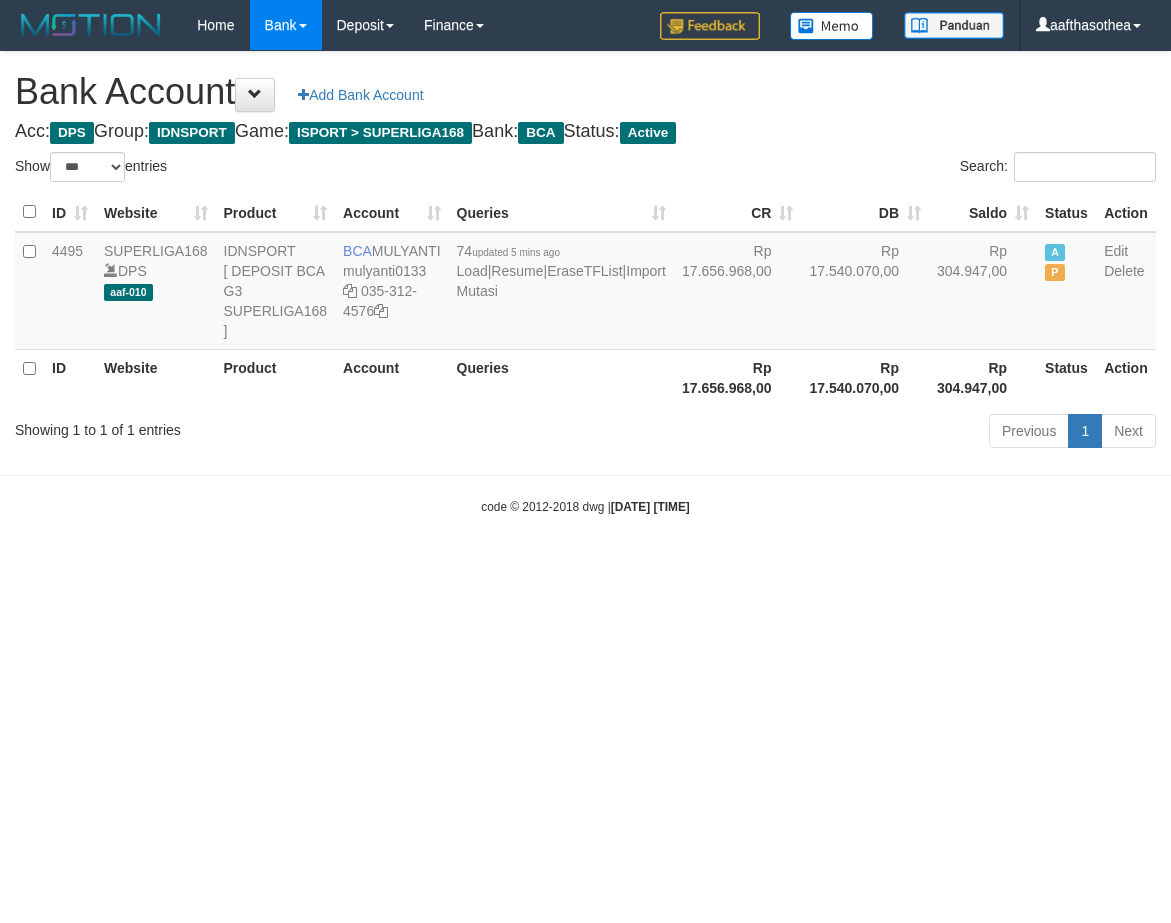 select on "***" 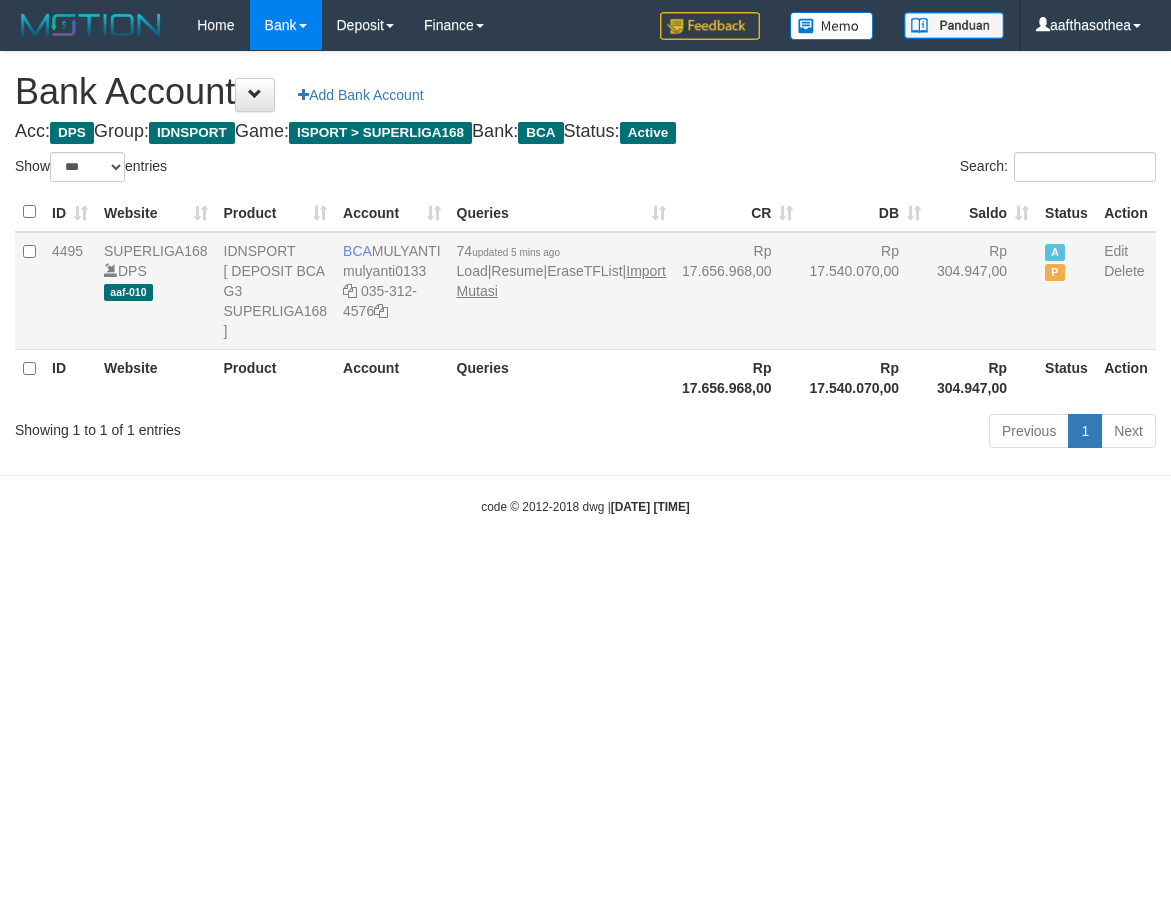 scroll, scrollTop: 0, scrollLeft: 0, axis: both 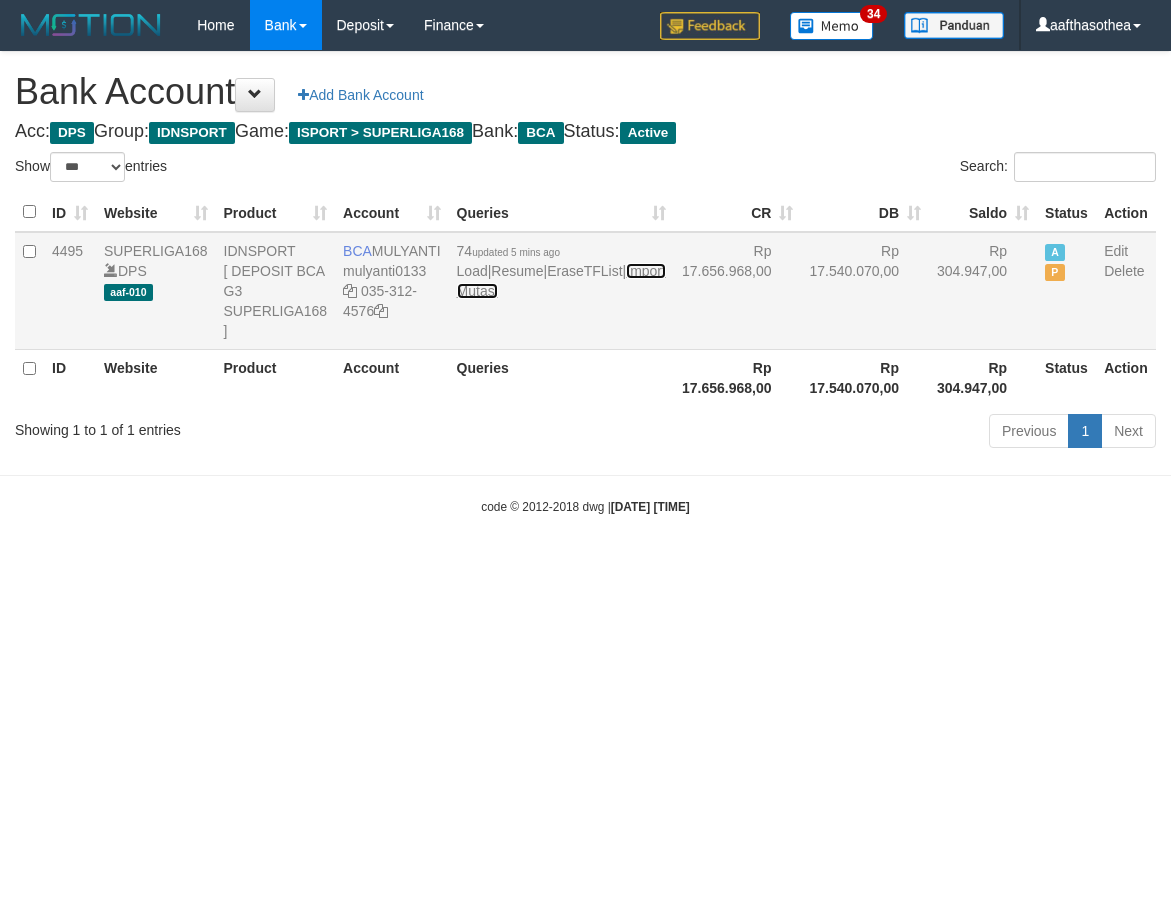 click on "Import Mutasi" at bounding box center (561, 281) 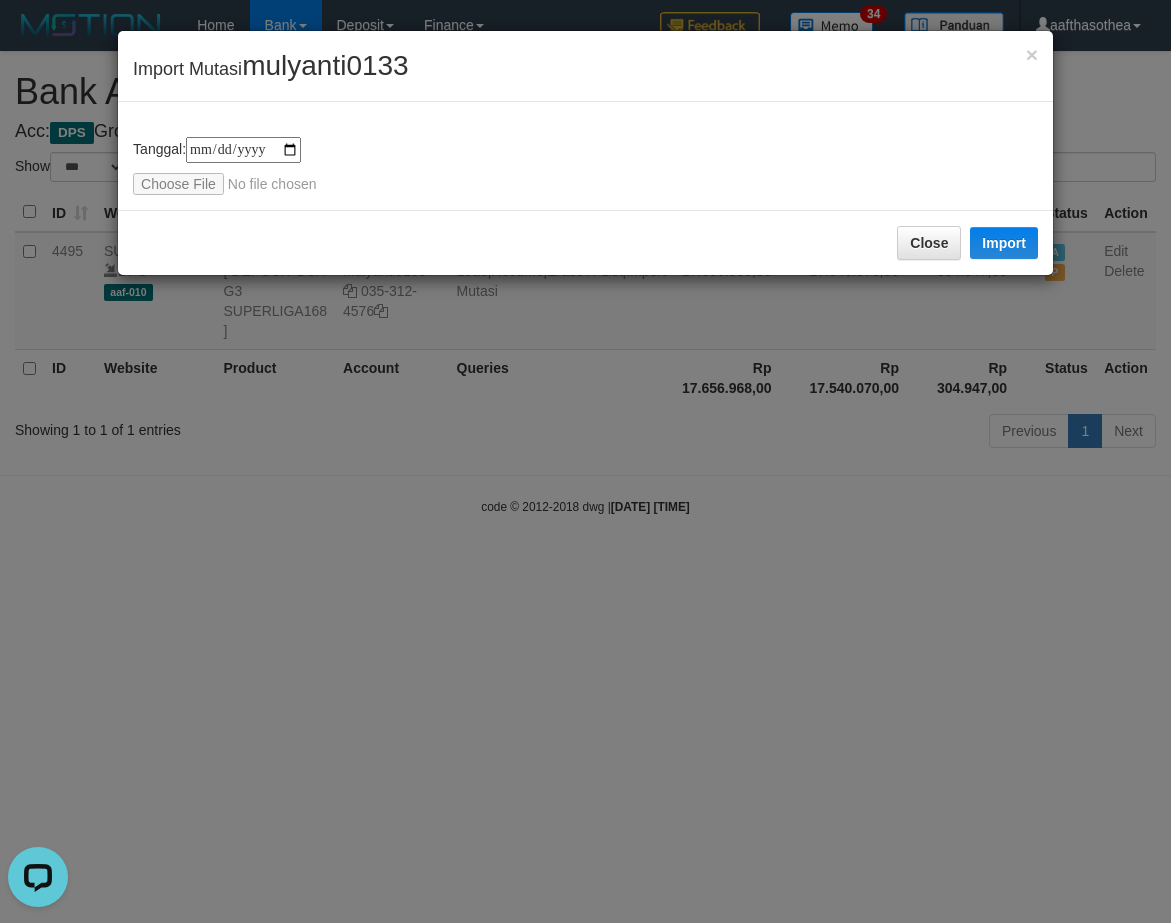 scroll, scrollTop: 0, scrollLeft: 0, axis: both 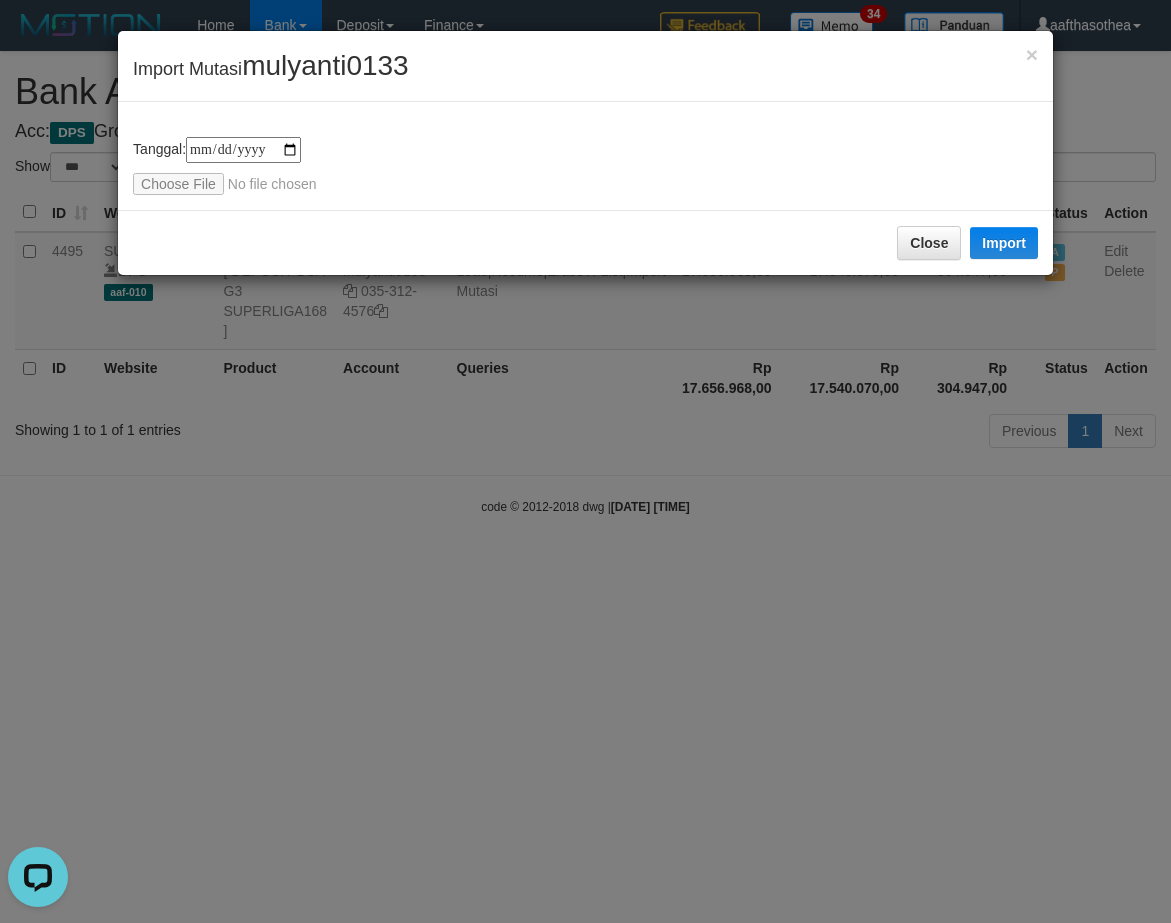 type on "**********" 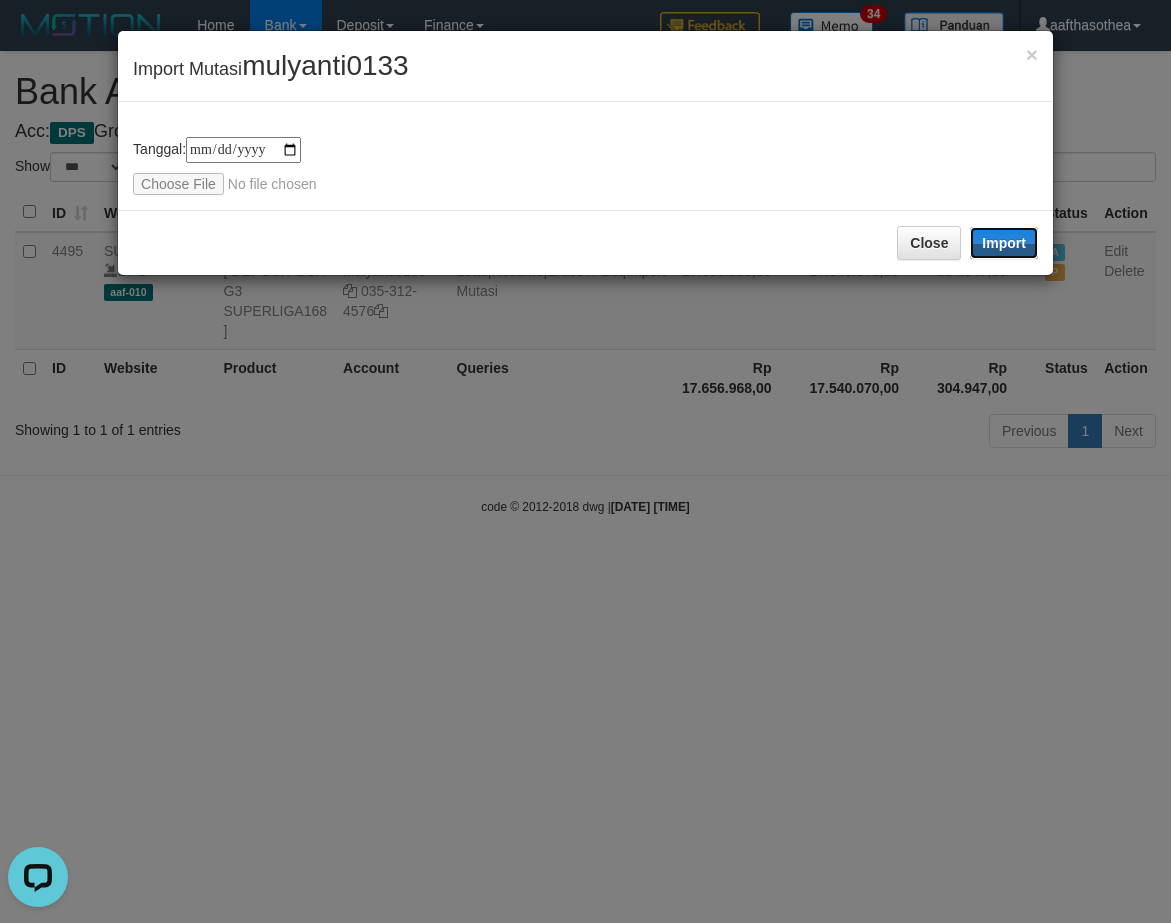 drag, startPoint x: 1010, startPoint y: 245, endPoint x: 837, endPoint y: 483, distance: 294.2329 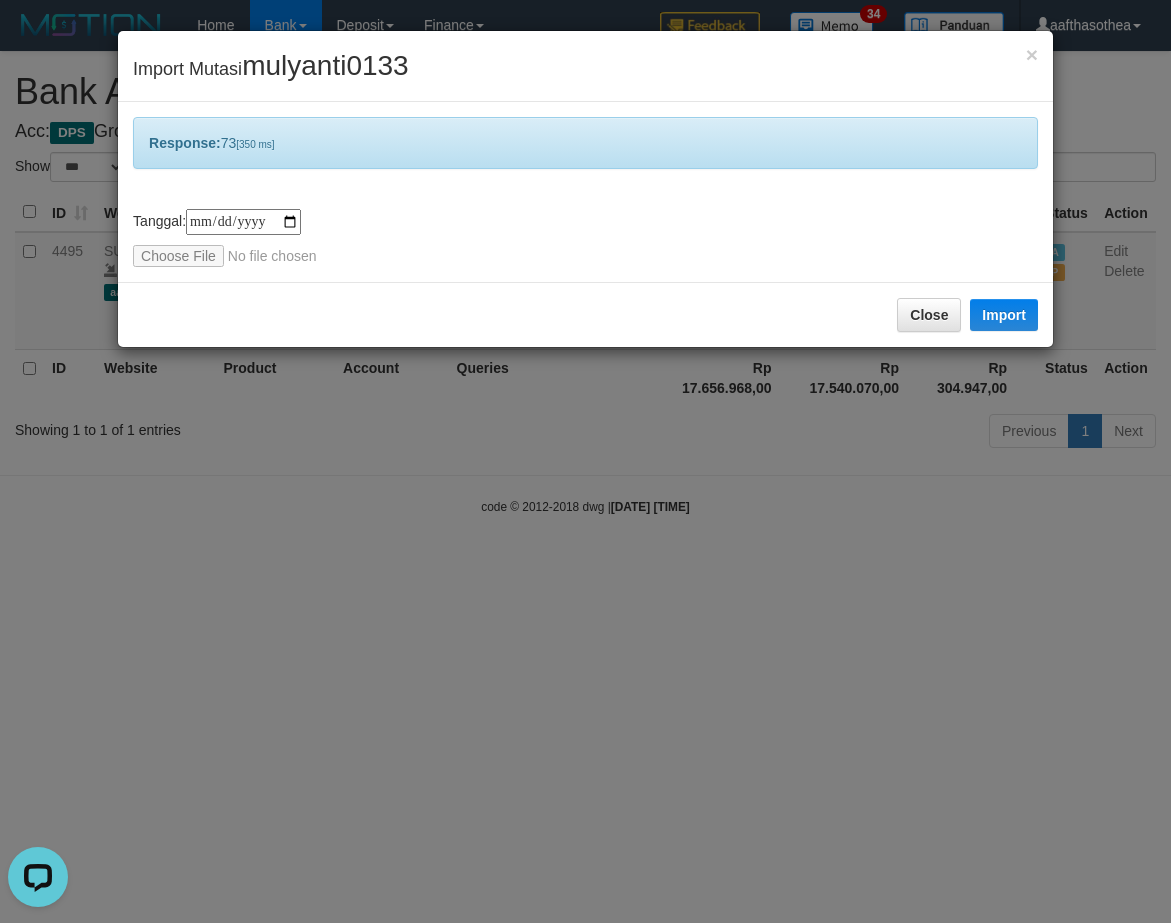 click on "**********" at bounding box center (585, 461) 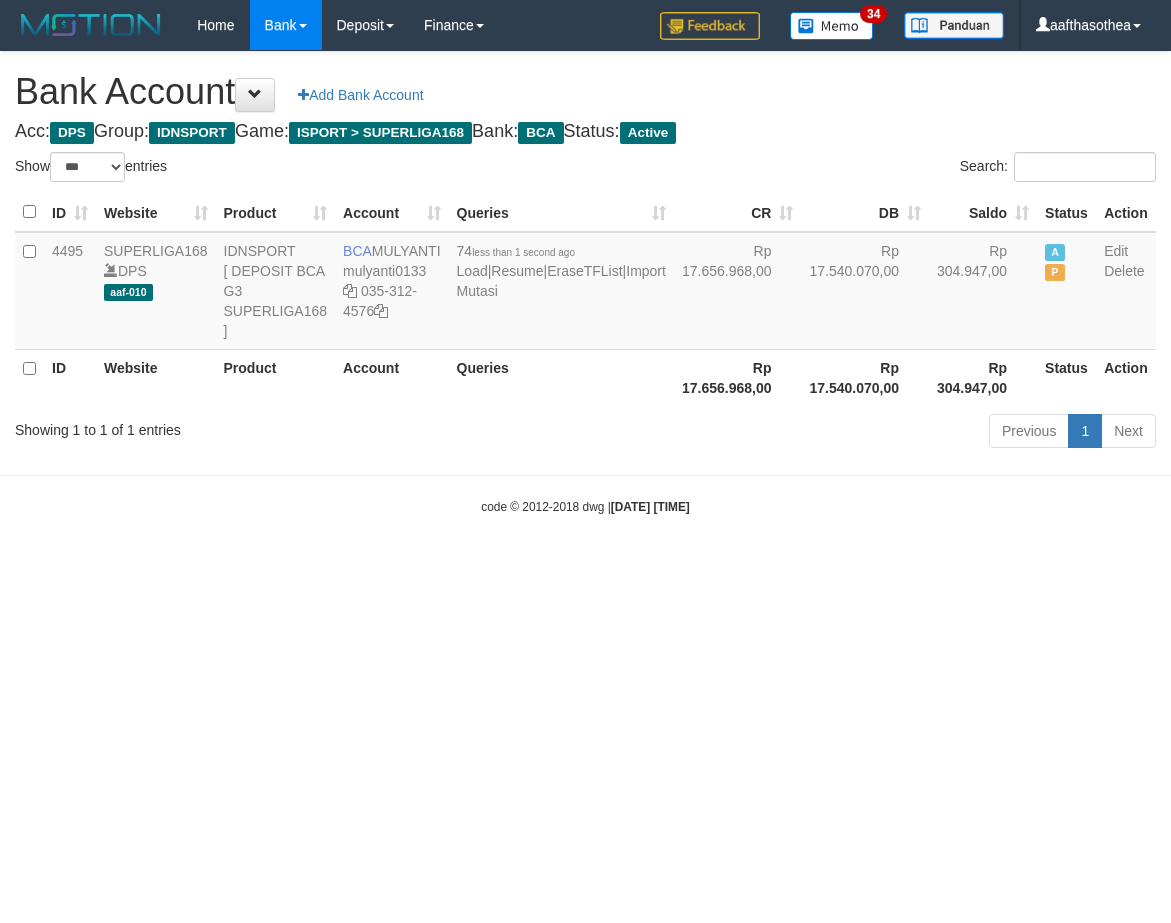 select on "***" 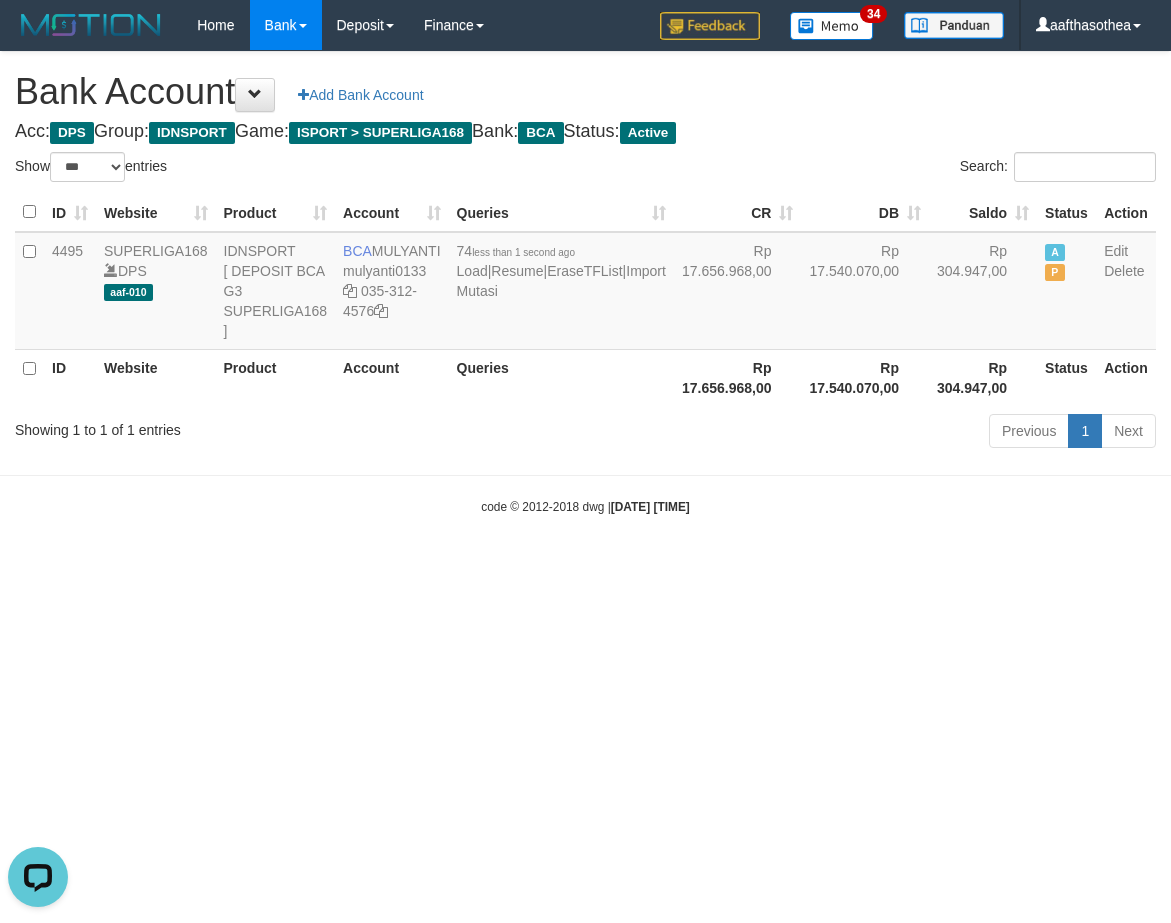 scroll, scrollTop: 0, scrollLeft: 0, axis: both 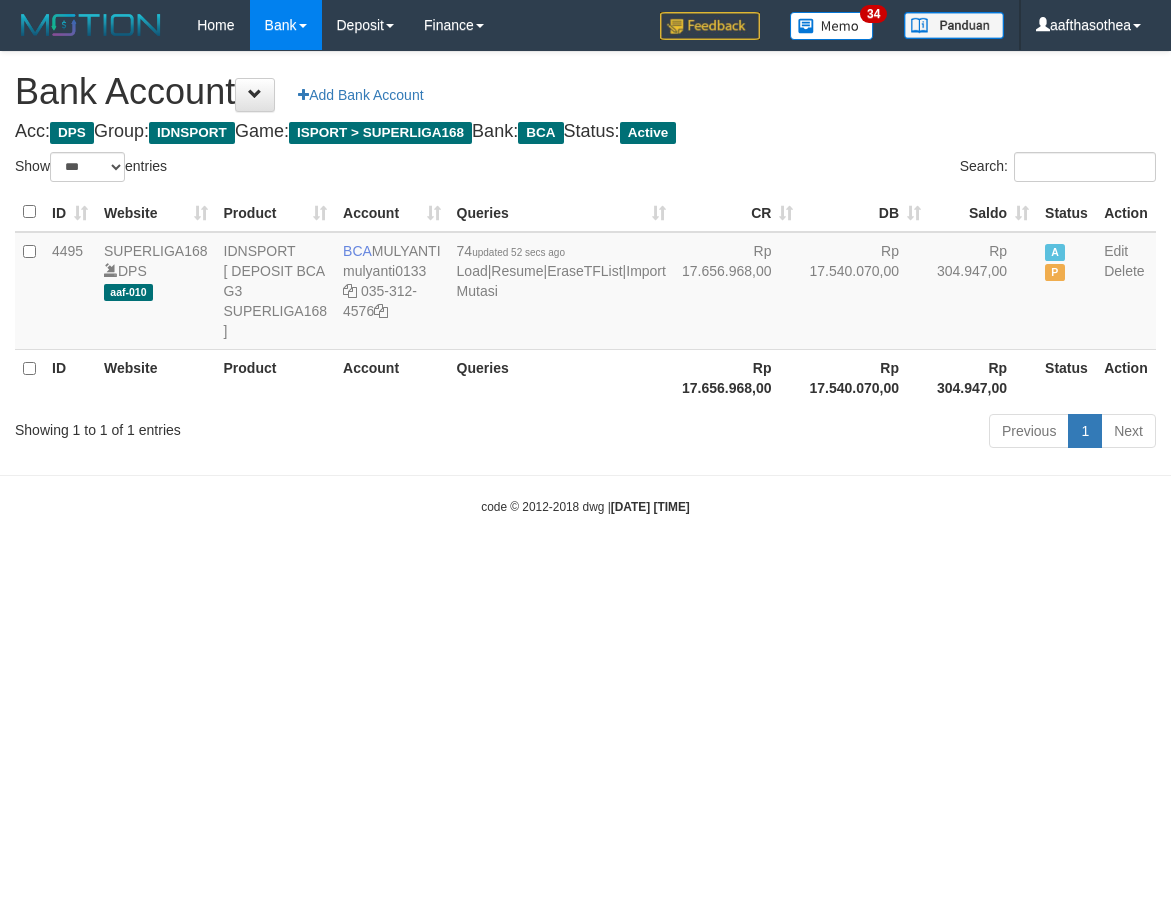 select on "***" 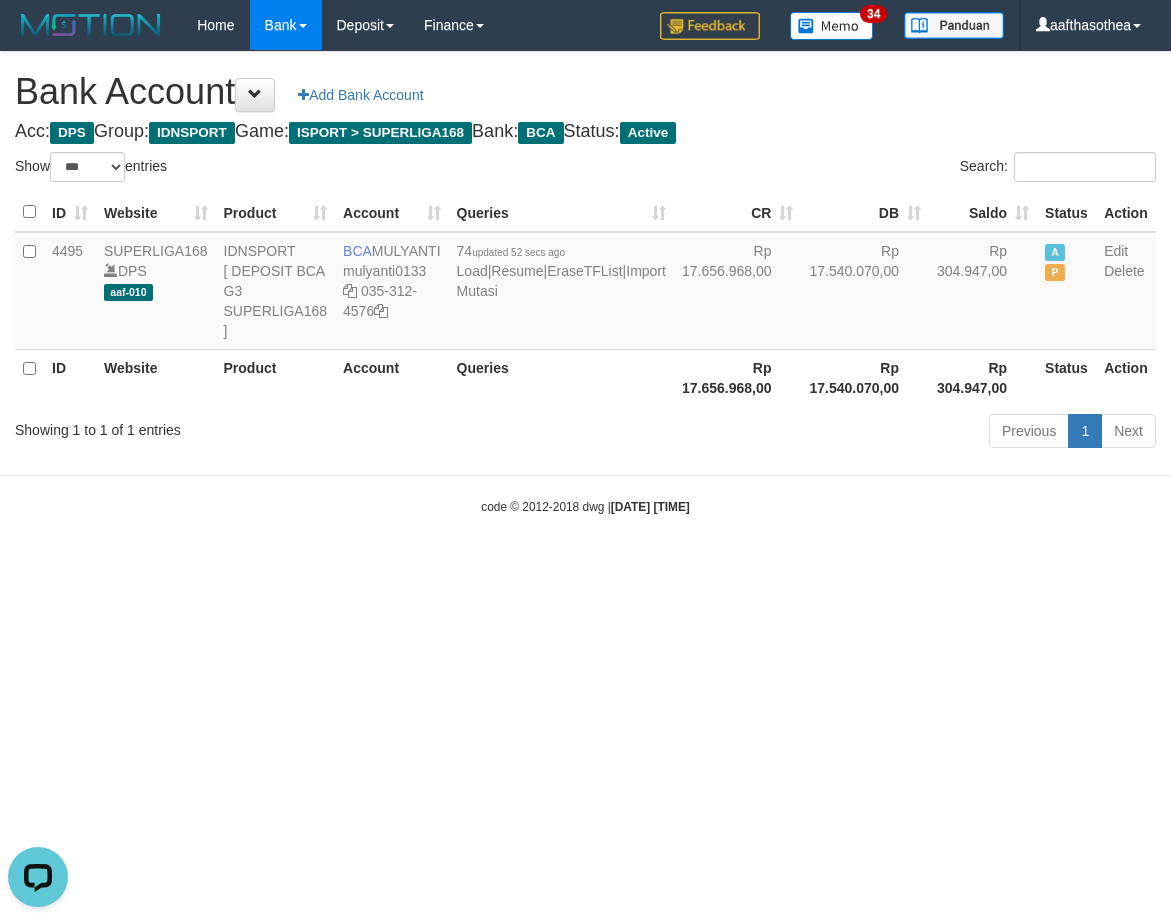 scroll, scrollTop: 0, scrollLeft: 0, axis: both 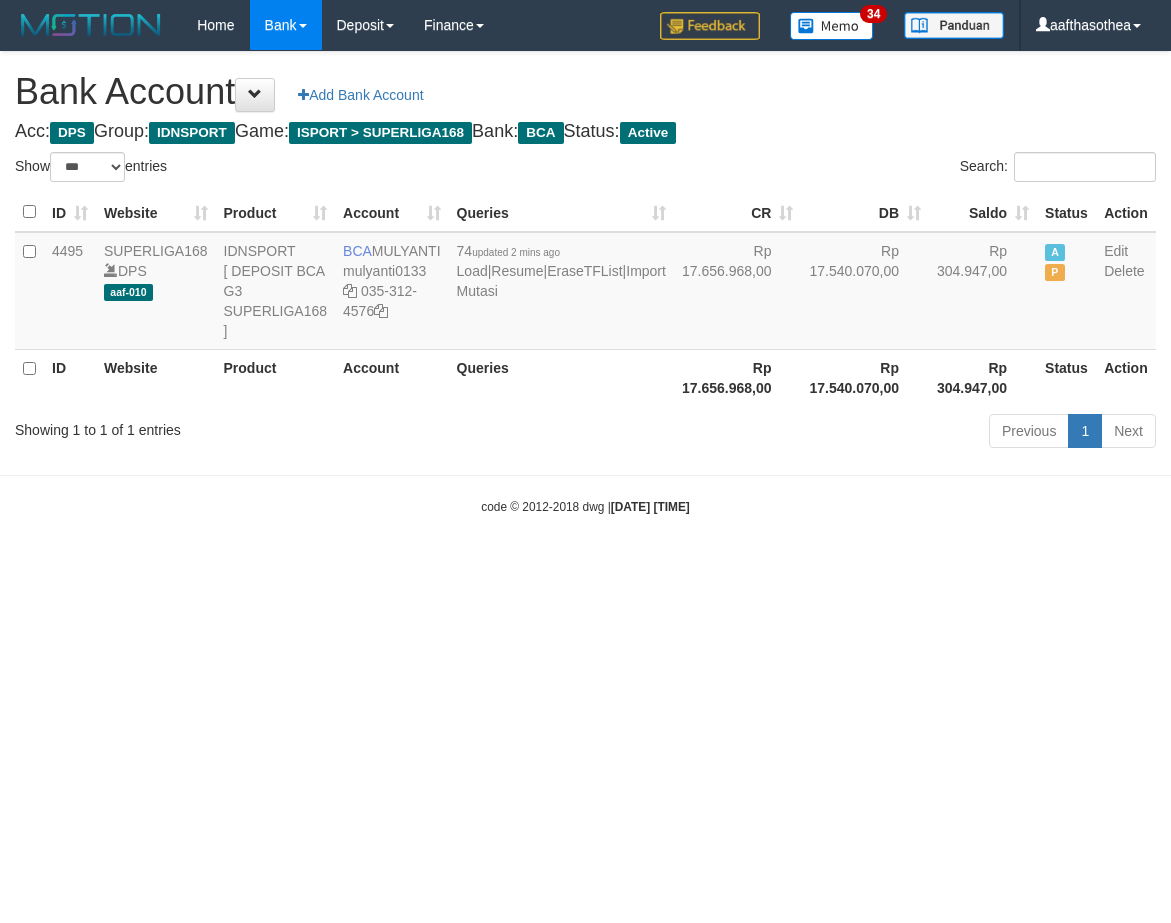 select on "***" 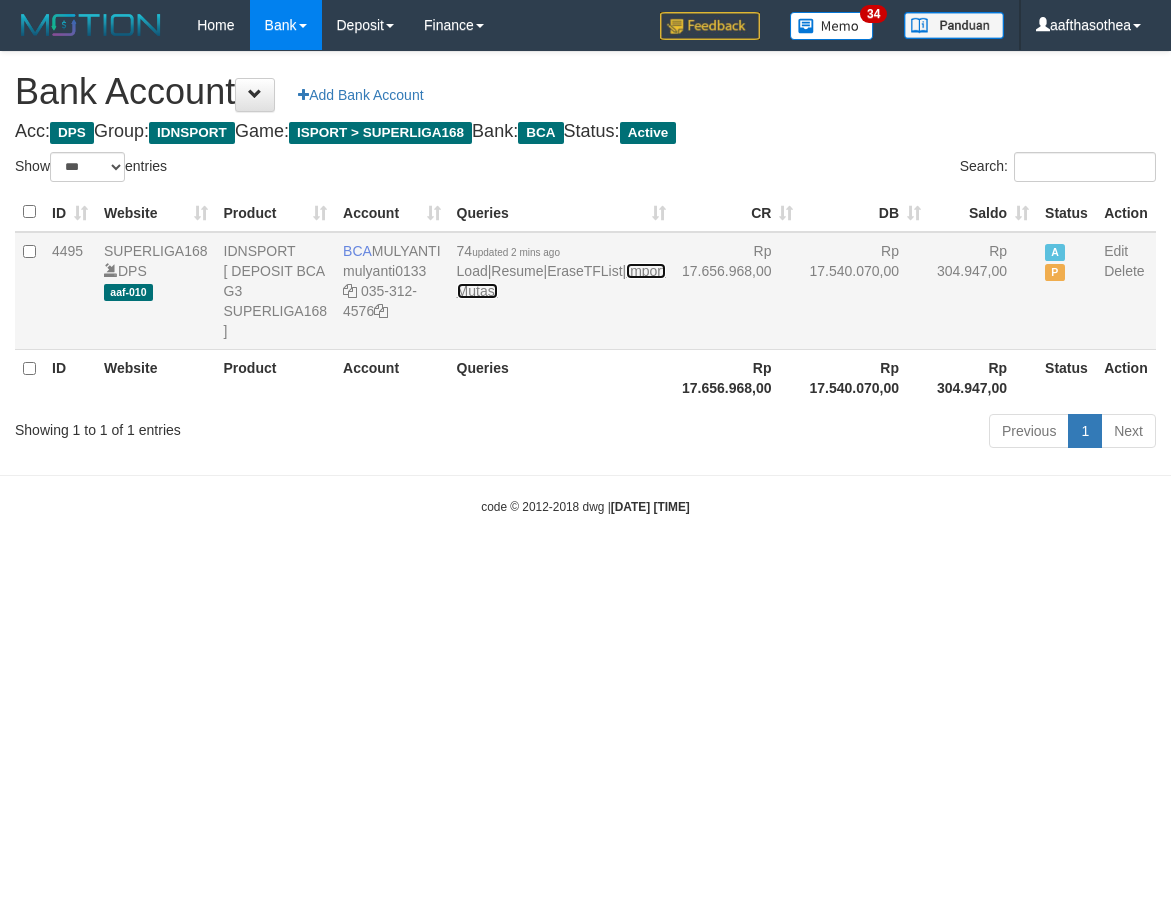click on "Import Mutasi" at bounding box center [561, 281] 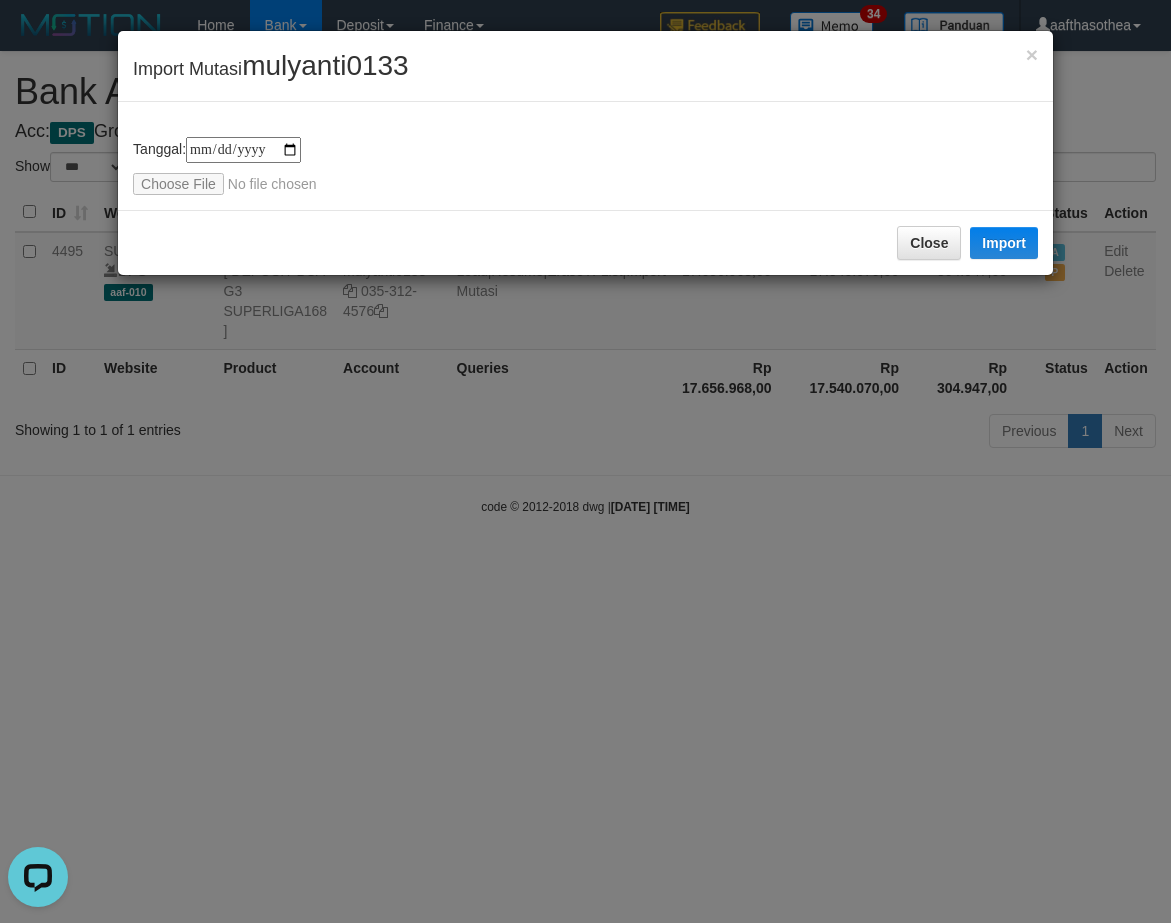 scroll, scrollTop: 0, scrollLeft: 0, axis: both 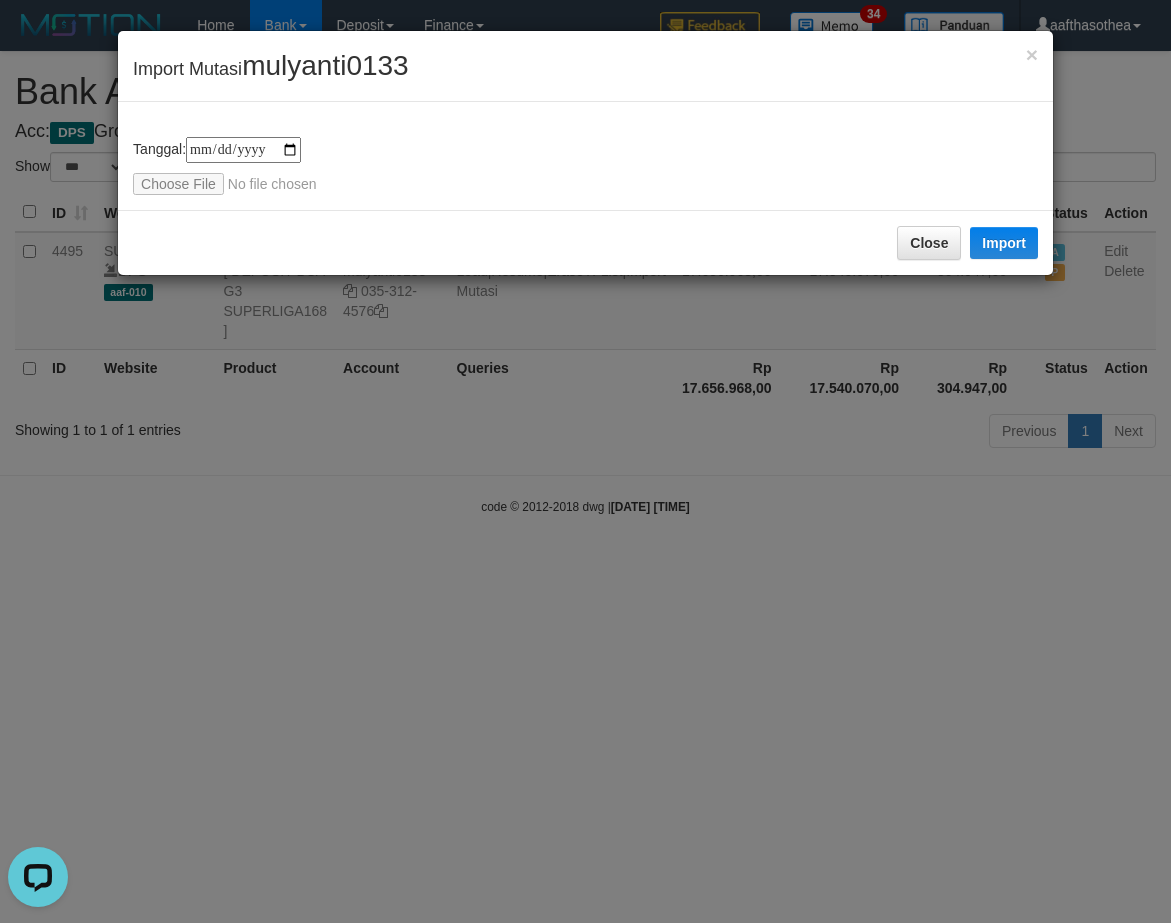 type on "**********" 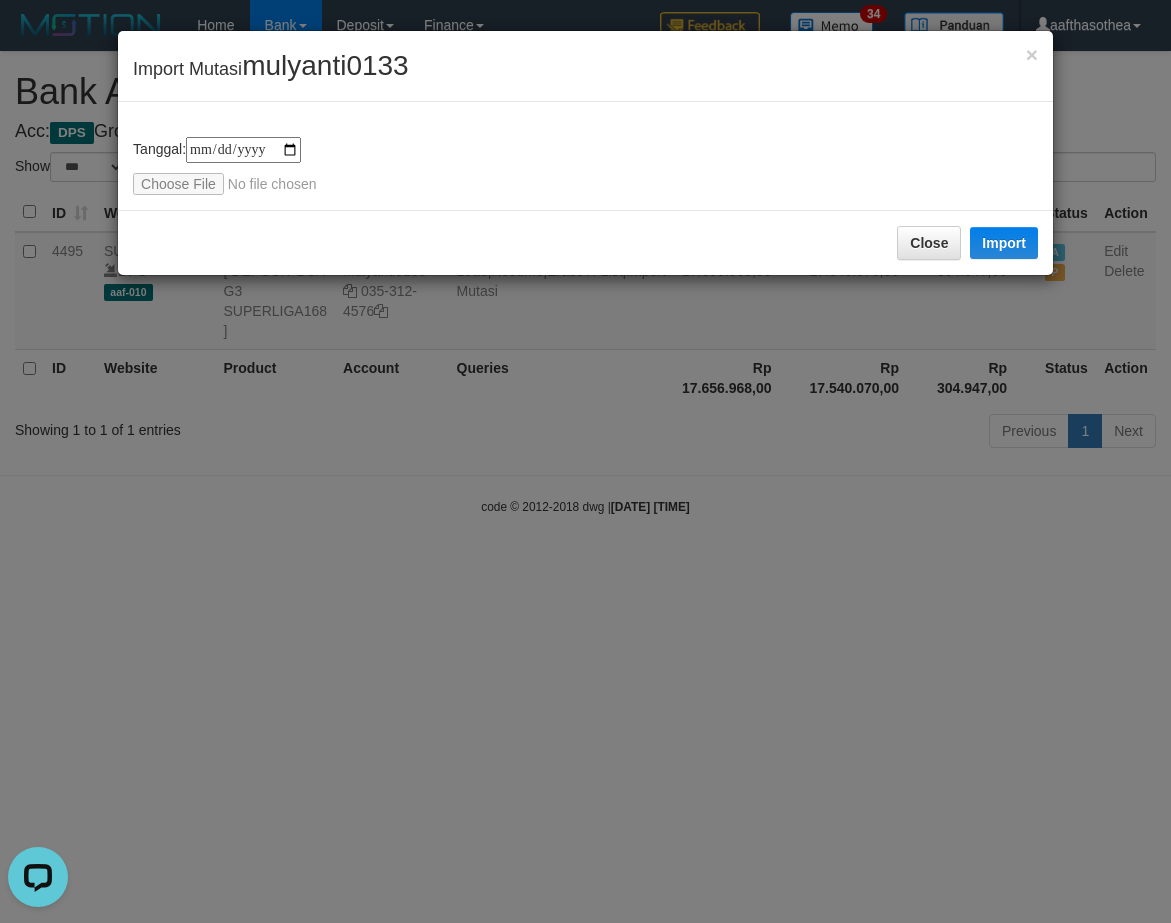 click on "**********" at bounding box center (585, 166) 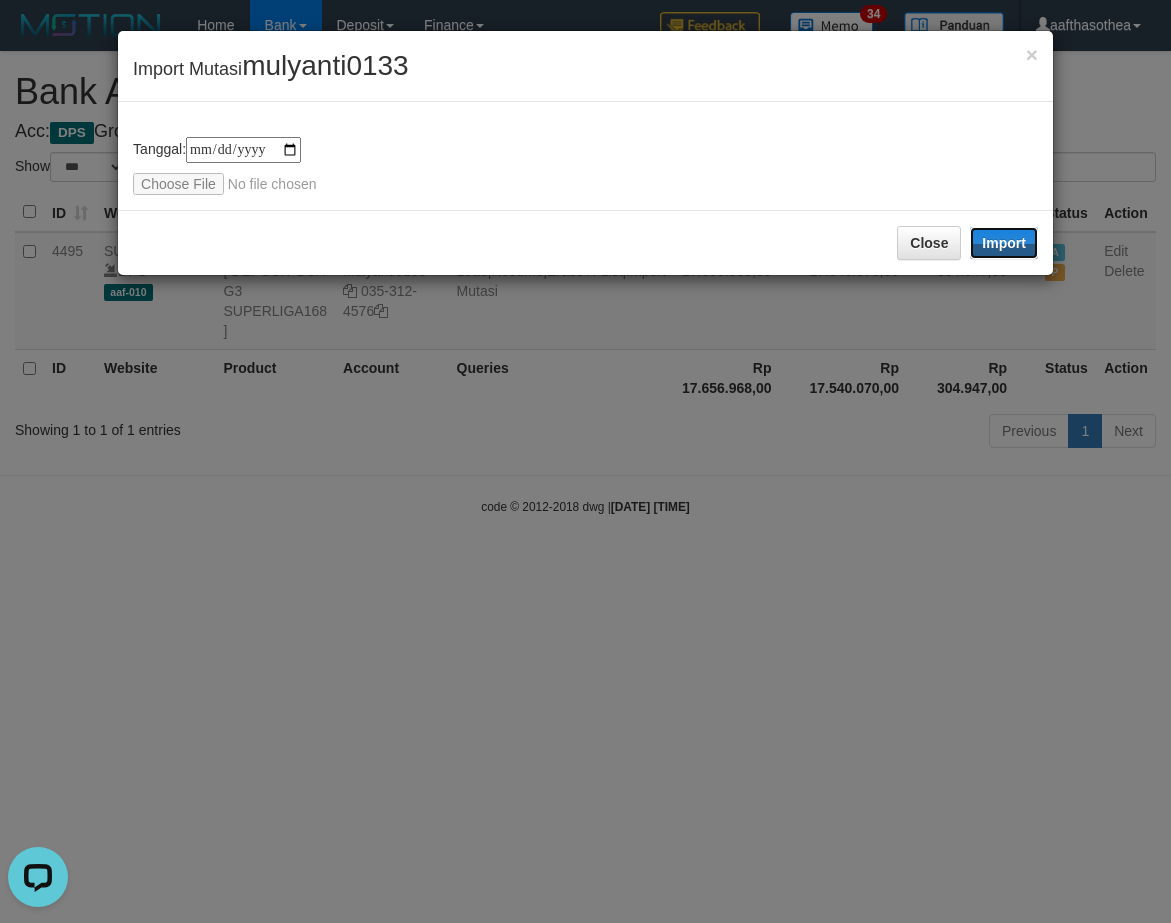 drag, startPoint x: 1009, startPoint y: 241, endPoint x: 853, endPoint y: 608, distance: 398.7794 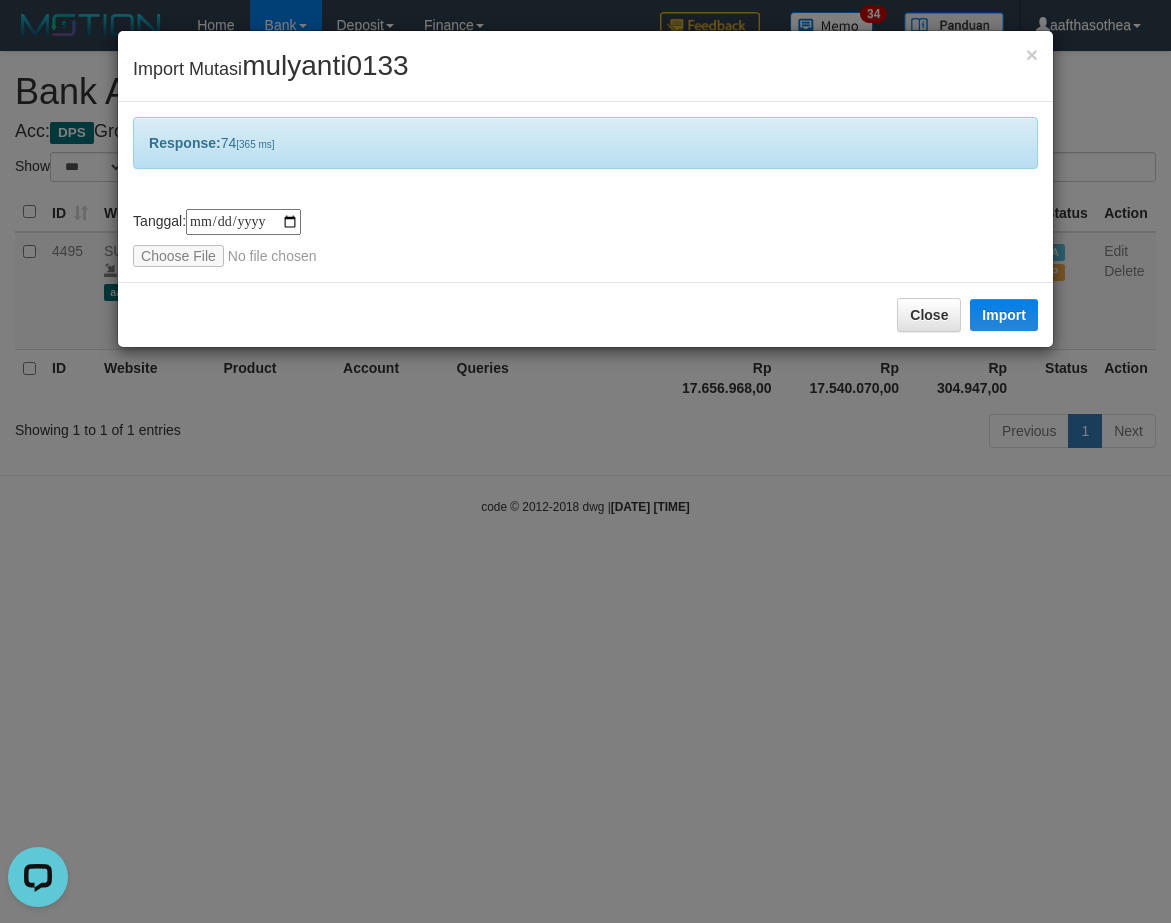 click on "**********" at bounding box center [585, 461] 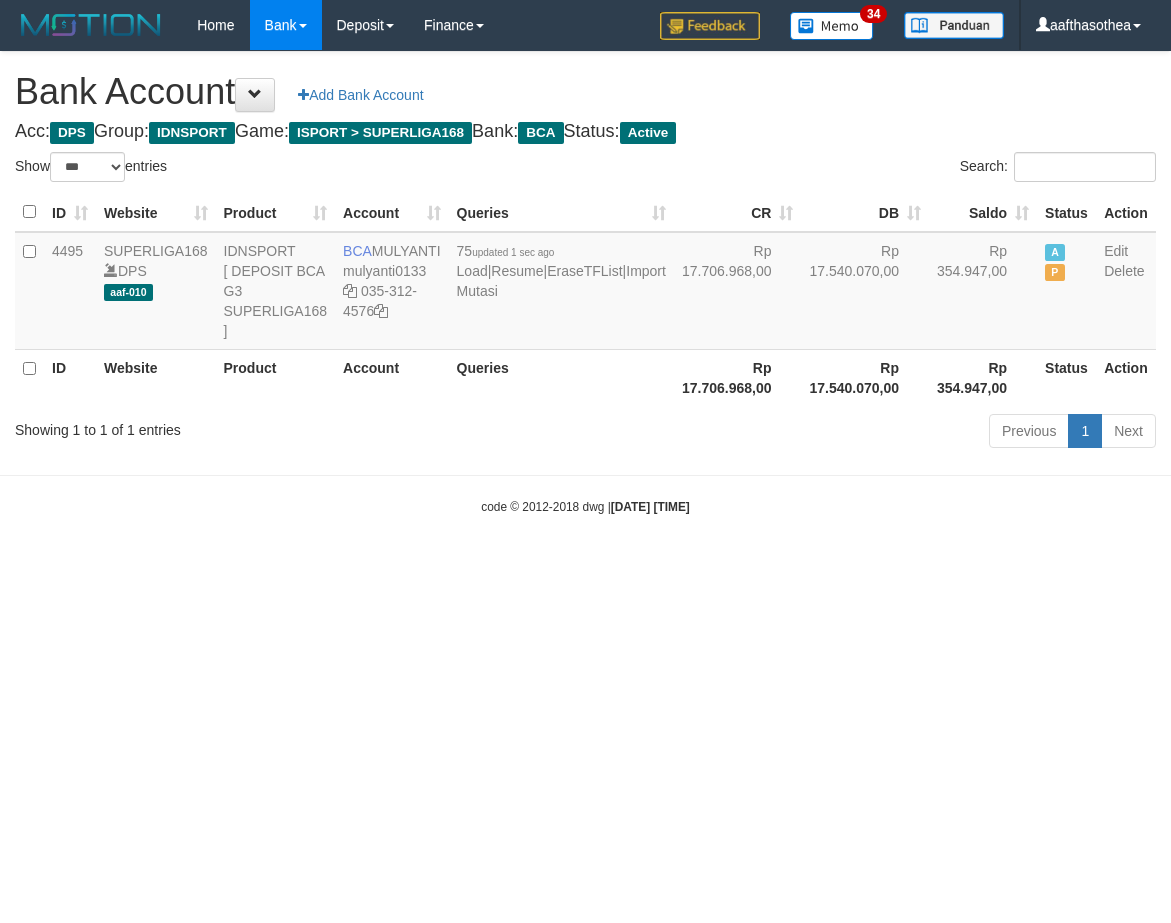 select on "***" 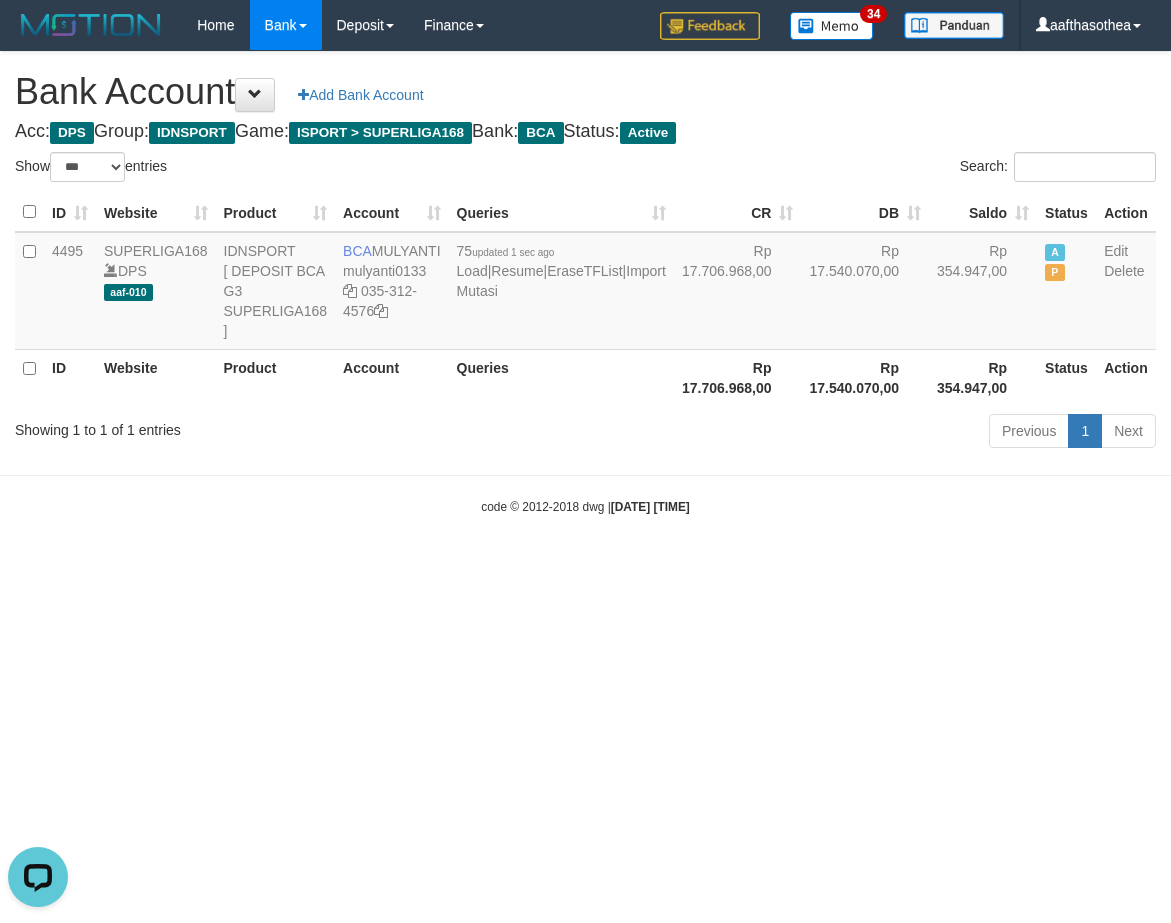 scroll, scrollTop: 0, scrollLeft: 0, axis: both 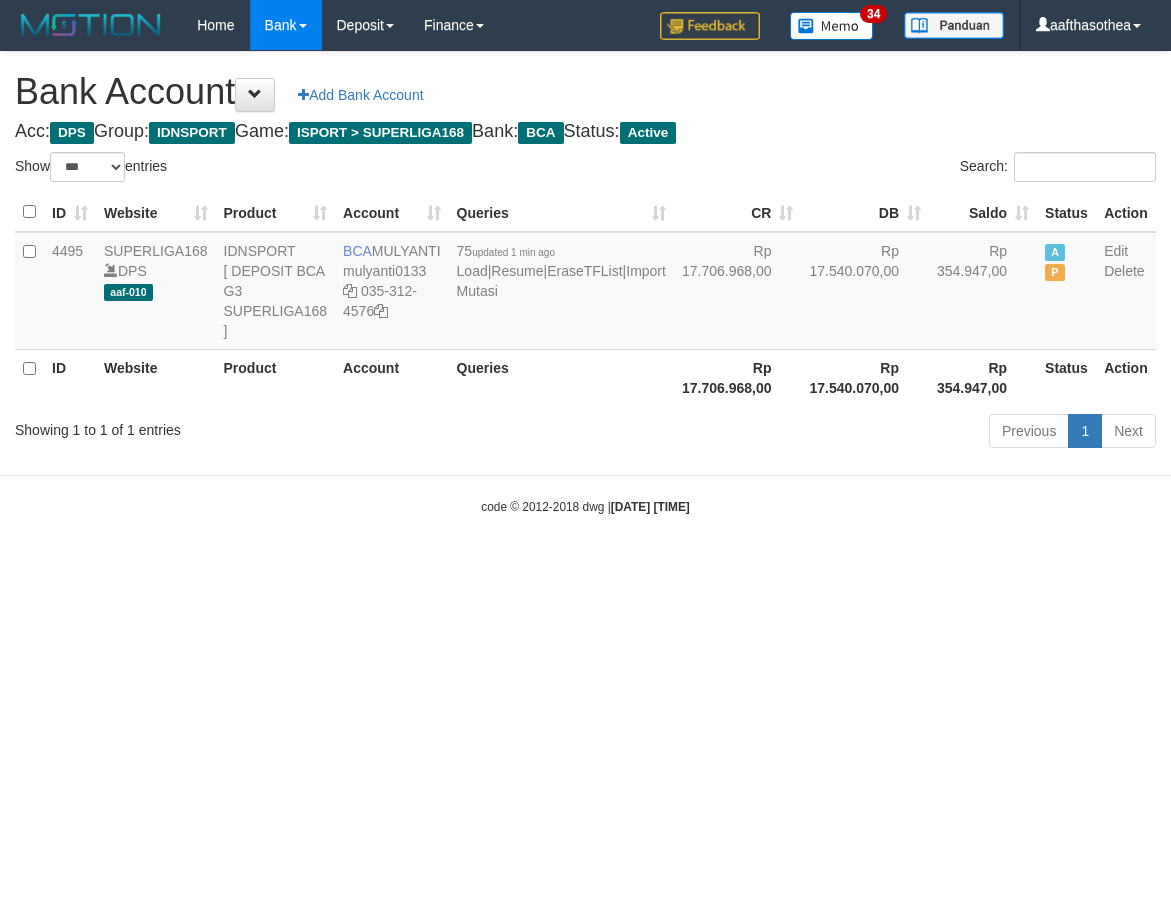 select on "***" 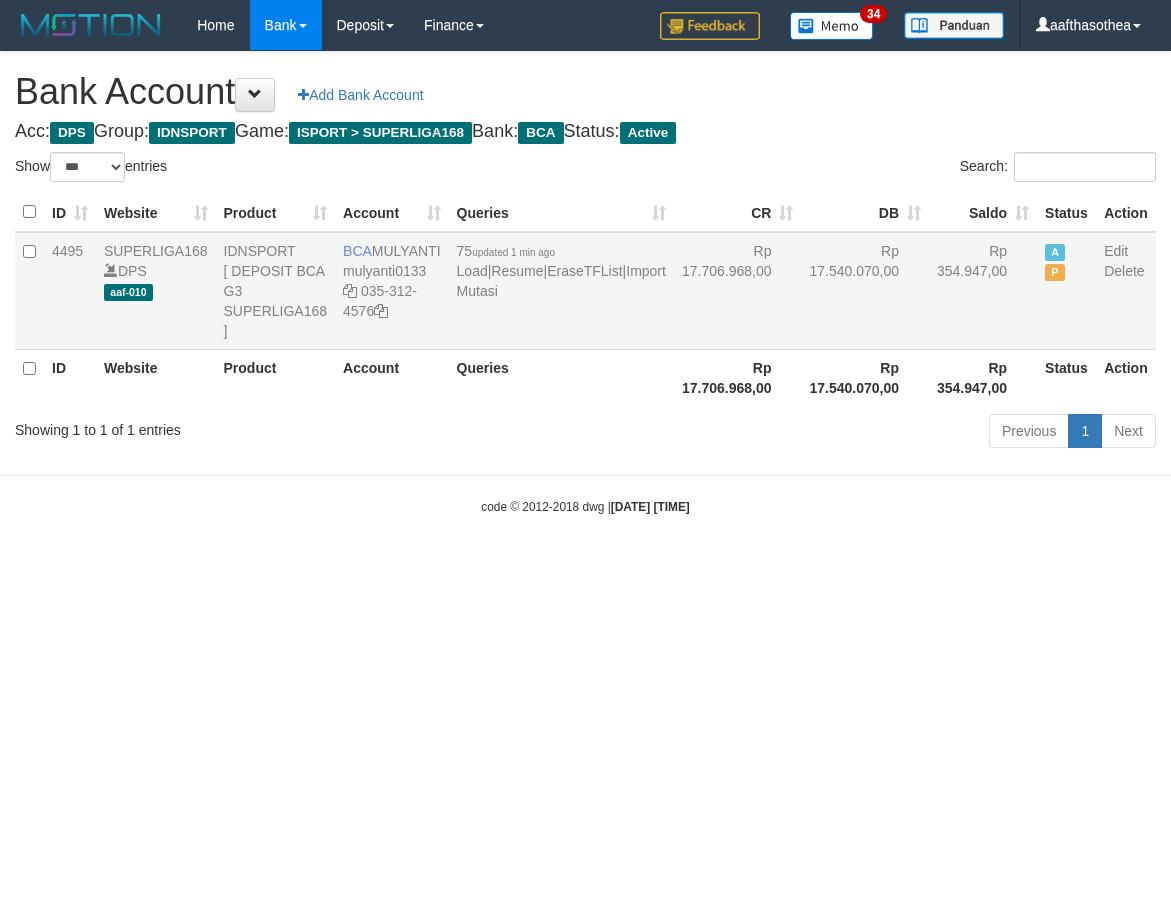 scroll, scrollTop: 0, scrollLeft: 0, axis: both 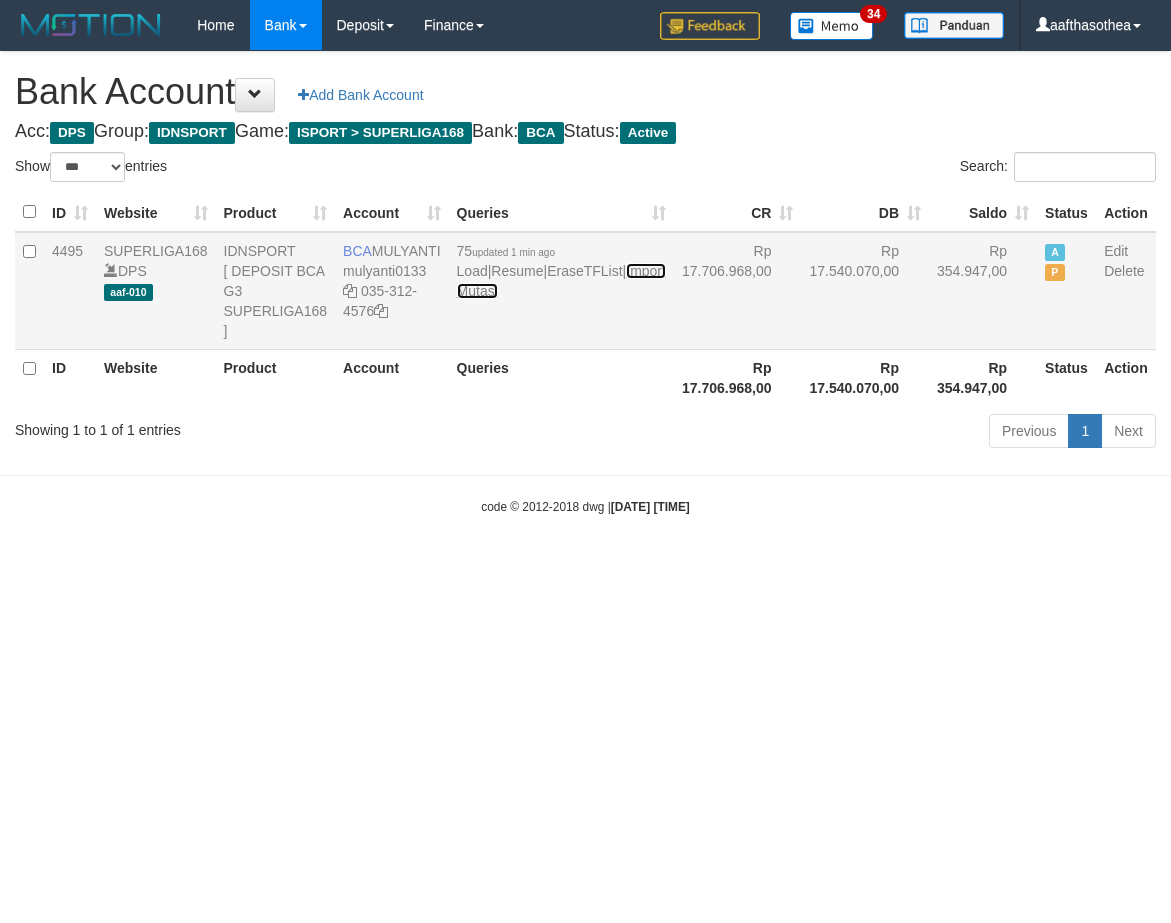 click on "Import Mutasi" at bounding box center (561, 281) 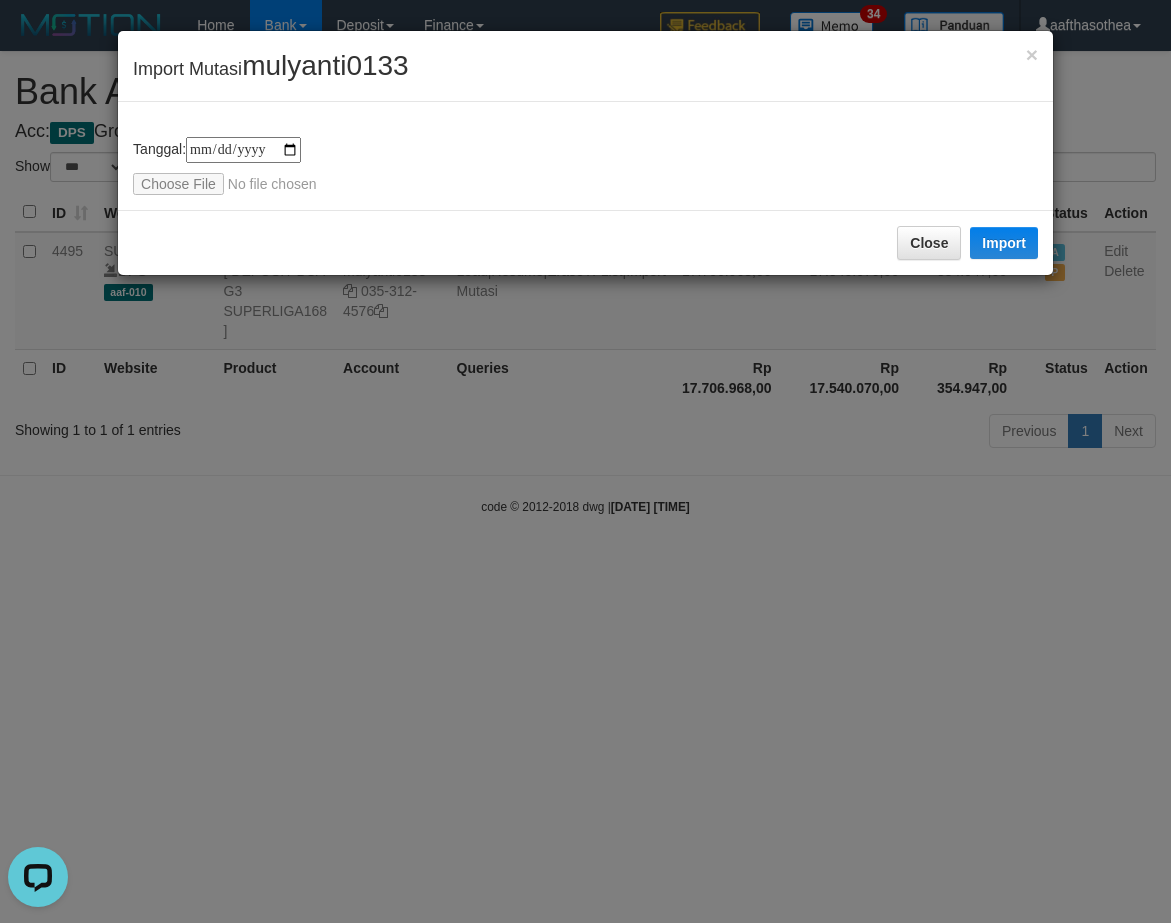 scroll, scrollTop: 0, scrollLeft: 0, axis: both 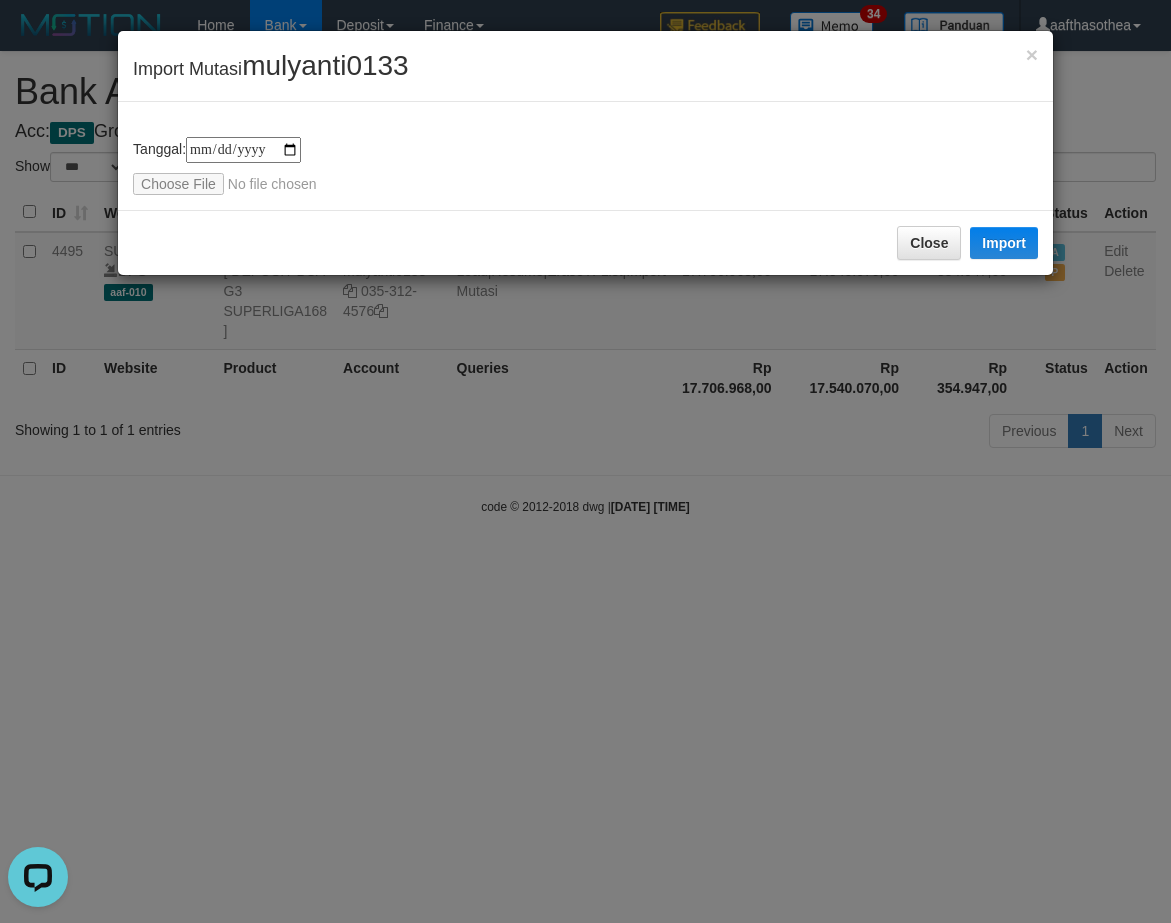 type on "**********" 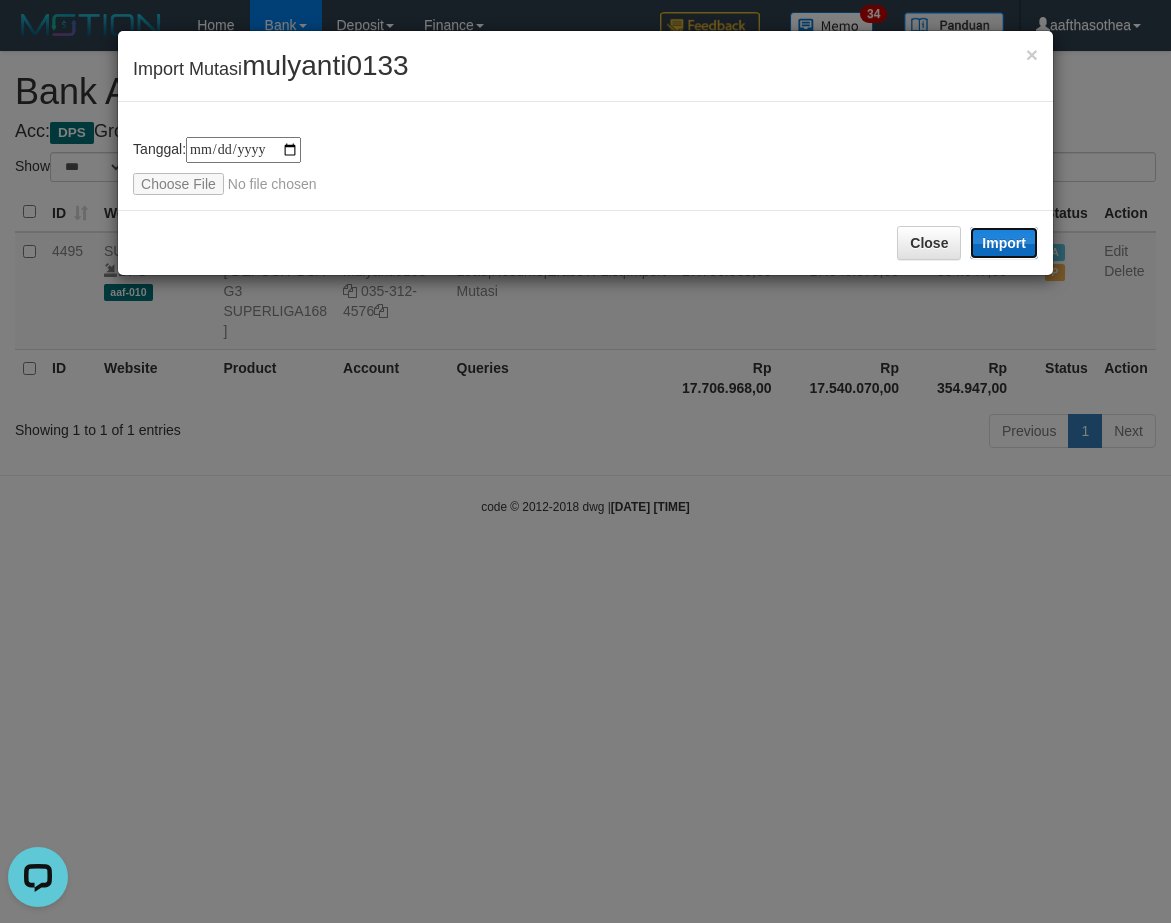 click on "Import" at bounding box center [1004, 243] 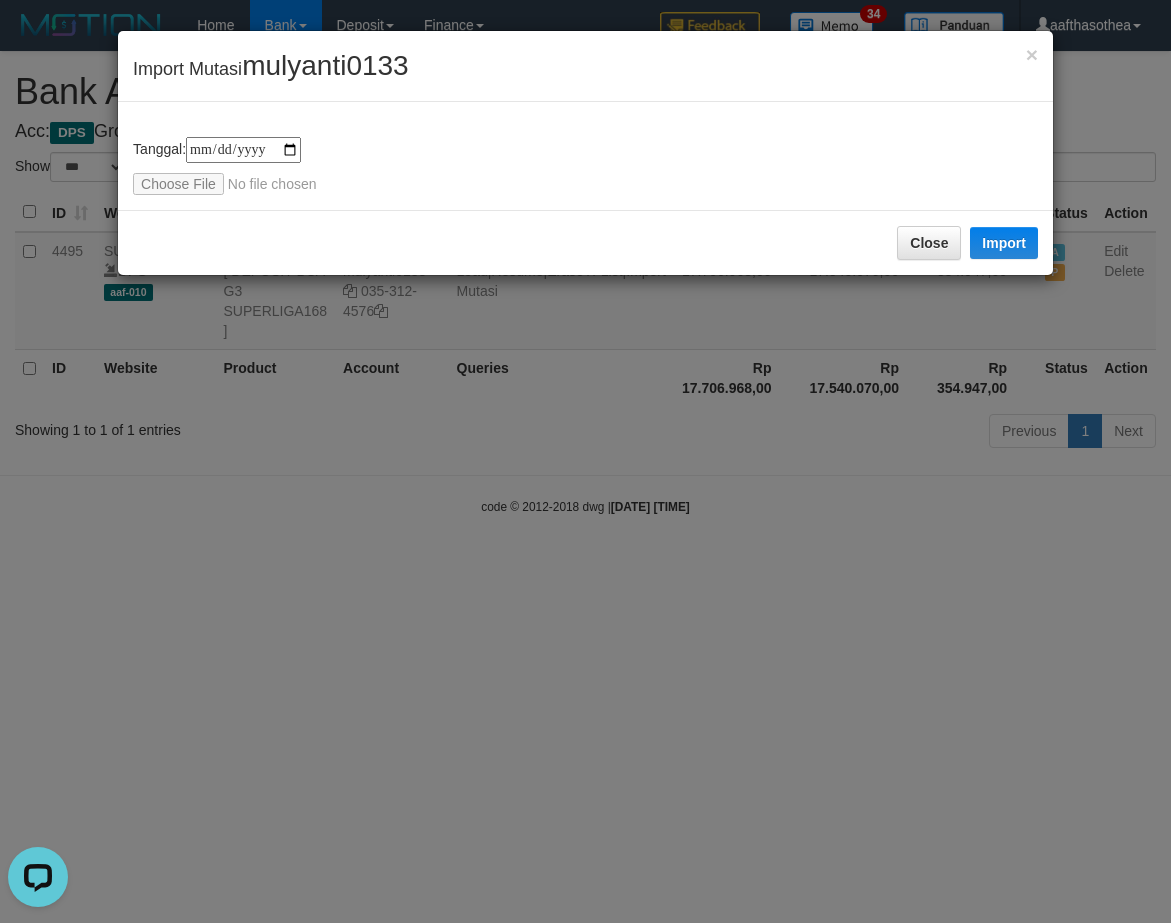 click on "**********" at bounding box center [585, 461] 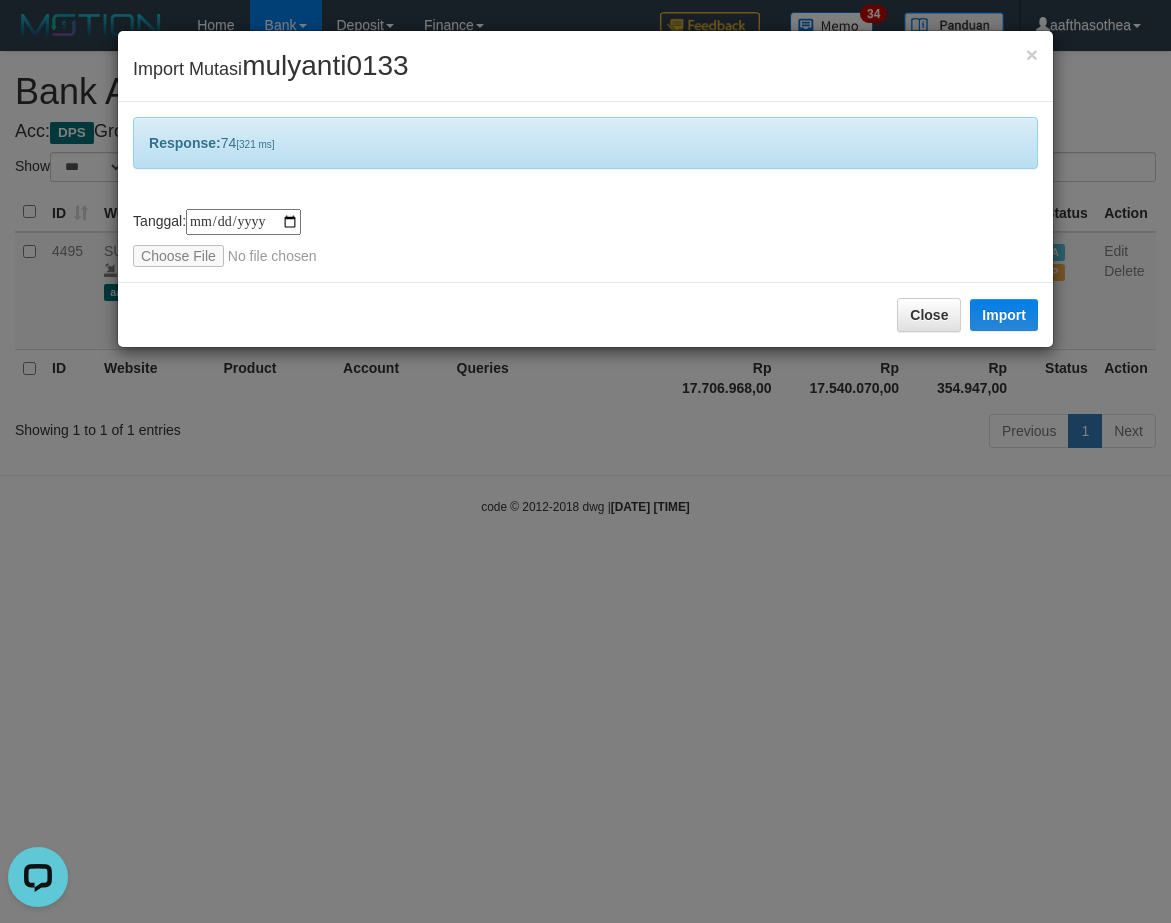 click on "**********" at bounding box center (585, 461) 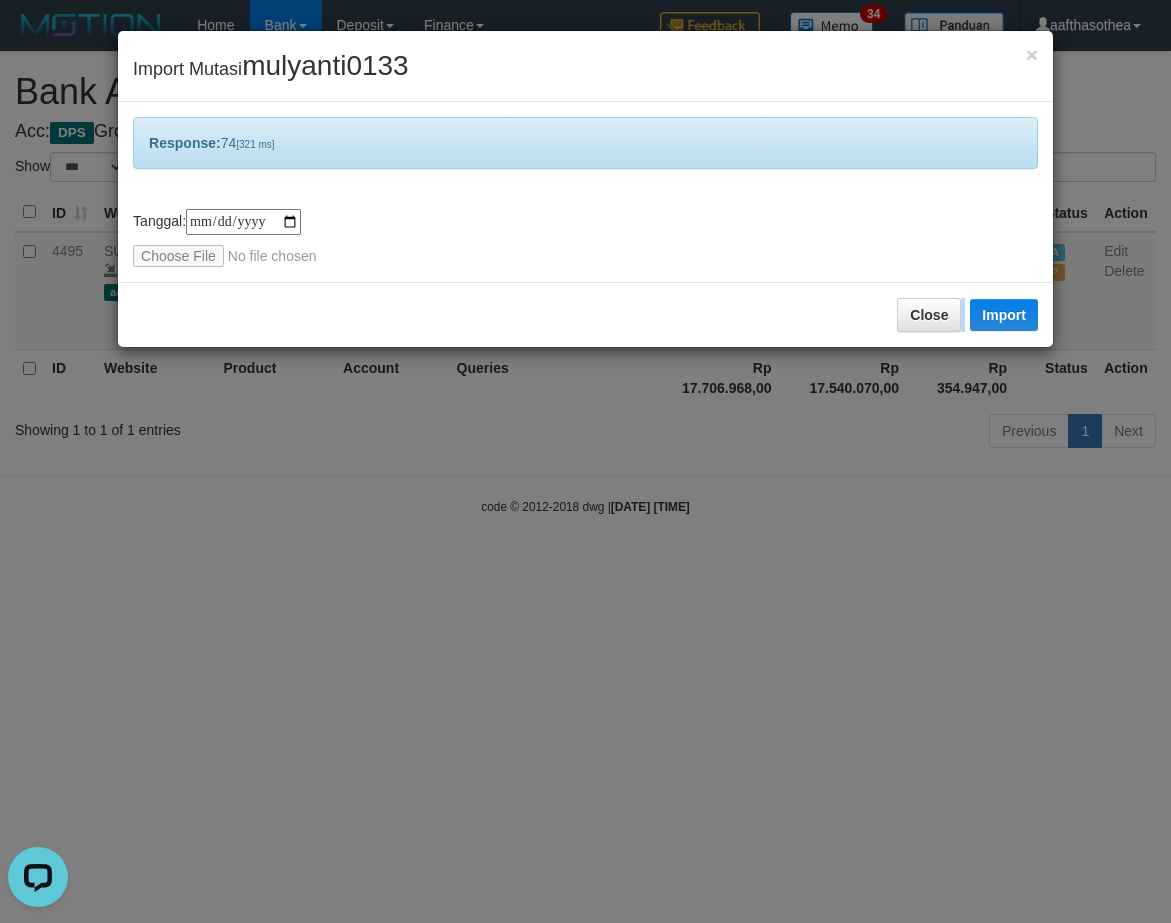 click on "**********" at bounding box center (585, 461) 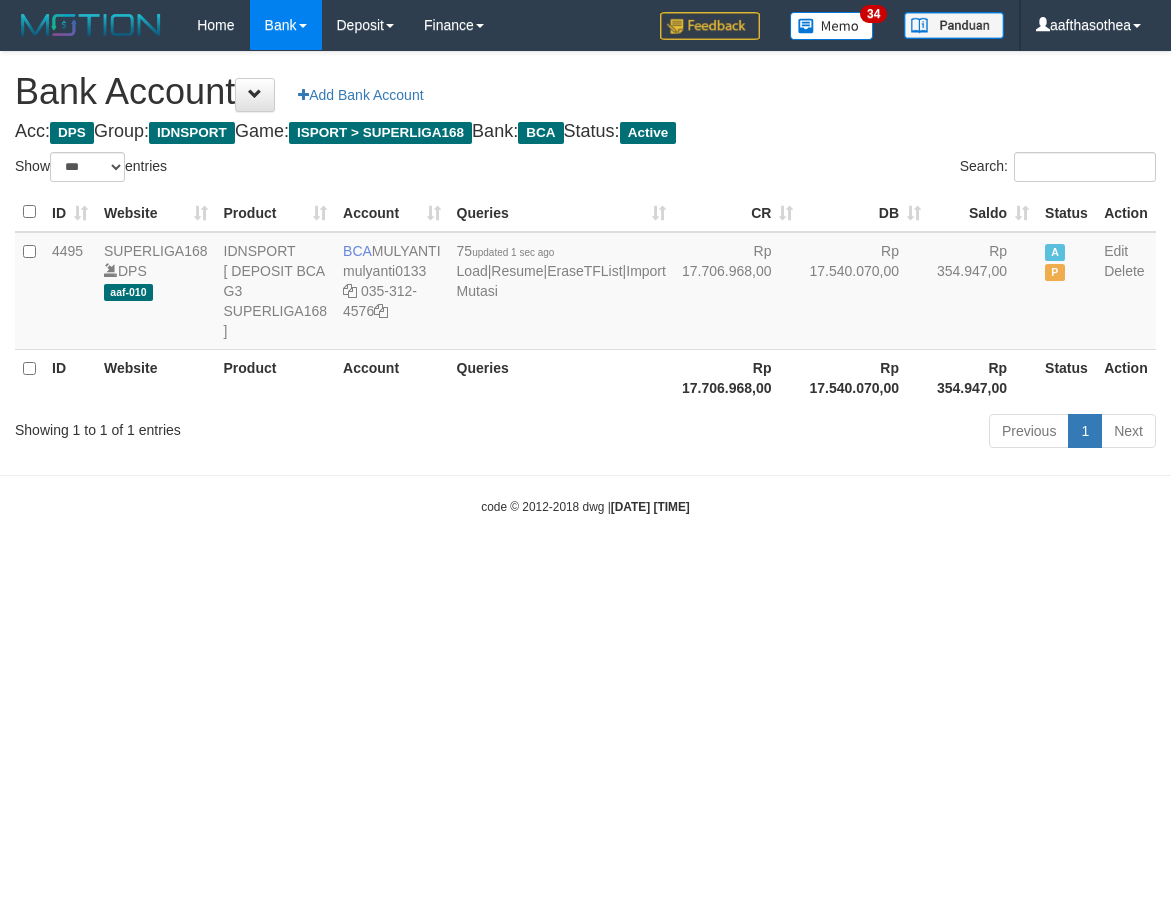 select on "***" 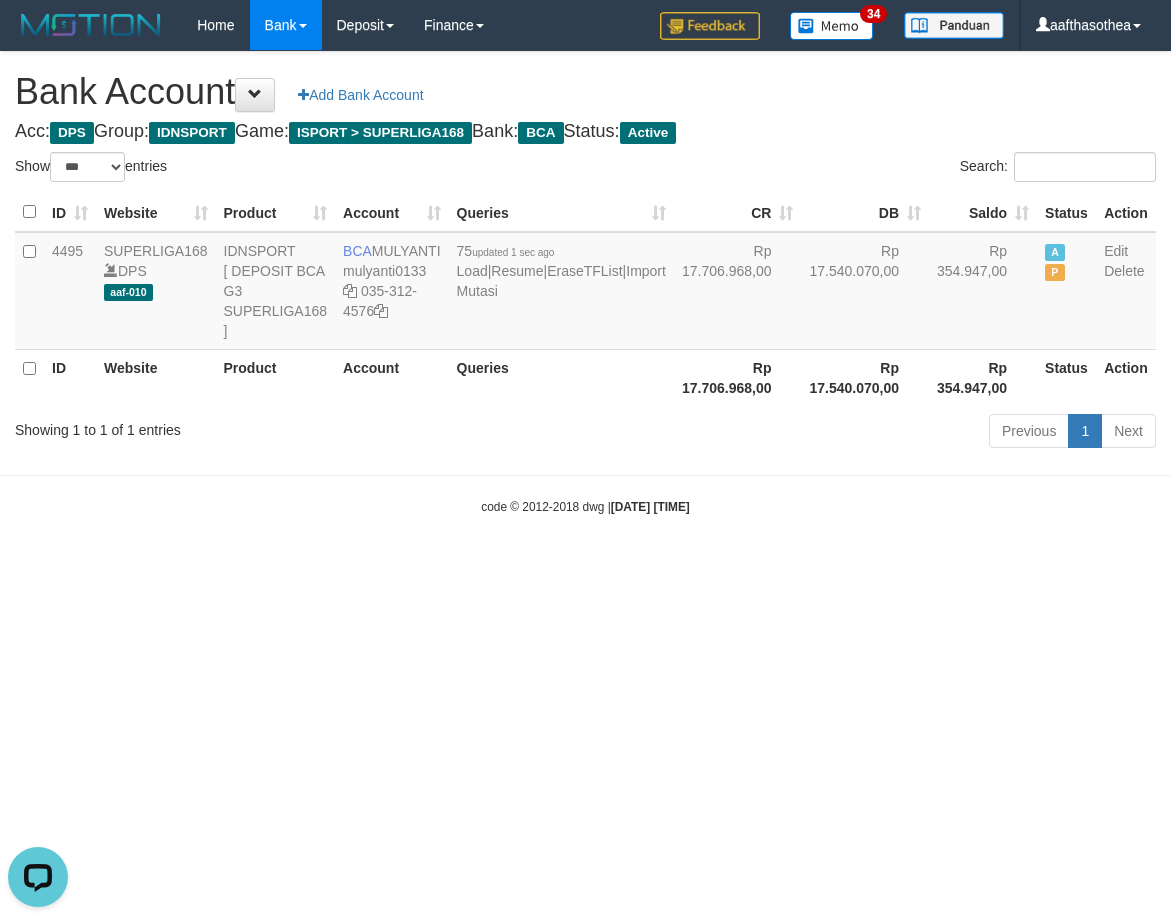 scroll, scrollTop: 0, scrollLeft: 0, axis: both 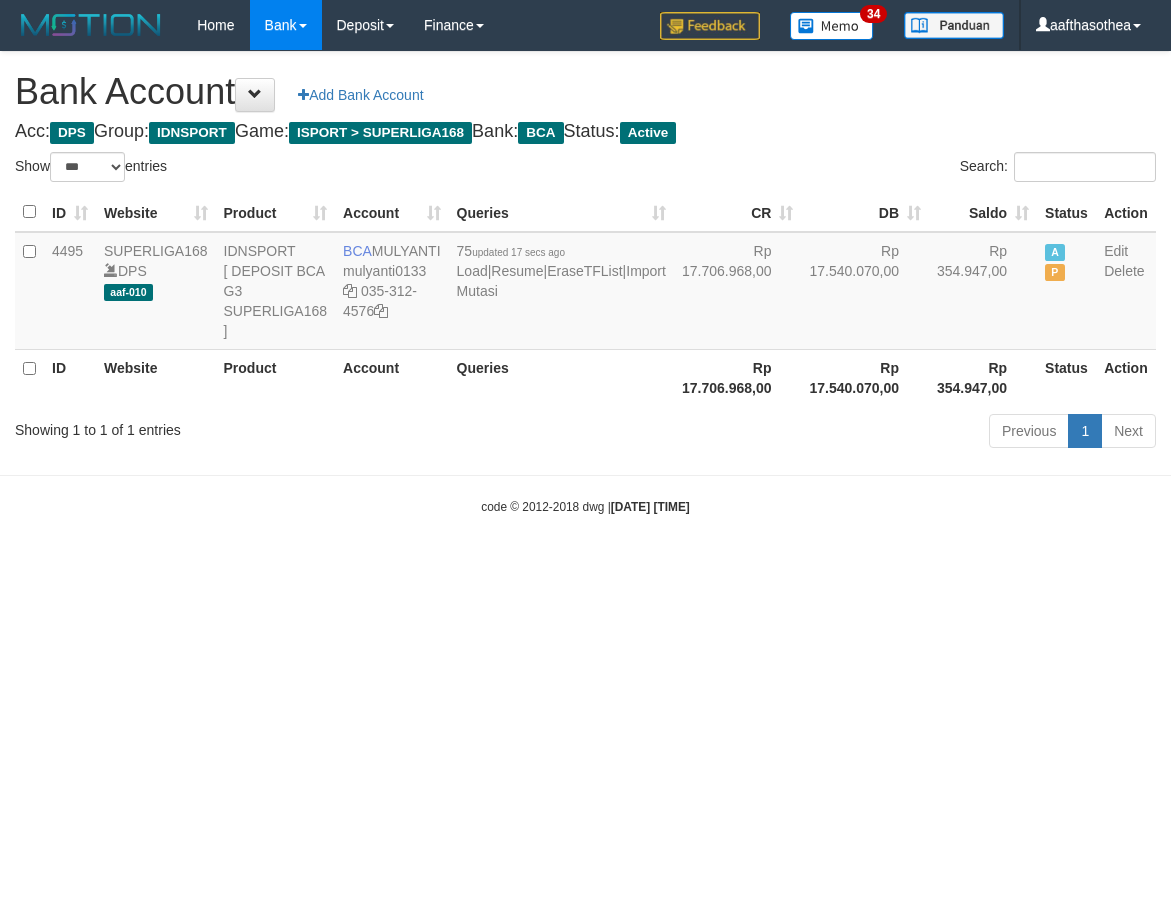 select on "***" 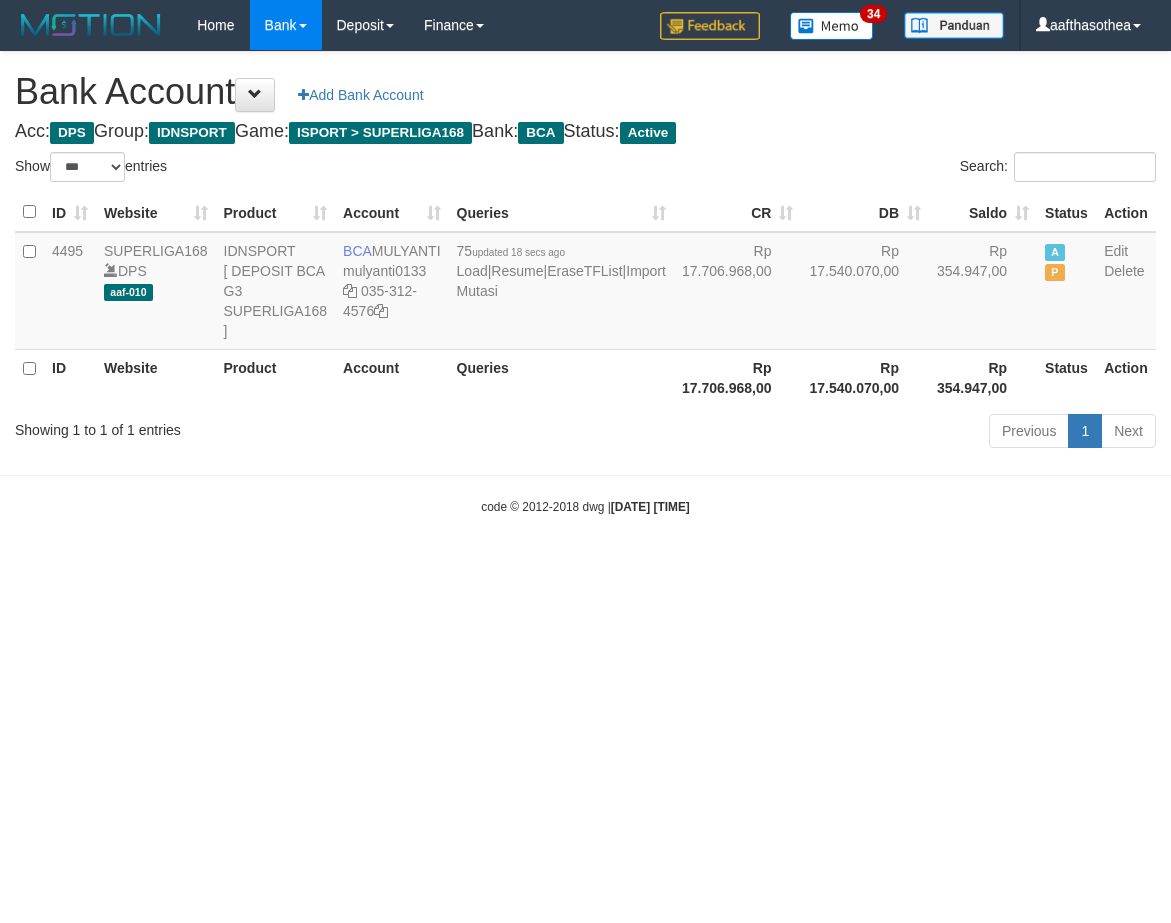 select on "***" 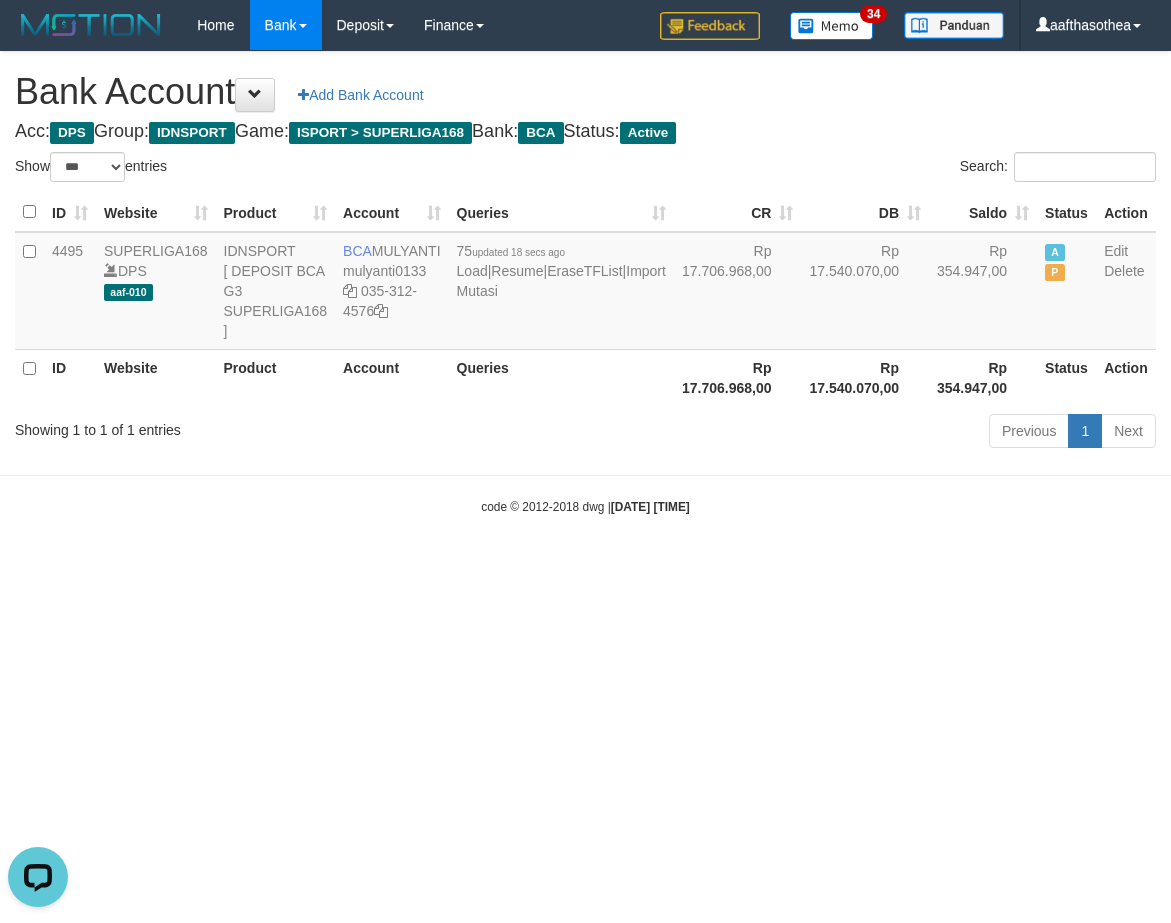 scroll, scrollTop: 0, scrollLeft: 0, axis: both 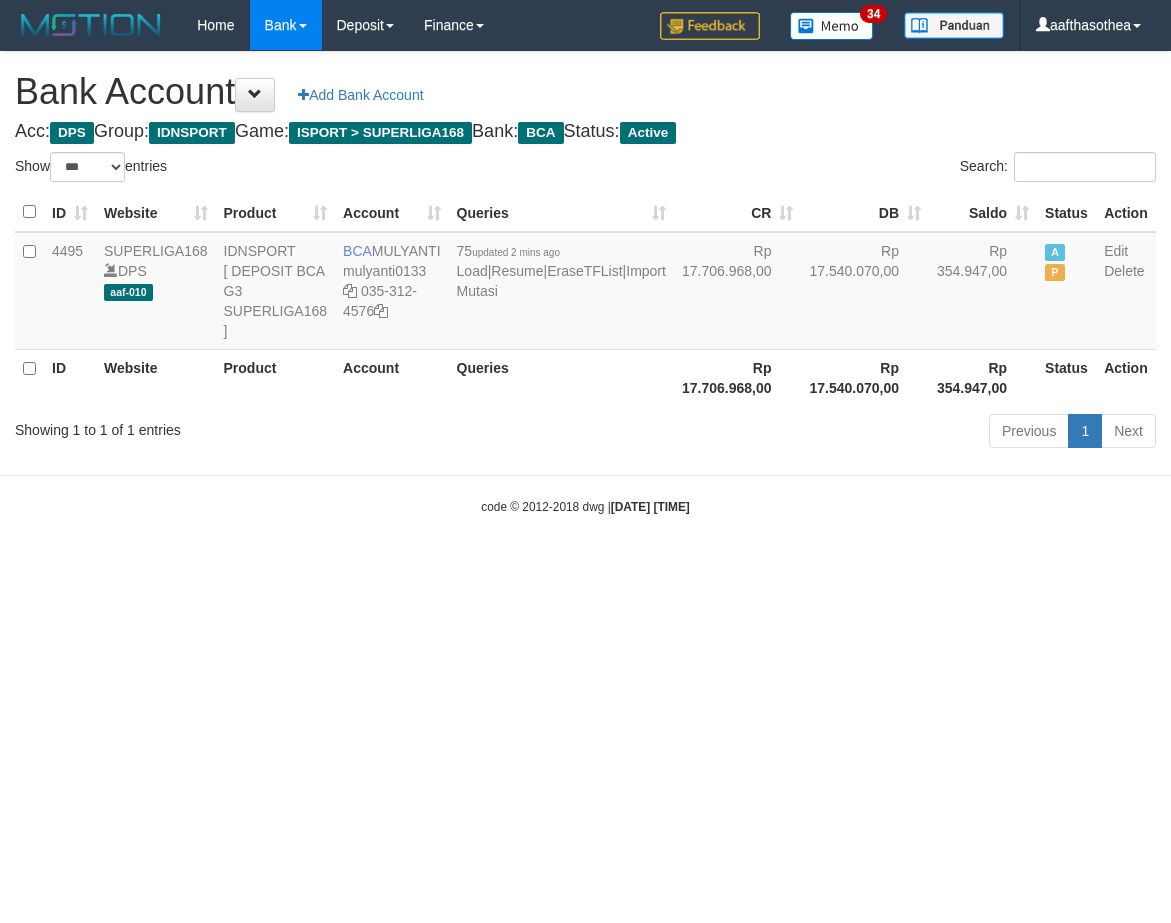 select on "***" 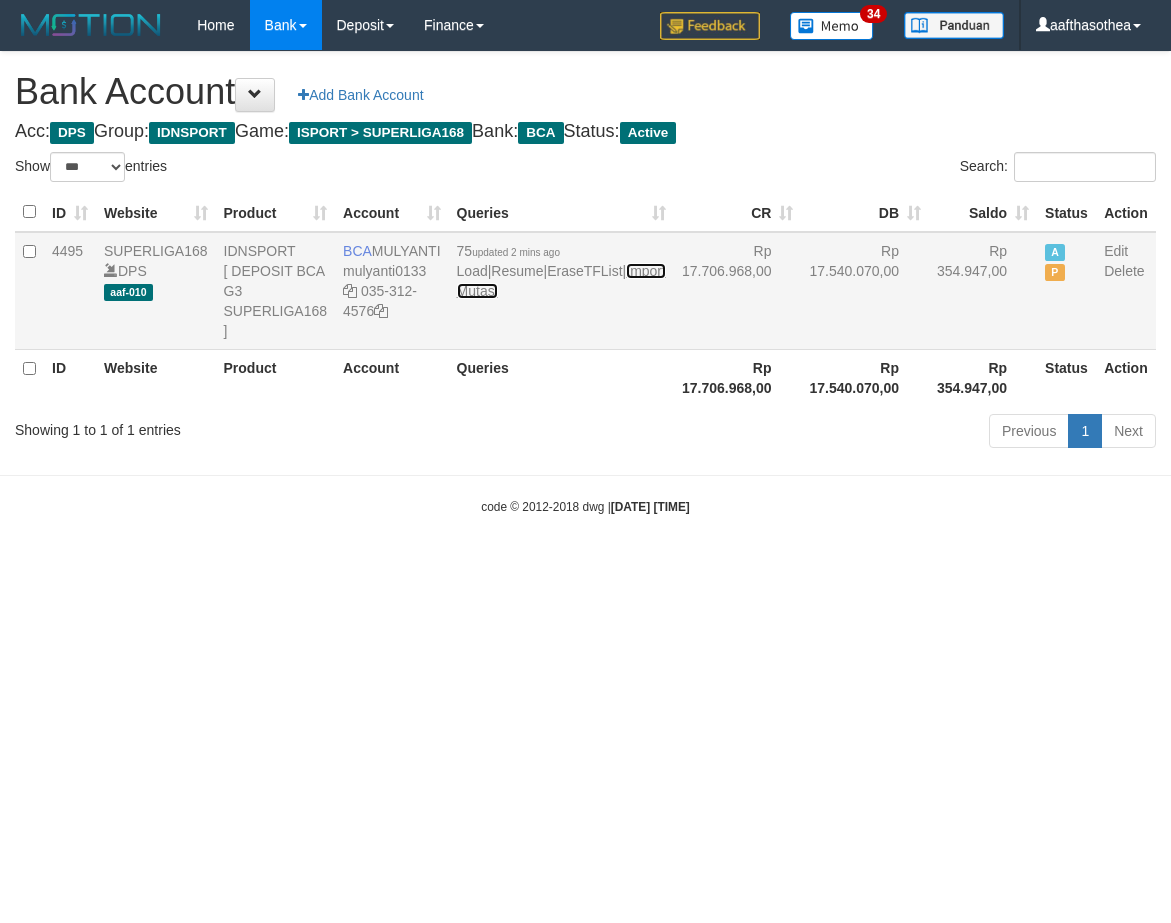 click on "Import Mutasi" at bounding box center (561, 281) 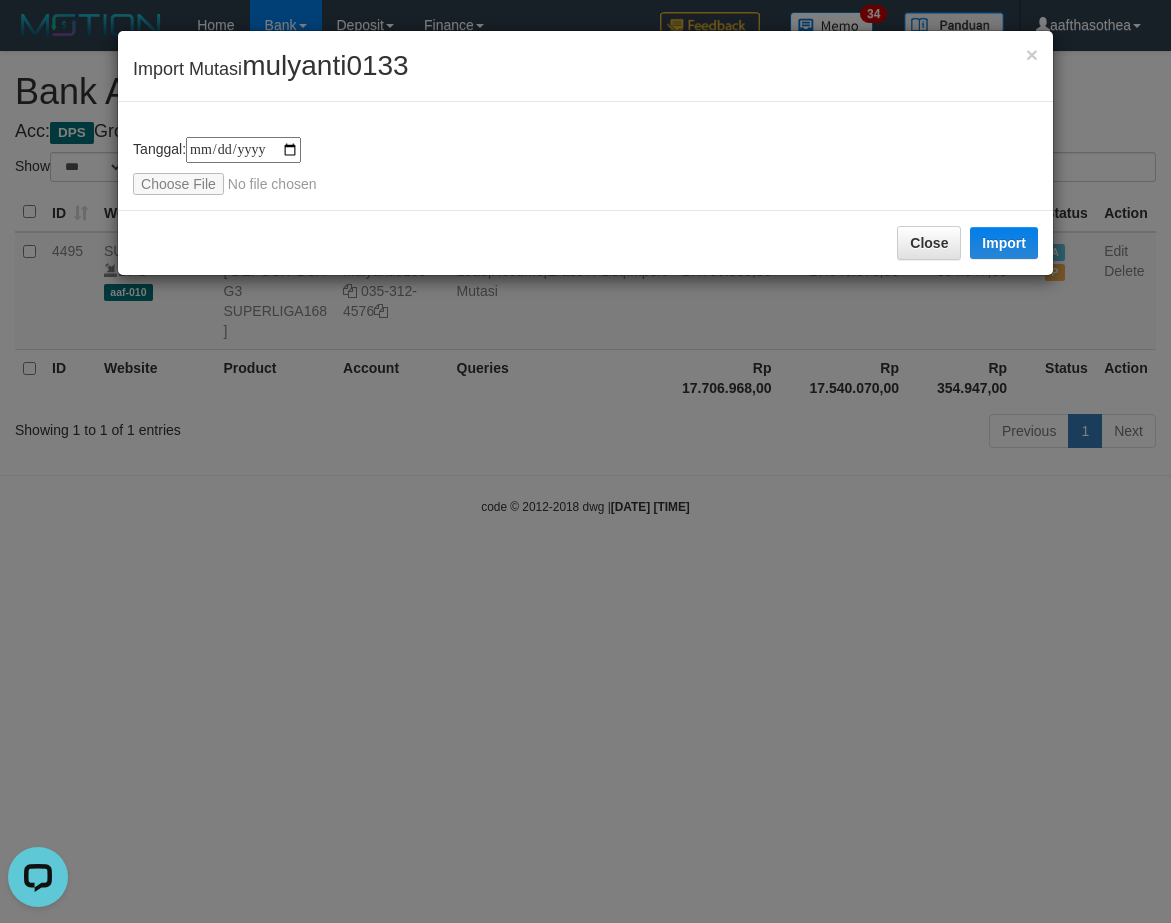 scroll, scrollTop: 0, scrollLeft: 0, axis: both 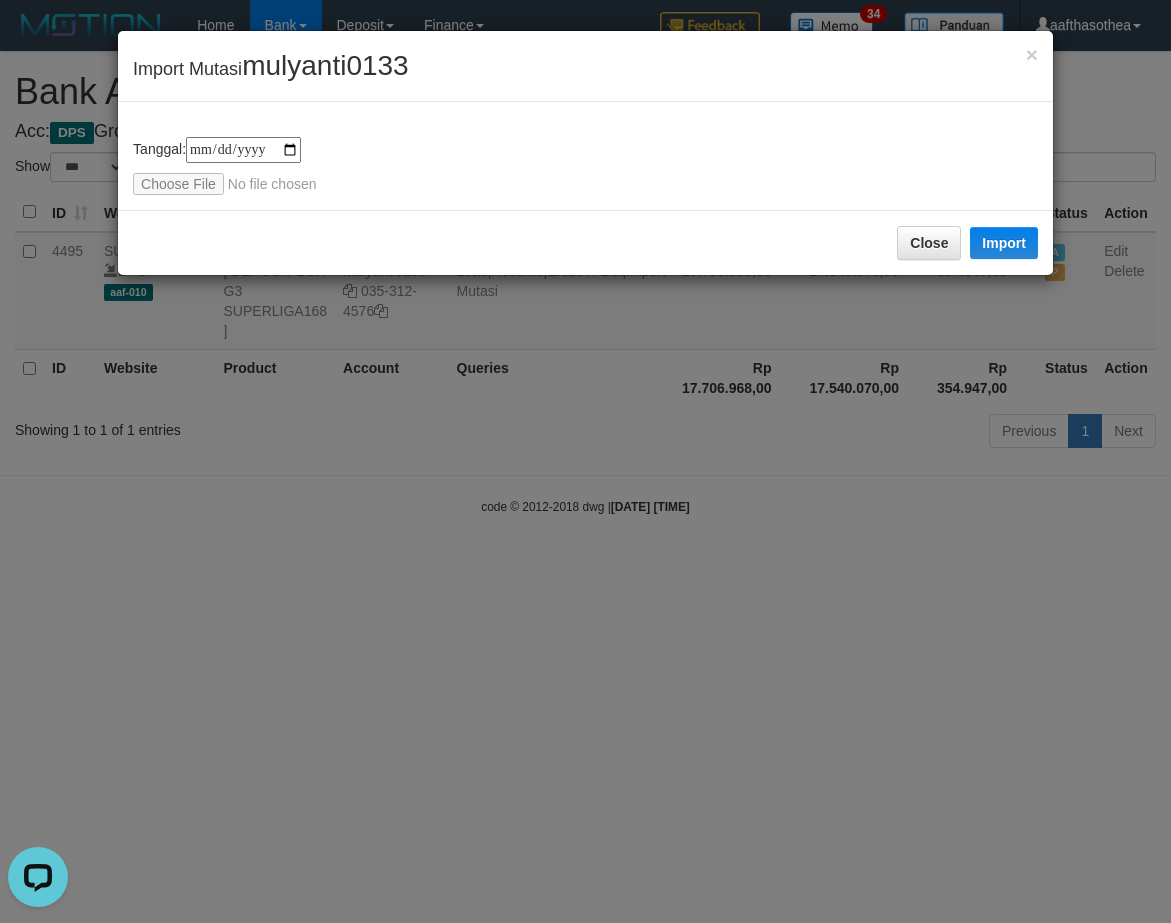 type on "**********" 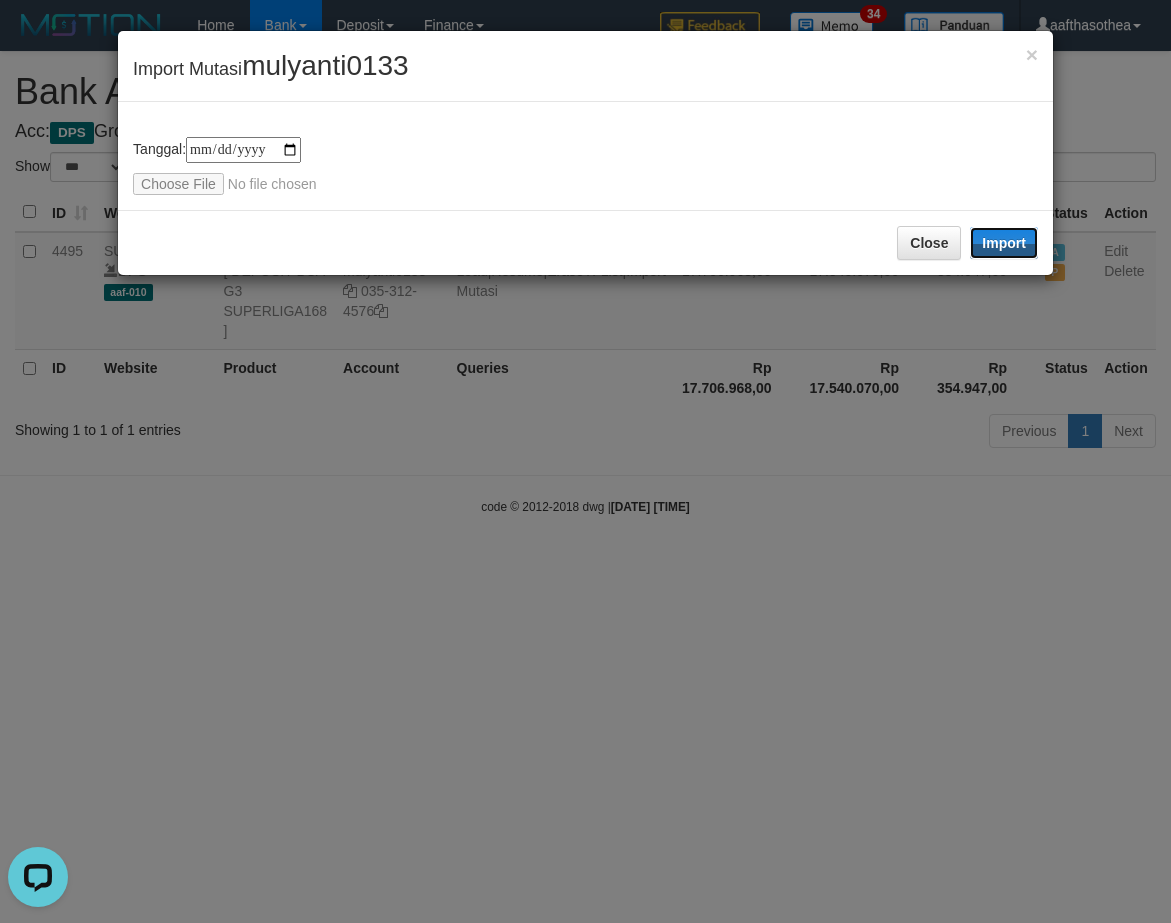 drag, startPoint x: 1013, startPoint y: 243, endPoint x: 562, endPoint y: 652, distance: 608.8366 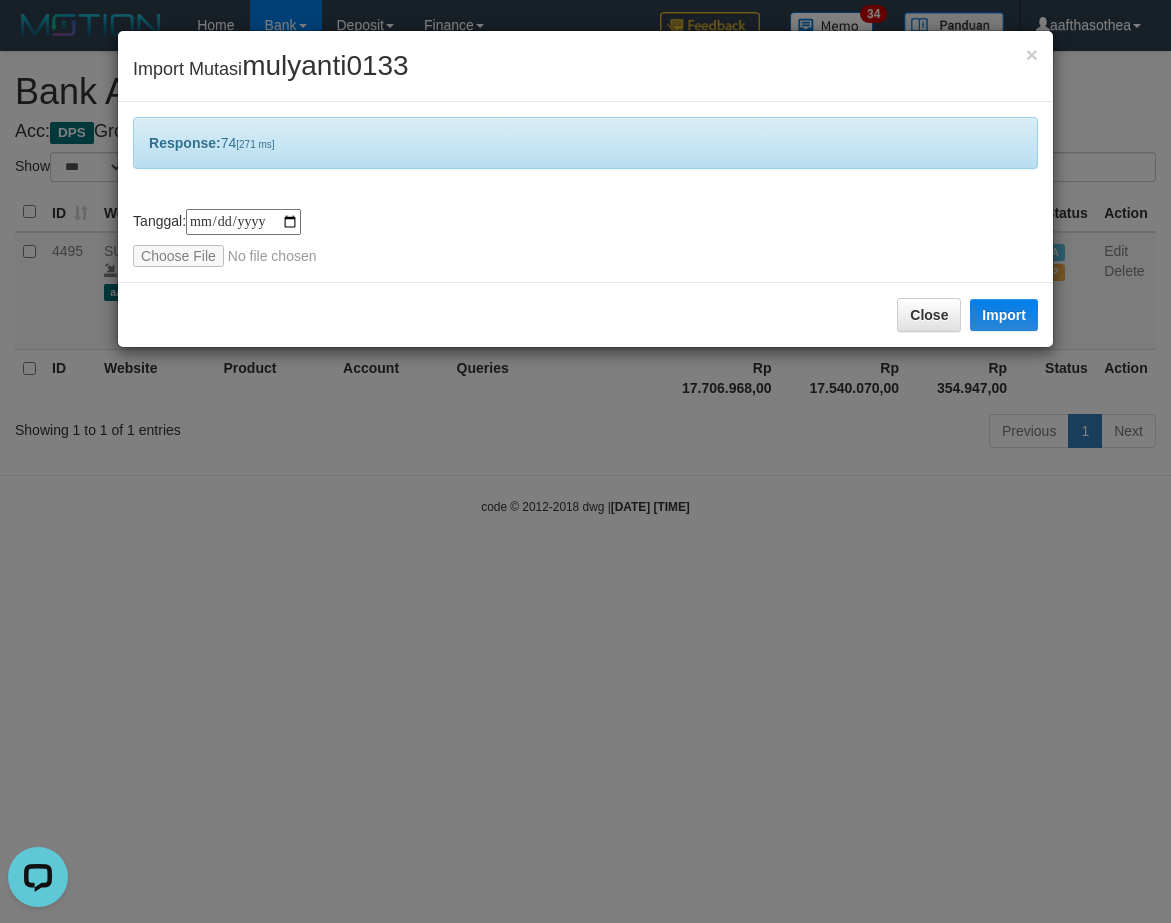 click on "**********" at bounding box center [585, 461] 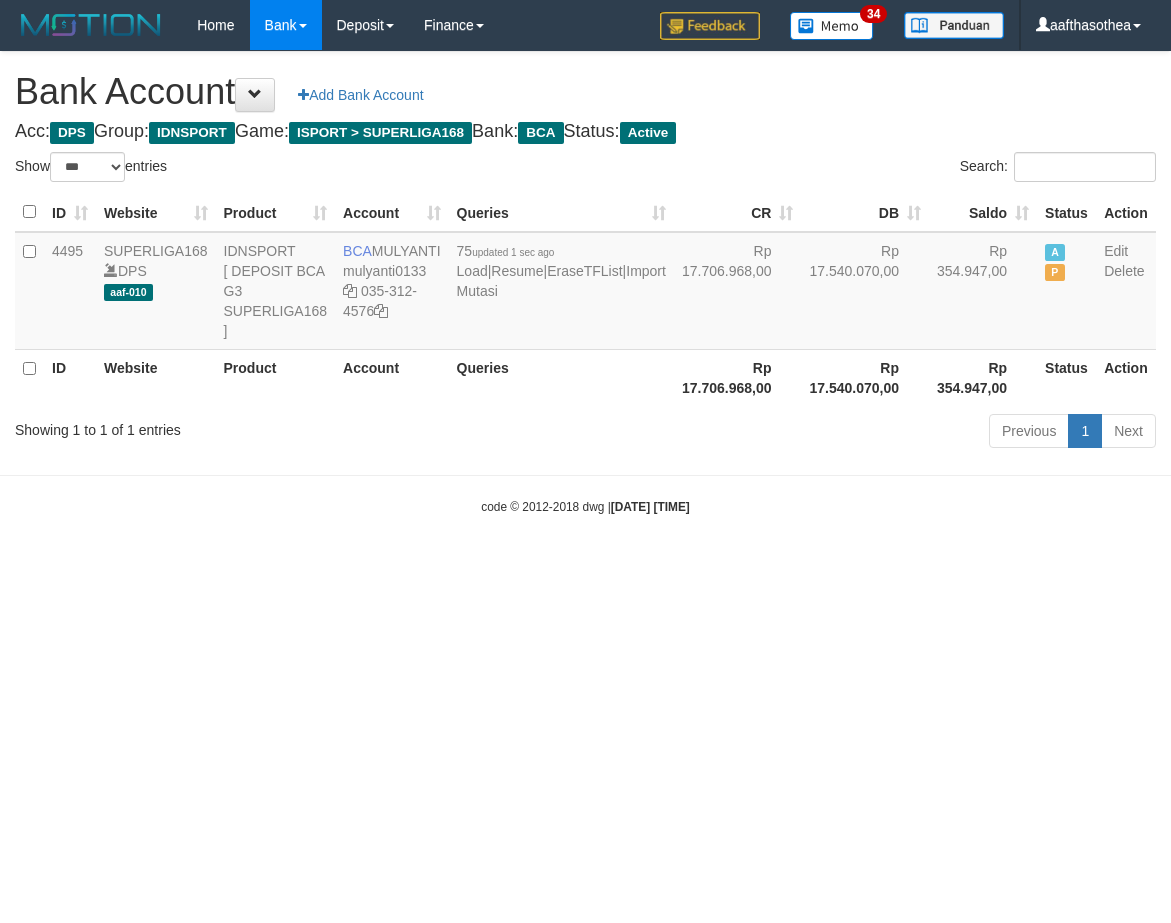 select on "***" 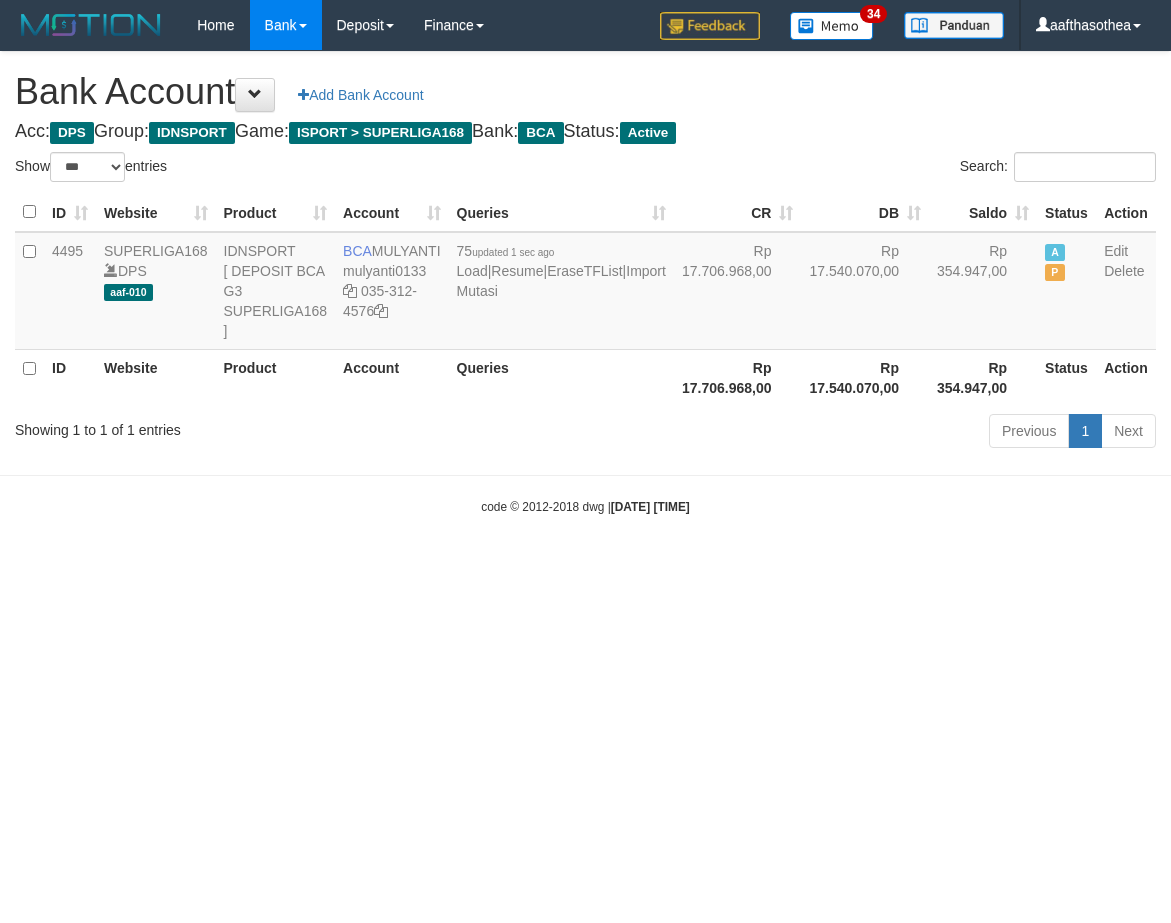 scroll, scrollTop: 0, scrollLeft: 0, axis: both 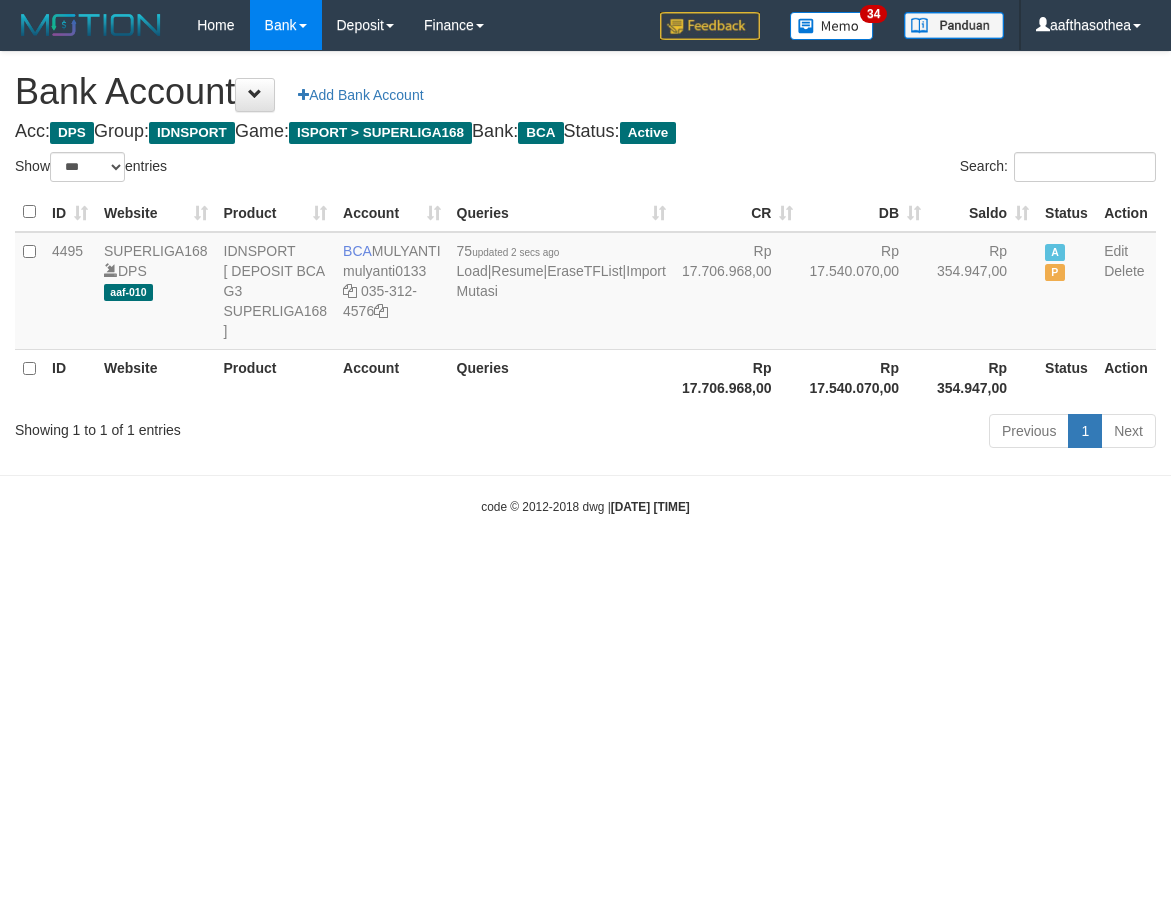 select on "***" 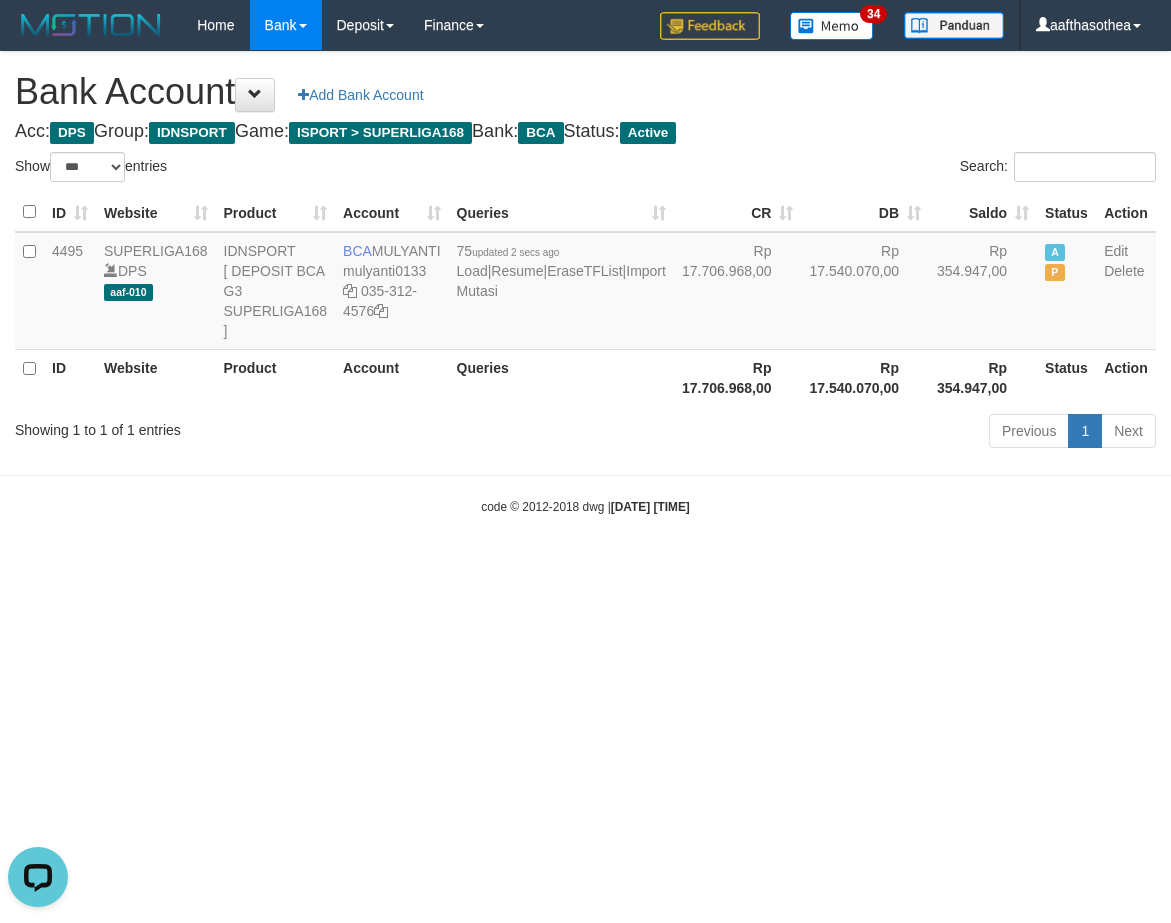 scroll, scrollTop: 0, scrollLeft: 0, axis: both 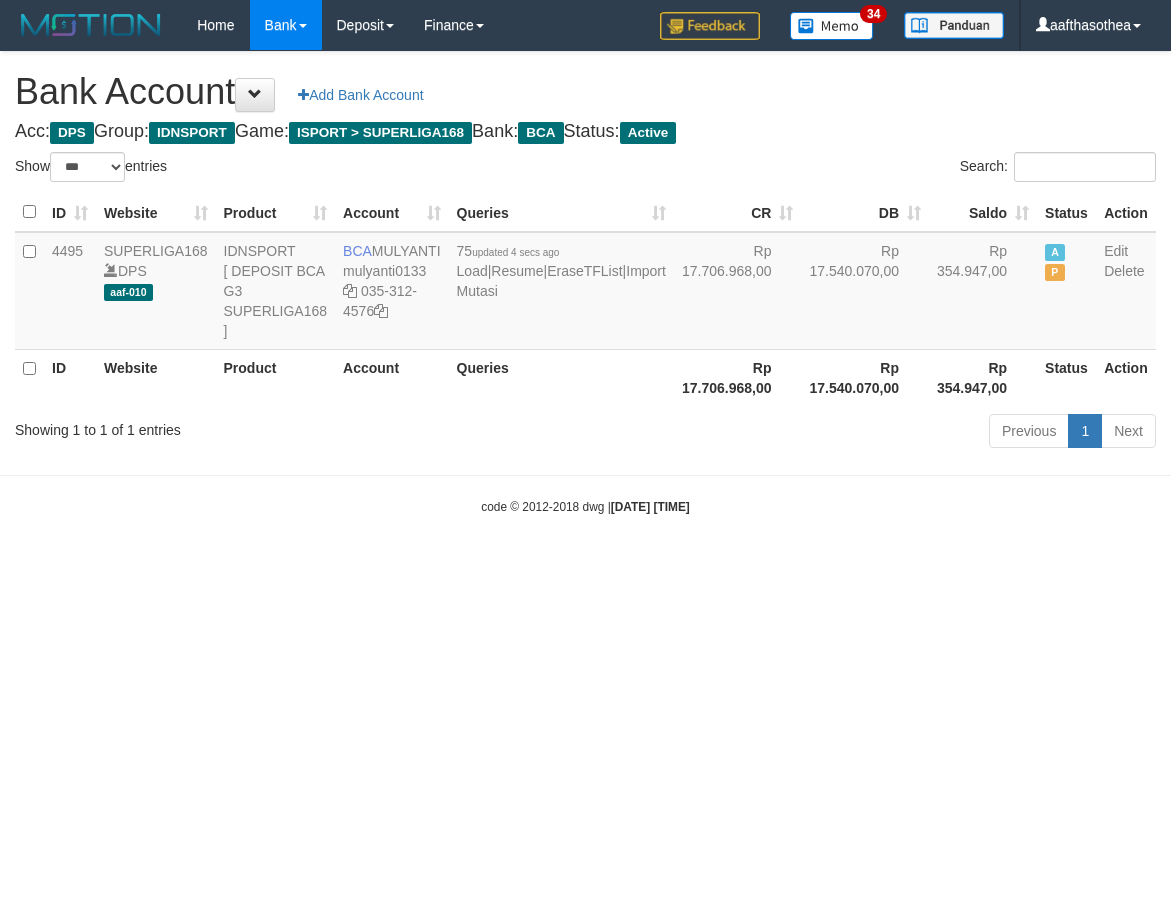 select on "***" 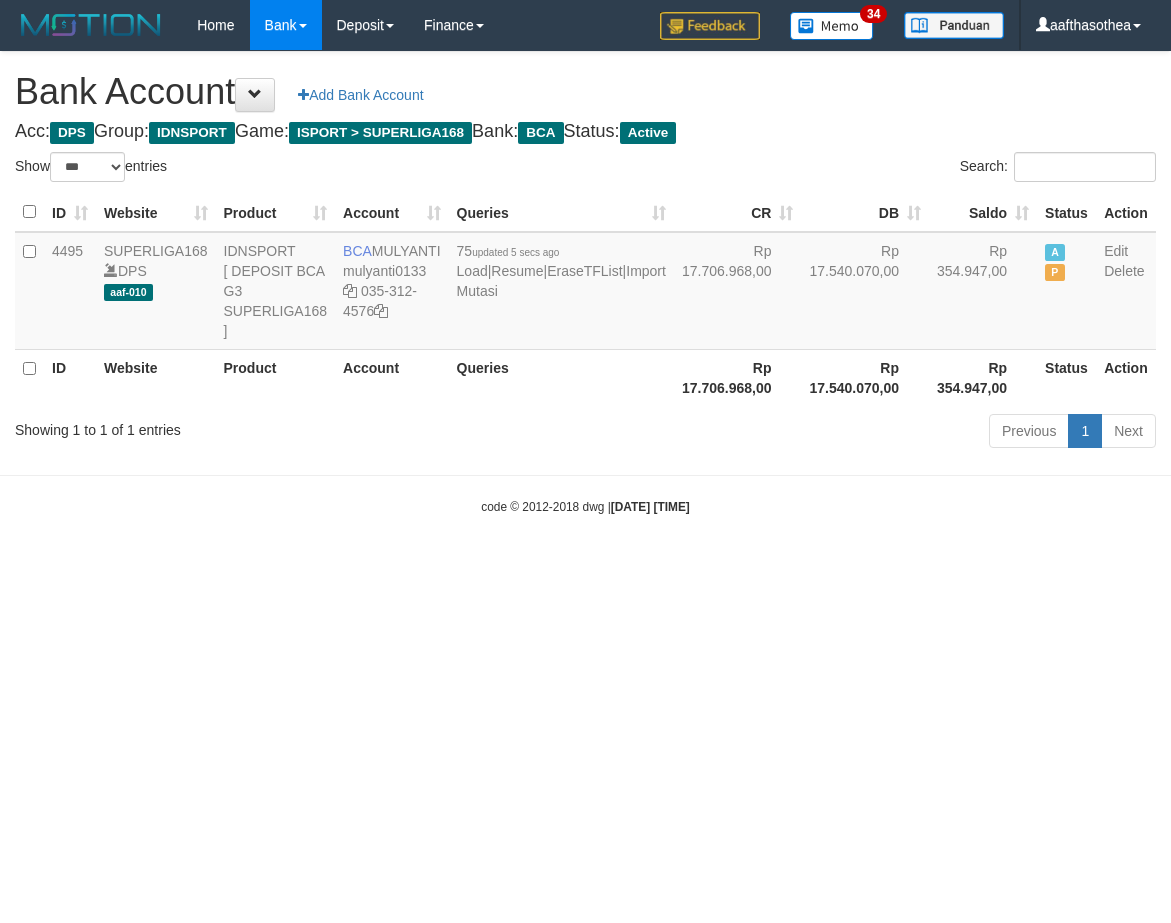 select on "***" 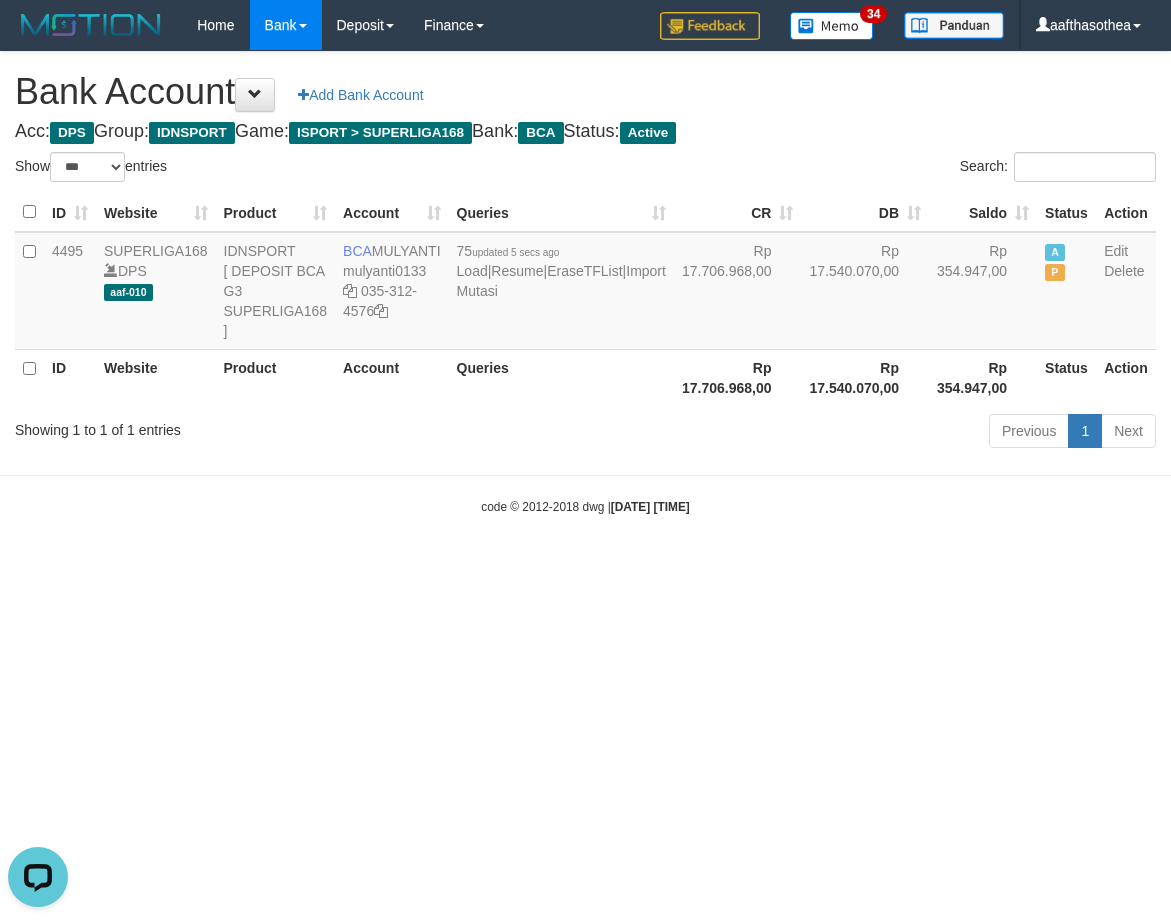 scroll, scrollTop: 0, scrollLeft: 0, axis: both 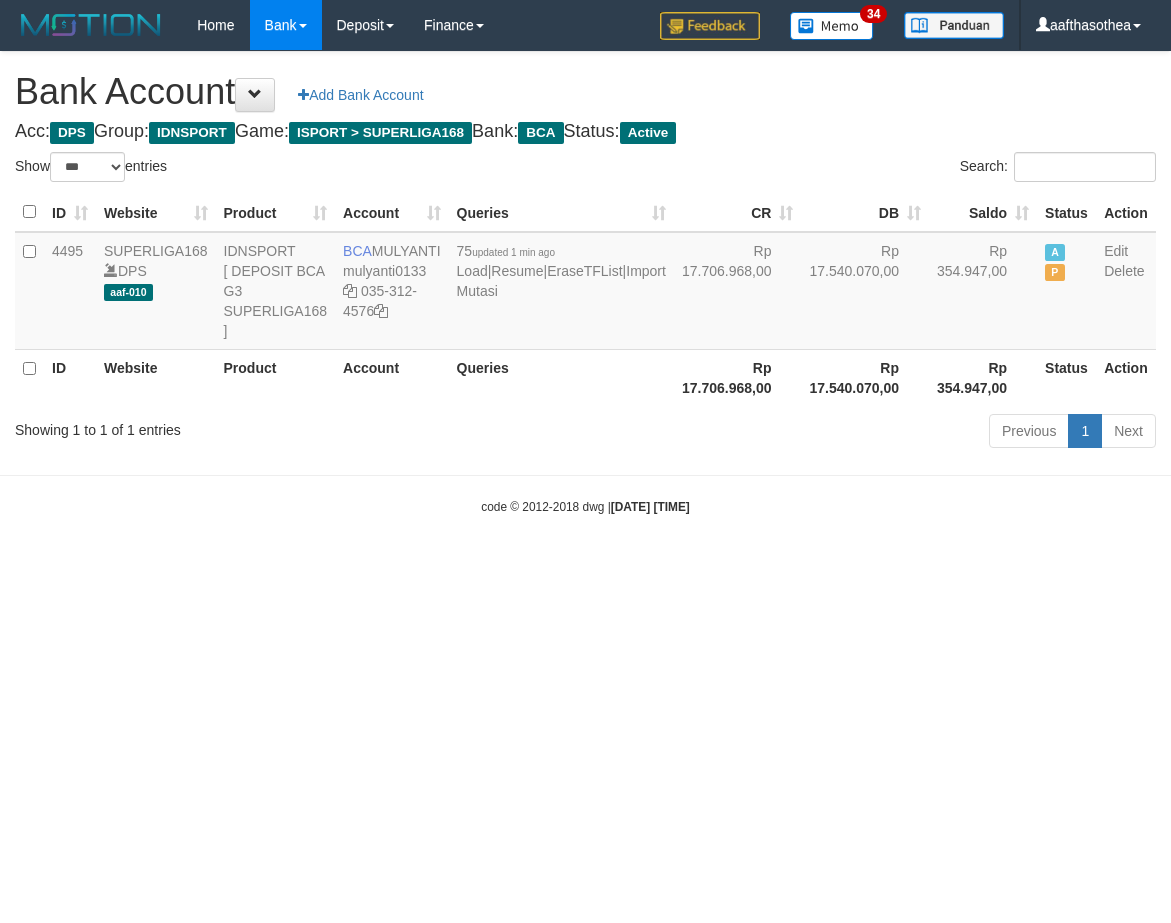 select on "***" 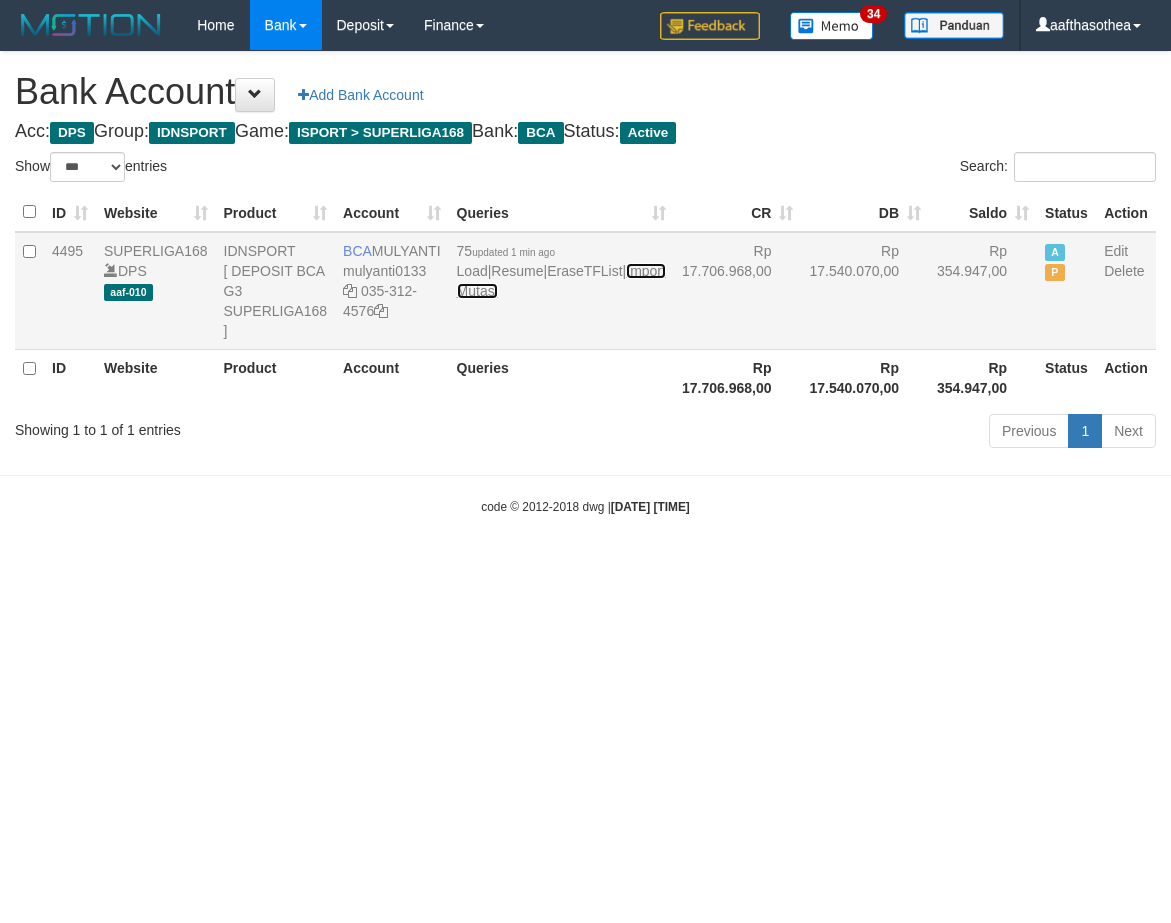 click on "Import Mutasi" at bounding box center [561, 281] 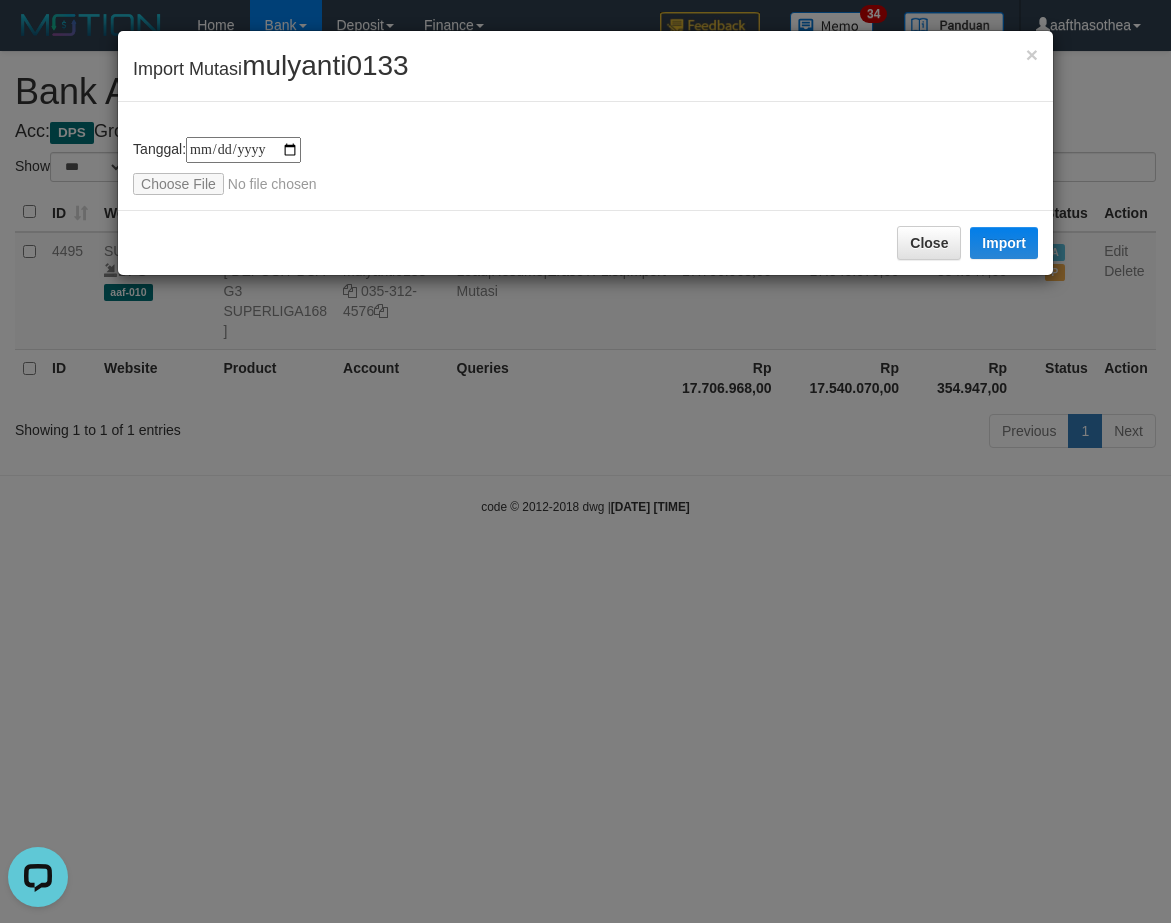 scroll, scrollTop: 0, scrollLeft: 0, axis: both 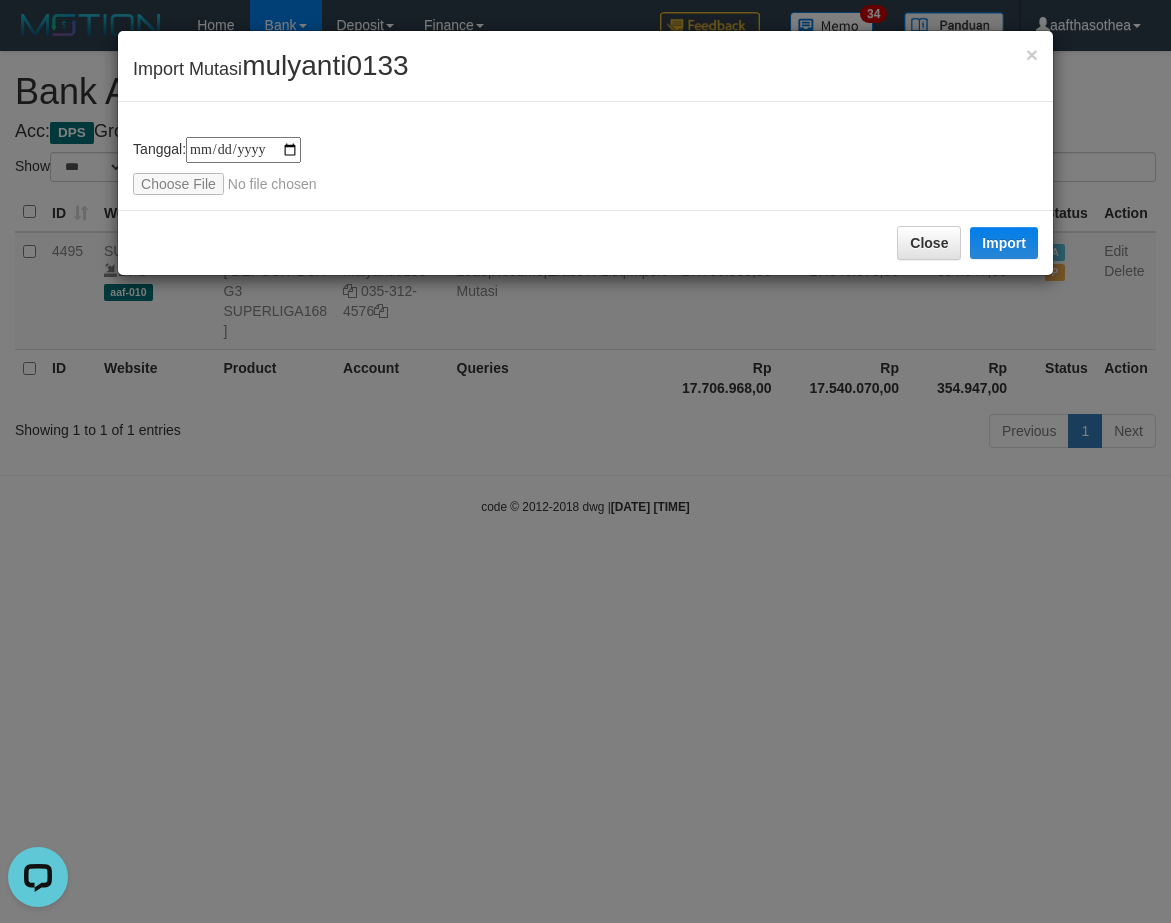 type on "**********" 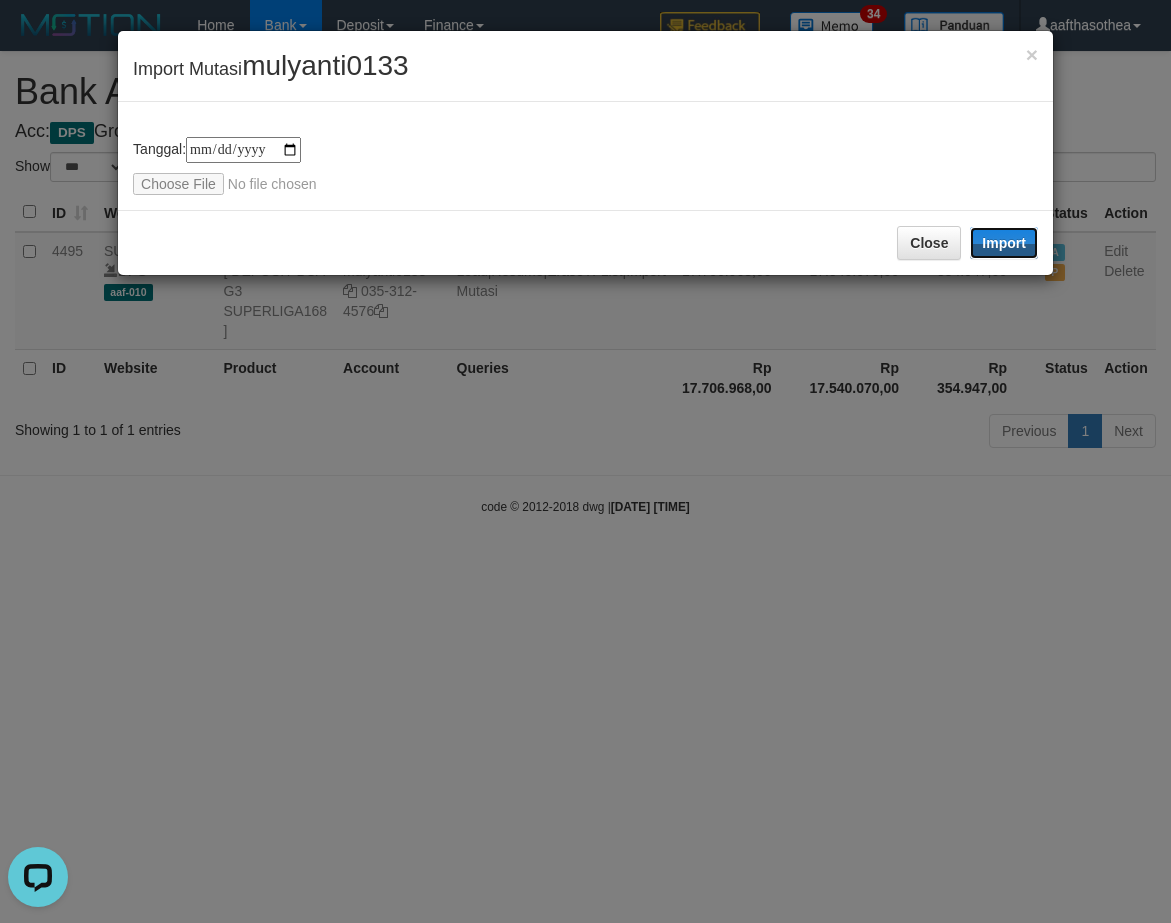 drag, startPoint x: 991, startPoint y: 239, endPoint x: 683, endPoint y: 747, distance: 594.07745 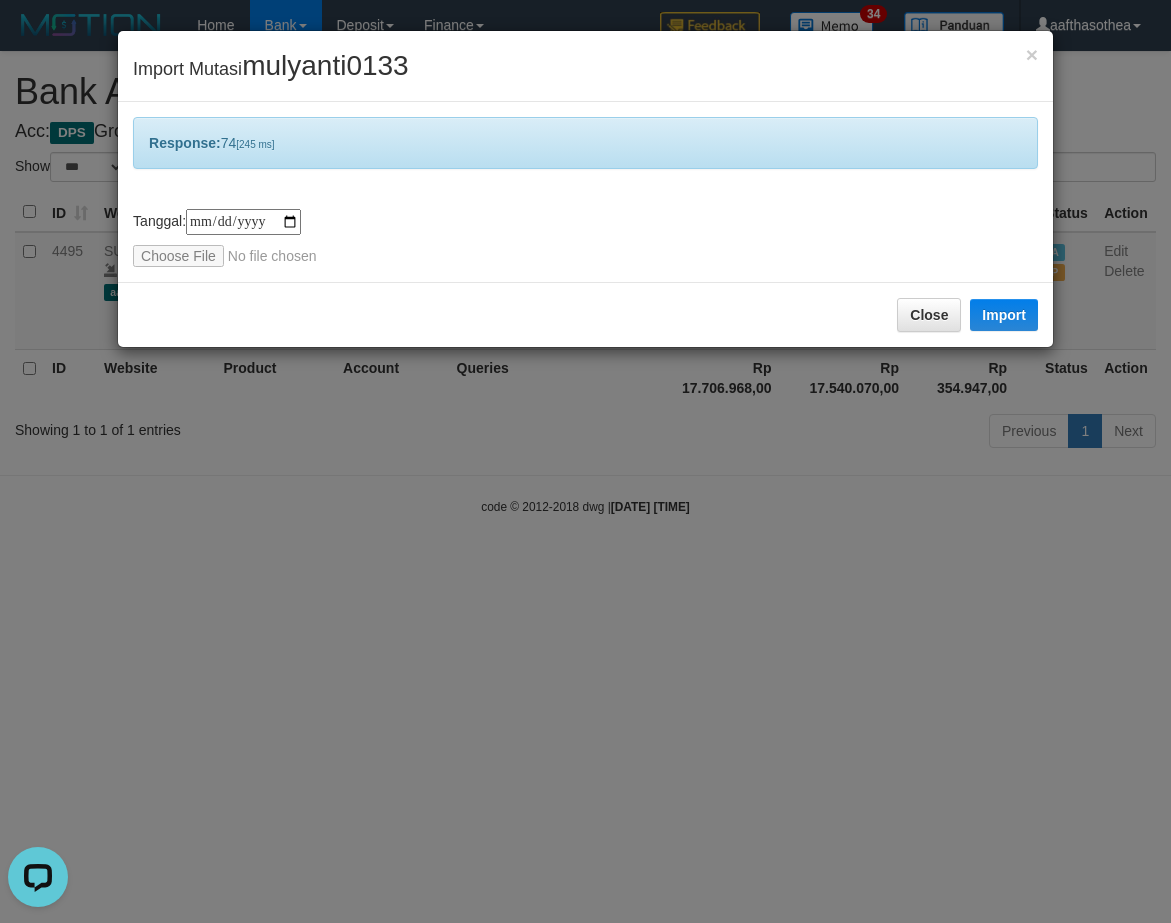 click on "**********" at bounding box center (585, 461) 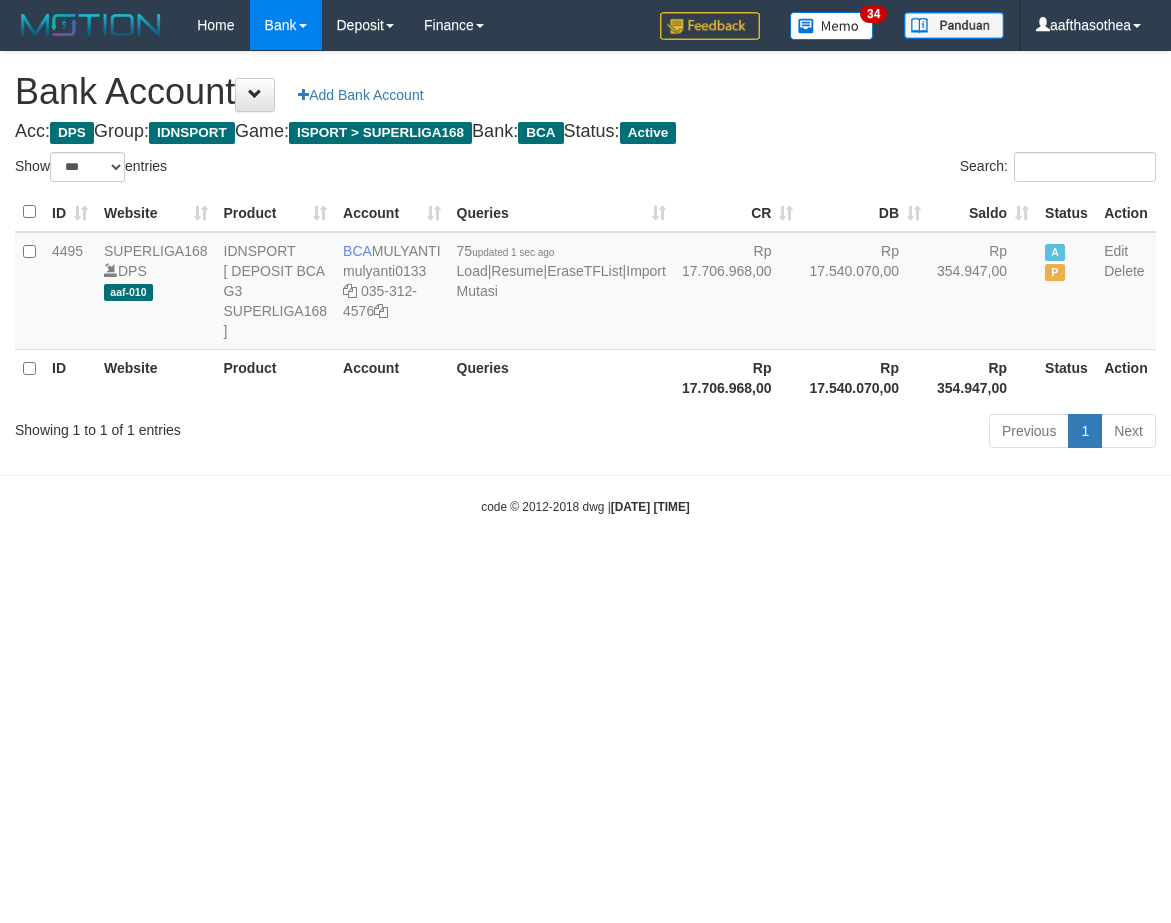select on "***" 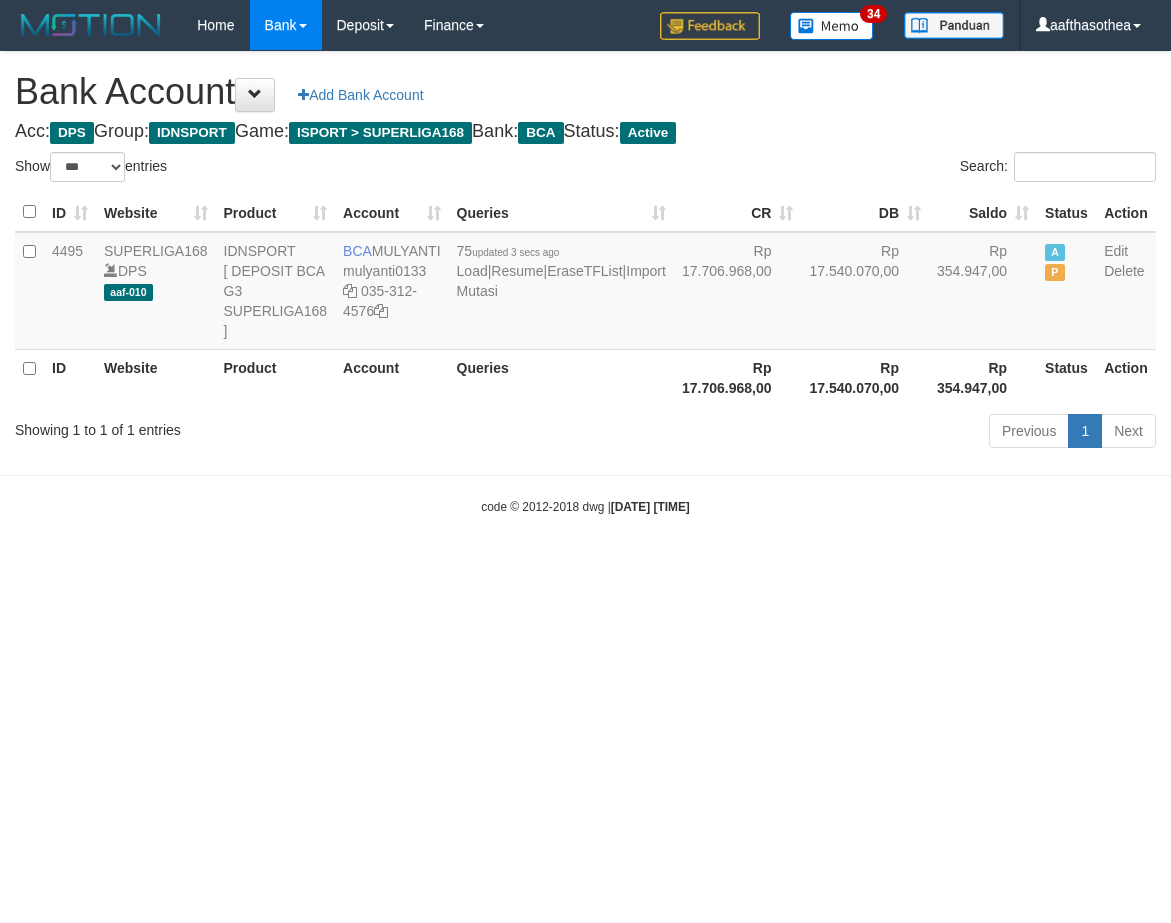 select on "***" 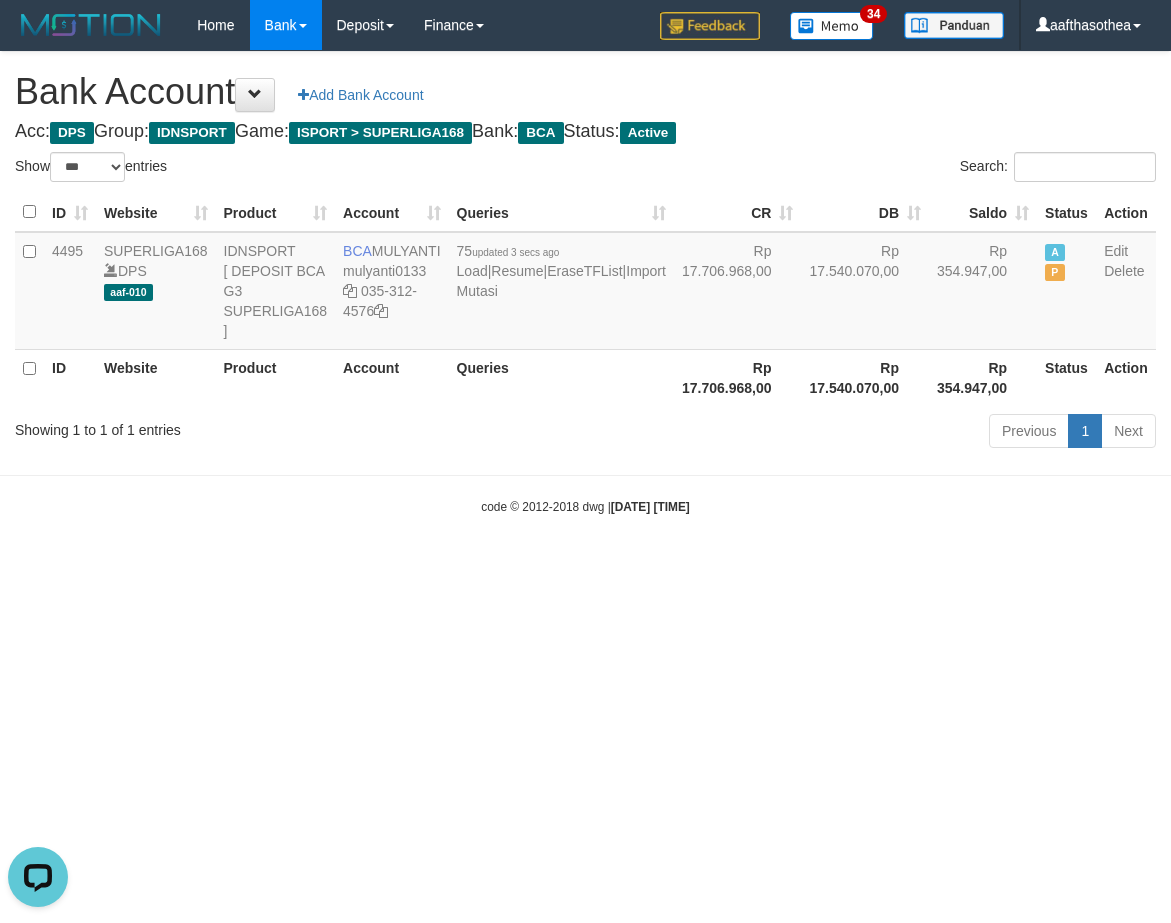 scroll, scrollTop: 0, scrollLeft: 0, axis: both 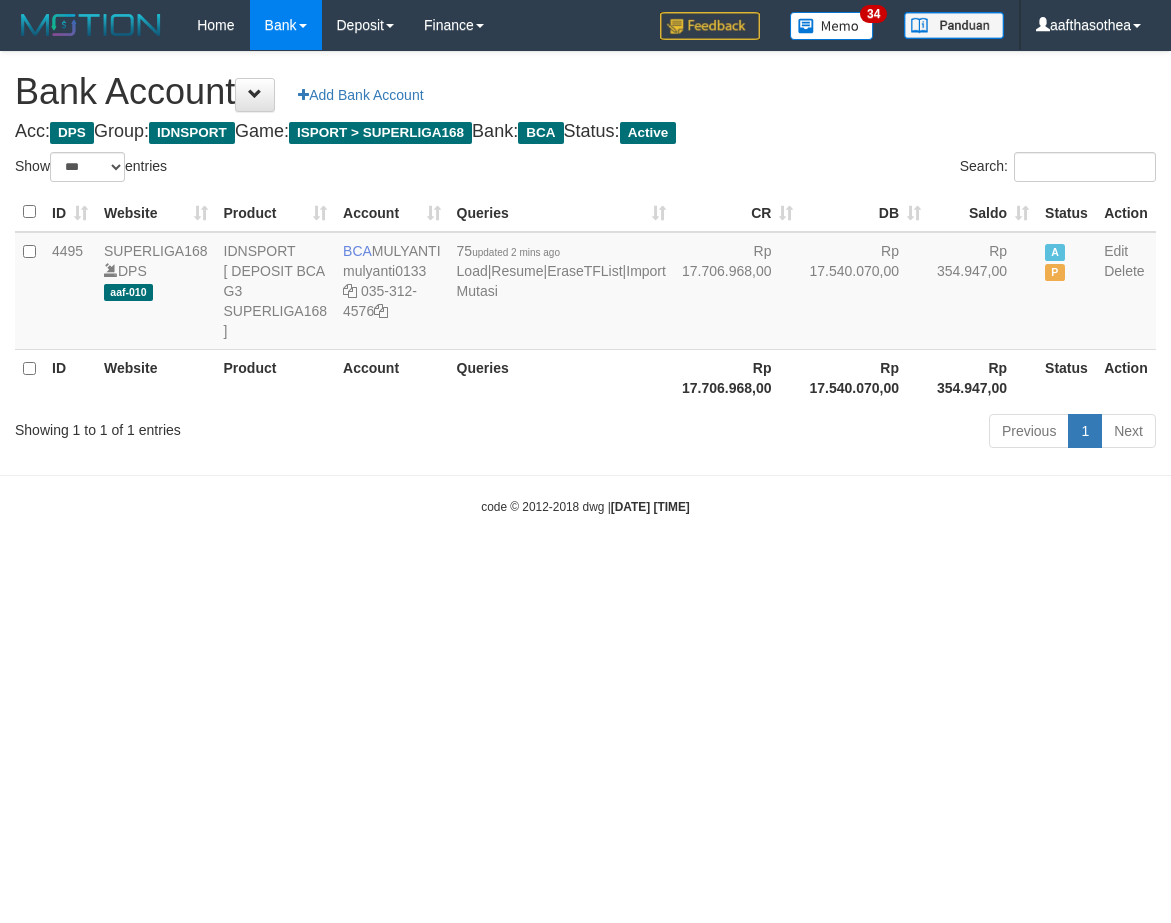 select on "***" 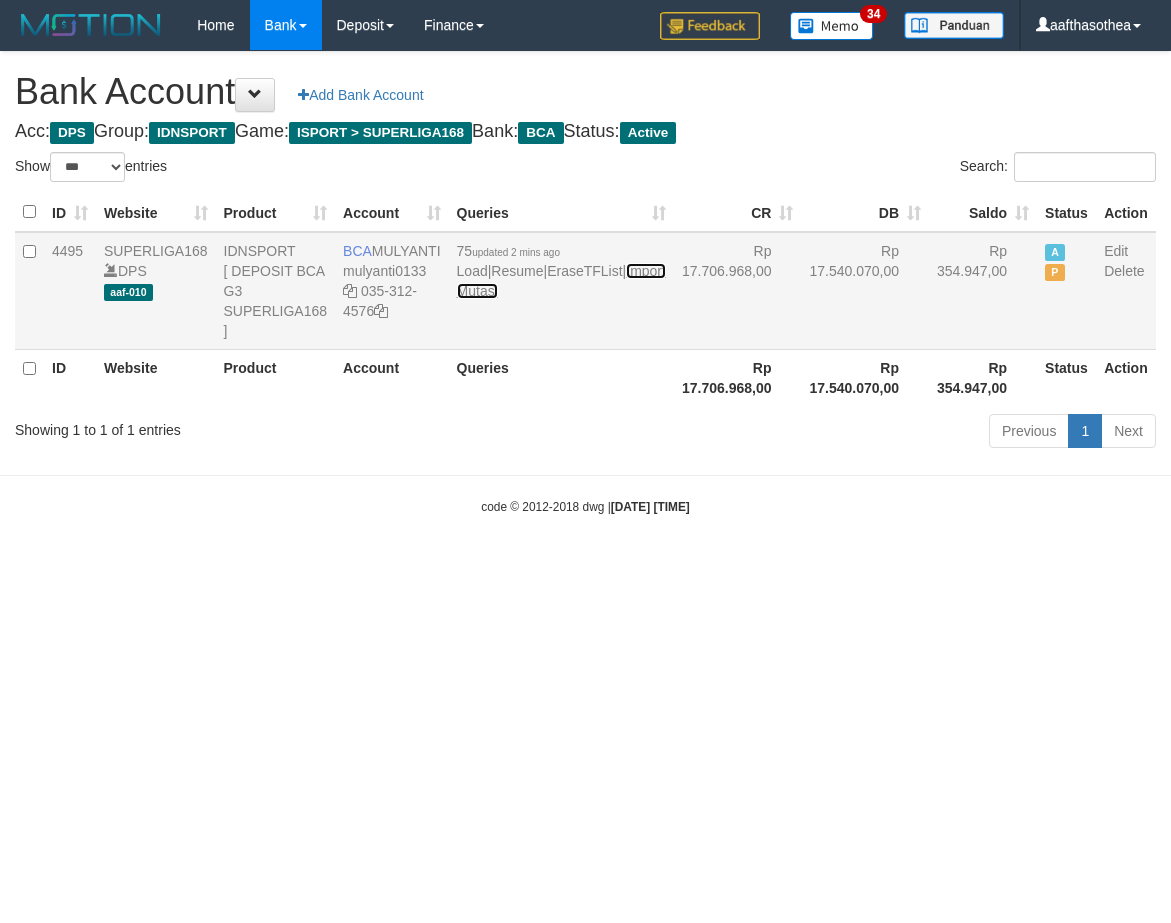 click on "Import Mutasi" at bounding box center (561, 281) 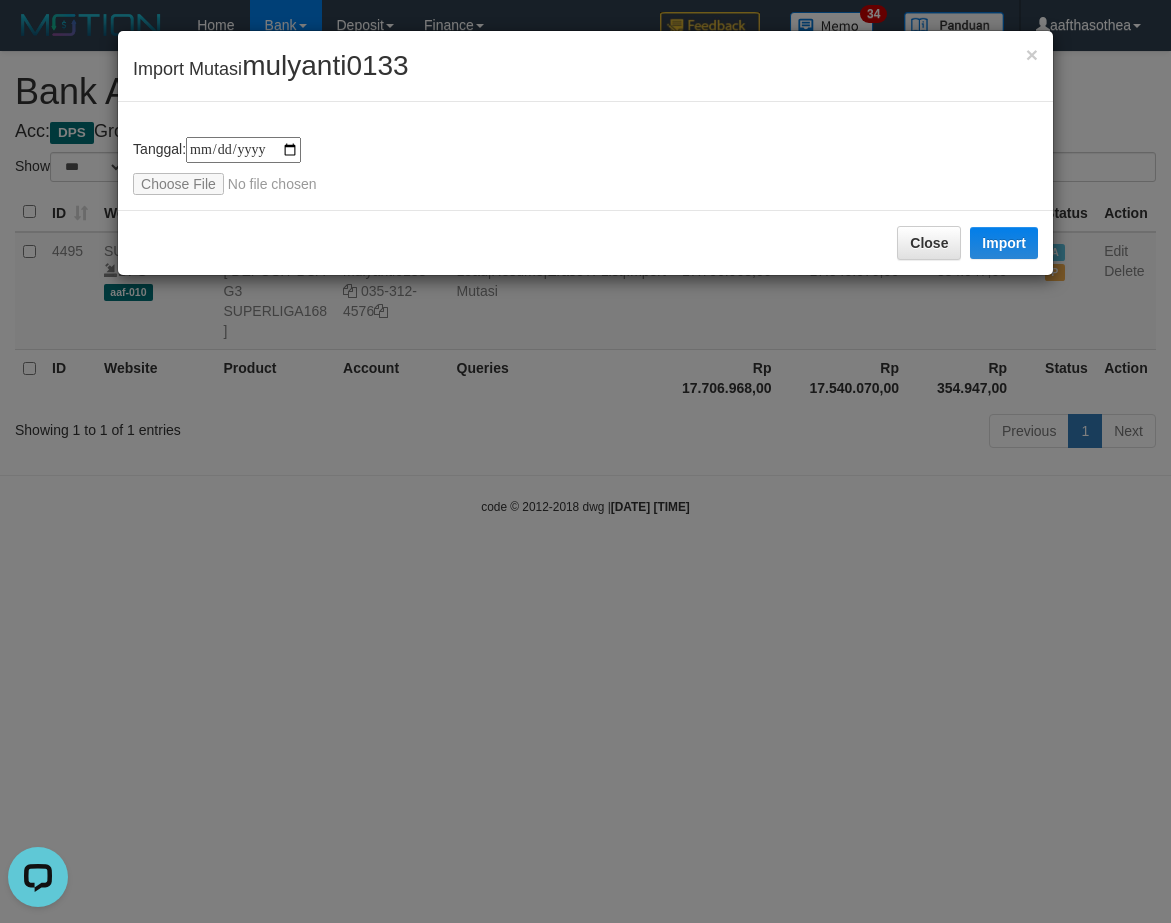 scroll, scrollTop: 0, scrollLeft: 0, axis: both 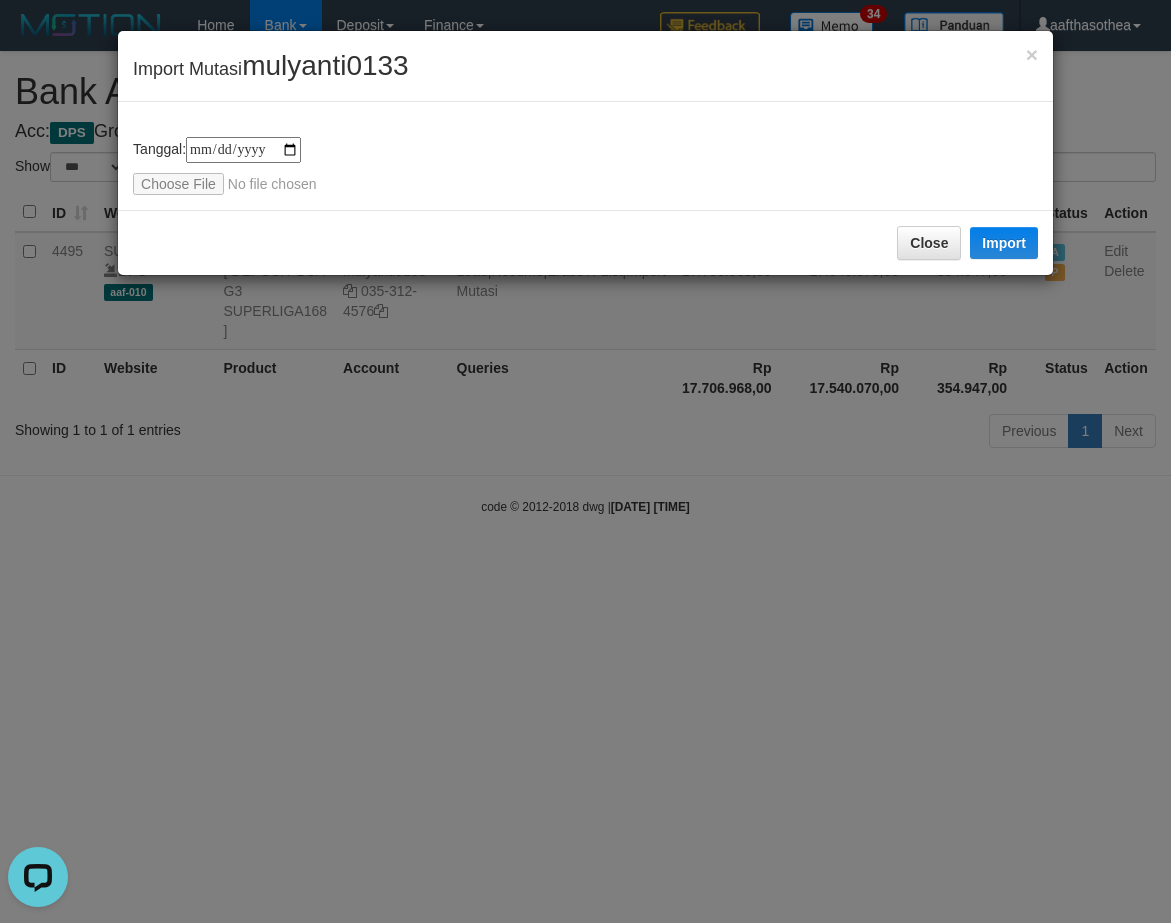type on "**********" 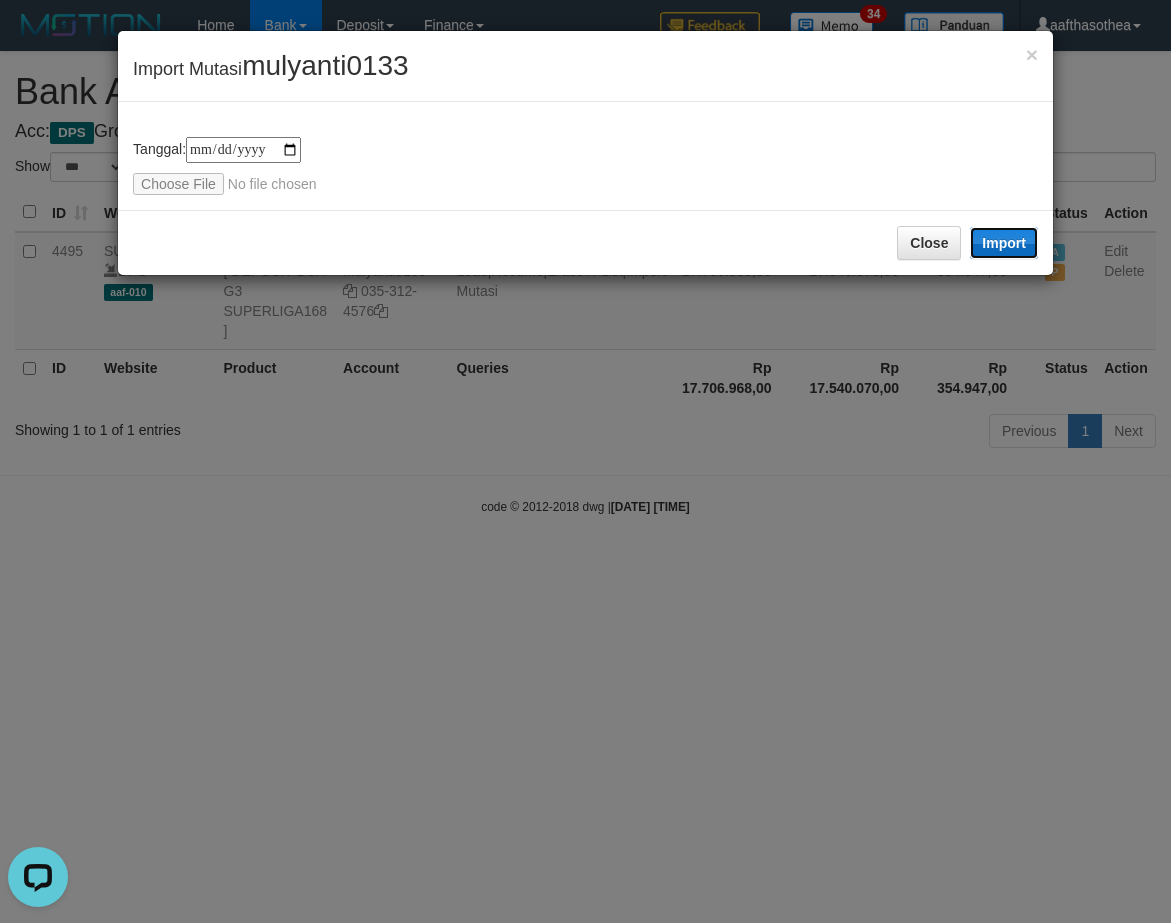 click on "Import" at bounding box center (1004, 243) 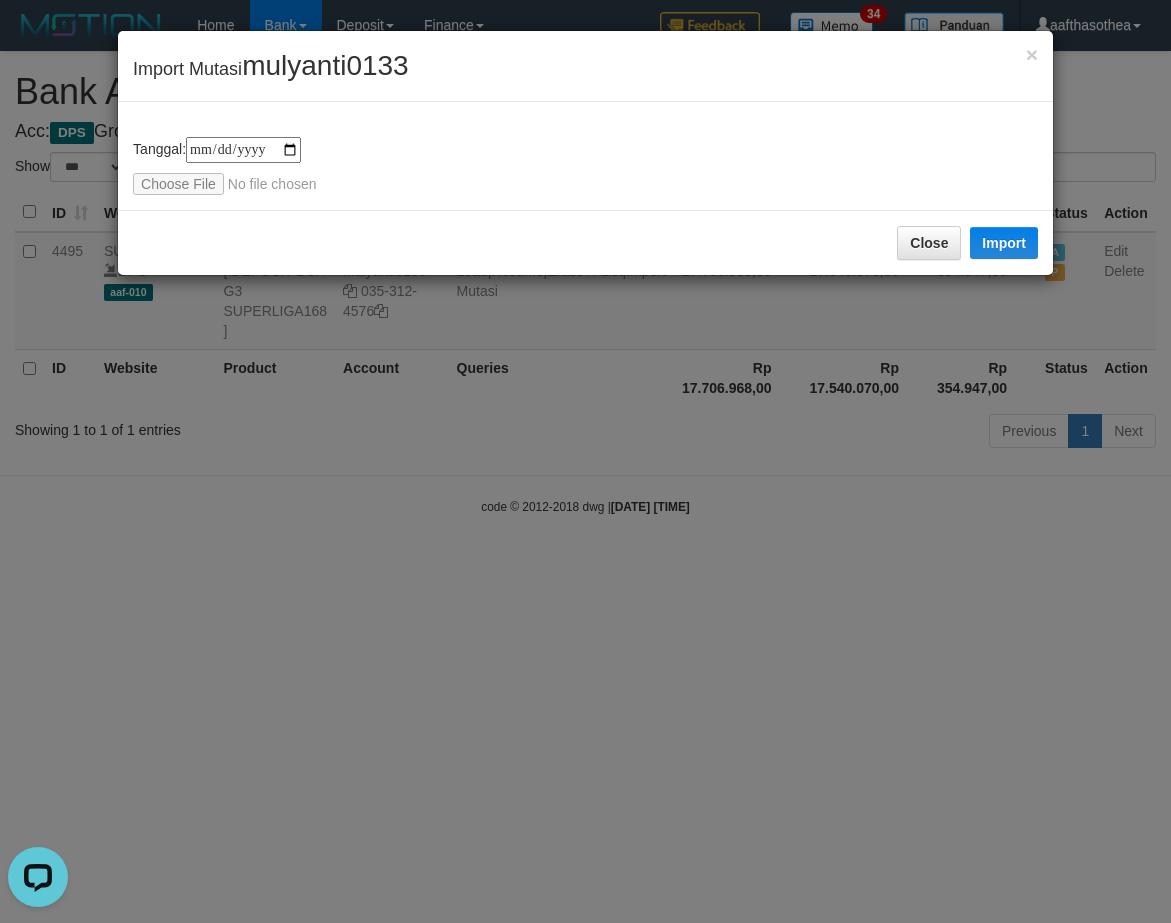 click on "**********" at bounding box center [585, 461] 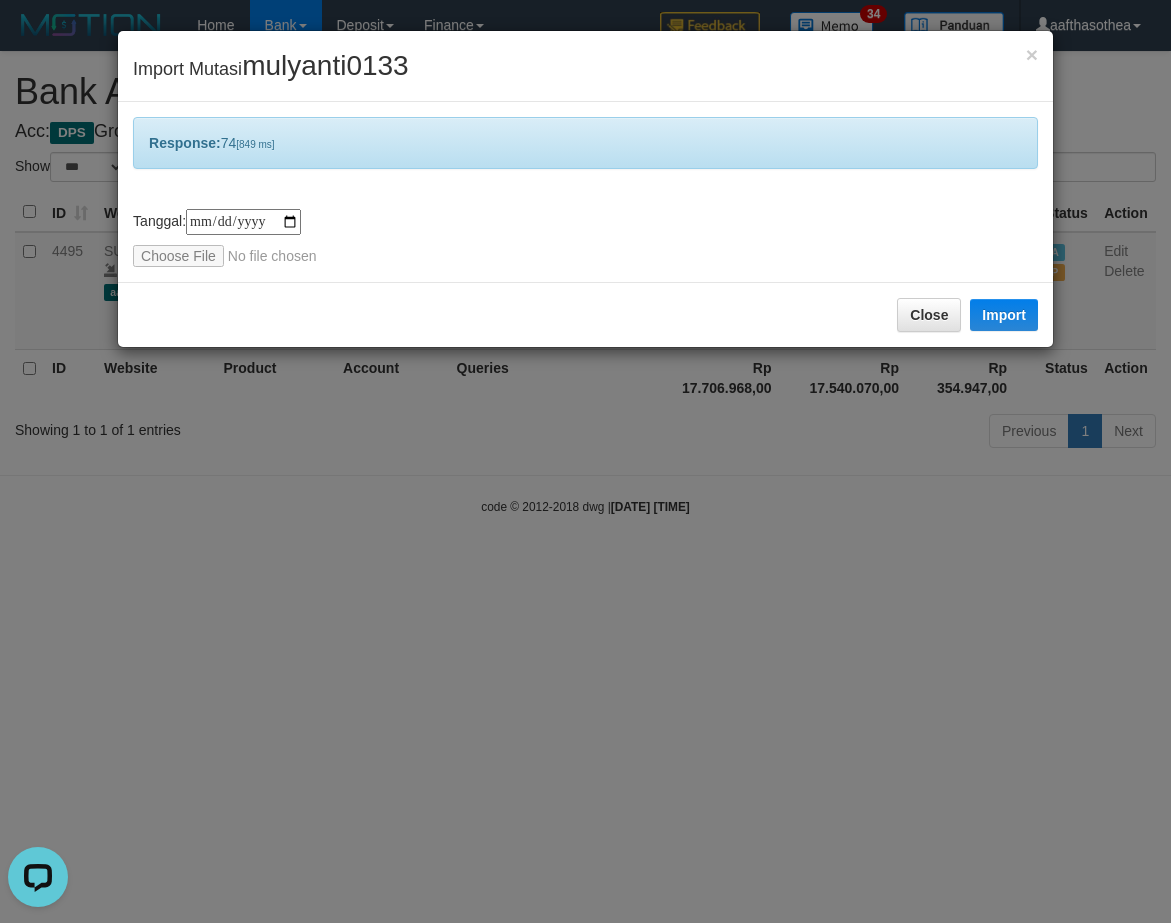 drag, startPoint x: 388, startPoint y: 525, endPoint x: 412, endPoint y: 513, distance: 26.832815 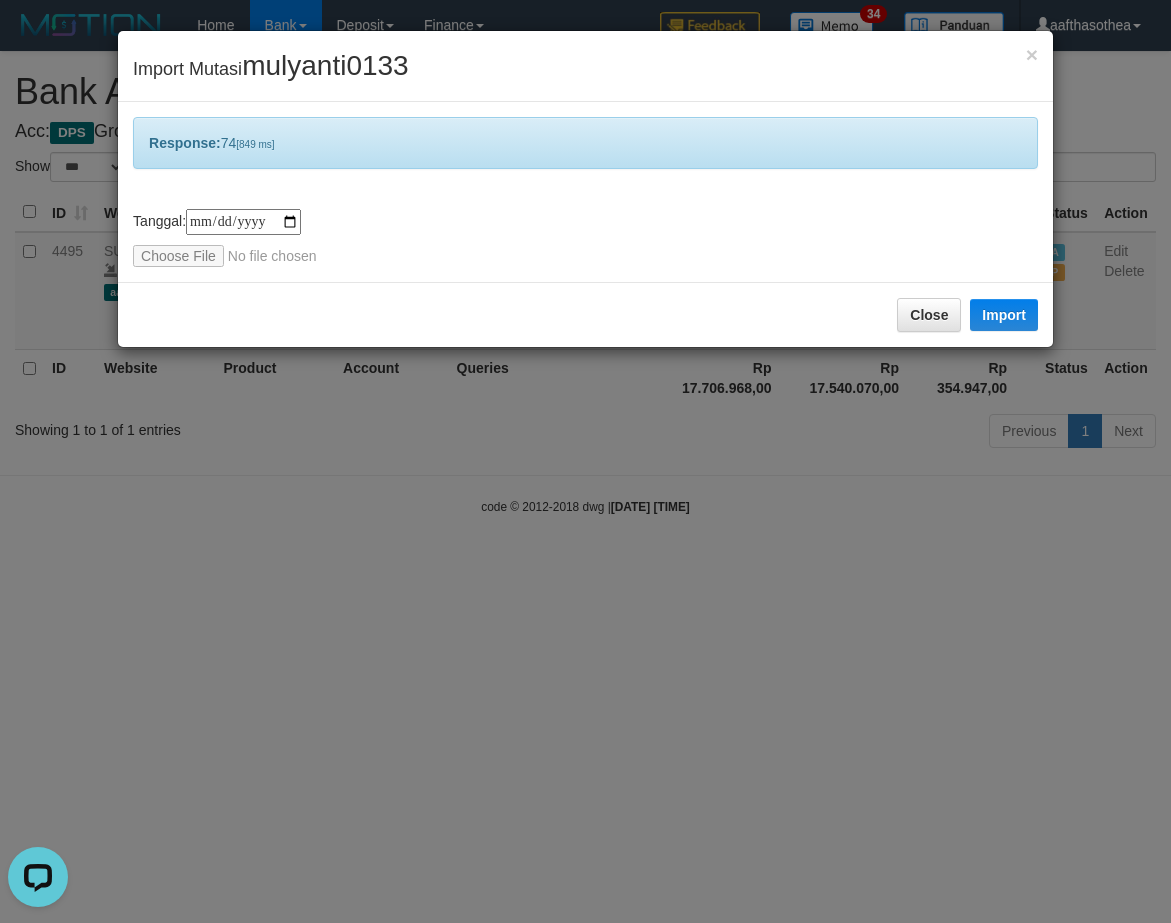 click on "**********" at bounding box center (585, 461) 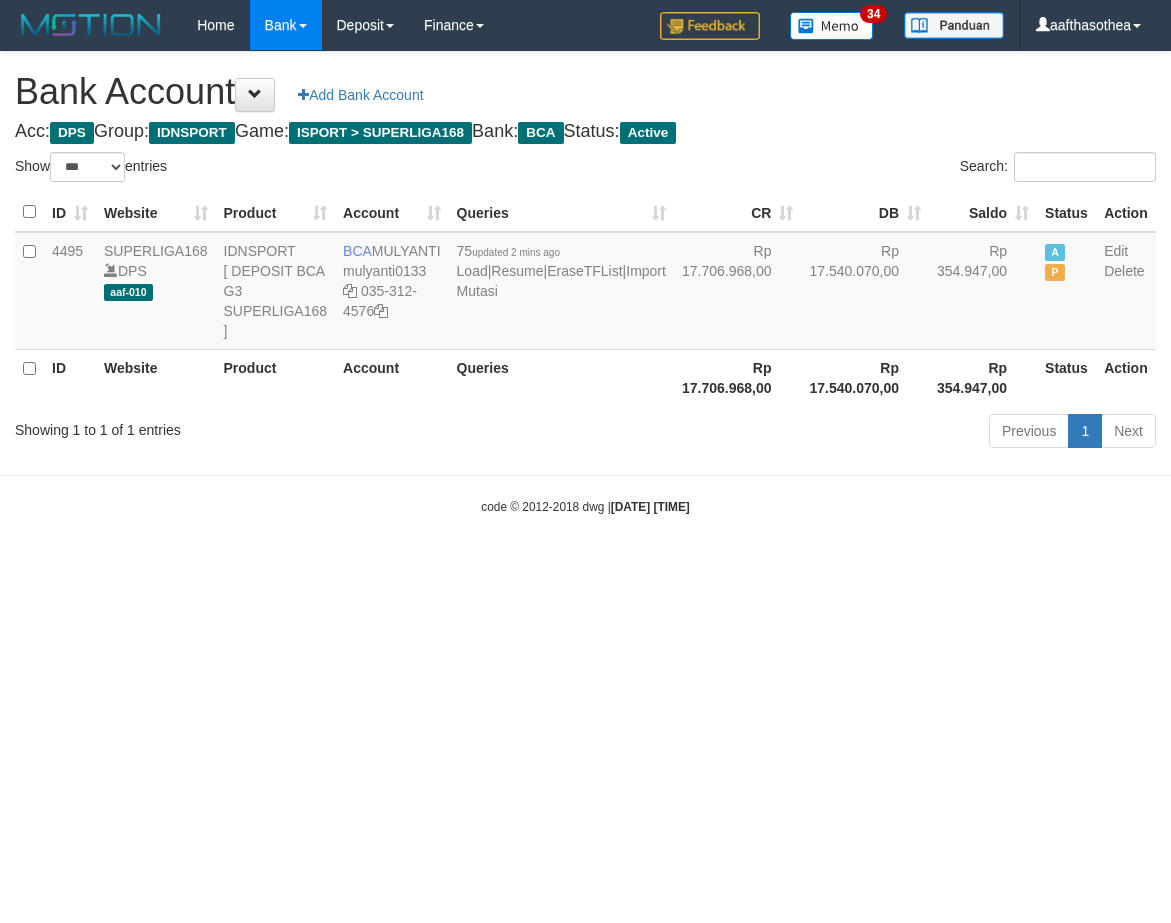 select on "***" 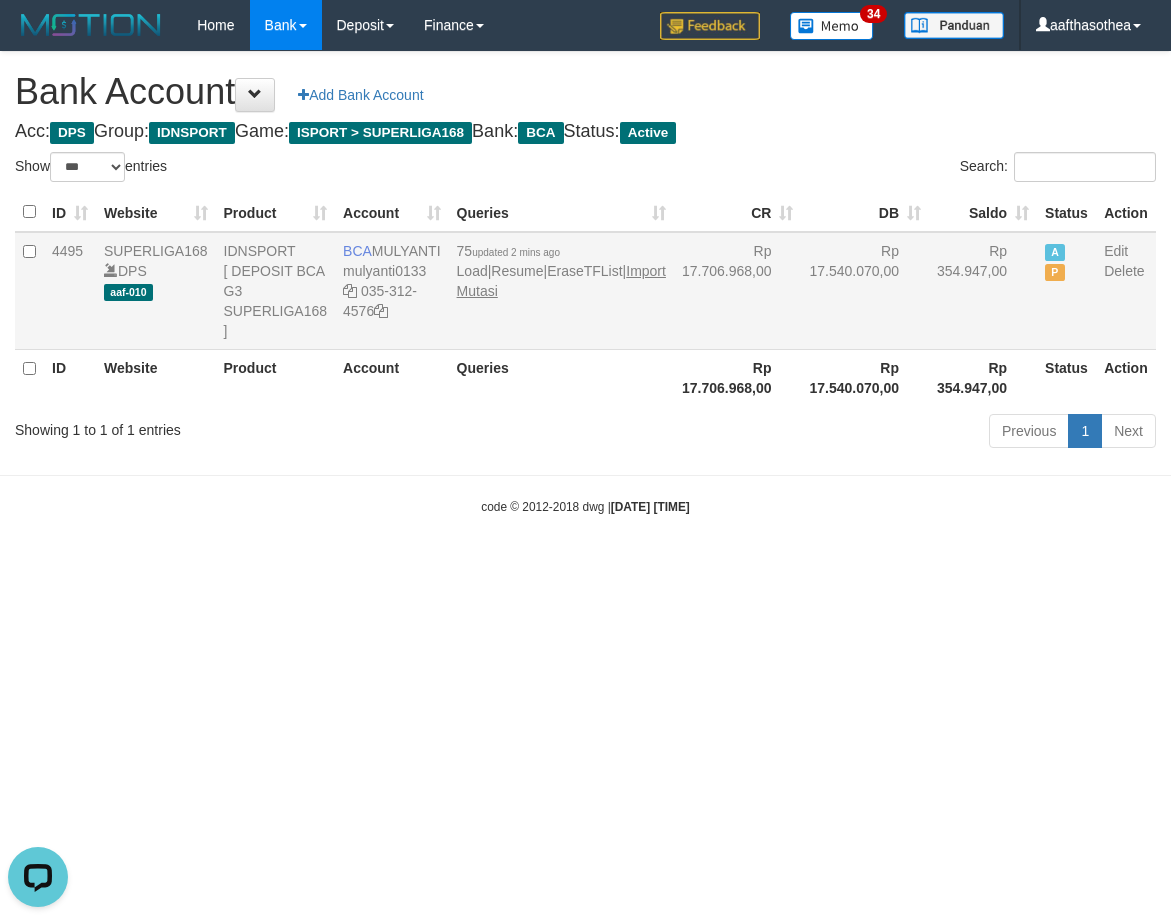 scroll, scrollTop: 0, scrollLeft: 0, axis: both 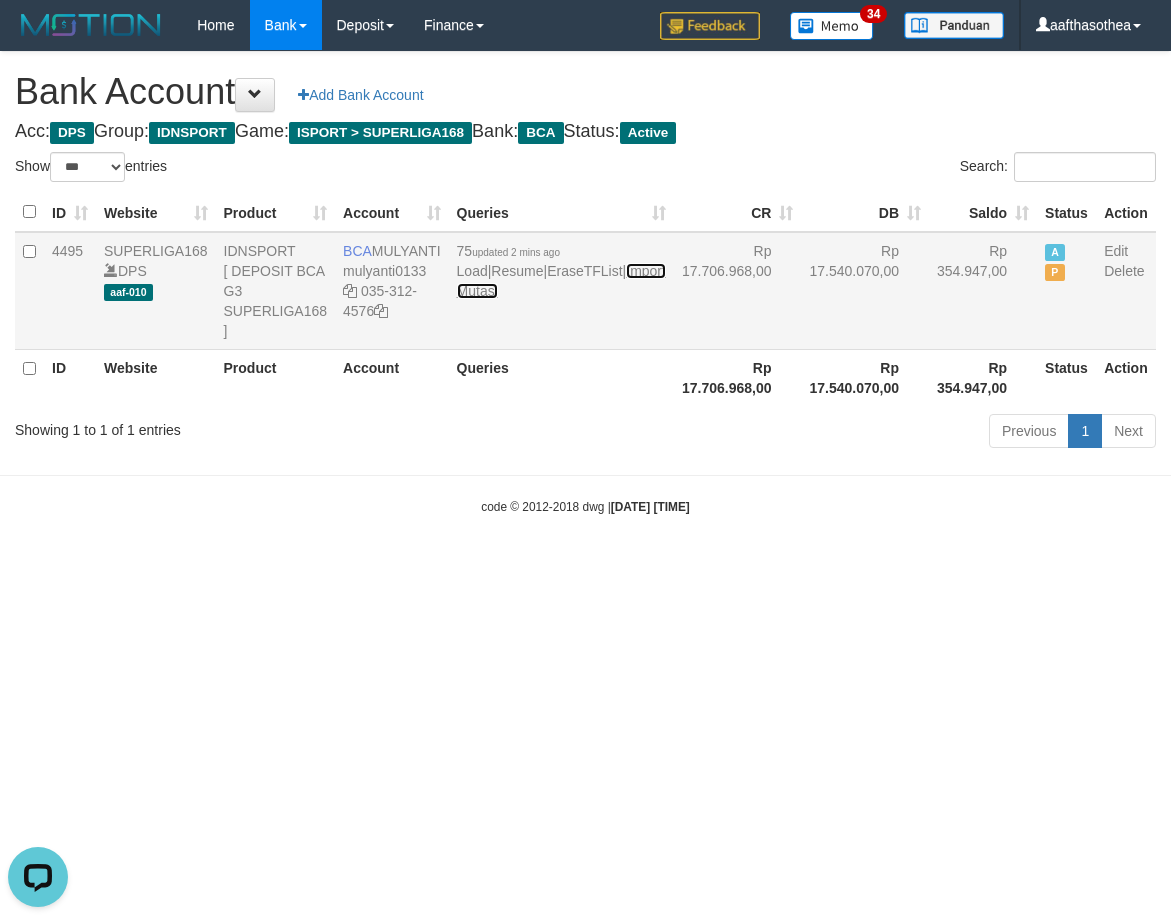 click on "Import Mutasi" at bounding box center [561, 281] 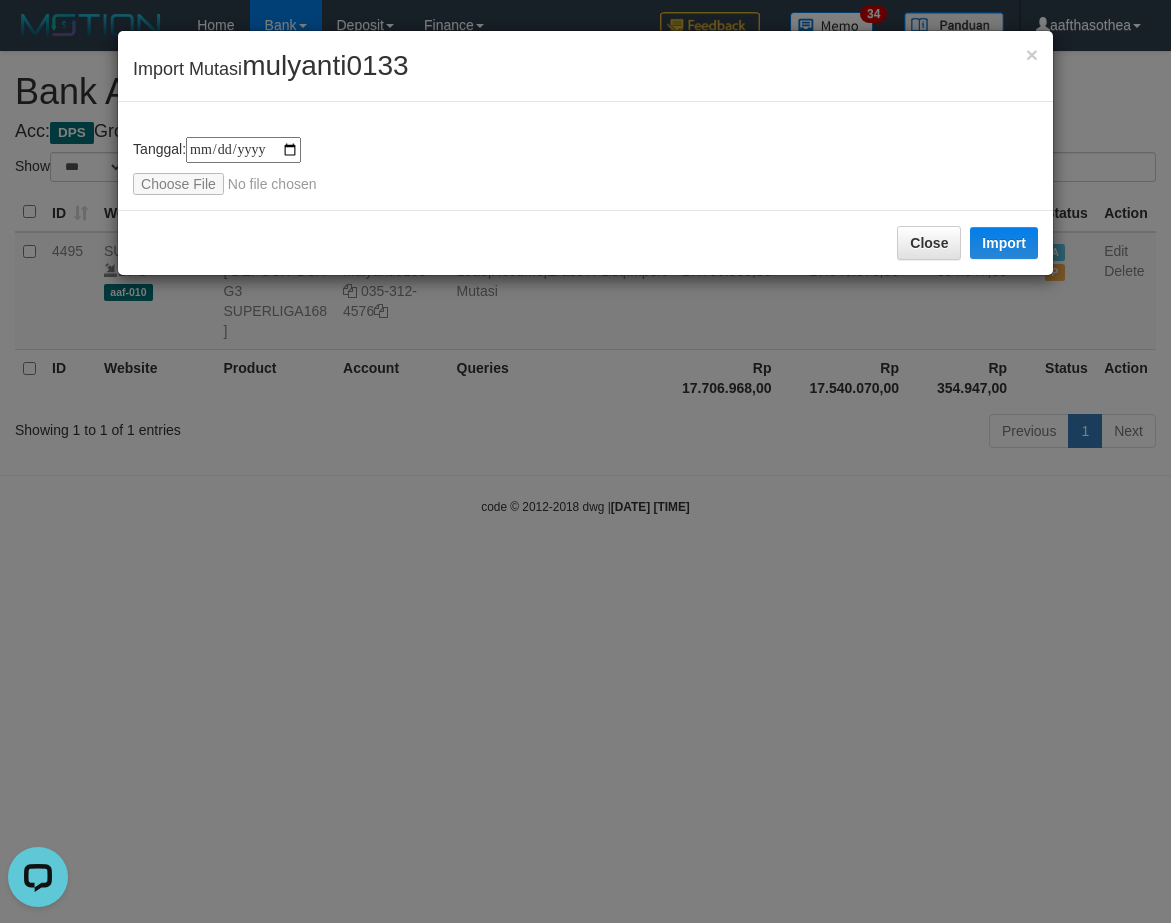 type on "**********" 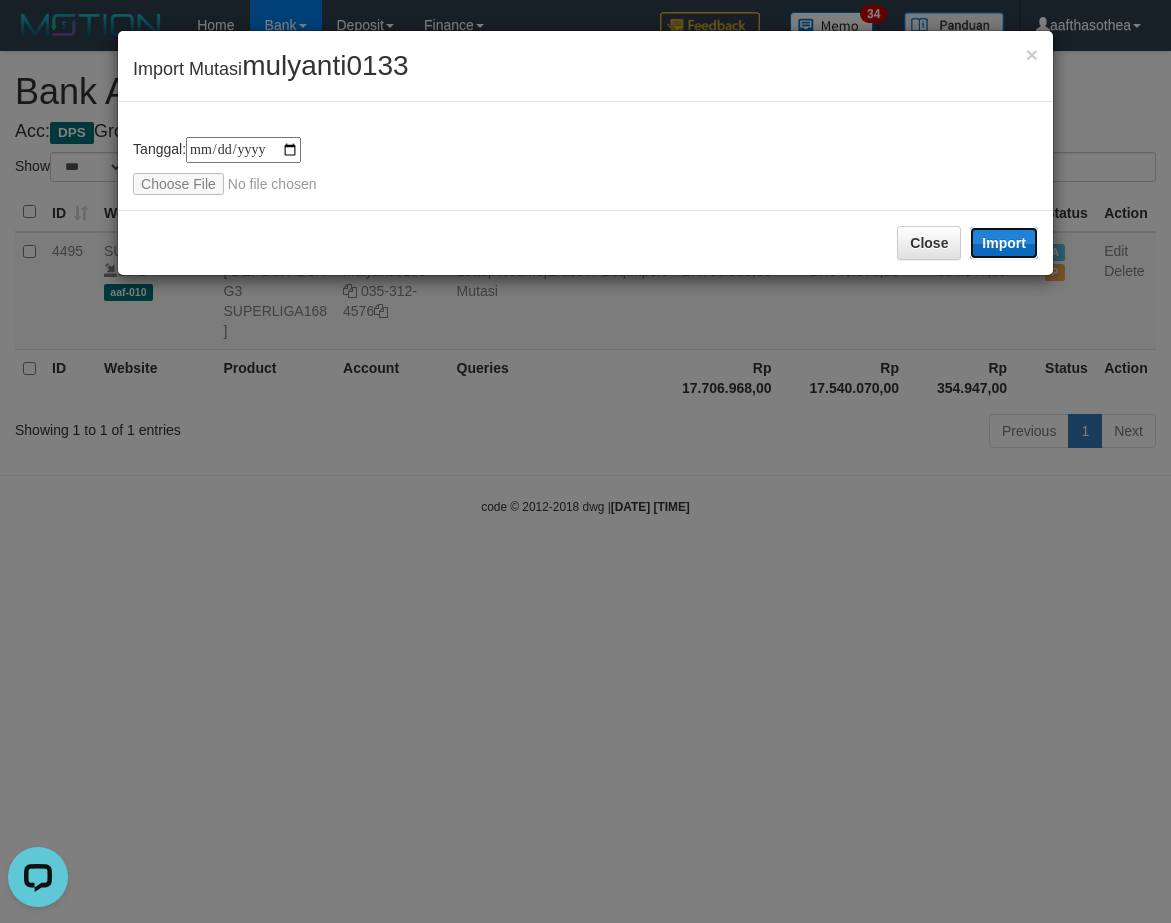 click on "Import" at bounding box center (1004, 243) 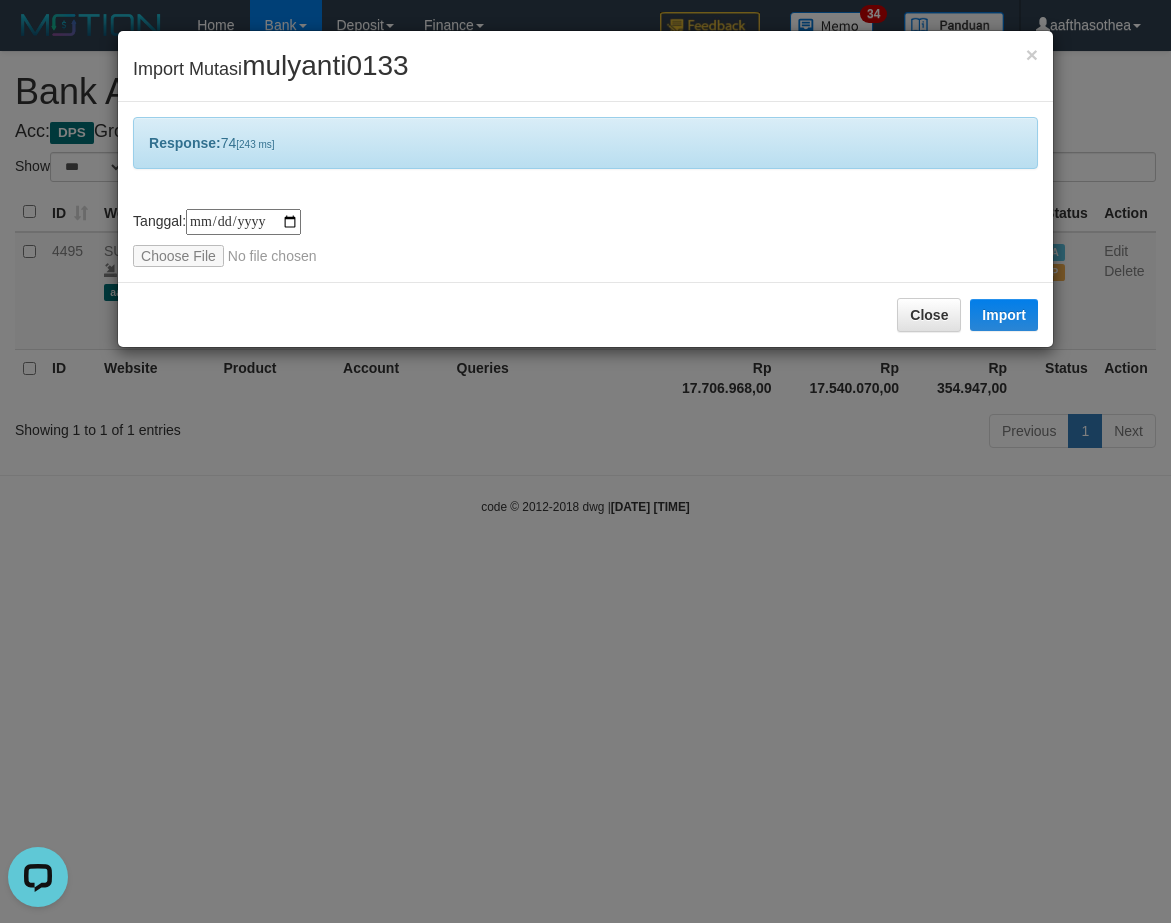 click on "×
Import Mutasi  [USERNAME]
Response:  74  [243 ms]
tanggal transaksi debet kredit saldo 1 2 3 4 5 6 7 8 9 10 11 12 13 14 15 16 17 18 19 20 21   tanggal transaksi debet kredit saldo   1 2 3 4 5 6 7 8 9 10 11 12 13 14 15 16 17 18 19 20 21
Tanggal:  [DATE]
Close
Import" at bounding box center (585, 461) 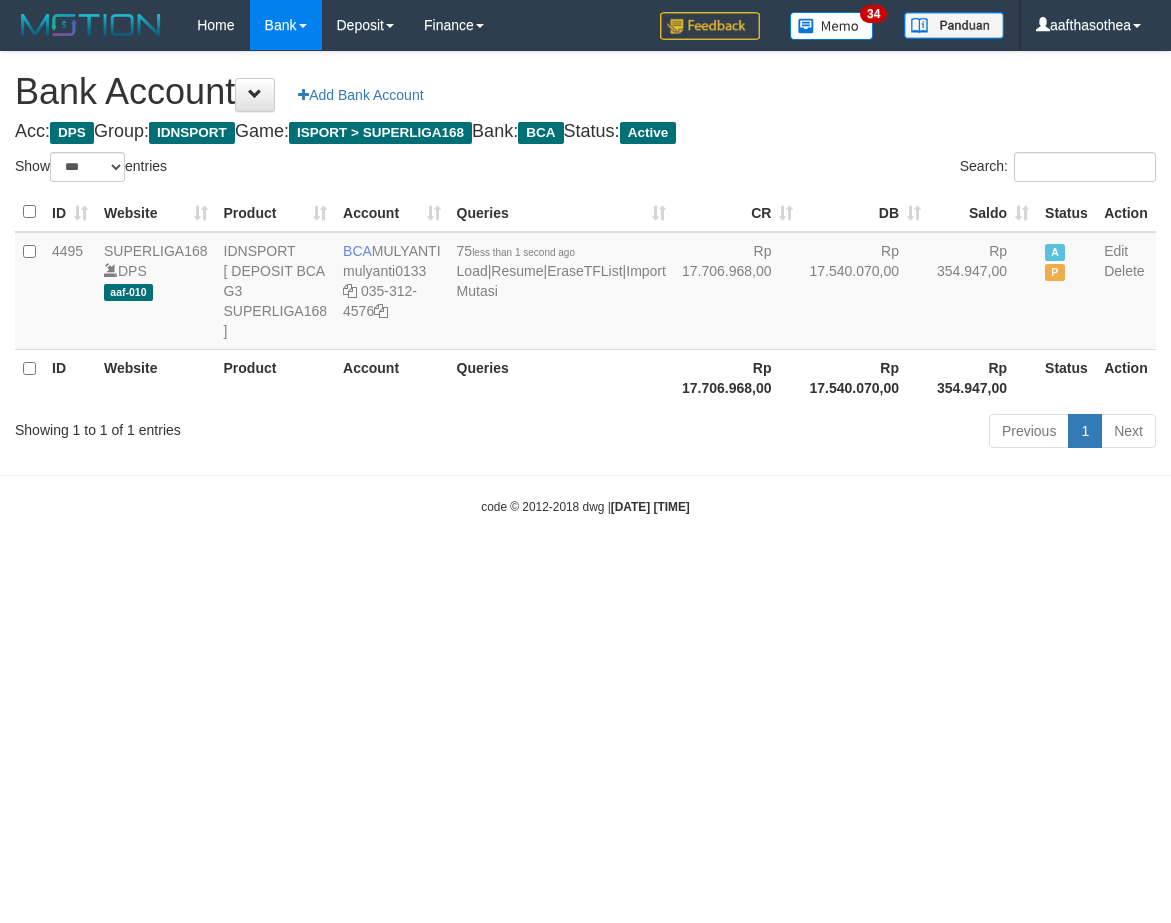 select on "***" 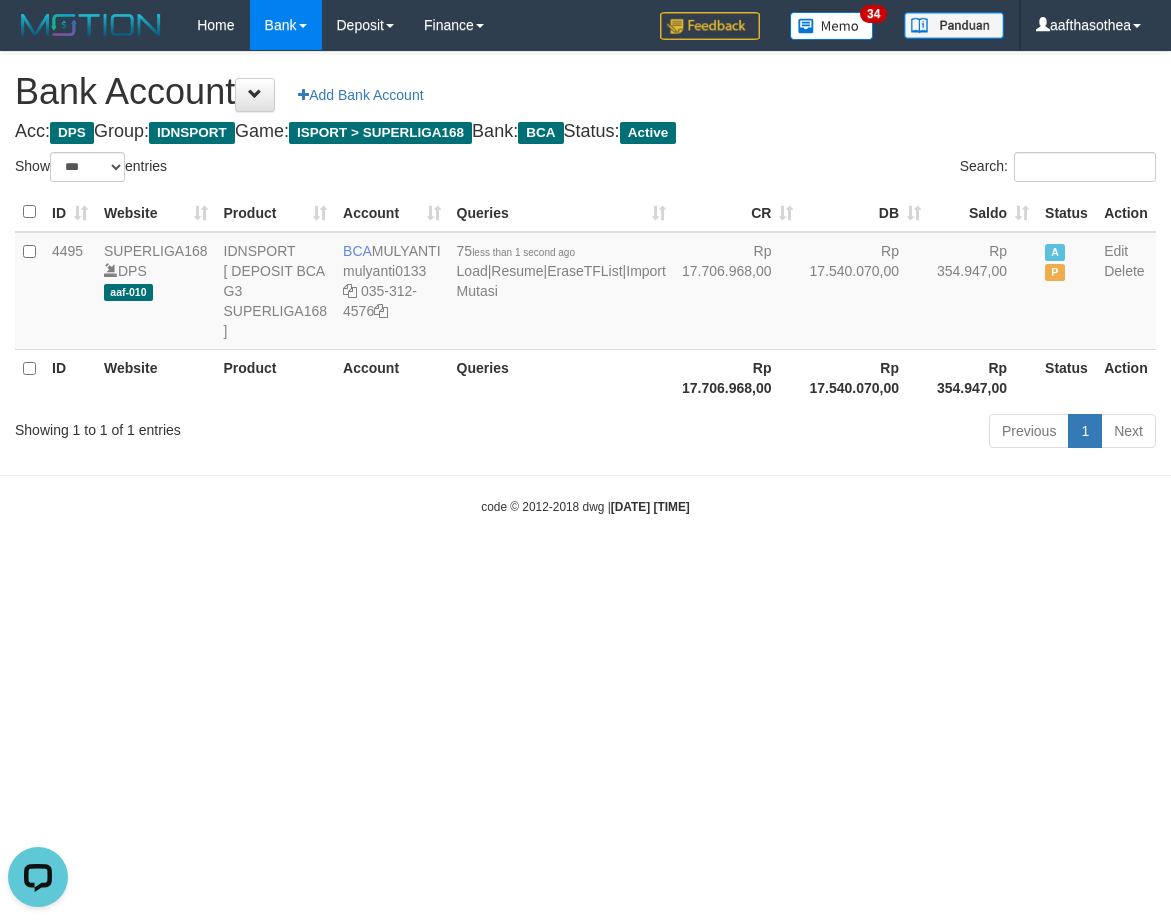 scroll, scrollTop: 0, scrollLeft: 0, axis: both 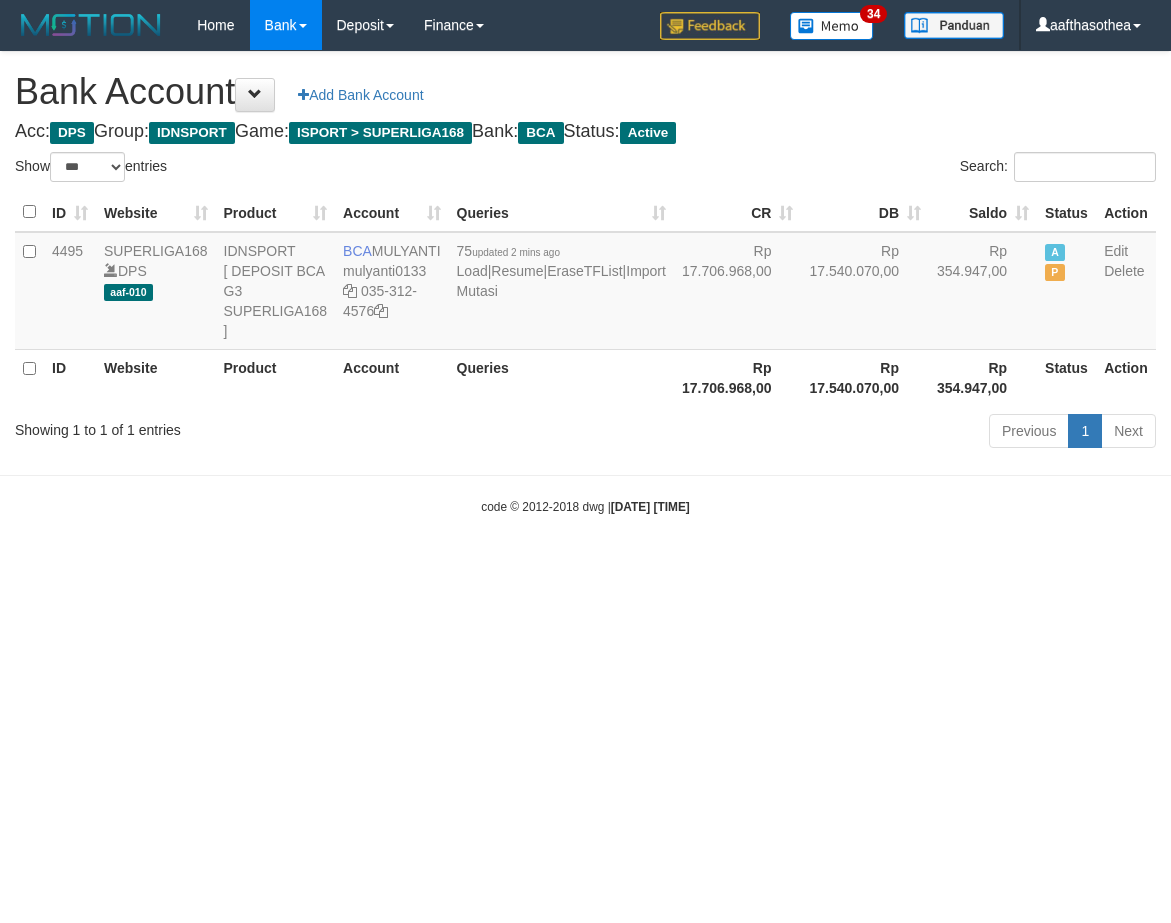 select on "***" 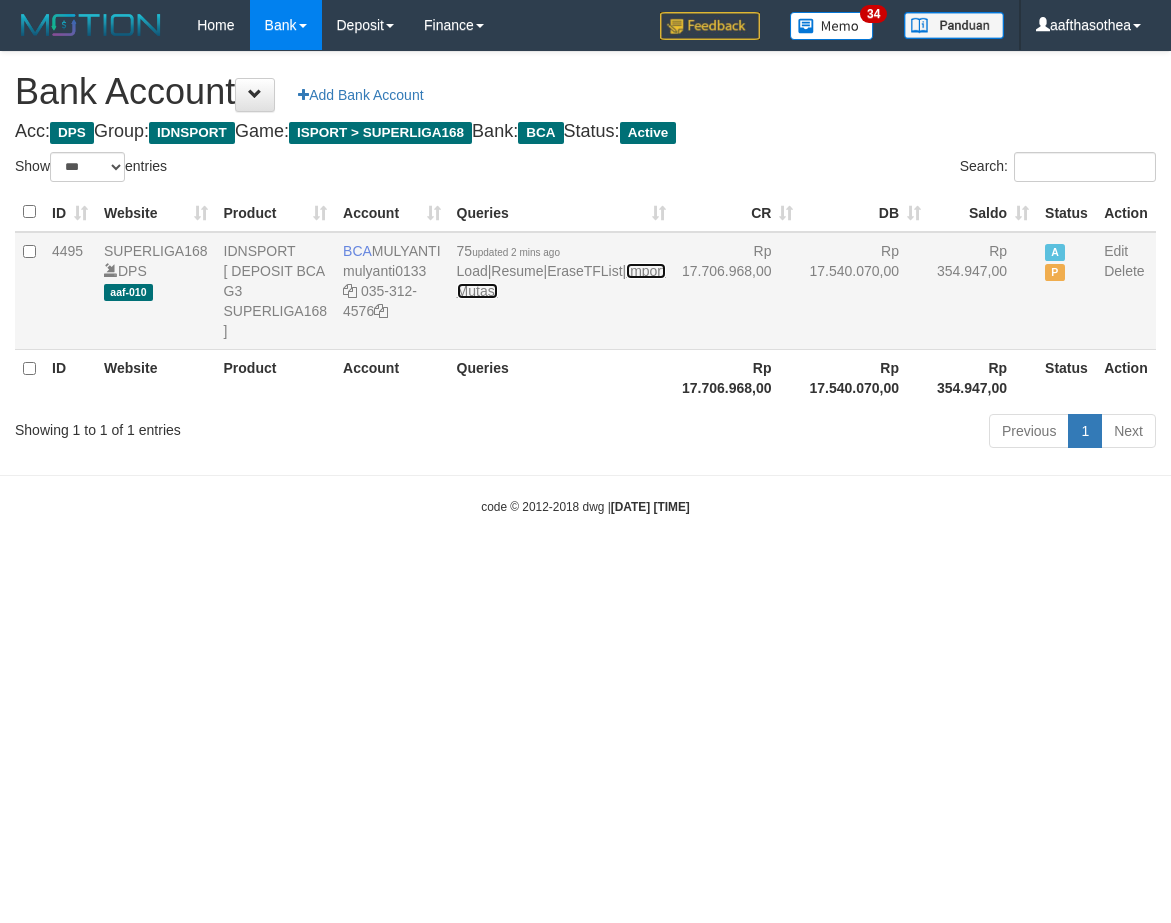 click on "Import Mutasi" at bounding box center (561, 281) 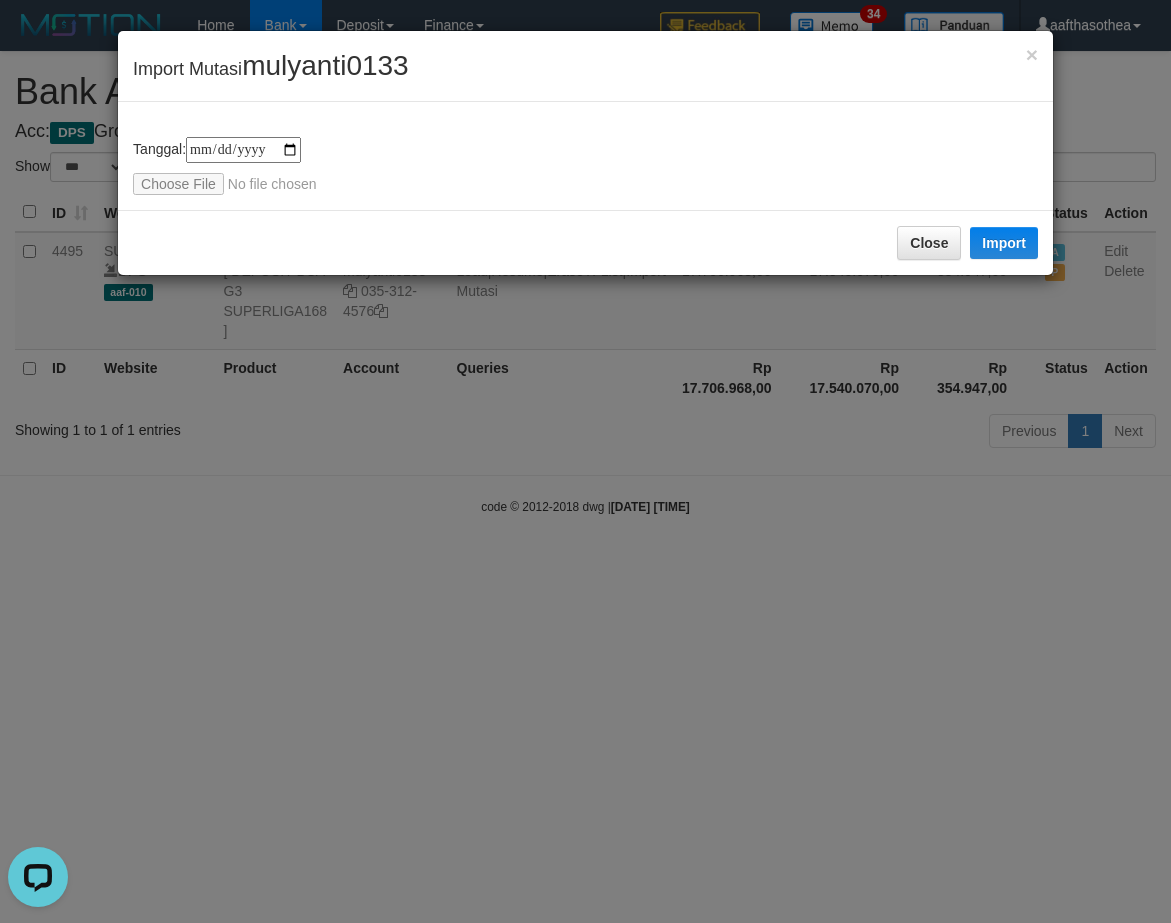 scroll, scrollTop: 0, scrollLeft: 0, axis: both 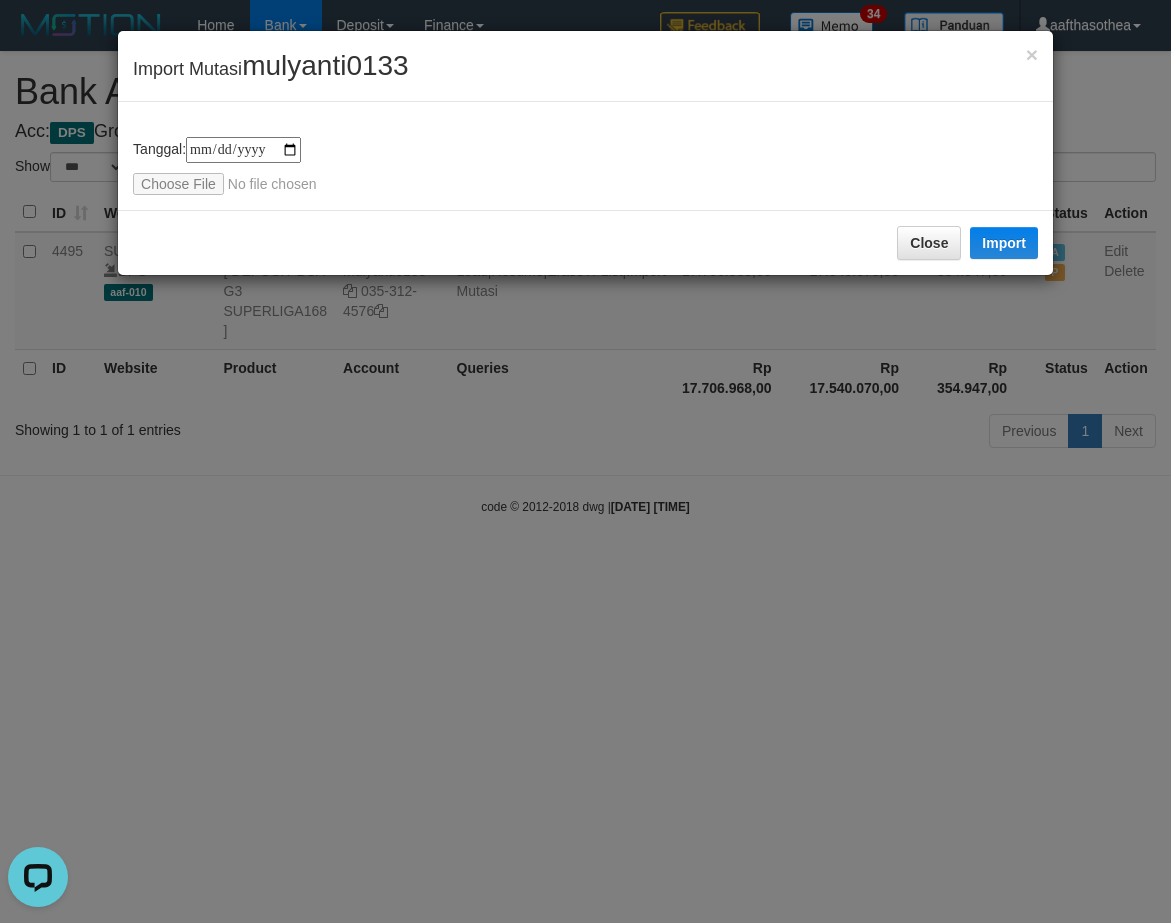 type on "**********" 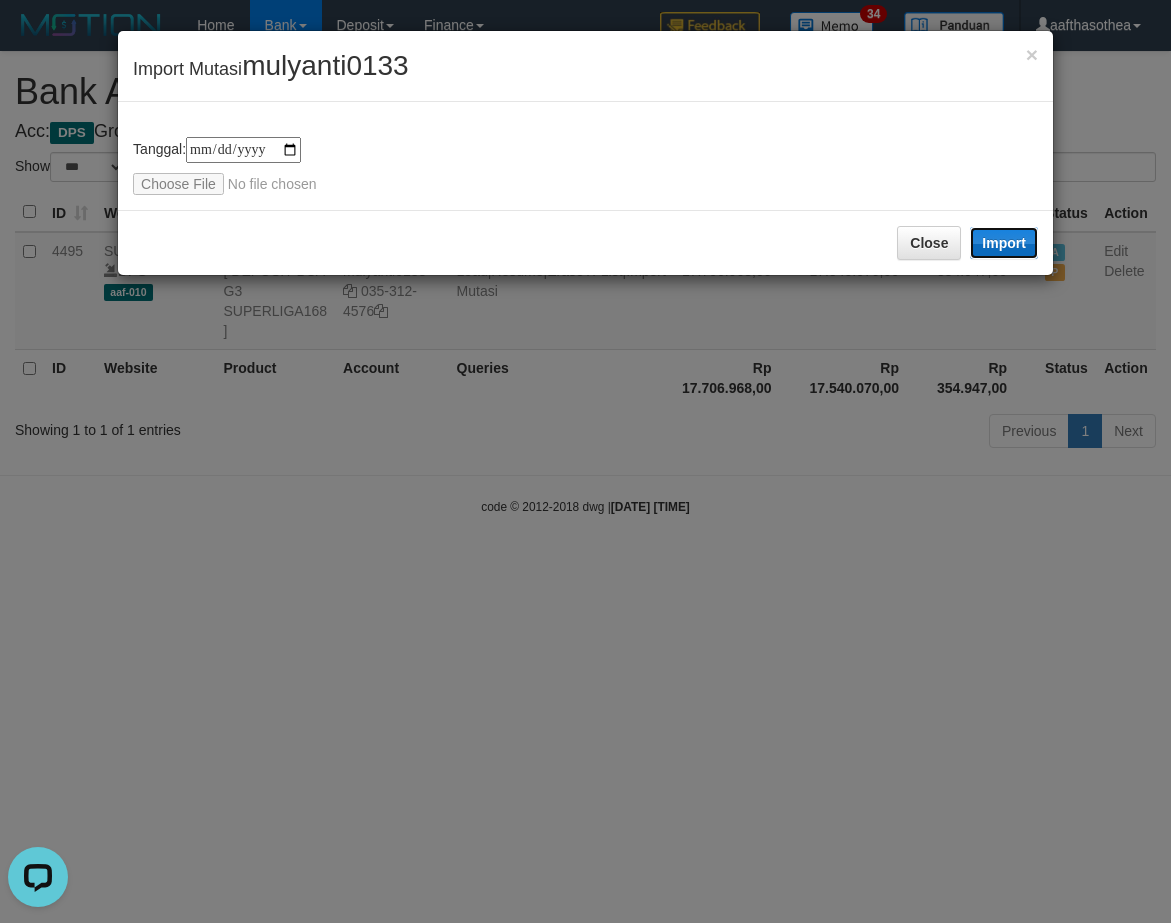 click on "Import" at bounding box center [1004, 243] 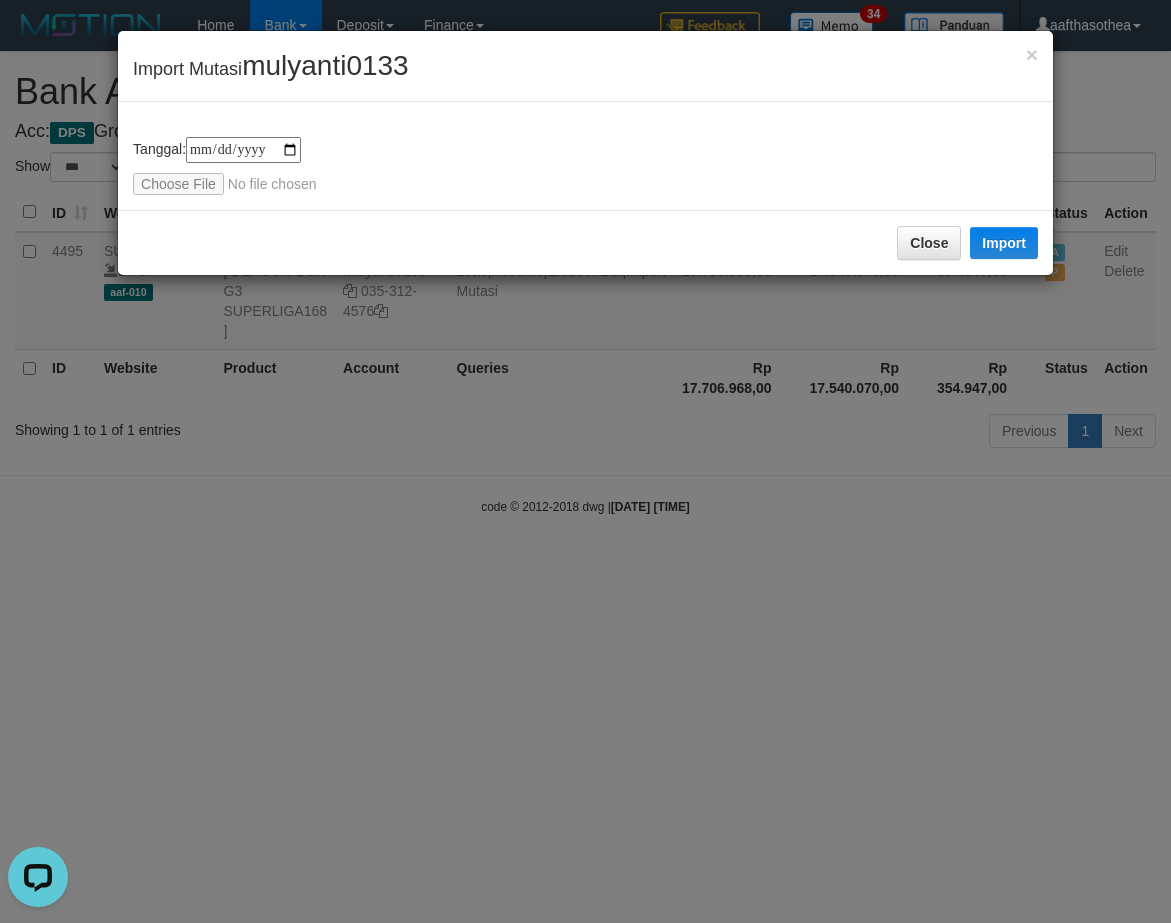 click on "**********" at bounding box center (585, 461) 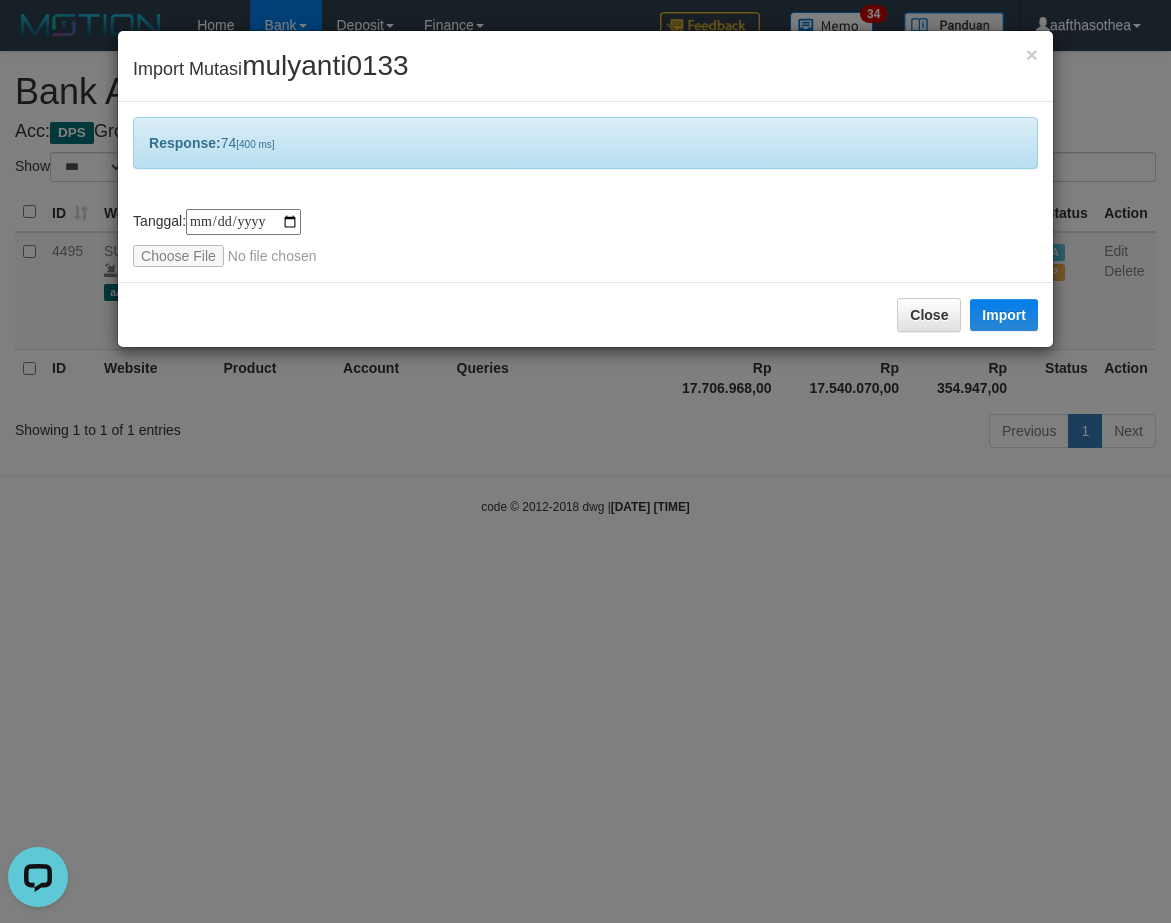 click on "**********" at bounding box center (585, 461) 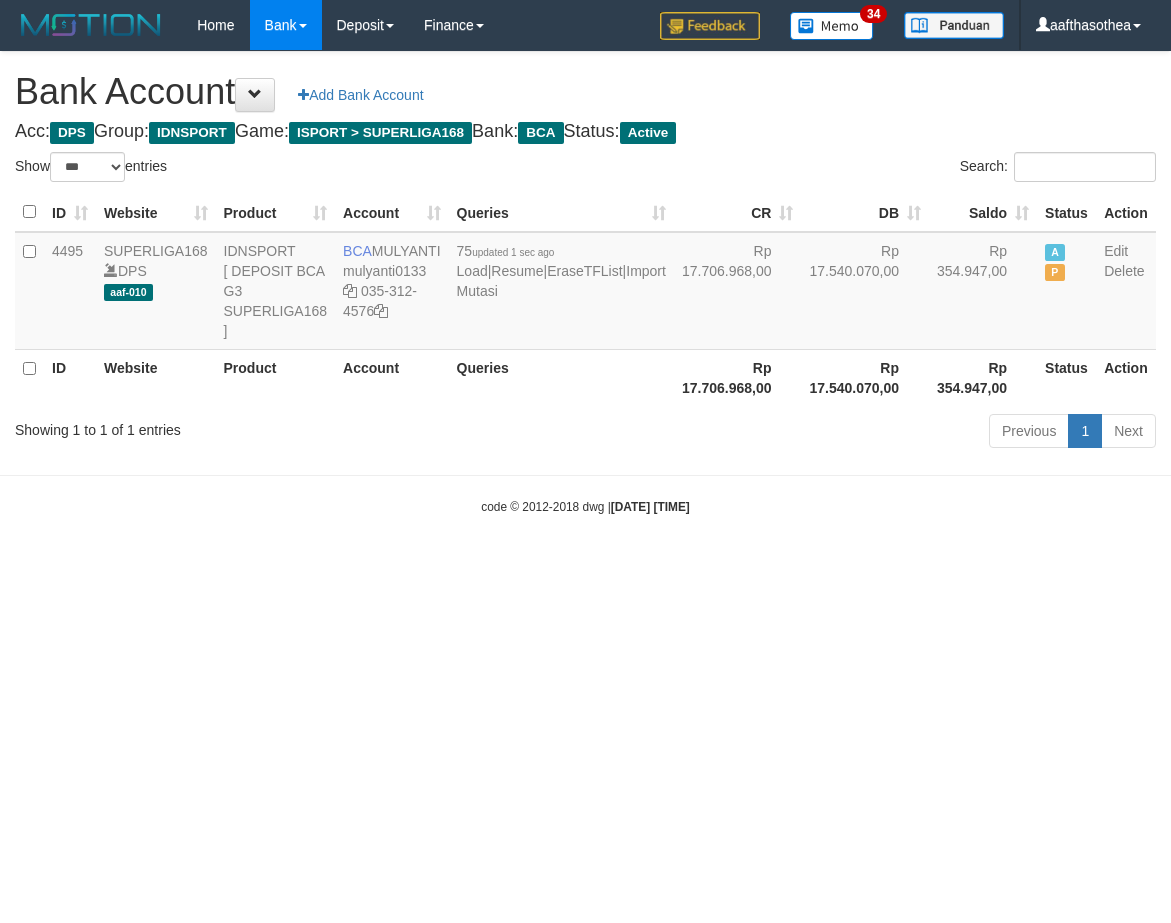 select on "***" 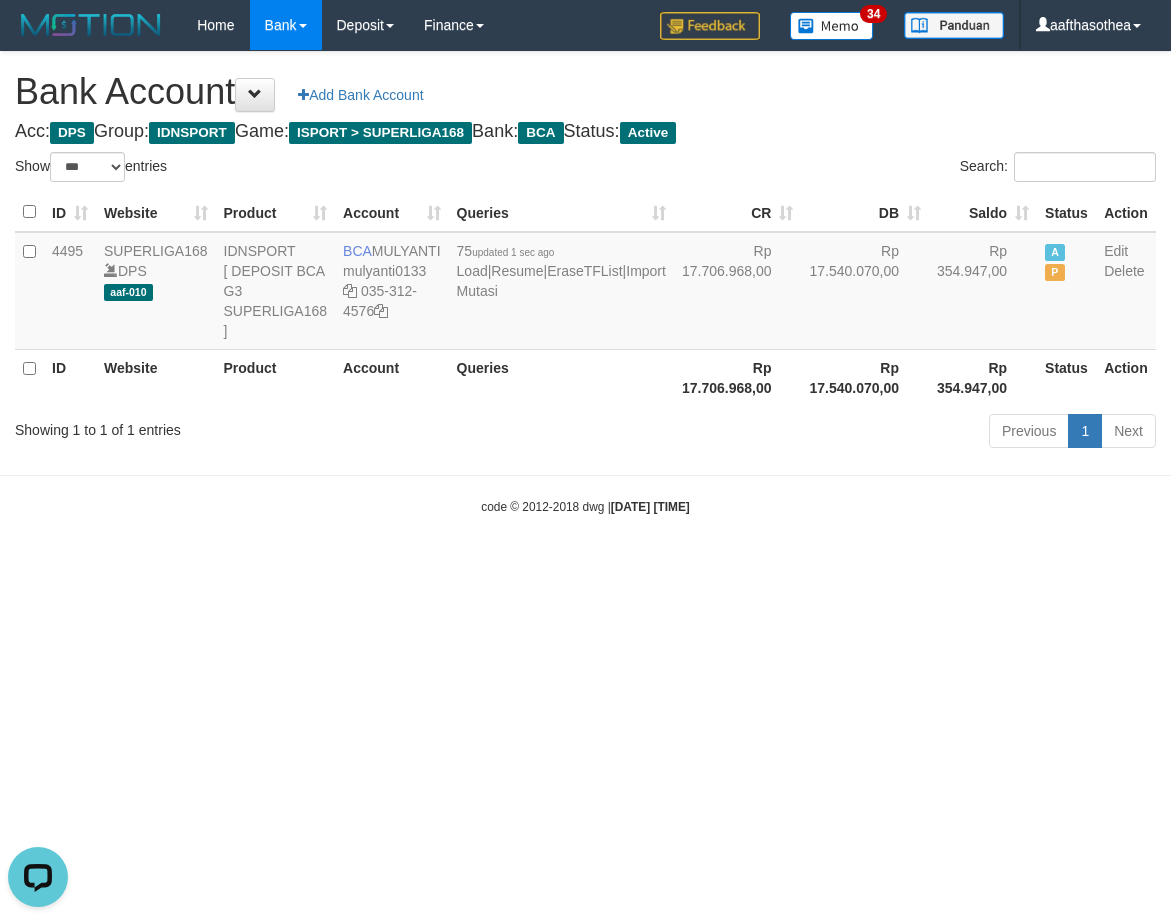 scroll, scrollTop: 0, scrollLeft: 0, axis: both 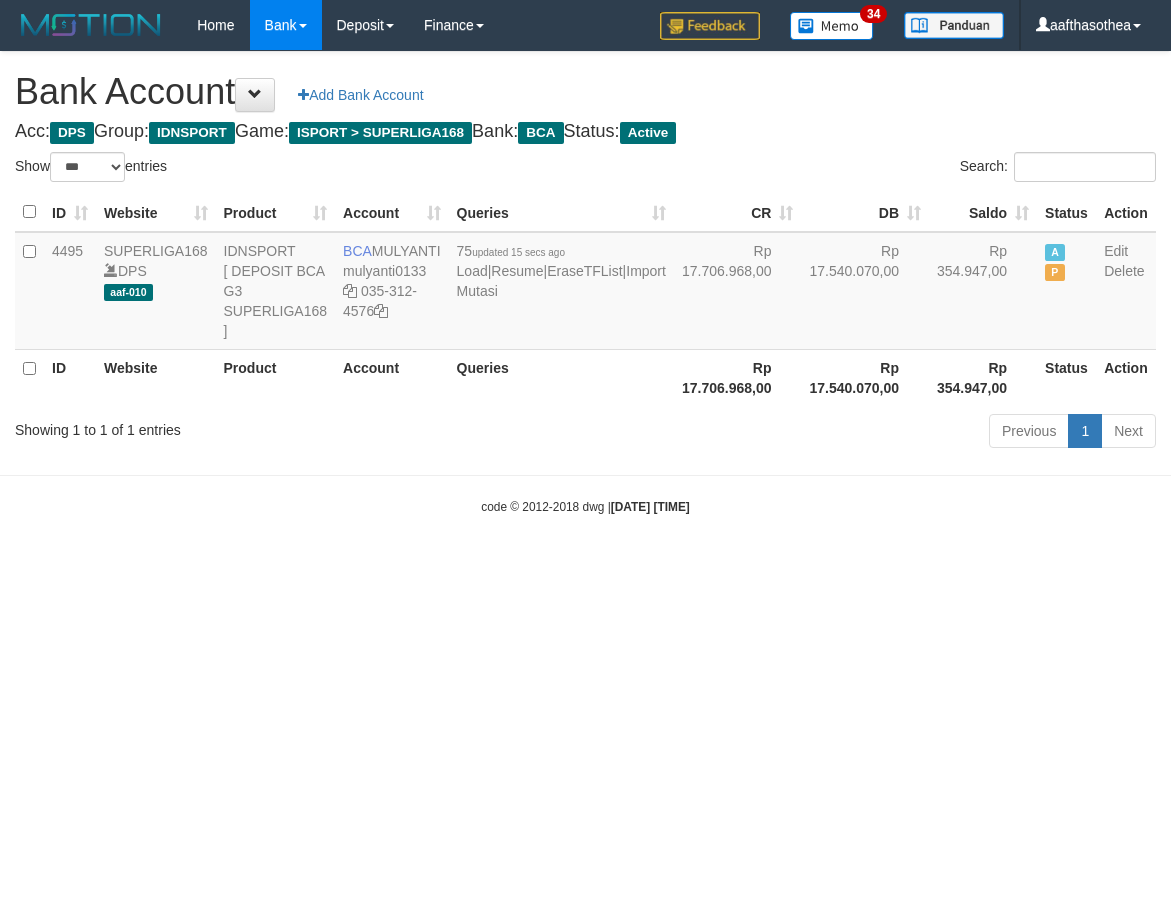 select on "***" 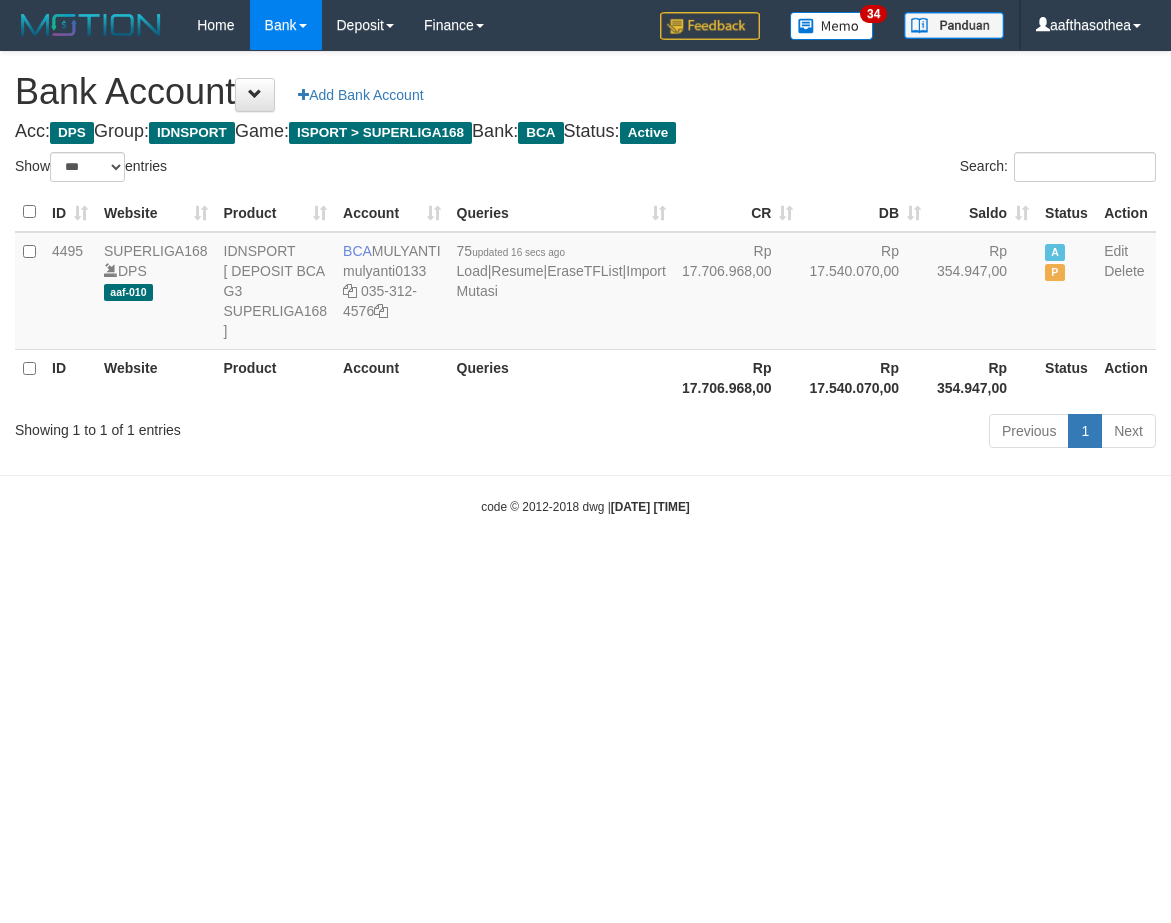 select on "***" 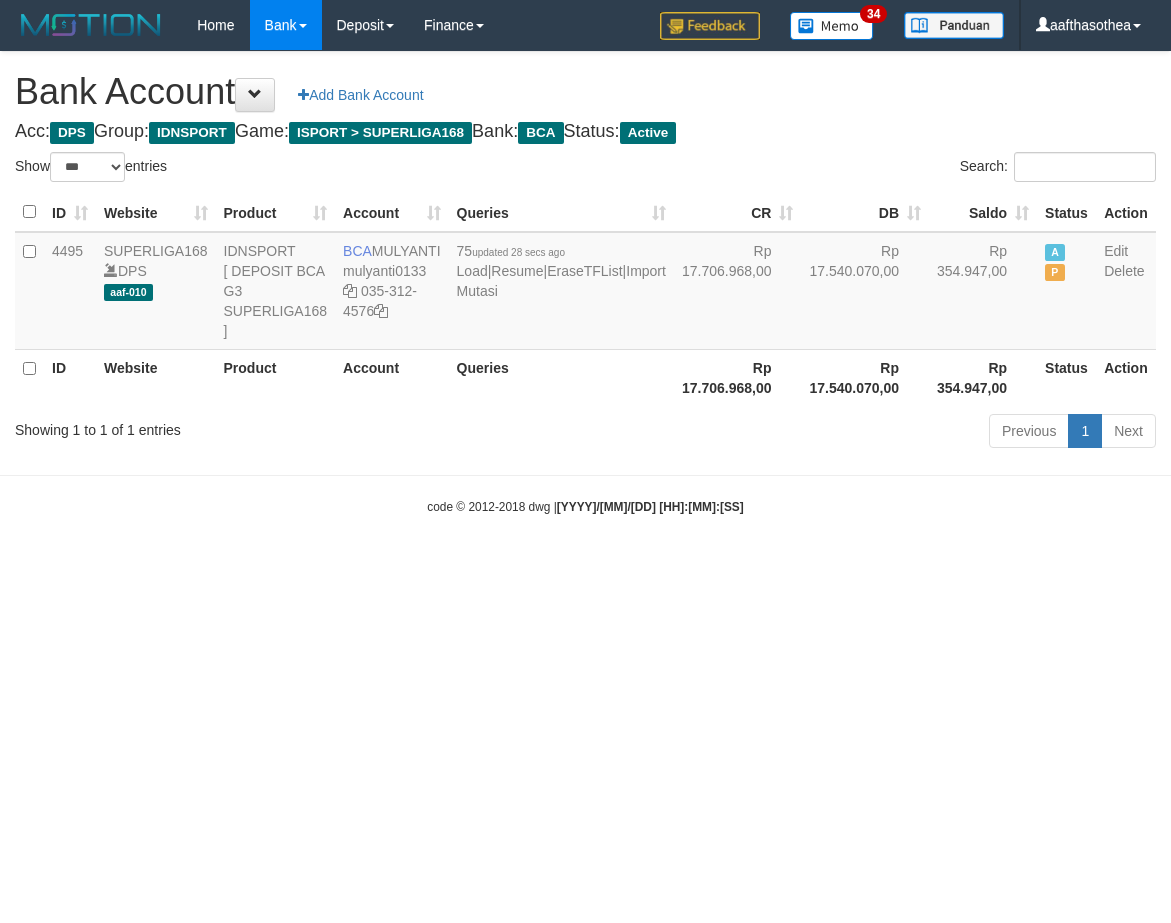 select on "***" 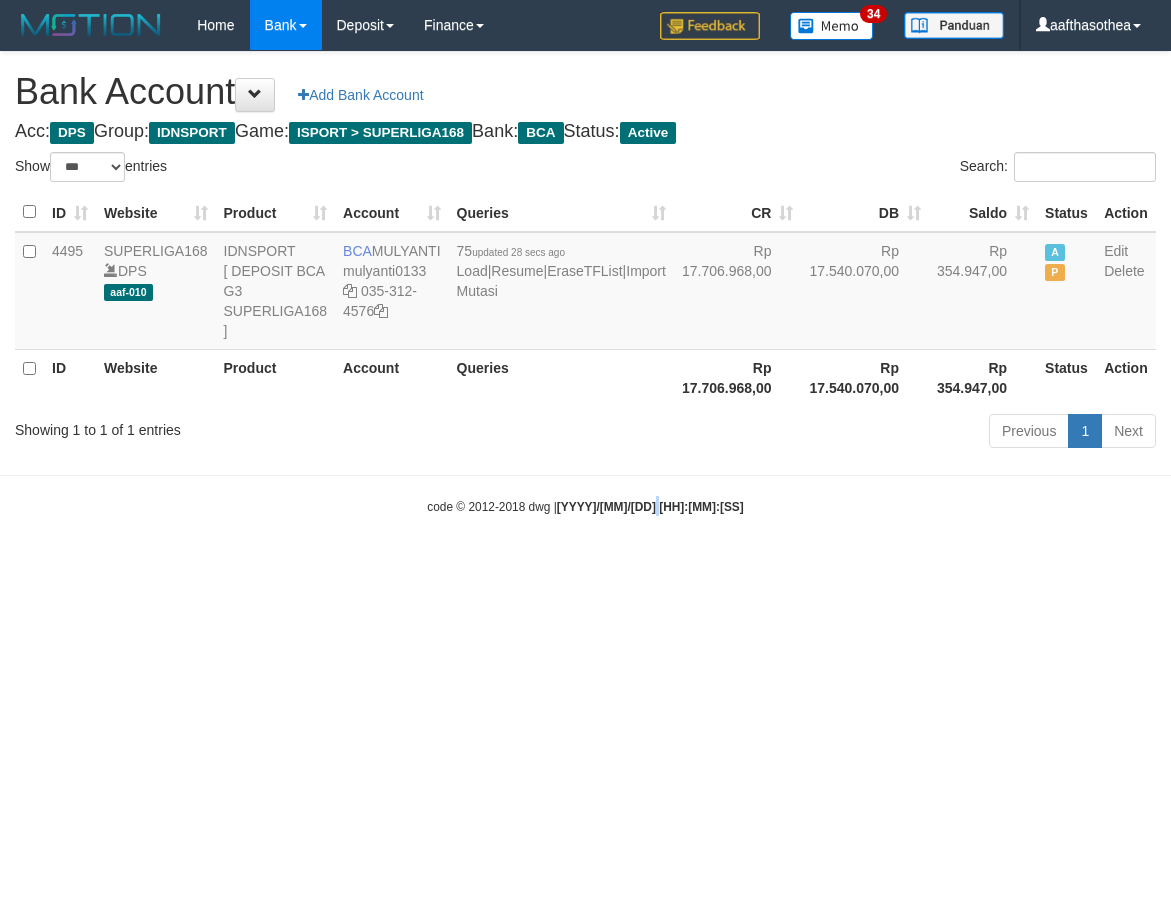 click on "Toggle navigation
Home
Bank
Account List
Load
By Website
Group
[ISPORT]													SUPERLIGA168
By Load Group (DPS)
34" at bounding box center [585, 283] 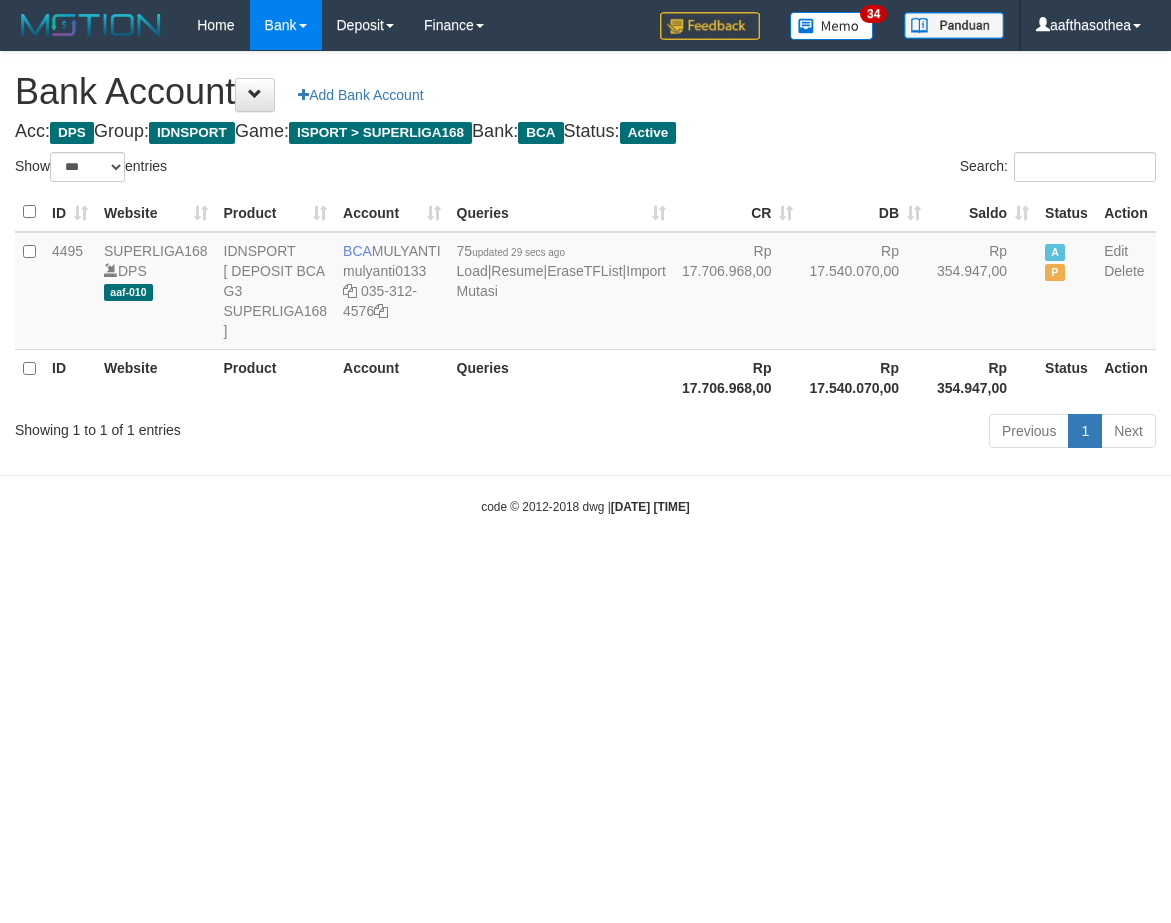 select on "***" 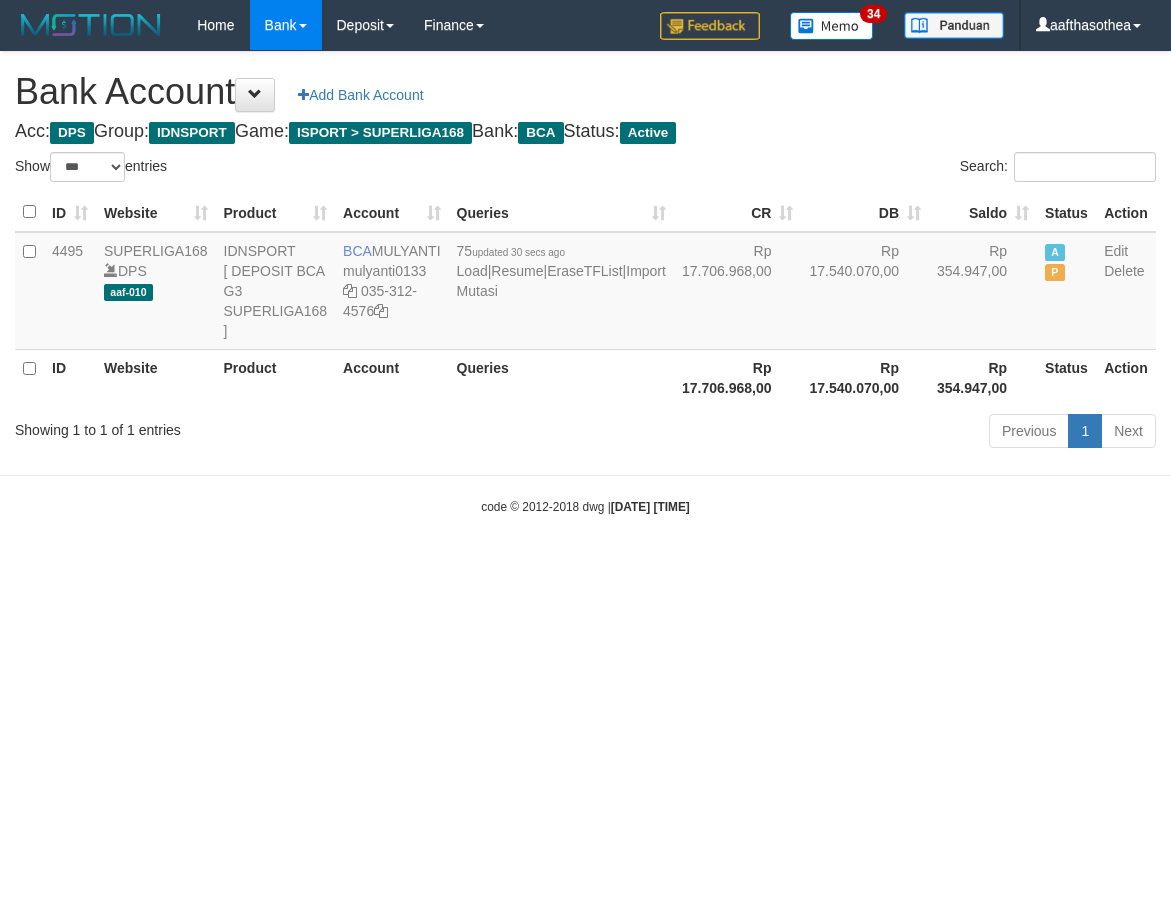 select on "***" 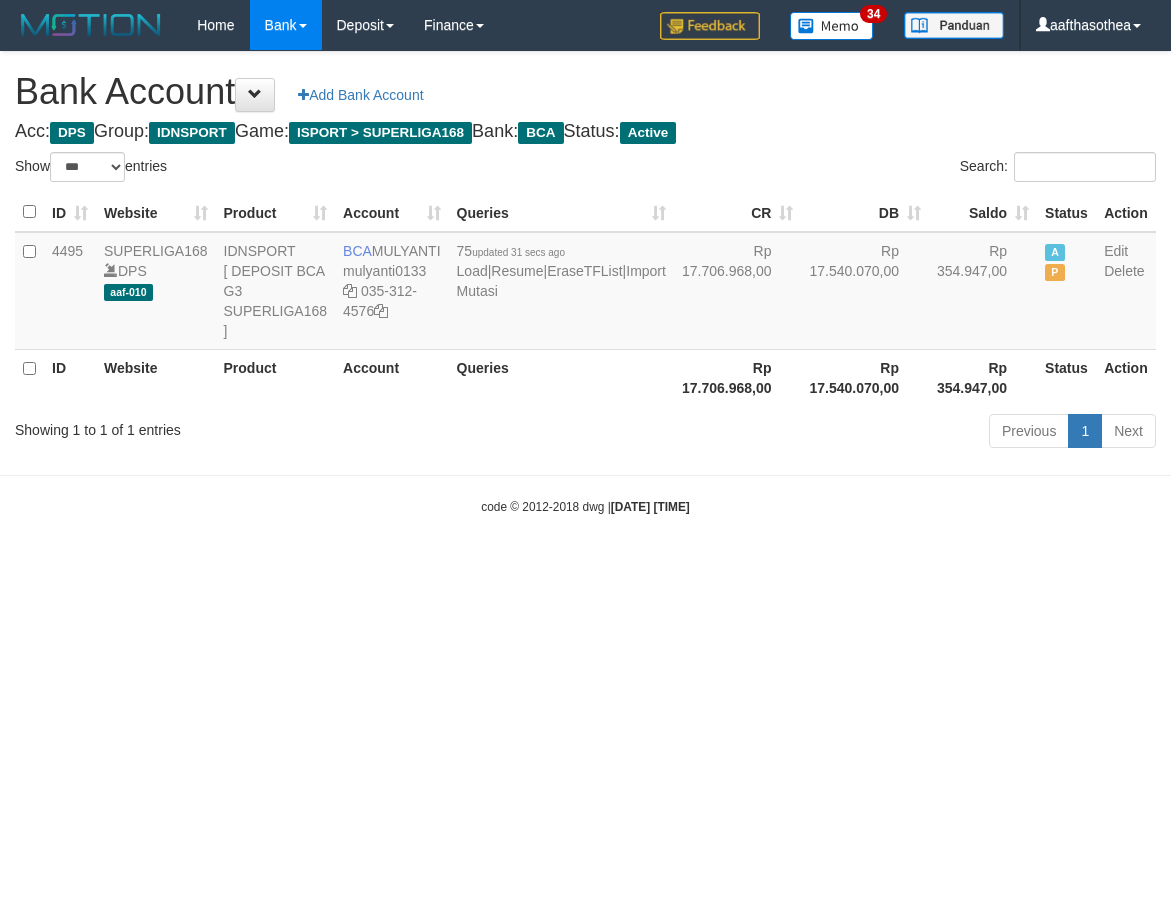 select on "***" 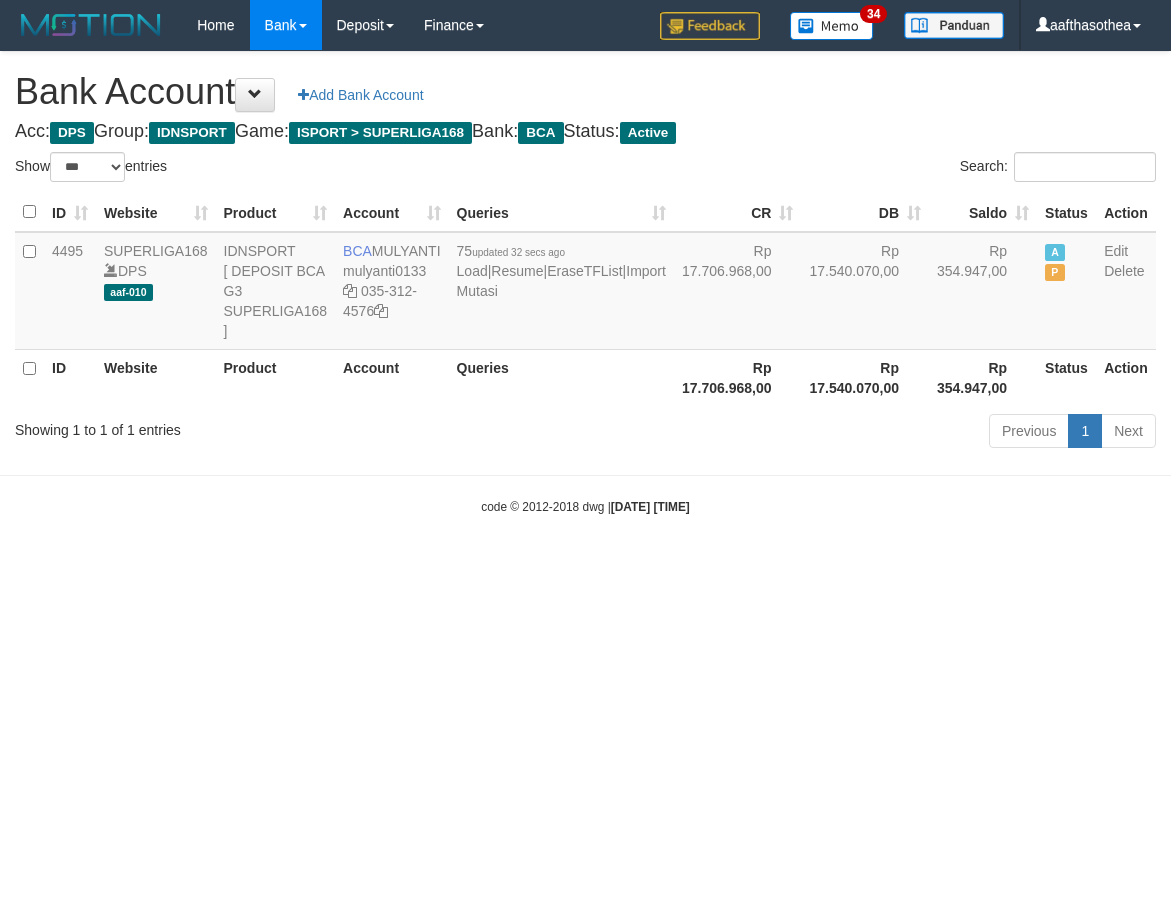 select on "***" 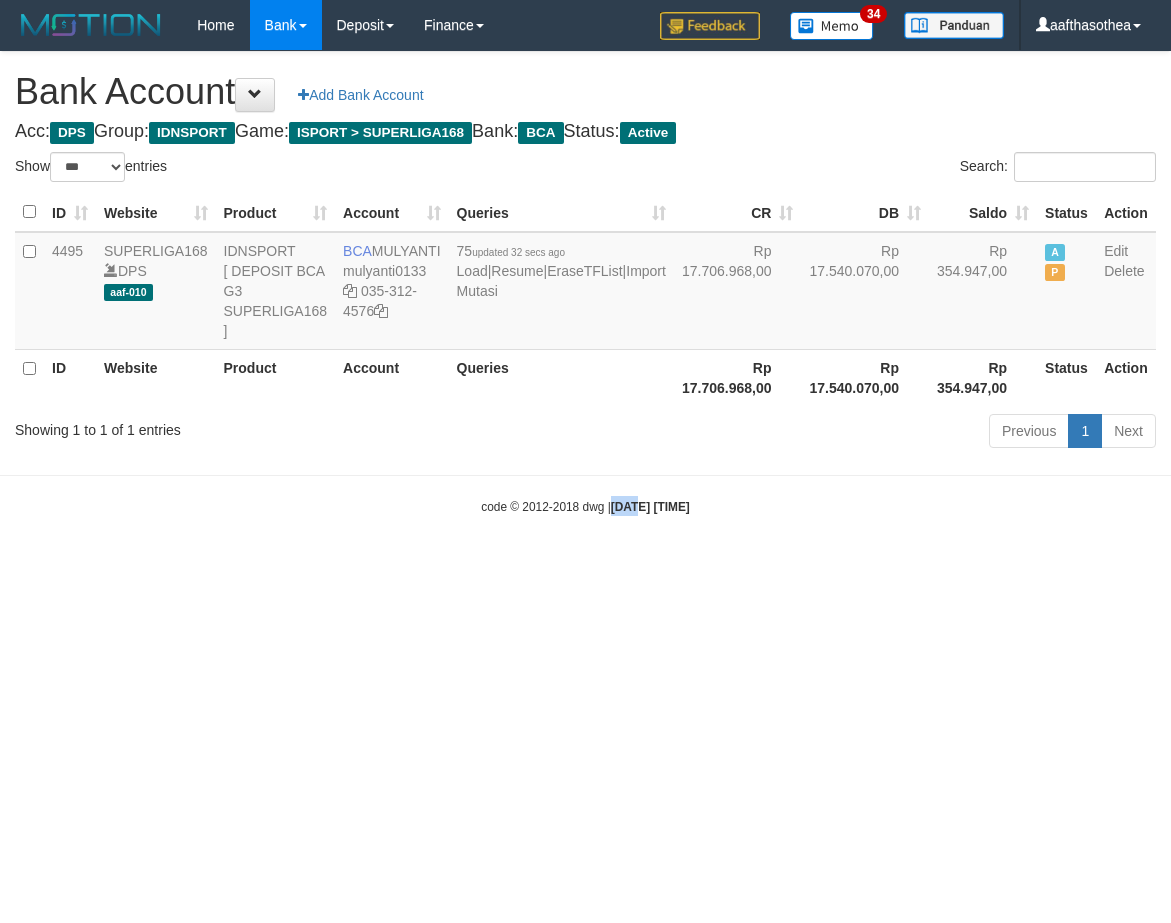 drag, startPoint x: 0, startPoint y: 0, endPoint x: 598, endPoint y: 545, distance: 809.0915 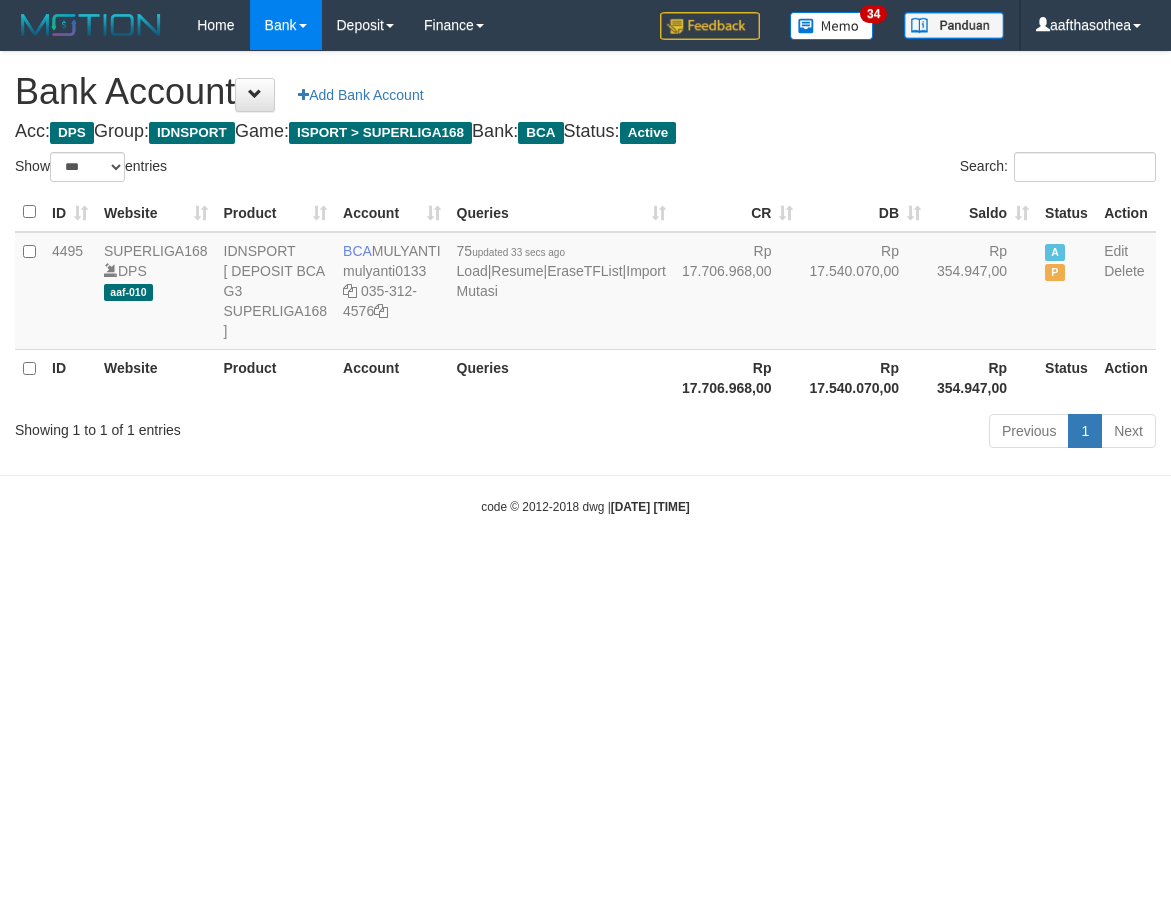 select on "***" 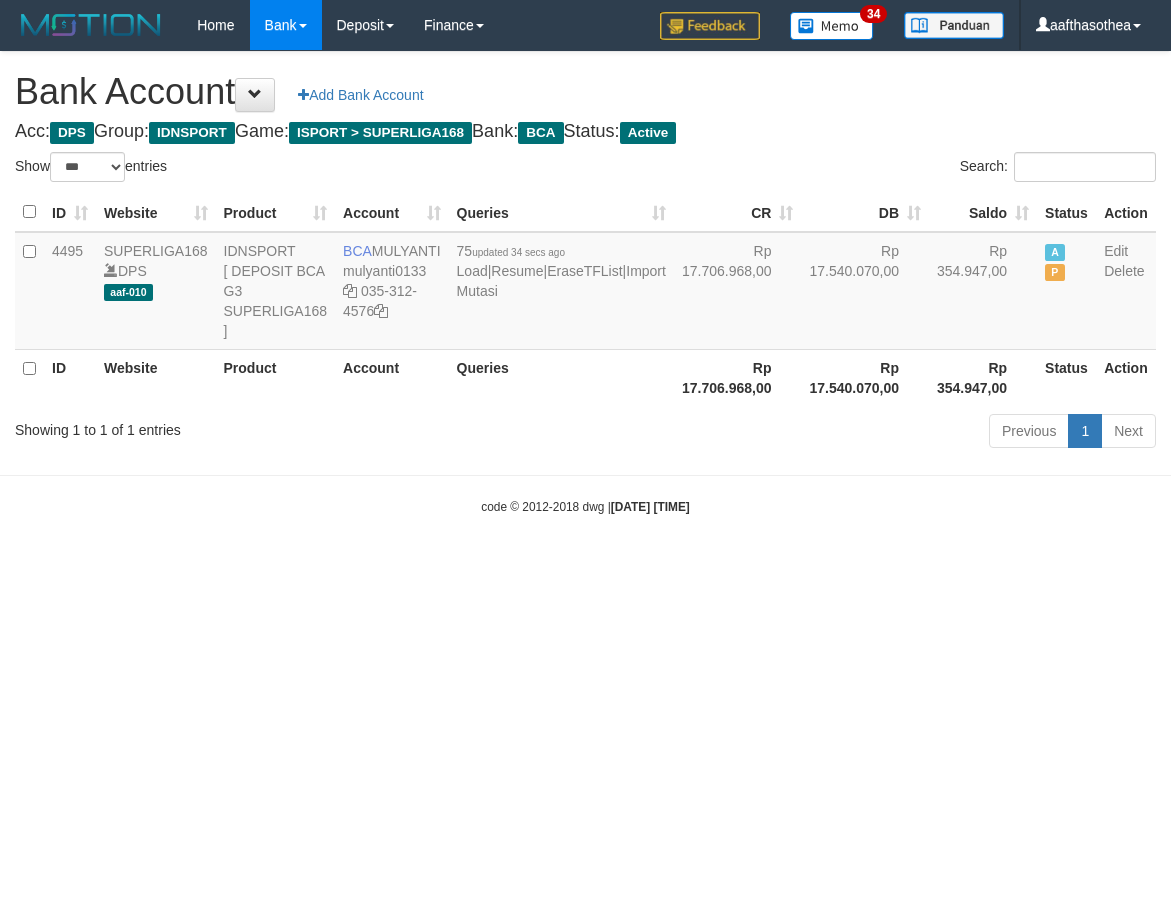 select on "***" 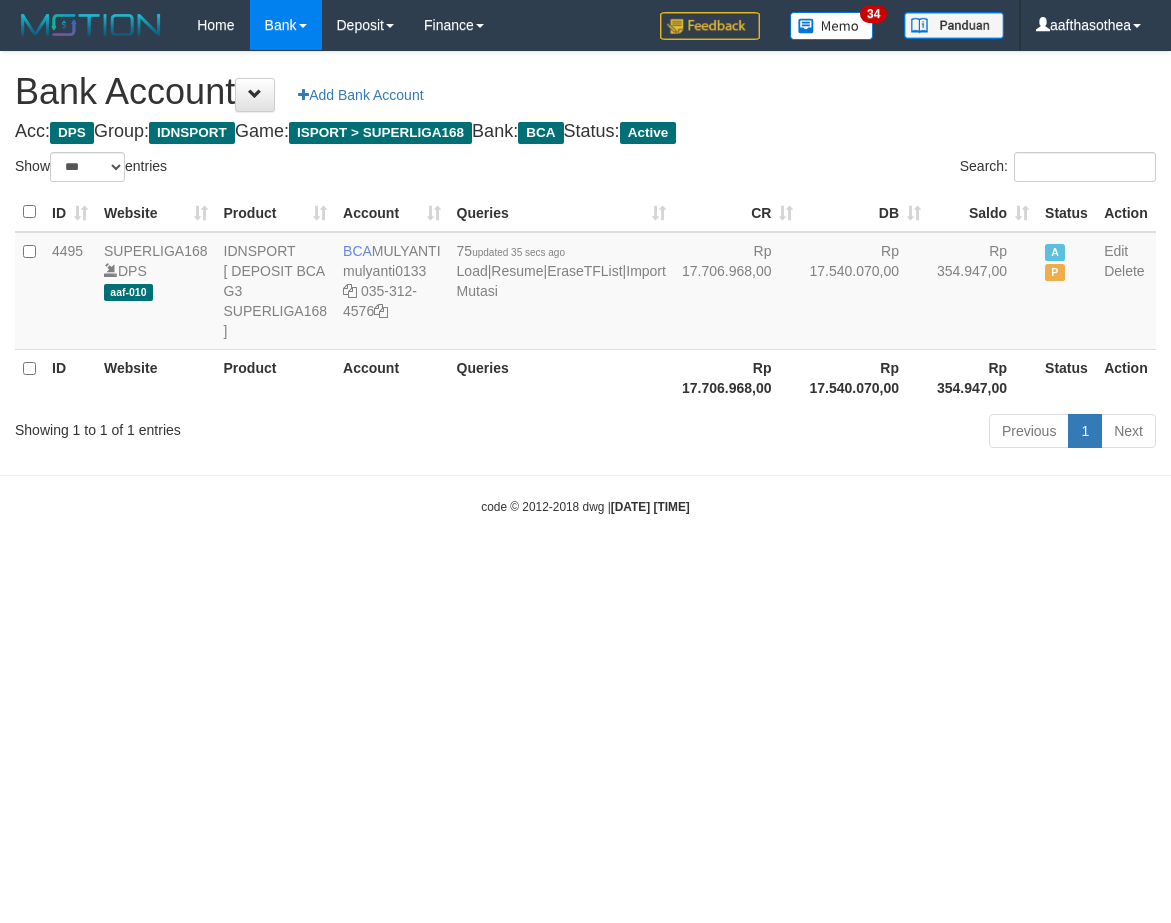 select on "***" 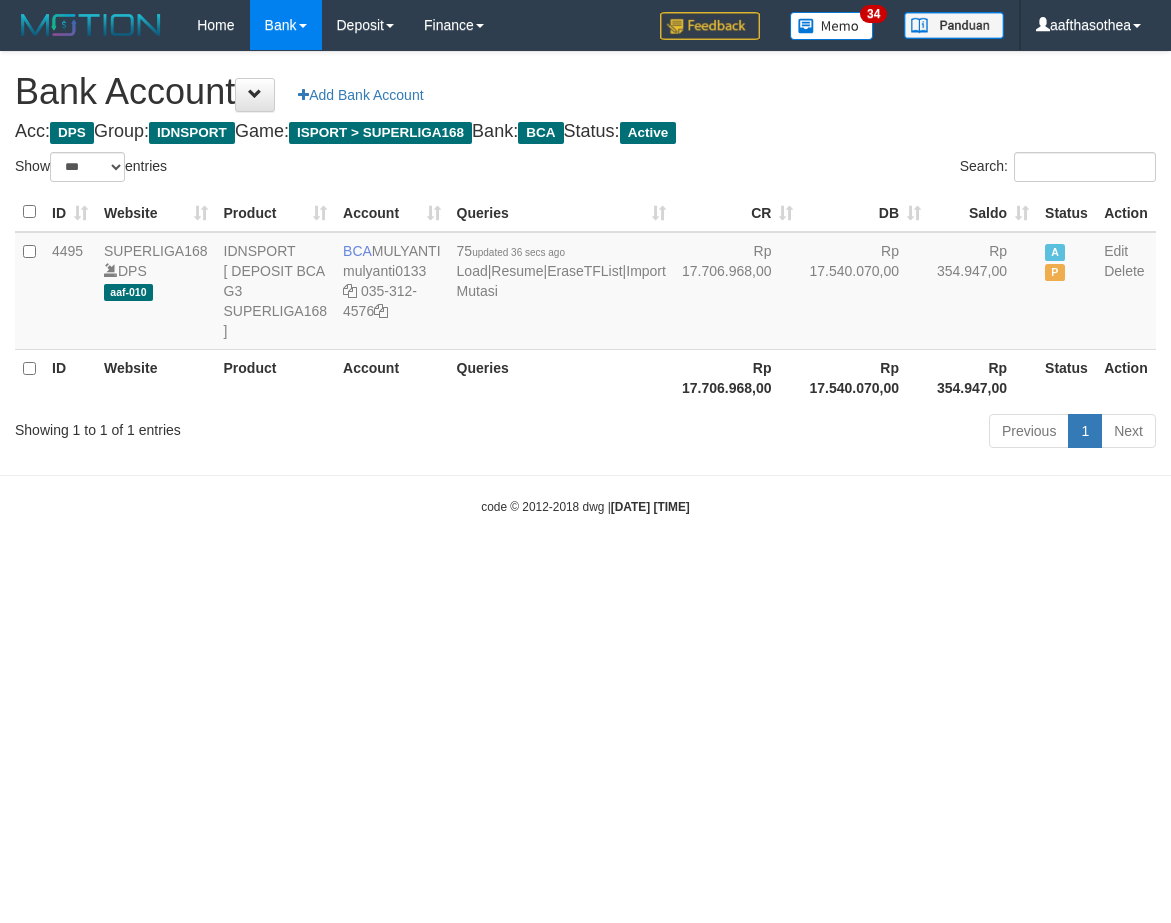 select on "***" 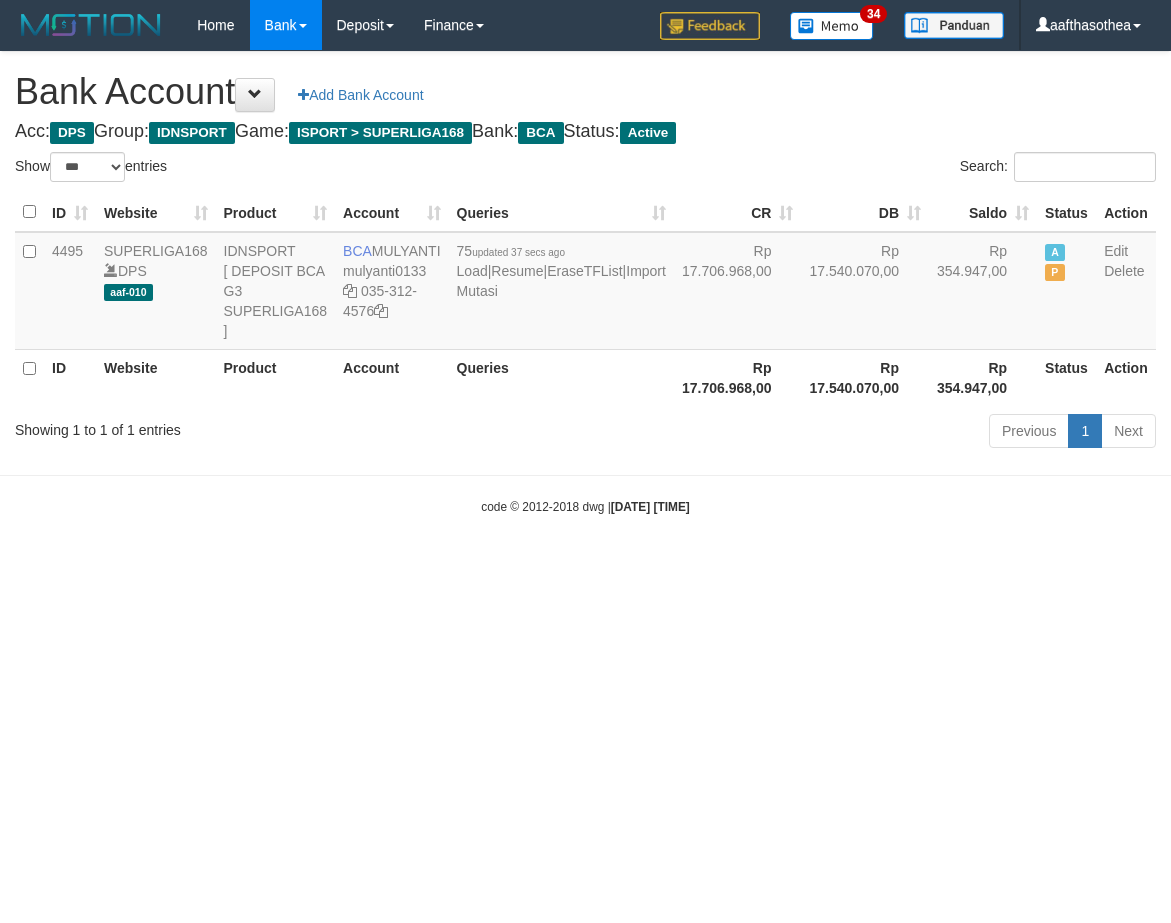 select on "***" 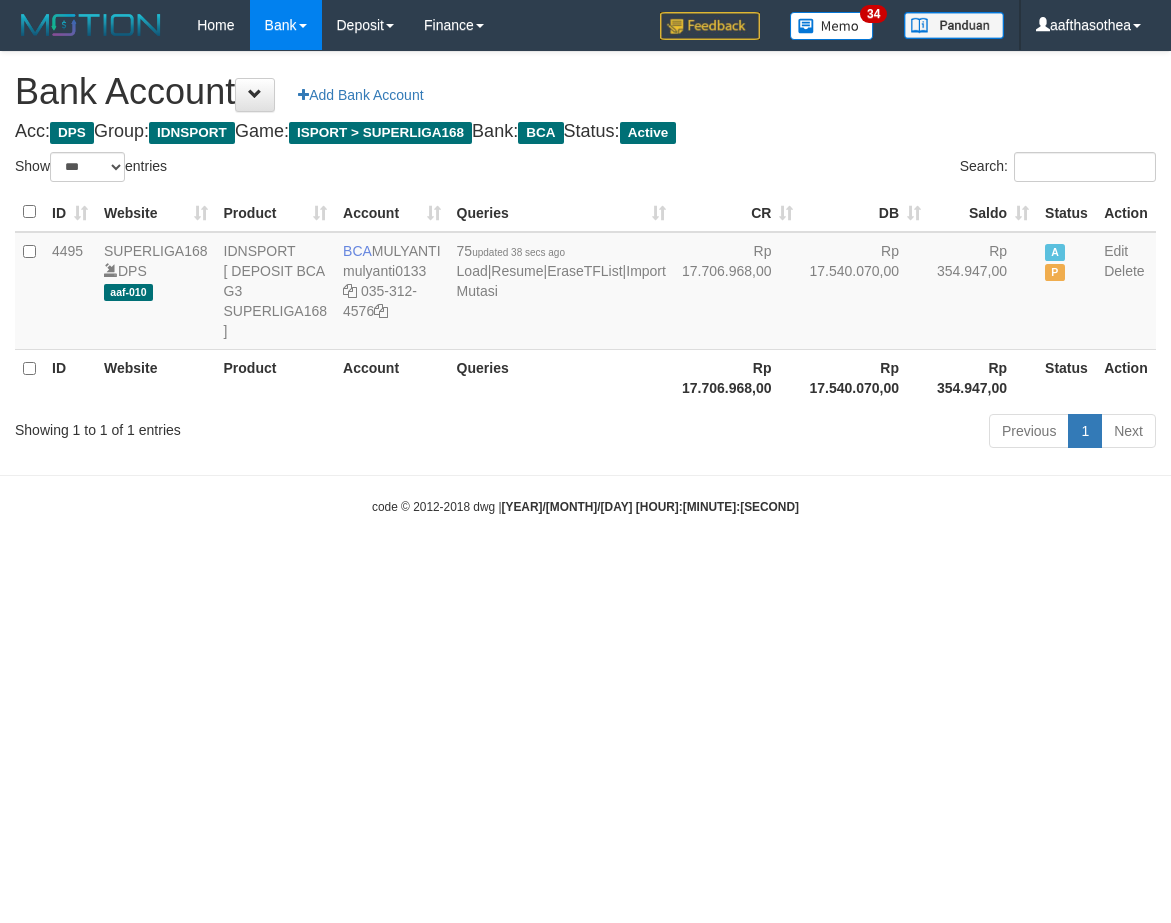 select on "***" 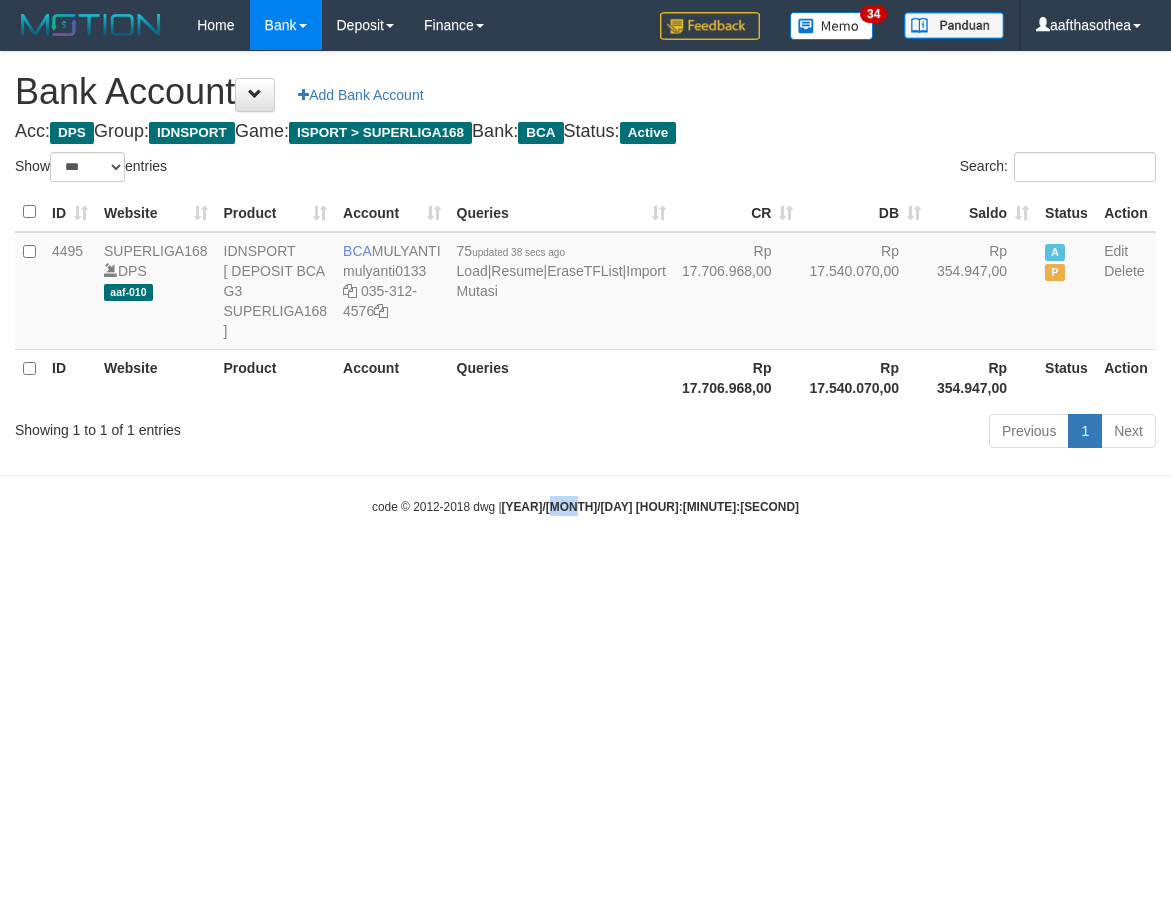 click on "Toggle navigation
Home
Bank
Account List
Load
By Website
Group
[ISPORT]													SUPERLIGA168
By Load Group (DPS)
34" at bounding box center [585, 283] 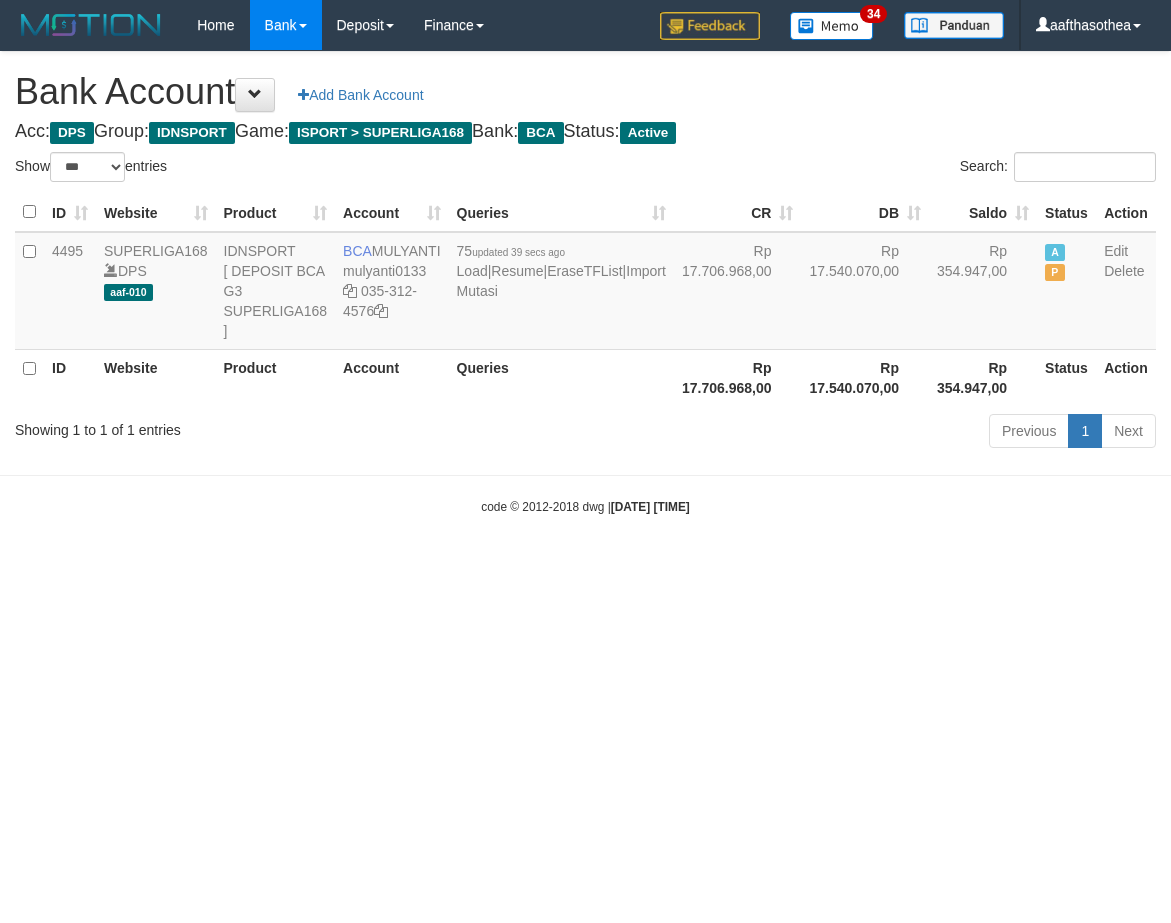 select on "***" 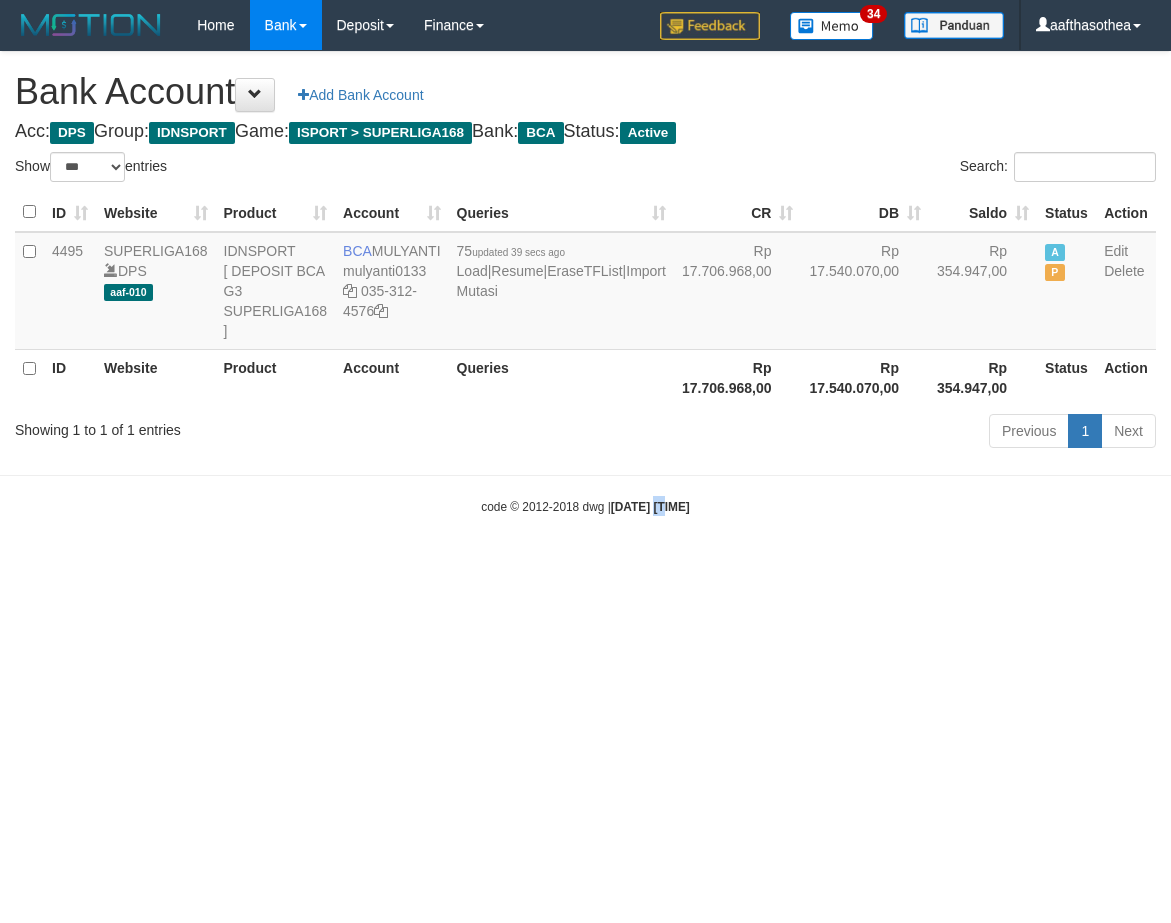 click on "Toggle navigation
Home
Bank
Account List
Load
By Website
Group
[ISPORT]													SUPERLIGA168
By Load Group (DPS)
34" at bounding box center [585, 283] 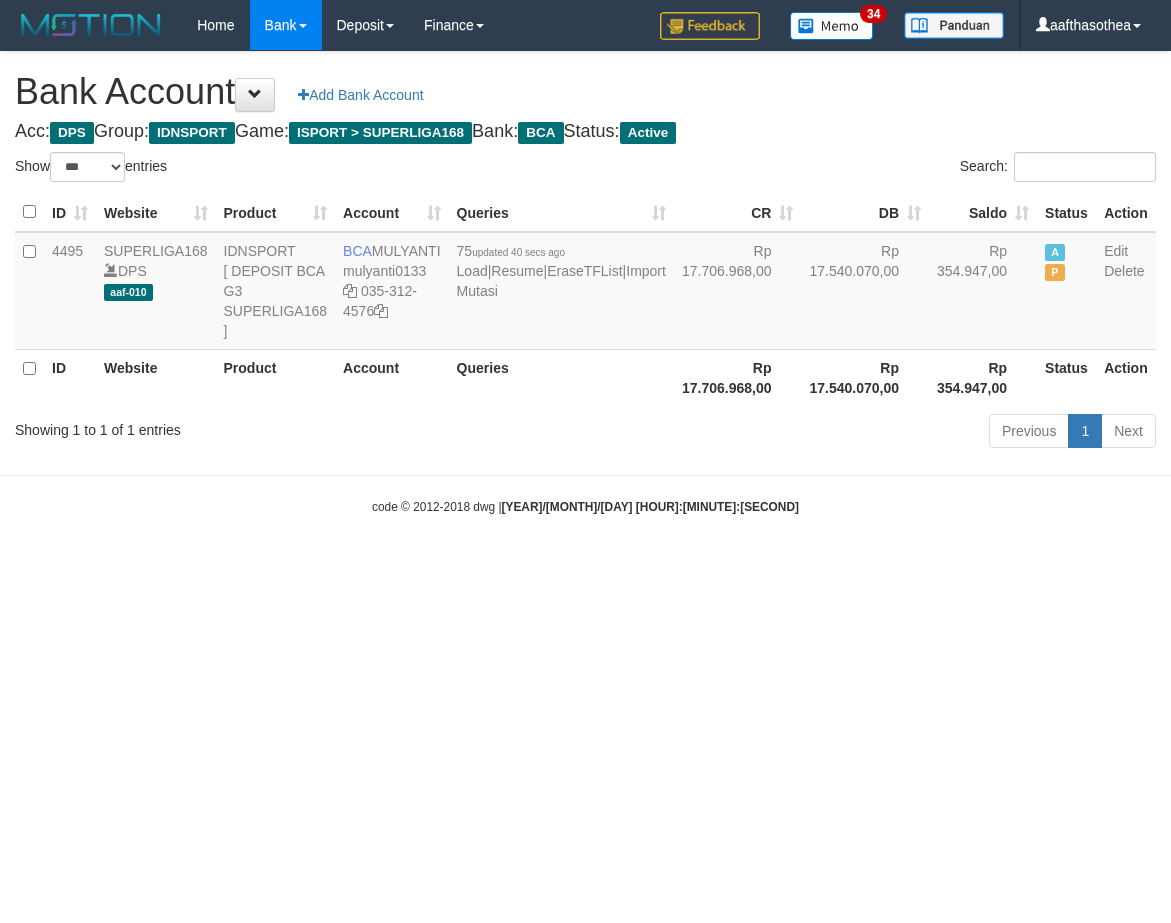 select on "***" 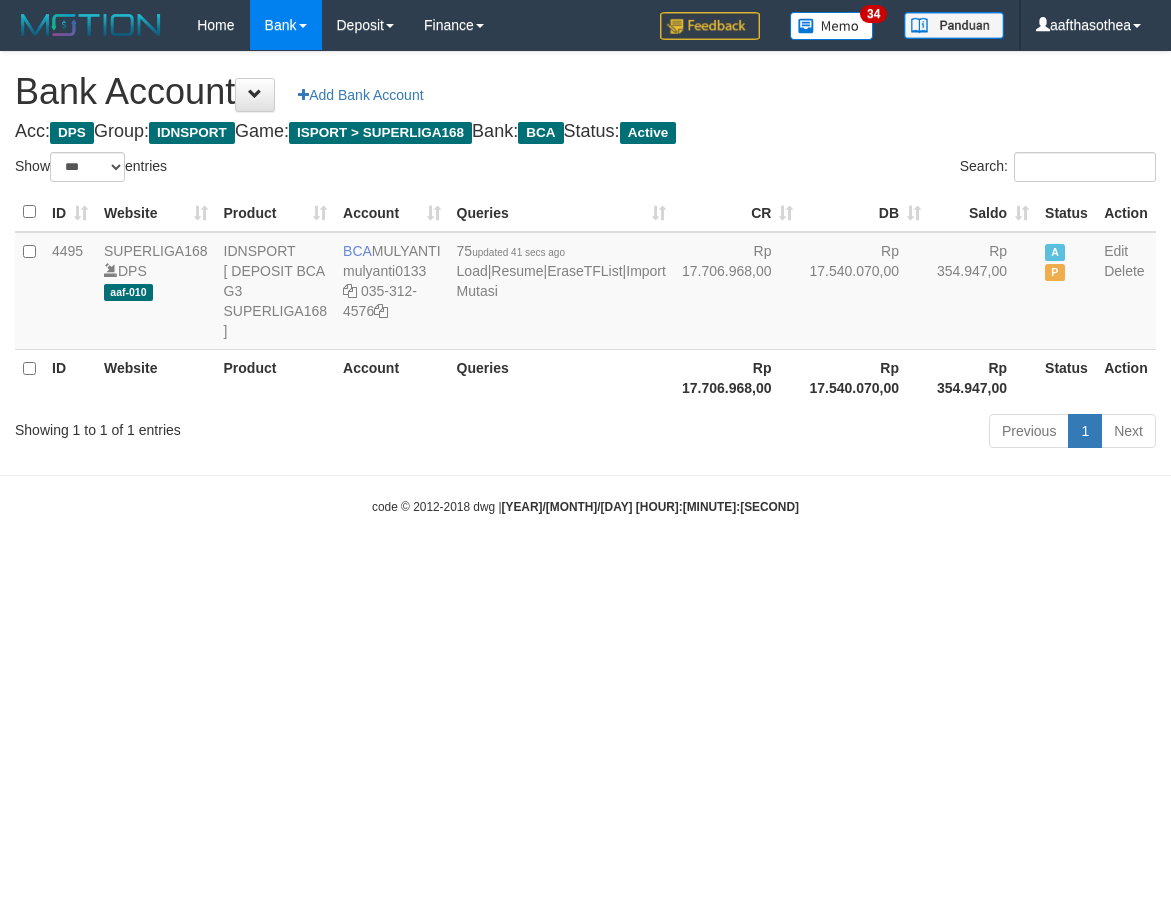 select on "***" 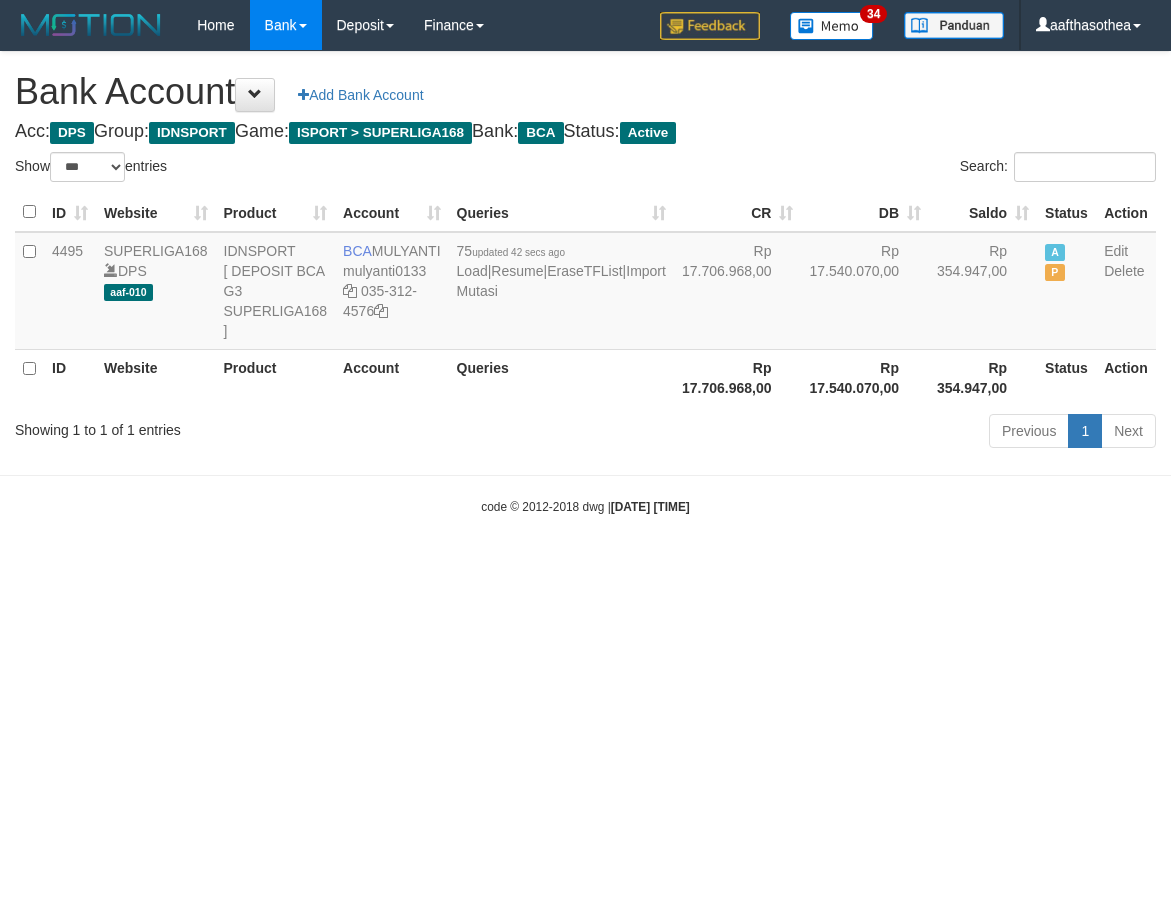select on "***" 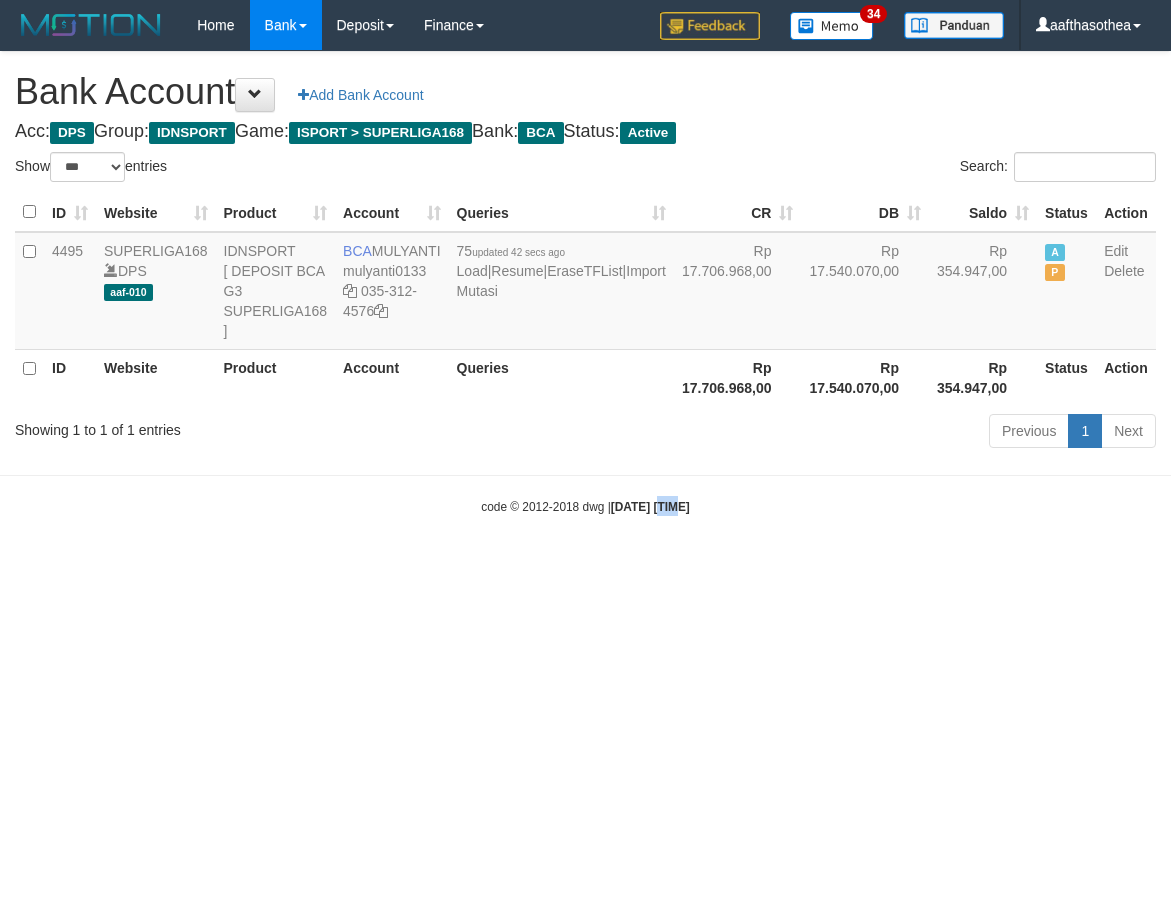 click on "Toggle navigation
Home
Bank
Account List
Load
By Website
Group
[ISPORT]													SUPERLIGA168
By Load Group (DPS)
34" at bounding box center (585, 283) 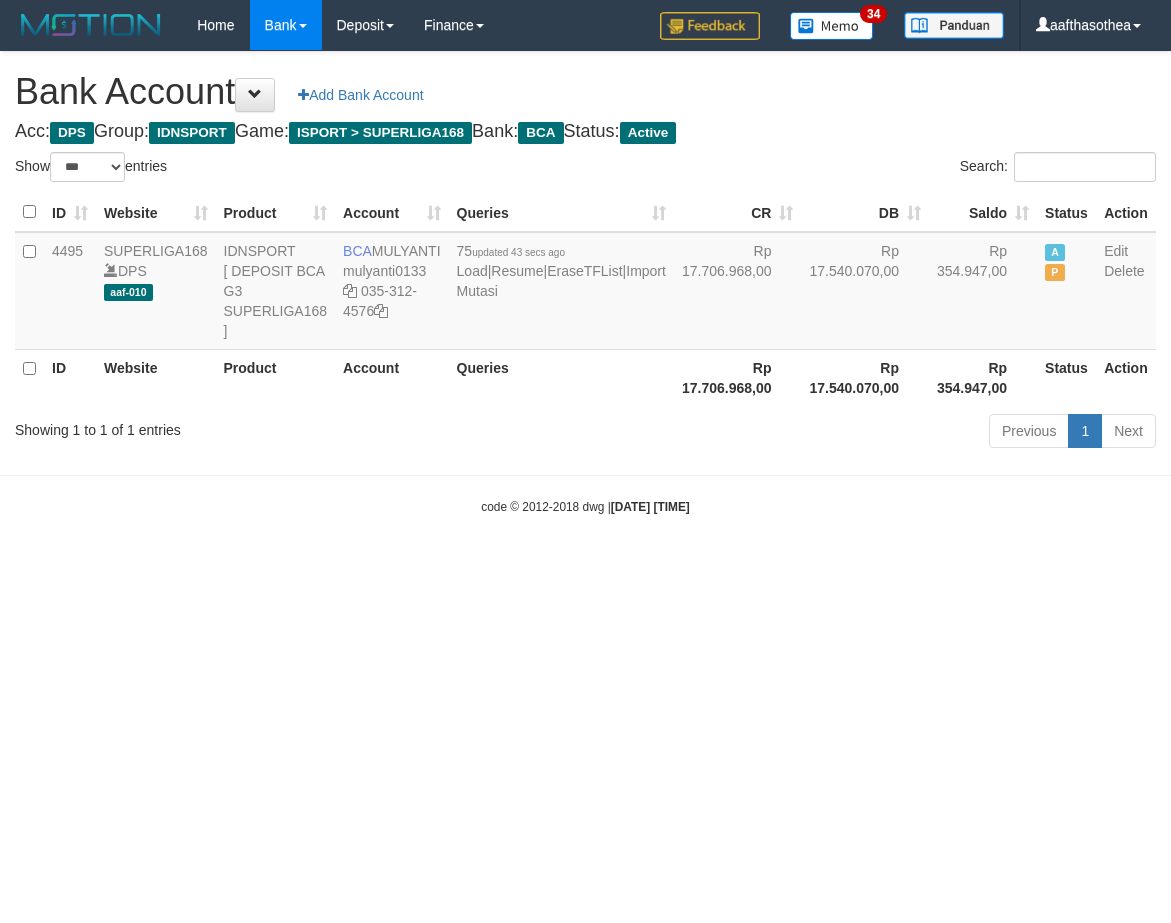select on "***" 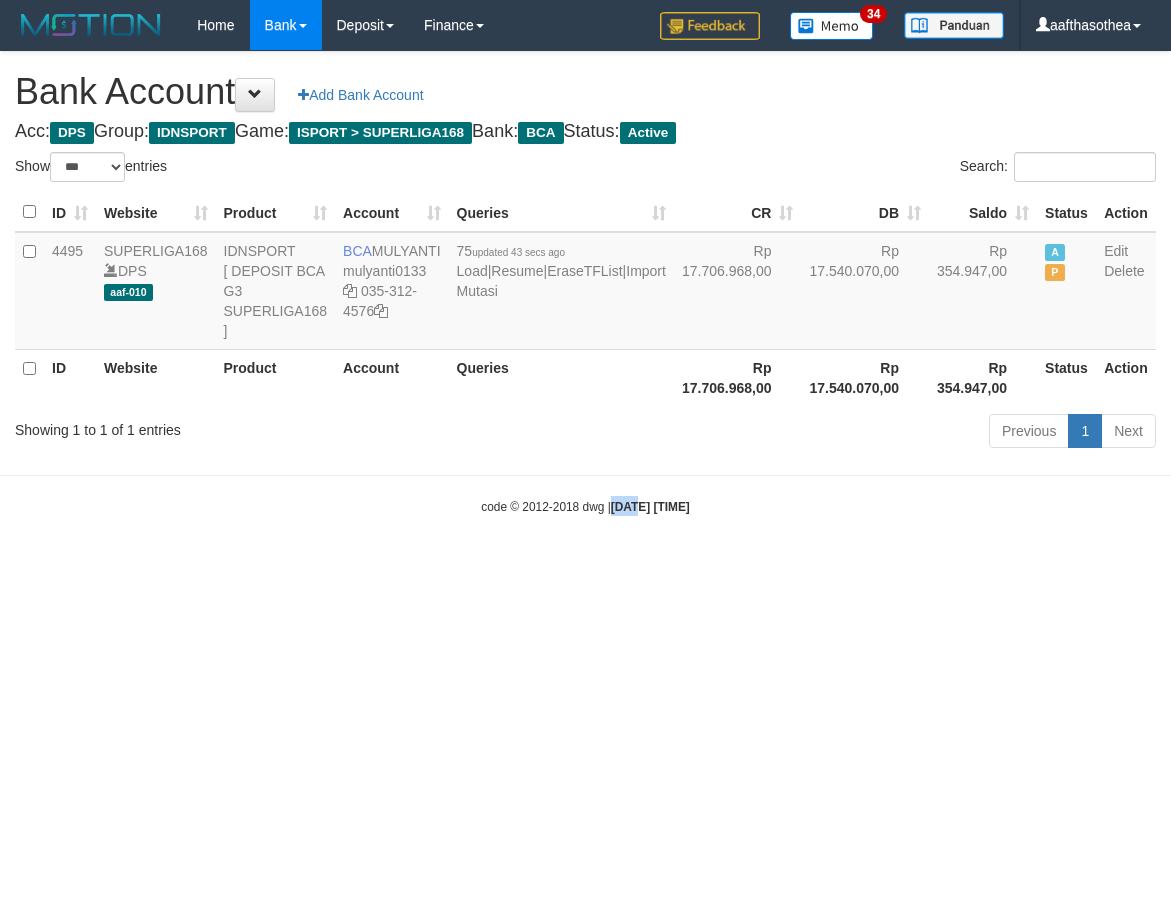 click on "Toggle navigation
Home
Bank
Account List
Load
By Website
Group
[ISPORT]													SUPERLIGA168
By Load Group (DPS)
34" at bounding box center [585, 283] 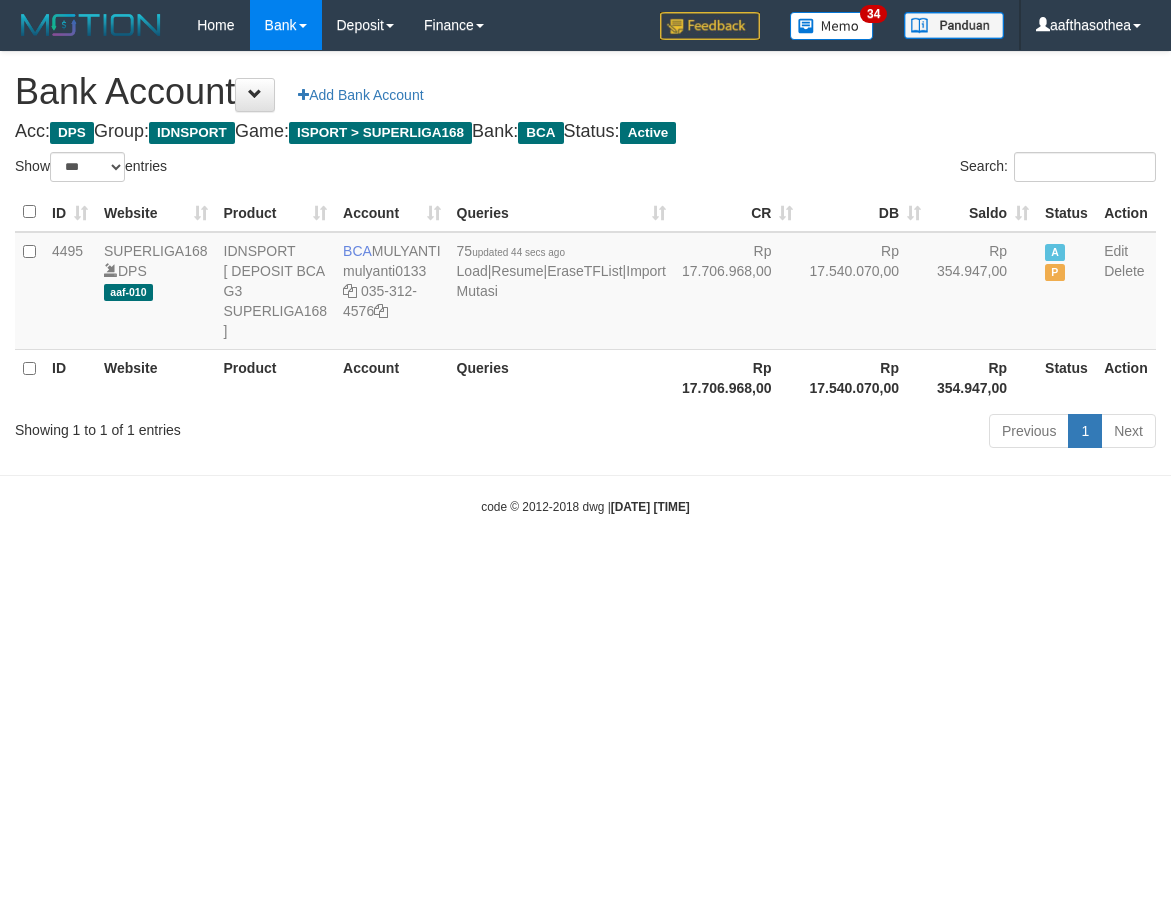 select on "***" 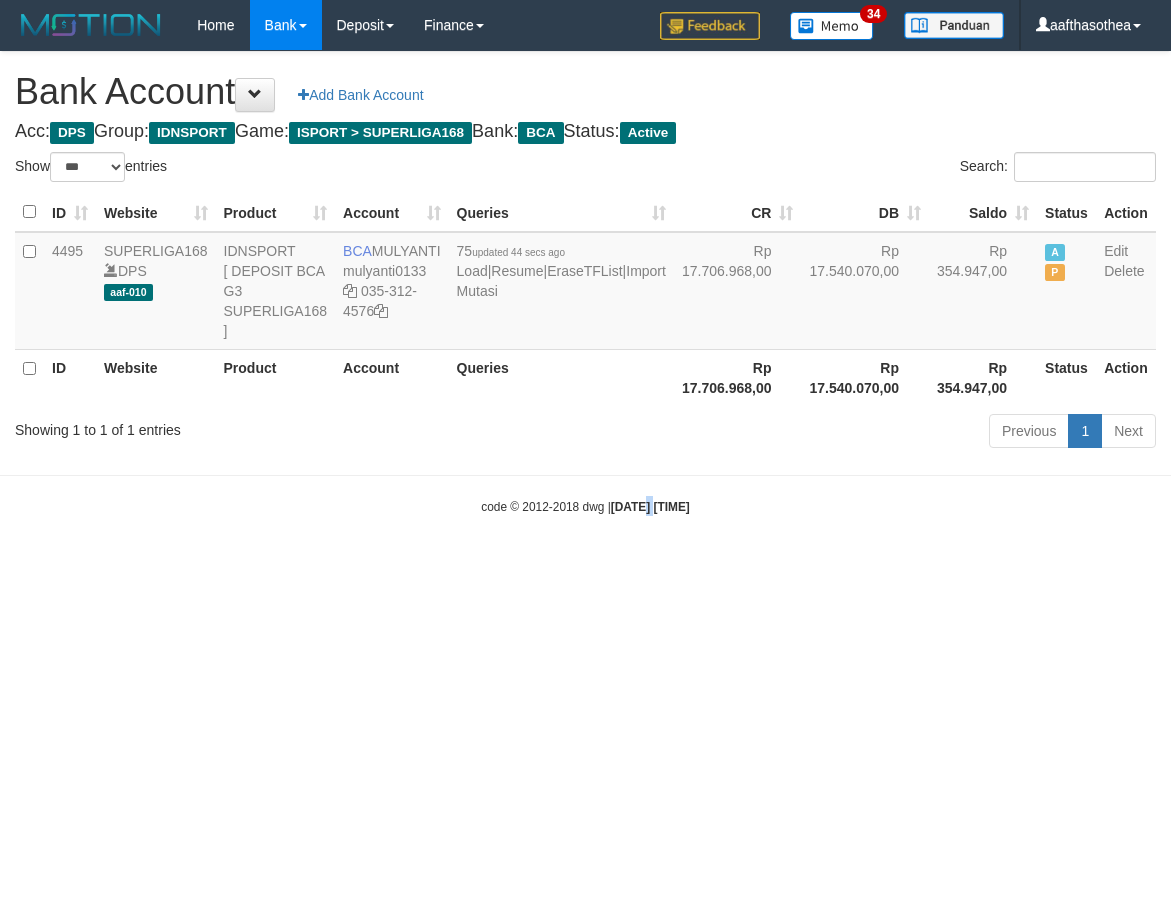 click on "Toggle navigation
Home
Bank
Account List
Load
By Website
Group
[ISPORT]													SUPERLIGA168
By Load Group (DPS)
34" at bounding box center [585, 283] 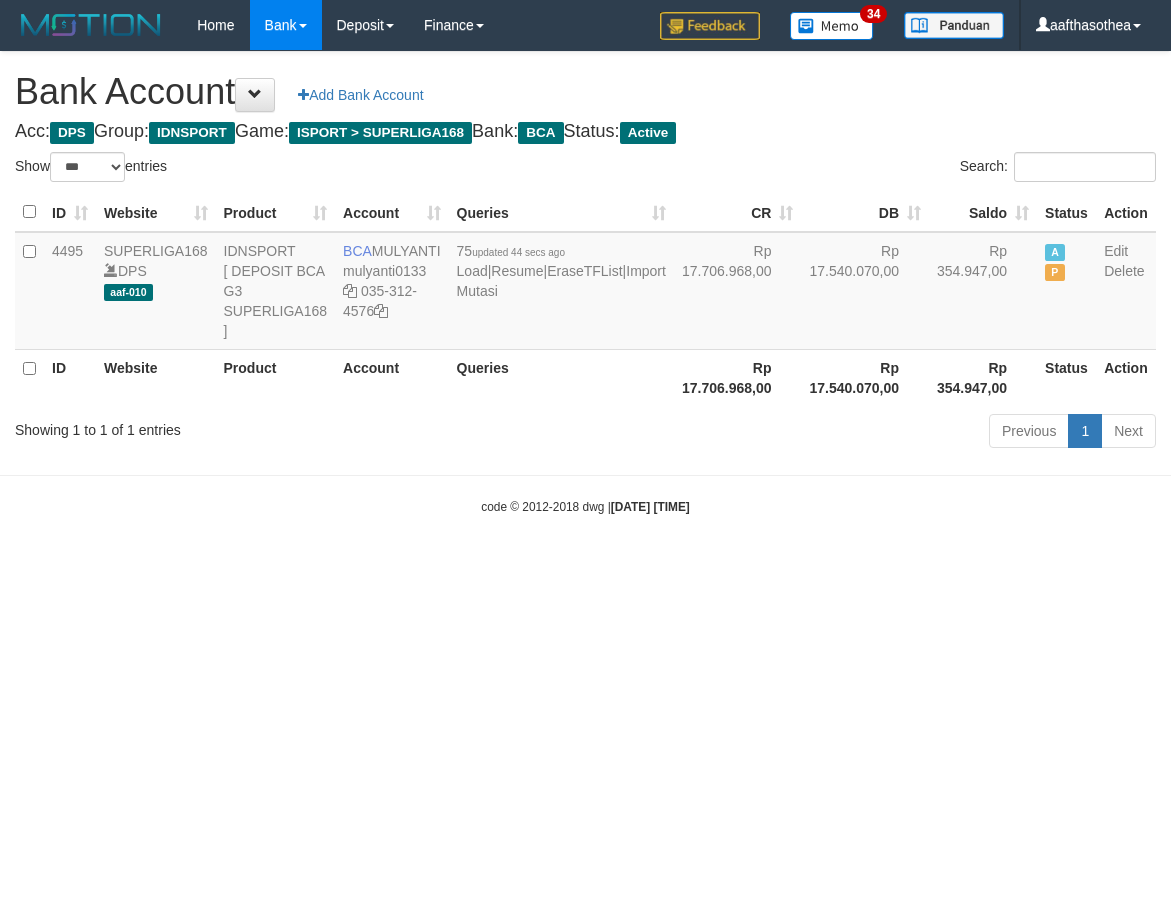 select on "***" 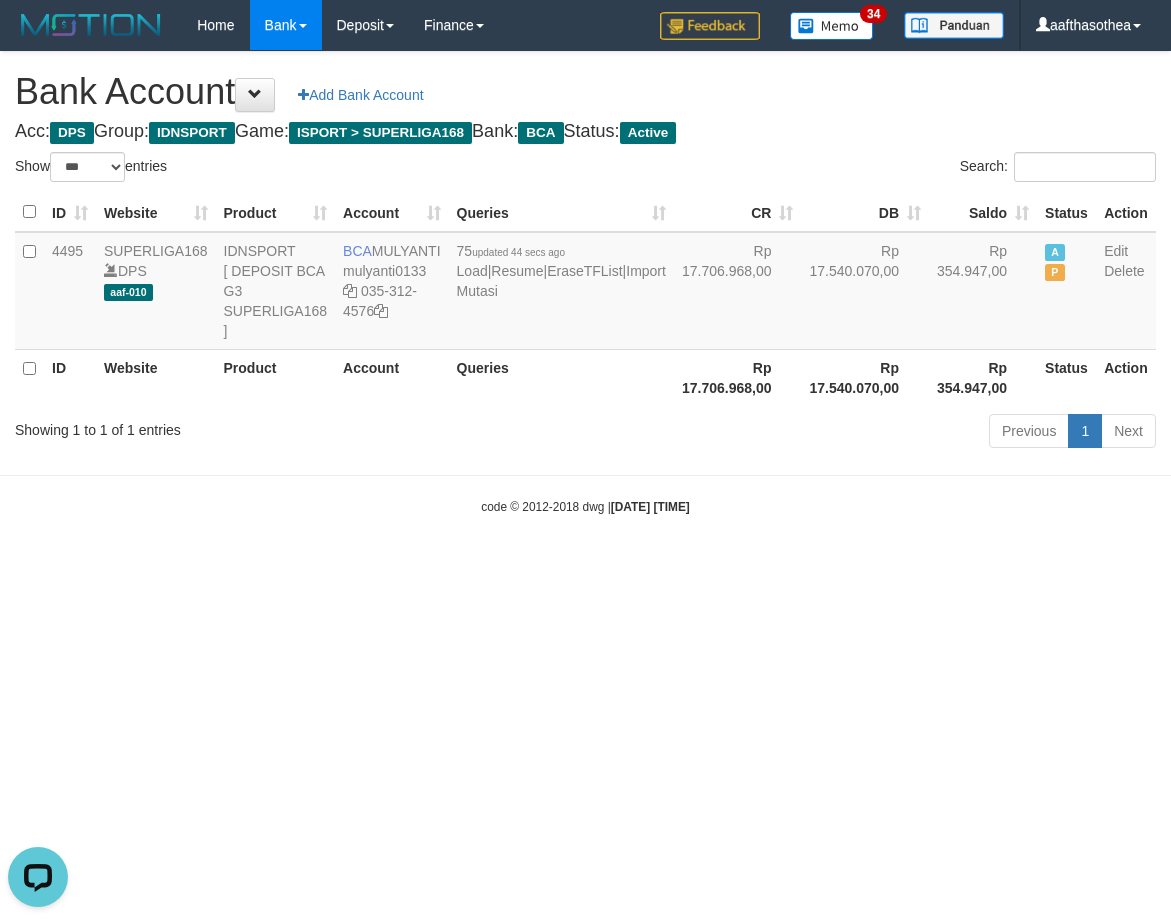 scroll, scrollTop: 0, scrollLeft: 0, axis: both 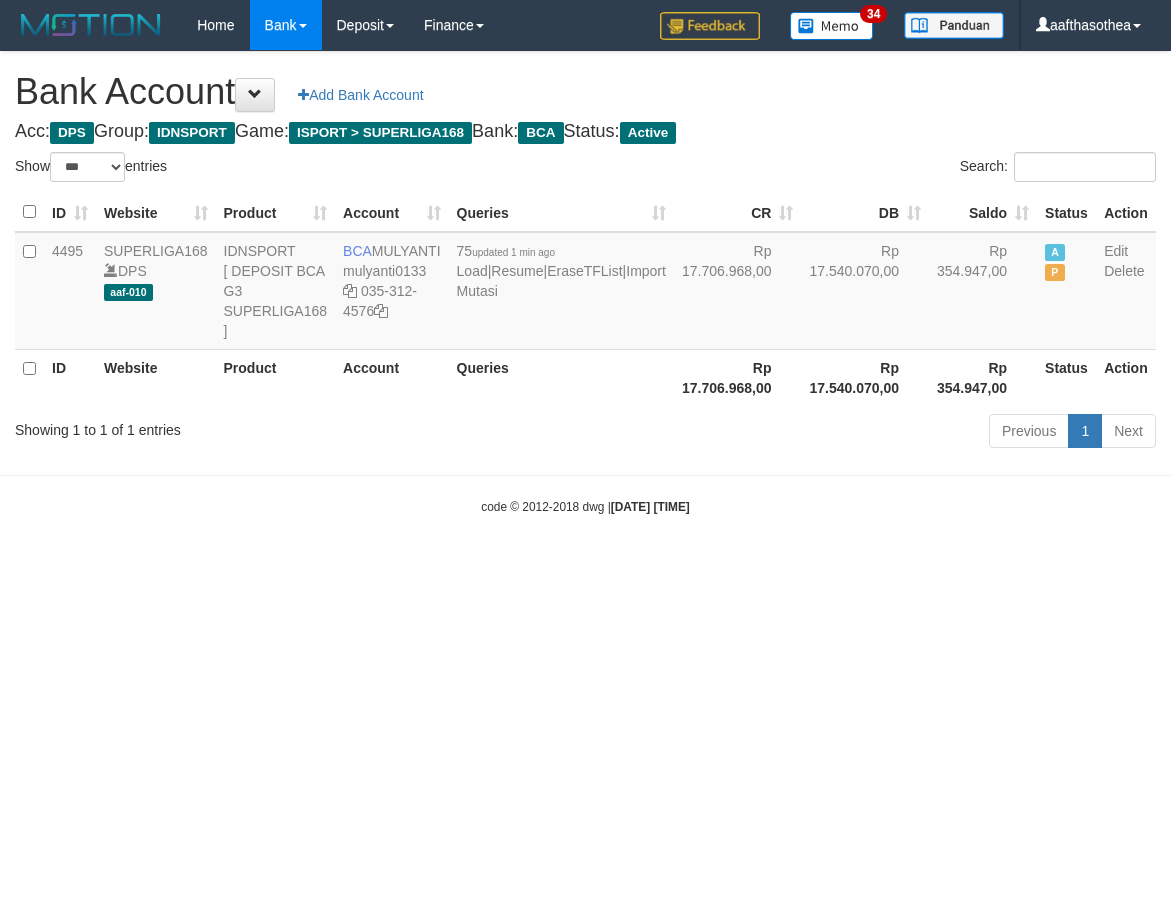 select on "***" 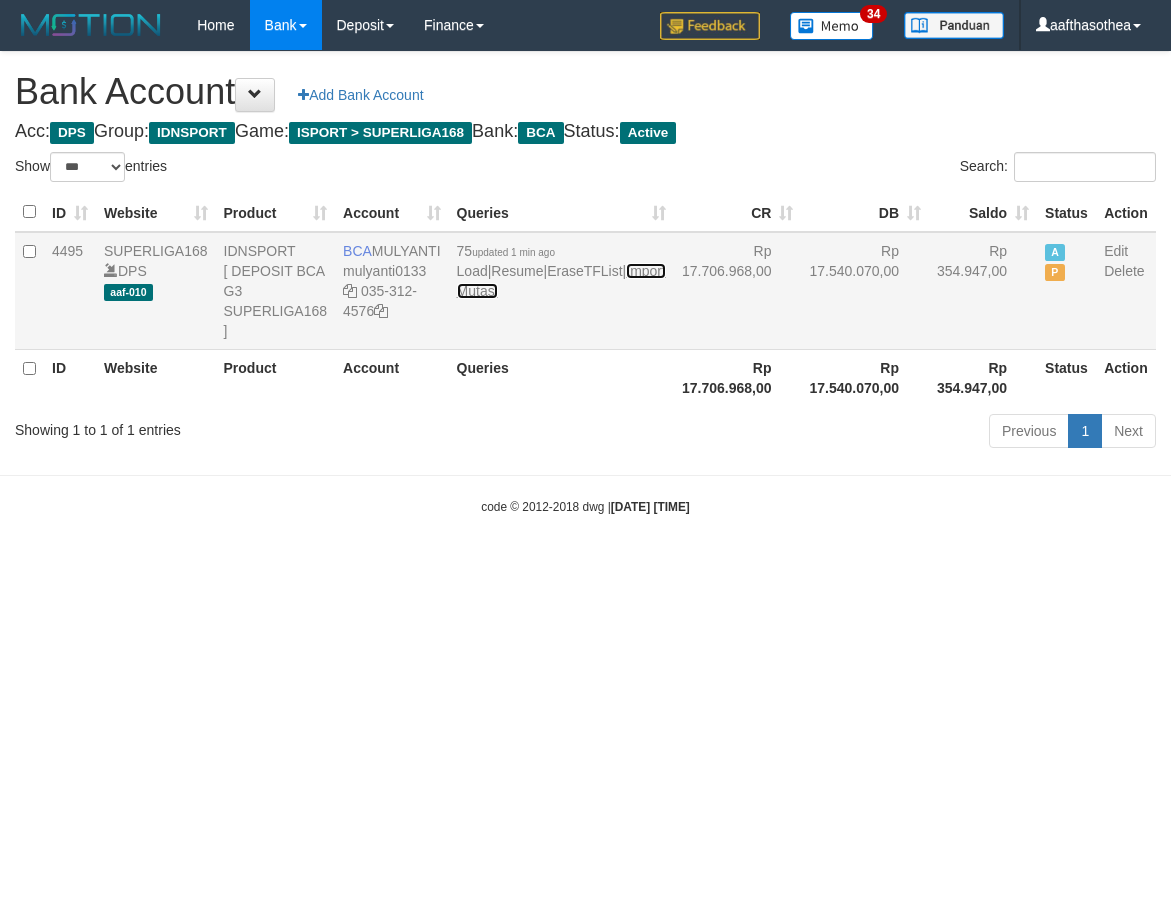 click on "Import Mutasi" at bounding box center [561, 281] 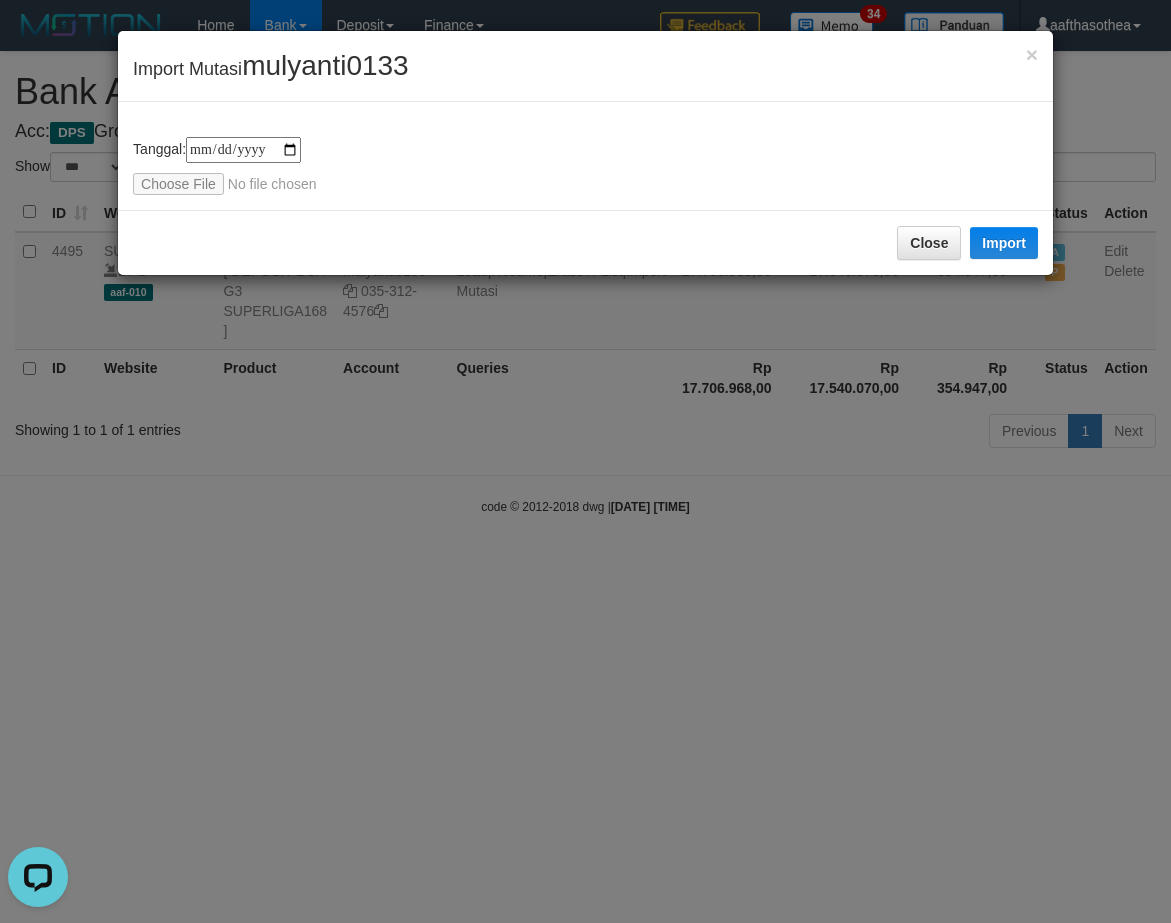 scroll, scrollTop: 0, scrollLeft: 0, axis: both 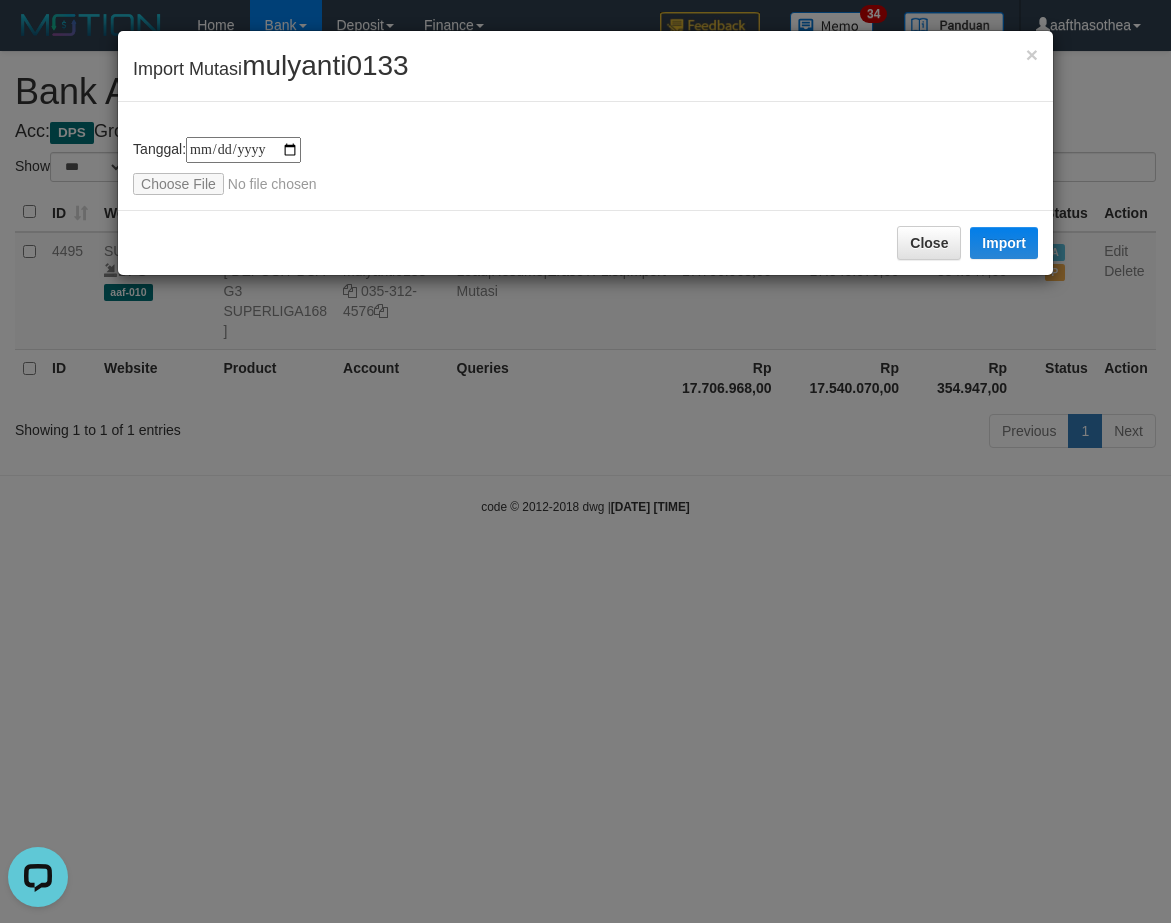 type on "**********" 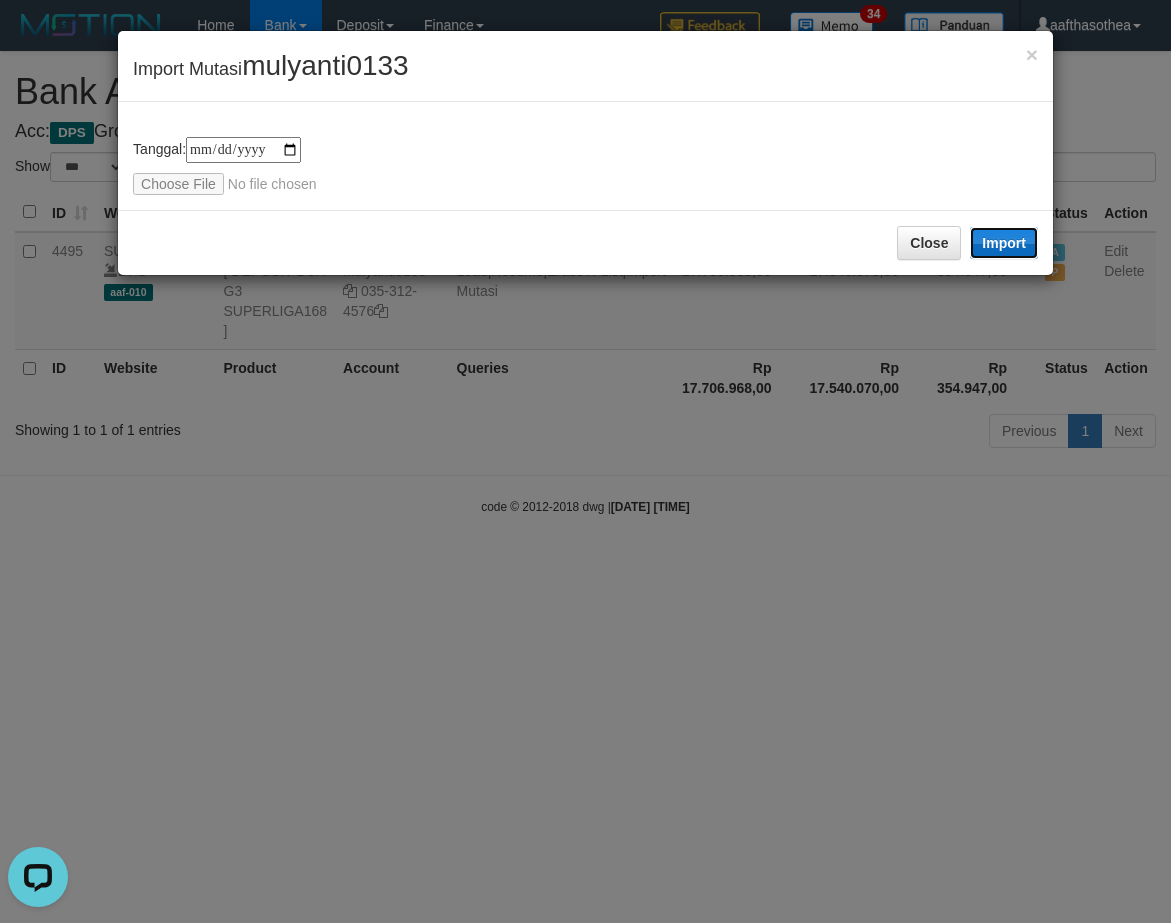 click on "Import" at bounding box center (1004, 243) 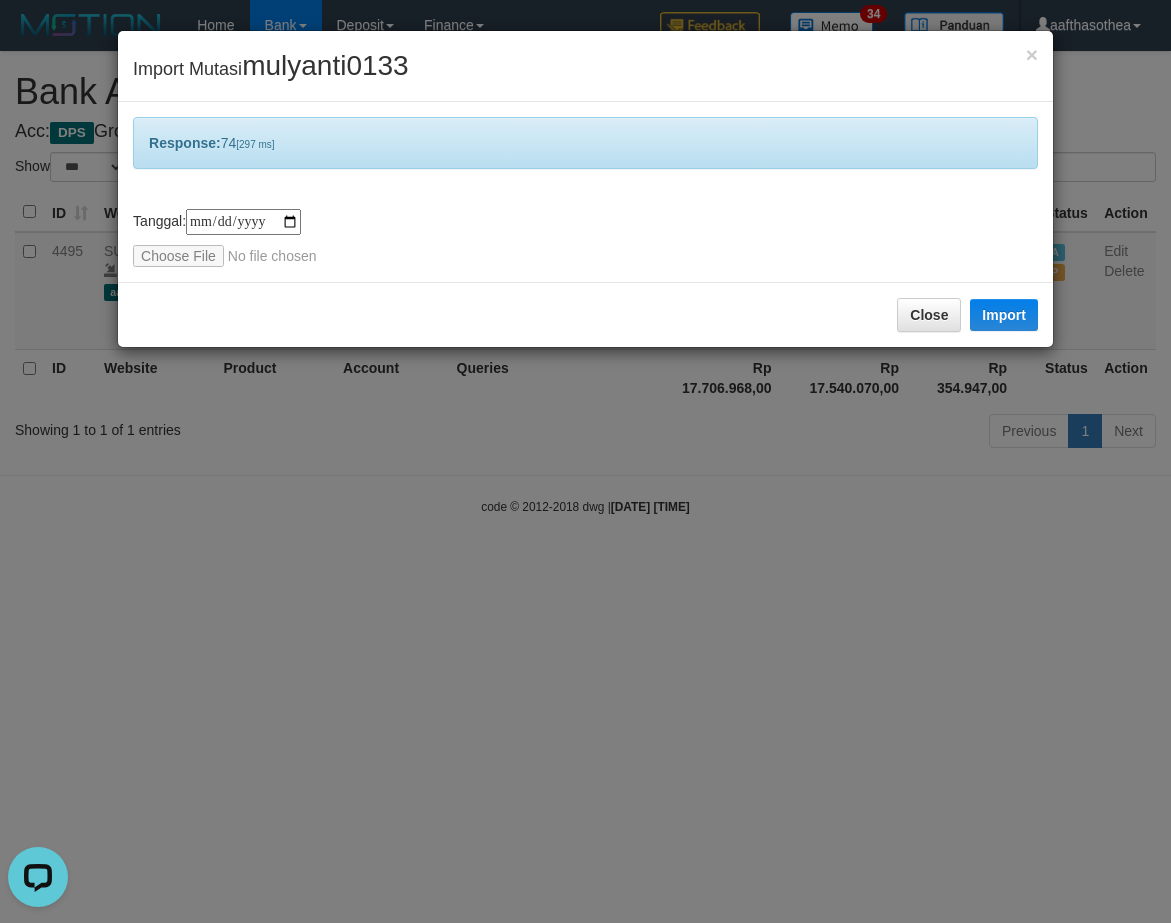 click on "**********" at bounding box center (585, 461) 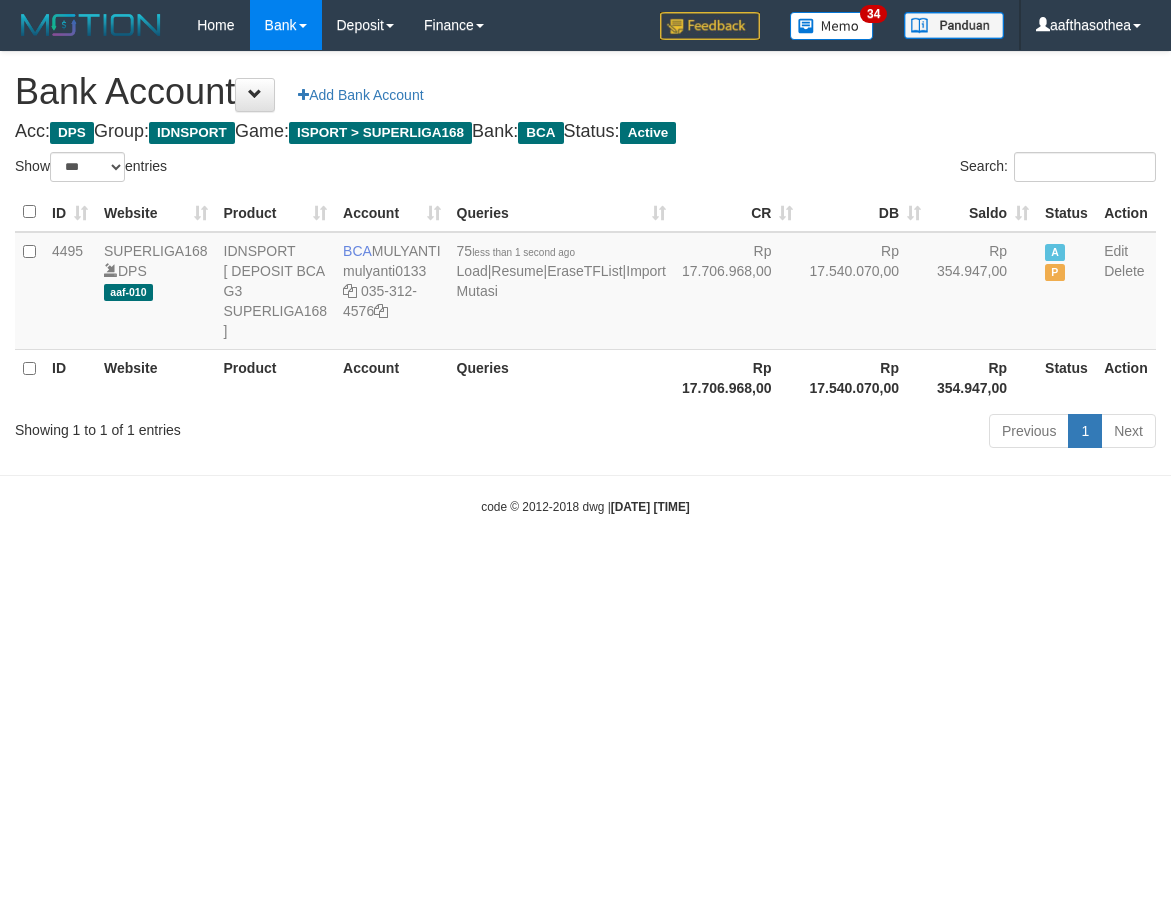 select on "***" 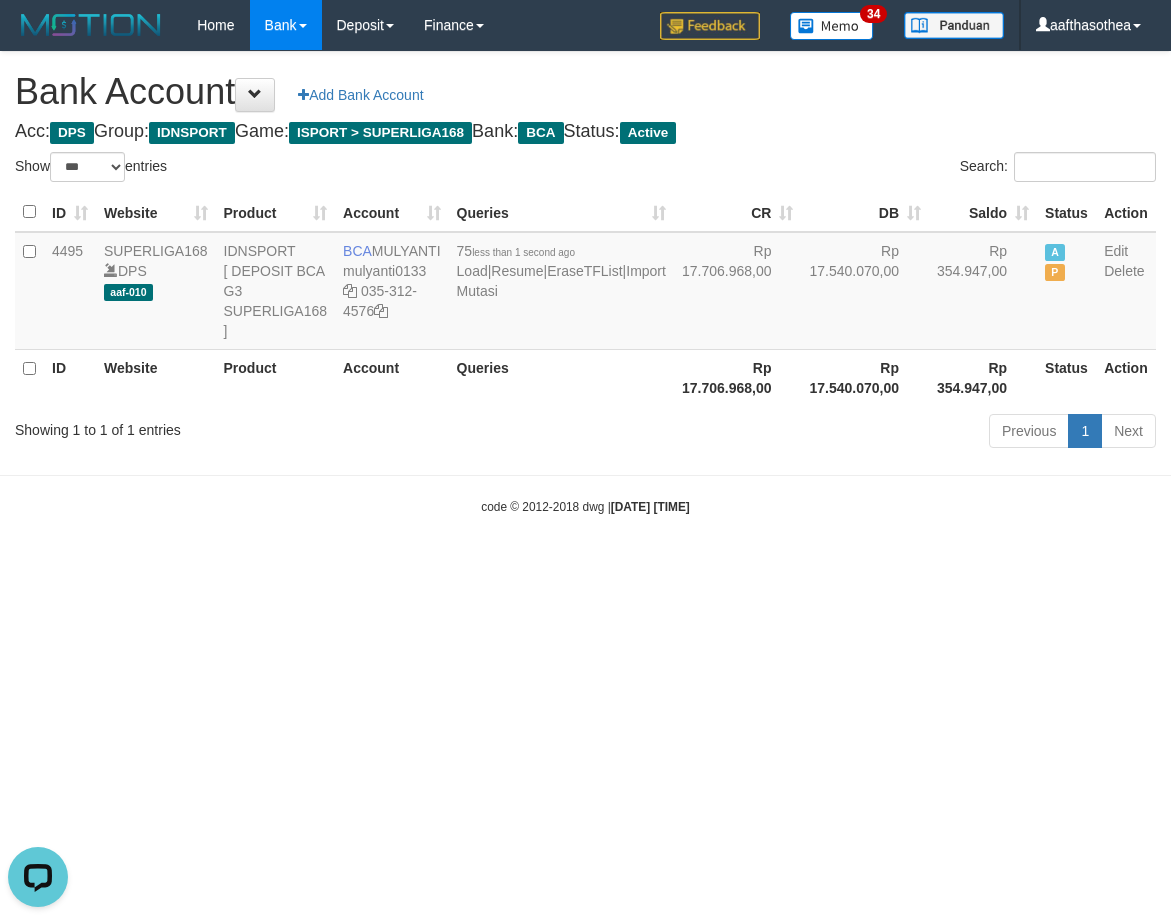 scroll, scrollTop: 0, scrollLeft: 0, axis: both 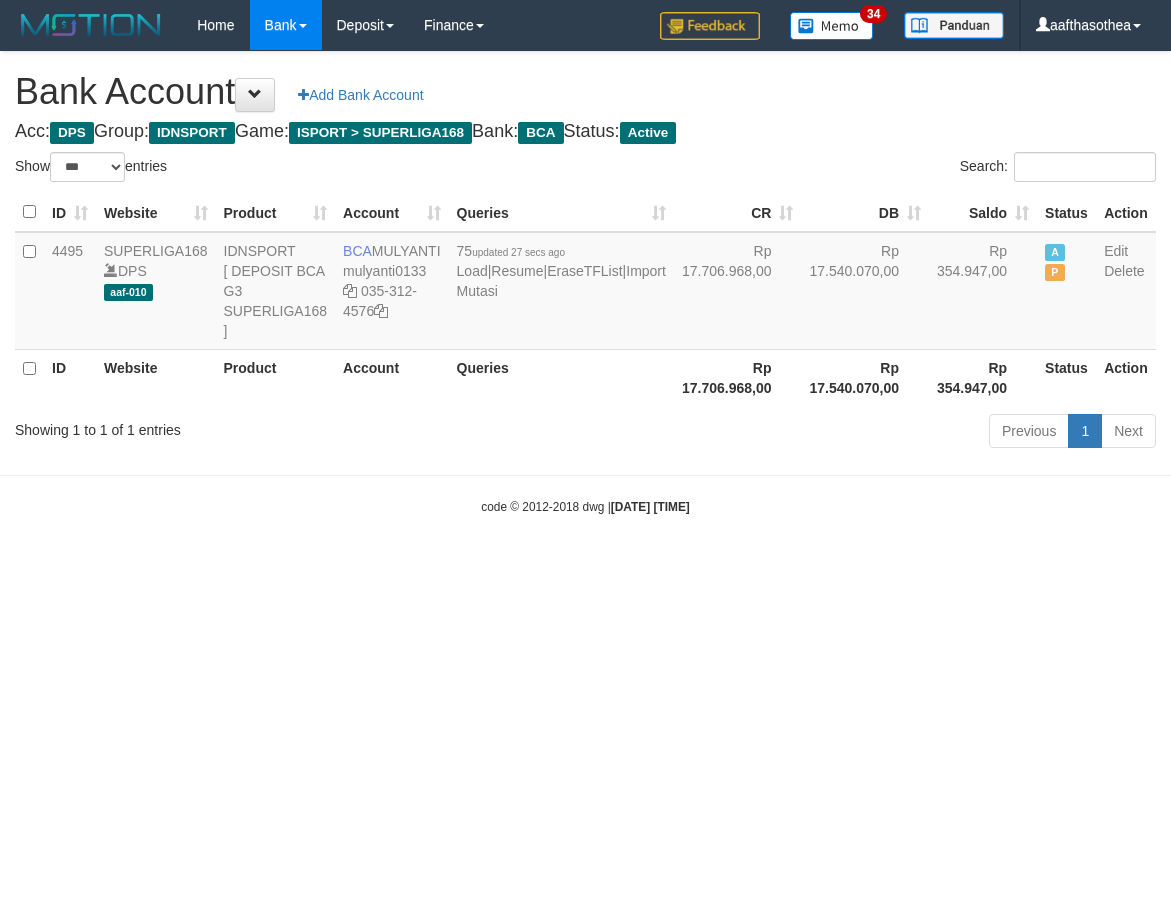 select on "***" 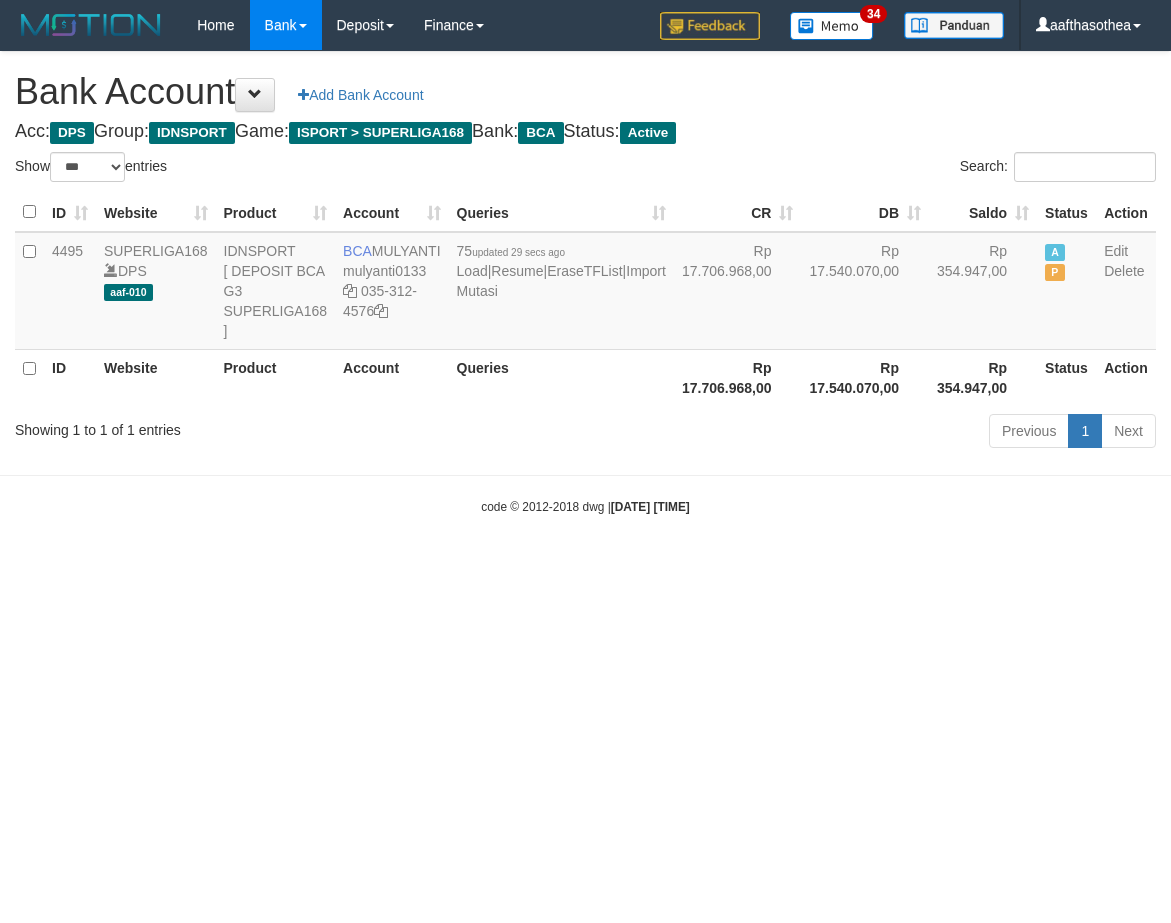 select on "***" 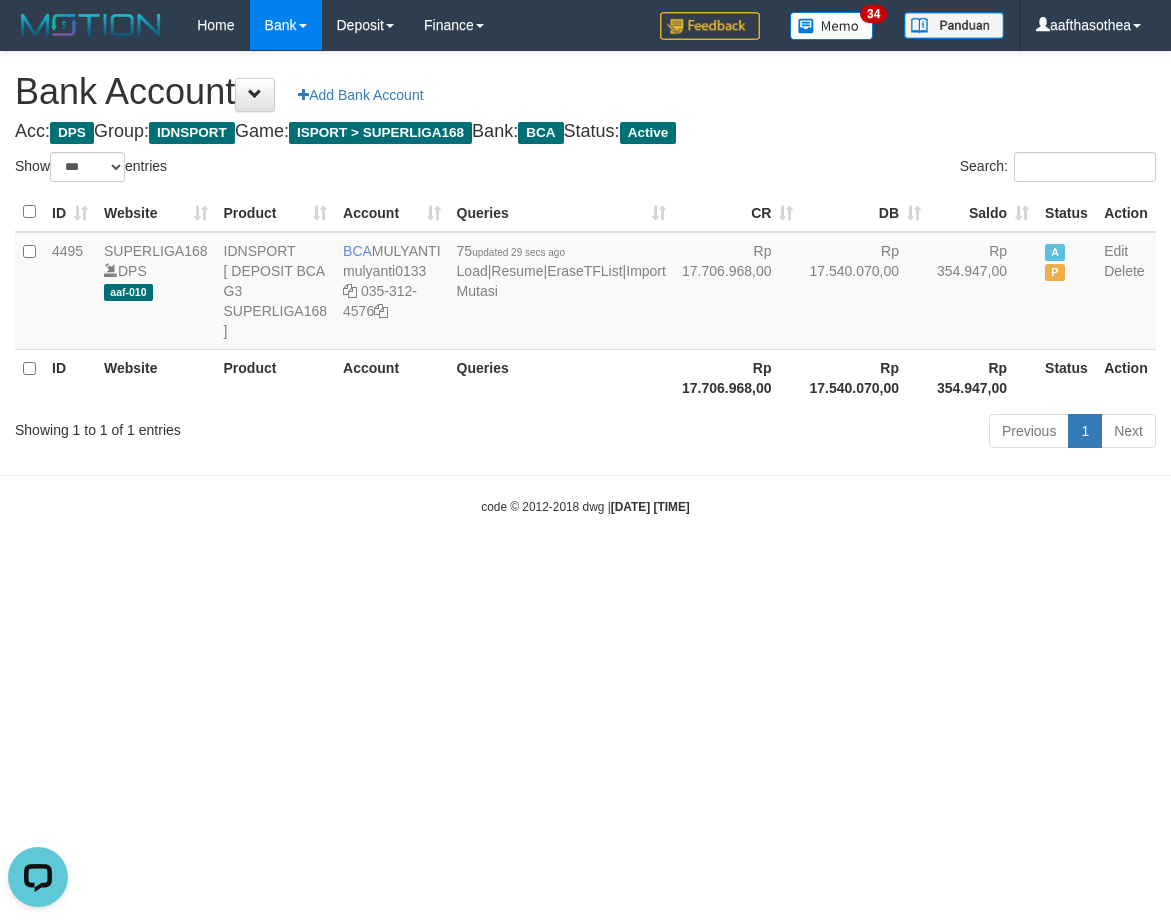 scroll, scrollTop: 0, scrollLeft: 0, axis: both 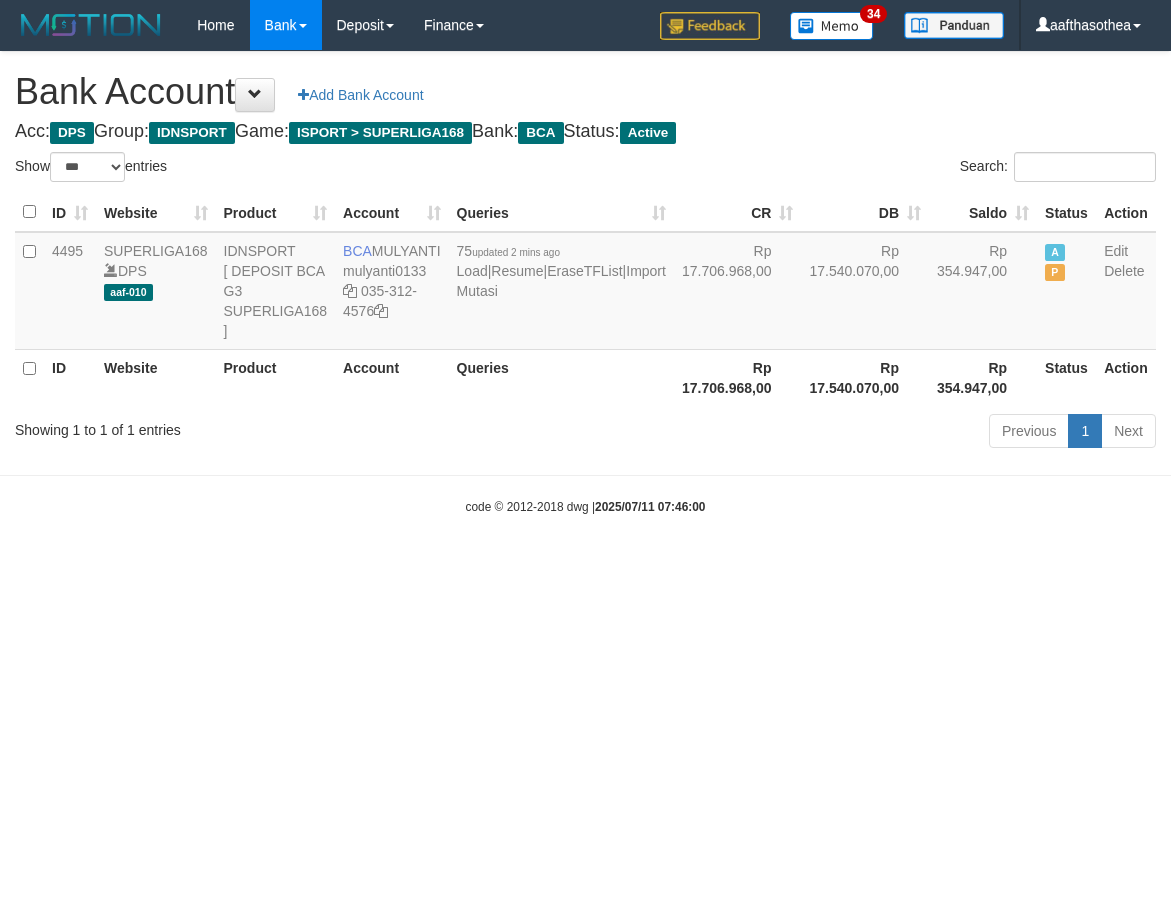 select on "***" 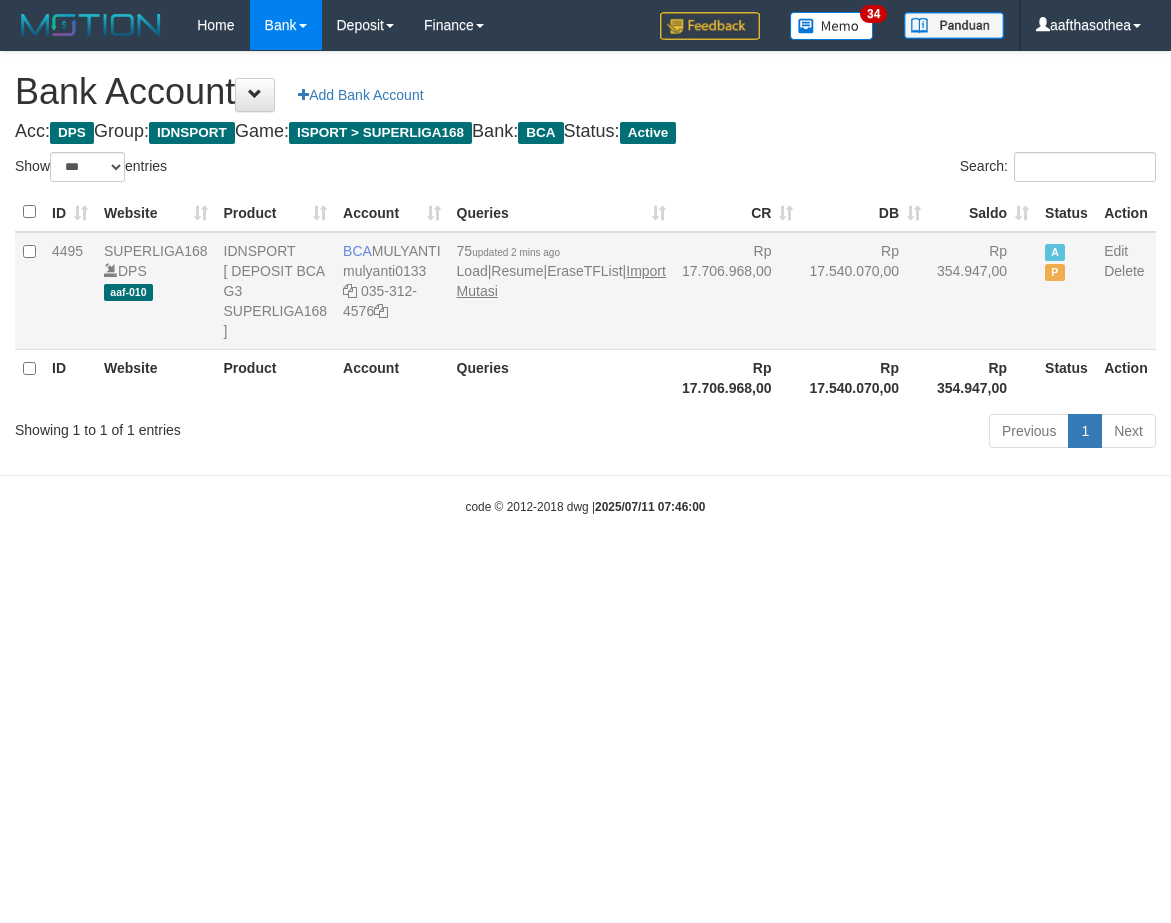 scroll, scrollTop: 0, scrollLeft: 0, axis: both 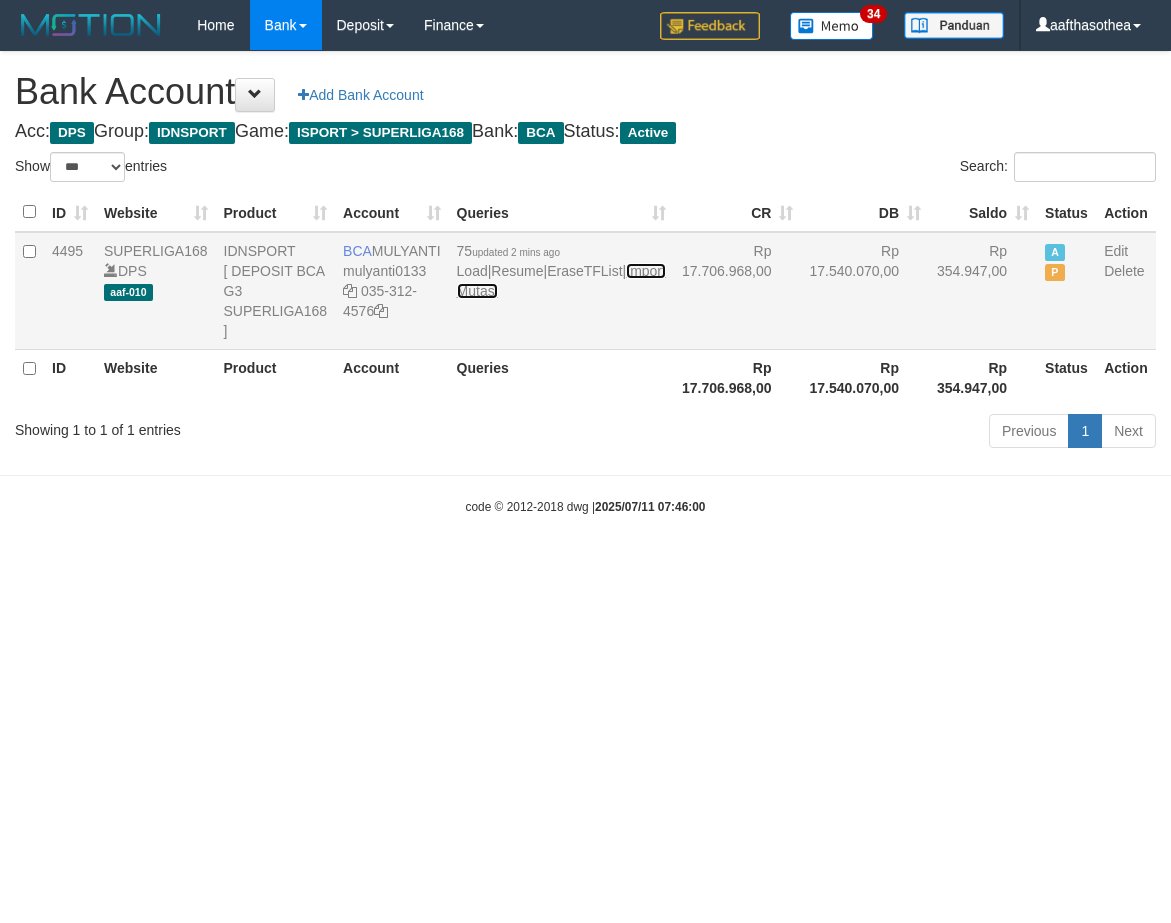 click on "Import Mutasi" at bounding box center [561, 281] 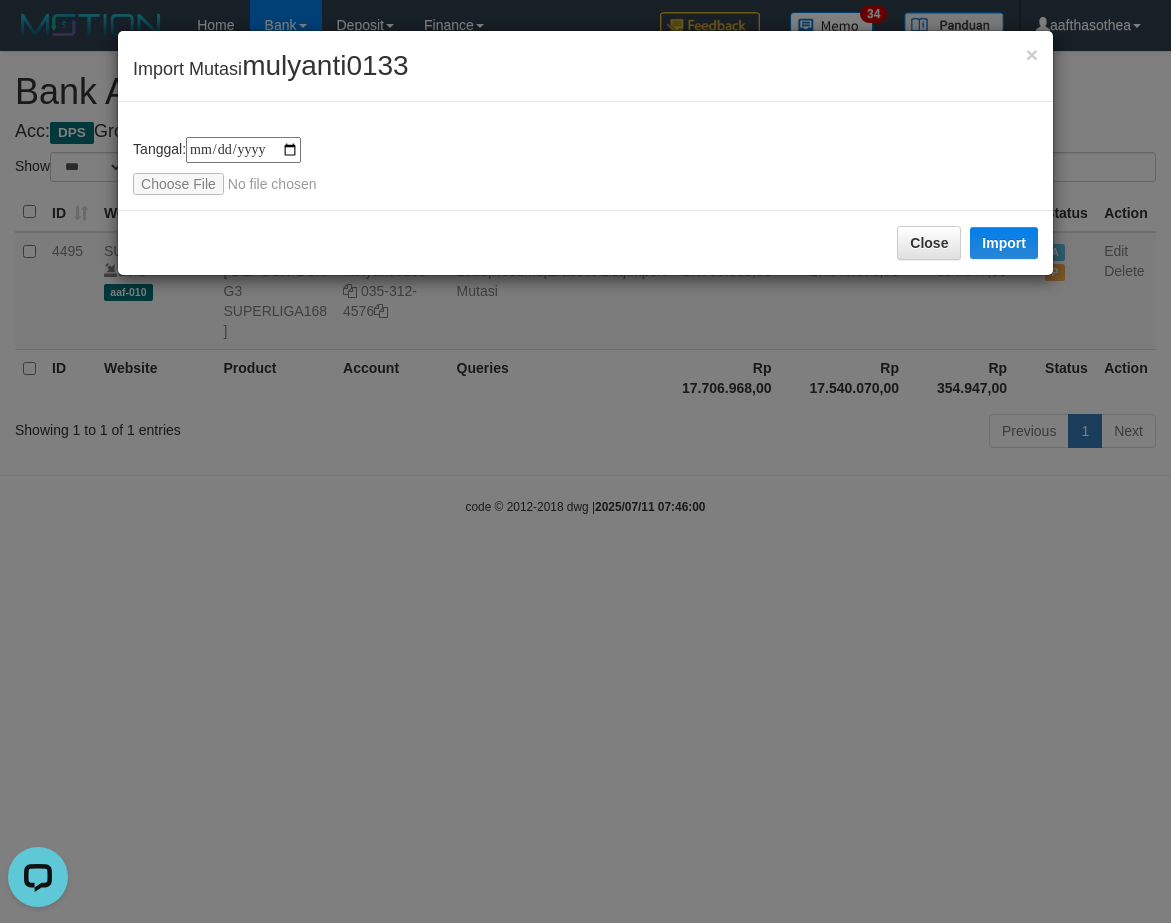 scroll, scrollTop: 0, scrollLeft: 0, axis: both 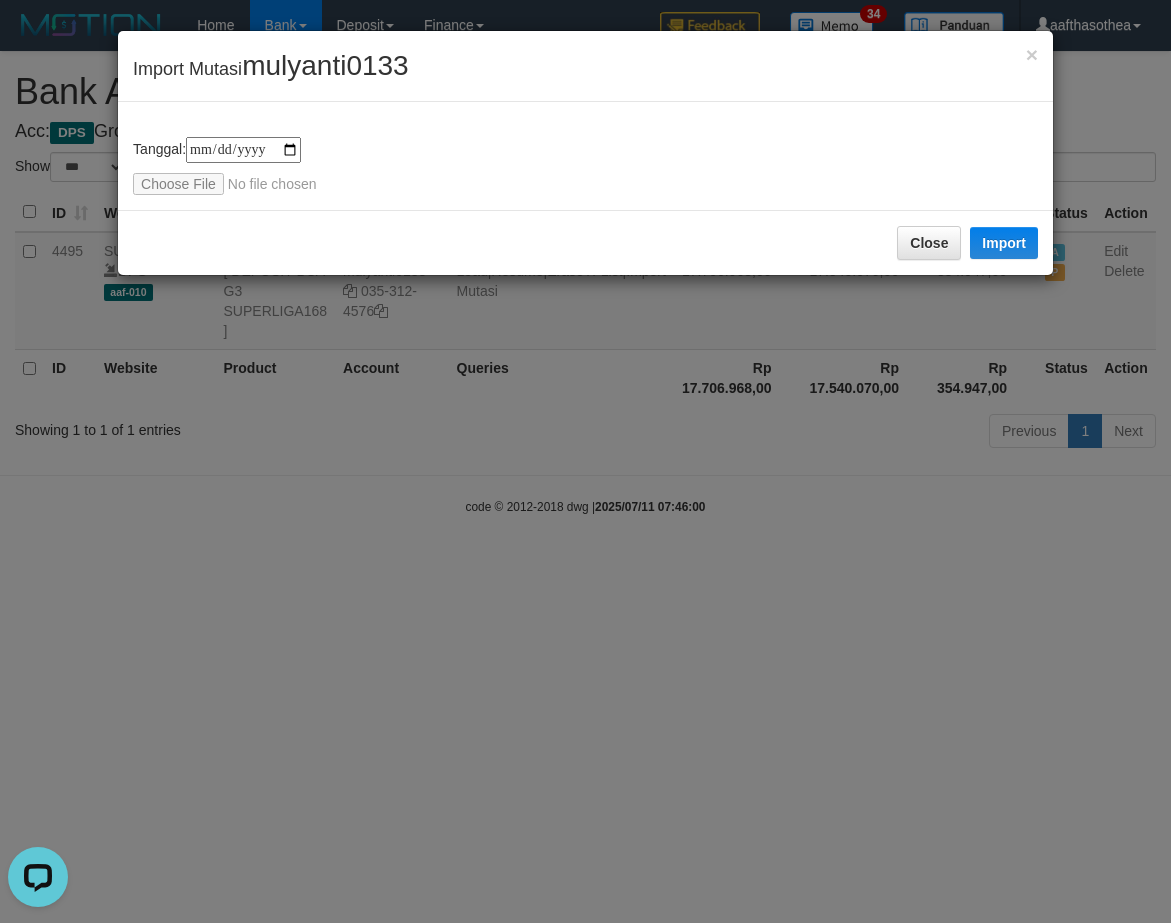type on "**********" 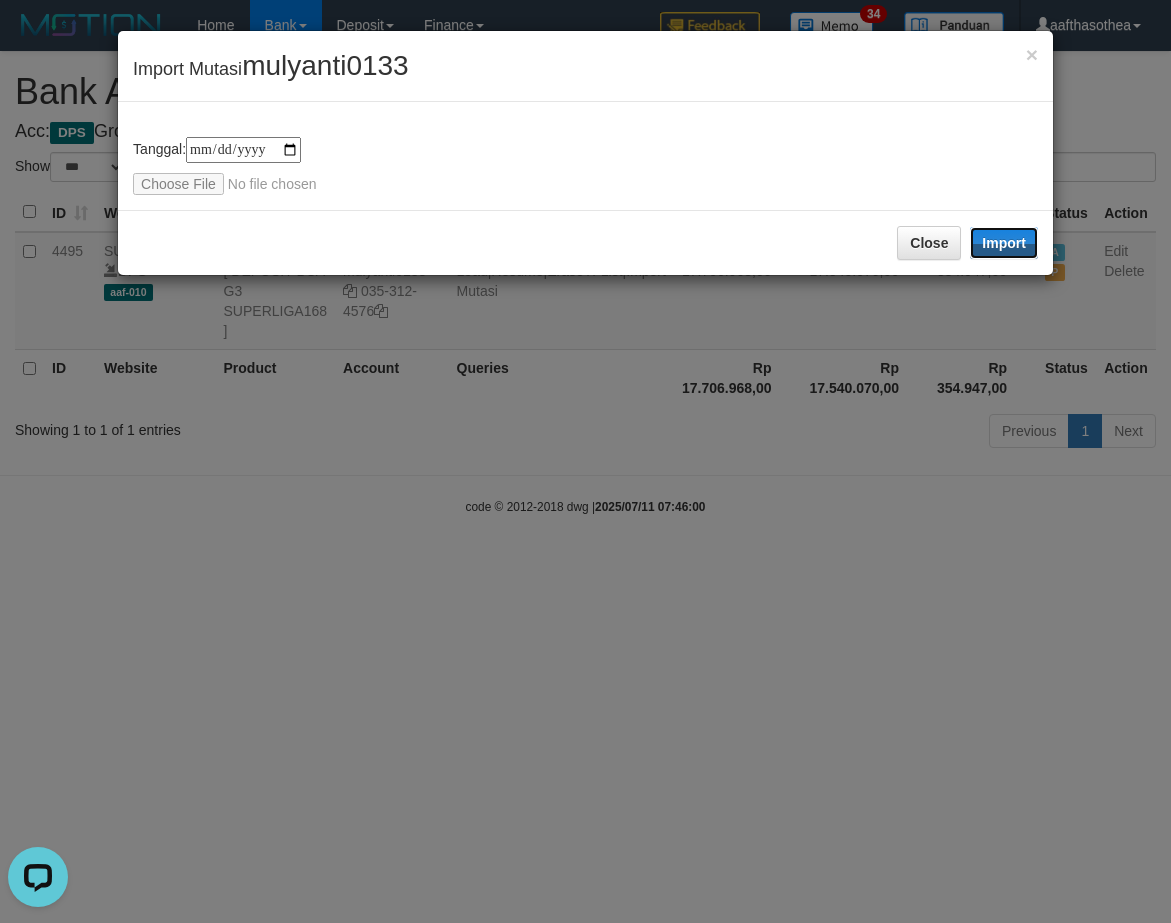 drag, startPoint x: 1006, startPoint y: 252, endPoint x: 669, endPoint y: 520, distance: 430.57288 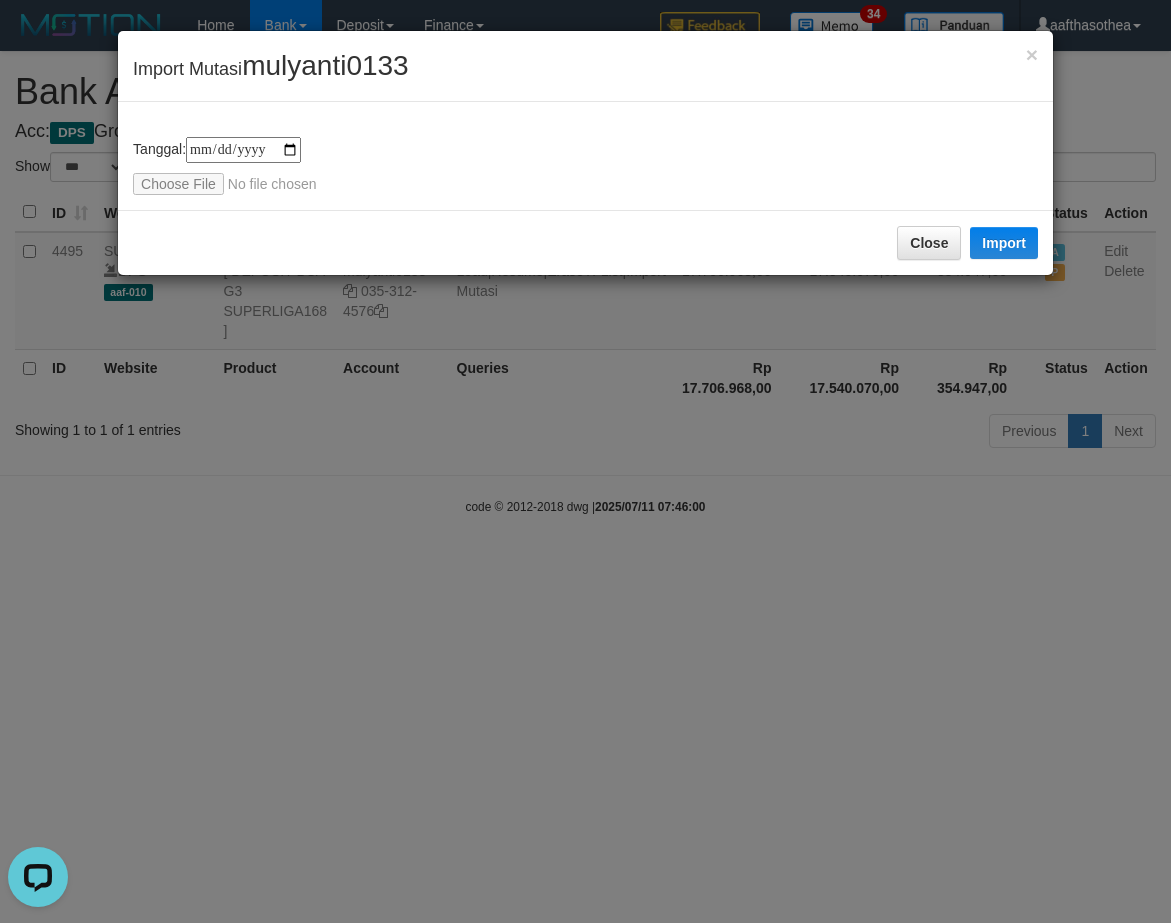 click on "**********" at bounding box center (585, 461) 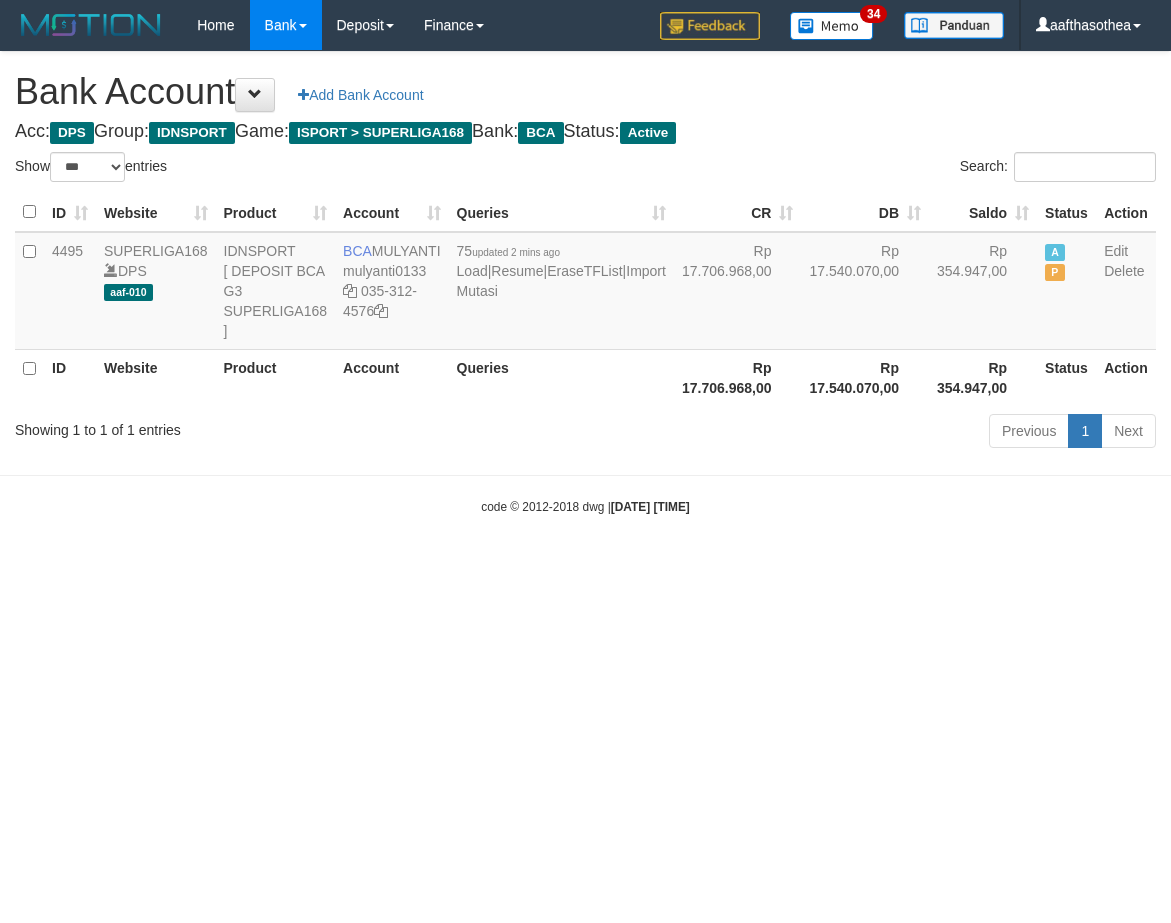 select on "***" 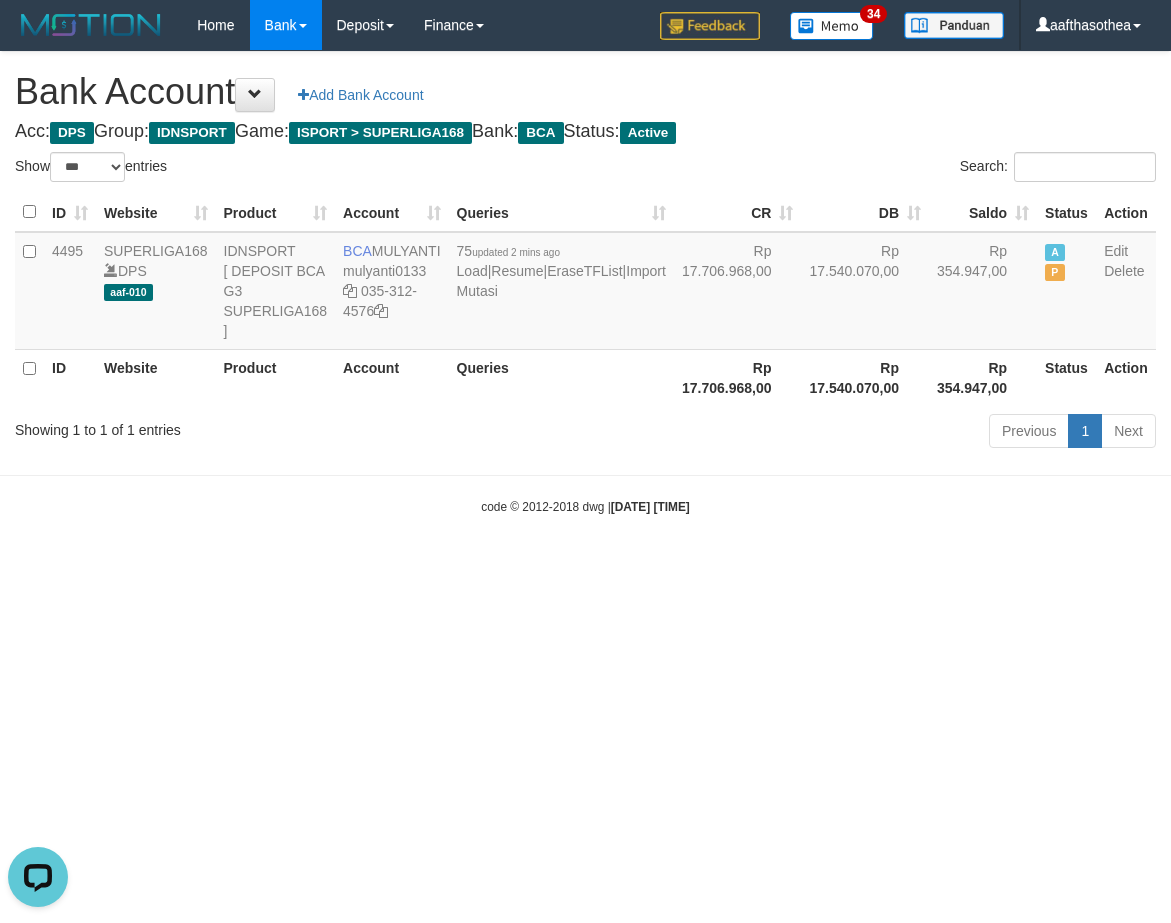 scroll, scrollTop: 0, scrollLeft: 0, axis: both 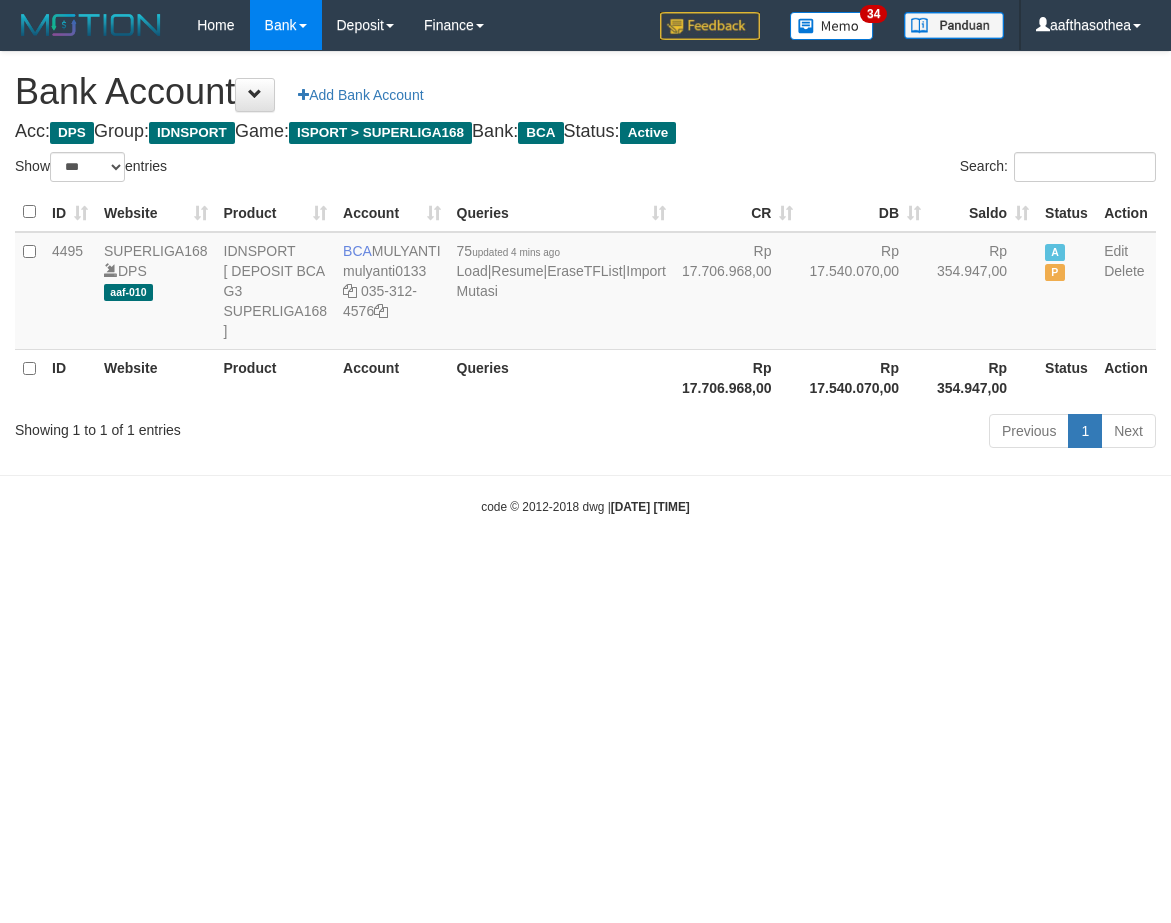 select on "***" 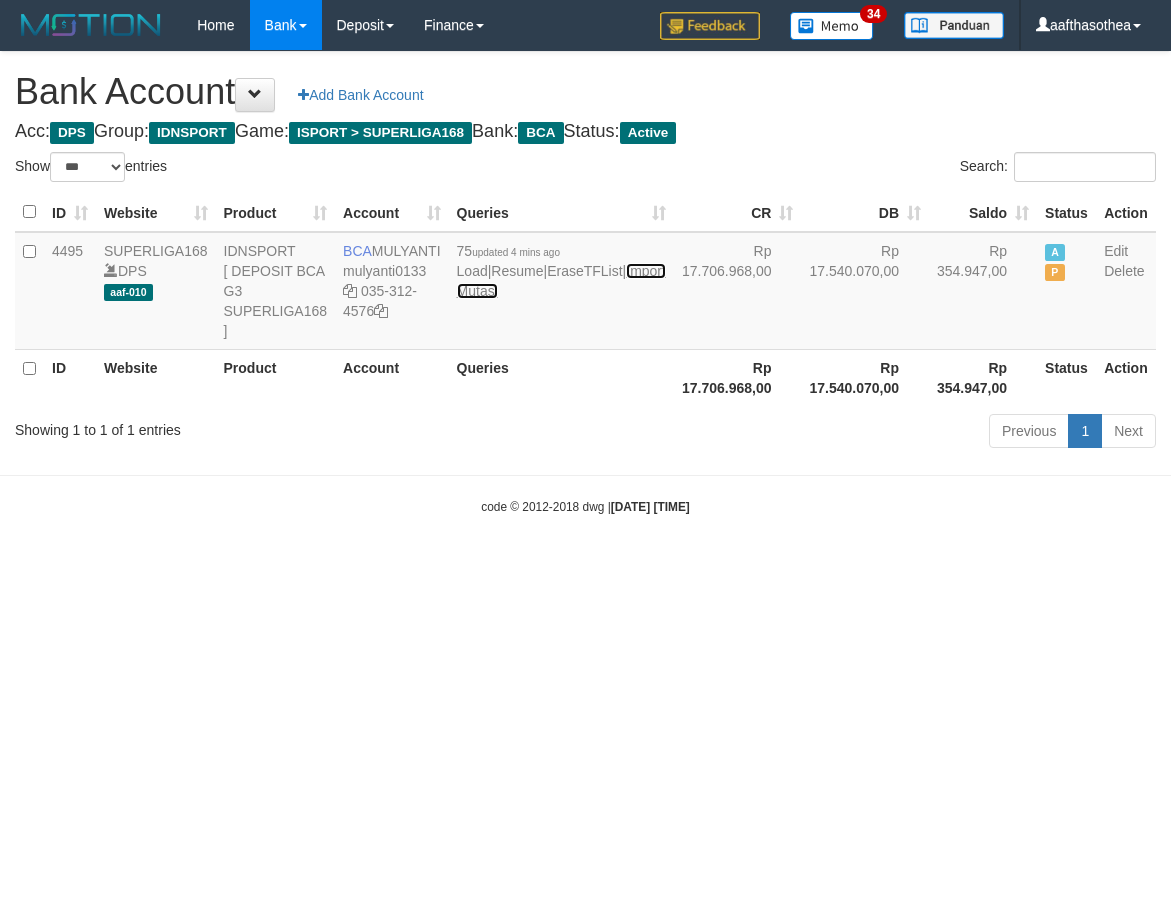 click on "Import Mutasi" at bounding box center [561, 281] 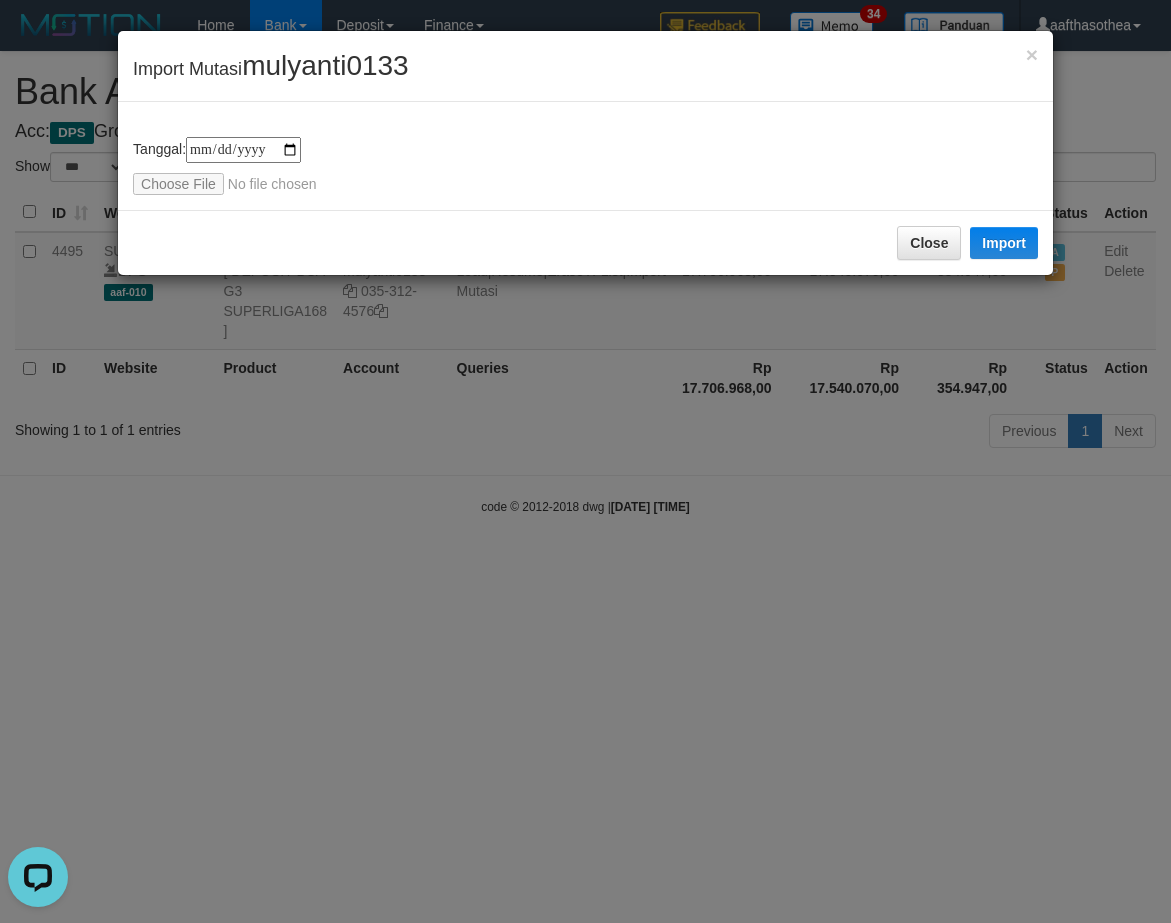 scroll, scrollTop: 0, scrollLeft: 0, axis: both 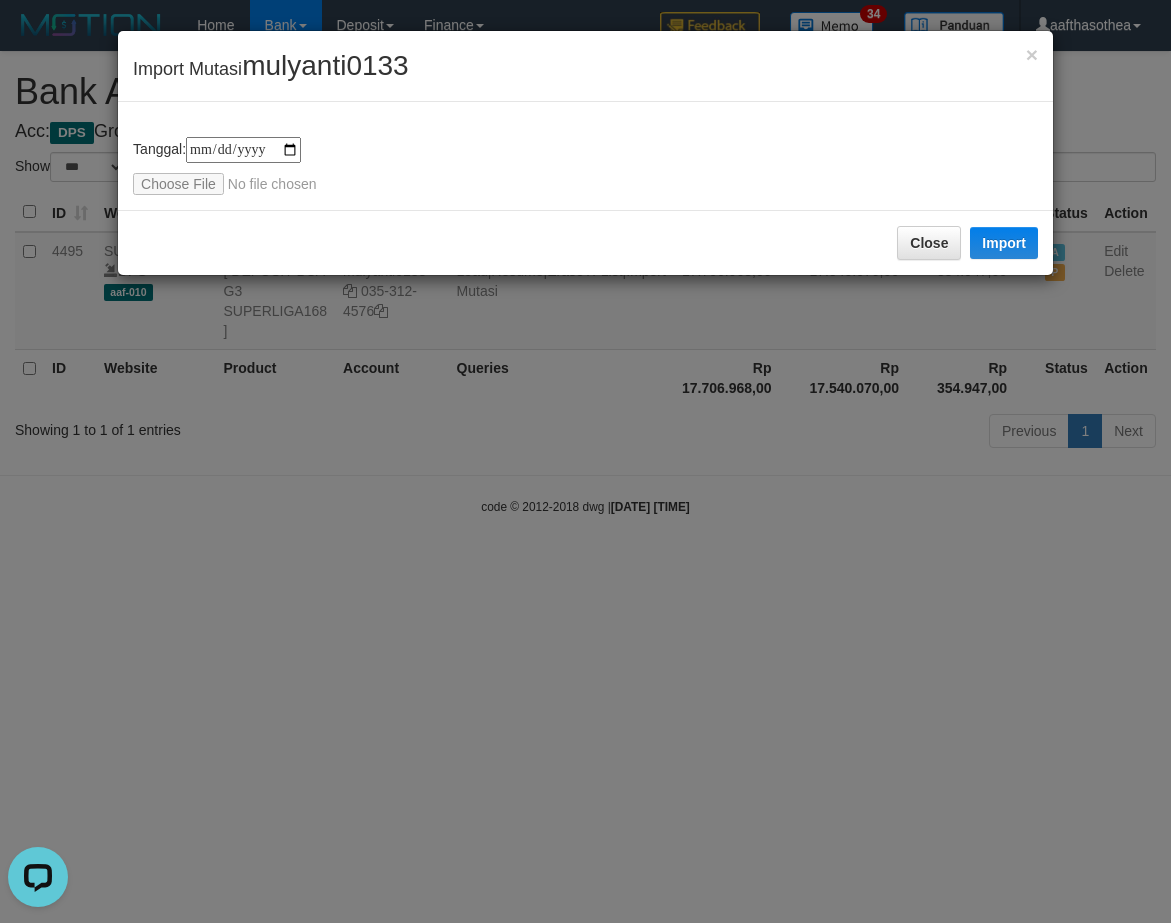 type on "**********" 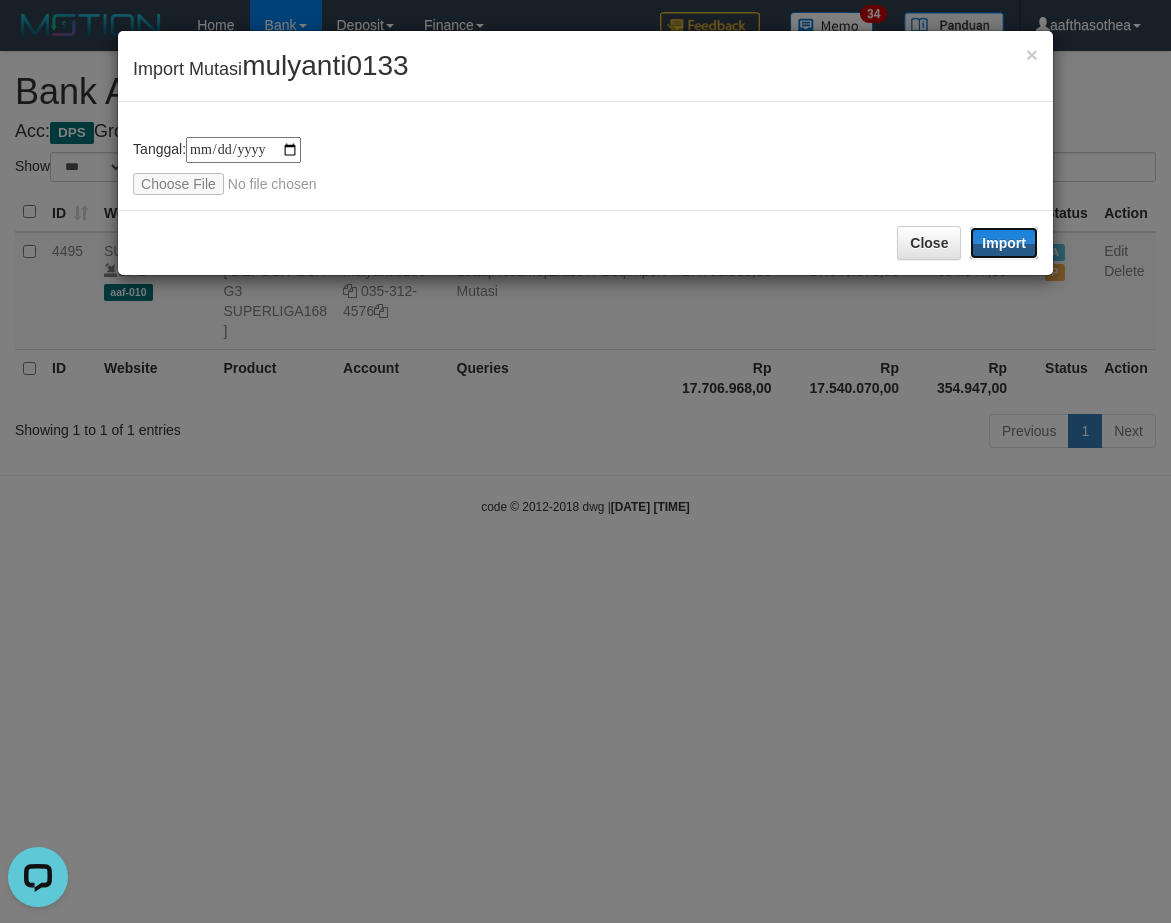 drag, startPoint x: 999, startPoint y: 241, endPoint x: 711, endPoint y: 600, distance: 460.2445 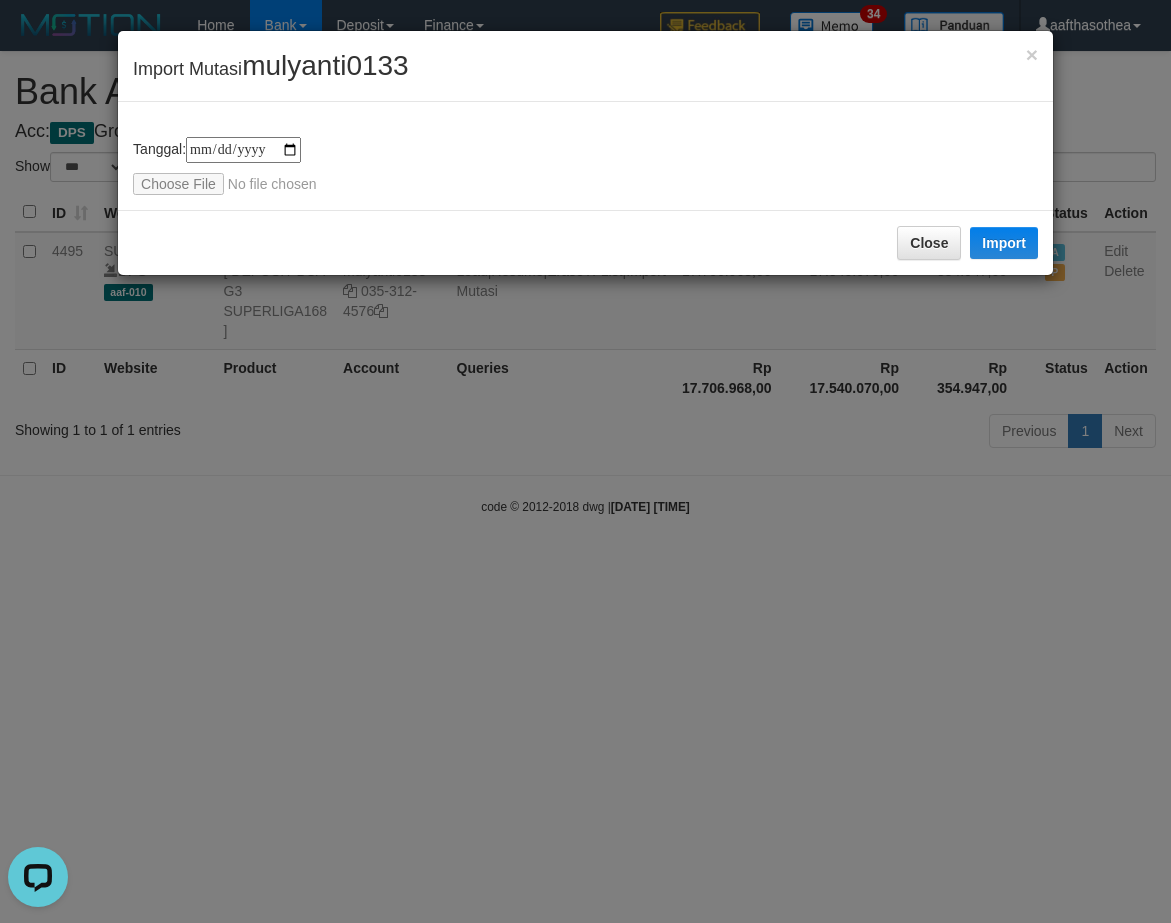 click on "**********" at bounding box center (585, 461) 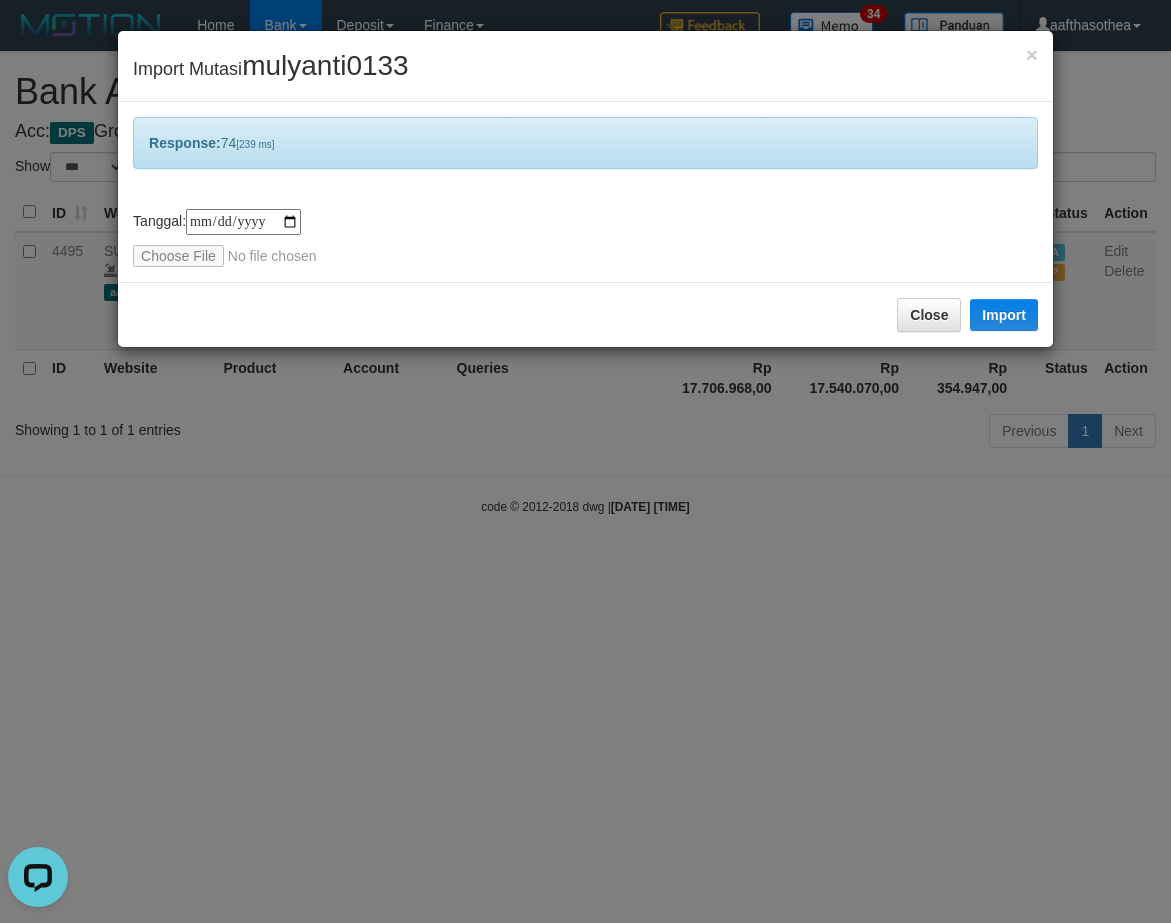 click on "**********" at bounding box center (585, 461) 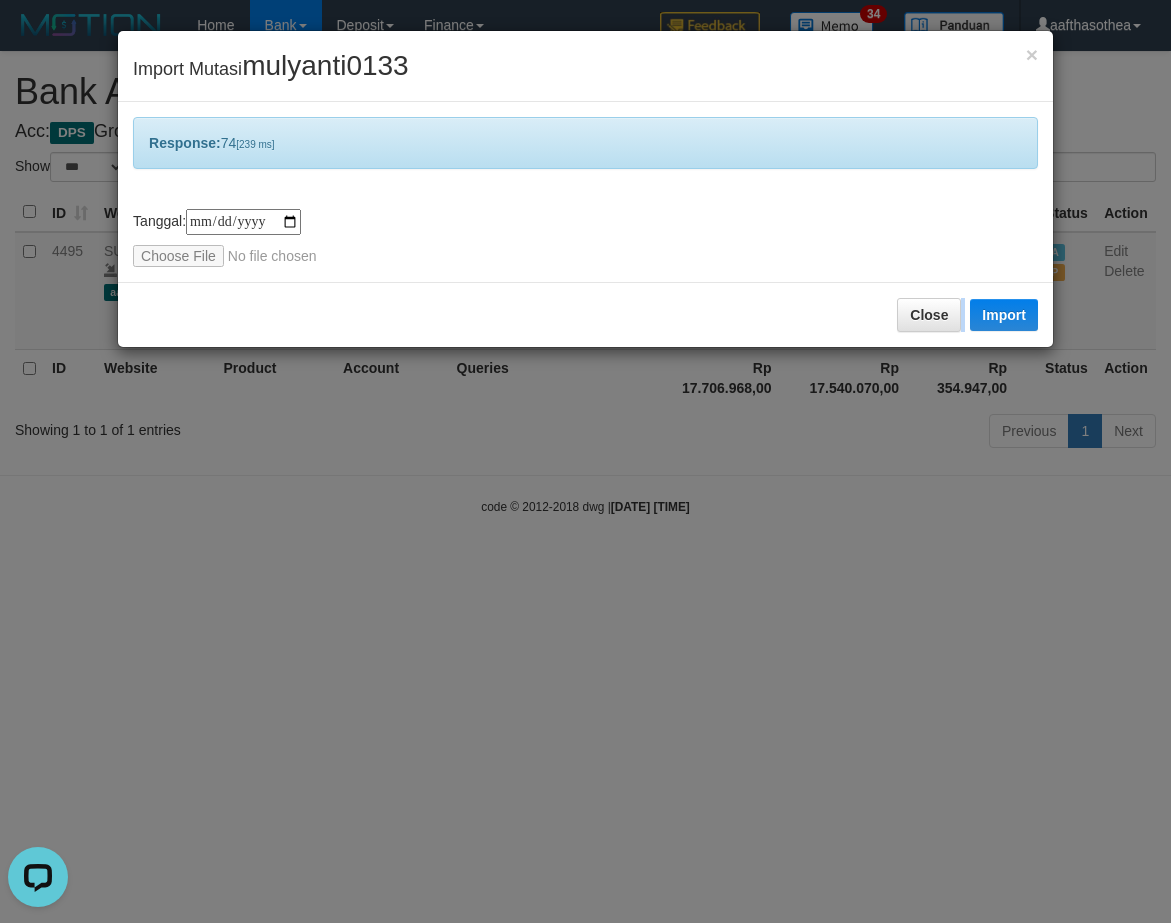 drag, startPoint x: 697, startPoint y: 594, endPoint x: 708, endPoint y: 592, distance: 11.18034 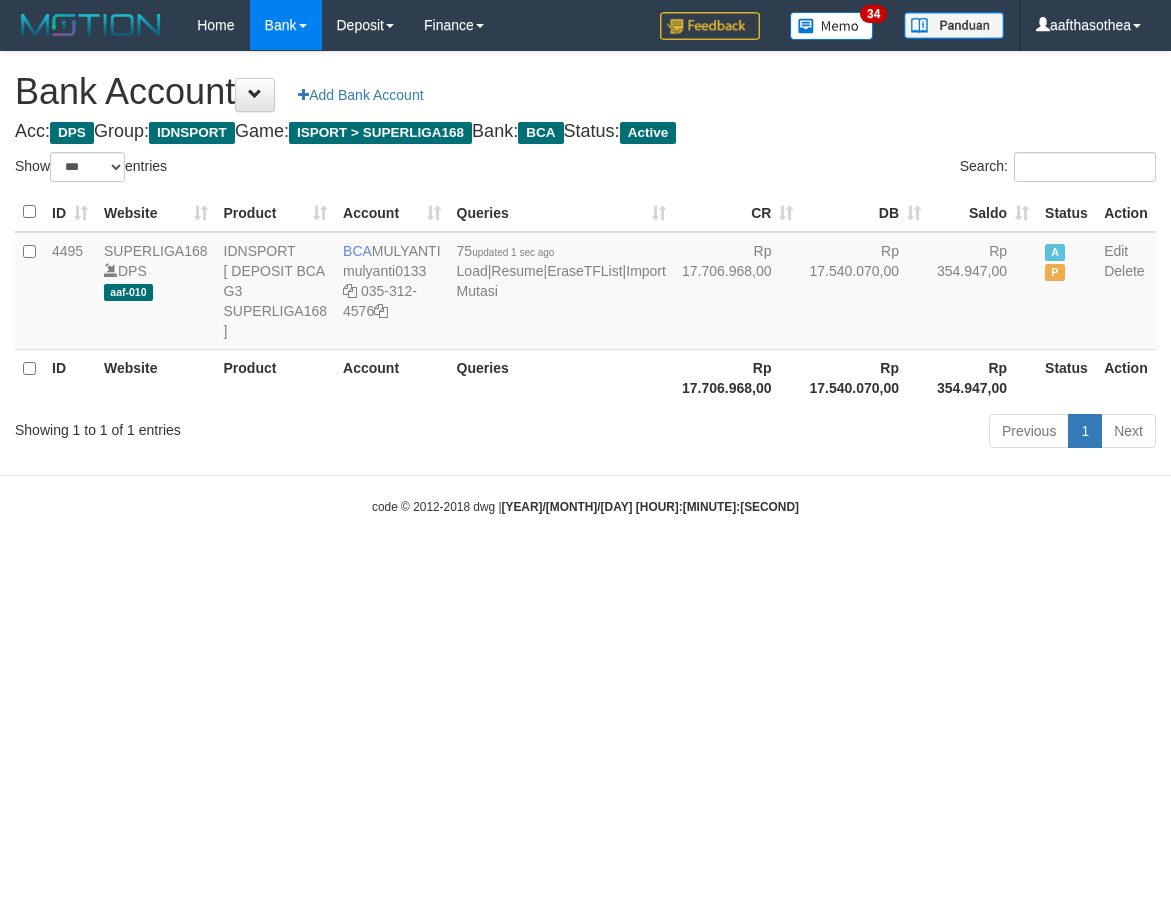 select on "***" 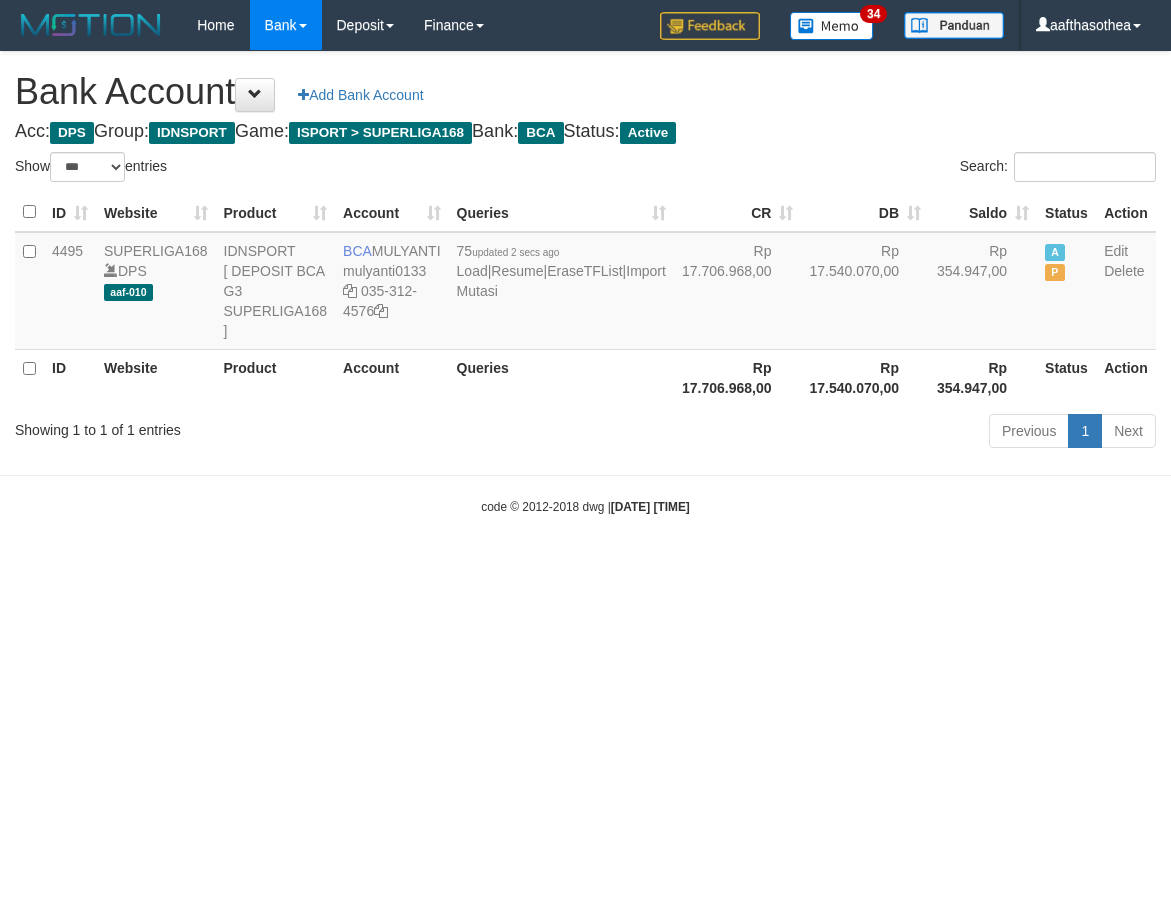 select on "***" 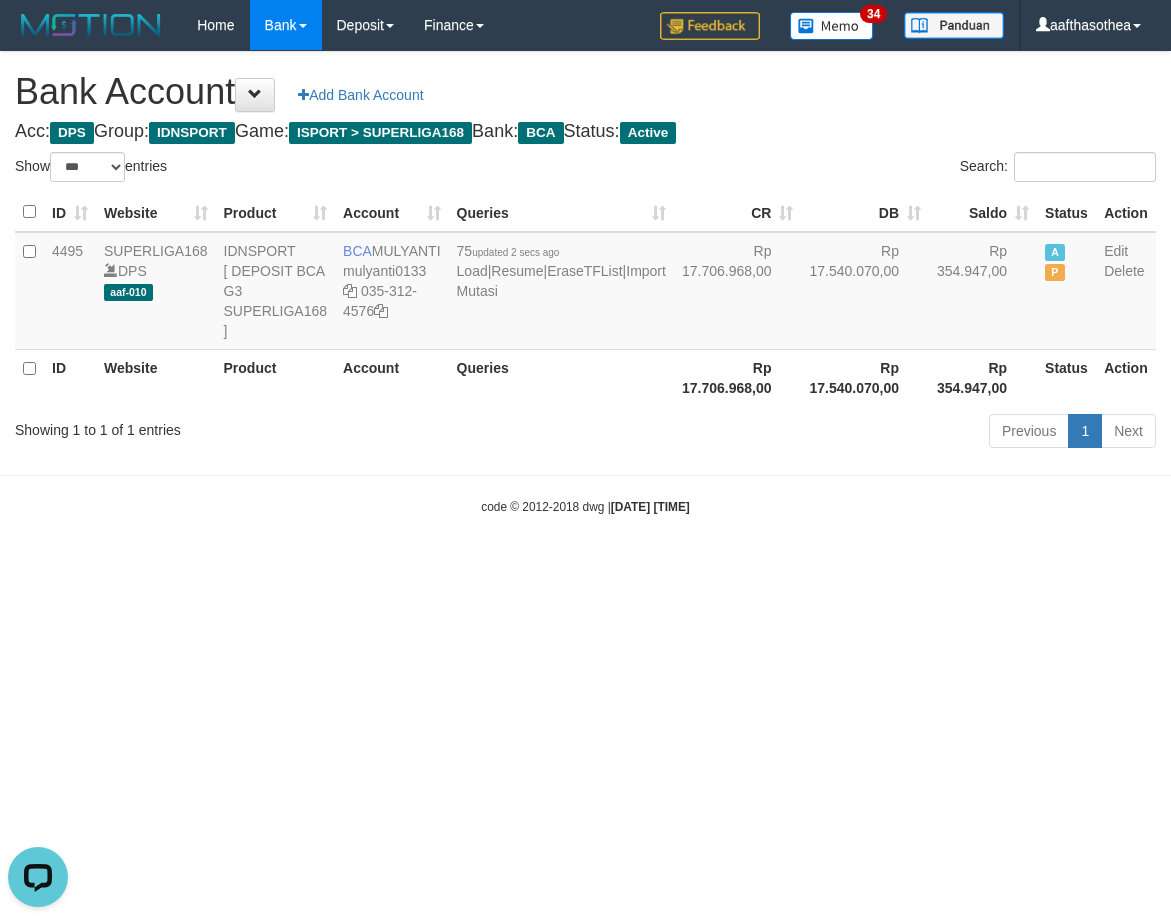 scroll, scrollTop: 0, scrollLeft: 0, axis: both 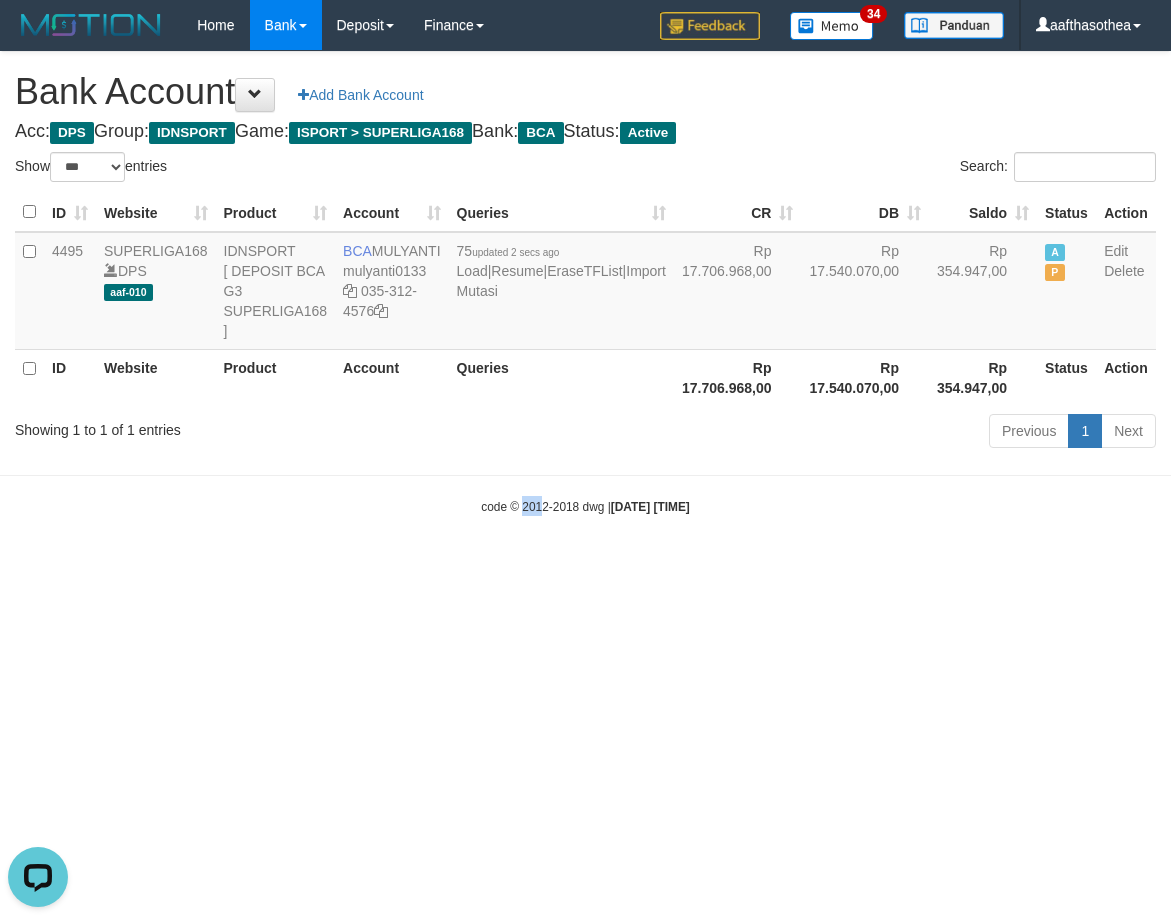 drag, startPoint x: 512, startPoint y: 642, endPoint x: 522, endPoint y: 623, distance: 21.470911 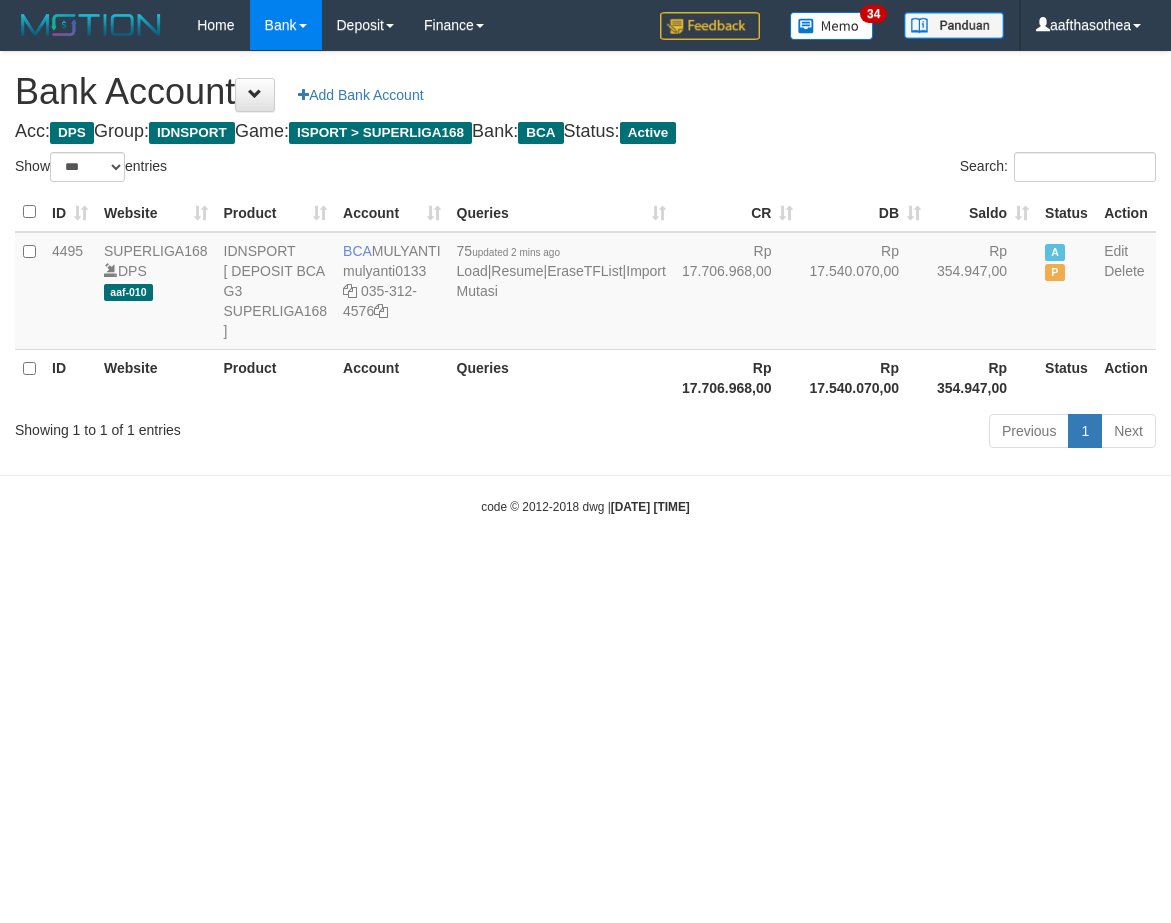 select on "***" 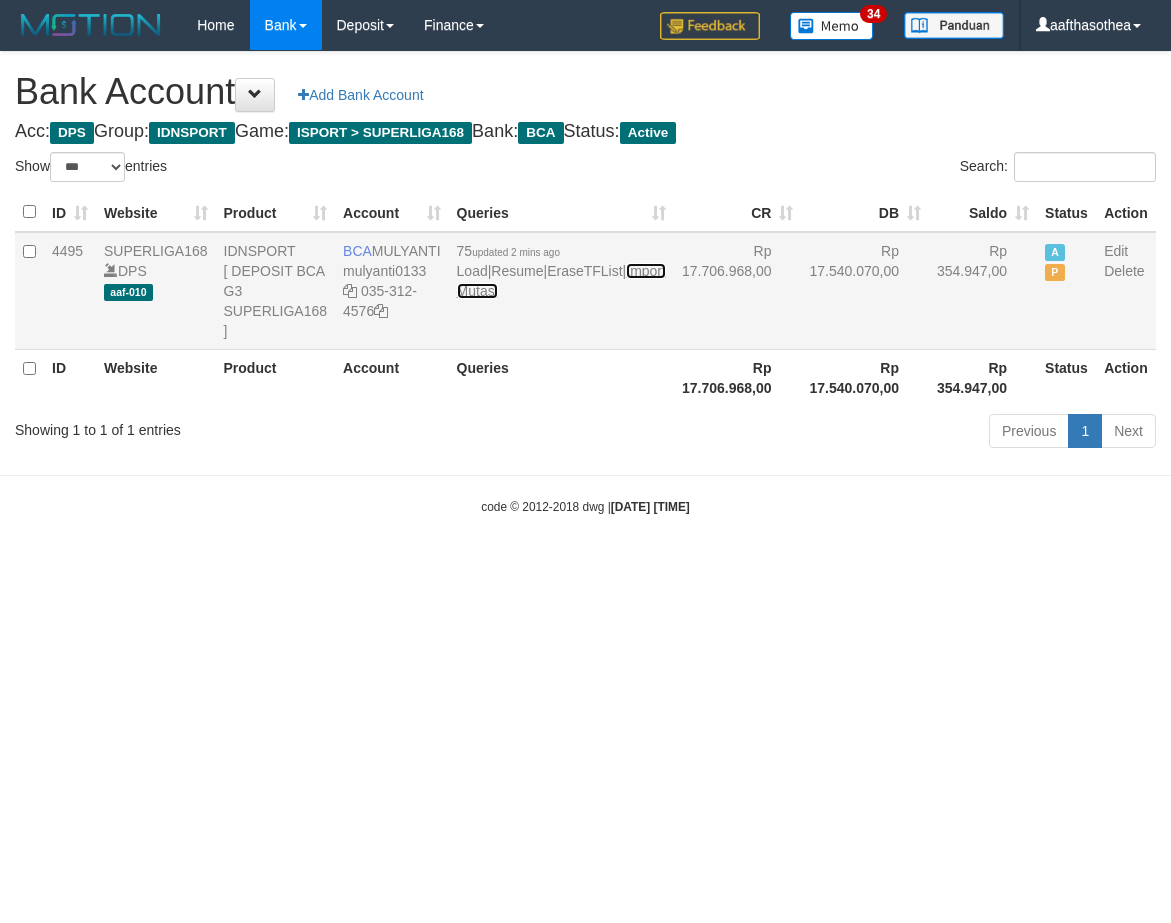 click on "Import Mutasi" at bounding box center [561, 281] 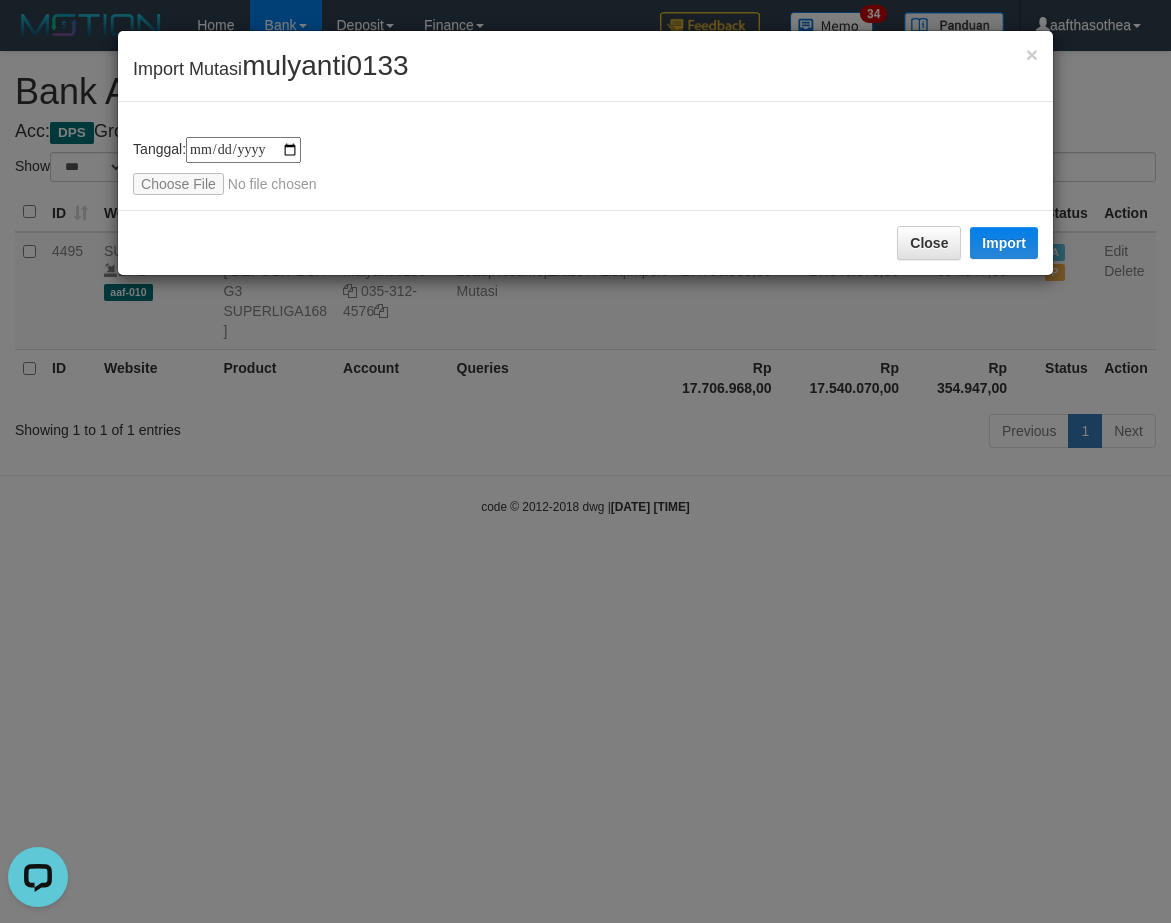 scroll, scrollTop: 0, scrollLeft: 0, axis: both 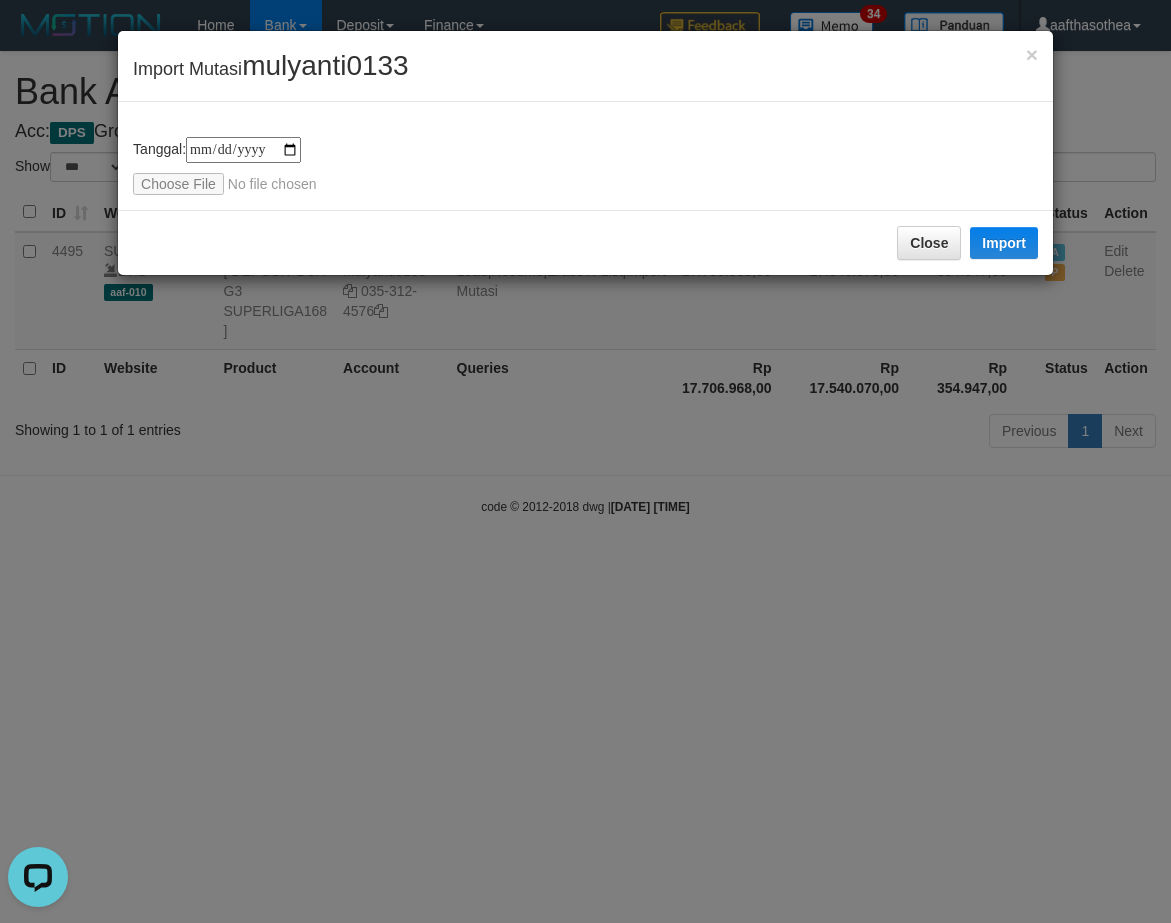 type on "**********" 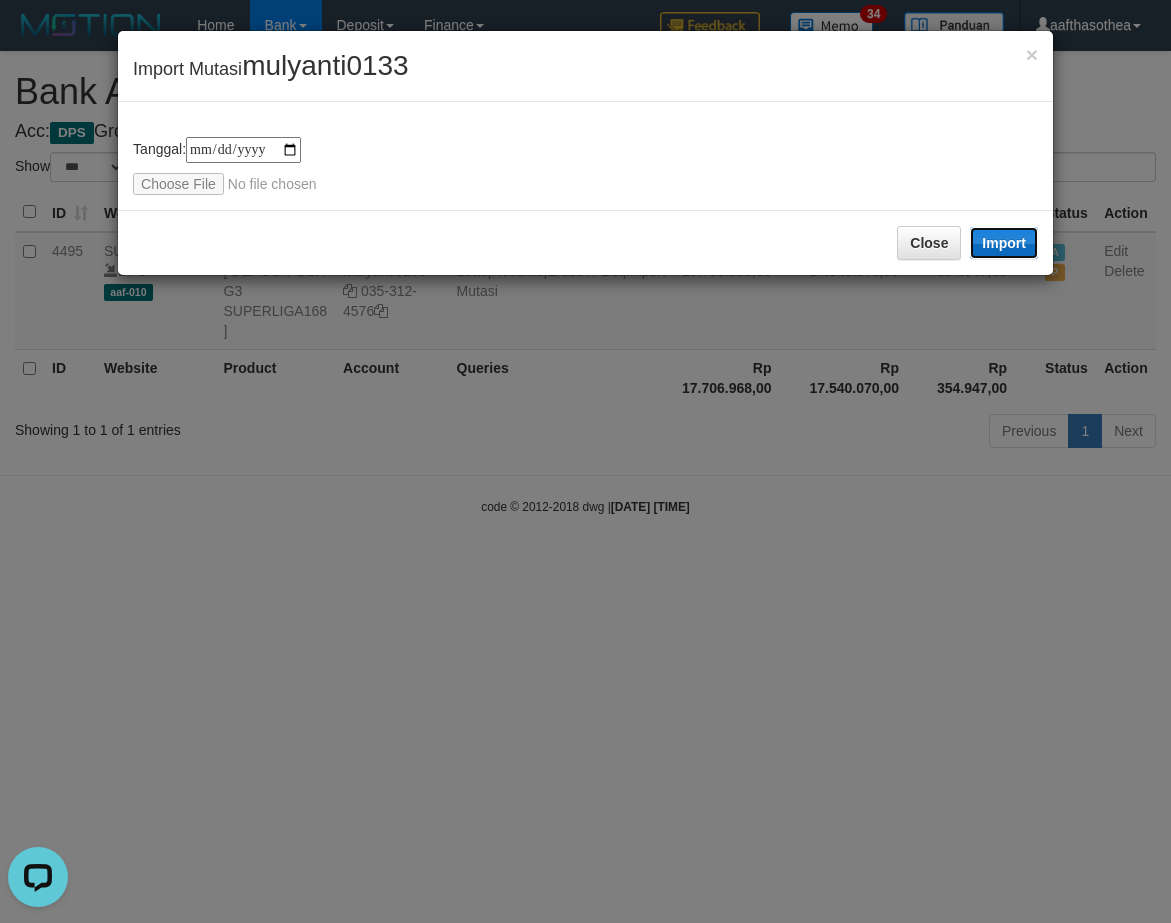 drag, startPoint x: 1030, startPoint y: 253, endPoint x: 786, endPoint y: 454, distance: 316.12814 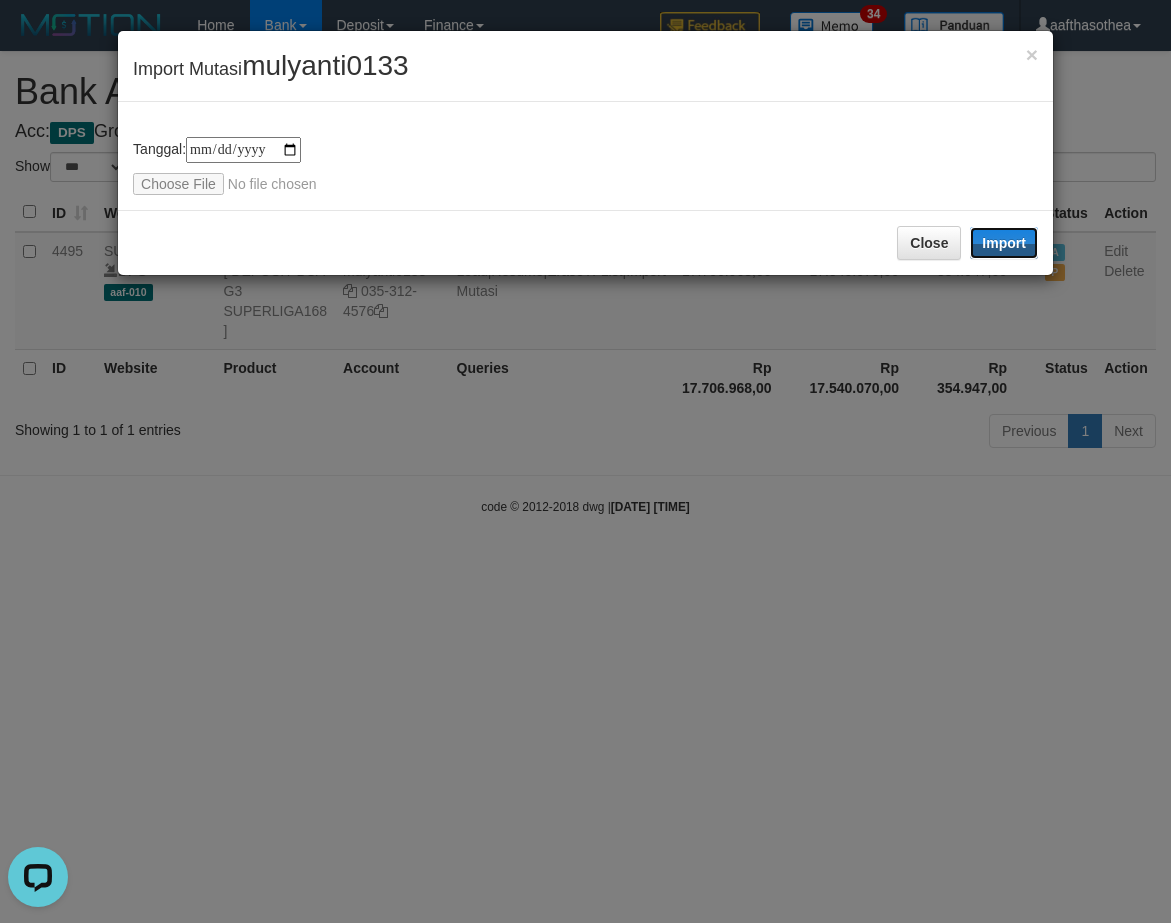 click on "Import" at bounding box center (1004, 243) 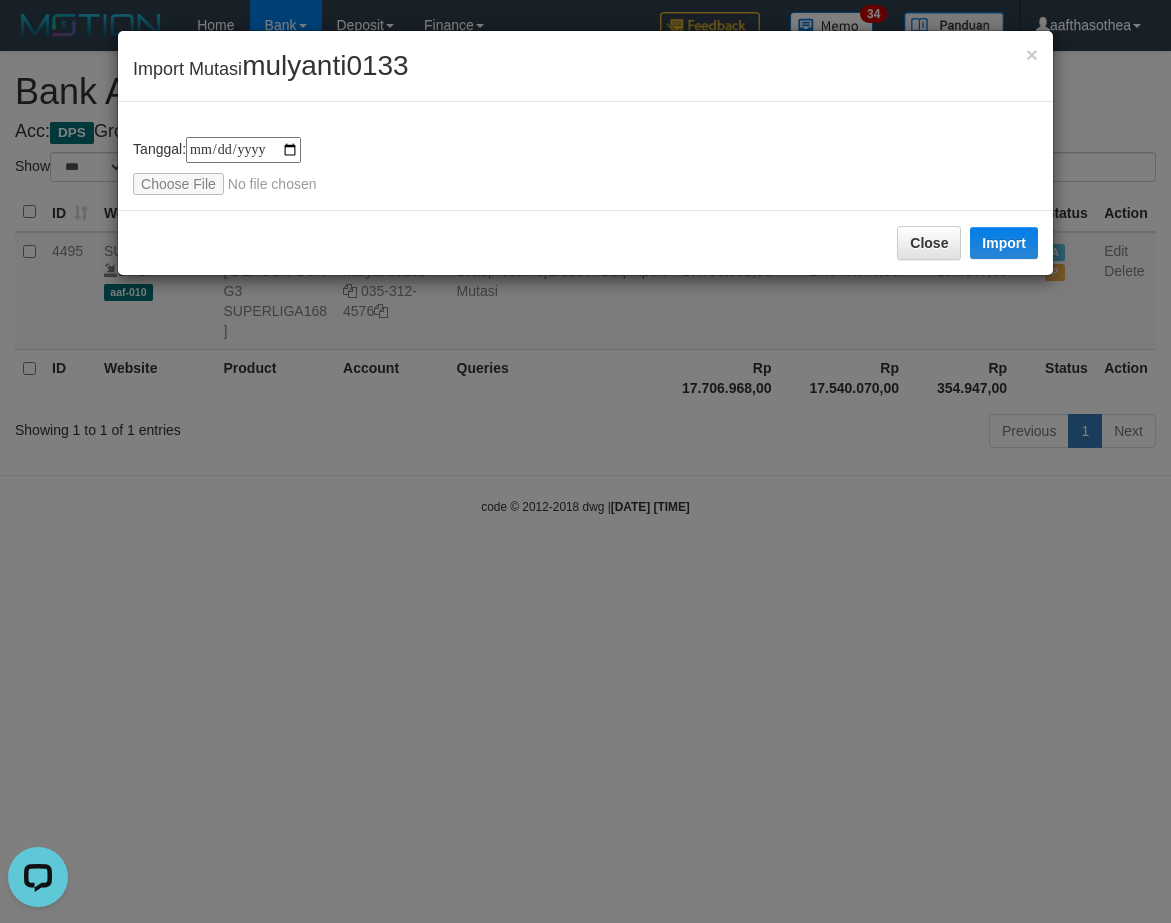 click on "**********" at bounding box center [585, 461] 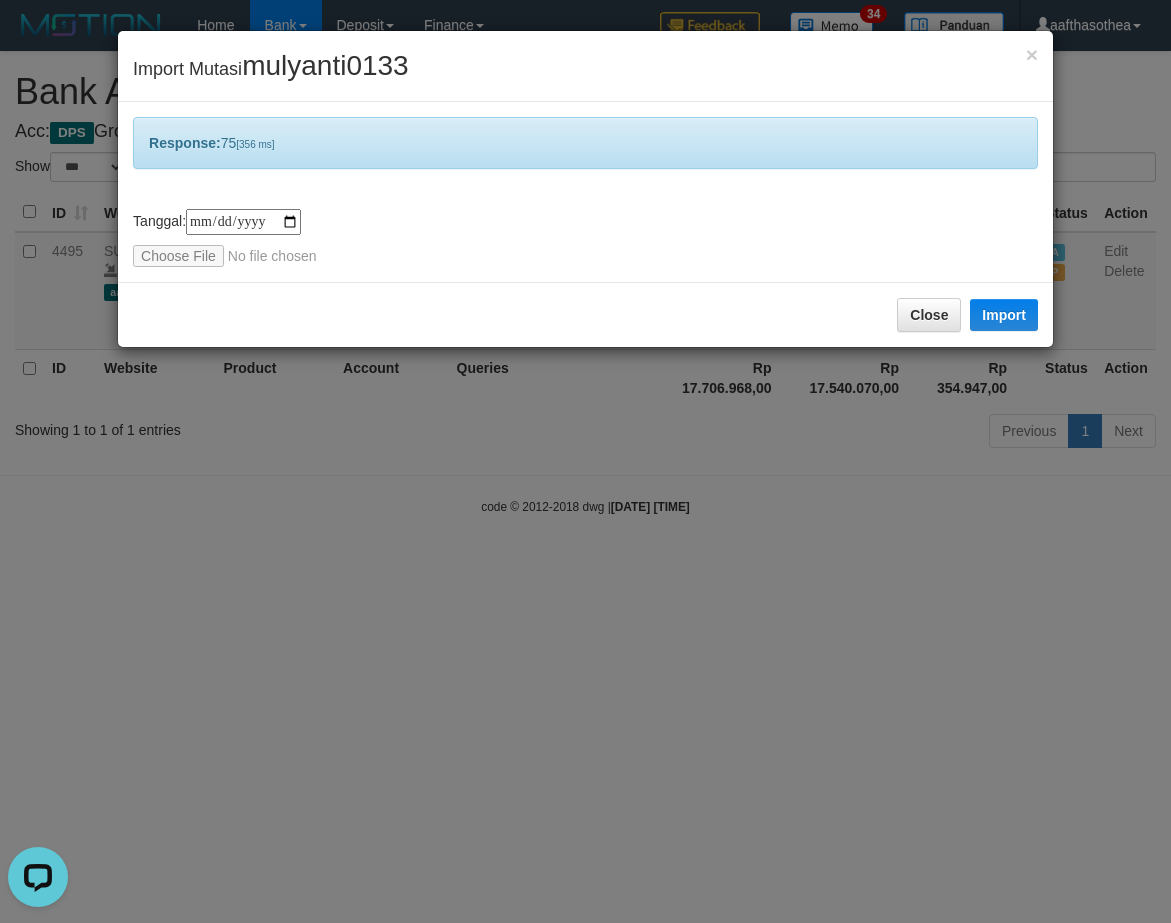 click on "**********" at bounding box center (585, 461) 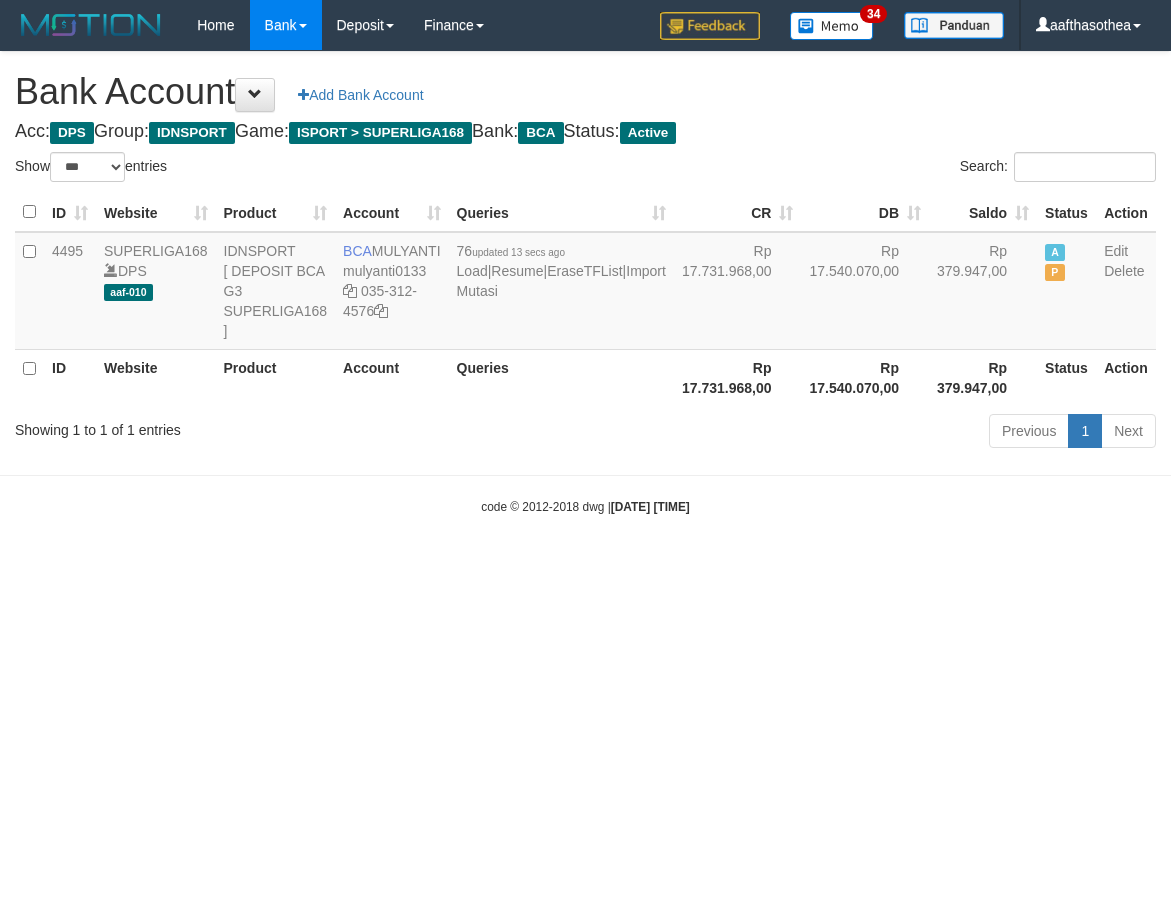 select on "***" 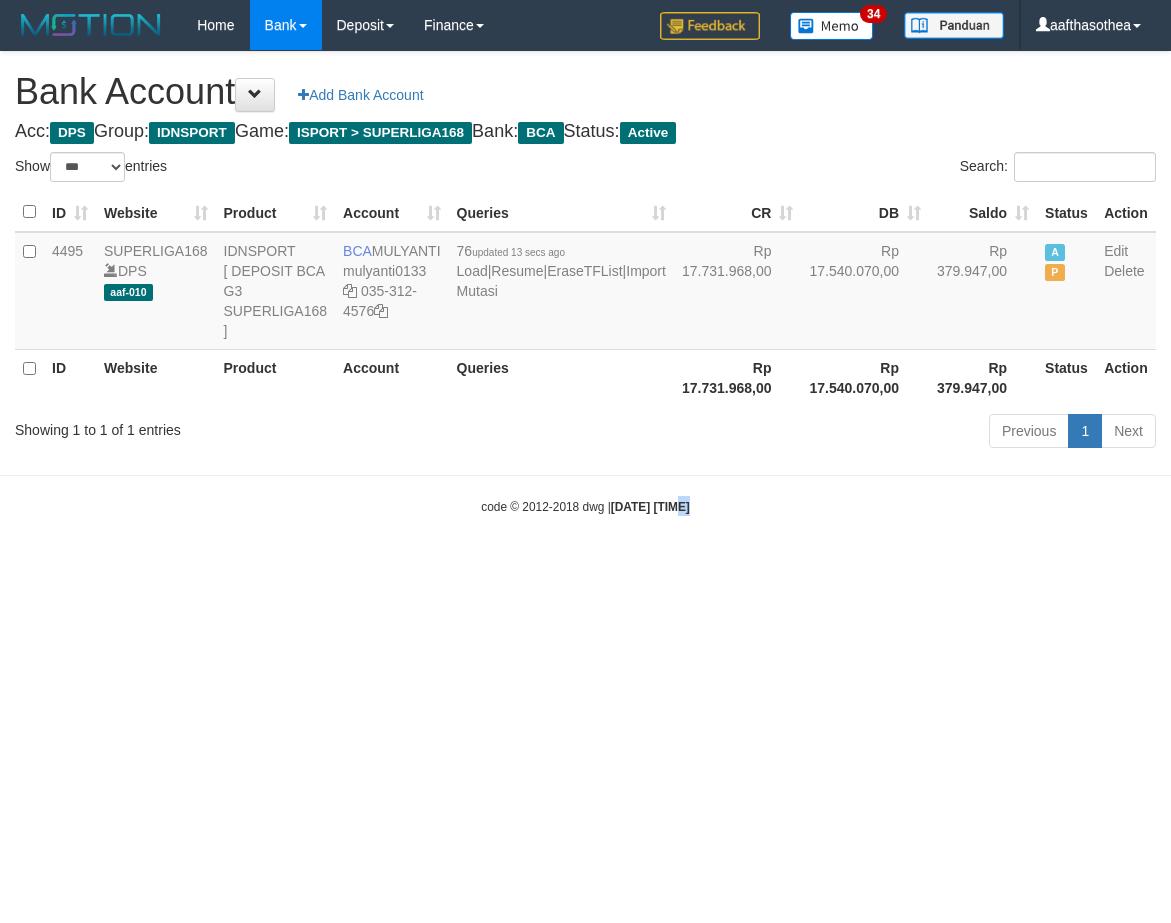 click on "Toggle navigation
Home
Bank
Account List
Load
By Website
Group
[ISPORT]													SUPERLIGA168
By Load Group (DPS)" at bounding box center (585, 283) 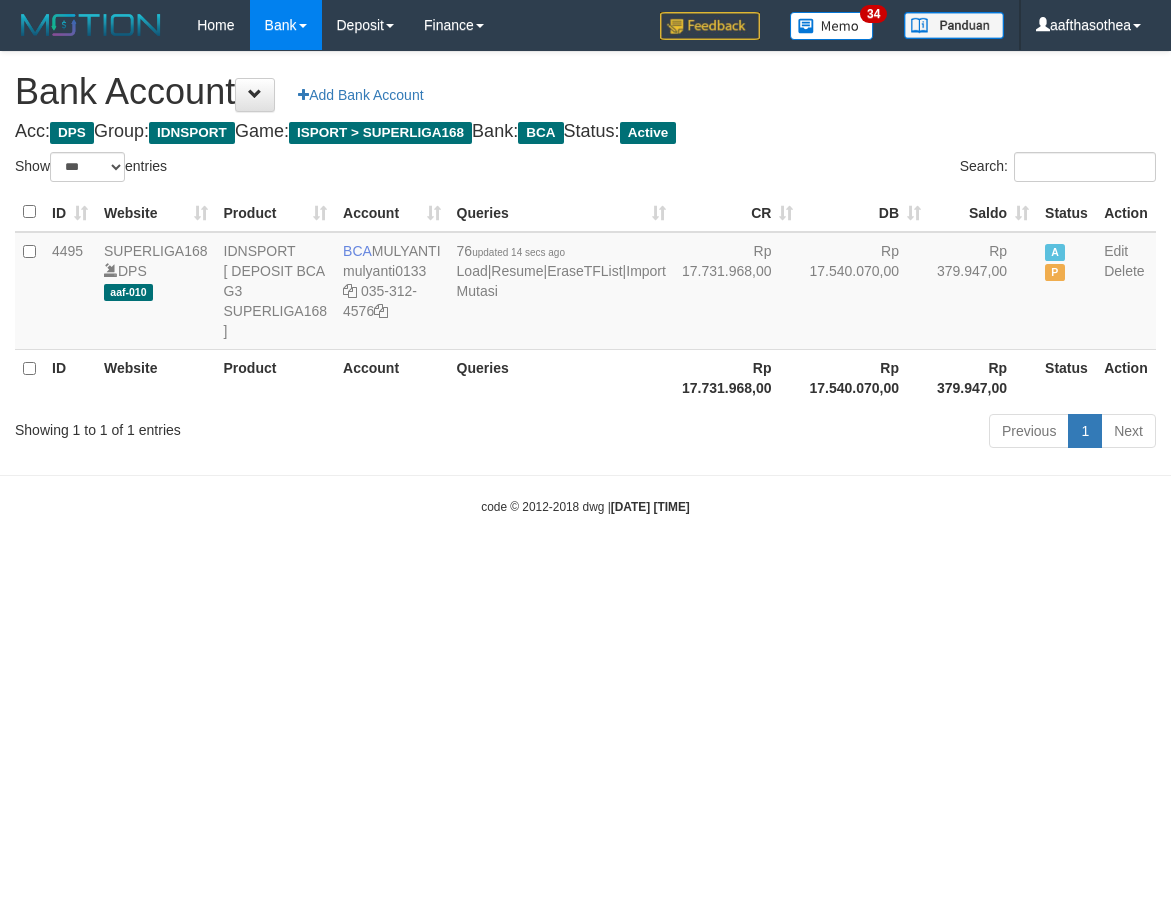 select on "***" 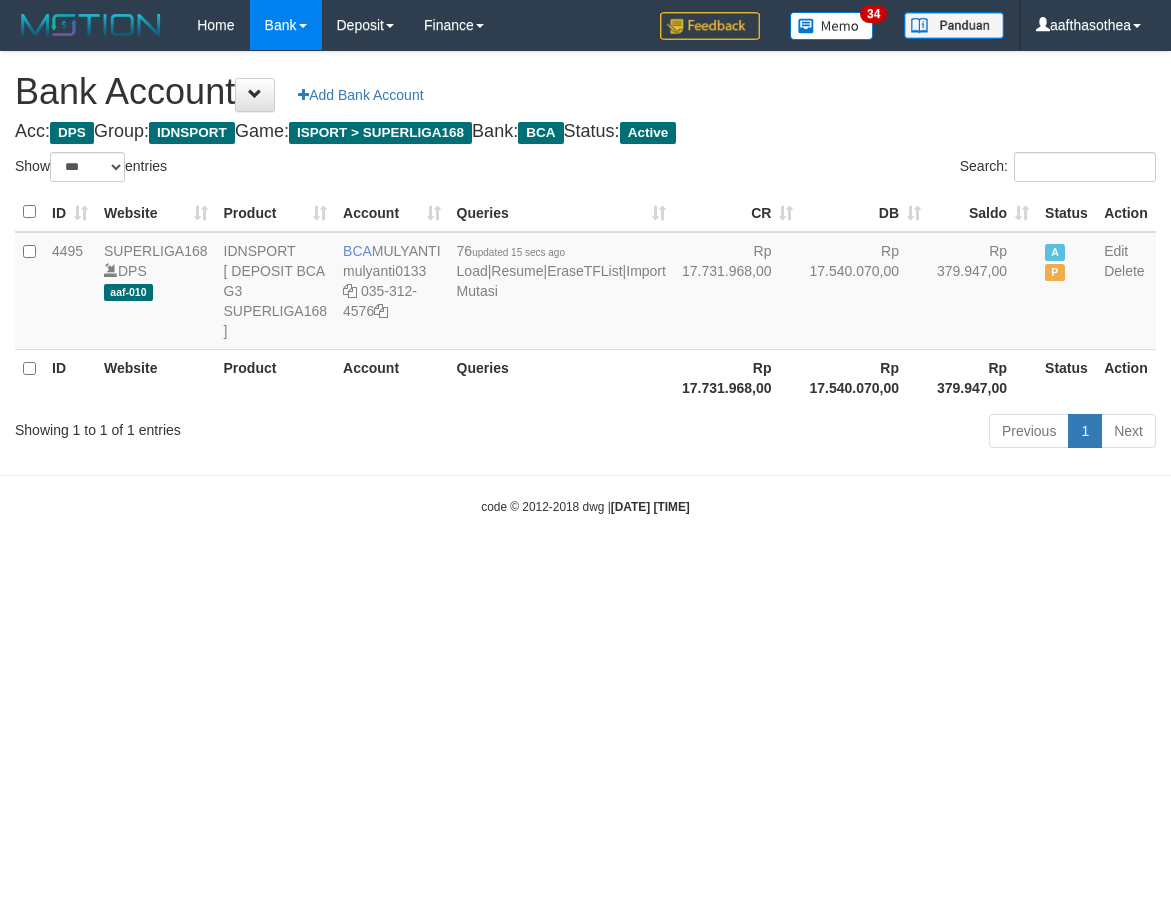 select on "***" 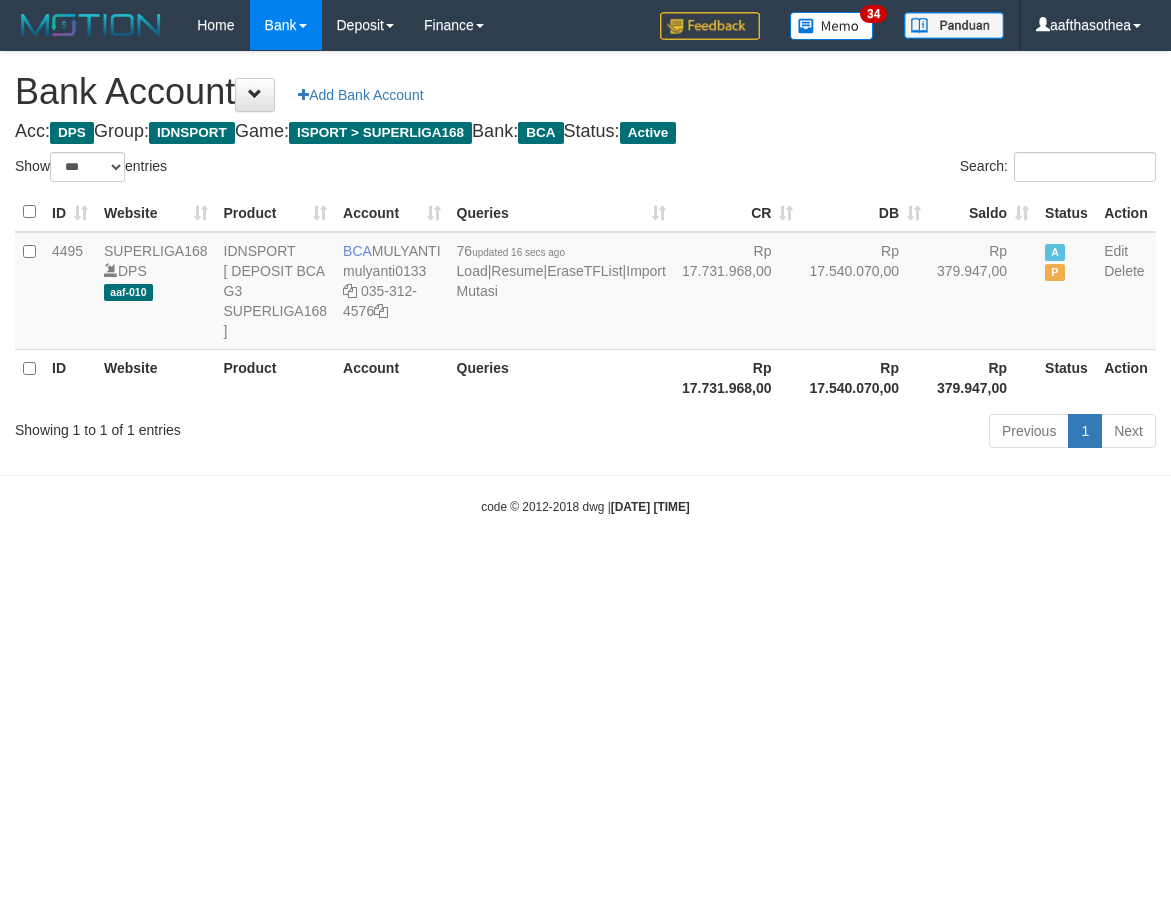 select on "***" 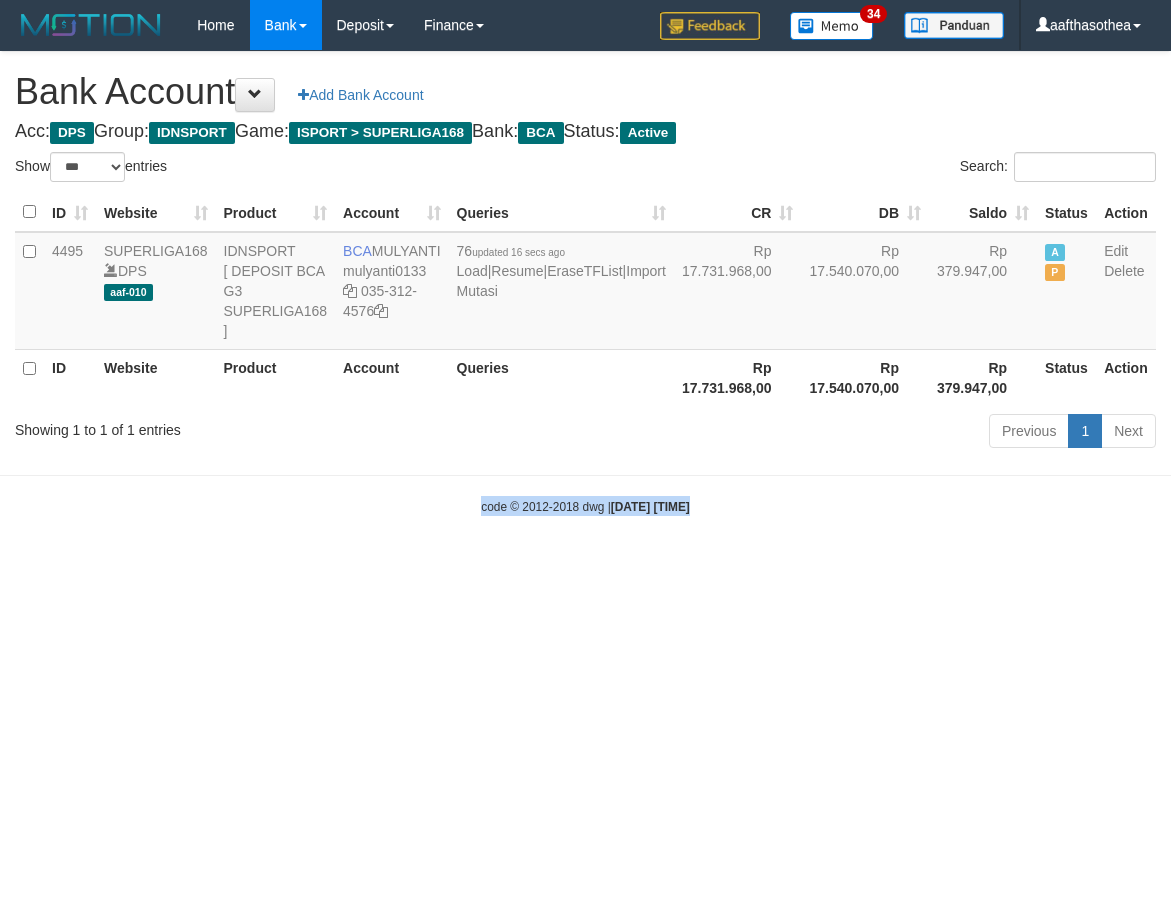 click on "Toggle navigation
Home
Bank
Account List
Load
By Website
Group
[ISPORT]													SUPERLIGA168
By Load Group (DPS)" at bounding box center [585, 283] 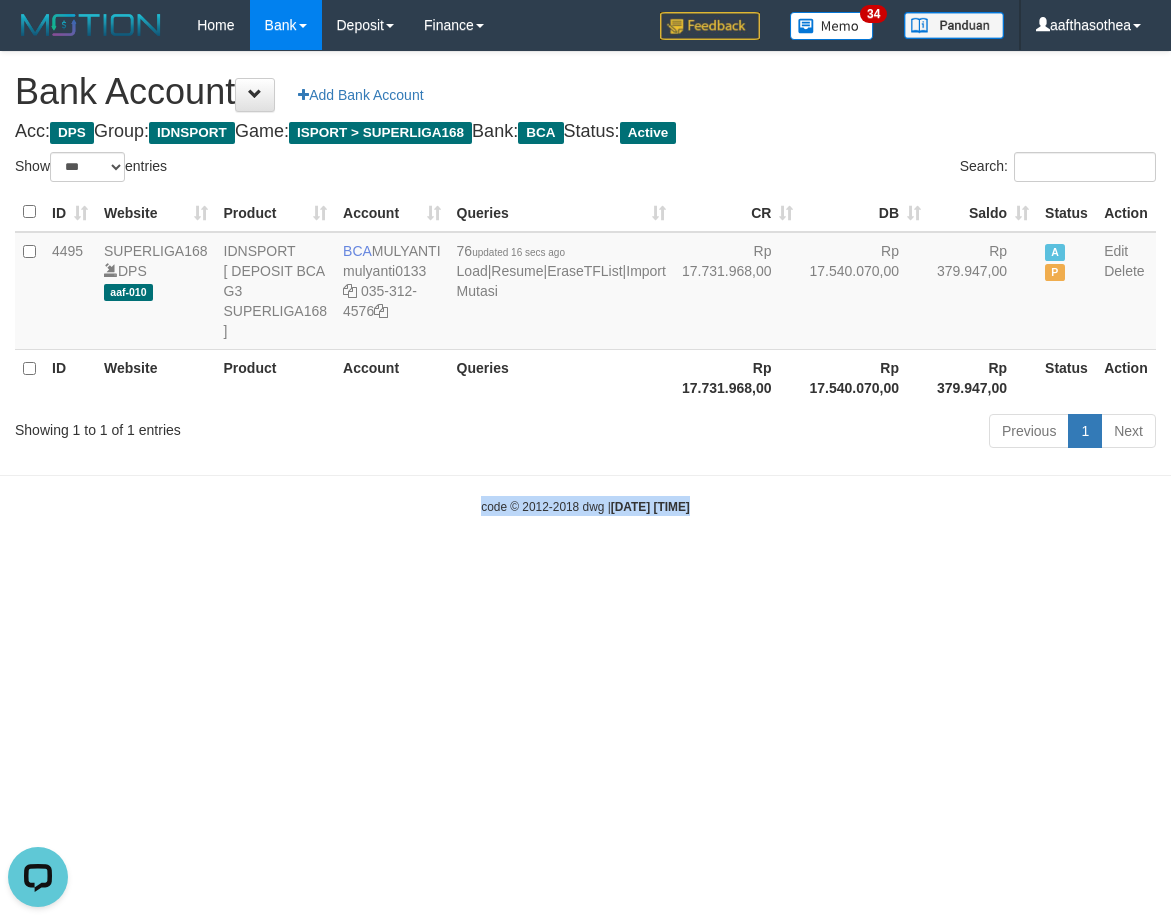 scroll, scrollTop: 0, scrollLeft: 0, axis: both 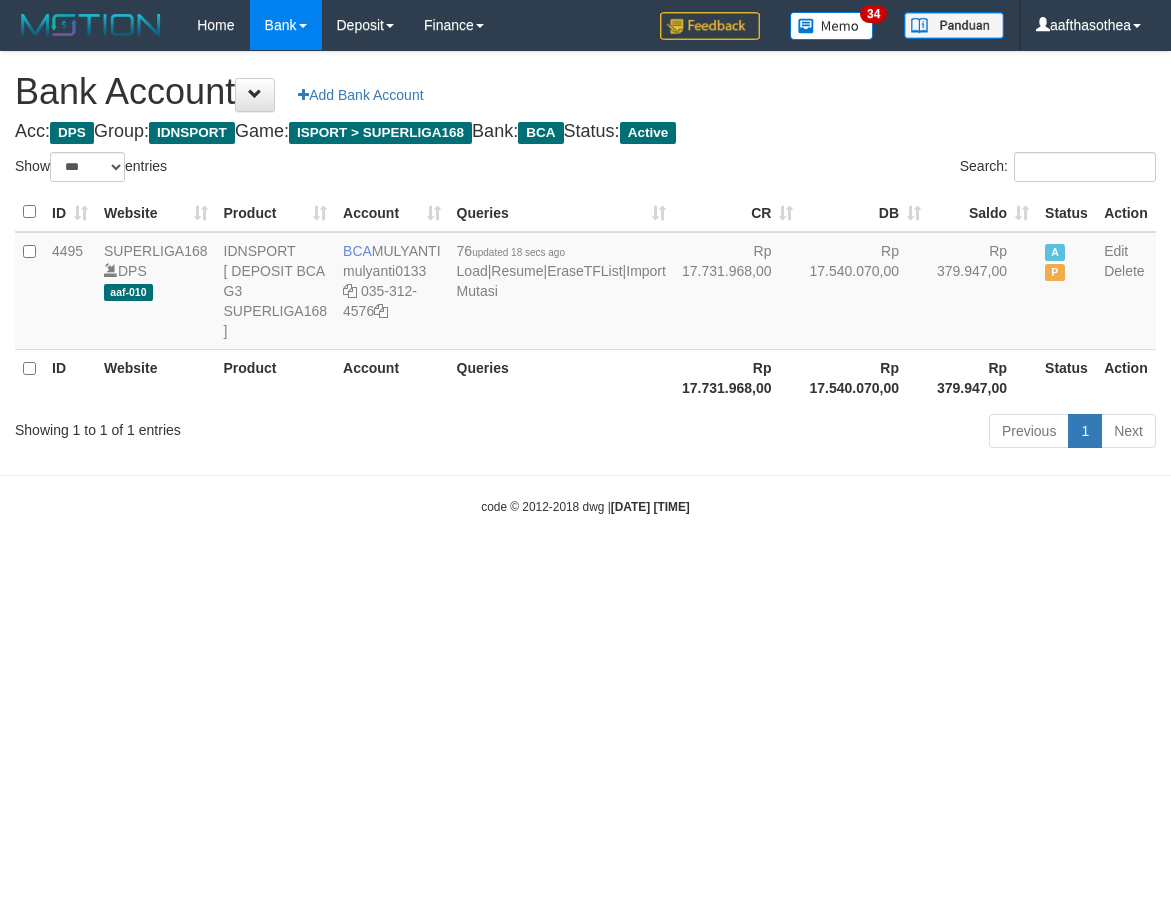 select on "***" 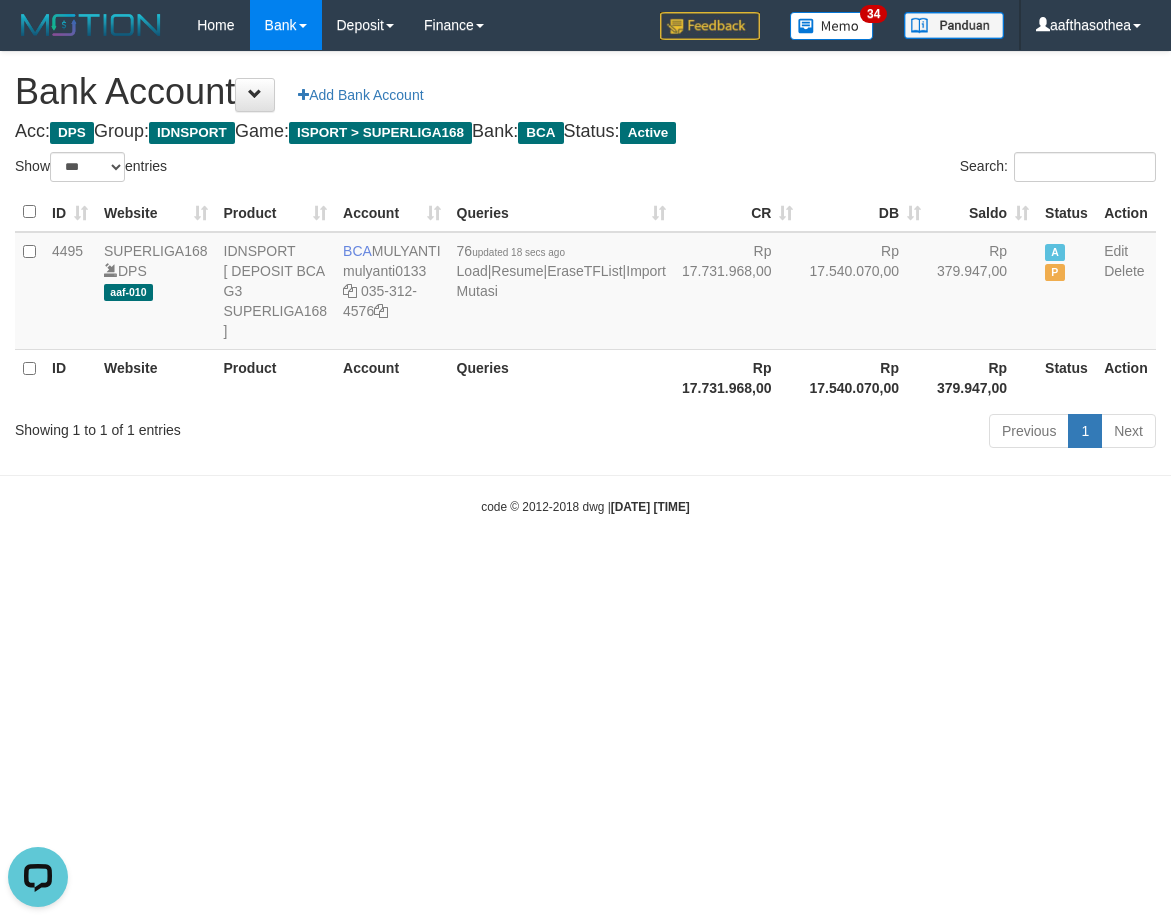 scroll, scrollTop: 0, scrollLeft: 0, axis: both 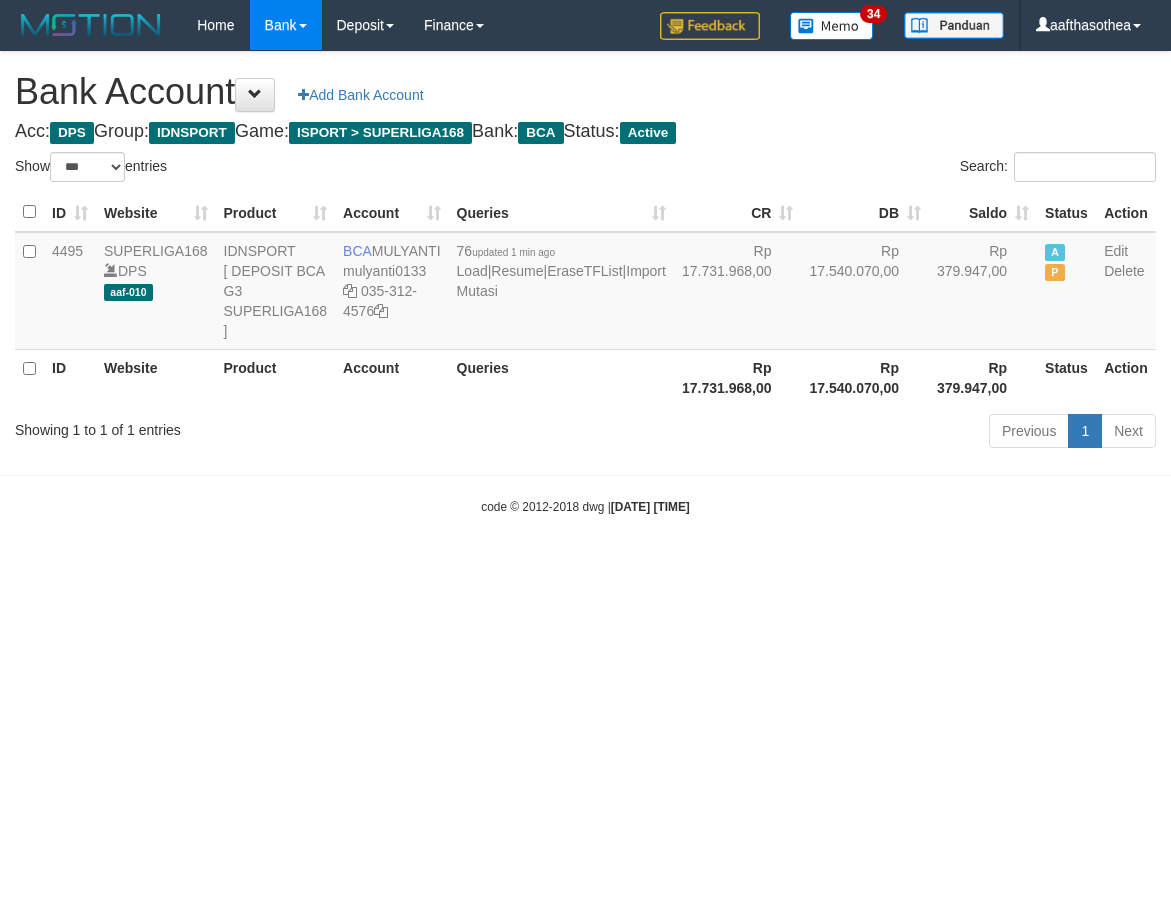 select on "***" 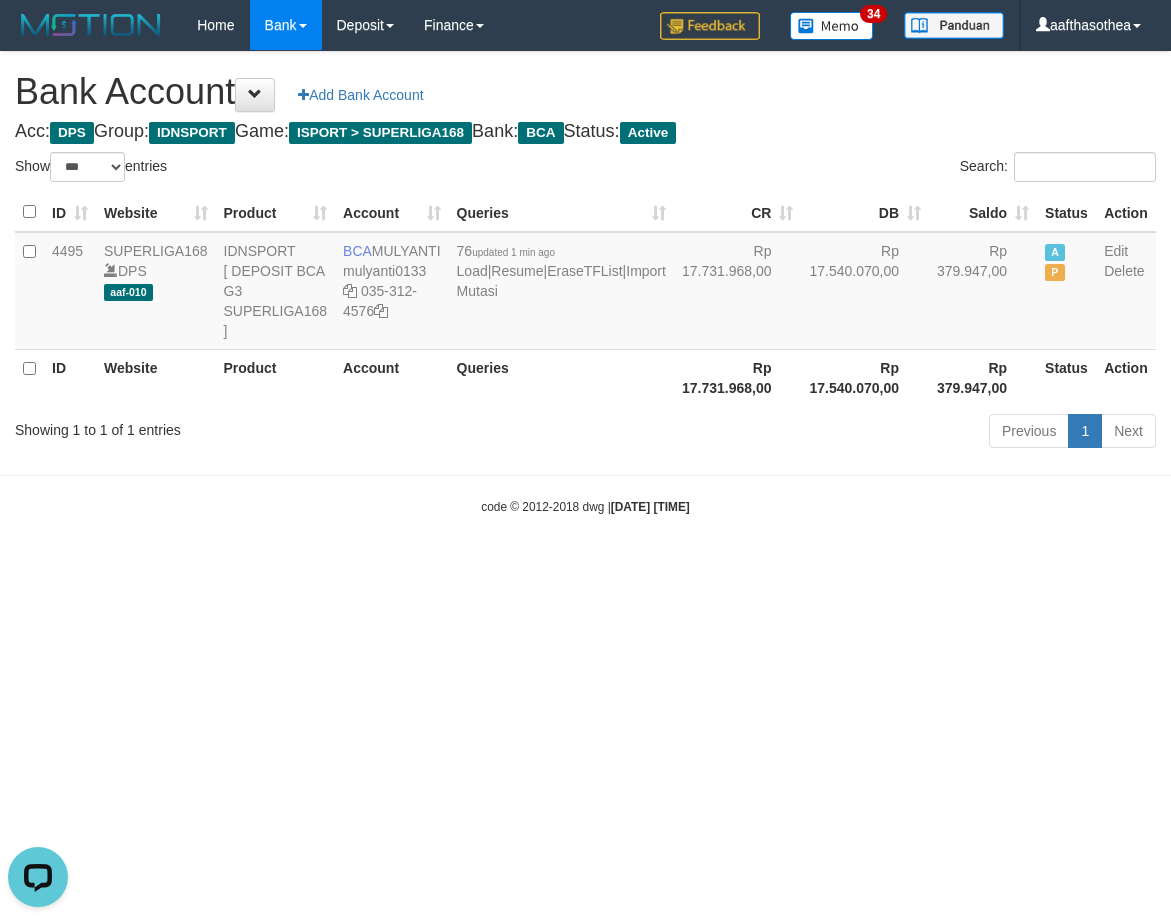 scroll, scrollTop: 0, scrollLeft: 0, axis: both 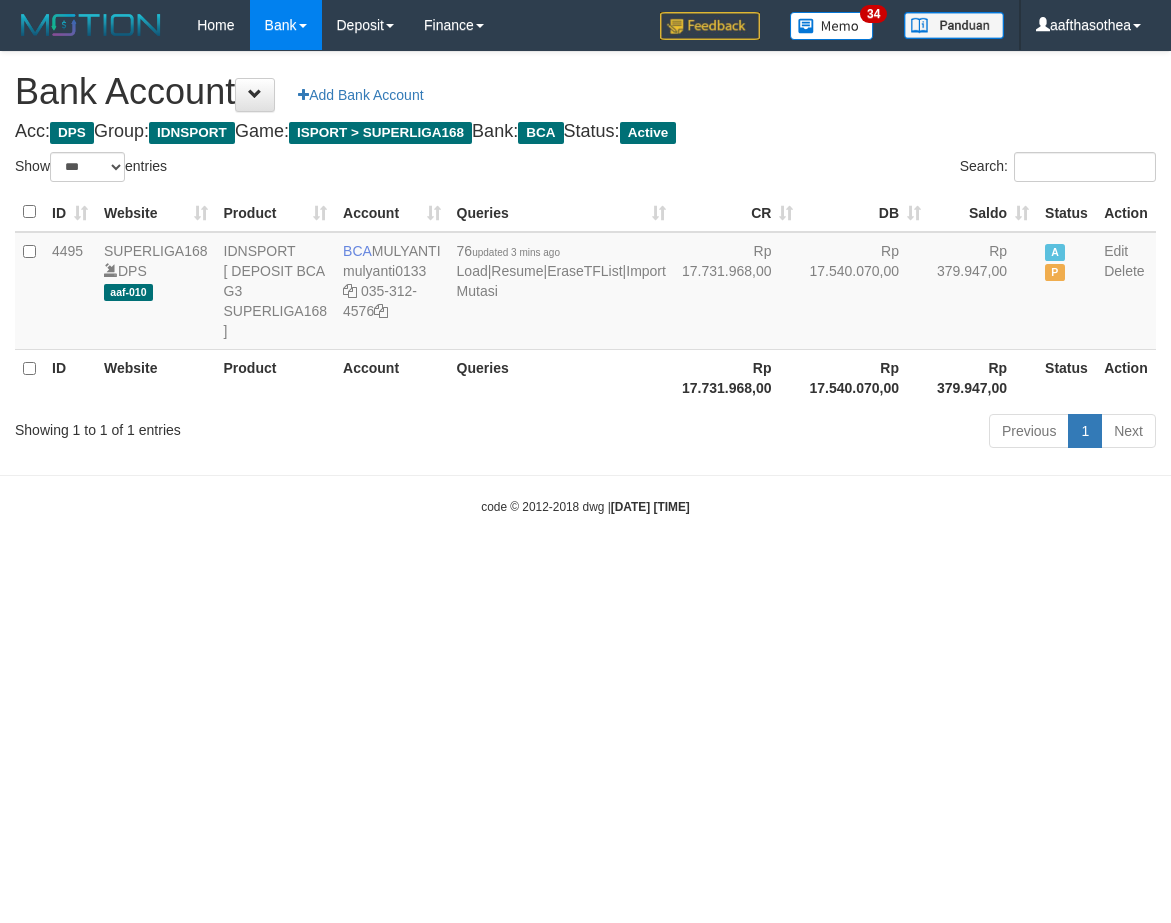 select on "***" 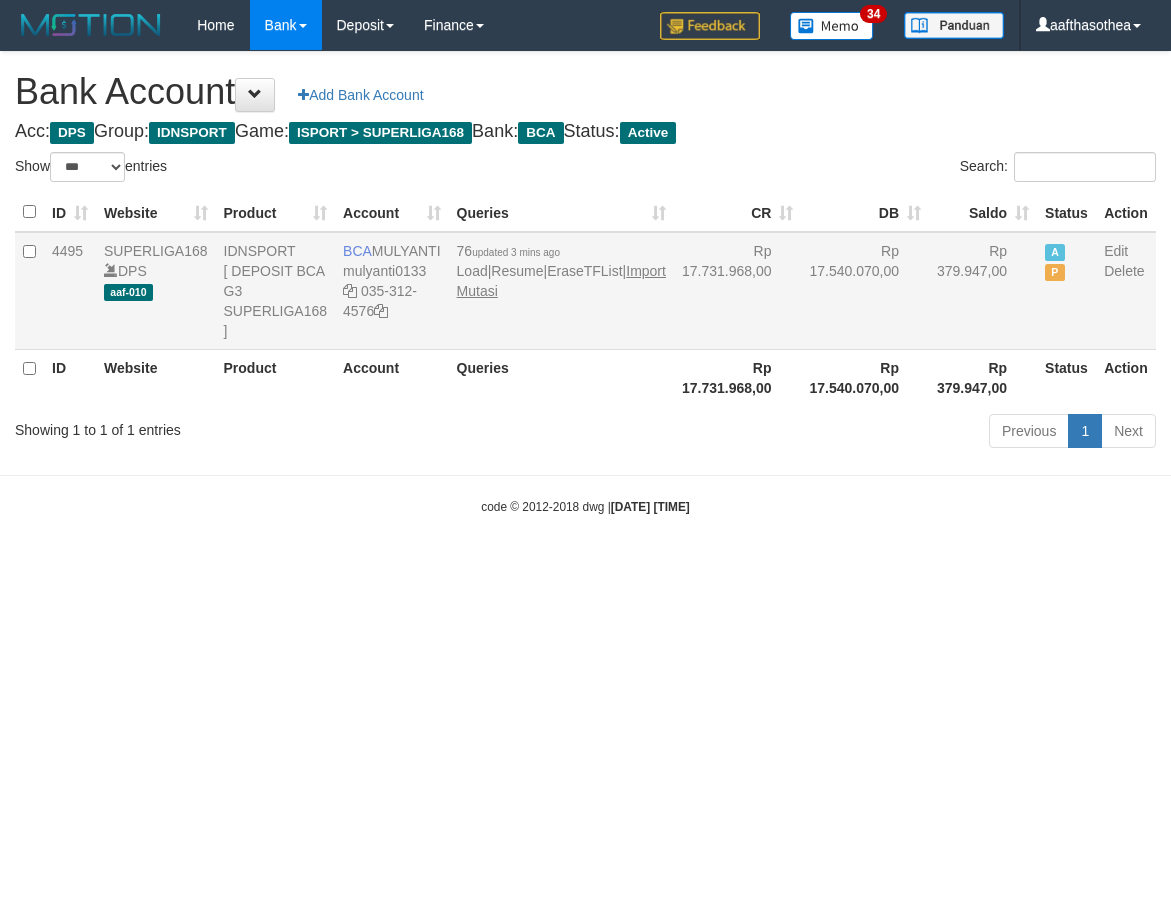 scroll, scrollTop: 0, scrollLeft: 0, axis: both 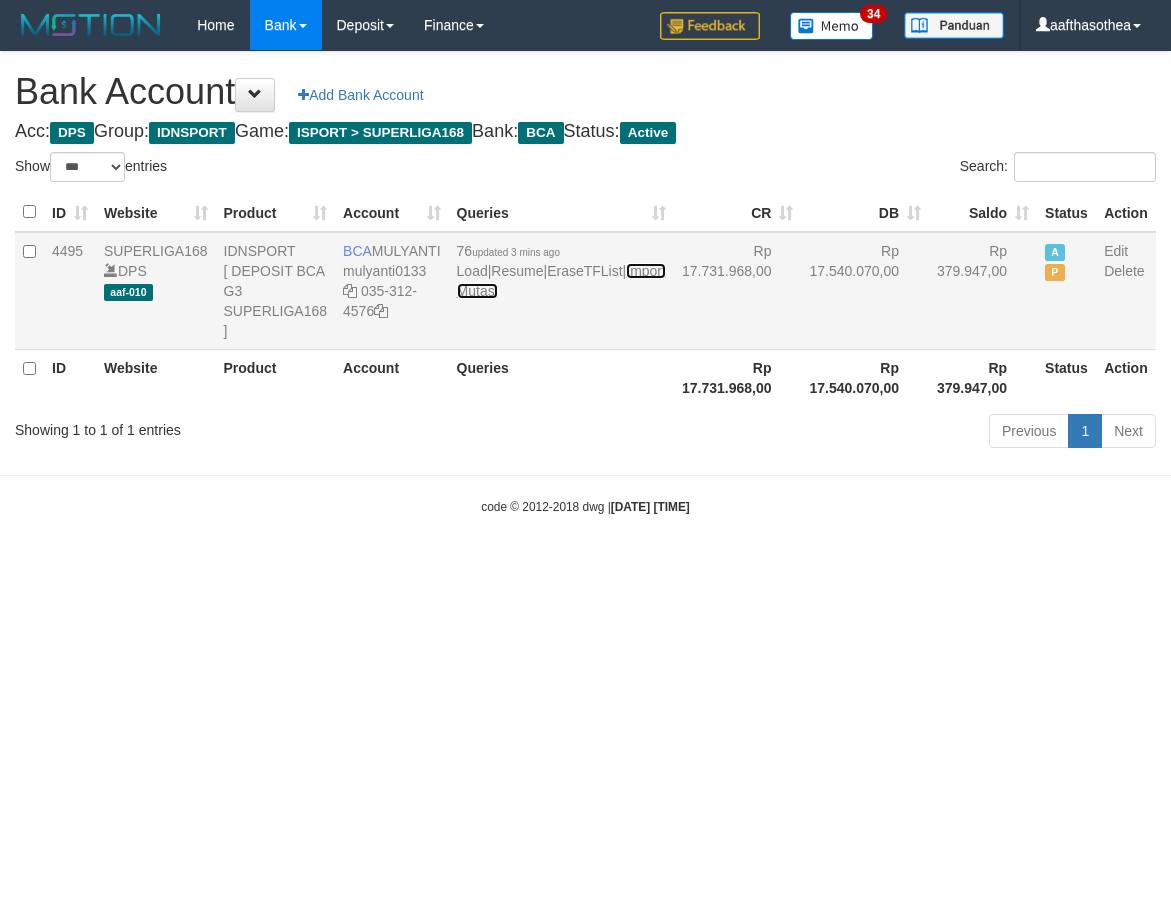 click on "Import Mutasi" at bounding box center (561, 281) 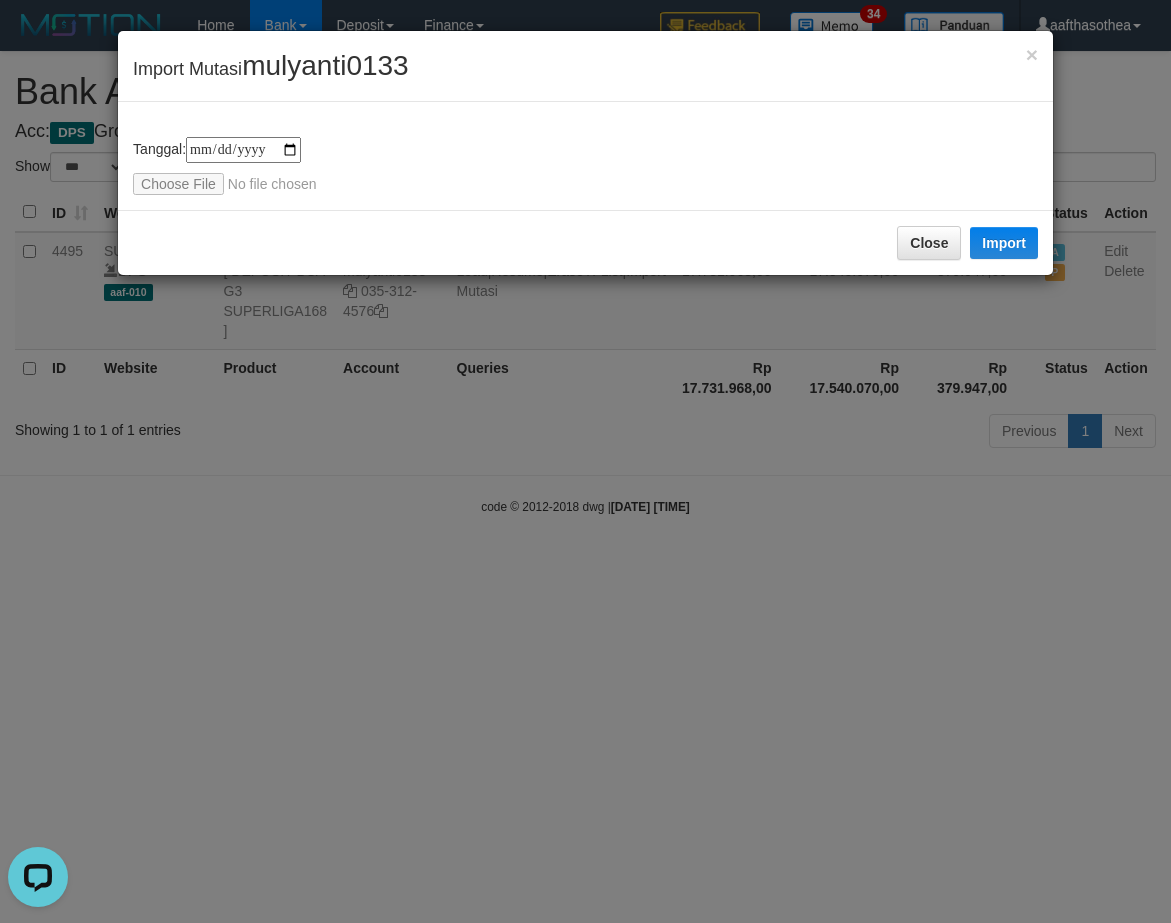 scroll, scrollTop: 0, scrollLeft: 0, axis: both 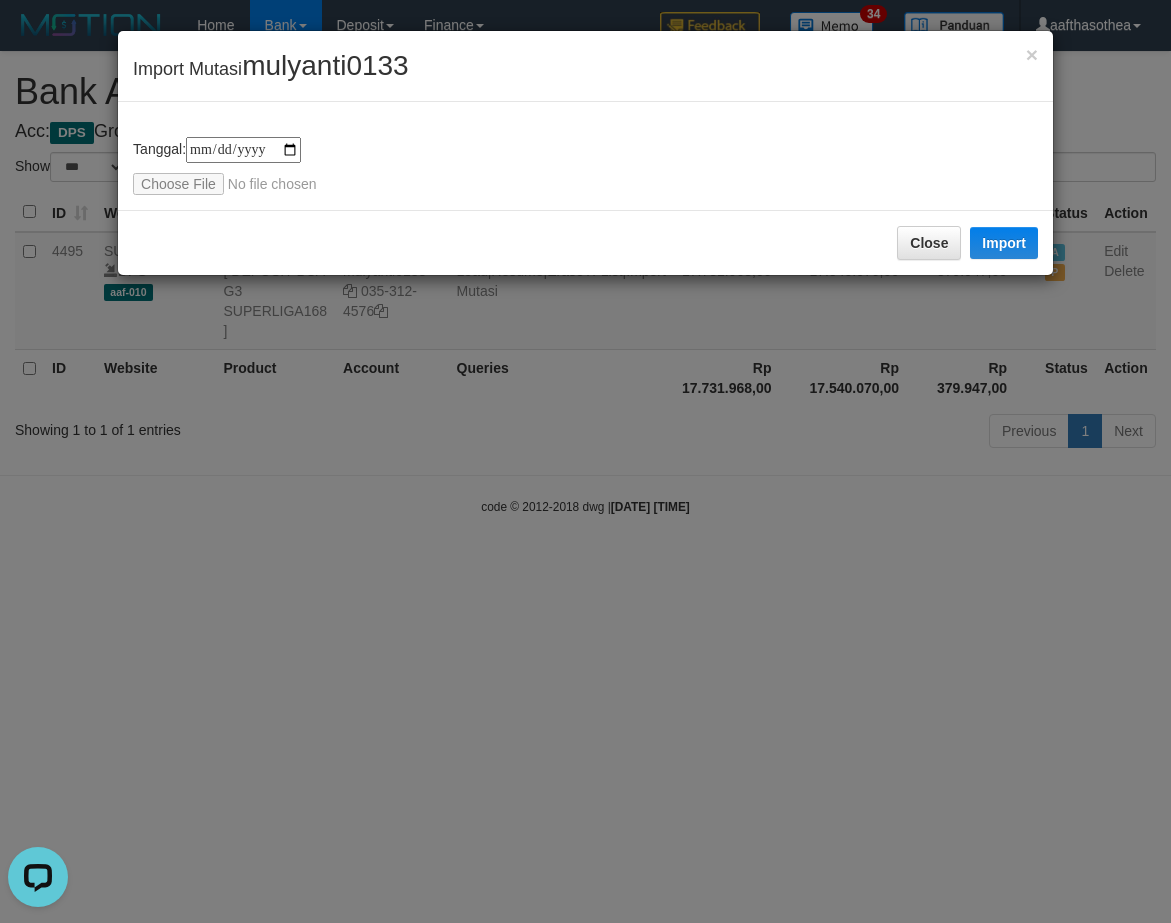 type on "**********" 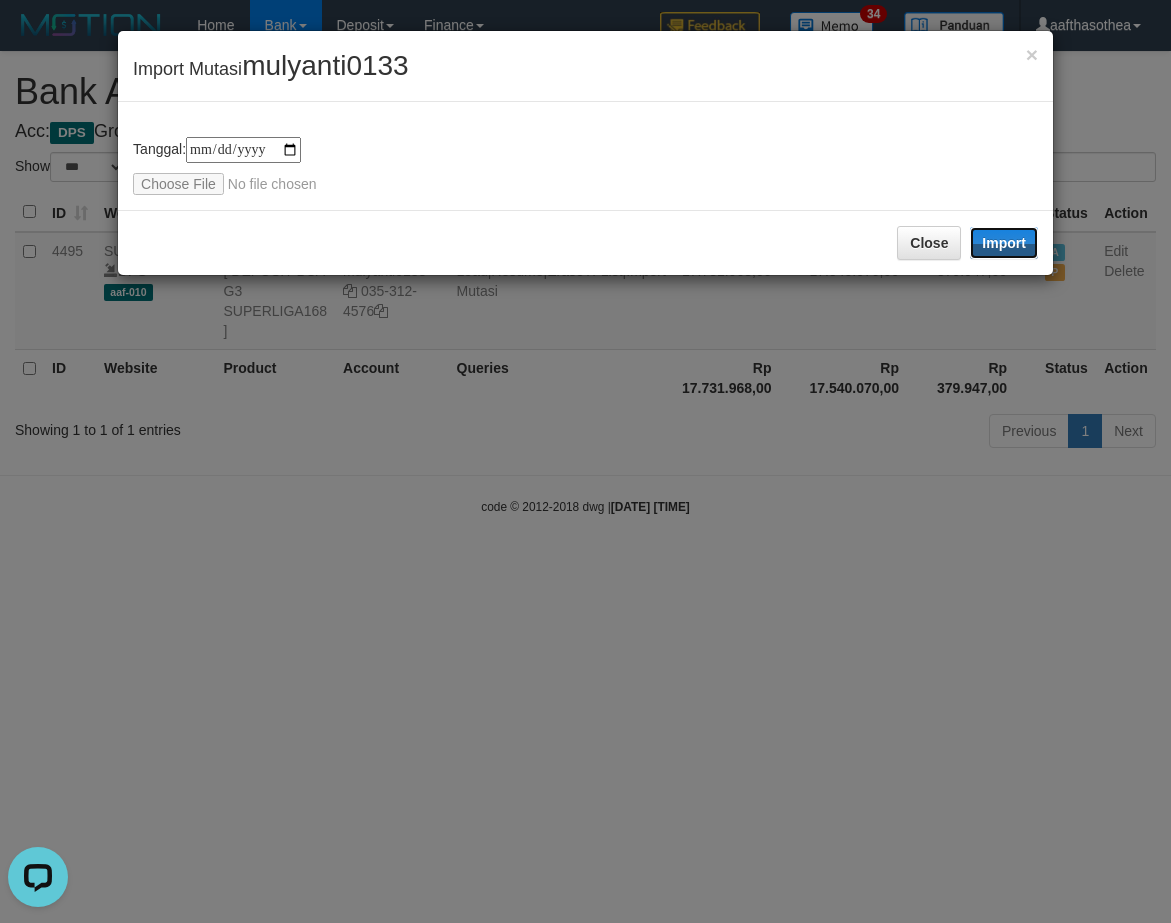 drag, startPoint x: 1019, startPoint y: 246, endPoint x: 583, endPoint y: 535, distance: 523.0841 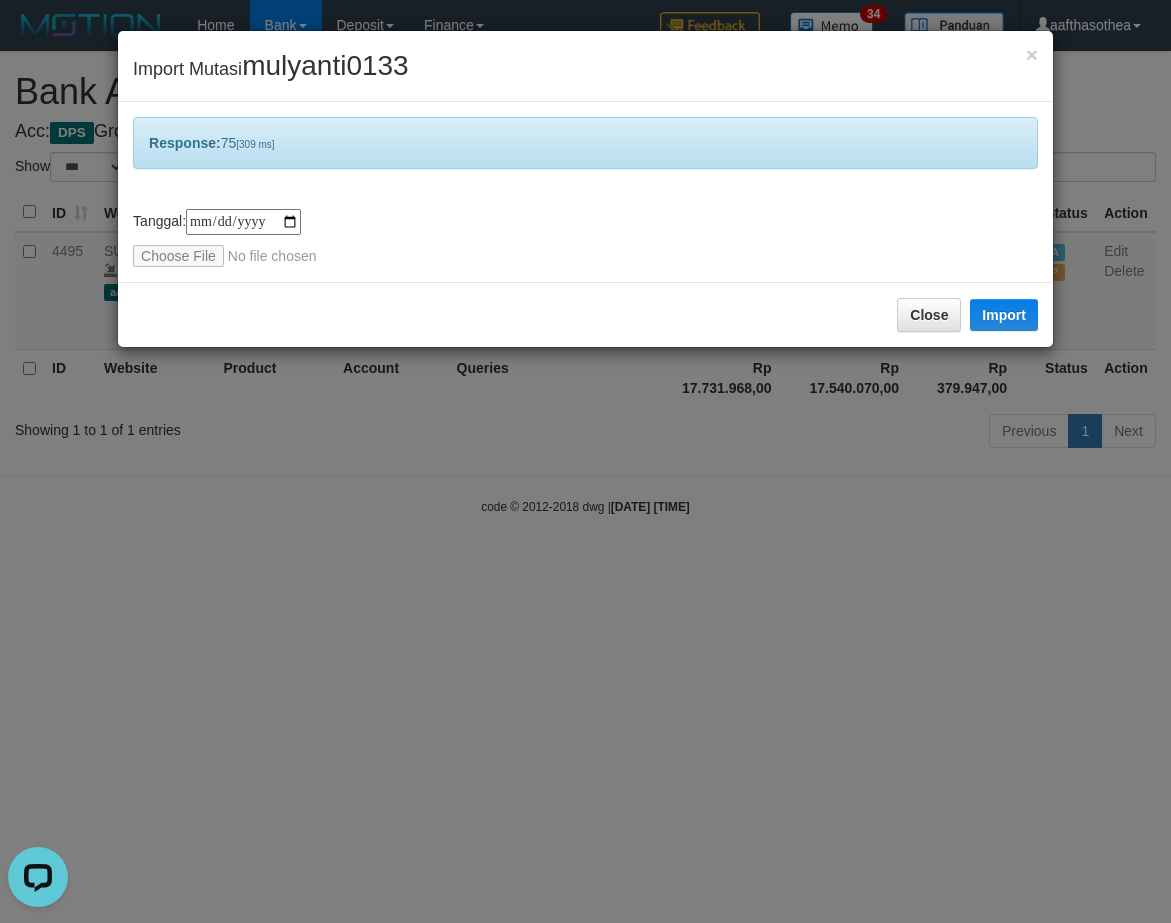 click on "**********" at bounding box center (585, 461) 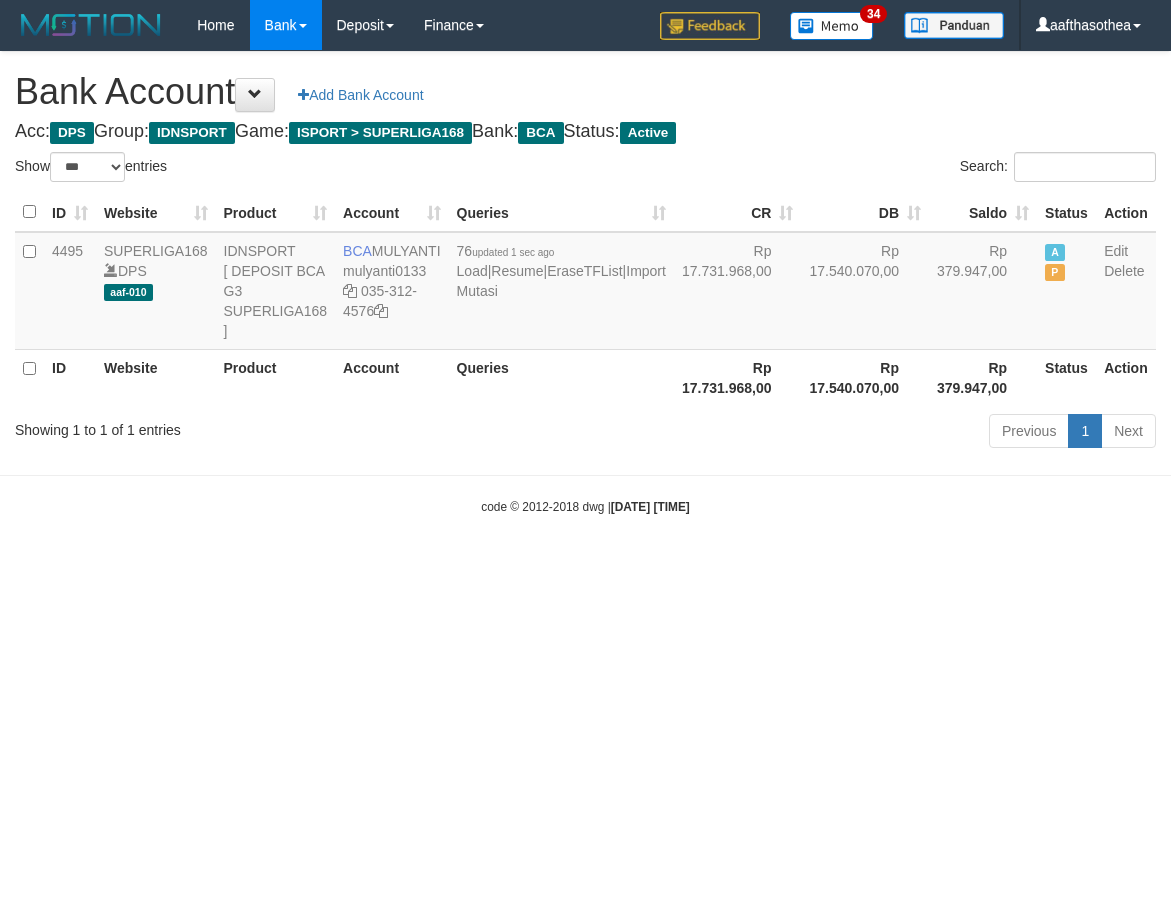 select on "***" 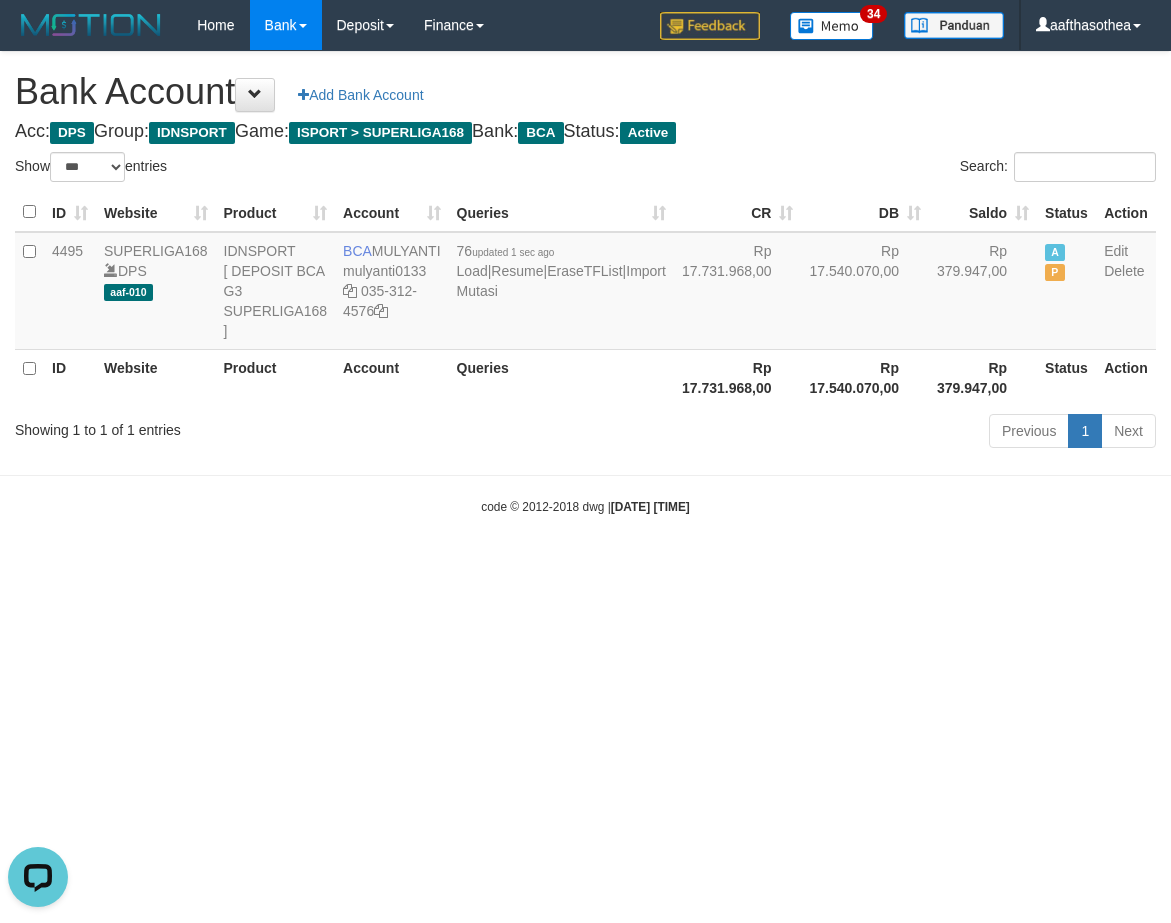 scroll, scrollTop: 0, scrollLeft: 0, axis: both 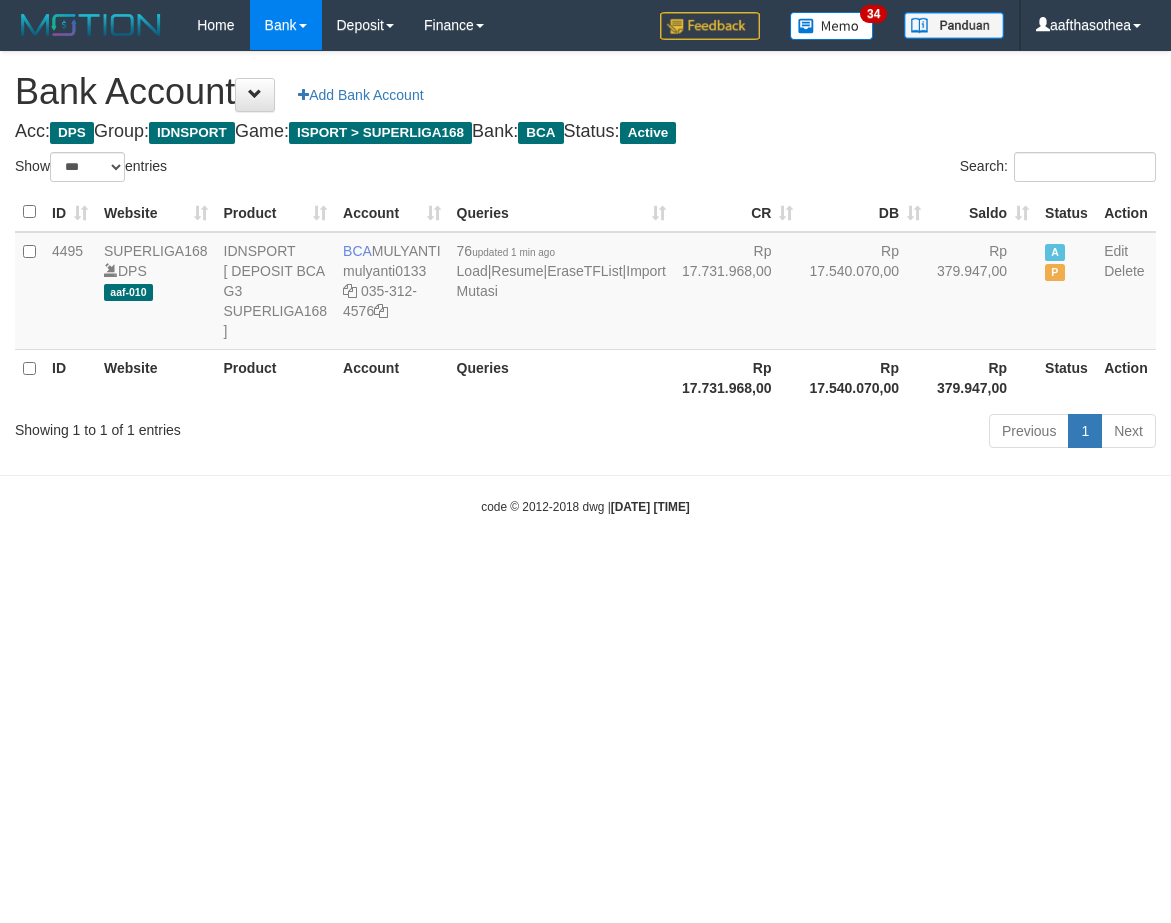 select on "***" 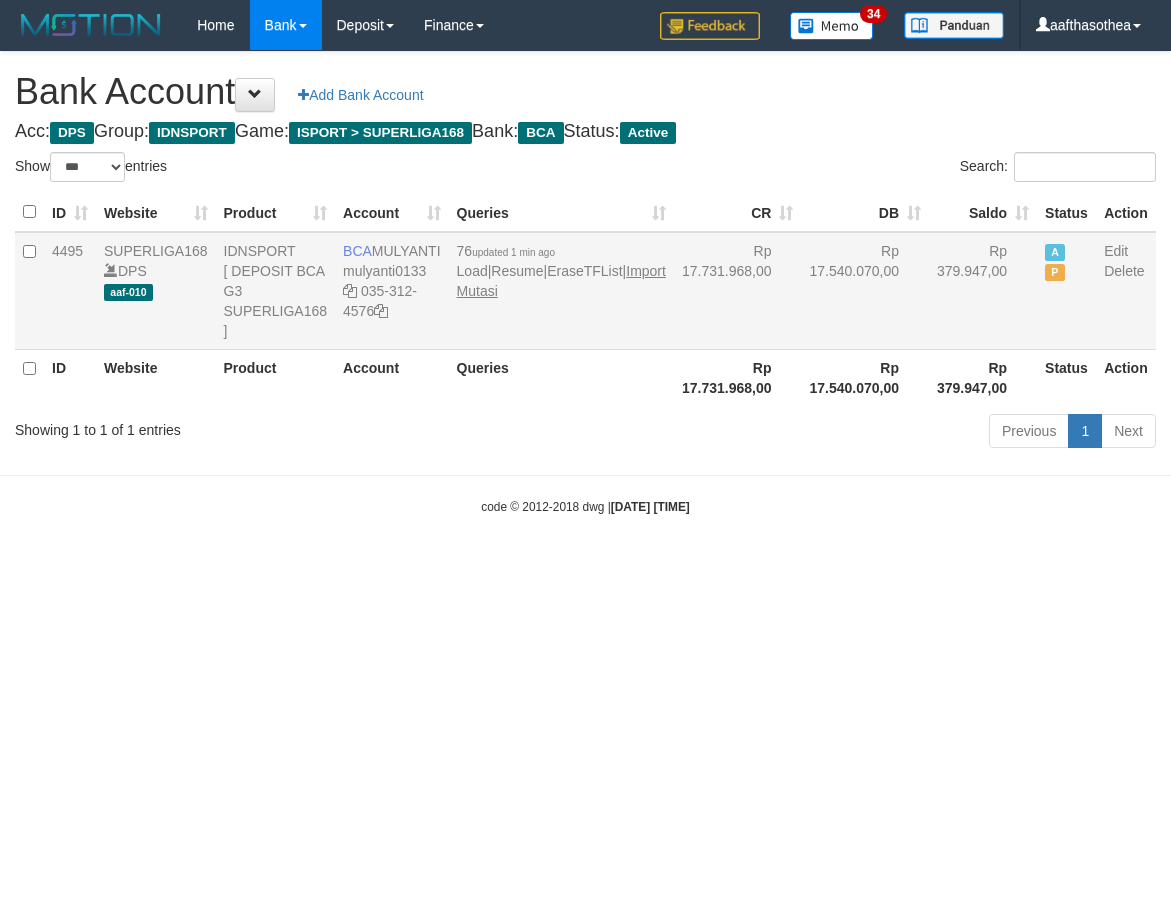 scroll, scrollTop: 0, scrollLeft: 0, axis: both 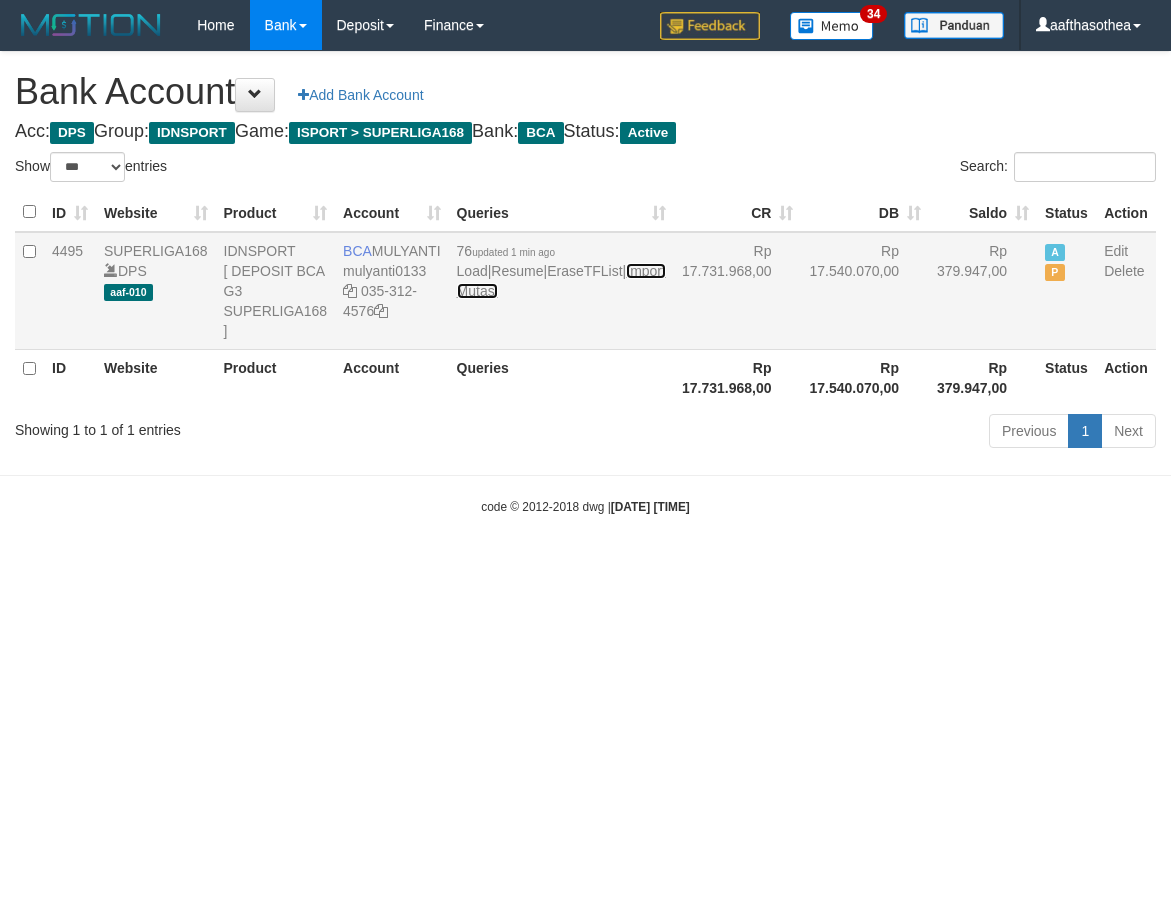 click on "Import Mutasi" at bounding box center (561, 281) 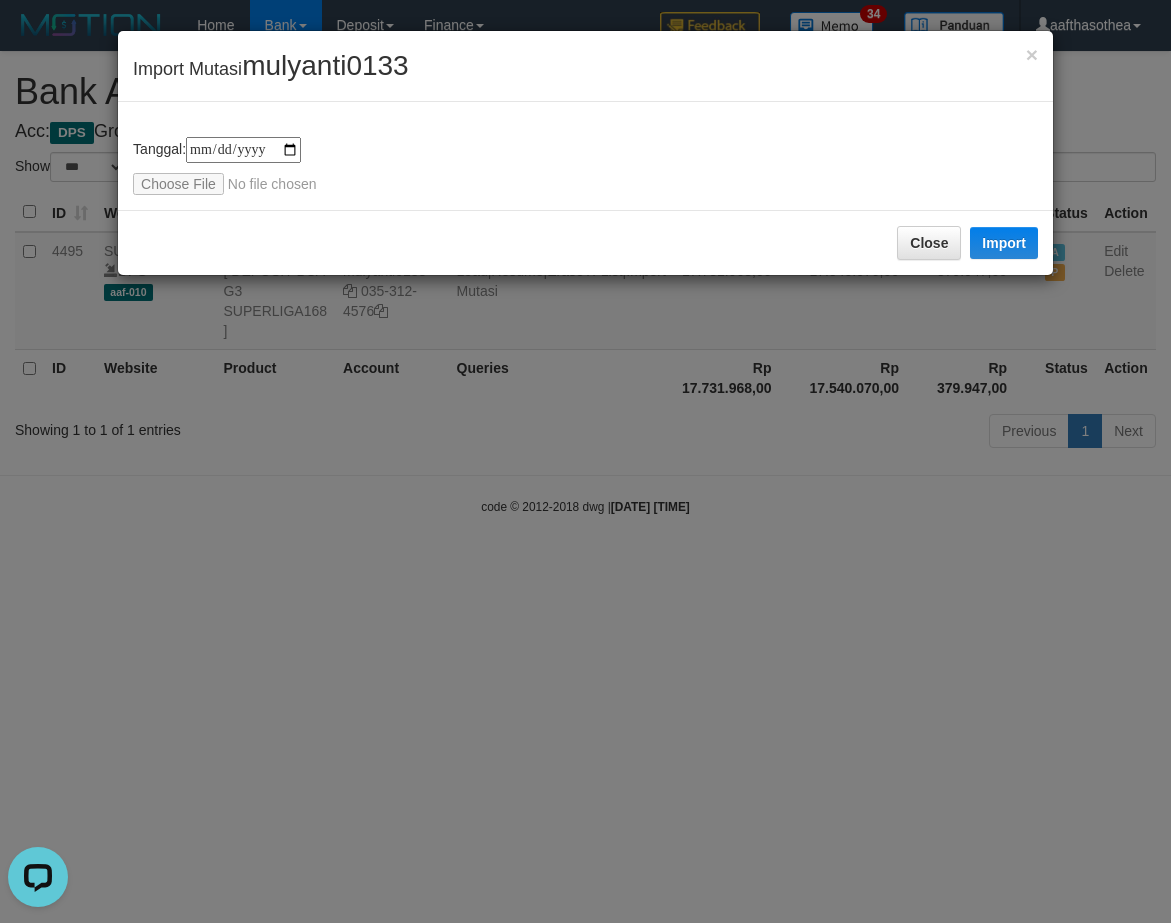 scroll, scrollTop: 0, scrollLeft: 0, axis: both 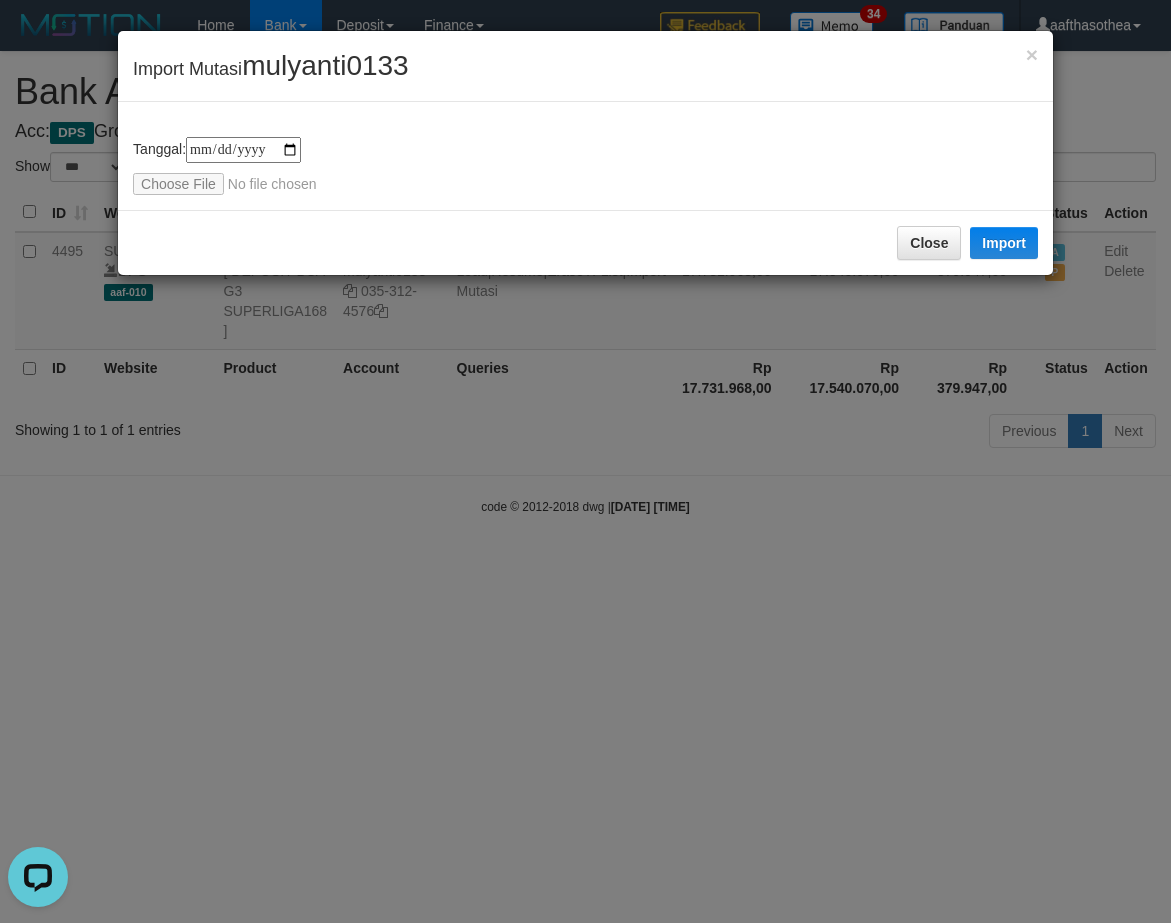 type on "**********" 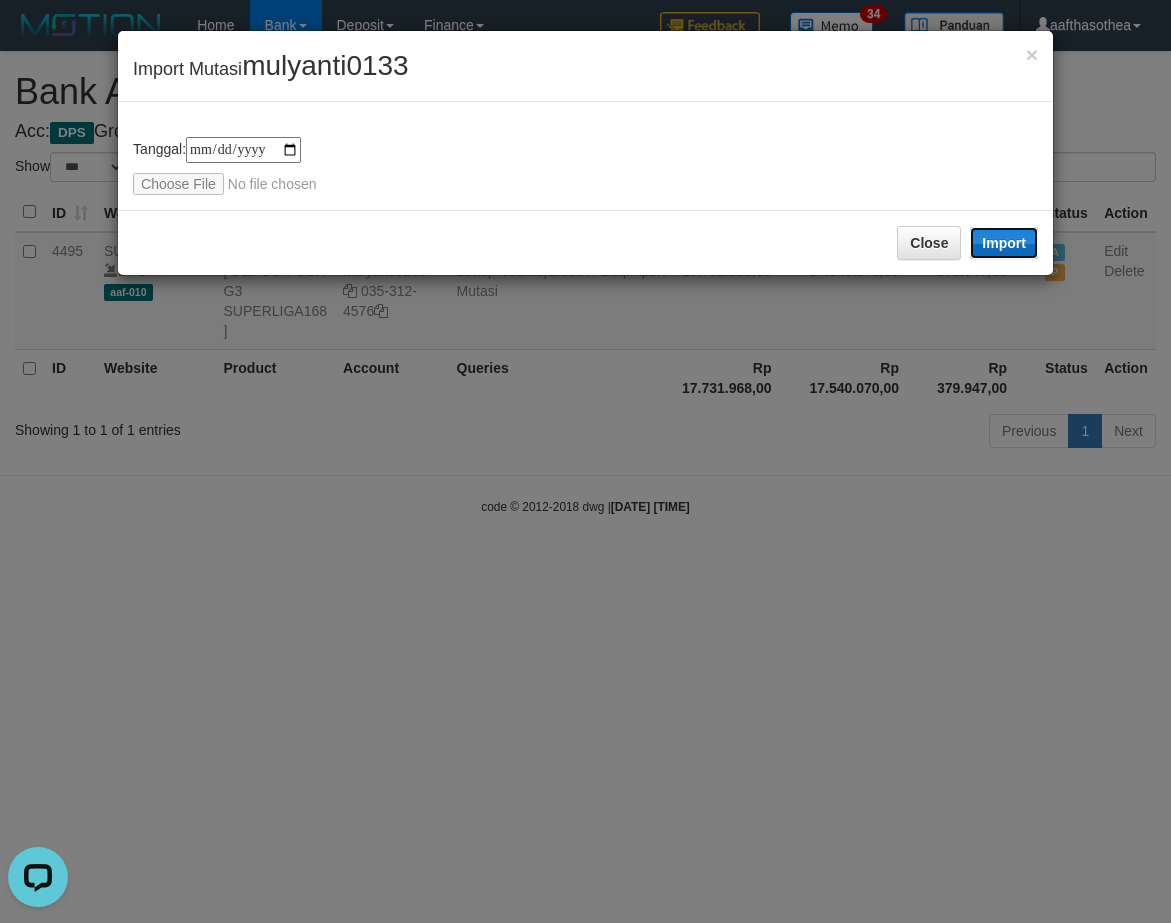 click on "Import" at bounding box center [1004, 243] 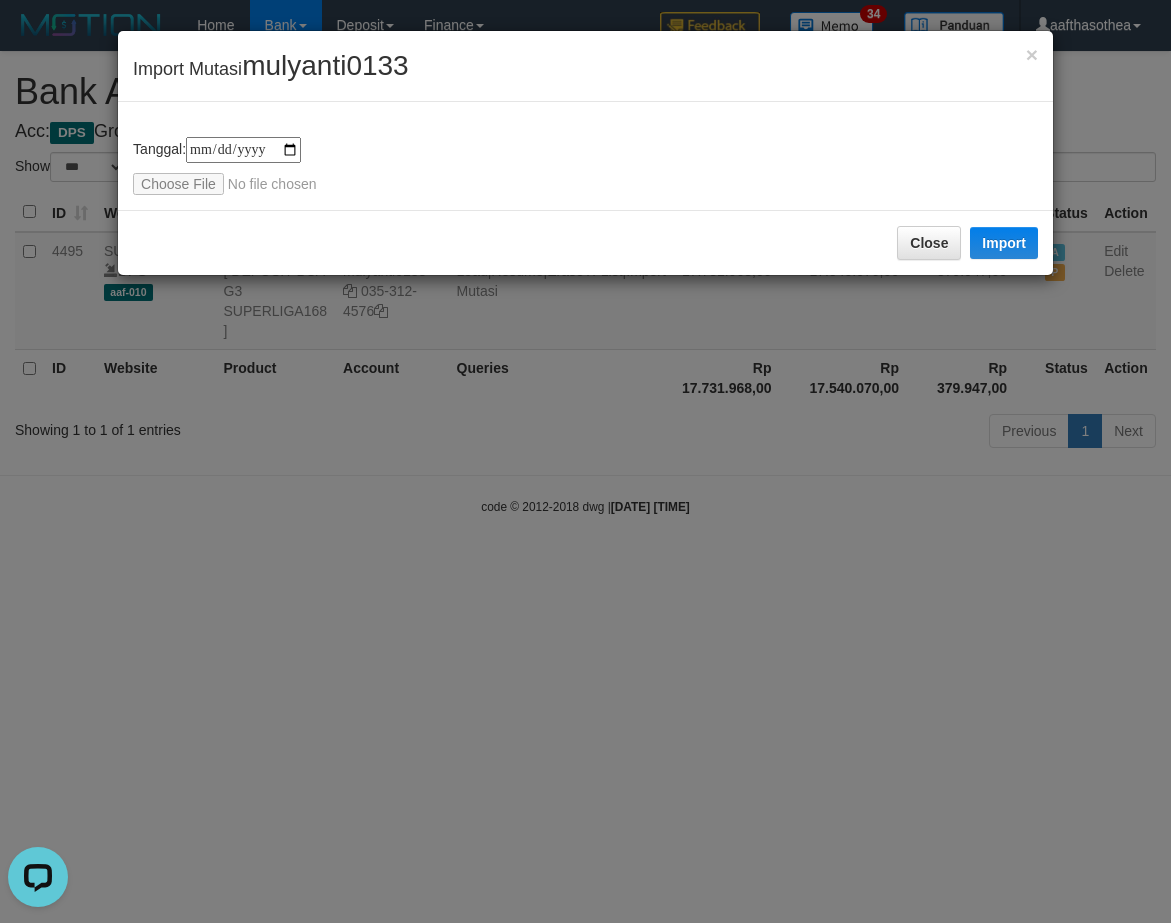 click on "**********" at bounding box center [585, 461] 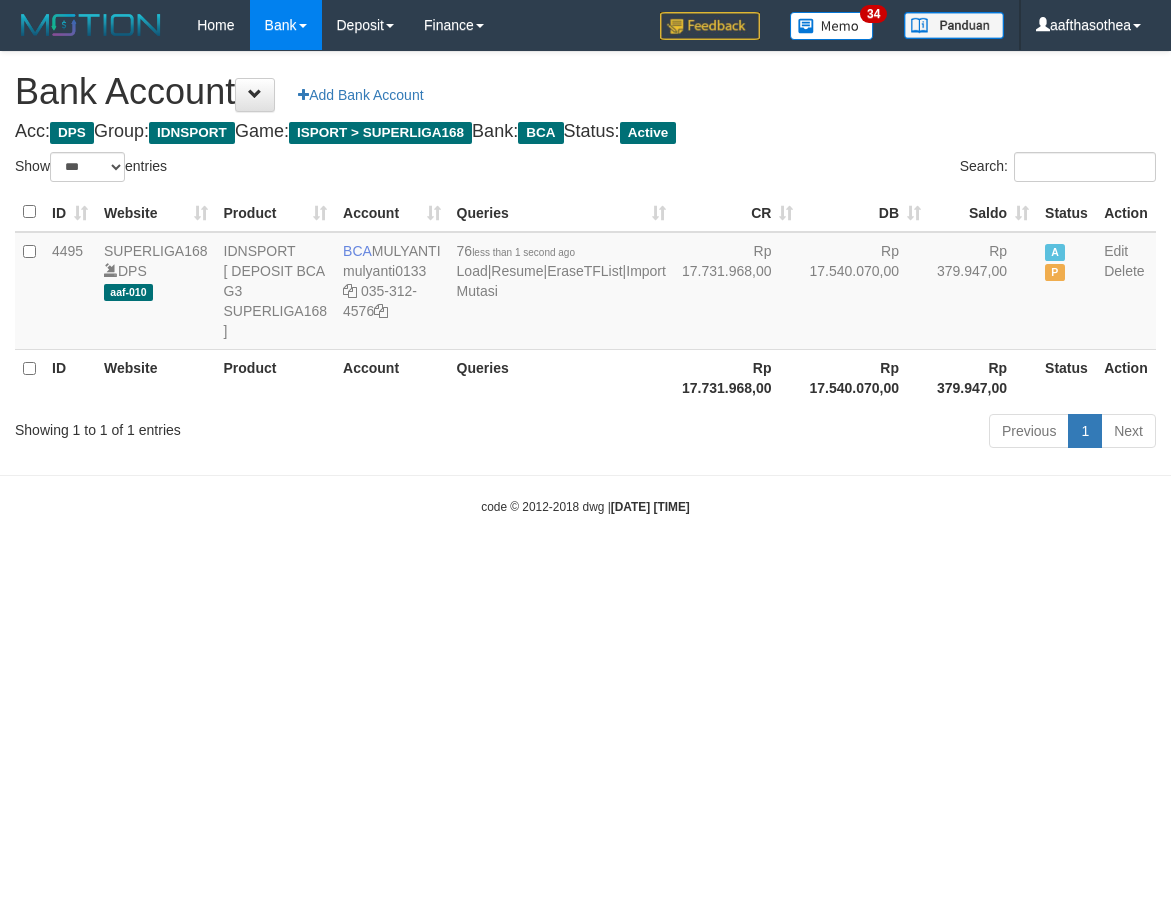select on "***" 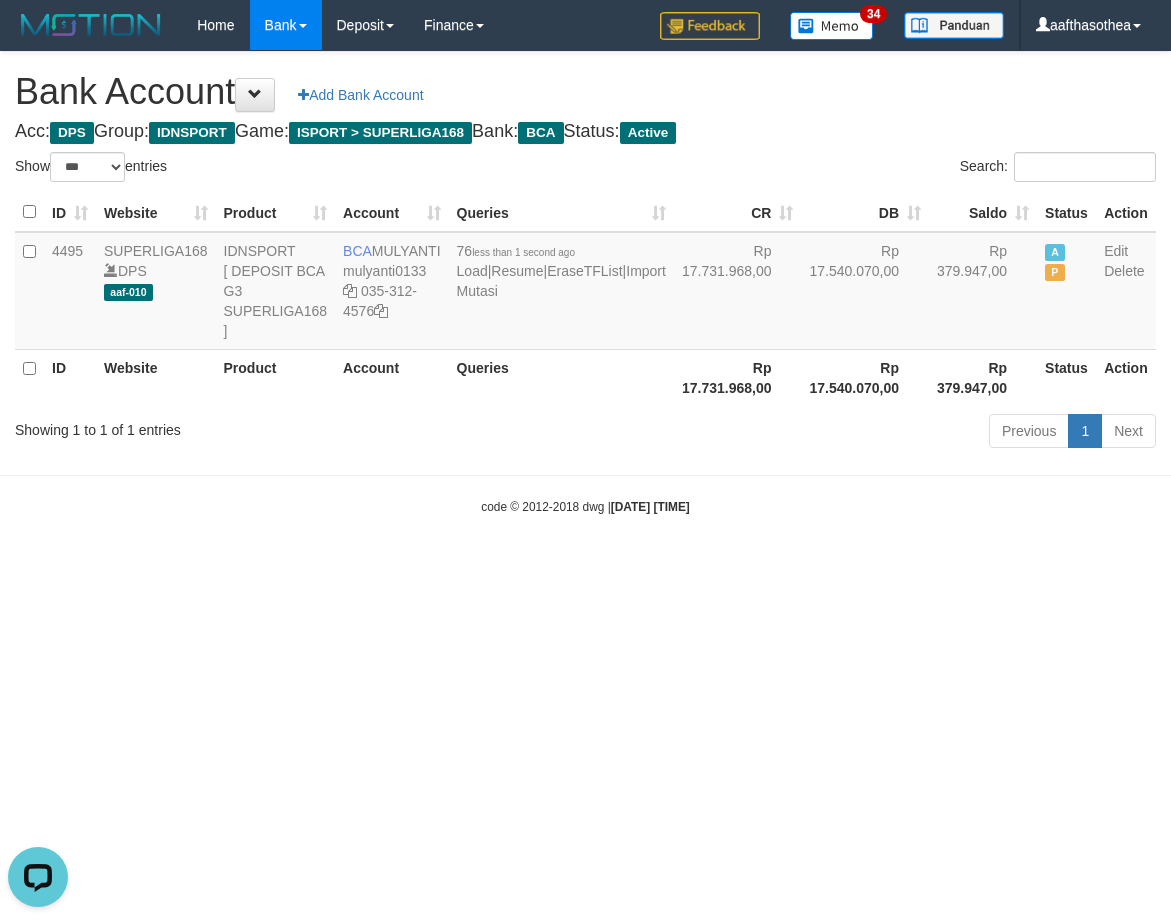 scroll, scrollTop: 0, scrollLeft: 0, axis: both 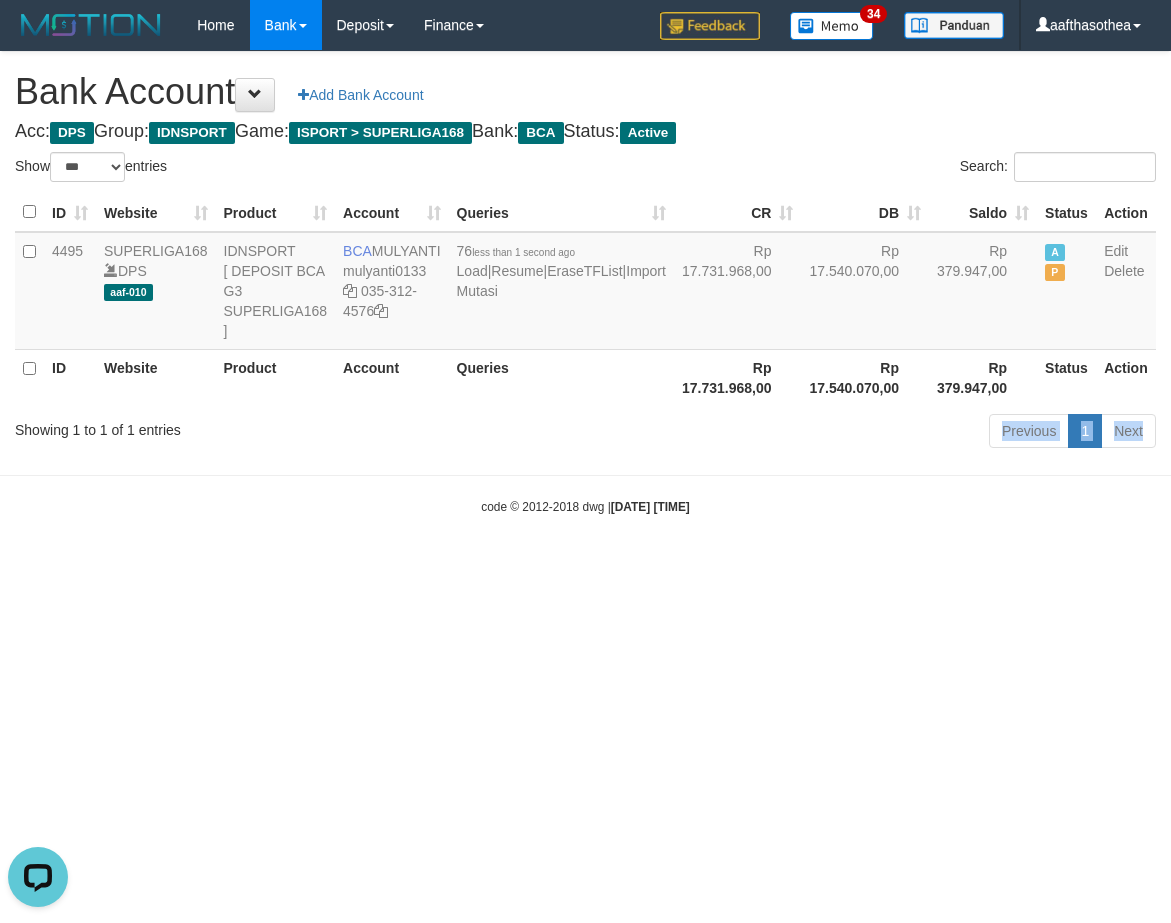 drag, startPoint x: 246, startPoint y: 475, endPoint x: 269, endPoint y: 471, distance: 23.345236 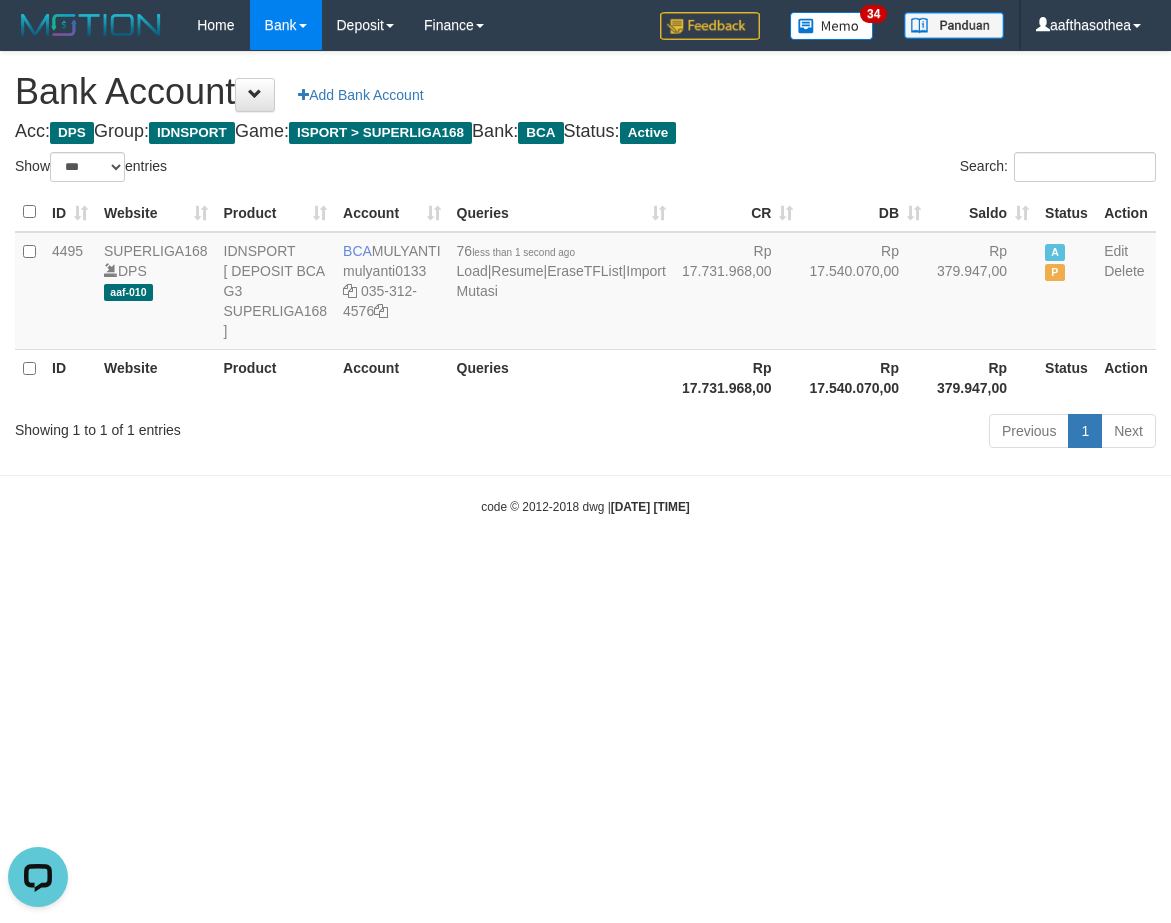 click on "Toggle navigation
Home
Bank
Account List
Load
By Website
Group
[ISPORT]													SUPERLIGA168
By Load Group (DPS)
34" at bounding box center [585, 283] 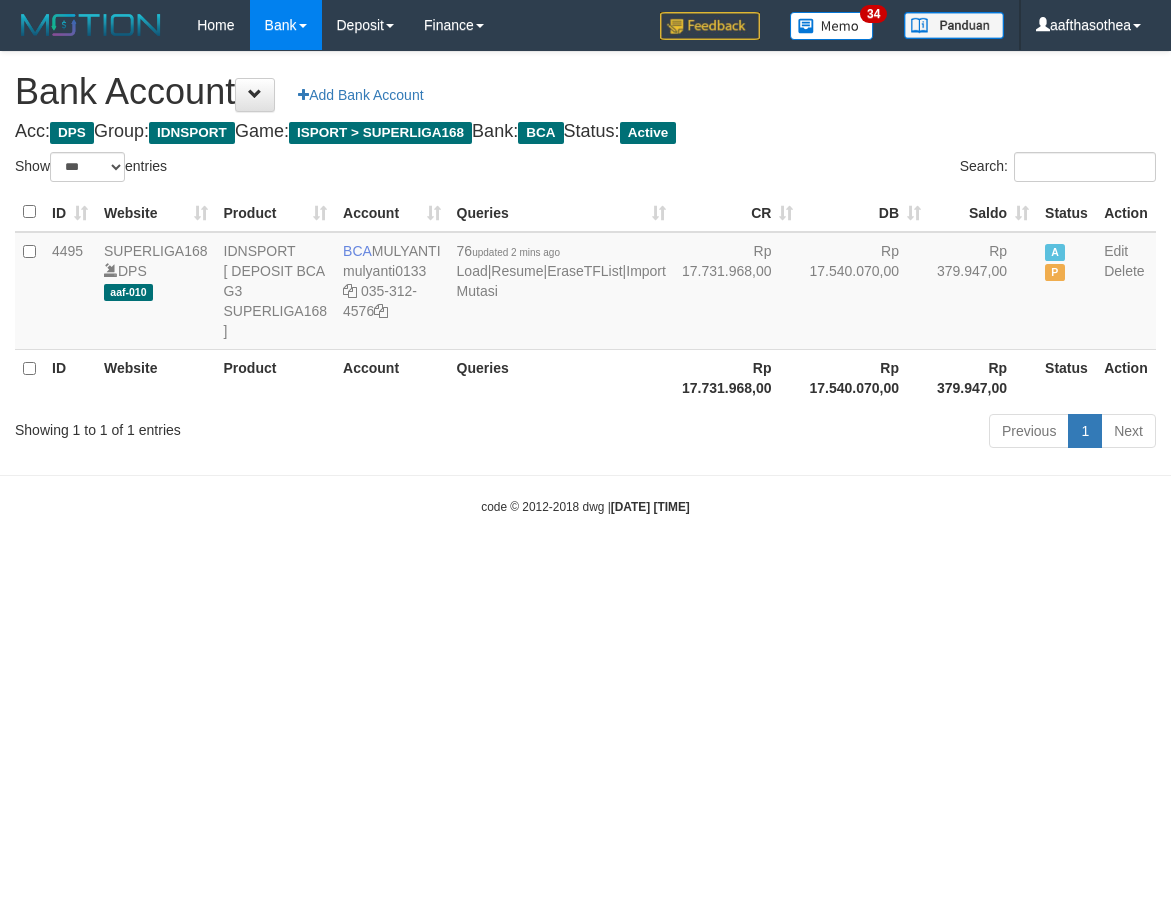 select on "***" 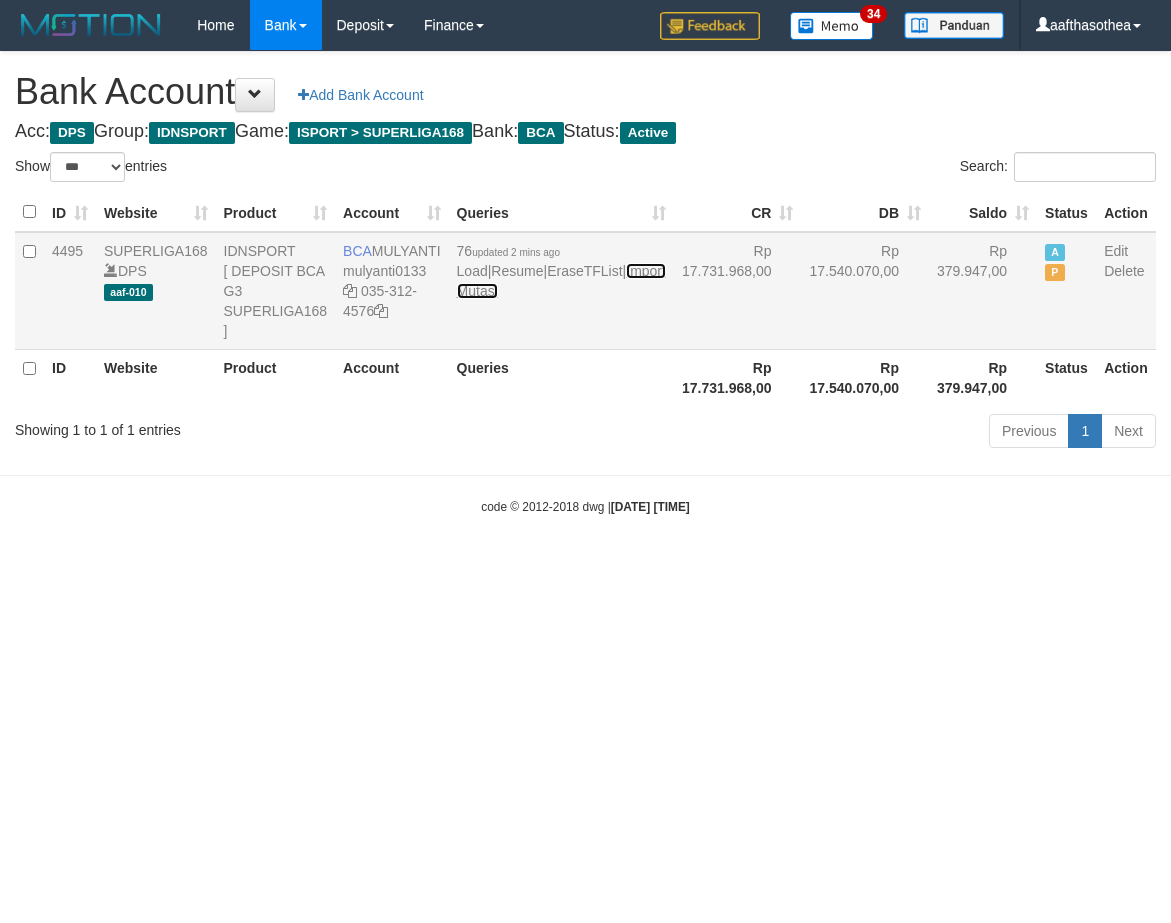 click on "Import Mutasi" at bounding box center (561, 281) 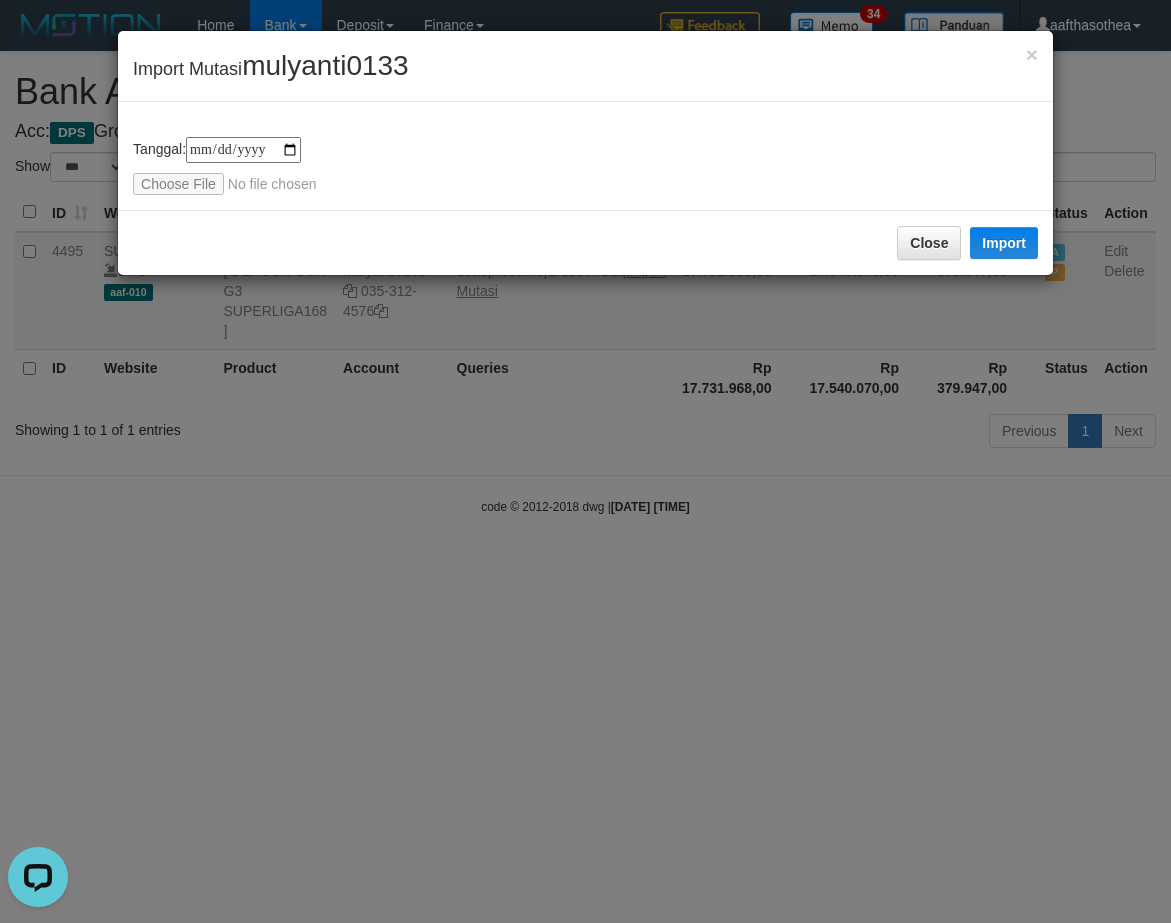 scroll, scrollTop: 0, scrollLeft: 0, axis: both 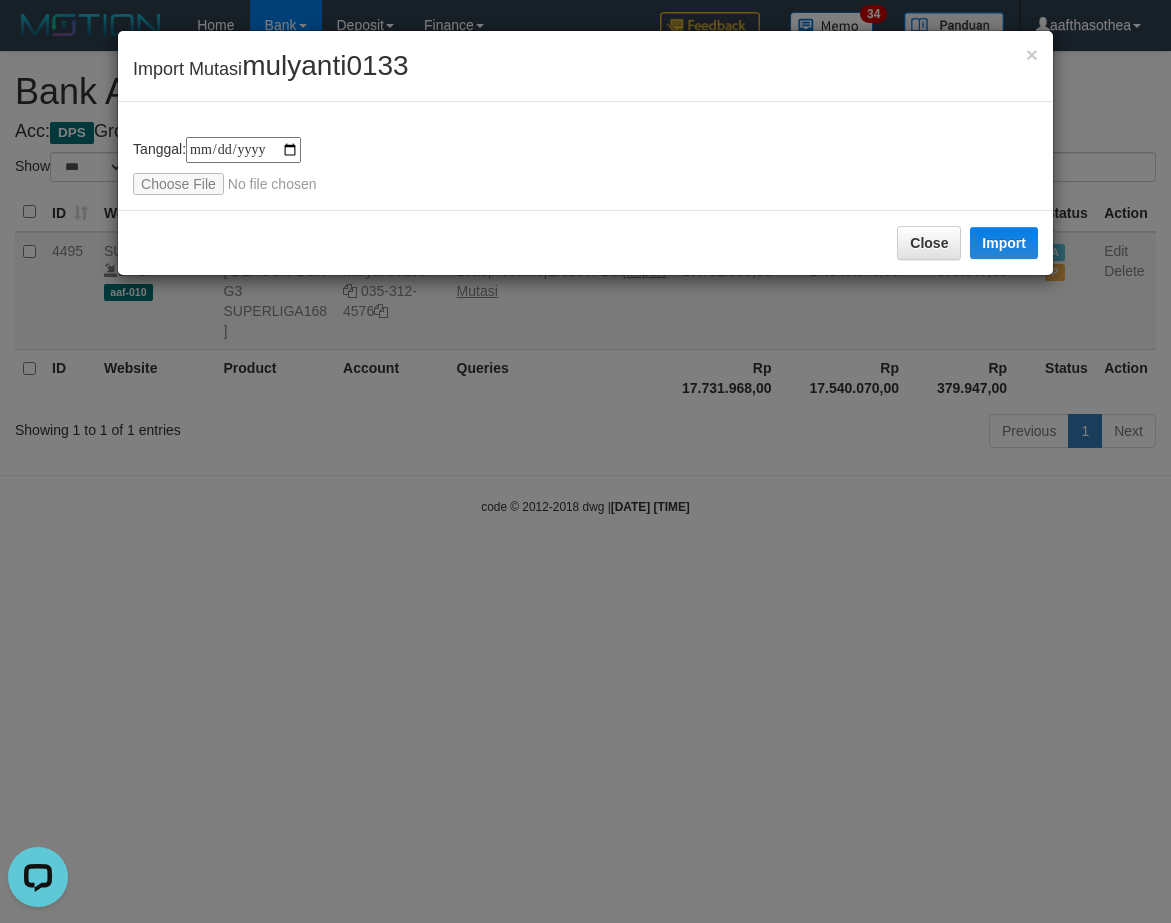 type on "**********" 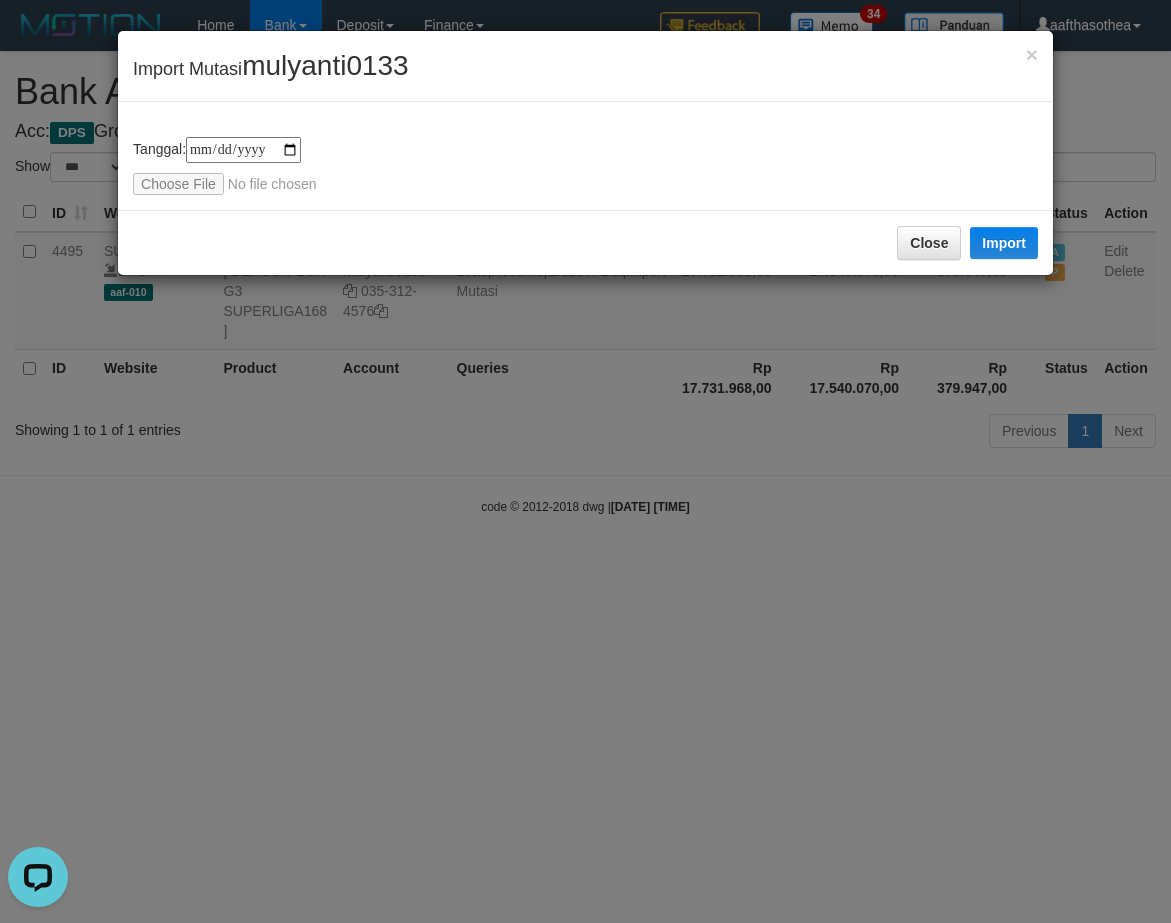 click on "**********" at bounding box center (585, 166) 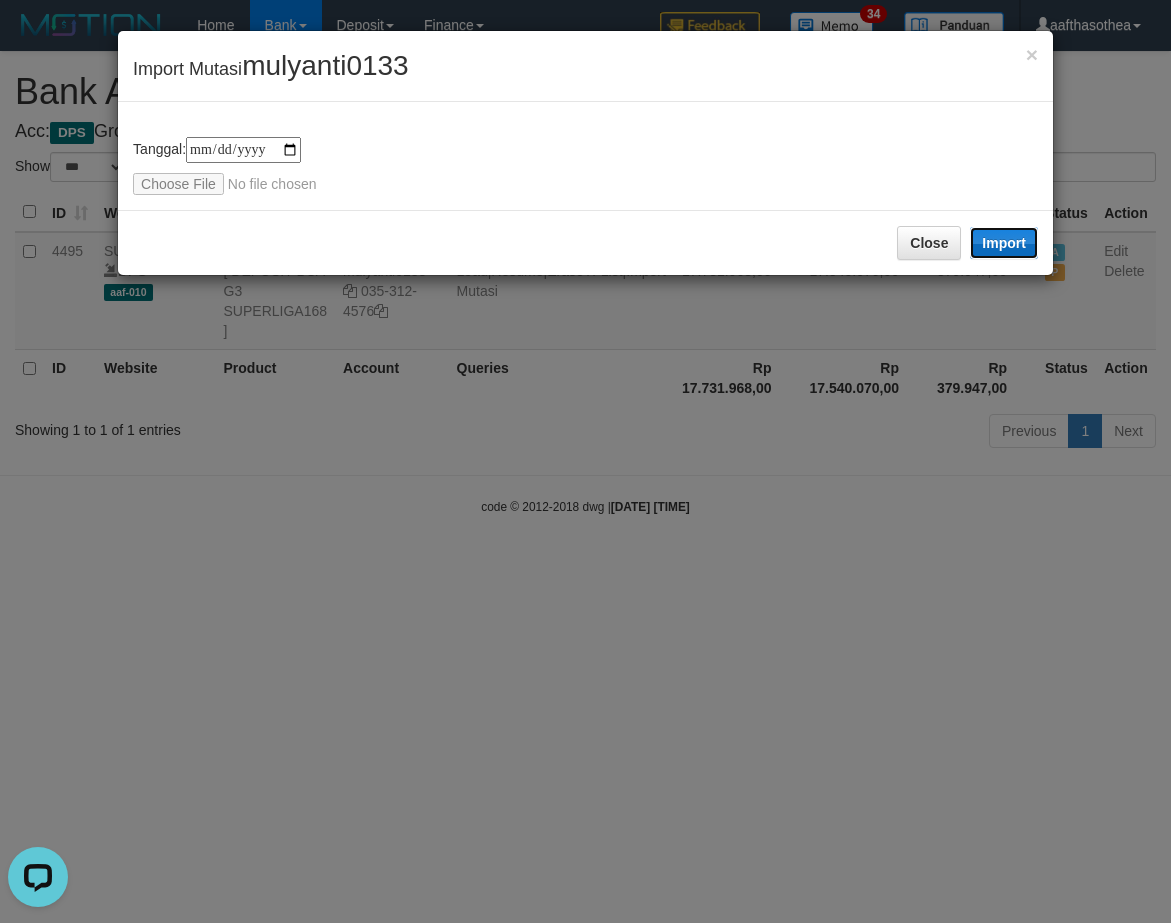 click on "Import" at bounding box center [1004, 243] 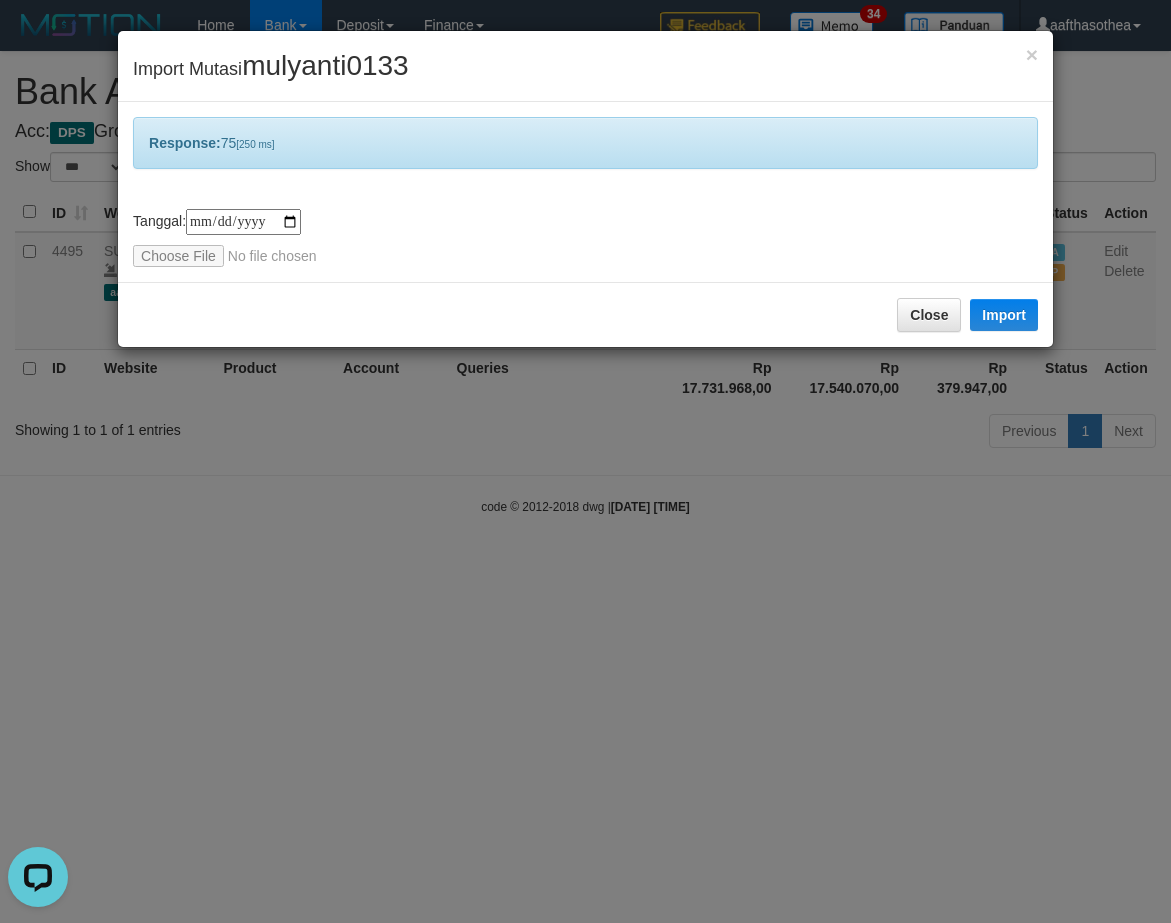 click on "**********" at bounding box center (585, 461) 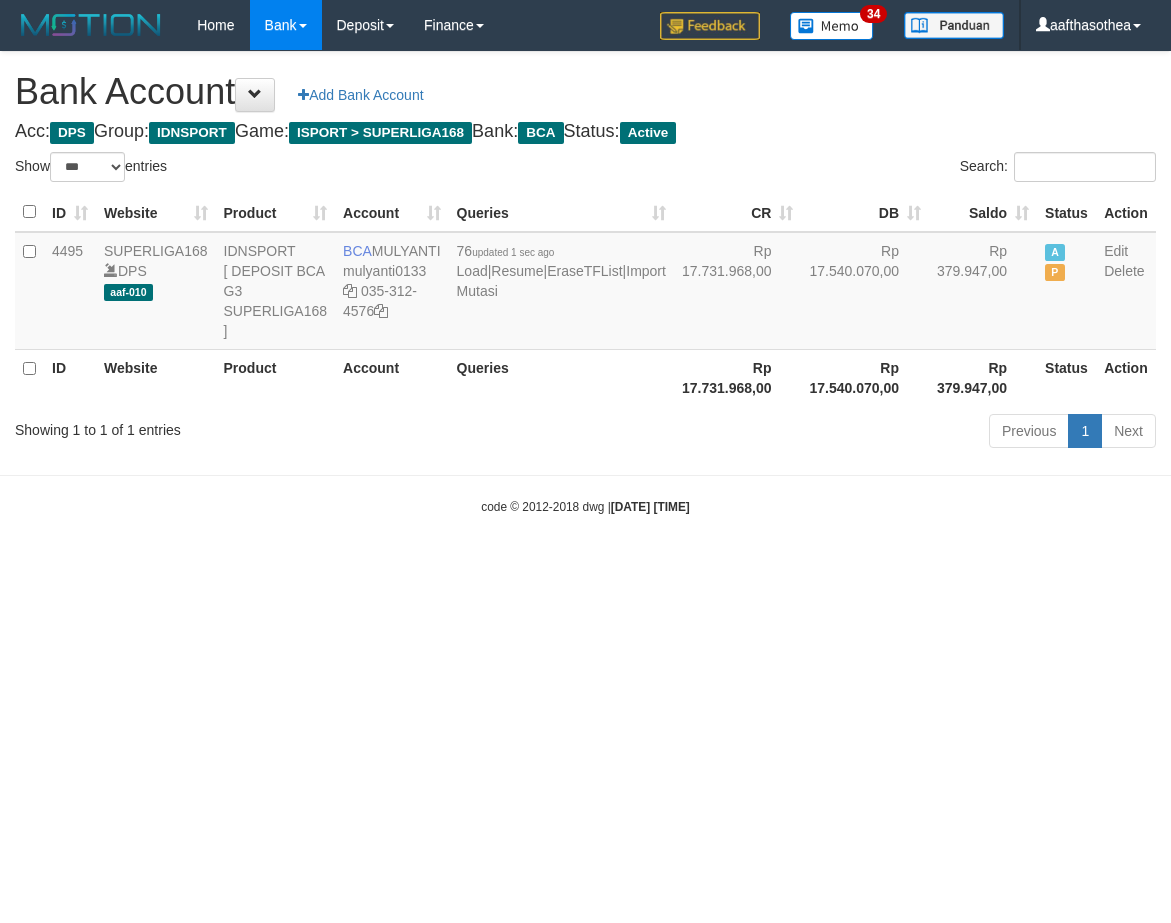select on "***" 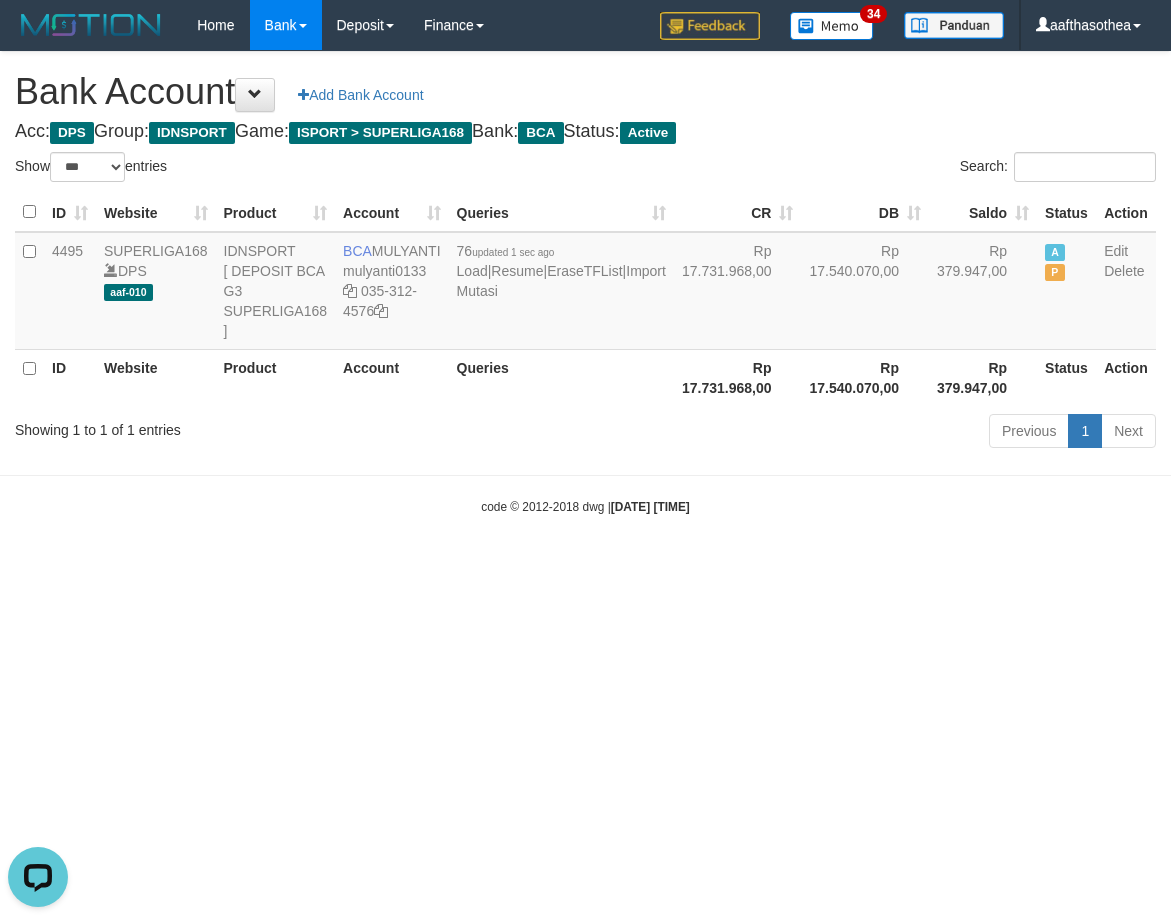 scroll, scrollTop: 0, scrollLeft: 0, axis: both 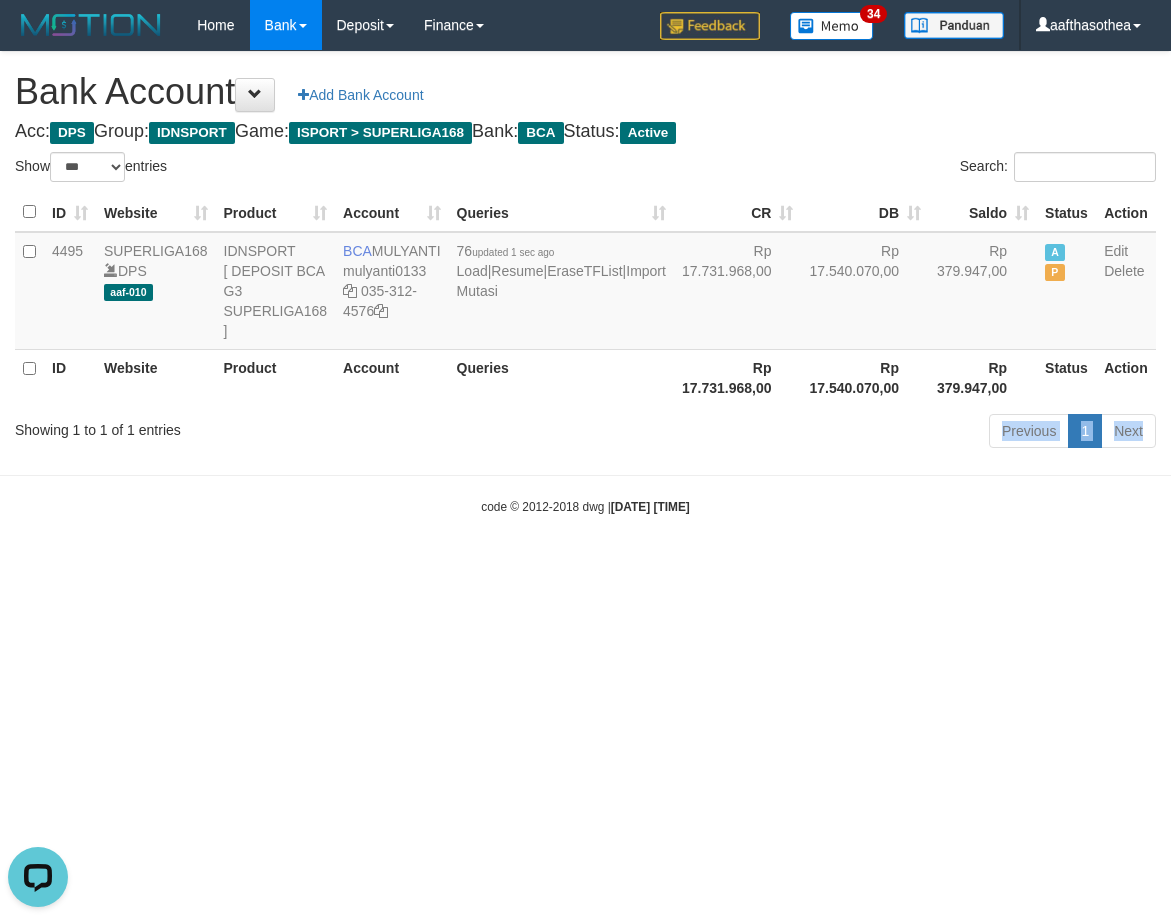 click on "Previous 1 Next" at bounding box center (829, 433) 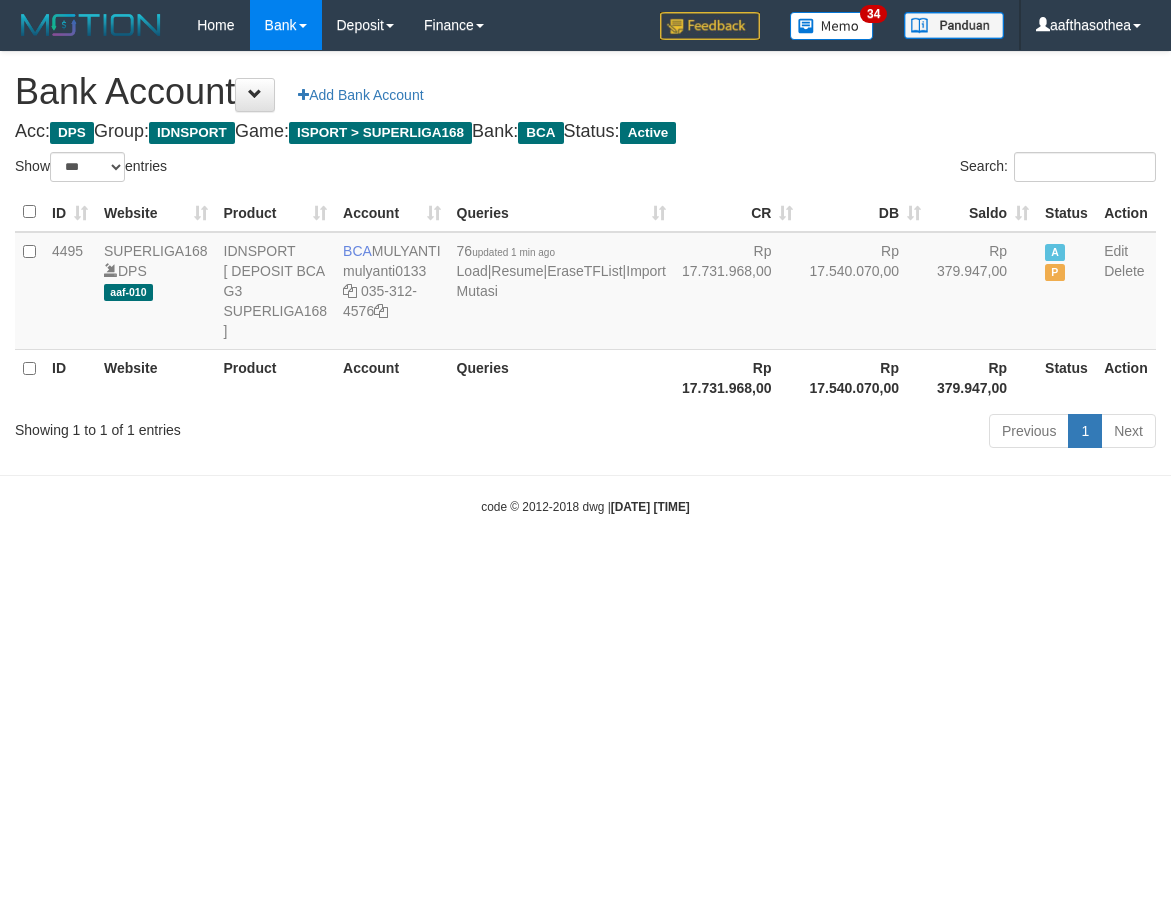 select on "***" 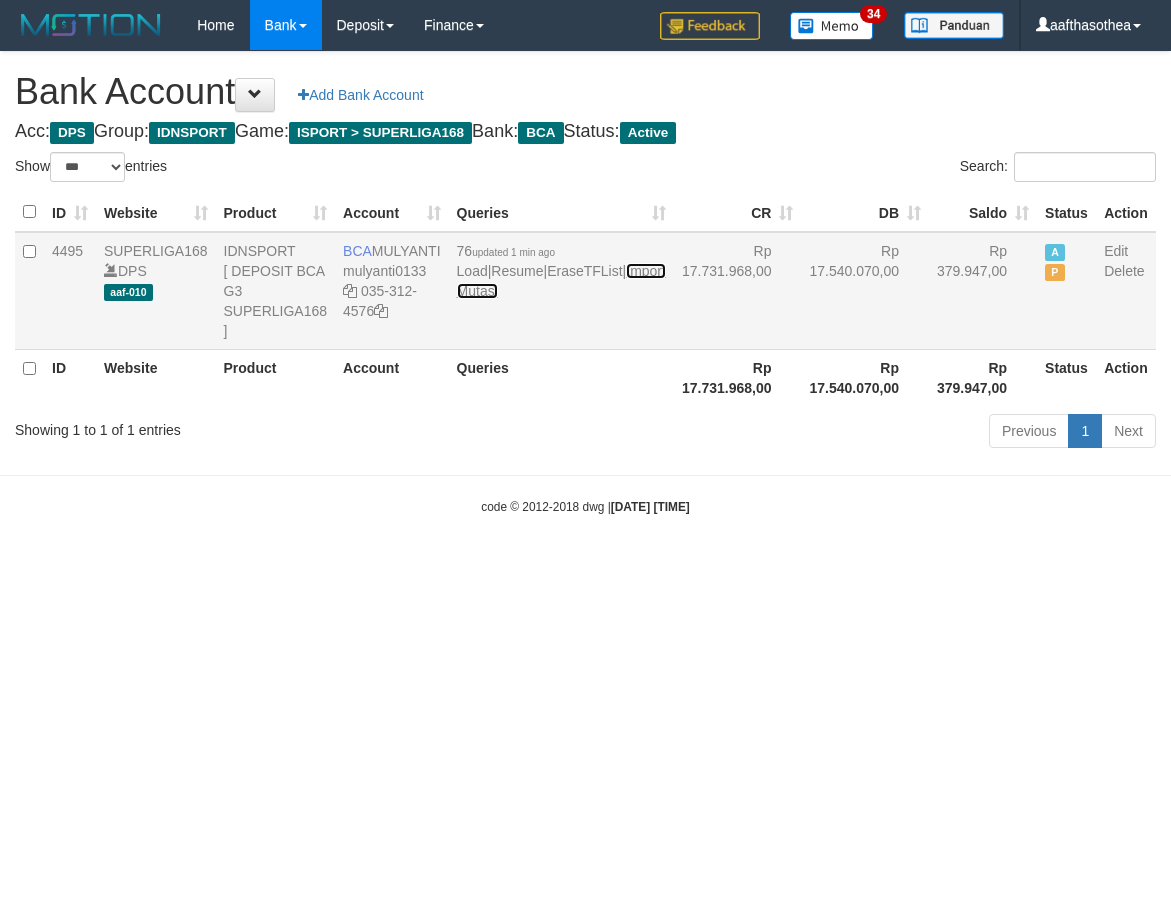 click on "Import Mutasi" at bounding box center [561, 281] 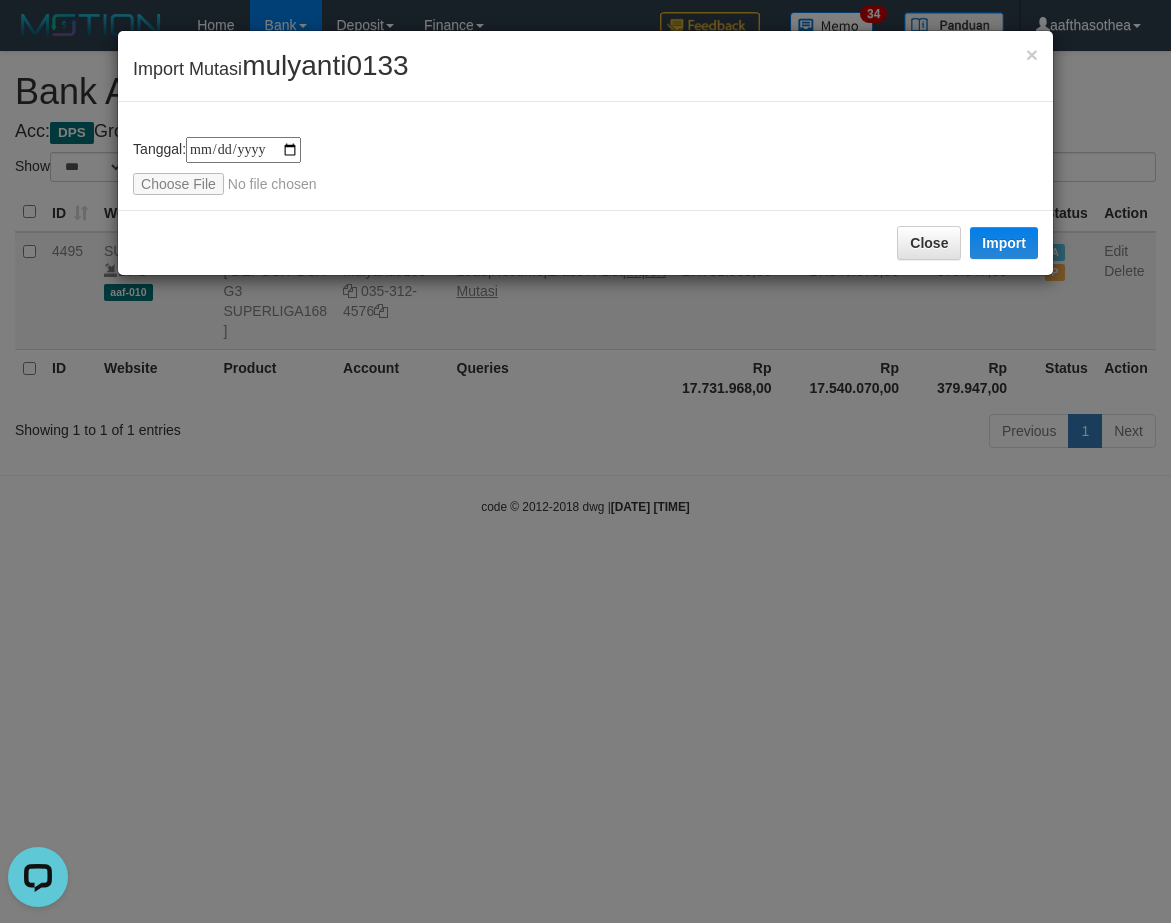 scroll, scrollTop: 0, scrollLeft: 0, axis: both 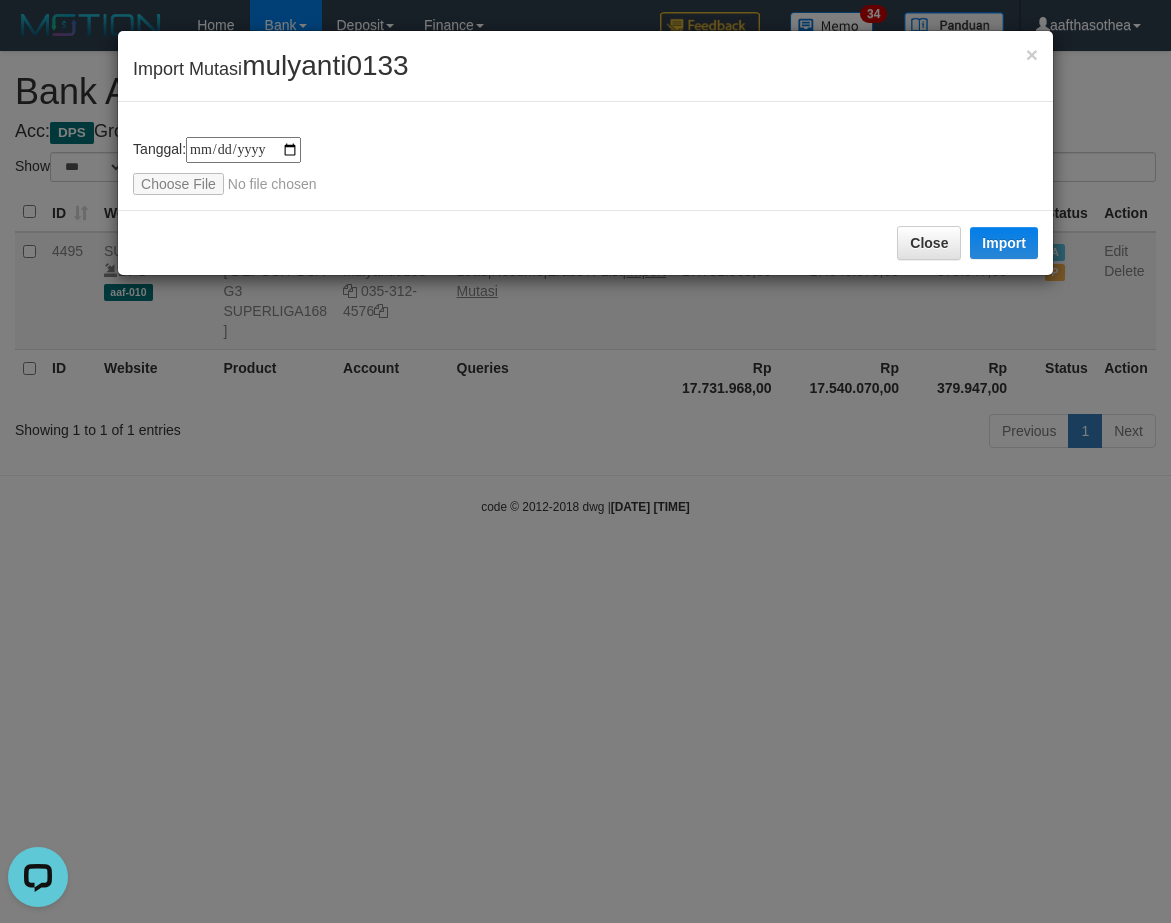 type on "**********" 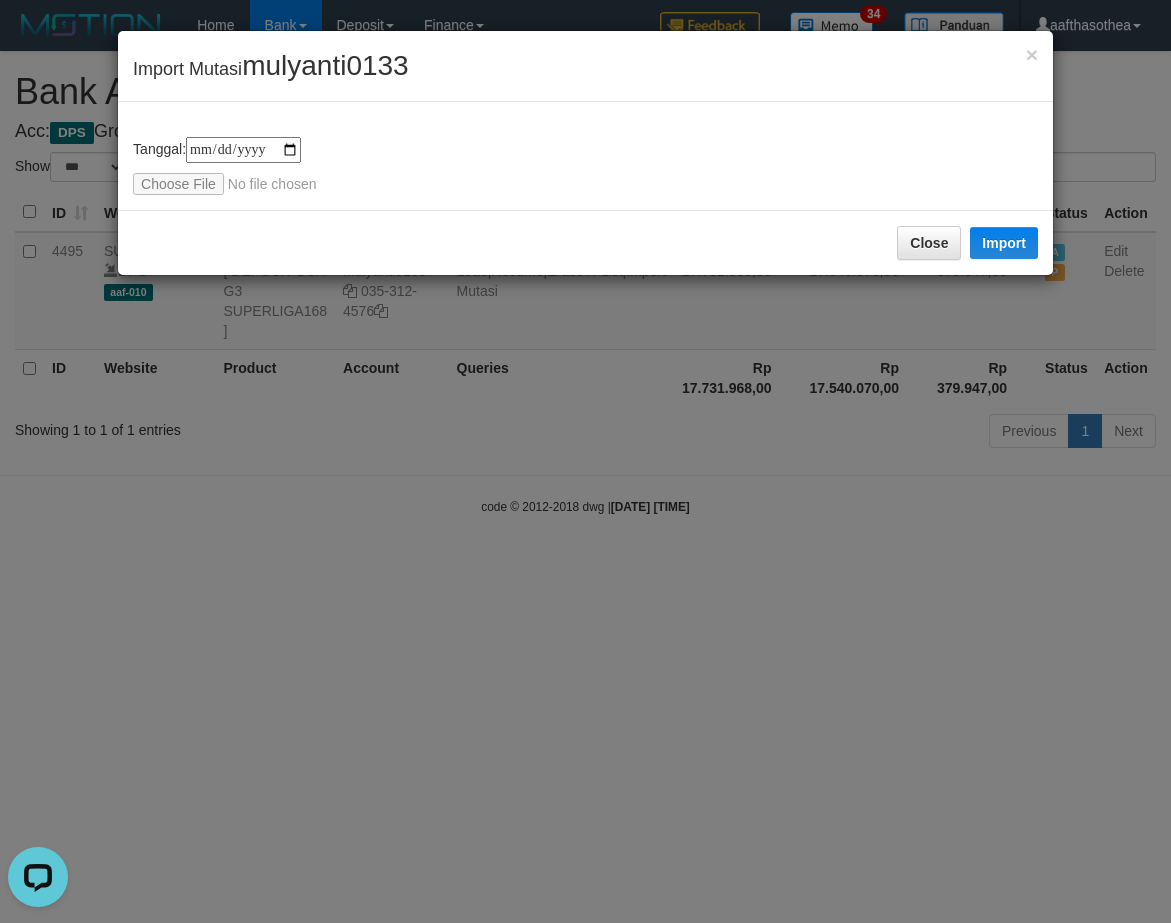 click on "**********" at bounding box center (585, 156) 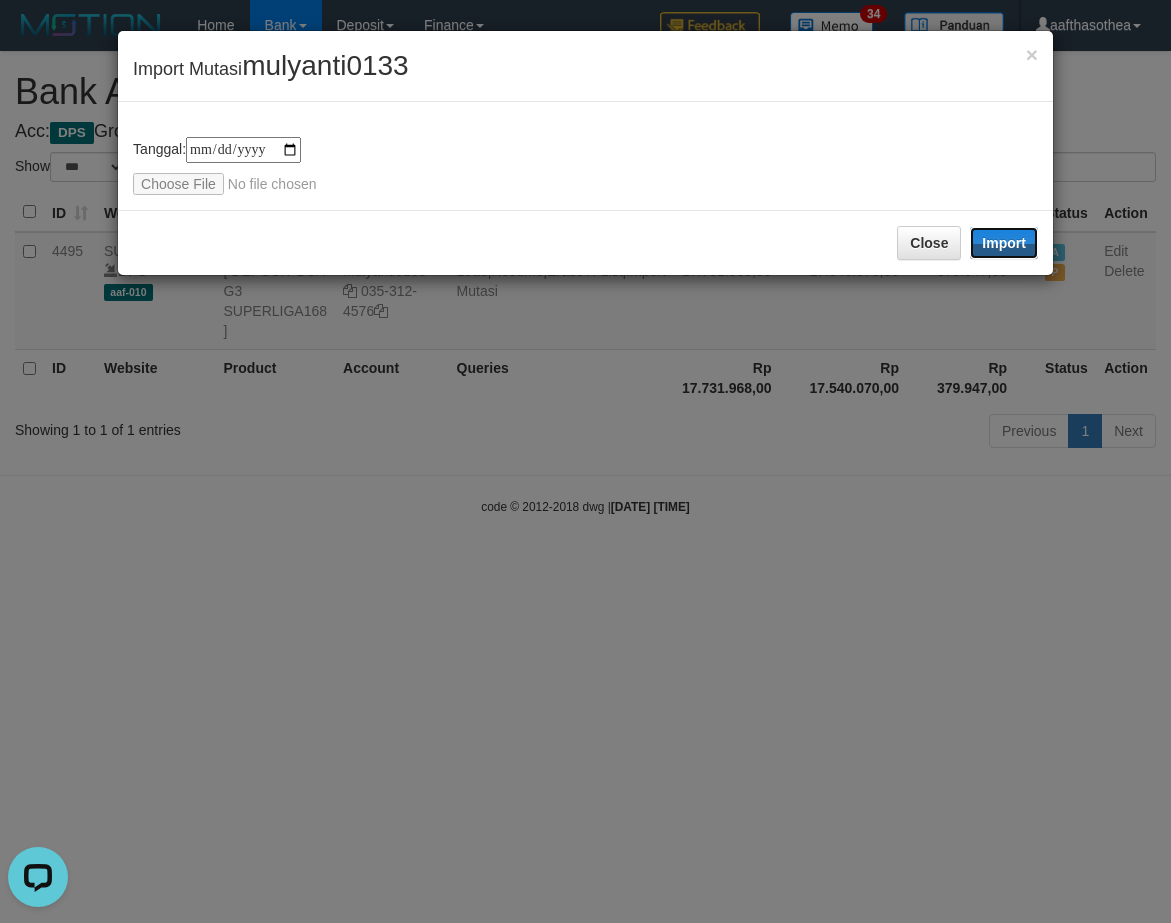 drag, startPoint x: 996, startPoint y: 248, endPoint x: 493, endPoint y: 616, distance: 623.24396 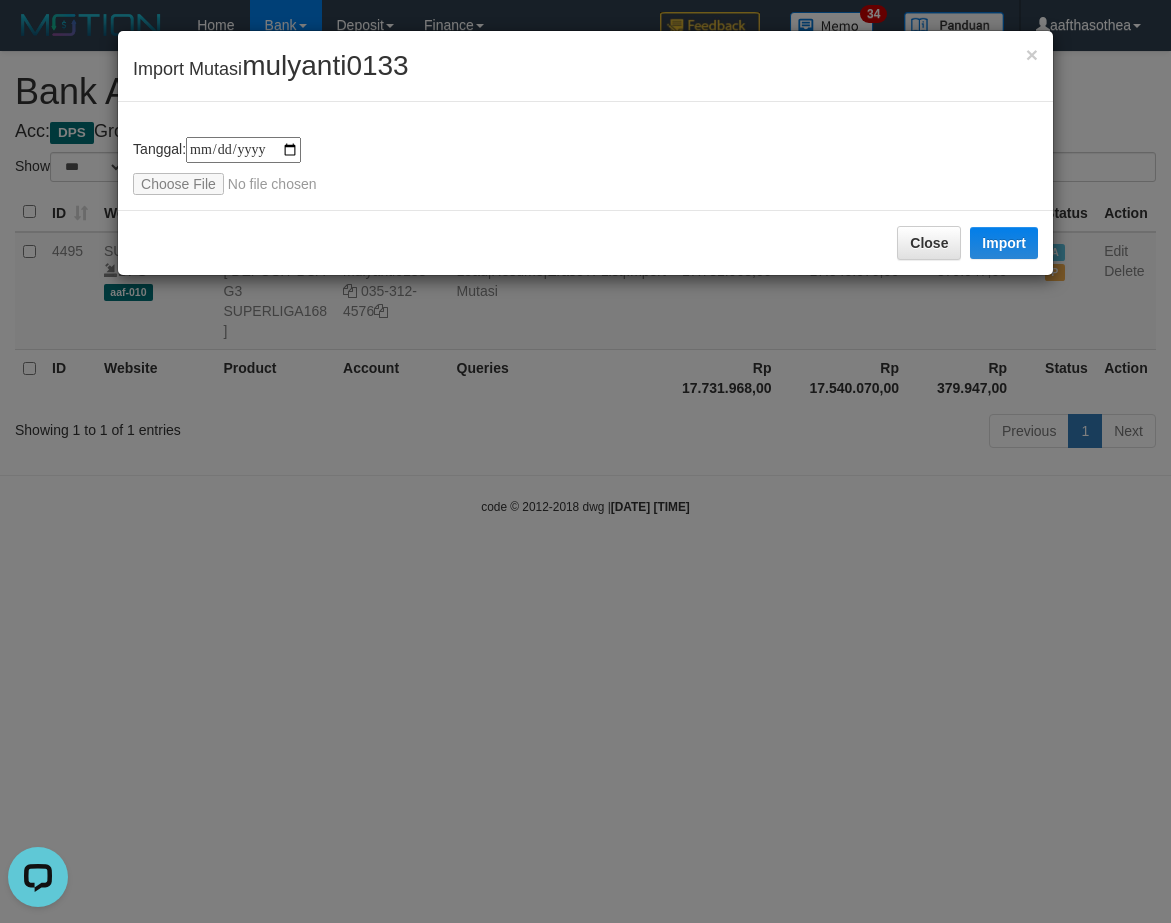 click on "**********" at bounding box center [585, 461] 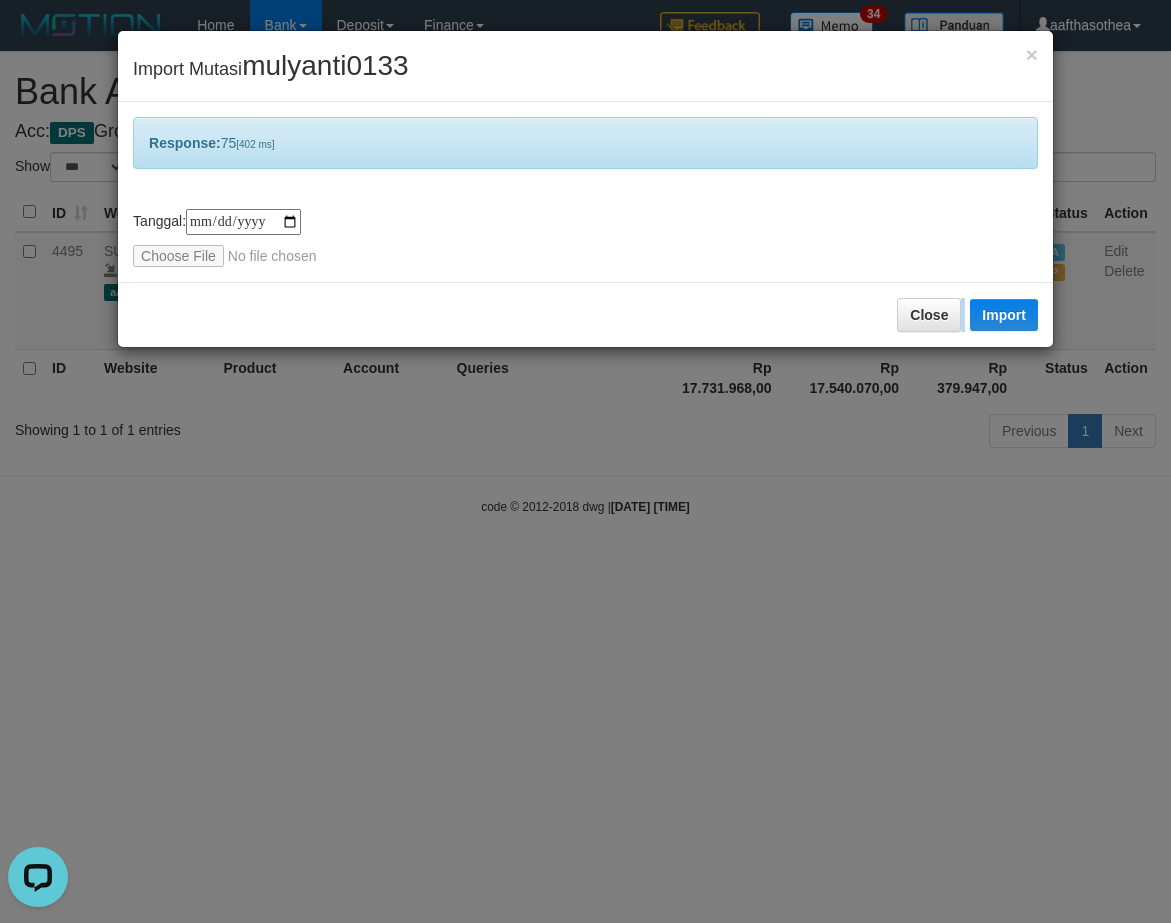click on "**********" at bounding box center (585, 461) 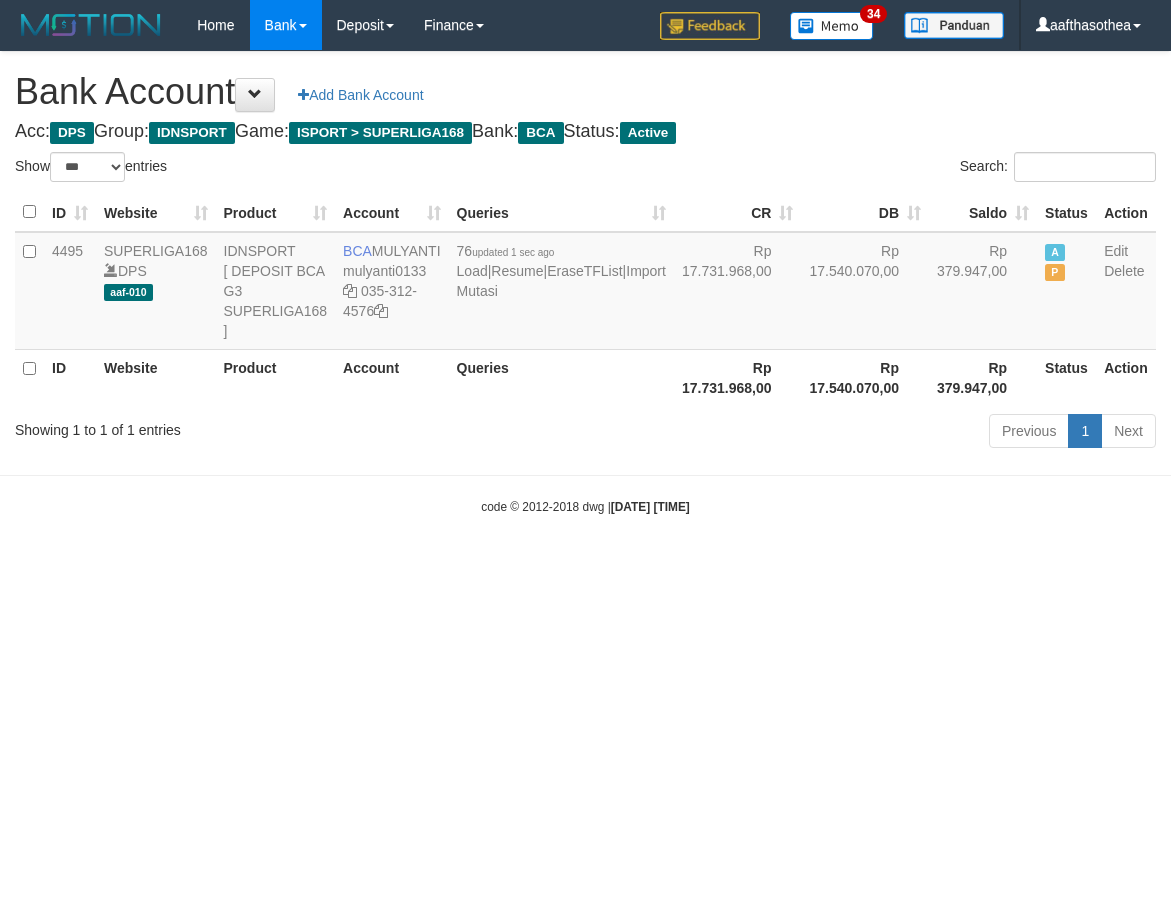 select on "***" 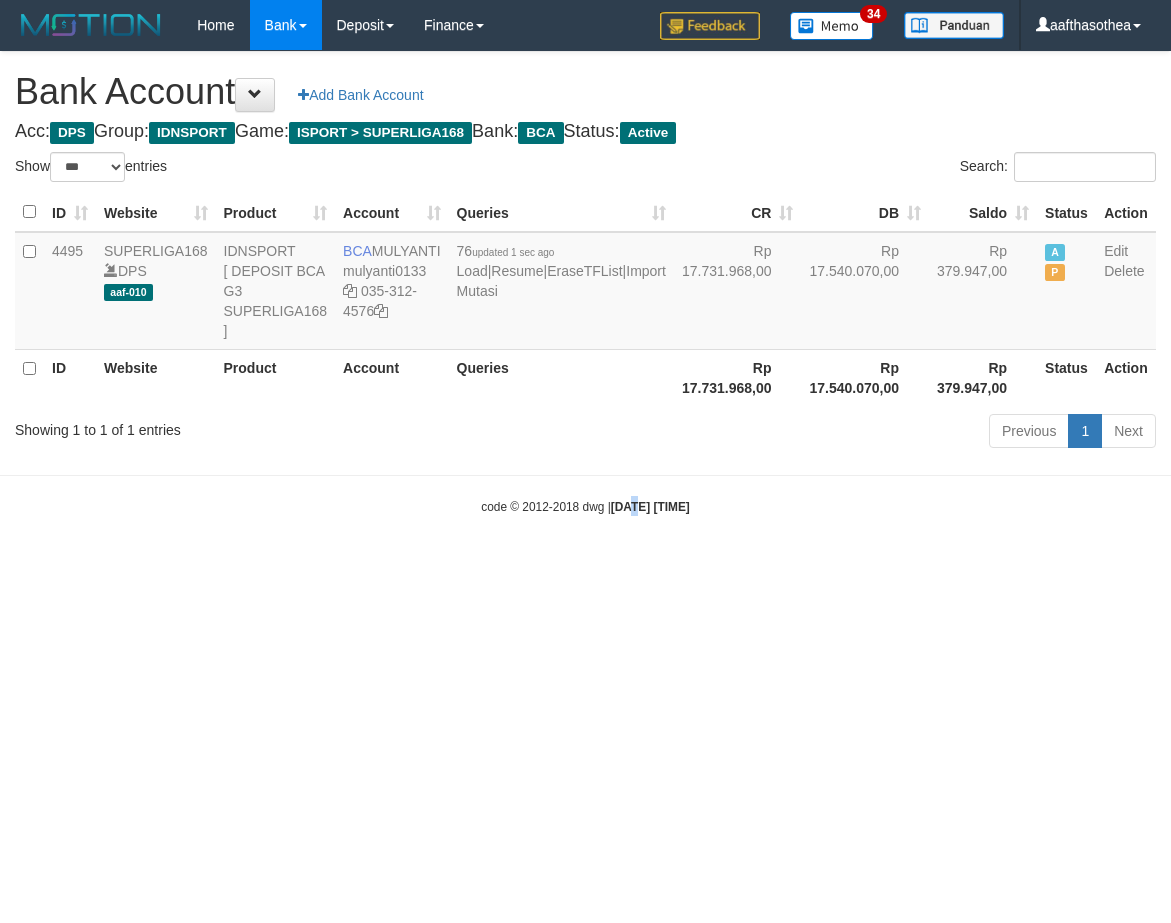click on "Toggle navigation
Home
Bank
Account List
Load
By Website
Group
[ISPORT]													SUPERLIGA168
By Load Group (DPS)" at bounding box center [585, 283] 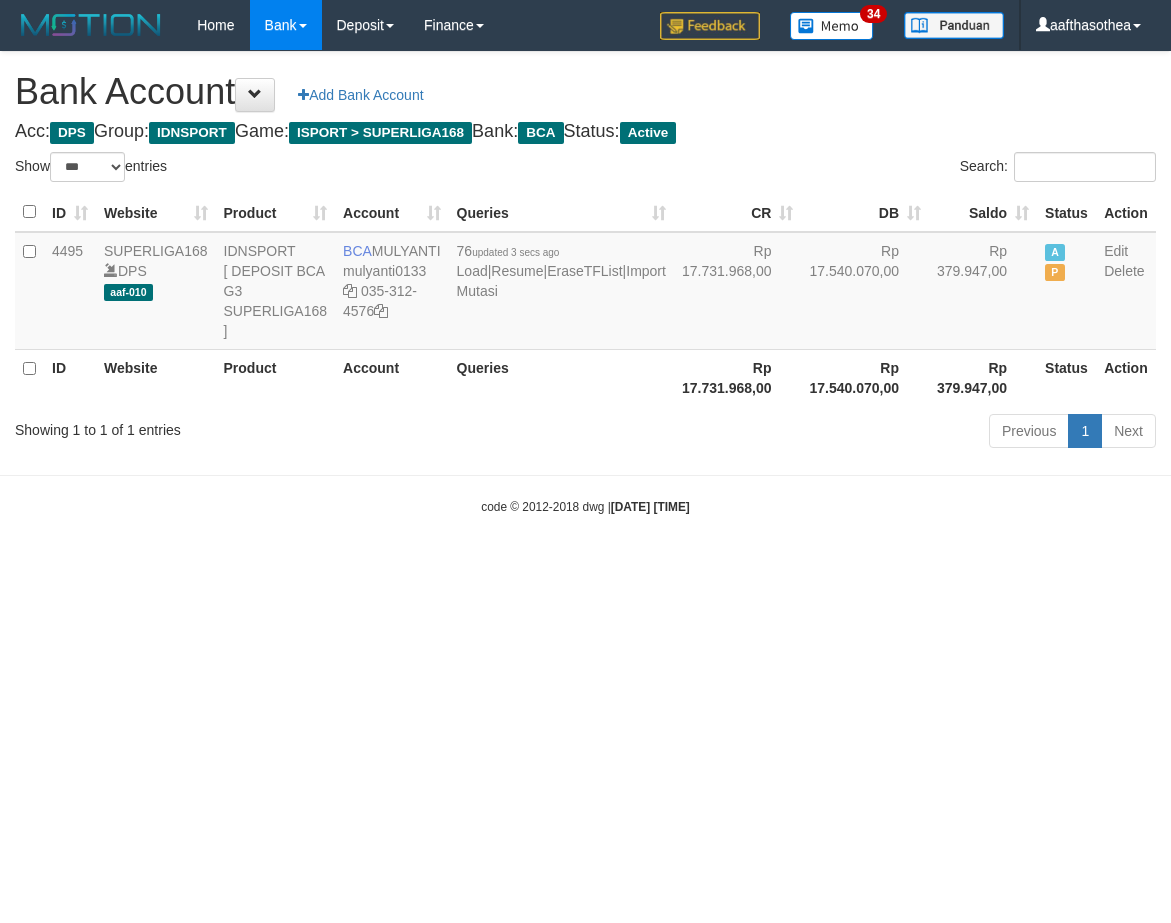 select on "***" 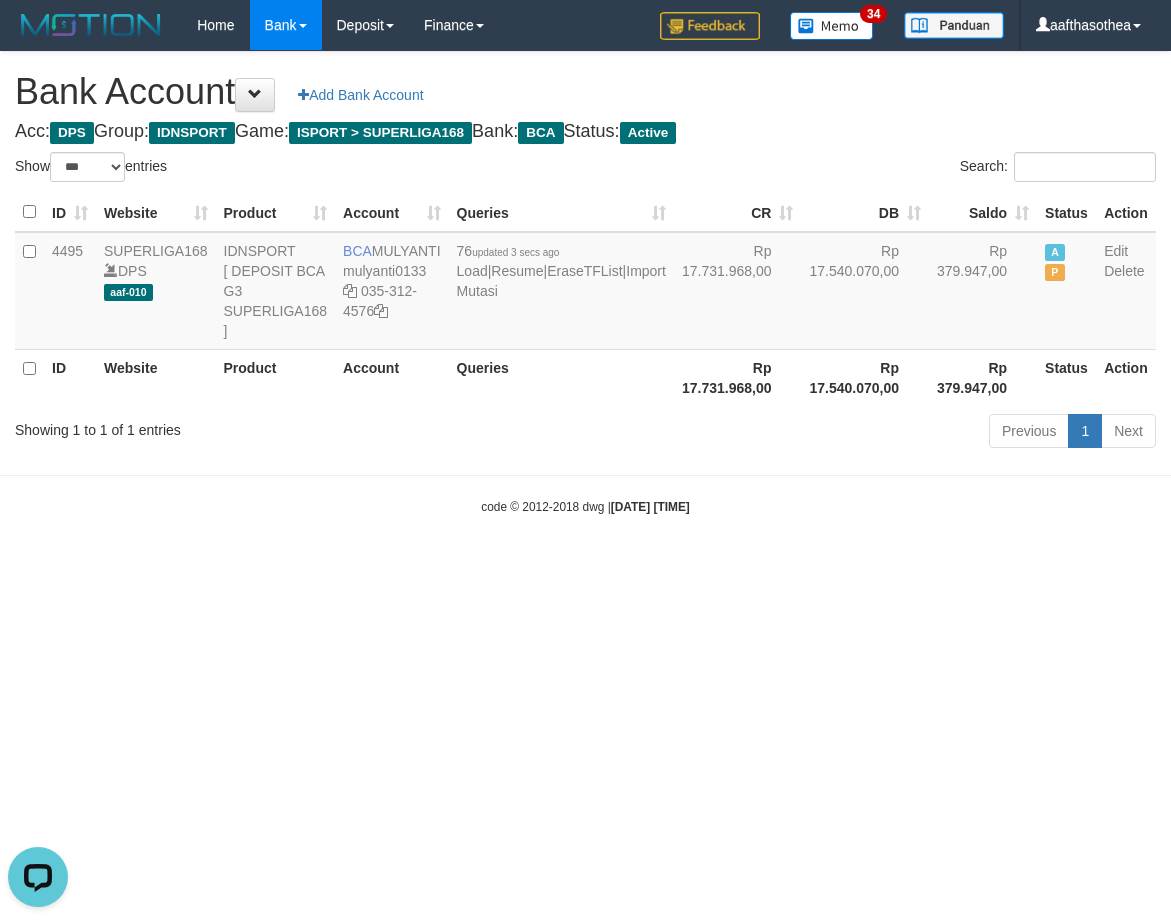 scroll, scrollTop: 0, scrollLeft: 0, axis: both 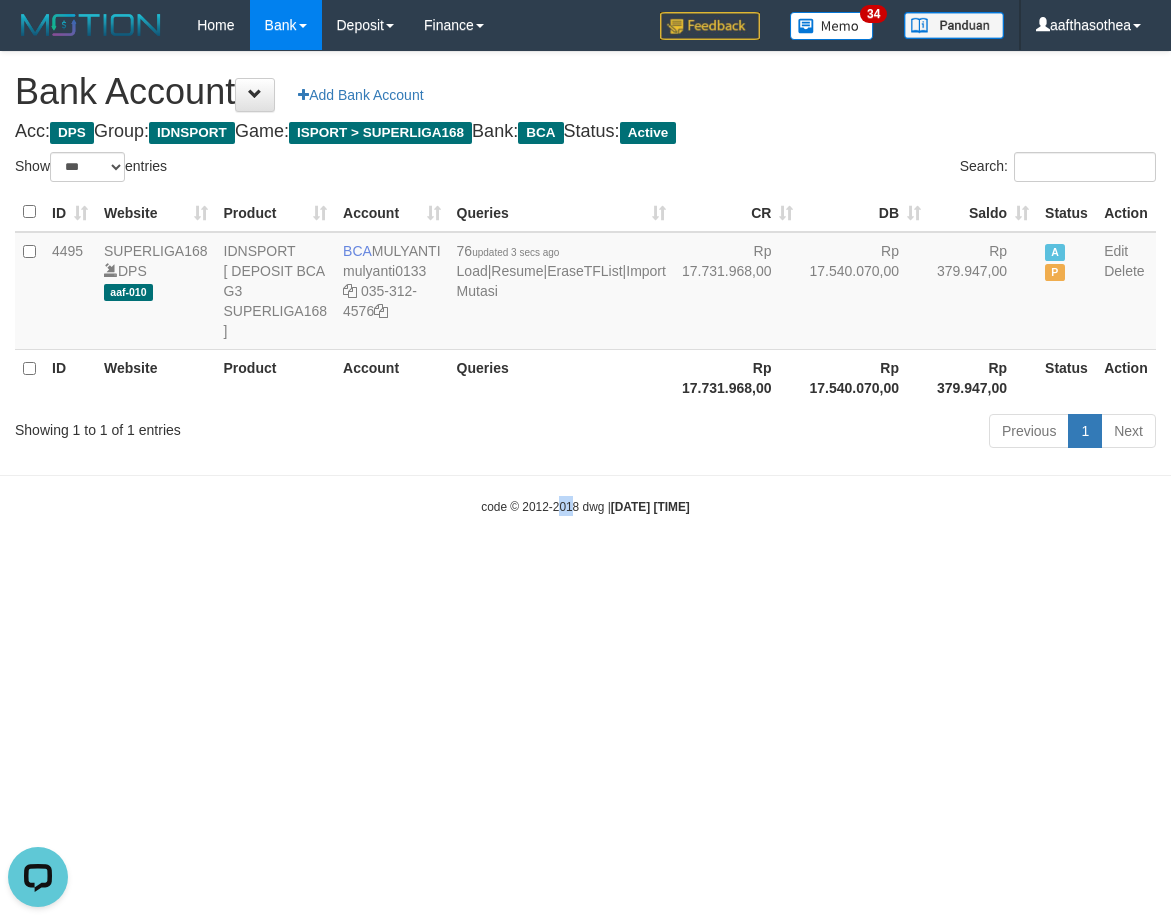 click on "code © 2012-2018 dwg |  2025/07/11 07:58:29" at bounding box center (585, 507) 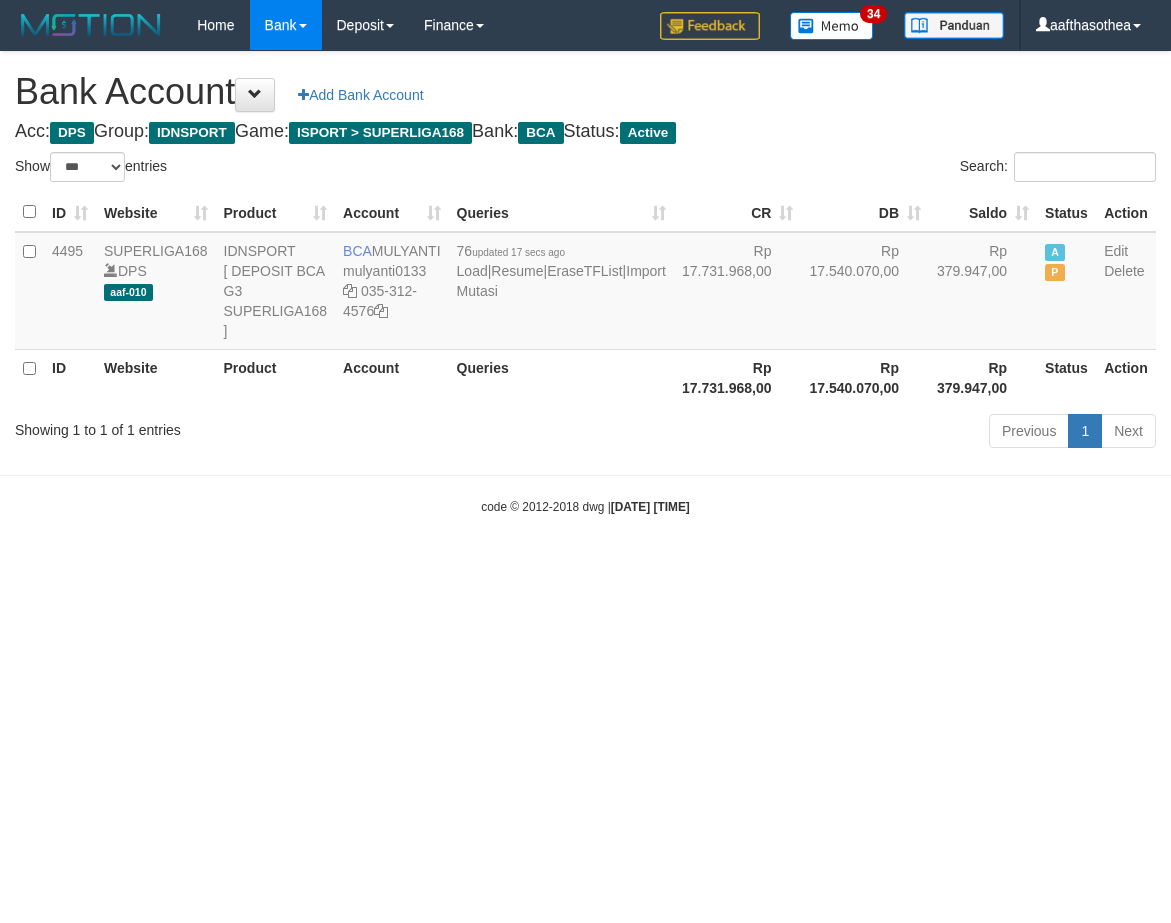select on "***" 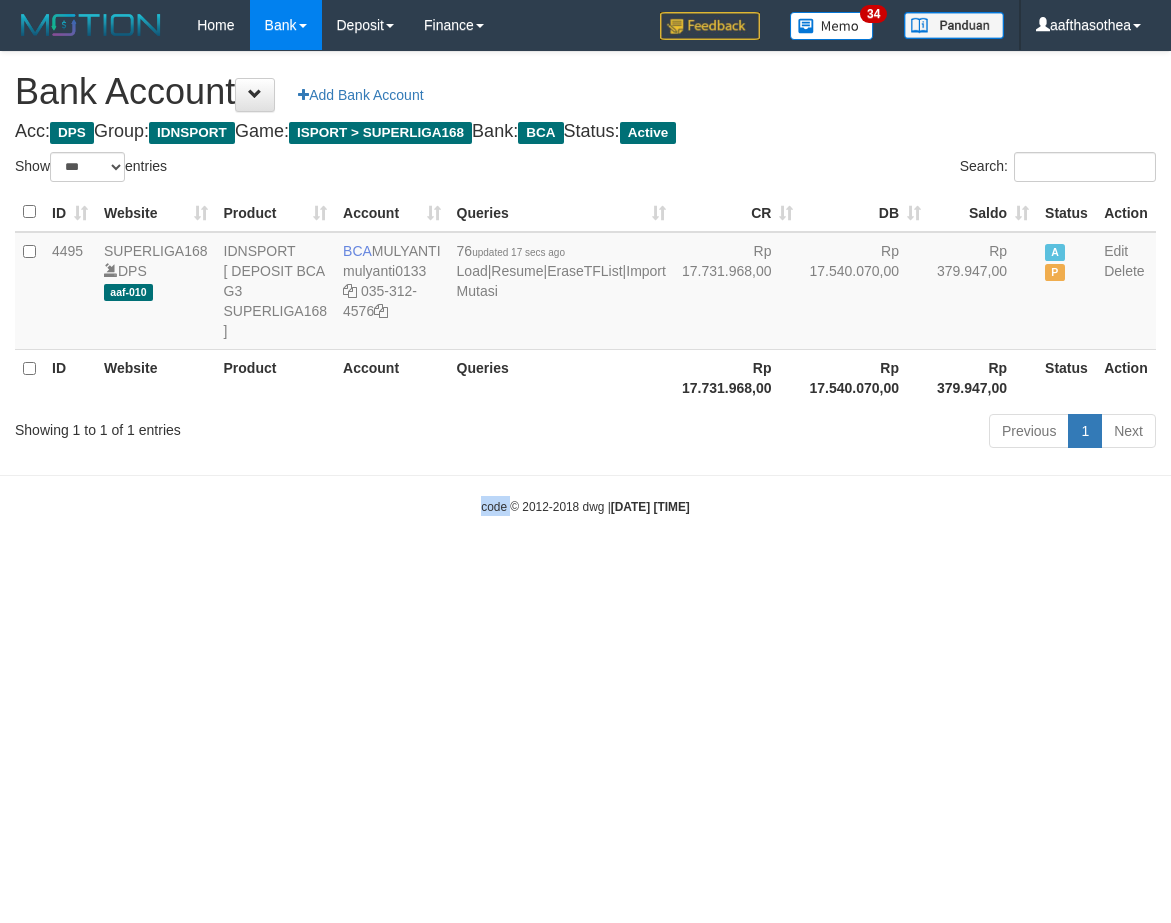 click on "Toggle navigation
Home
Bank
Account List
Load
By Website
Group
[ISPORT]													SUPERLIGA168
By Load Group (DPS)
34" at bounding box center [585, 283] 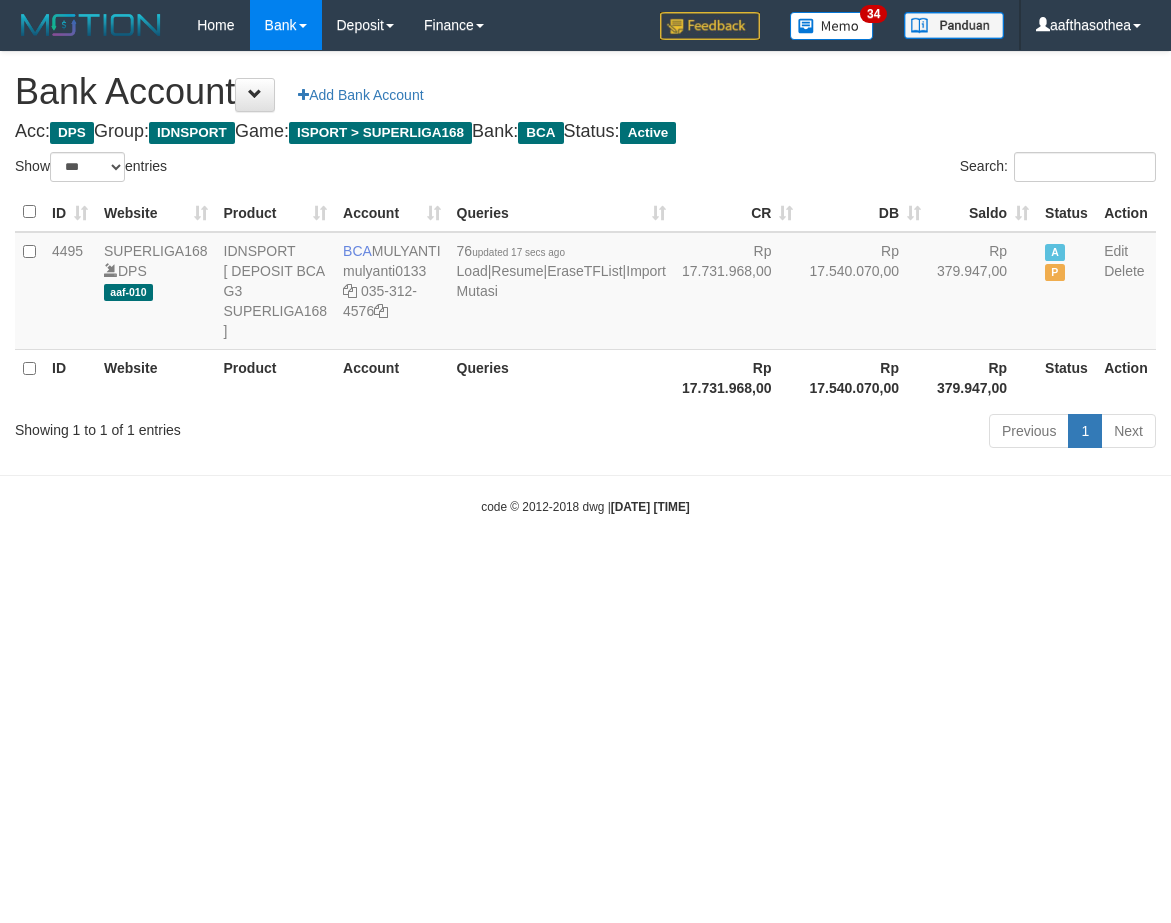 select on "***" 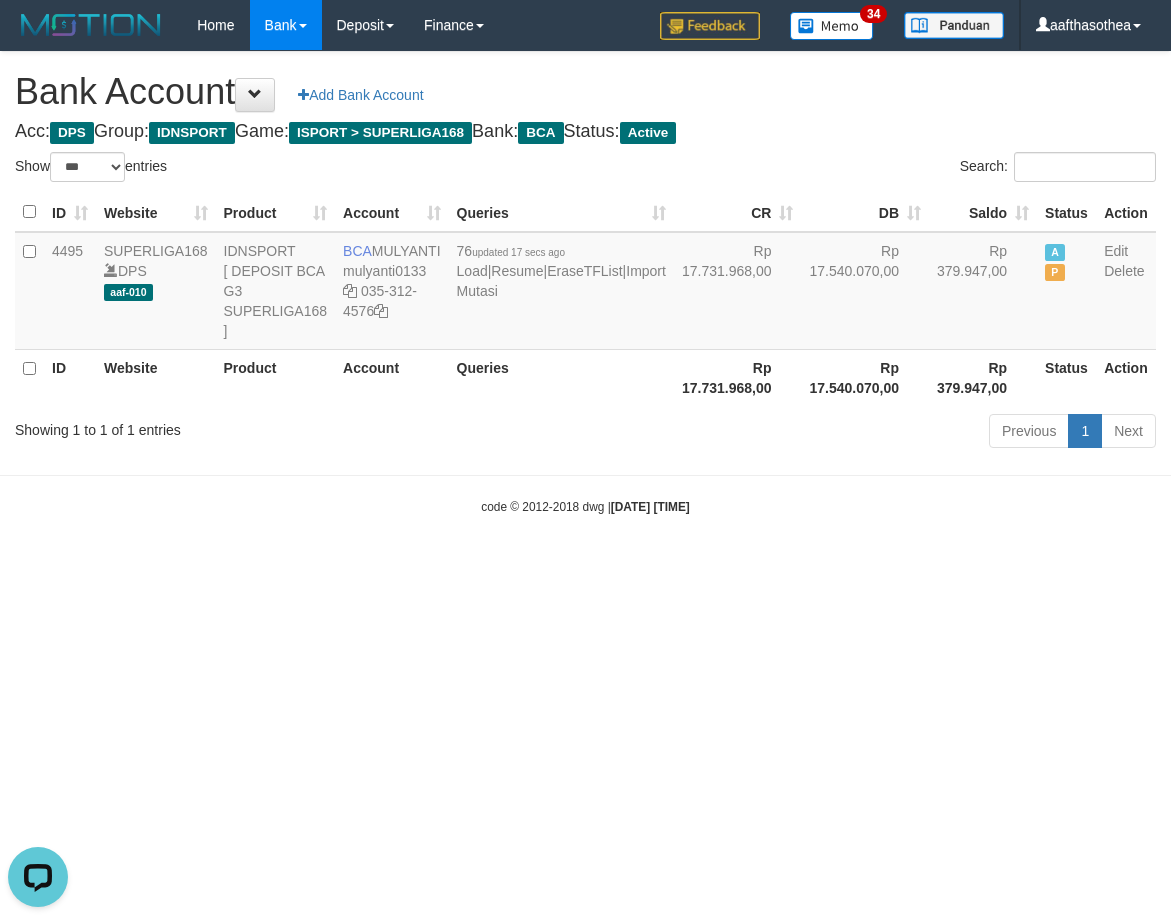 scroll, scrollTop: 0, scrollLeft: 0, axis: both 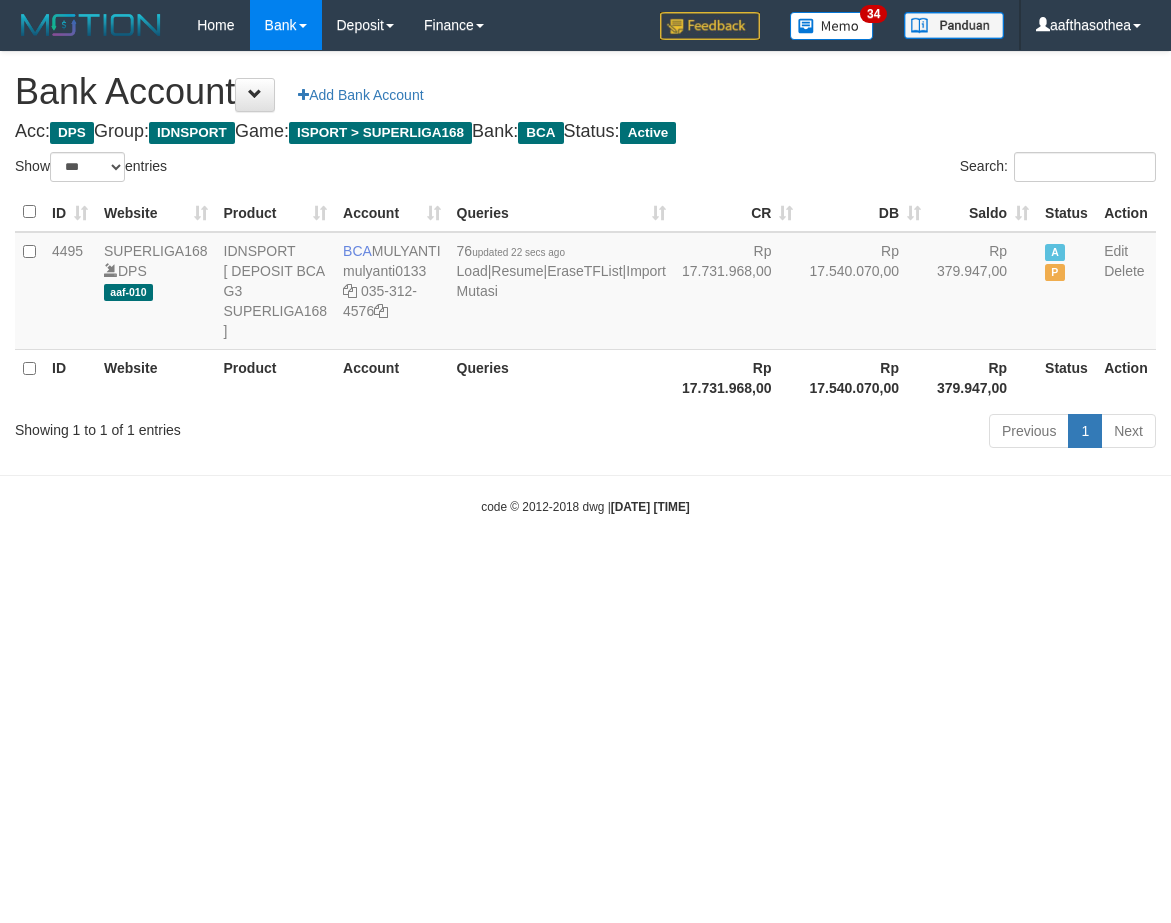 select on "***" 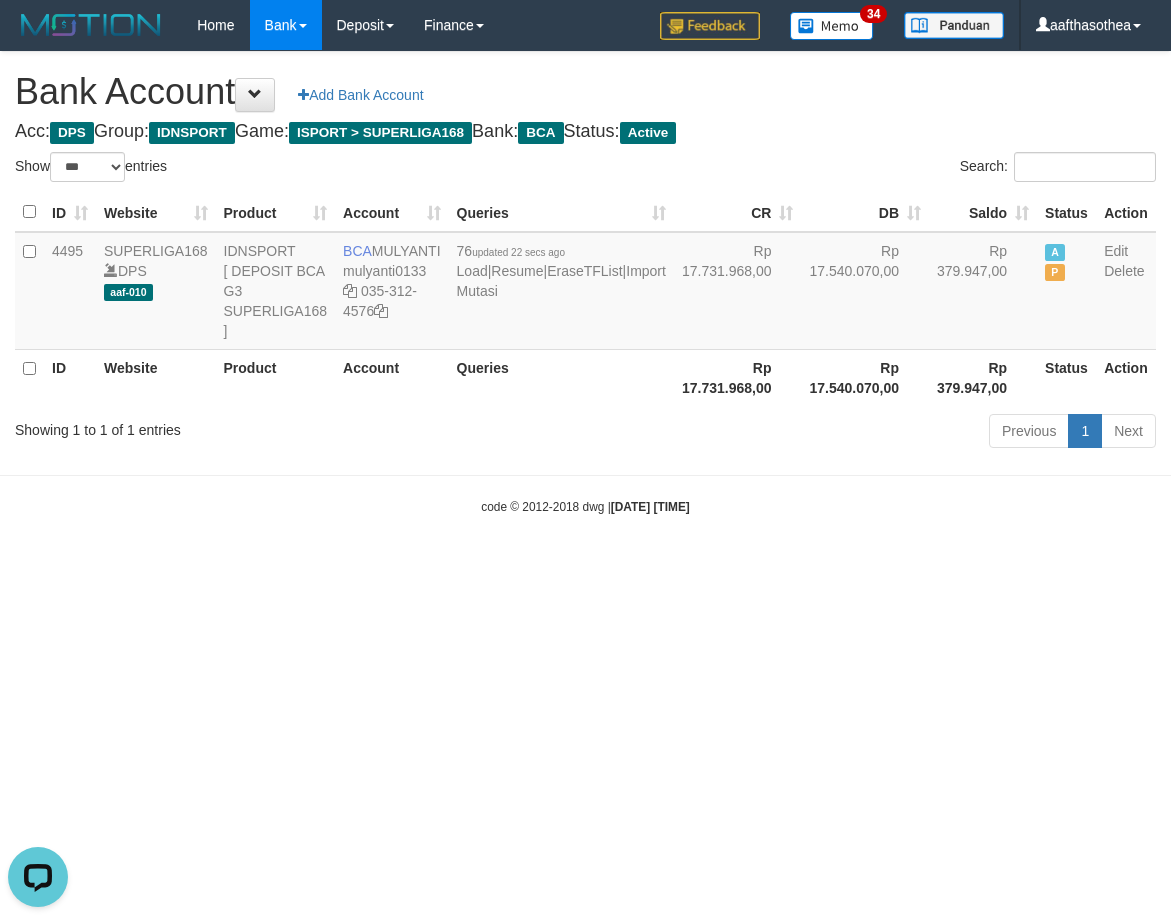 scroll, scrollTop: 0, scrollLeft: 0, axis: both 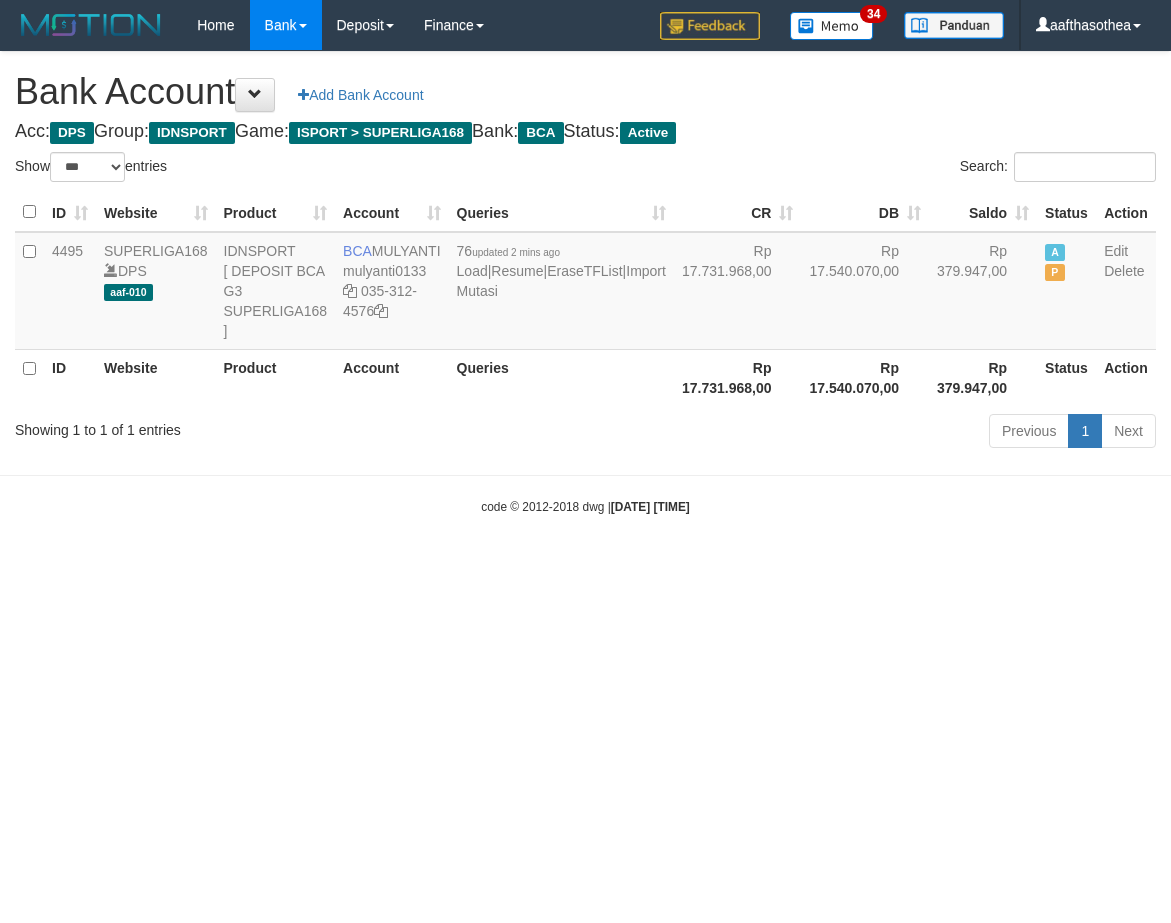 select on "***" 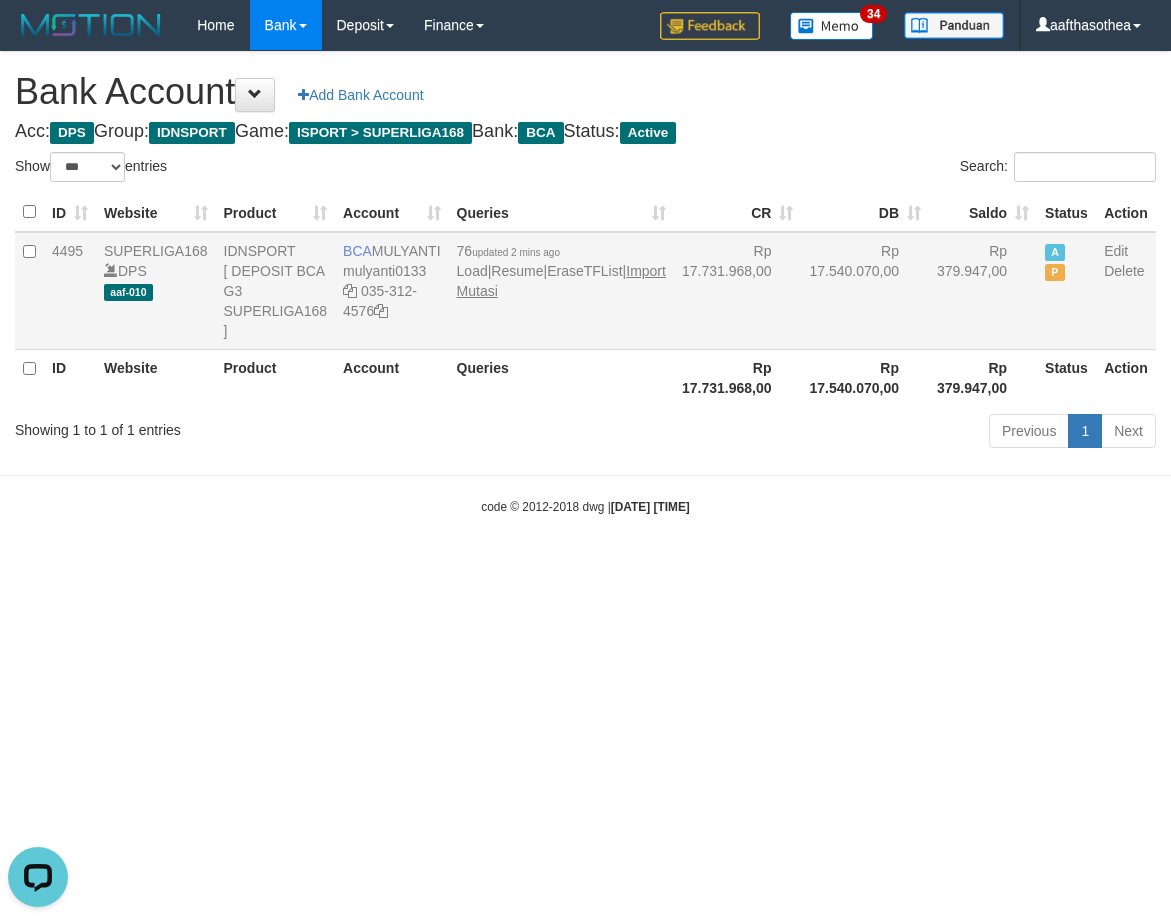 scroll, scrollTop: 0, scrollLeft: 0, axis: both 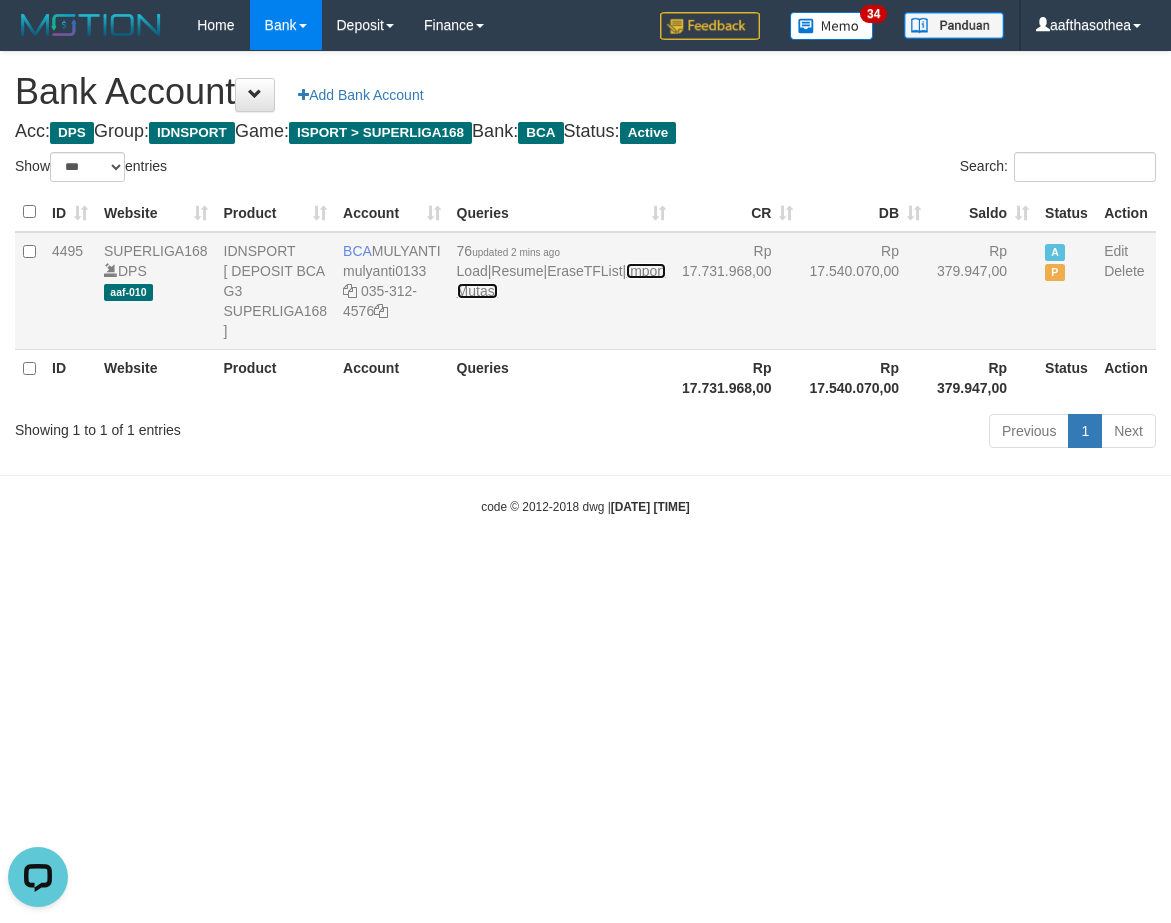 click on "Import Mutasi" at bounding box center [561, 281] 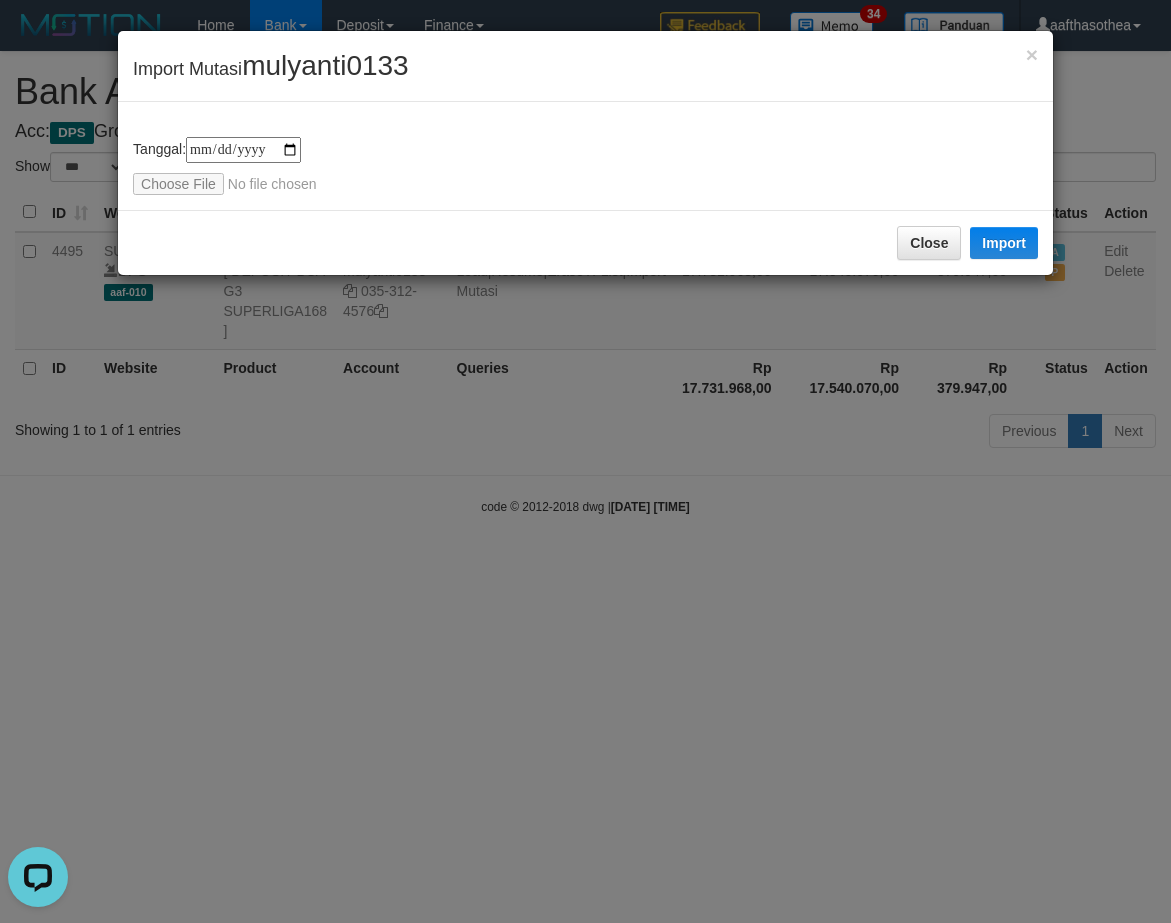 type on "**********" 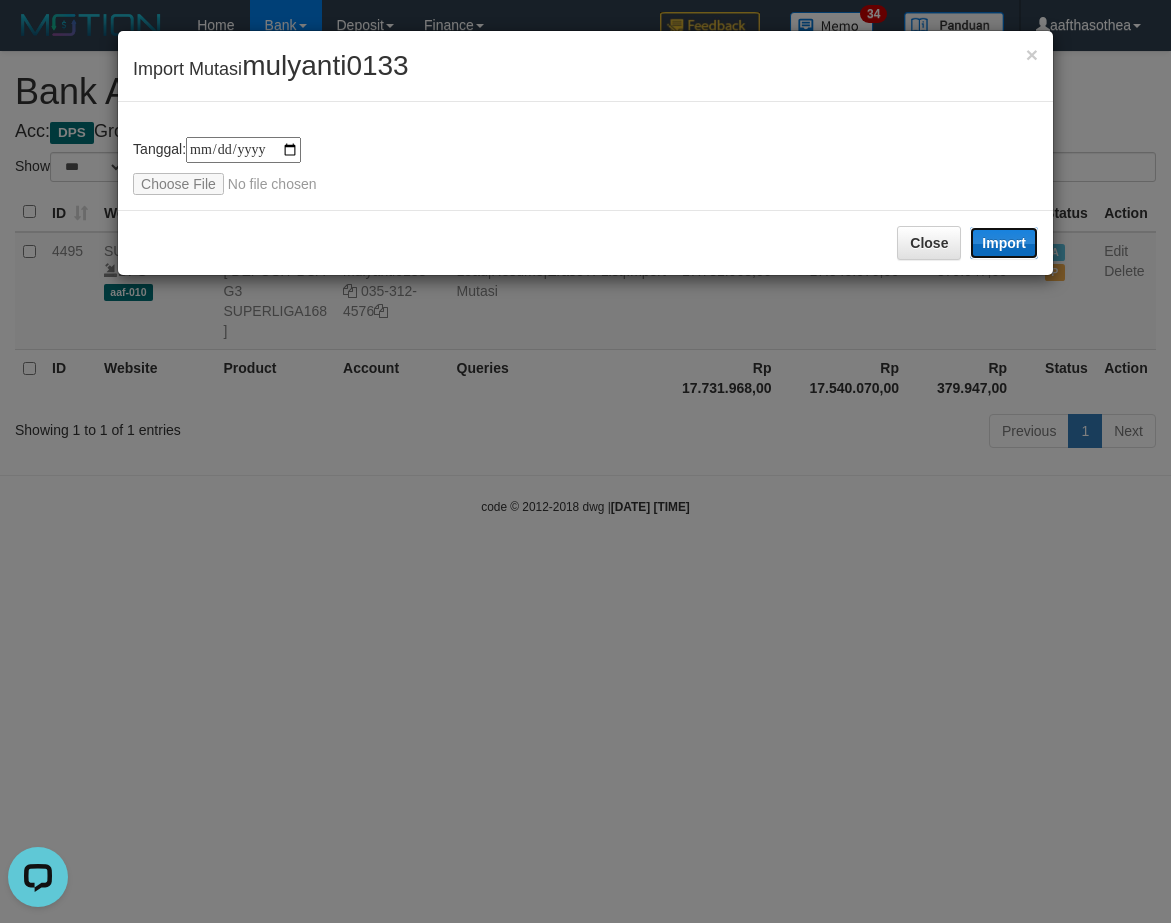 click on "Import" at bounding box center [1004, 243] 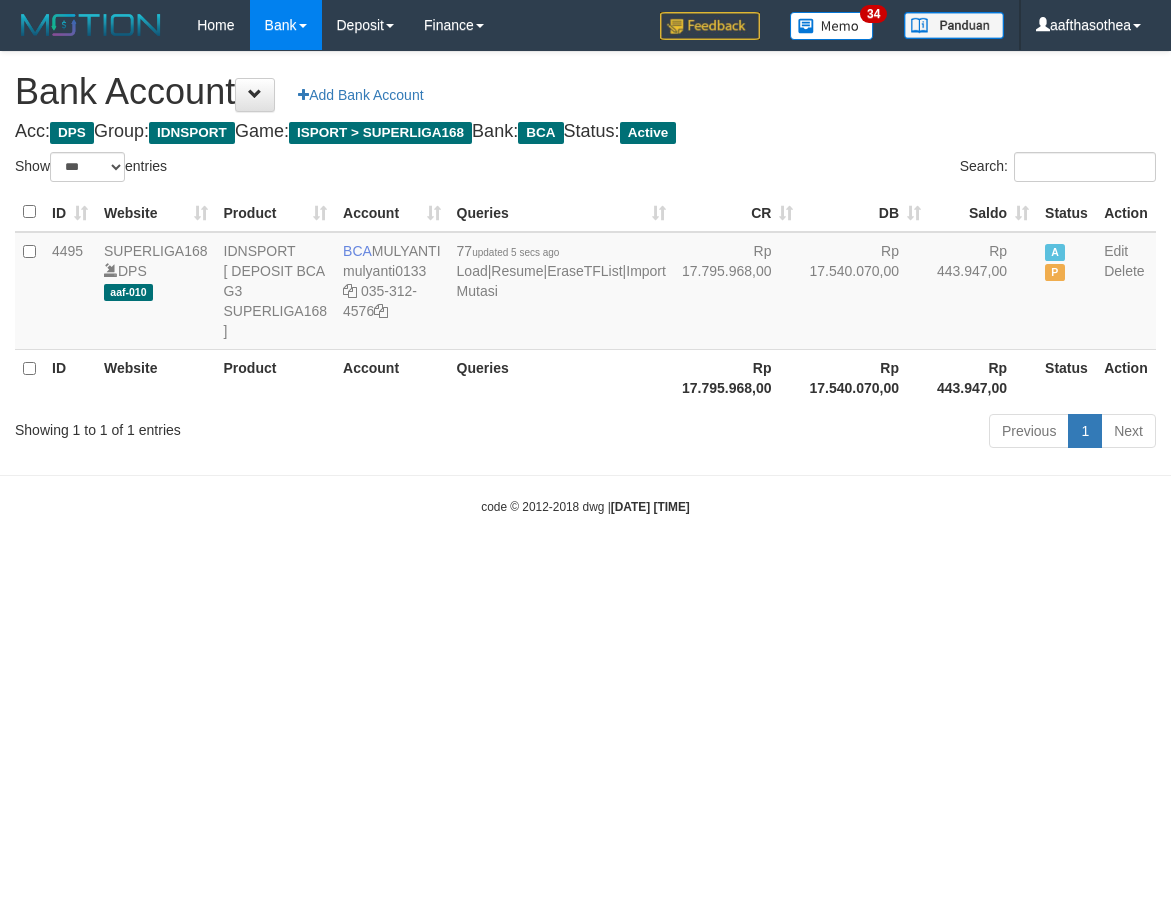 select on "***" 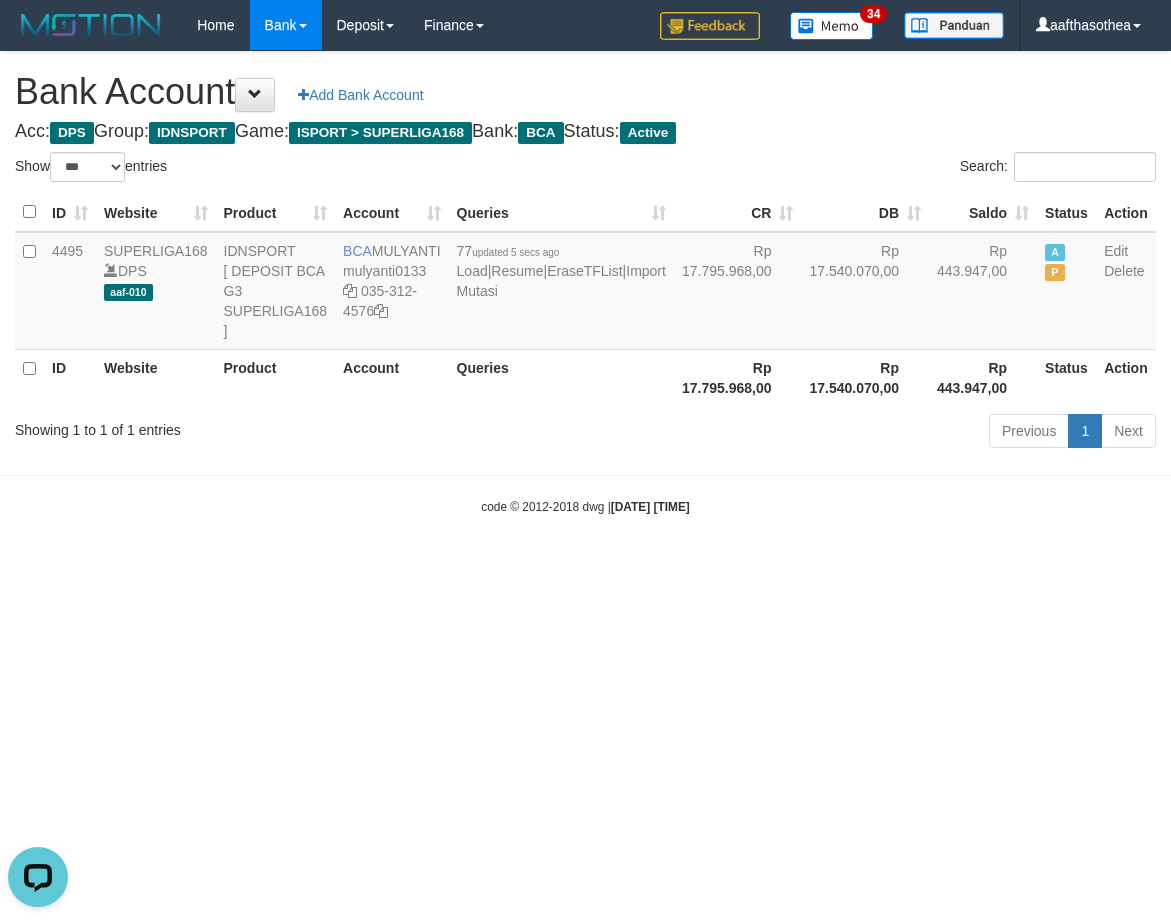 scroll, scrollTop: 0, scrollLeft: 0, axis: both 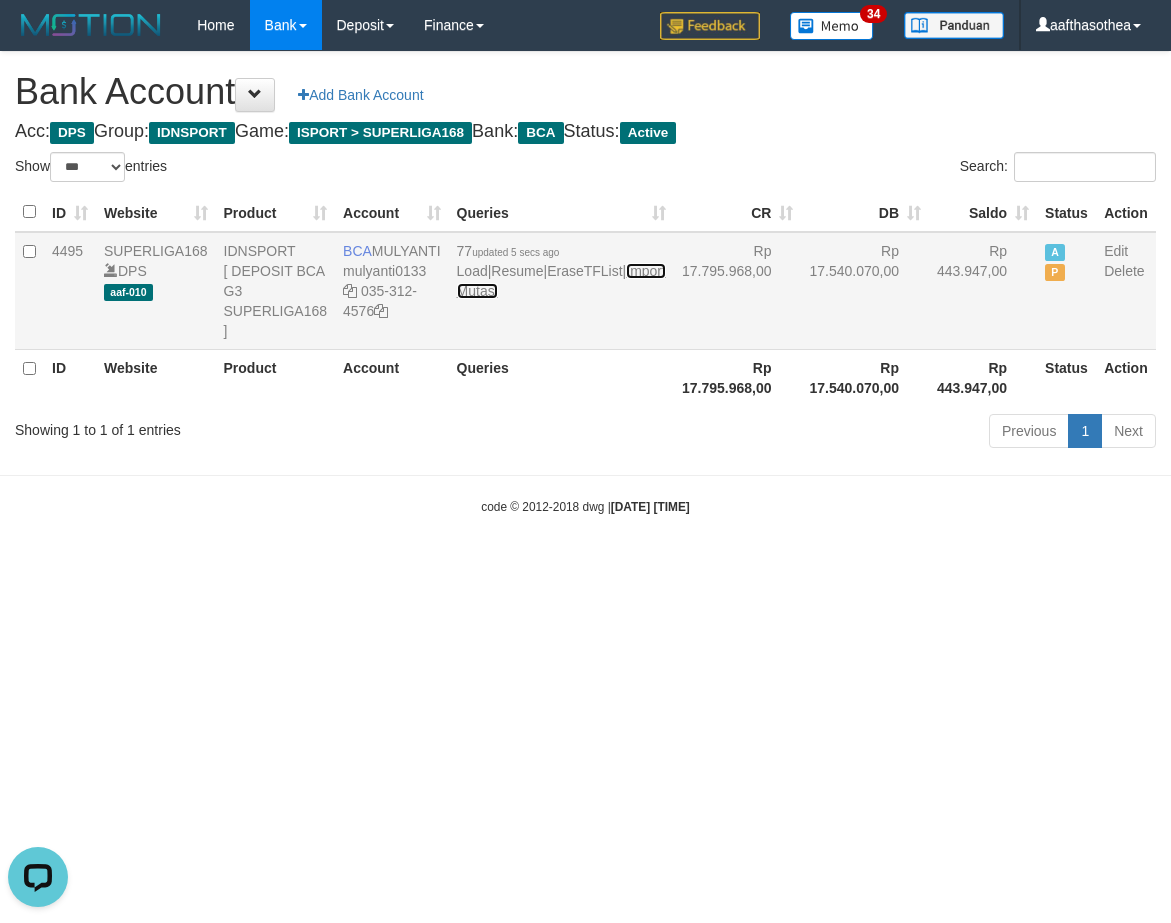 click on "Import Mutasi" at bounding box center [561, 281] 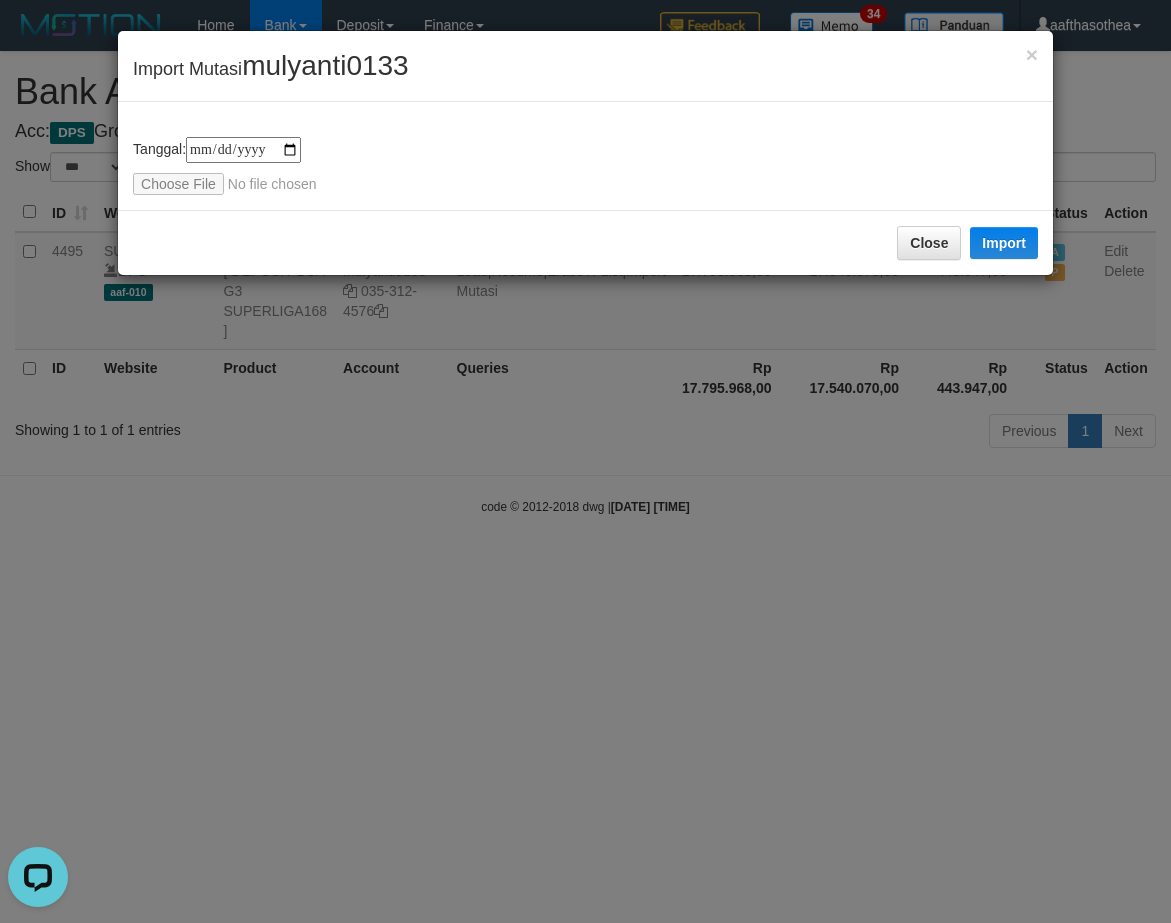 type on "**********" 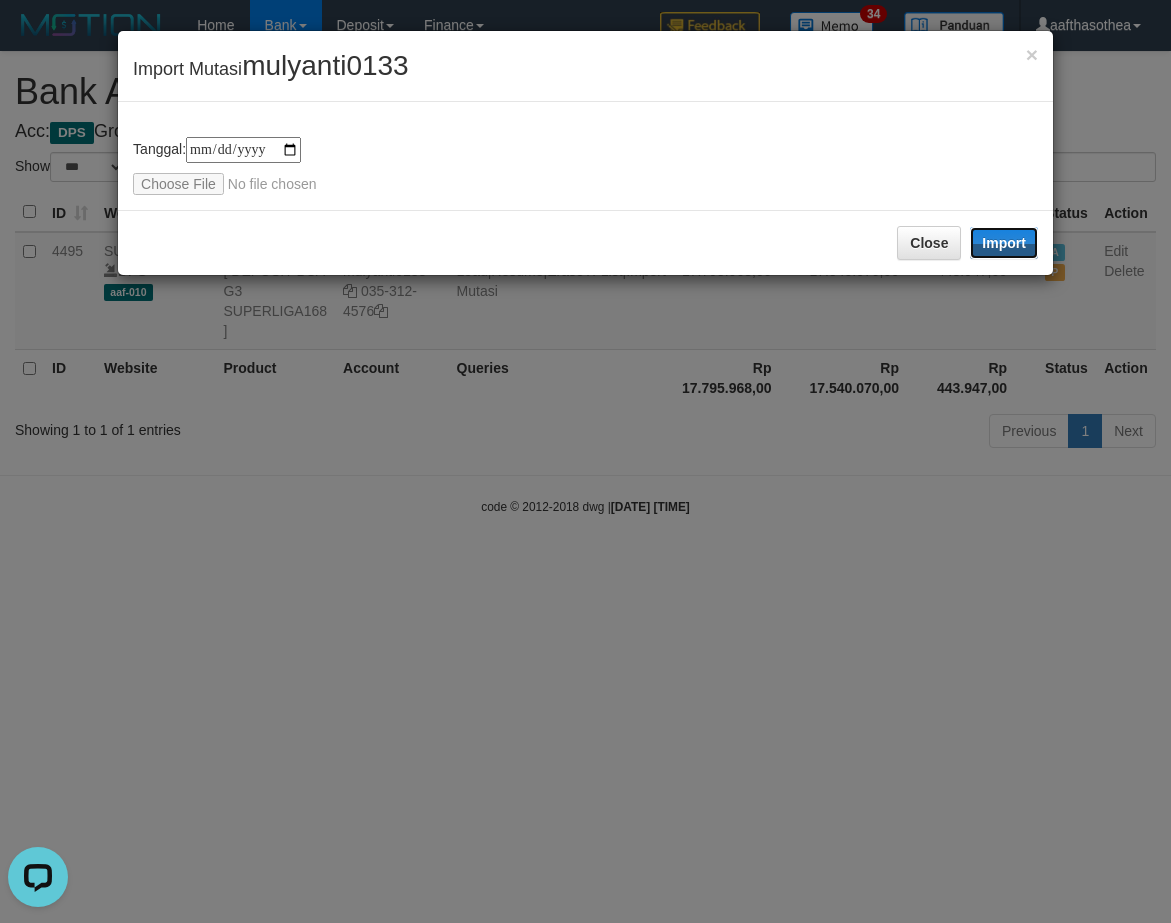 drag, startPoint x: 1021, startPoint y: 241, endPoint x: 1029, endPoint y: 248, distance: 10.630146 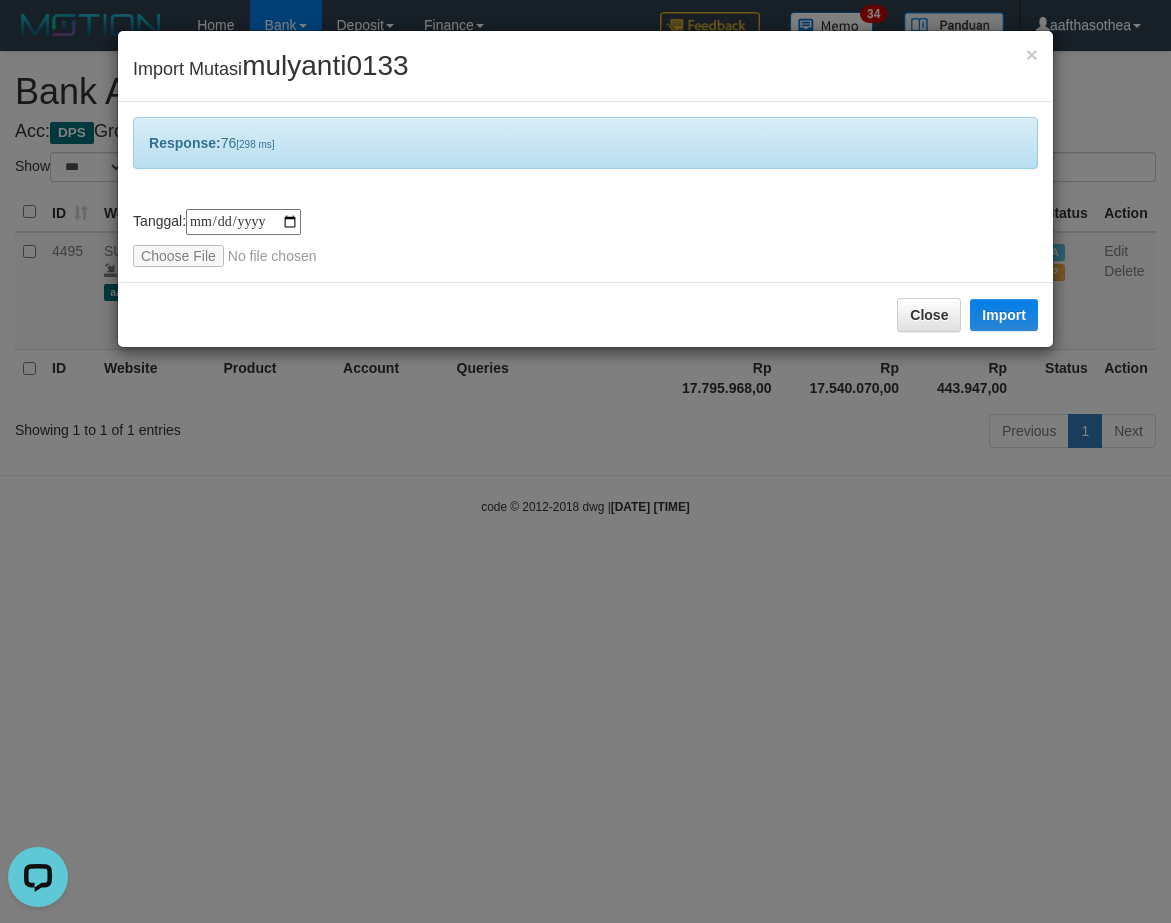 click on "**********" at bounding box center (585, 461) 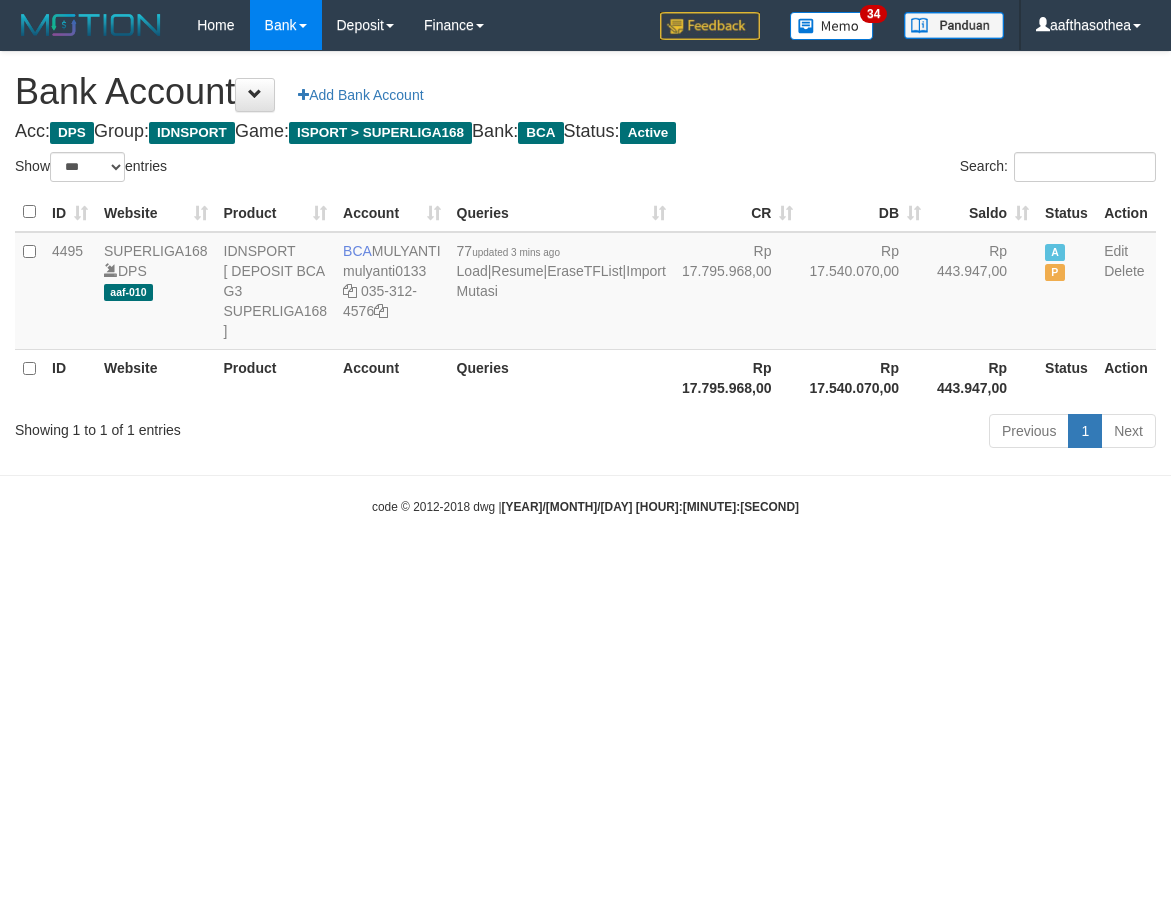 select on "***" 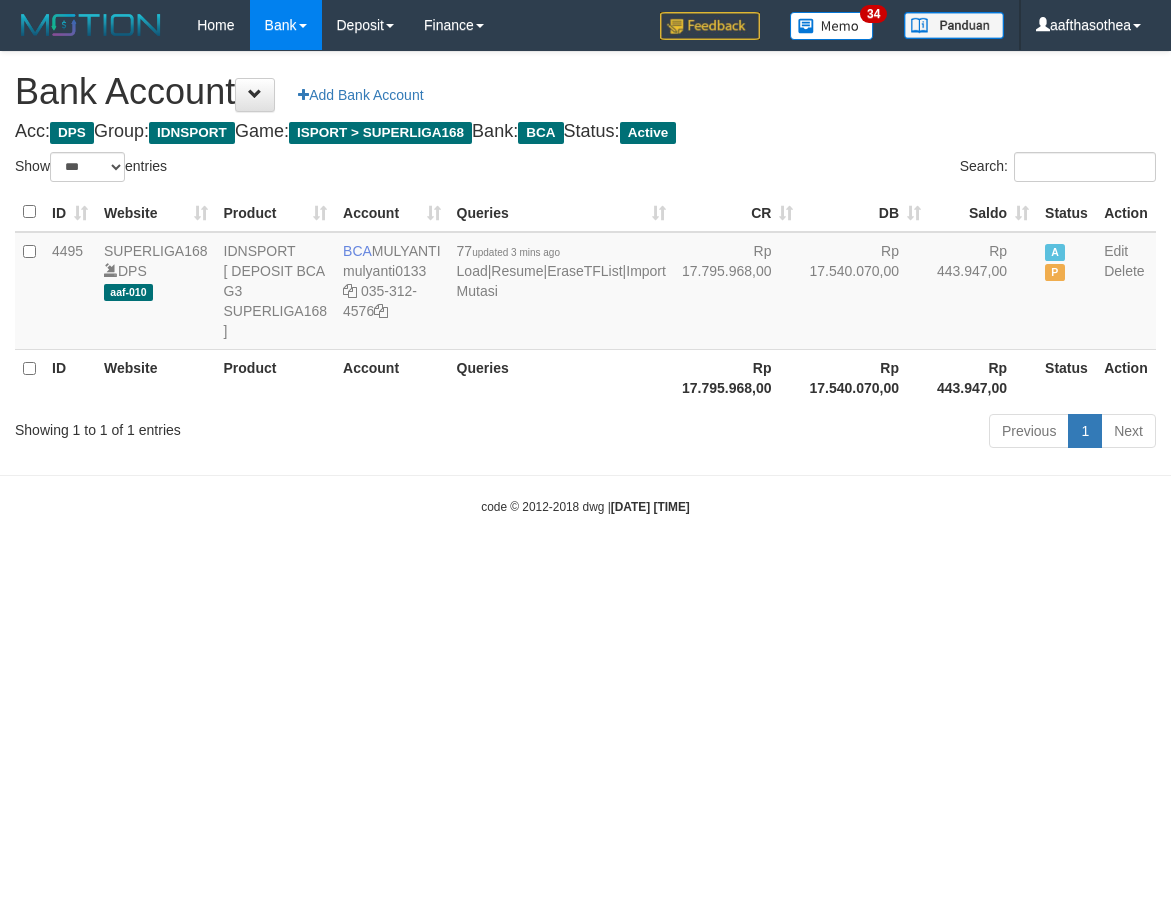select on "***" 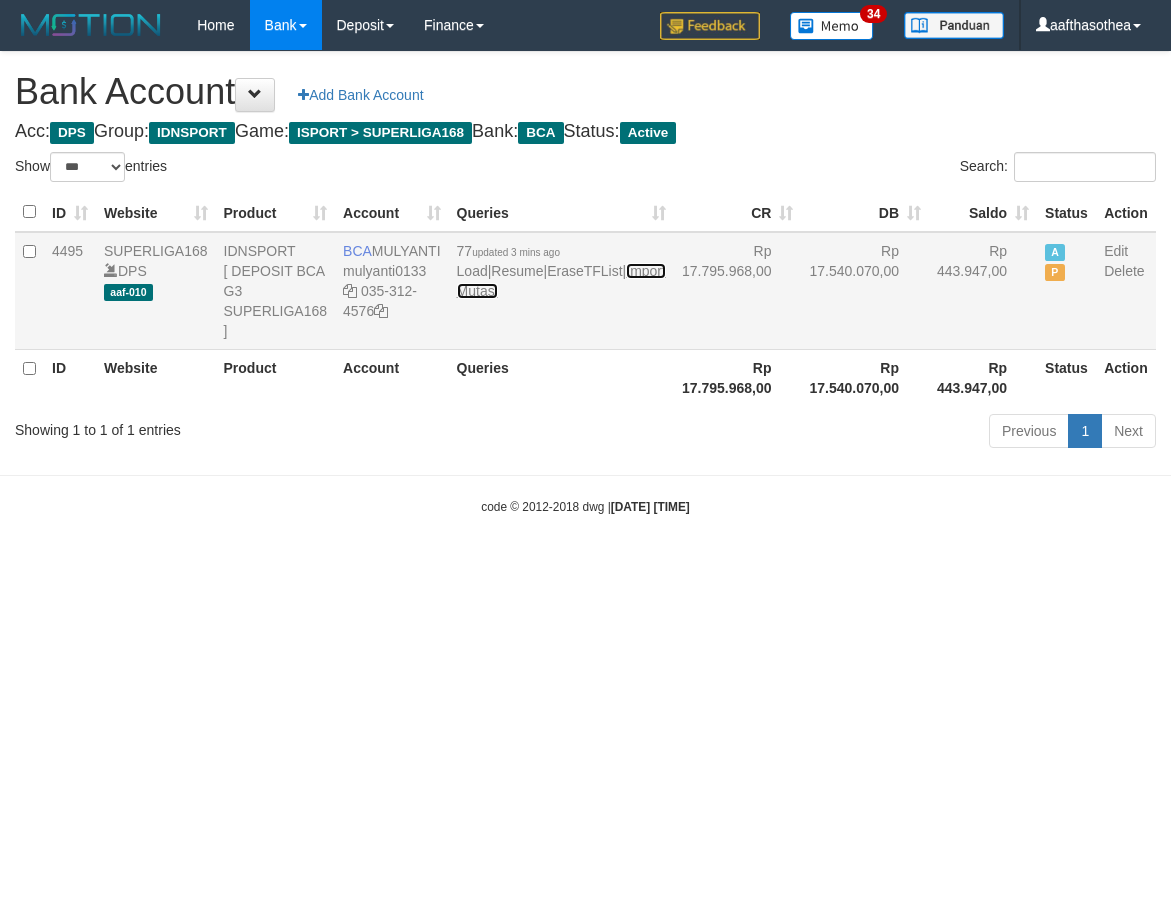 click on "Import Mutasi" at bounding box center [561, 281] 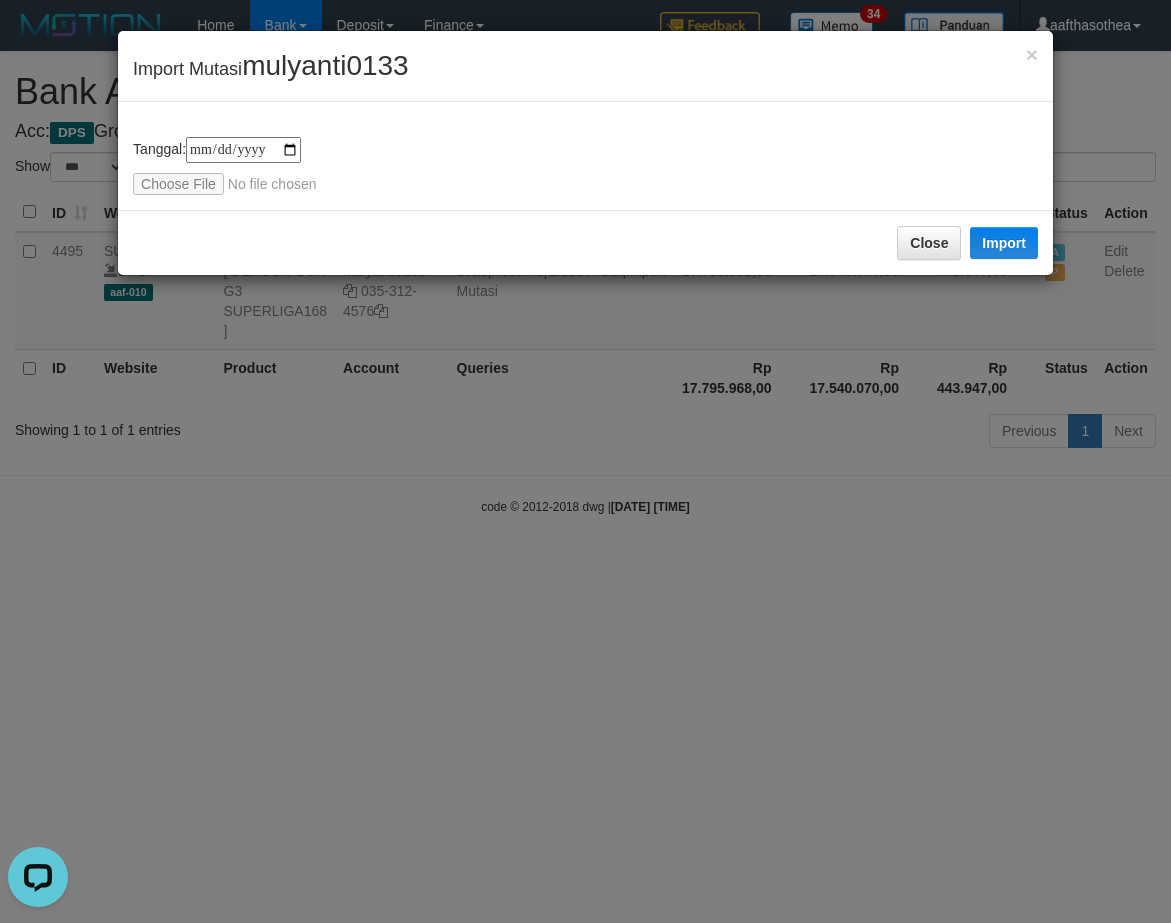 scroll, scrollTop: 0, scrollLeft: 0, axis: both 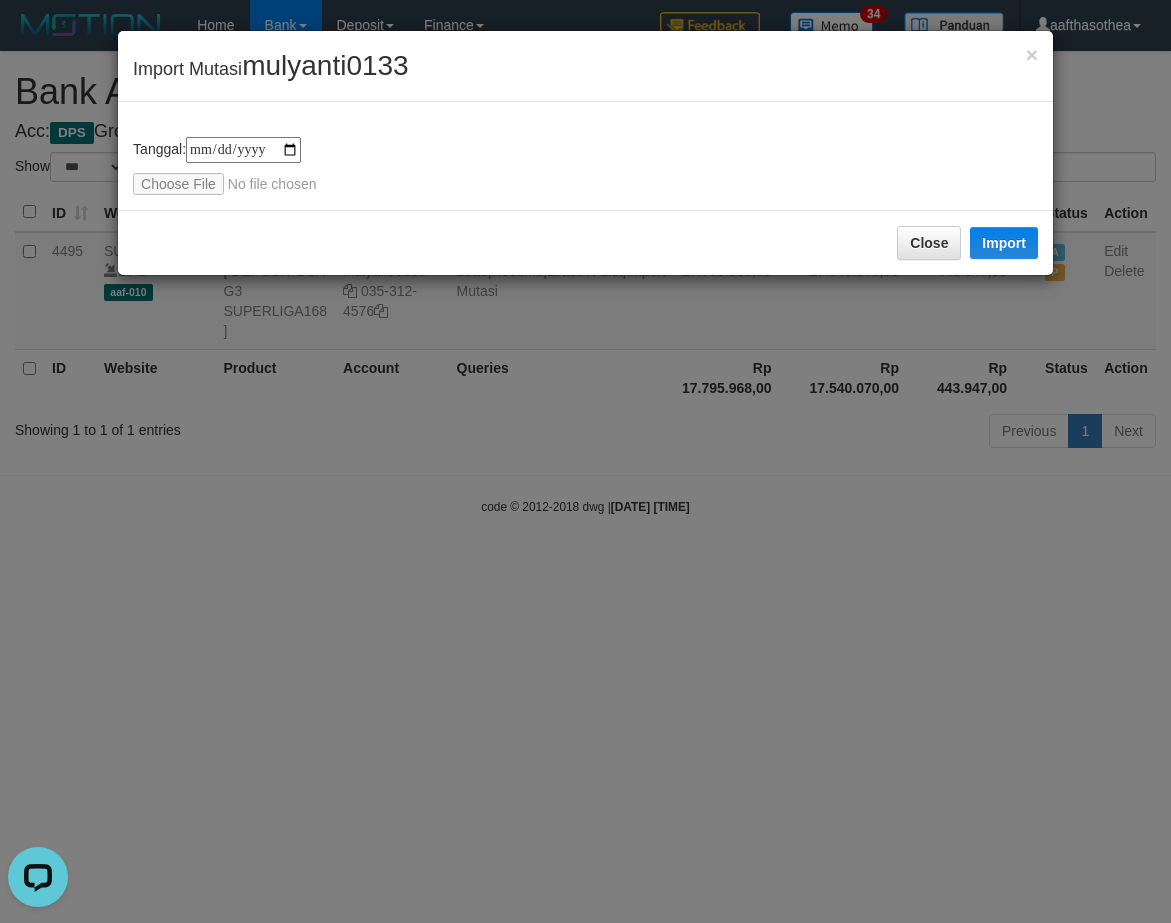type on "**********" 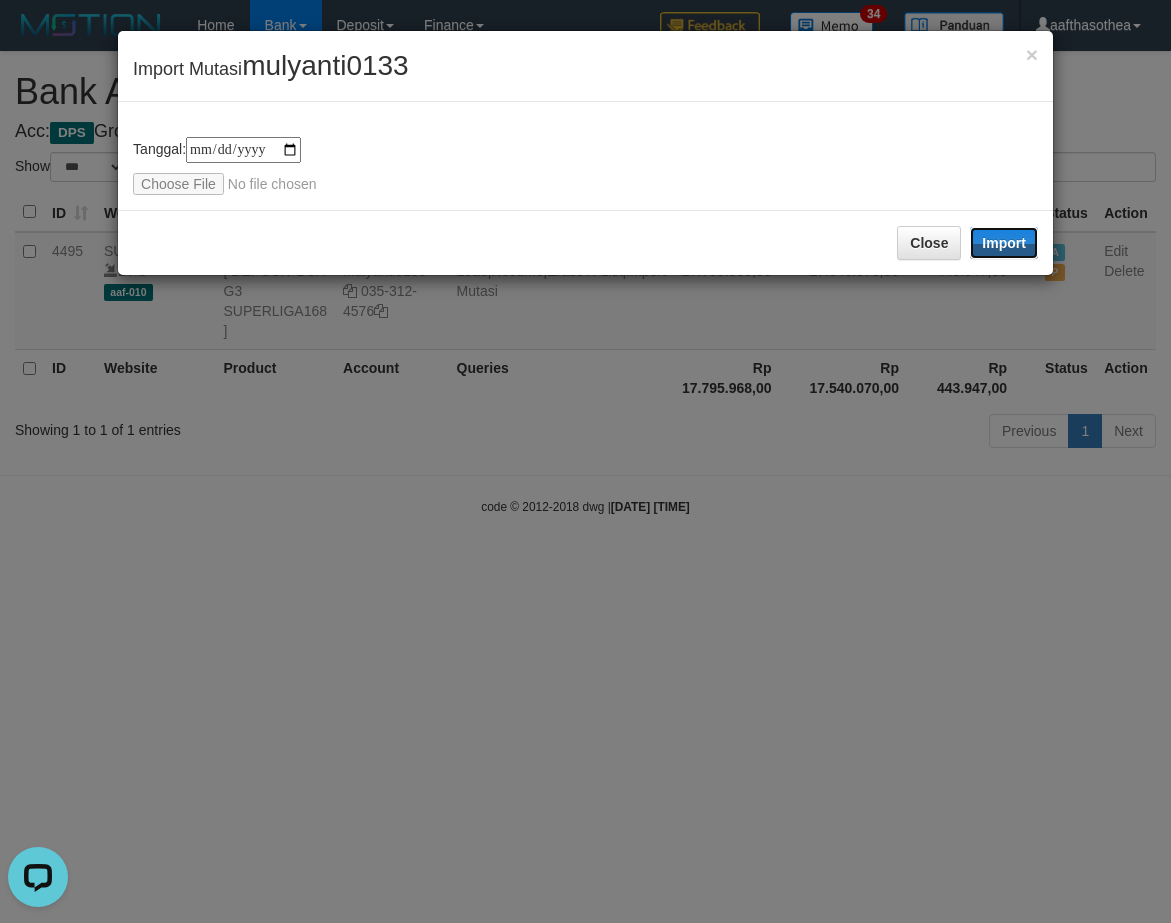 drag, startPoint x: 1035, startPoint y: 235, endPoint x: 1169, endPoint y: 267, distance: 137.76791 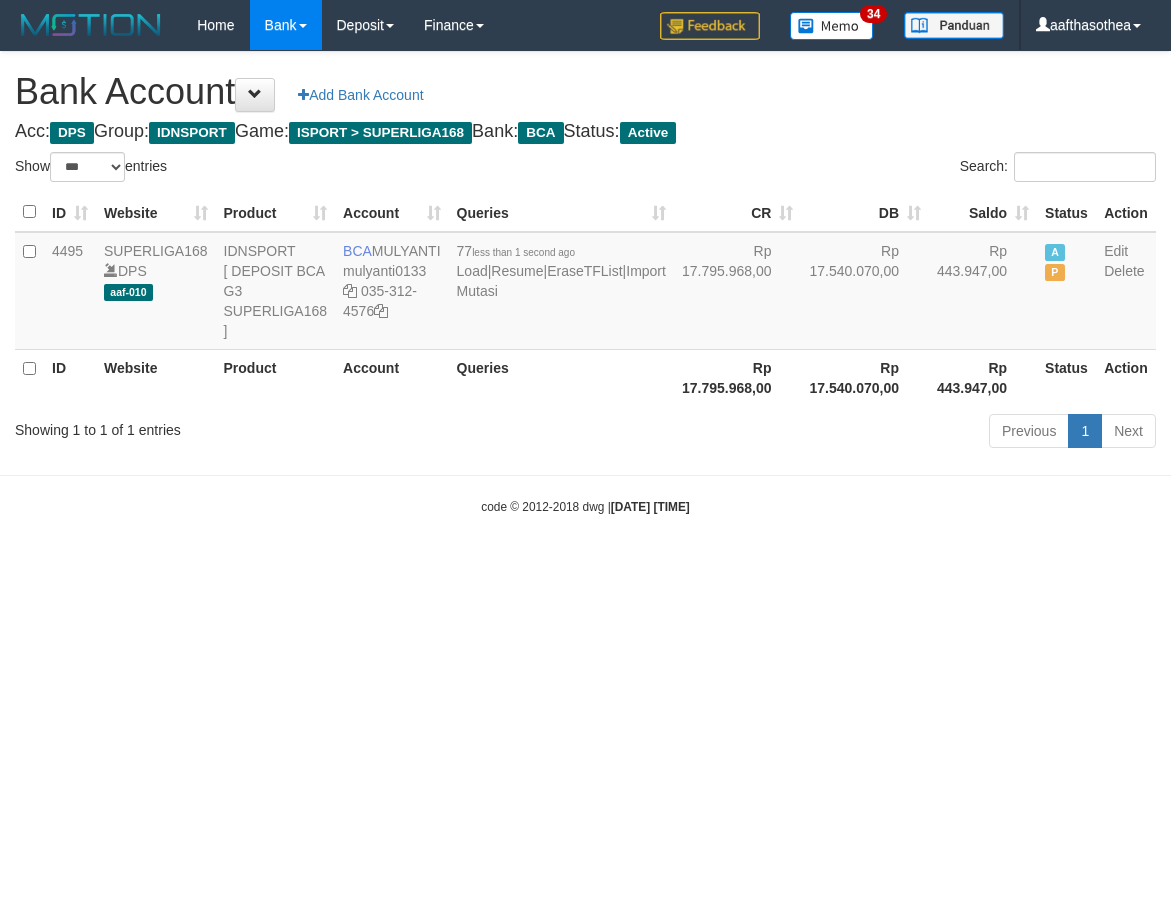 select on "***" 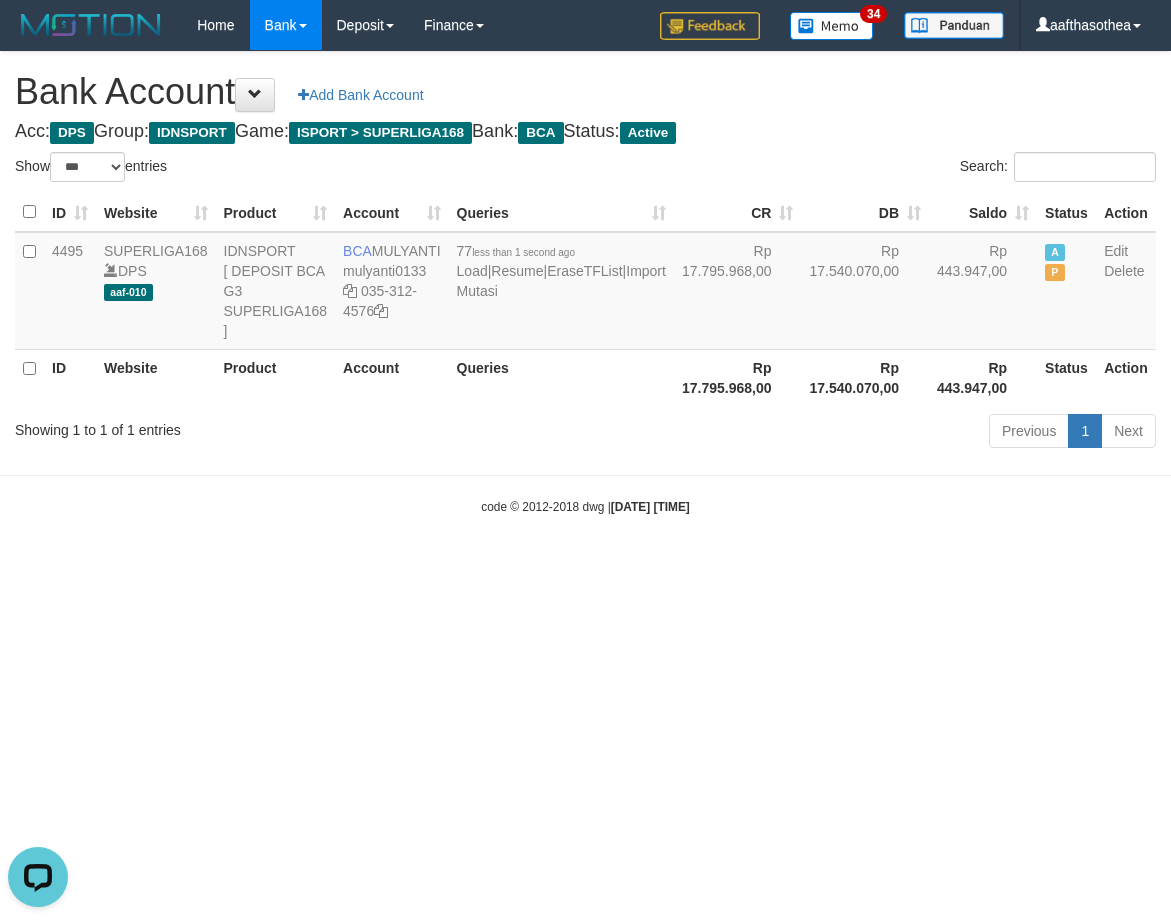 scroll, scrollTop: 0, scrollLeft: 0, axis: both 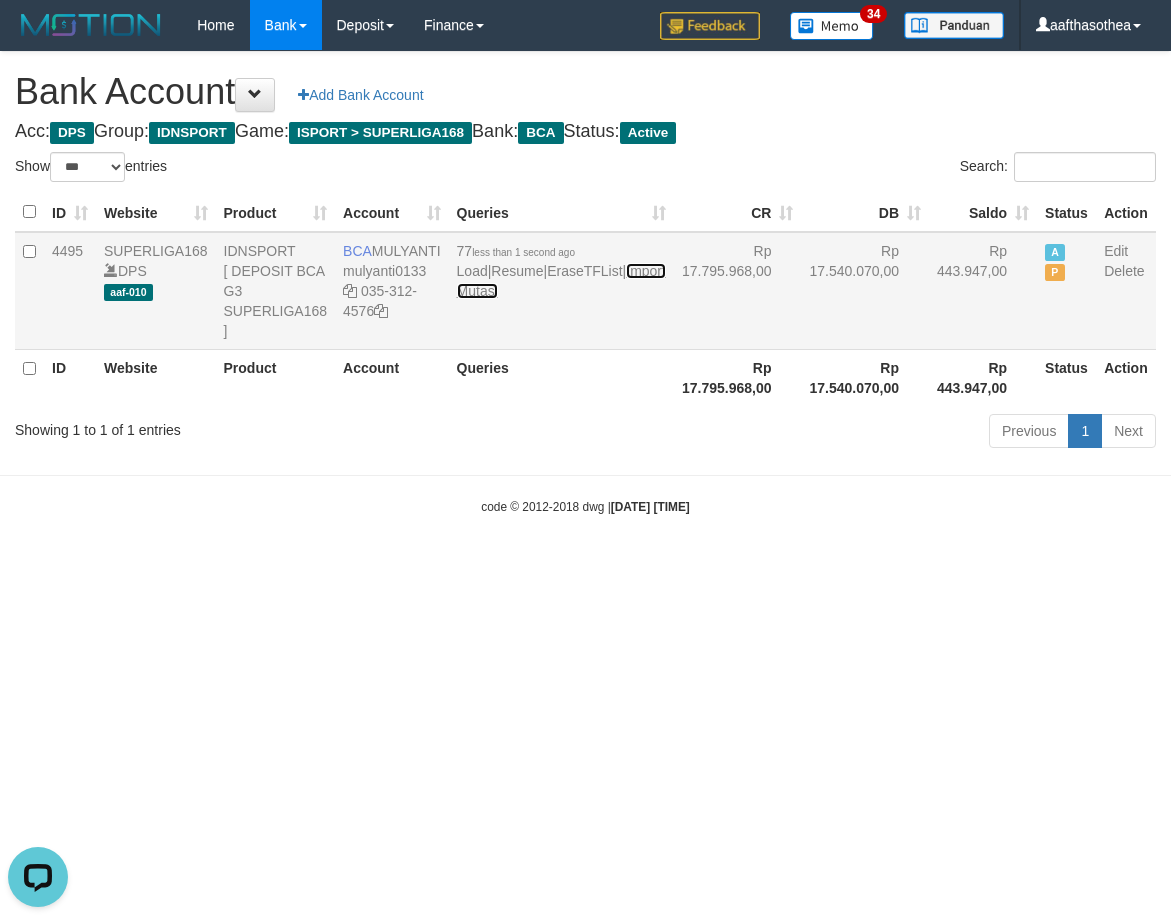 click on "Import Mutasi" at bounding box center (561, 281) 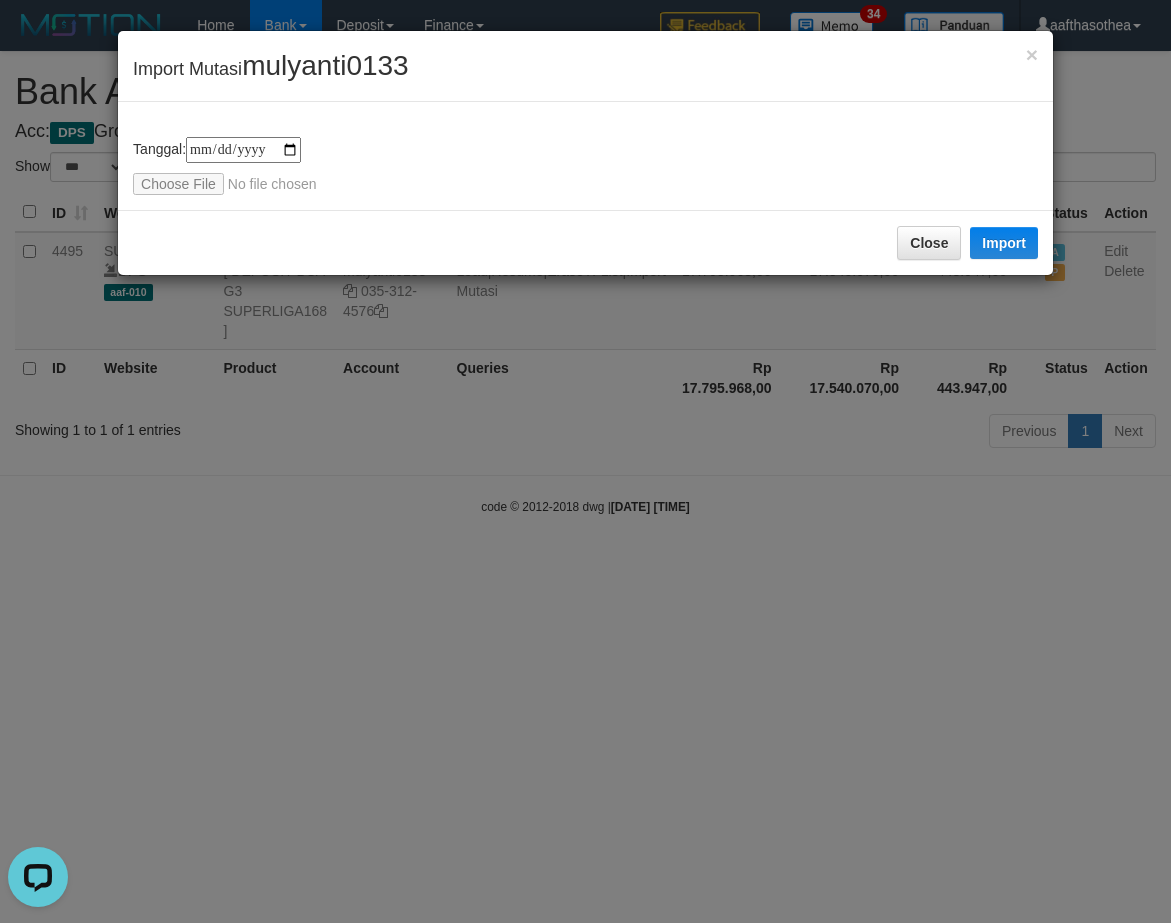 type on "**********" 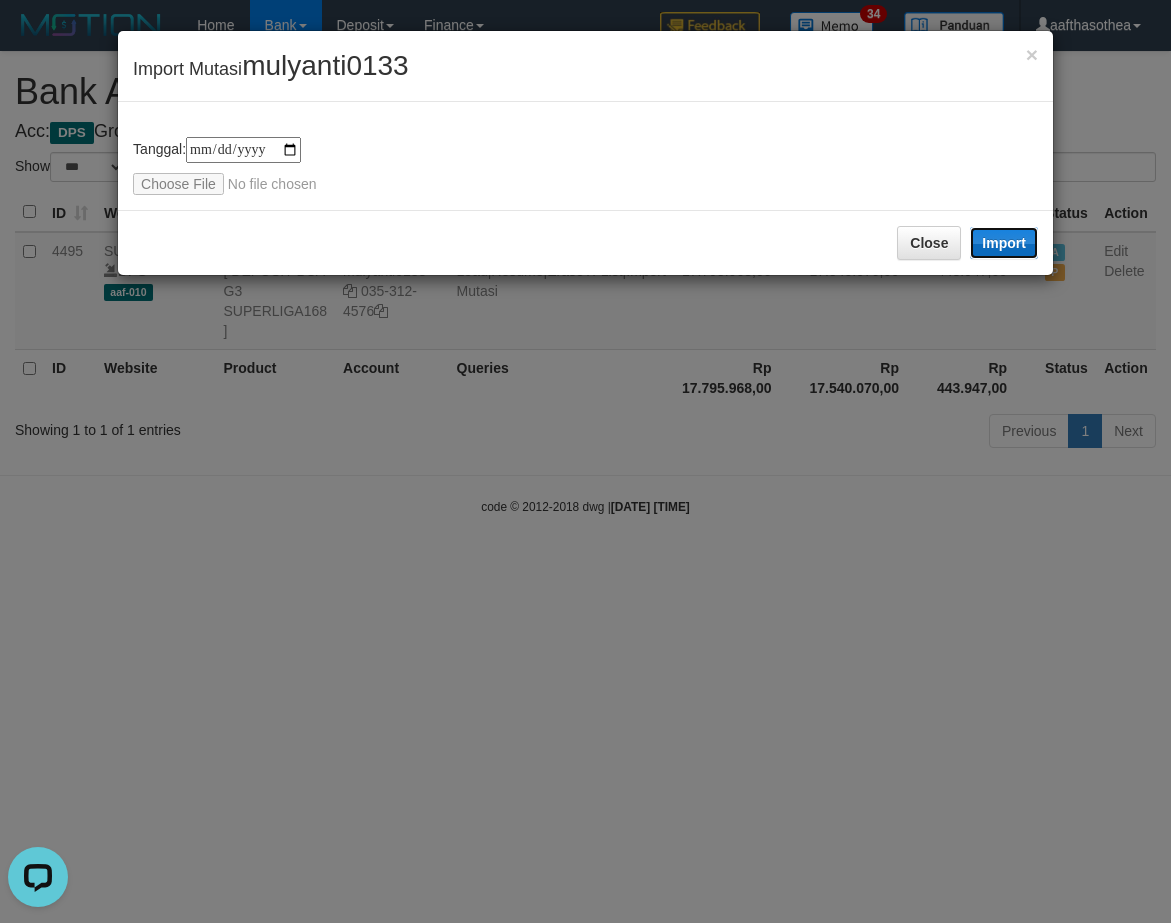 click on "Import" at bounding box center [1004, 243] 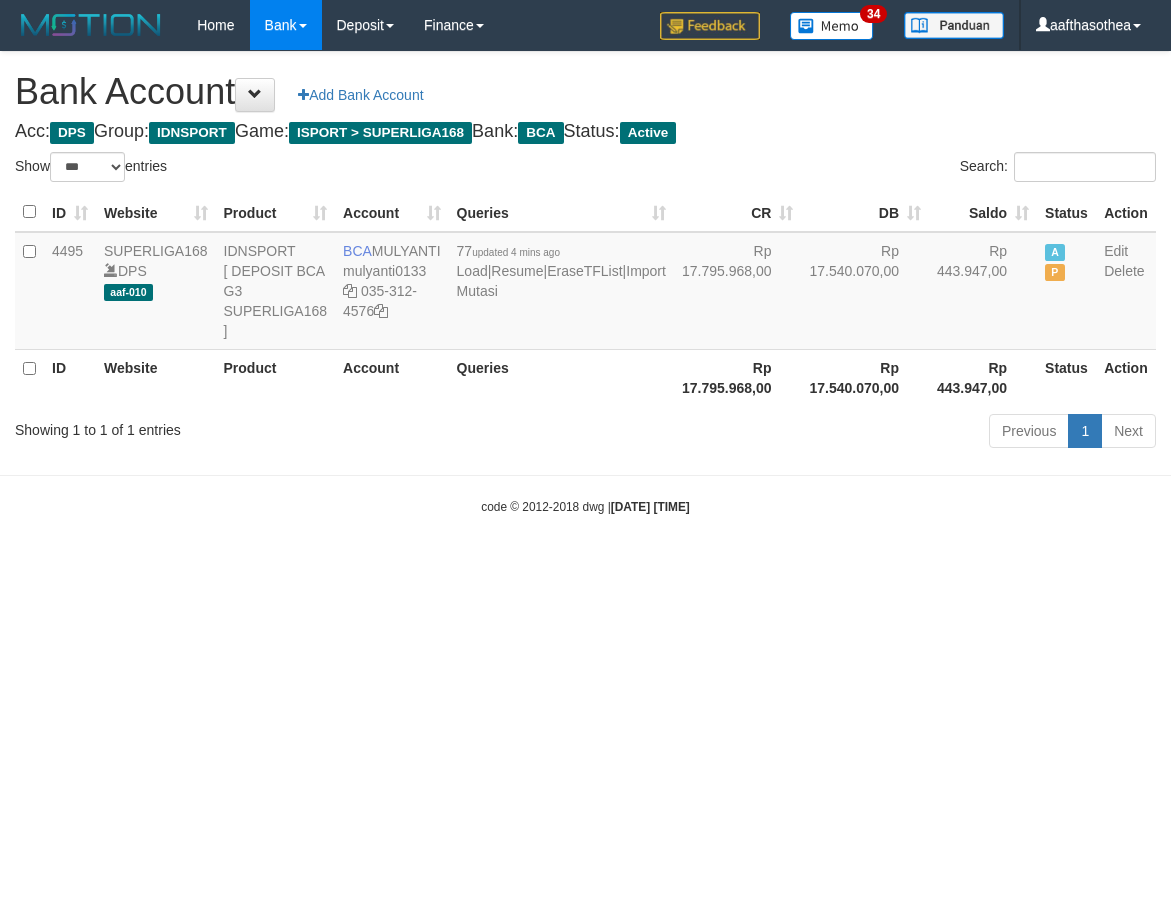 select on "***" 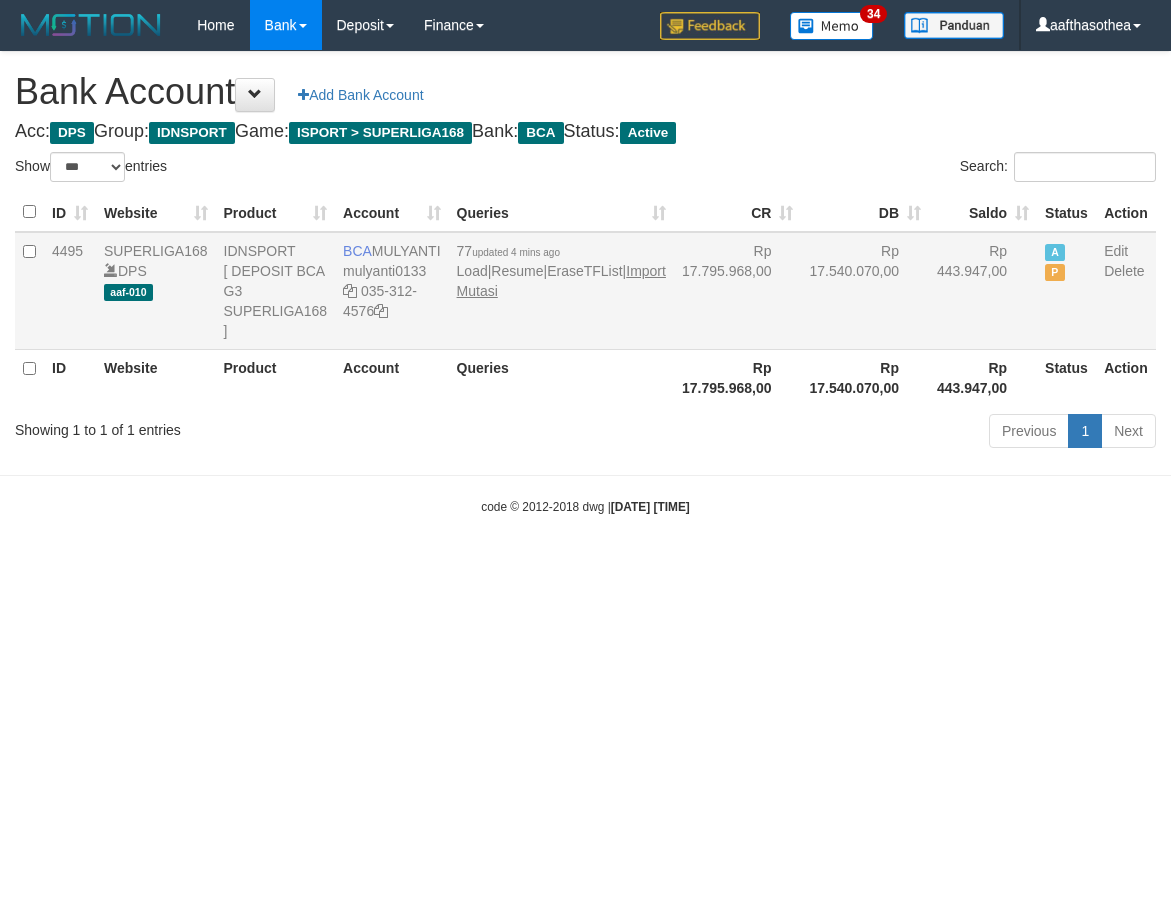scroll, scrollTop: 0, scrollLeft: 0, axis: both 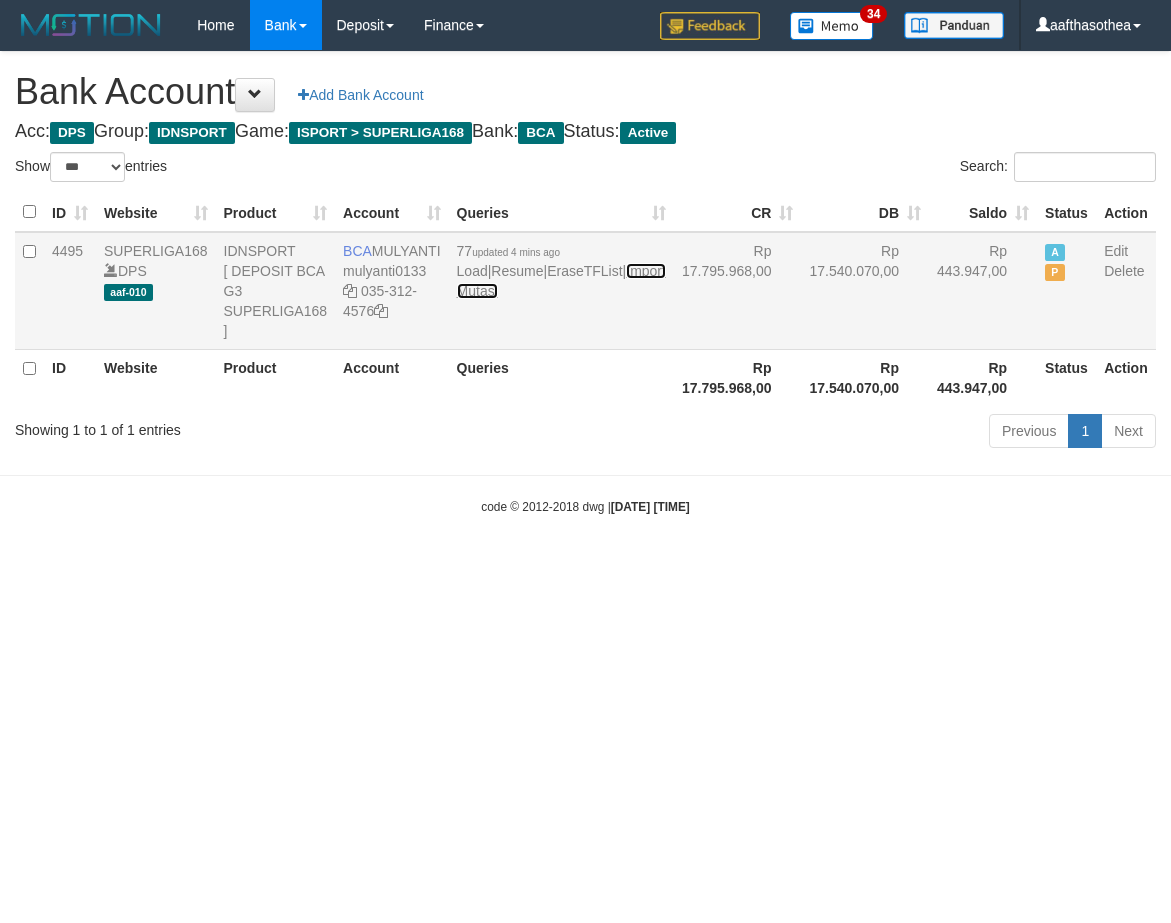 click on "Import Mutasi" at bounding box center (561, 281) 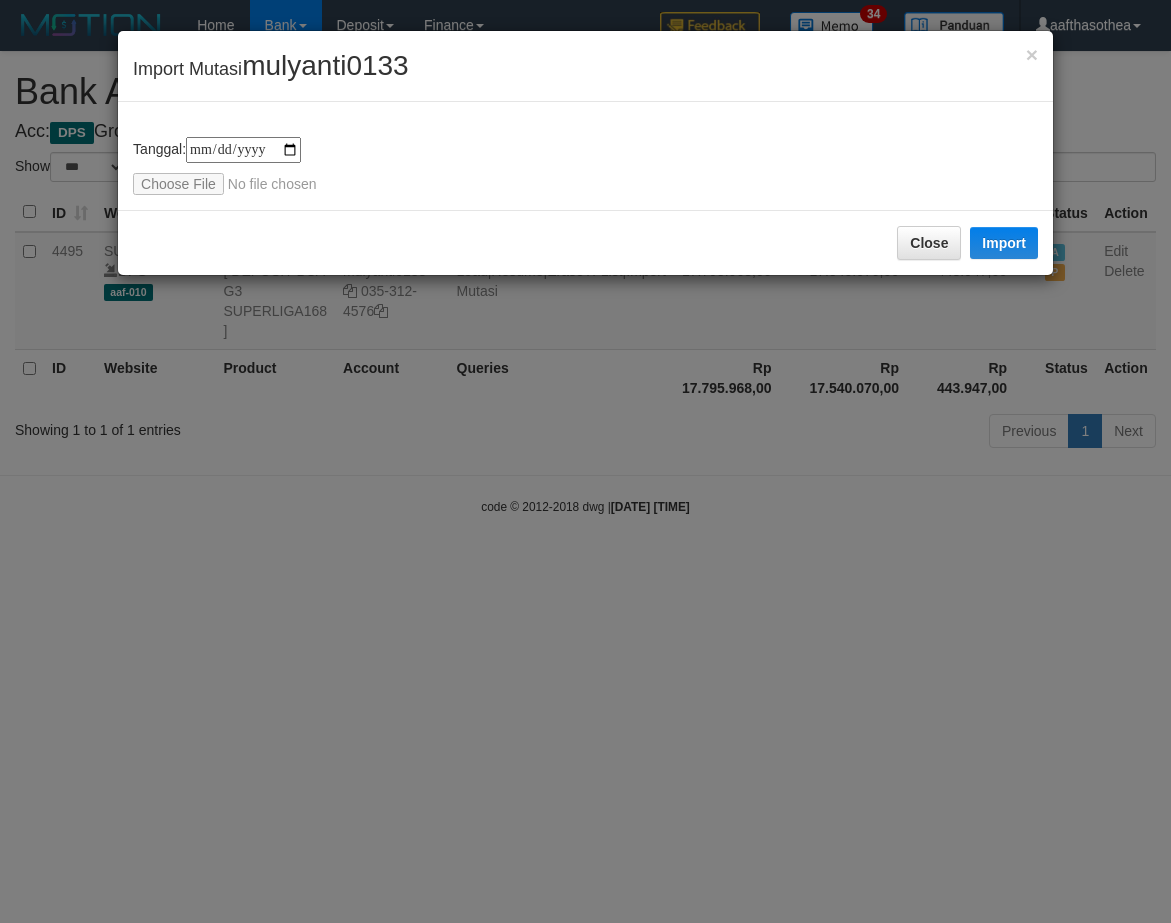 type on "**********" 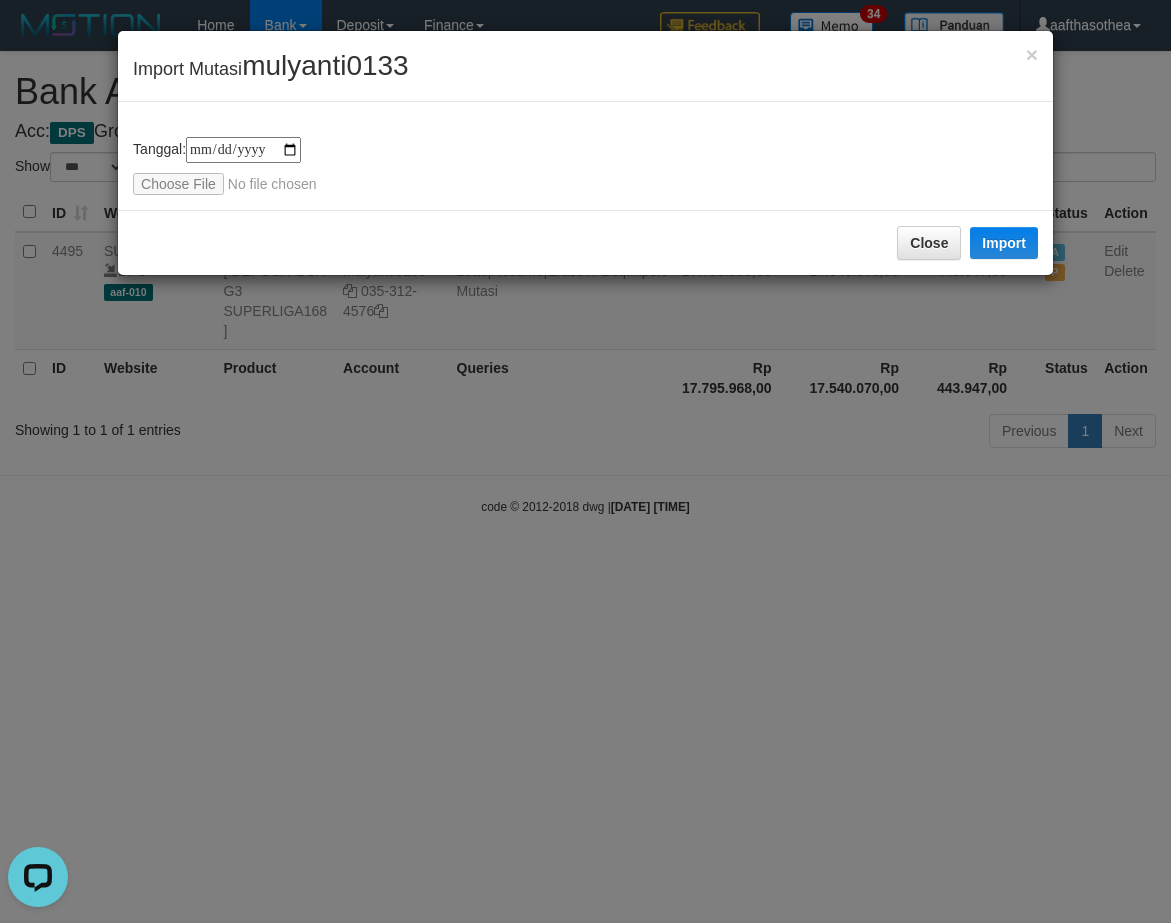 scroll, scrollTop: 0, scrollLeft: 0, axis: both 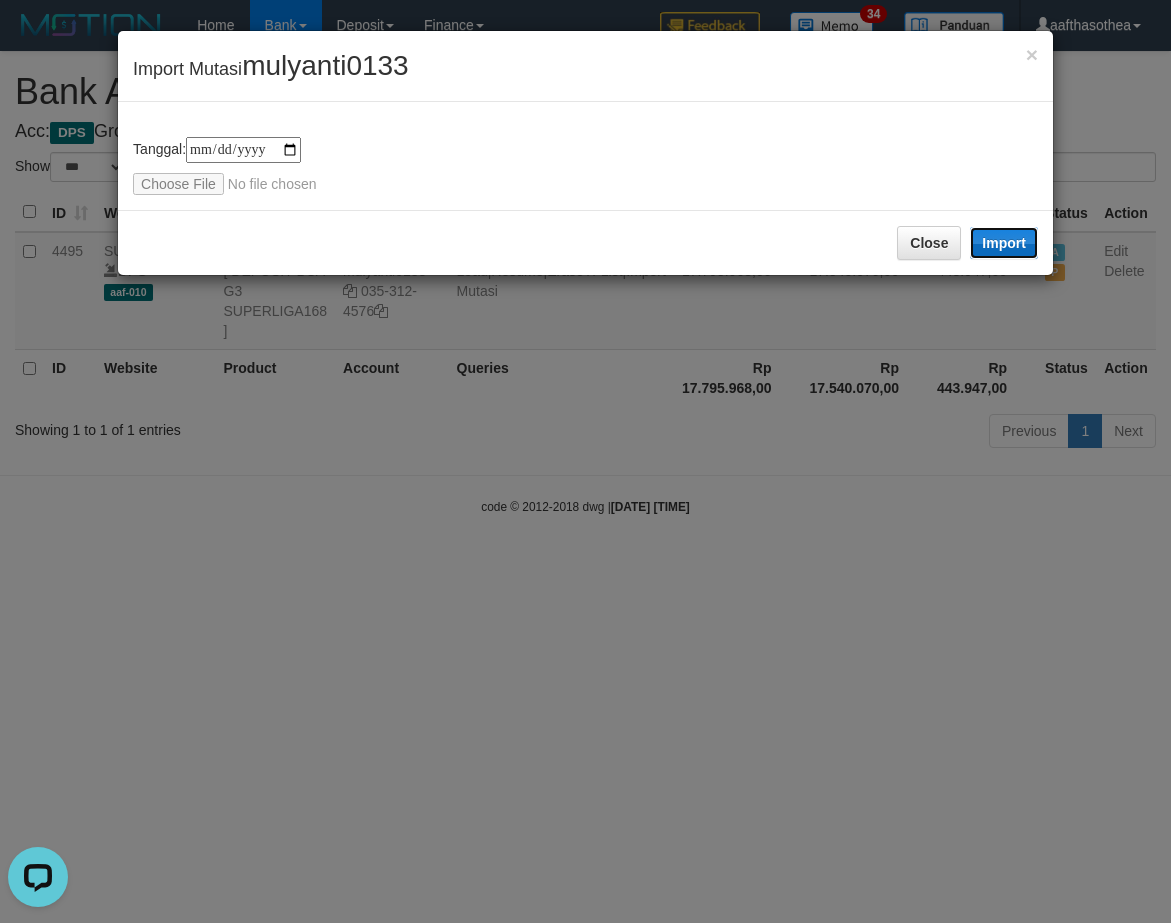 click on "Import" at bounding box center (1004, 243) 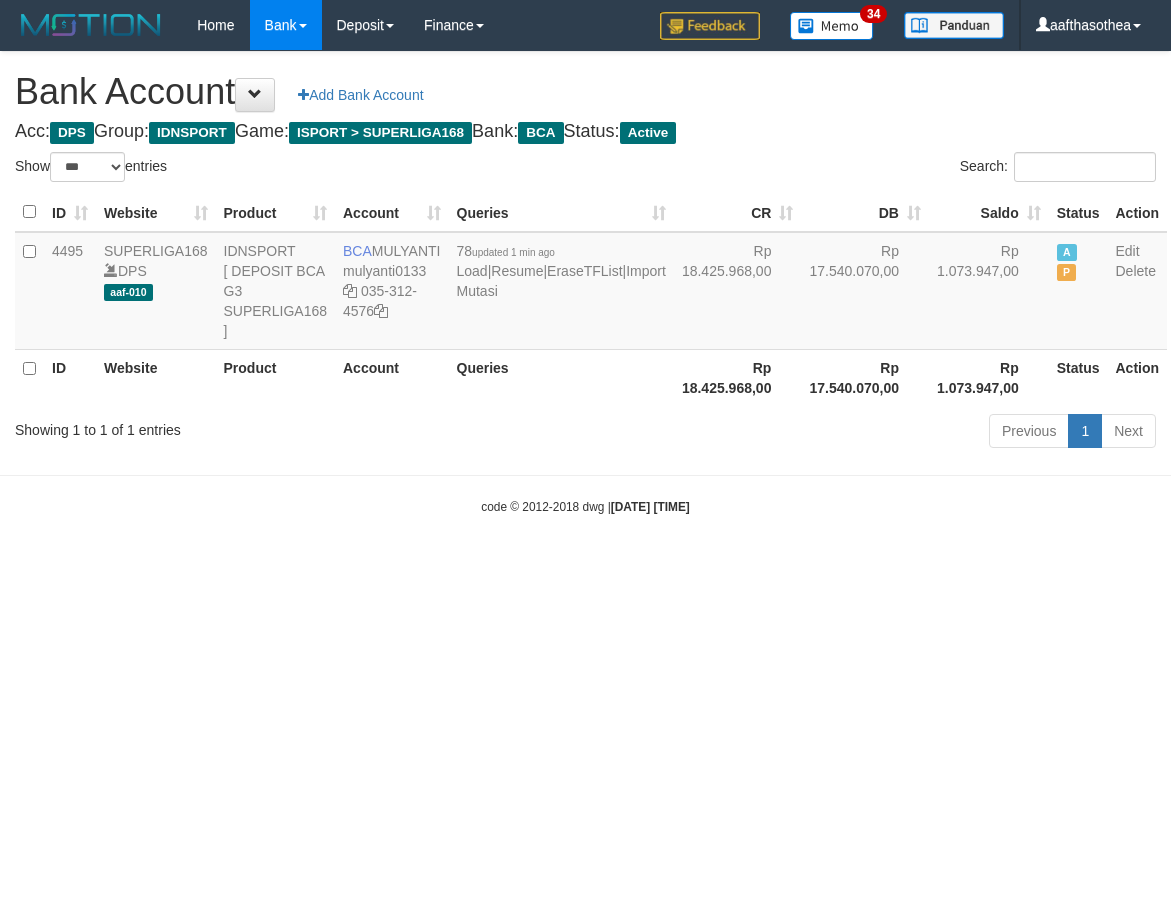 select on "***" 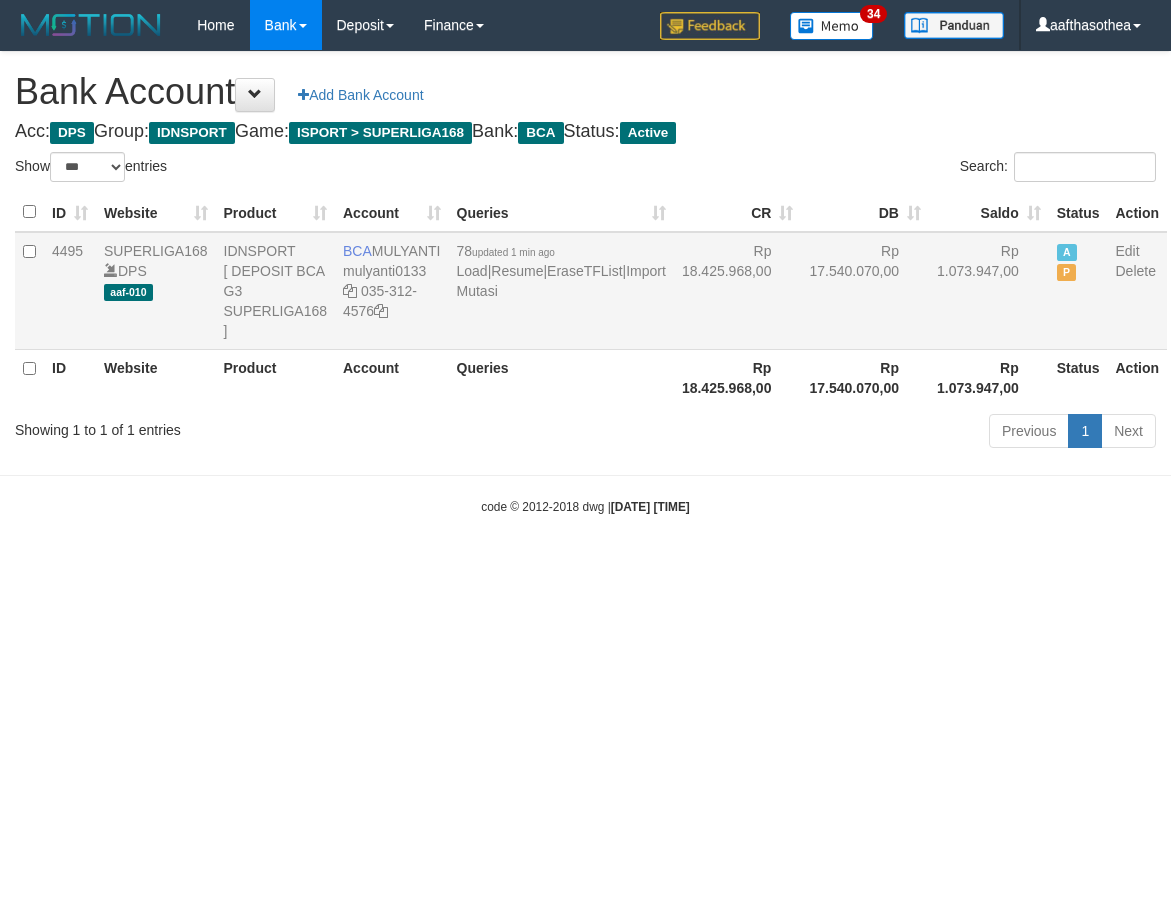 scroll, scrollTop: 0, scrollLeft: 0, axis: both 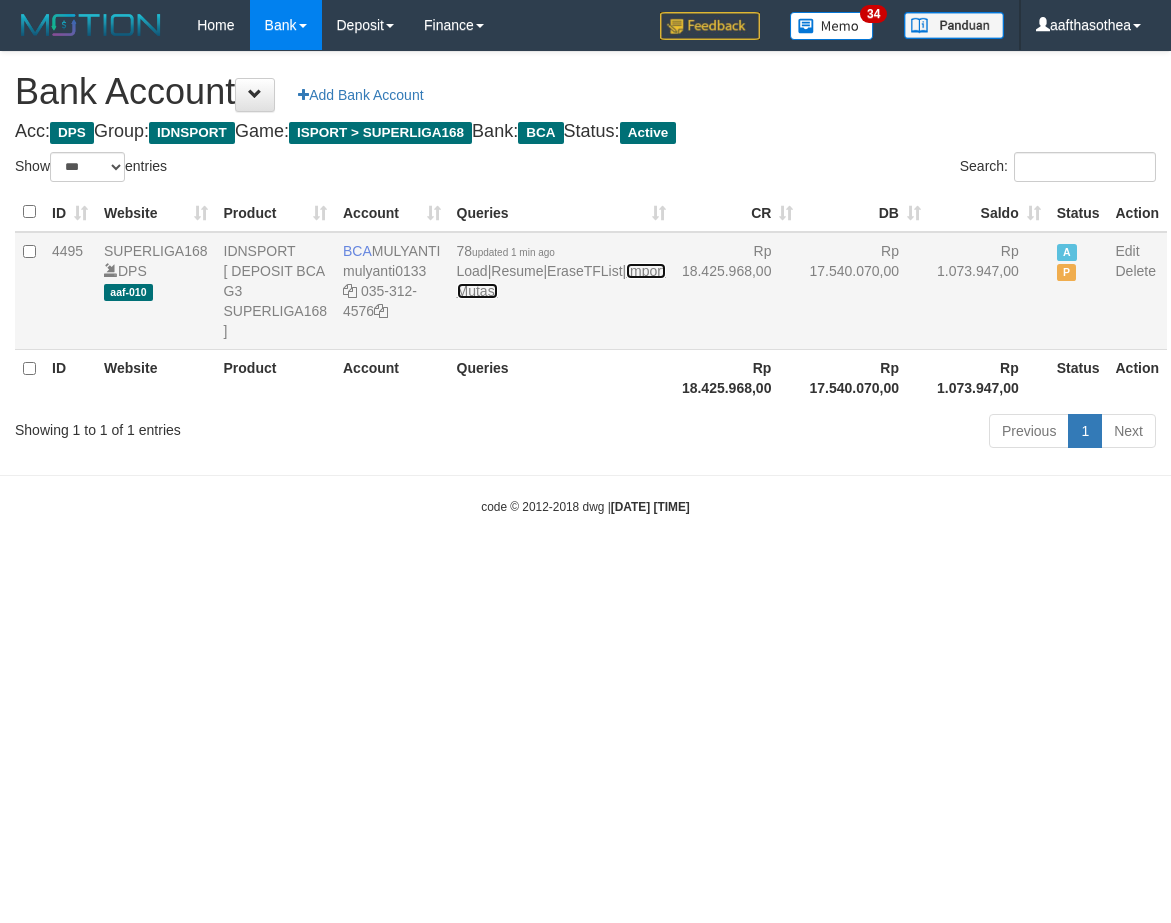 click on "Import Mutasi" at bounding box center [561, 281] 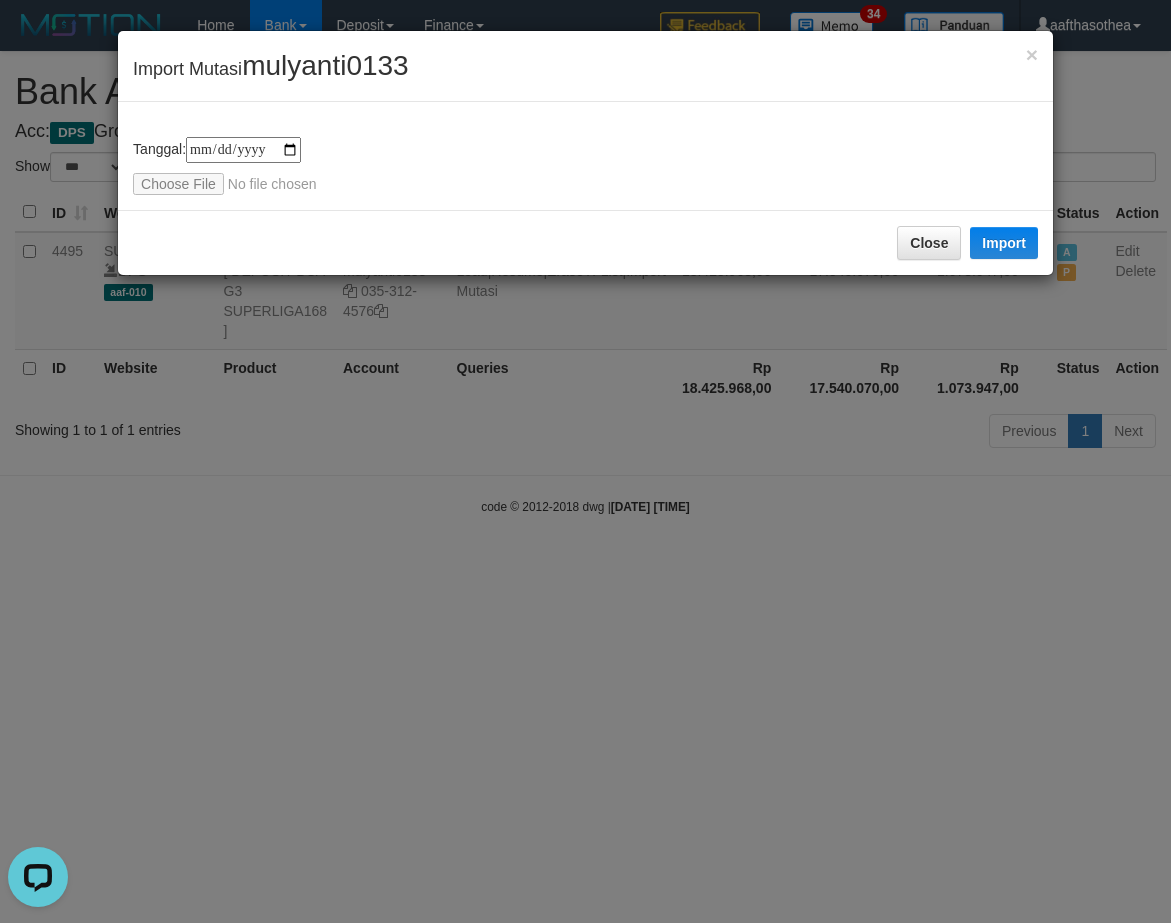scroll, scrollTop: 0, scrollLeft: 0, axis: both 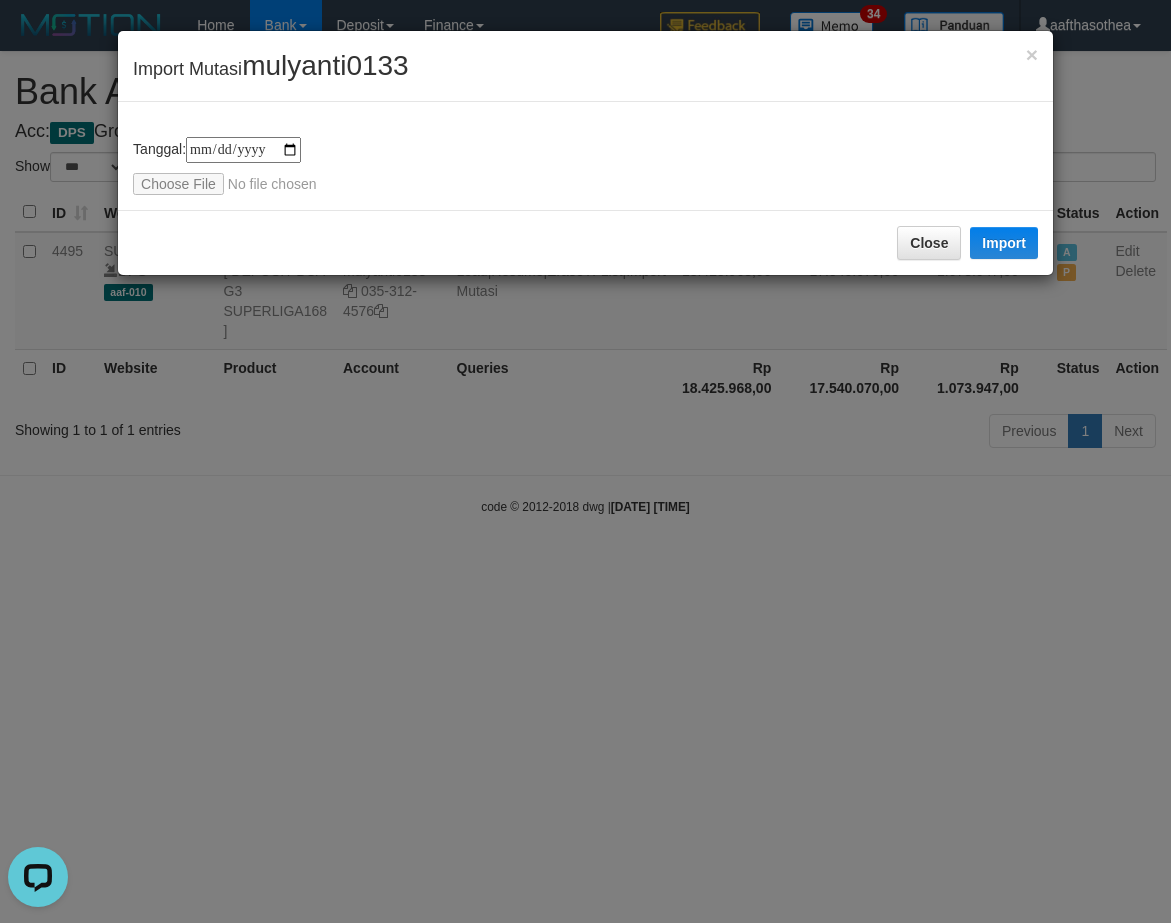type on "**********" 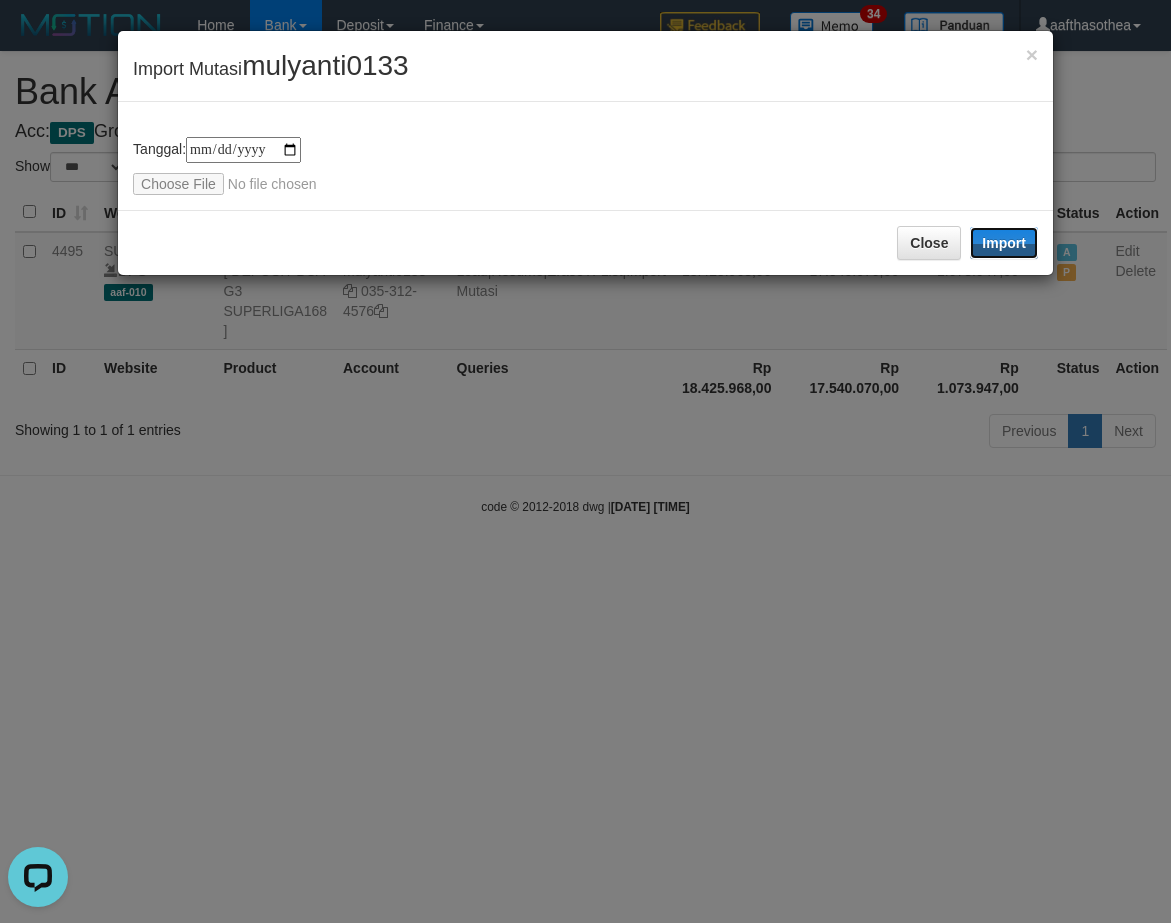 click on "Import" at bounding box center (1004, 243) 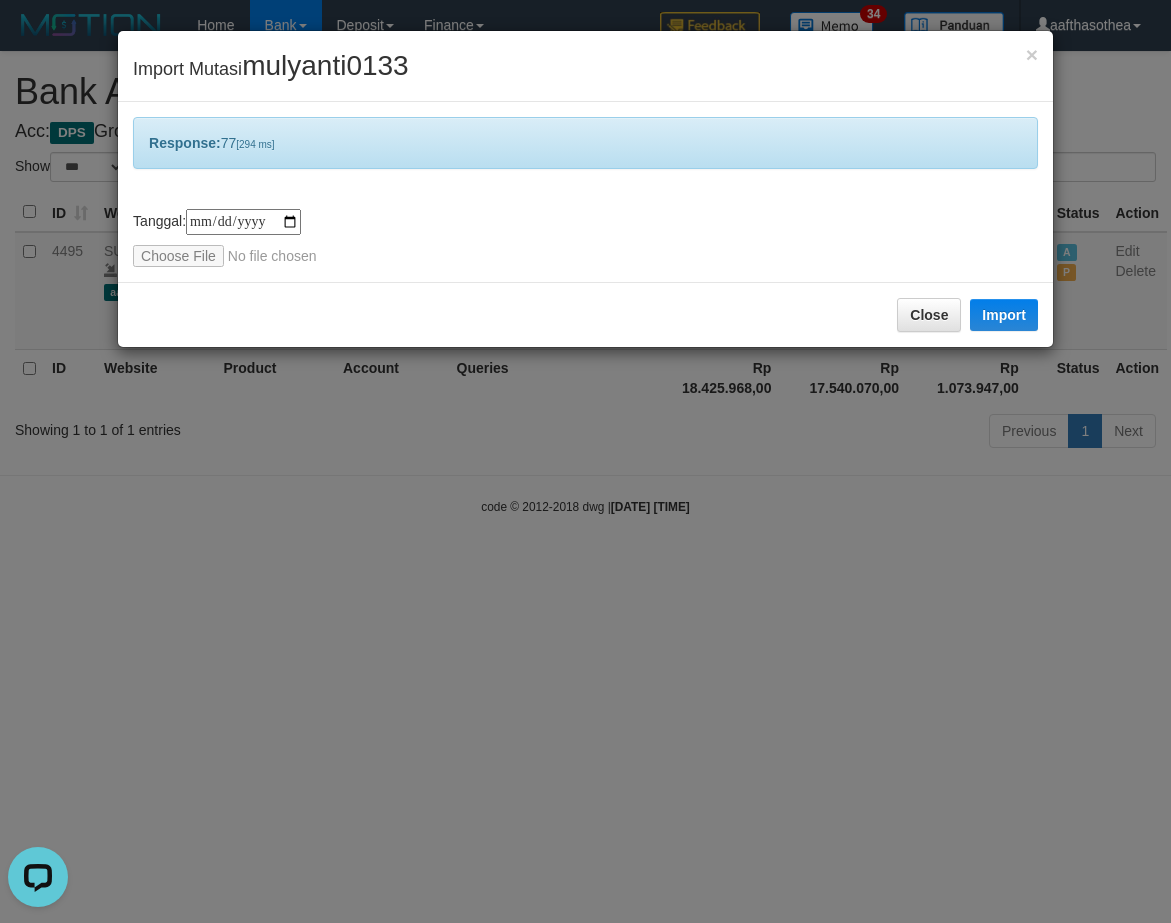 drag, startPoint x: 378, startPoint y: 510, endPoint x: 525, endPoint y: 510, distance: 147 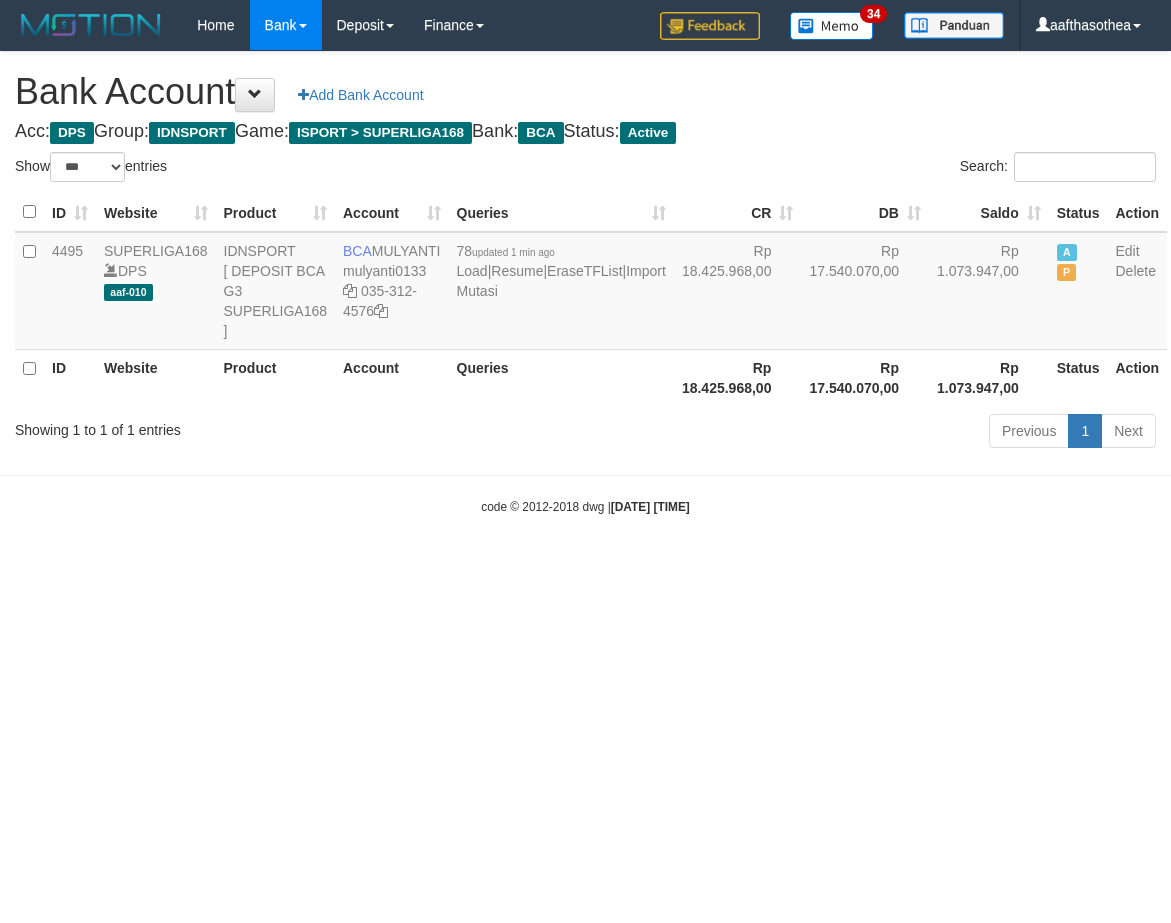 select on "***" 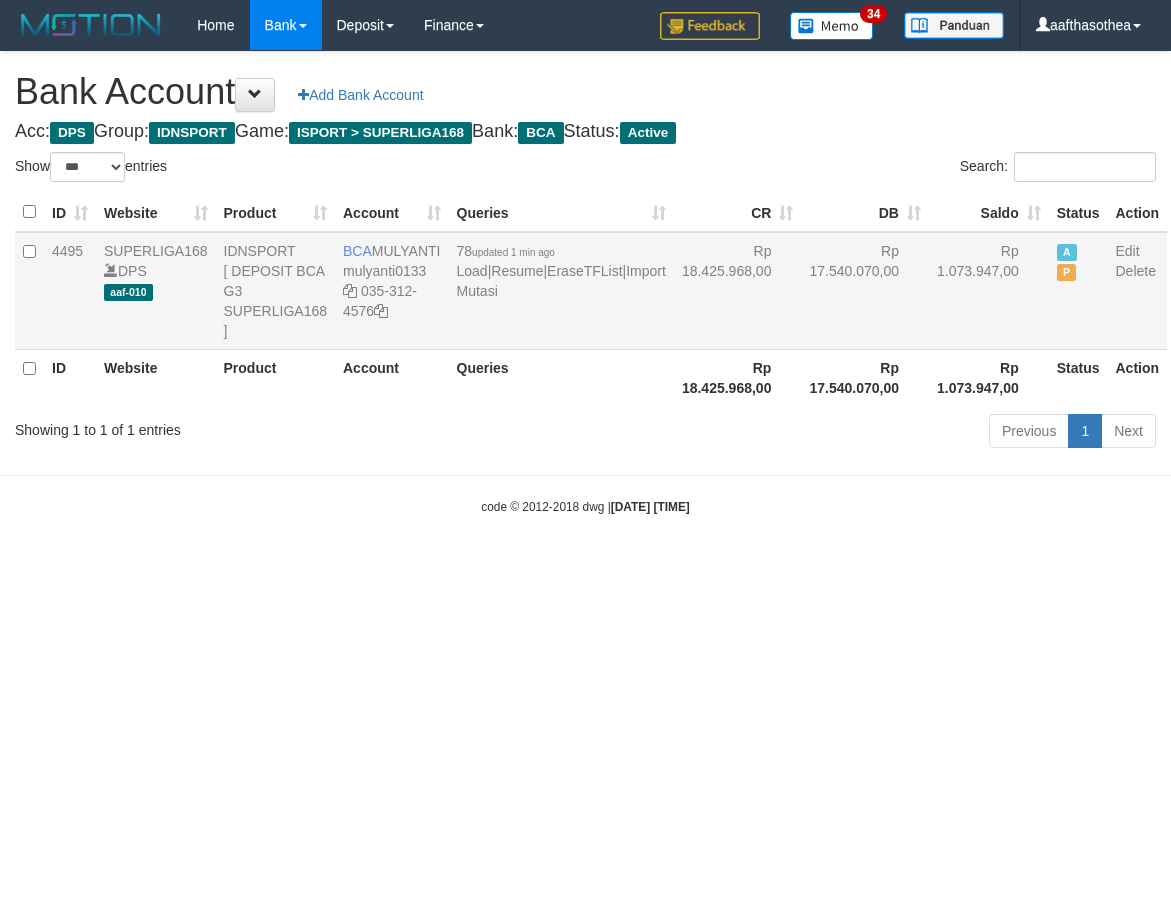 scroll, scrollTop: 0, scrollLeft: 0, axis: both 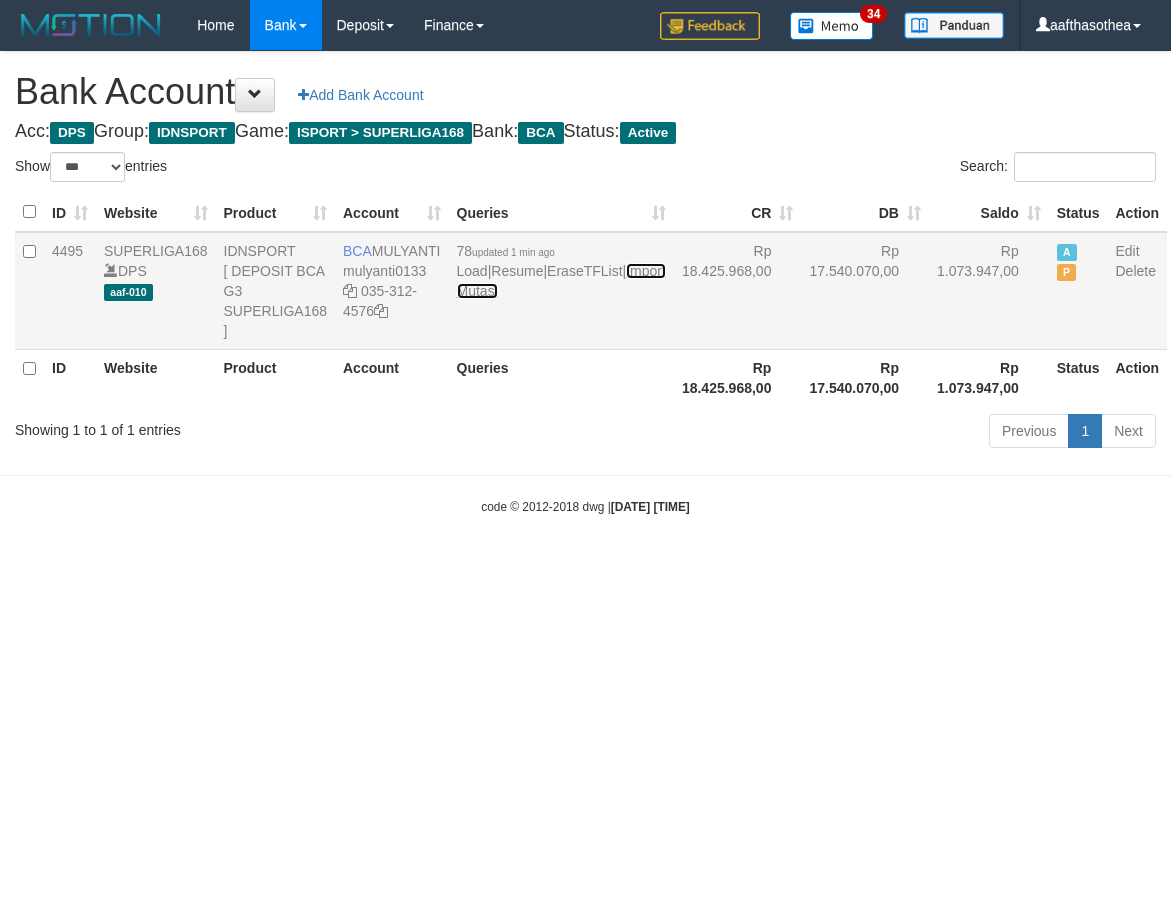 click on "Import Mutasi" at bounding box center [561, 281] 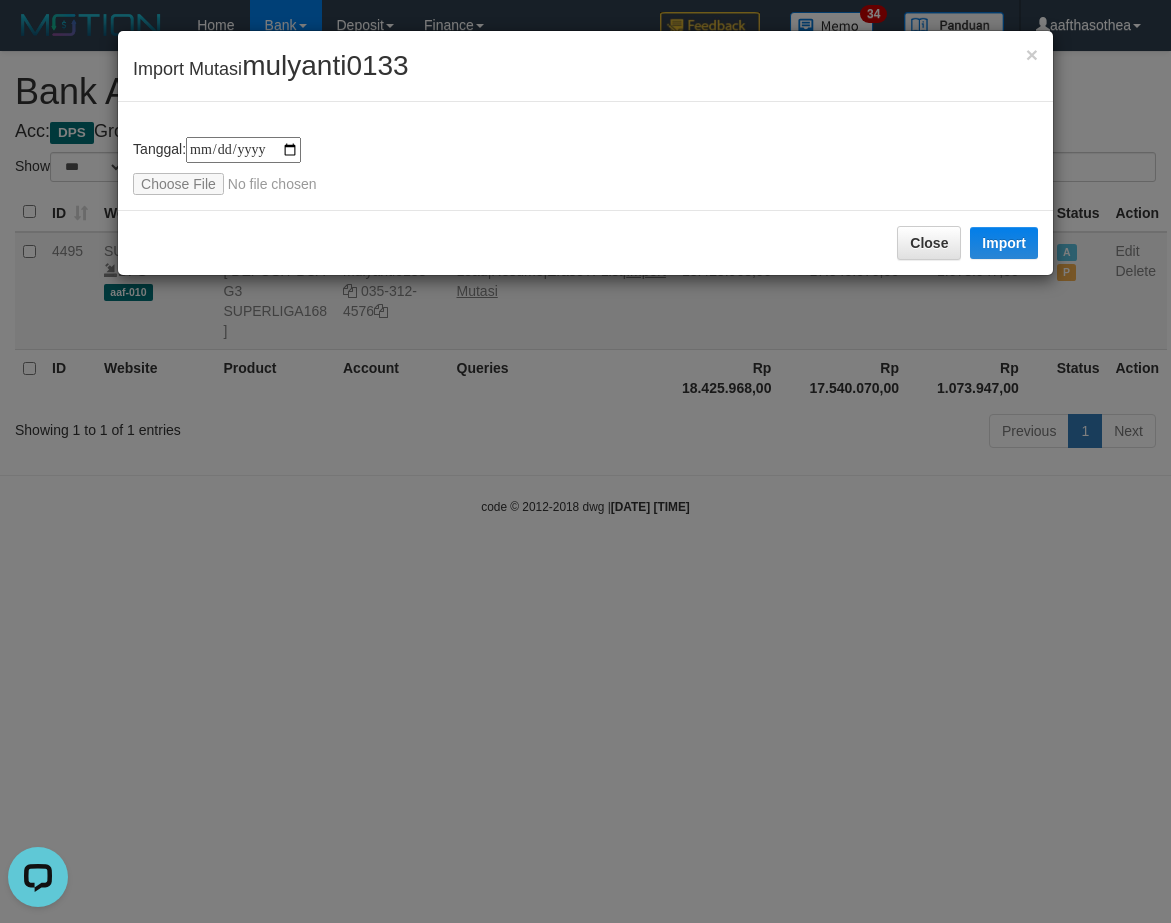 scroll, scrollTop: 0, scrollLeft: 0, axis: both 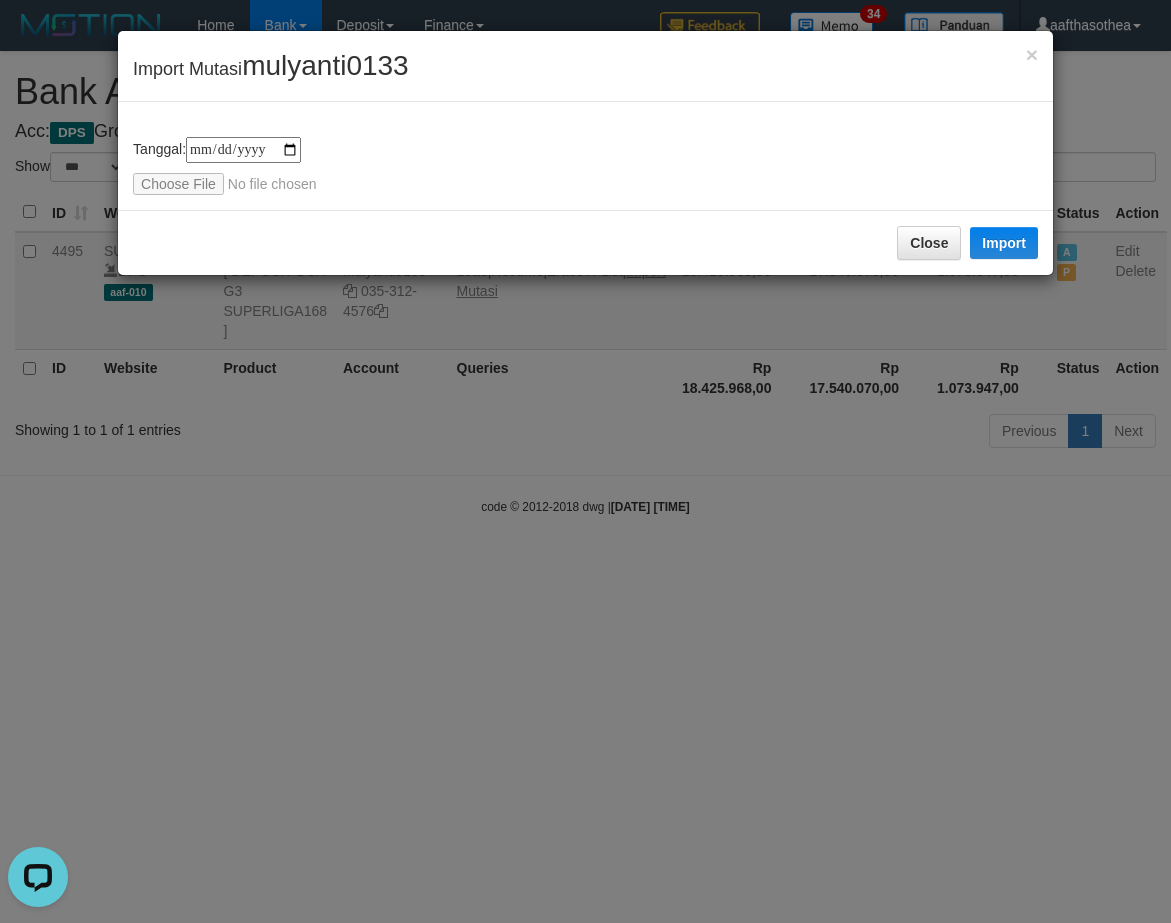 type on "**********" 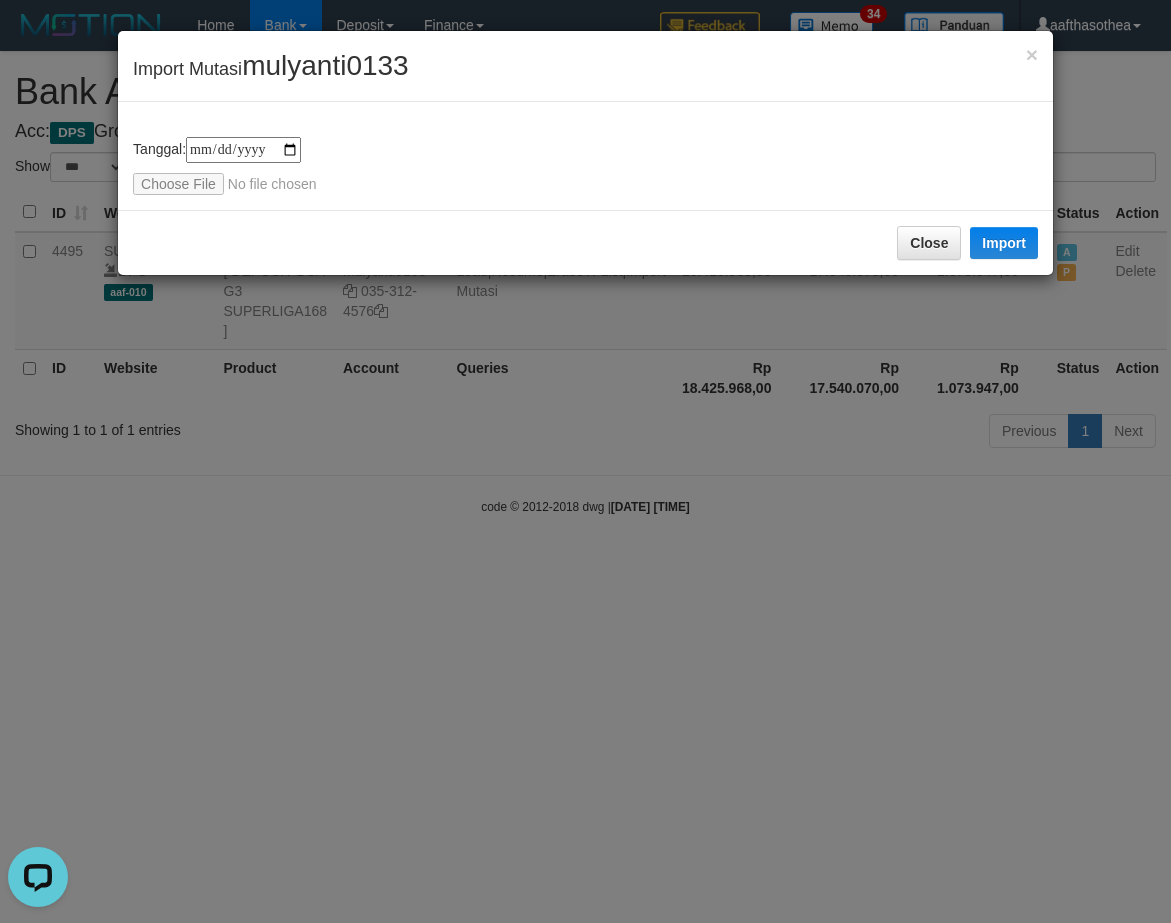 click on "**********" at bounding box center [585, 166] 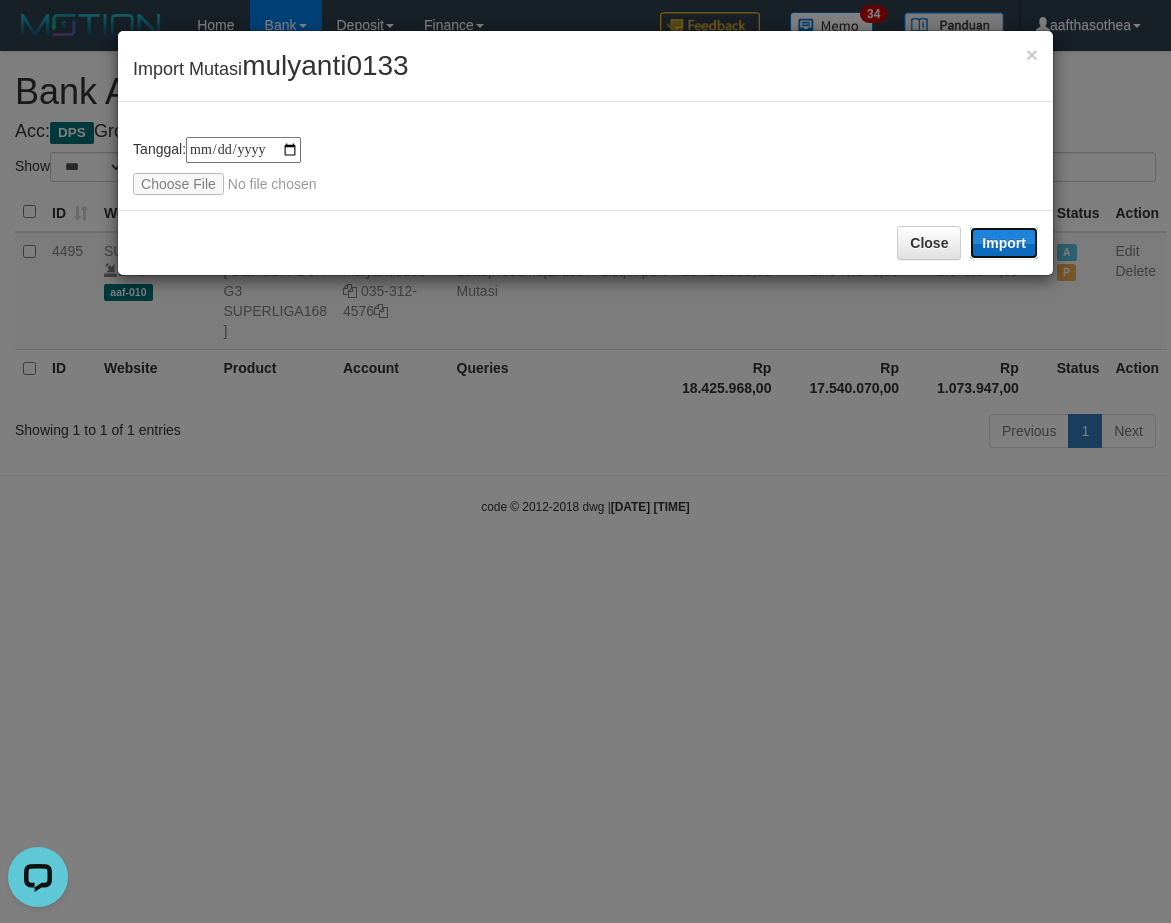 drag, startPoint x: 990, startPoint y: 240, endPoint x: 990, endPoint y: 252, distance: 12 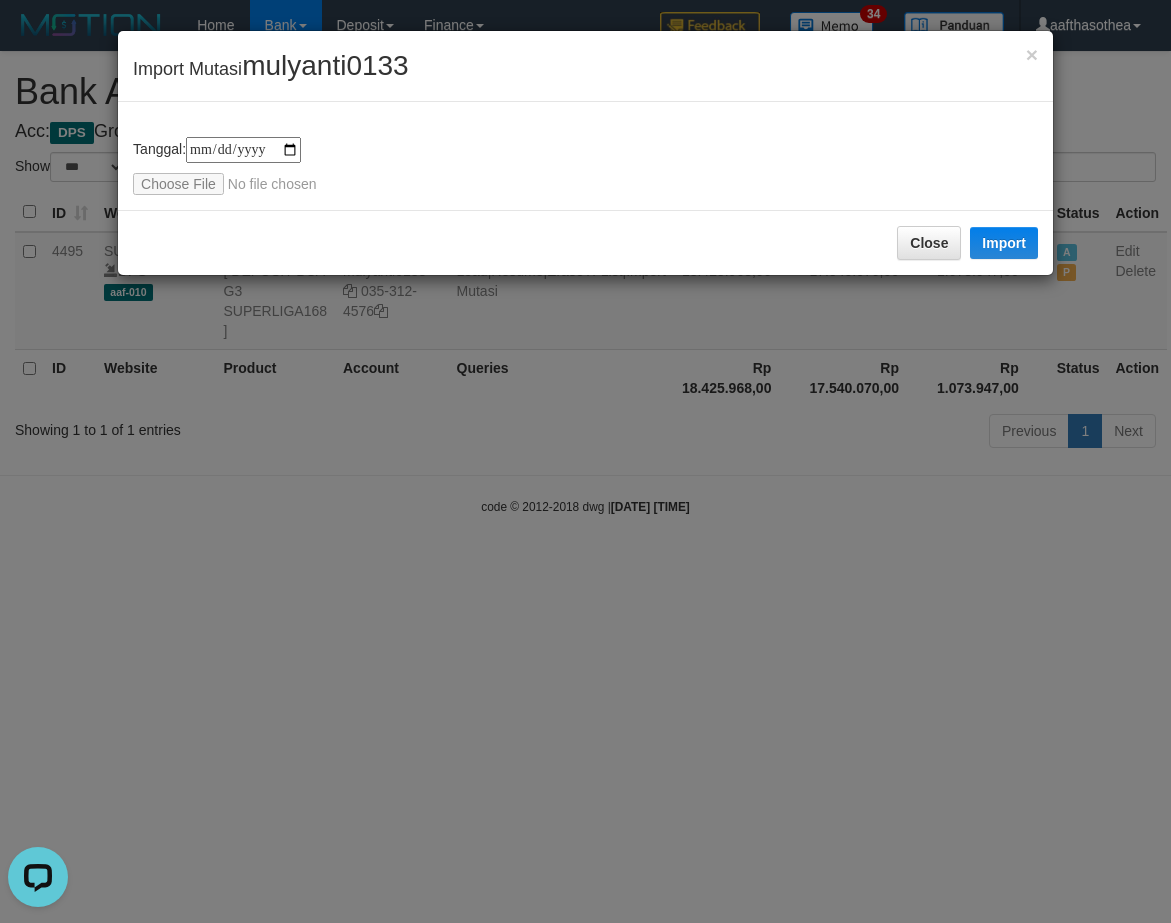drag, startPoint x: 824, startPoint y: 580, endPoint x: 836, endPoint y: 579, distance: 12.0415945 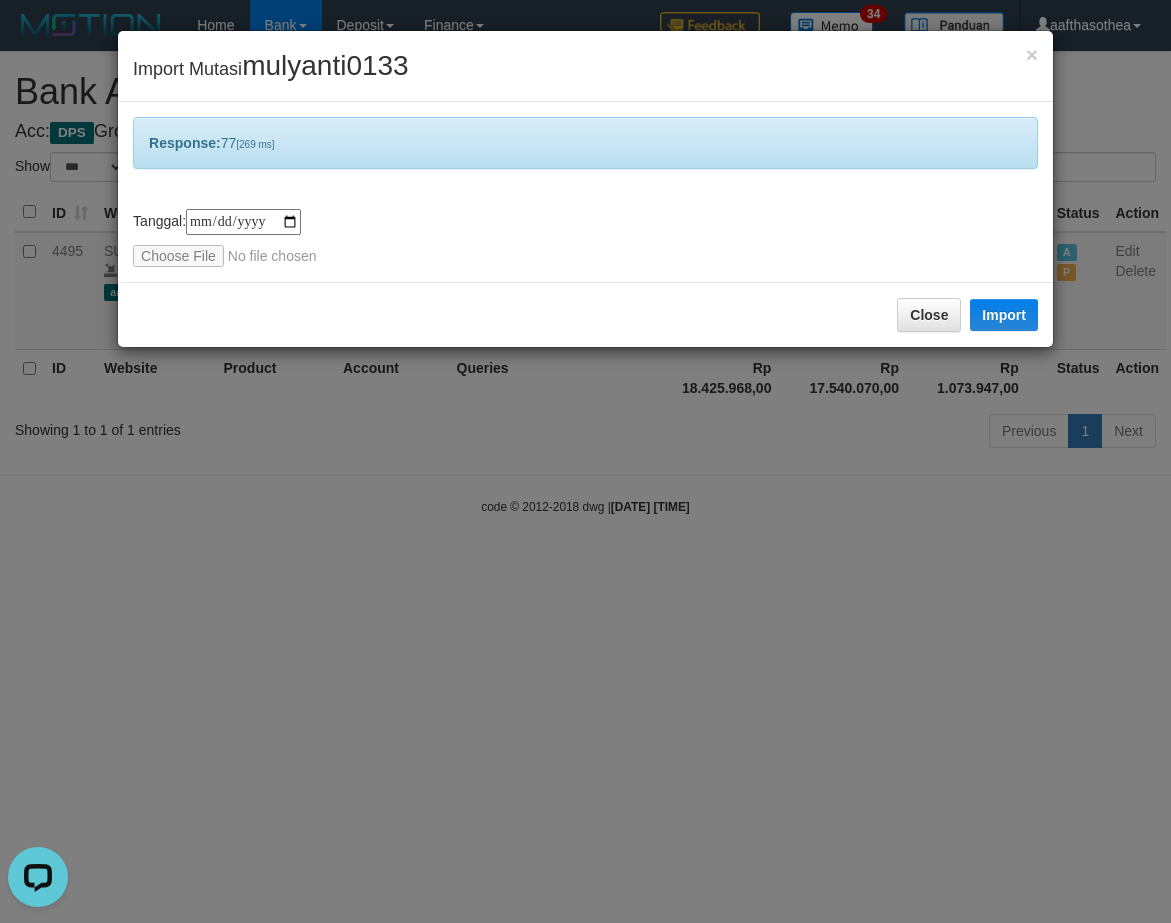 click on "**********" at bounding box center (585, 461) 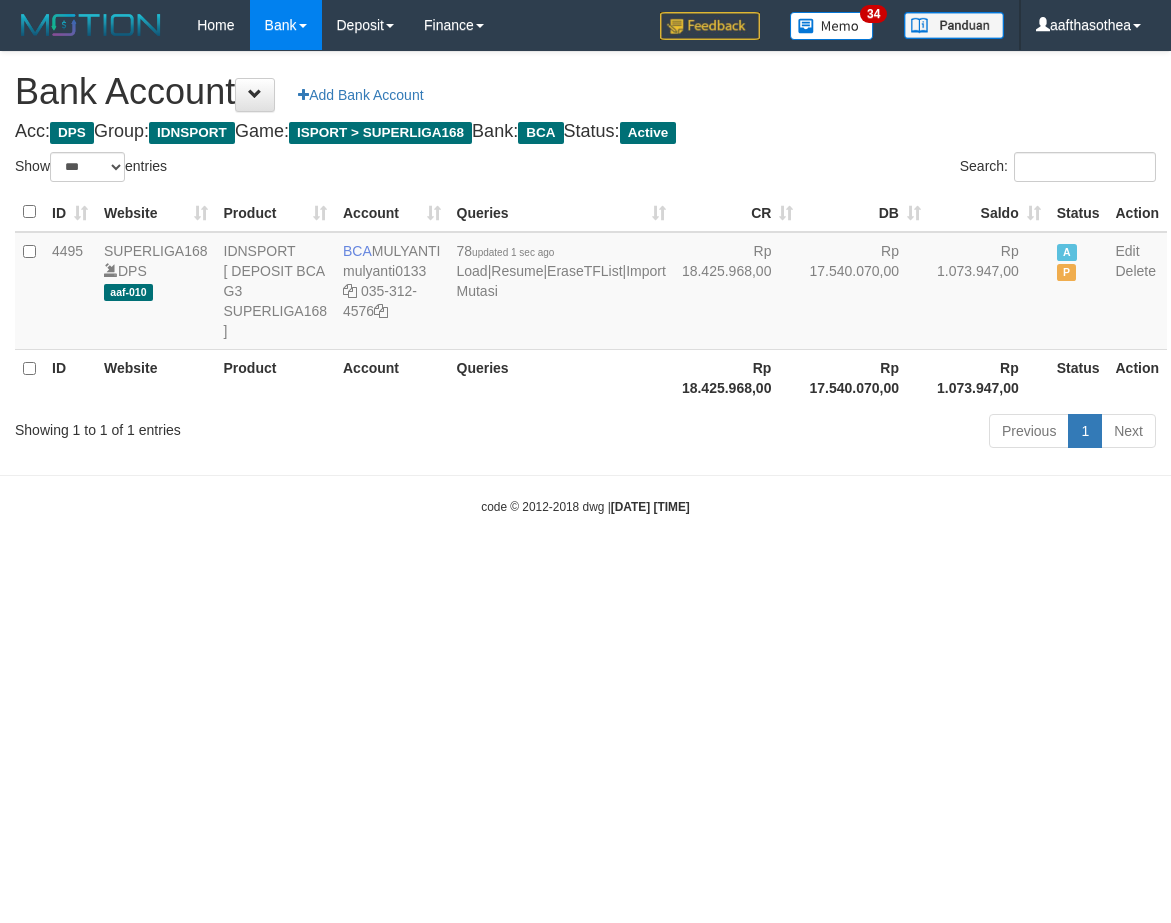 select on "***" 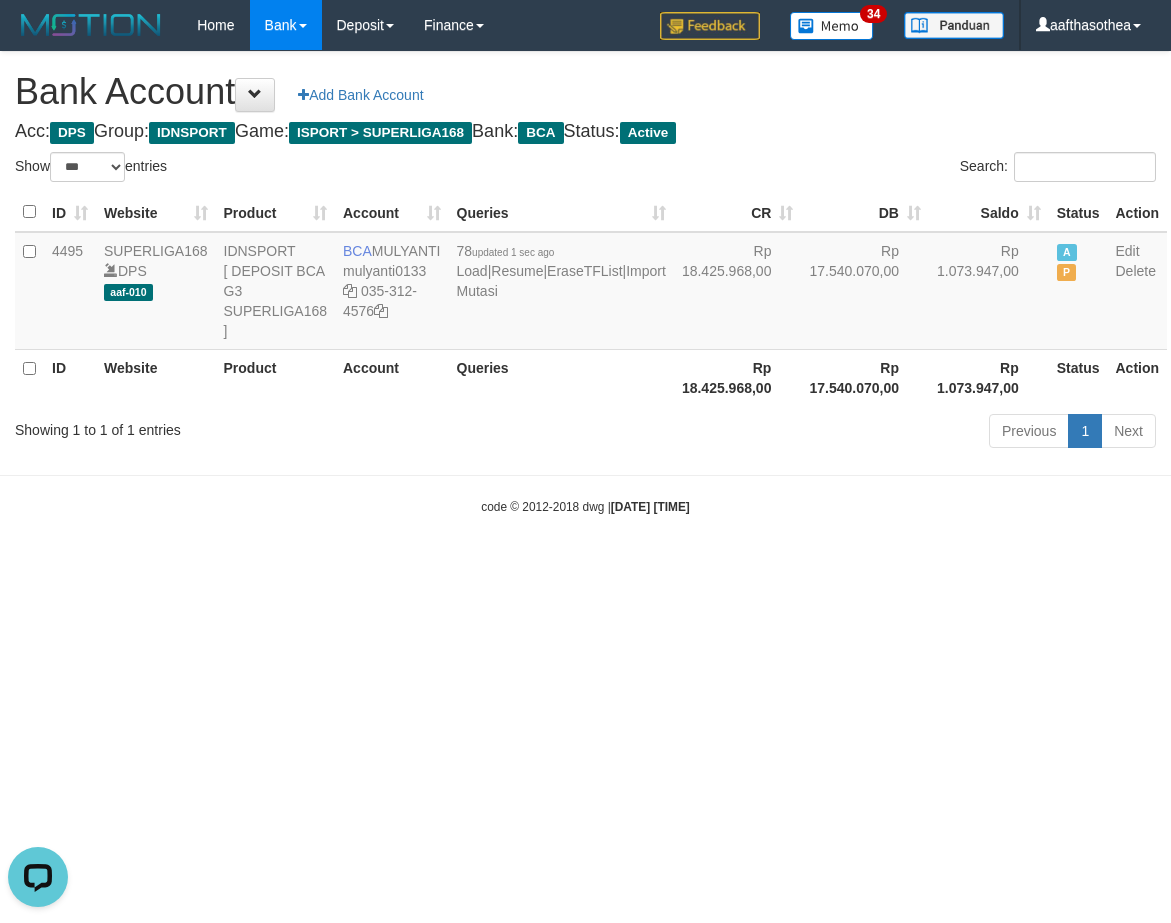 scroll, scrollTop: 0, scrollLeft: 0, axis: both 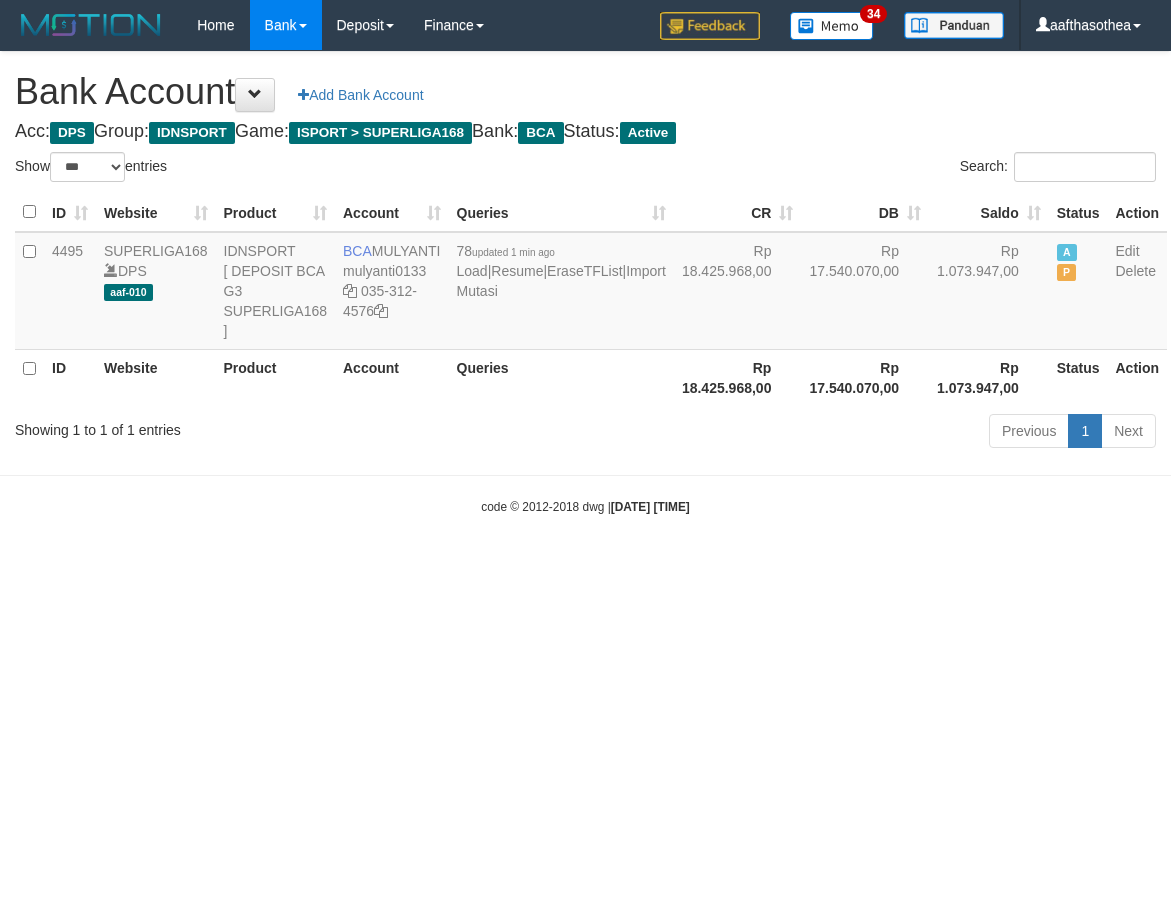 select on "***" 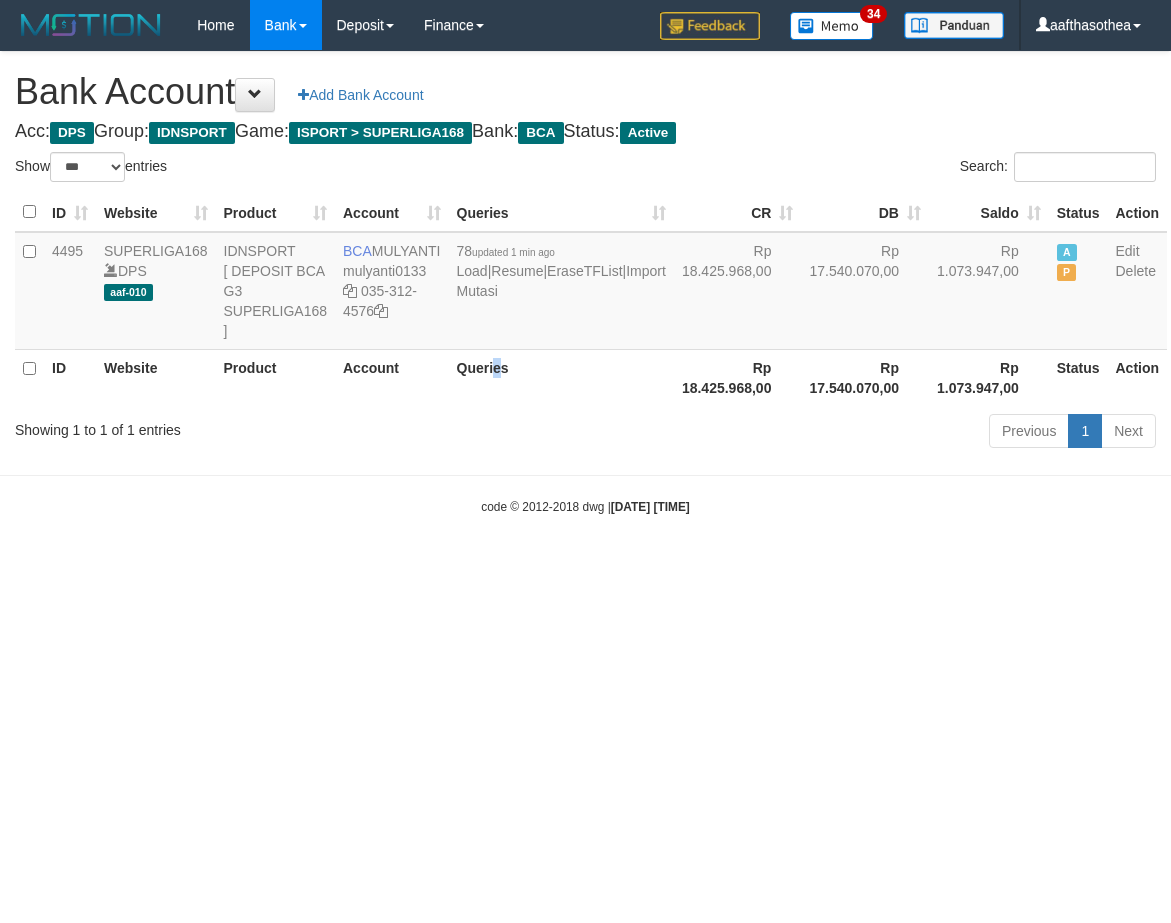 click on "Queries" at bounding box center (561, 377) 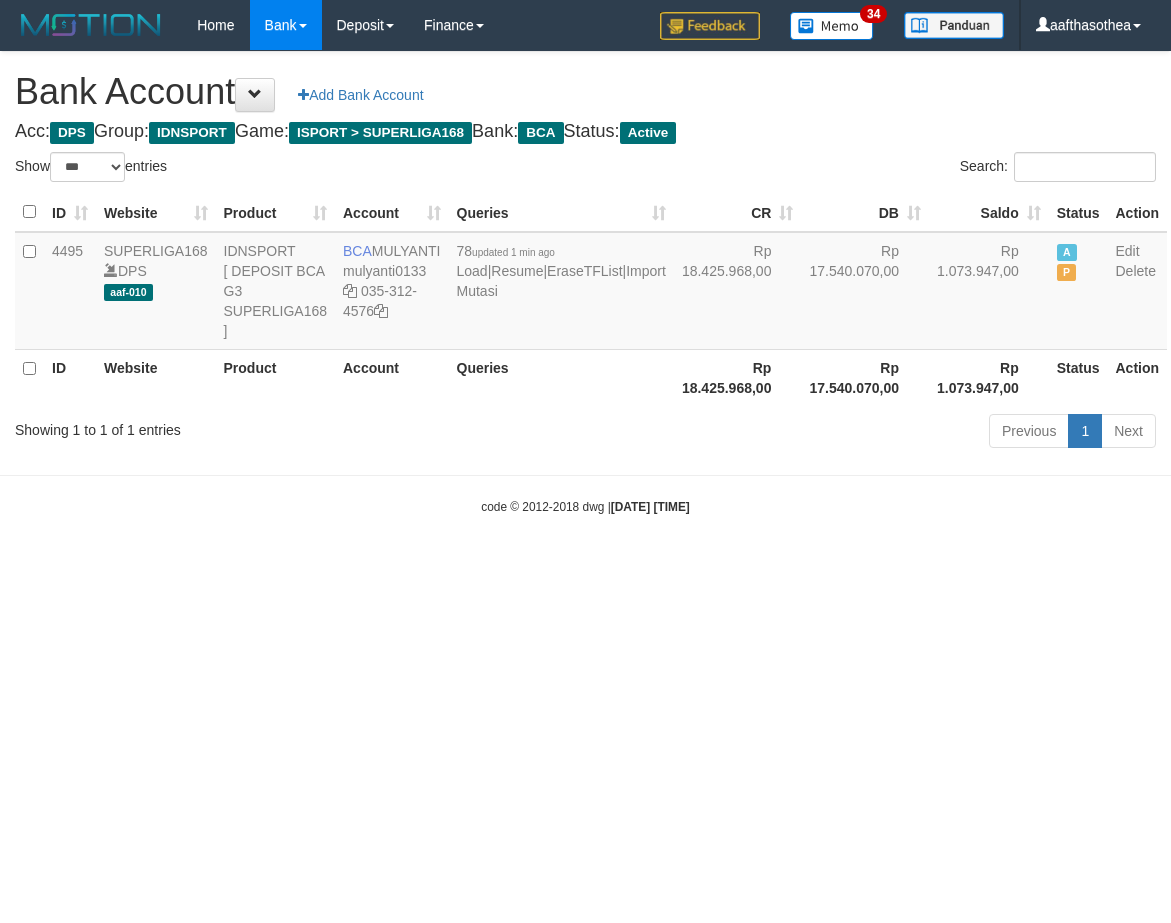 select on "***" 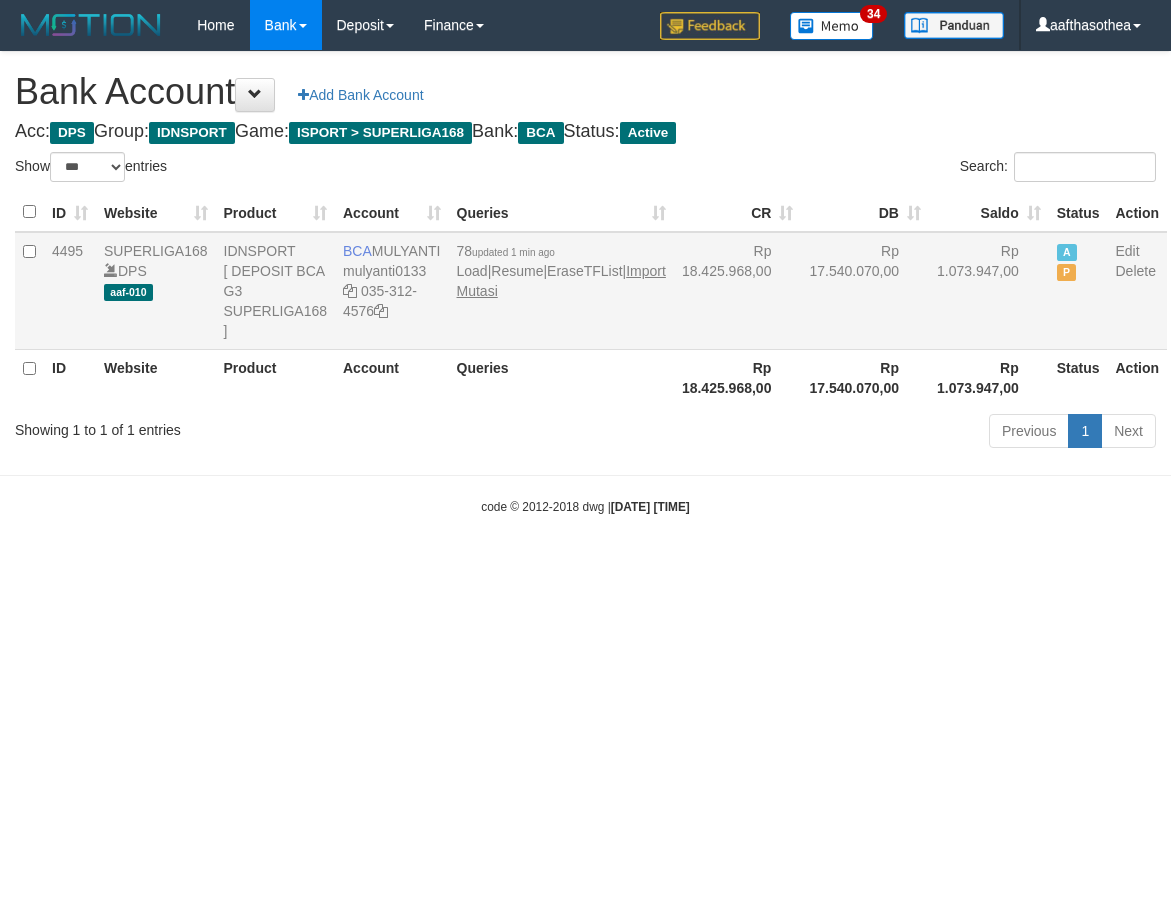 scroll, scrollTop: 0, scrollLeft: 0, axis: both 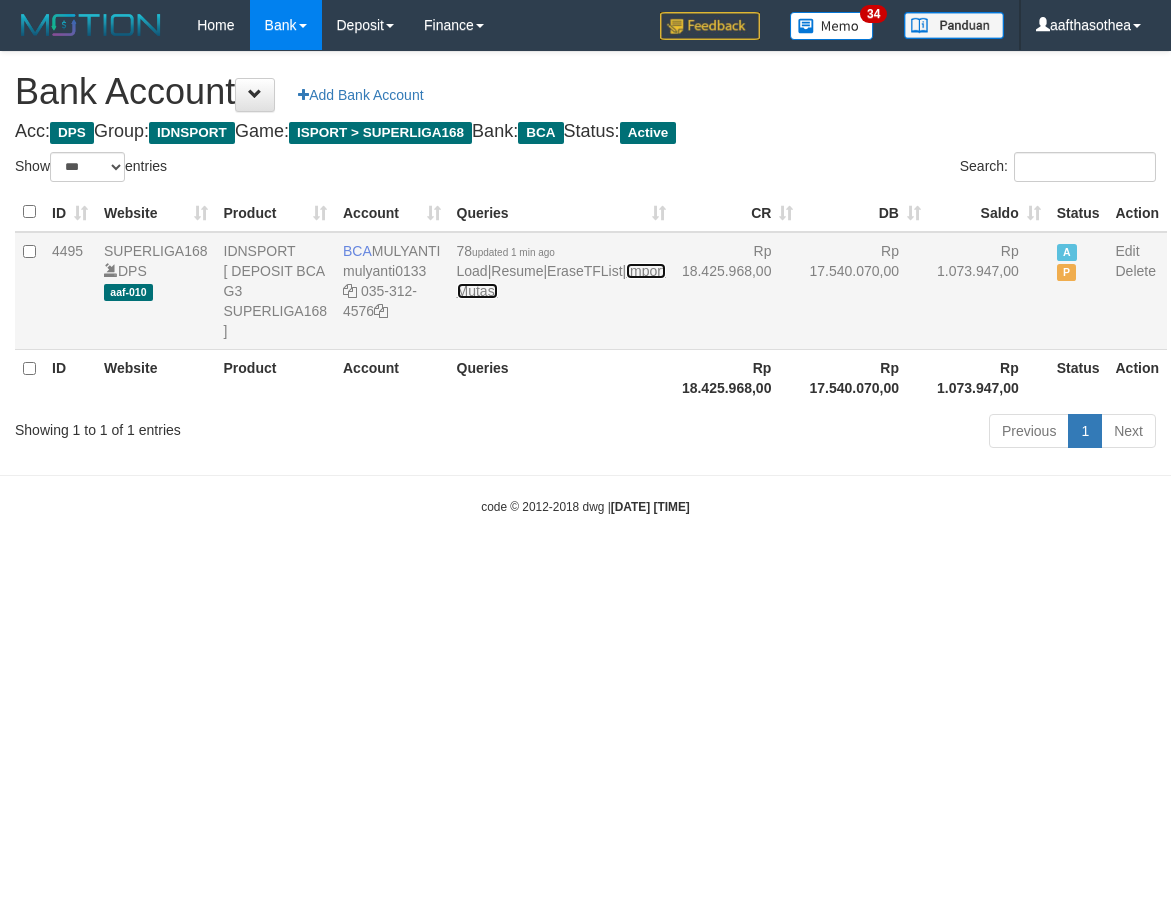 click on "Import Mutasi" at bounding box center (561, 281) 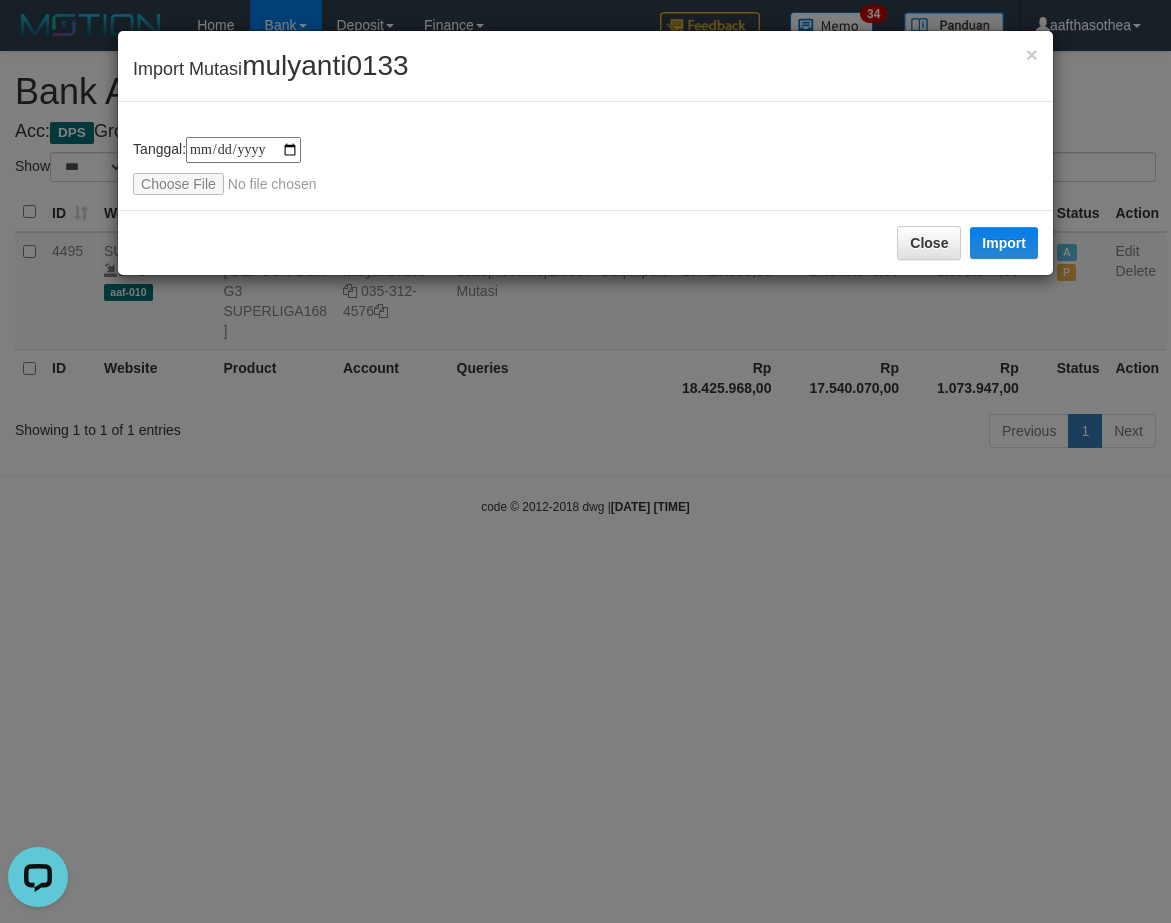 scroll, scrollTop: 0, scrollLeft: 0, axis: both 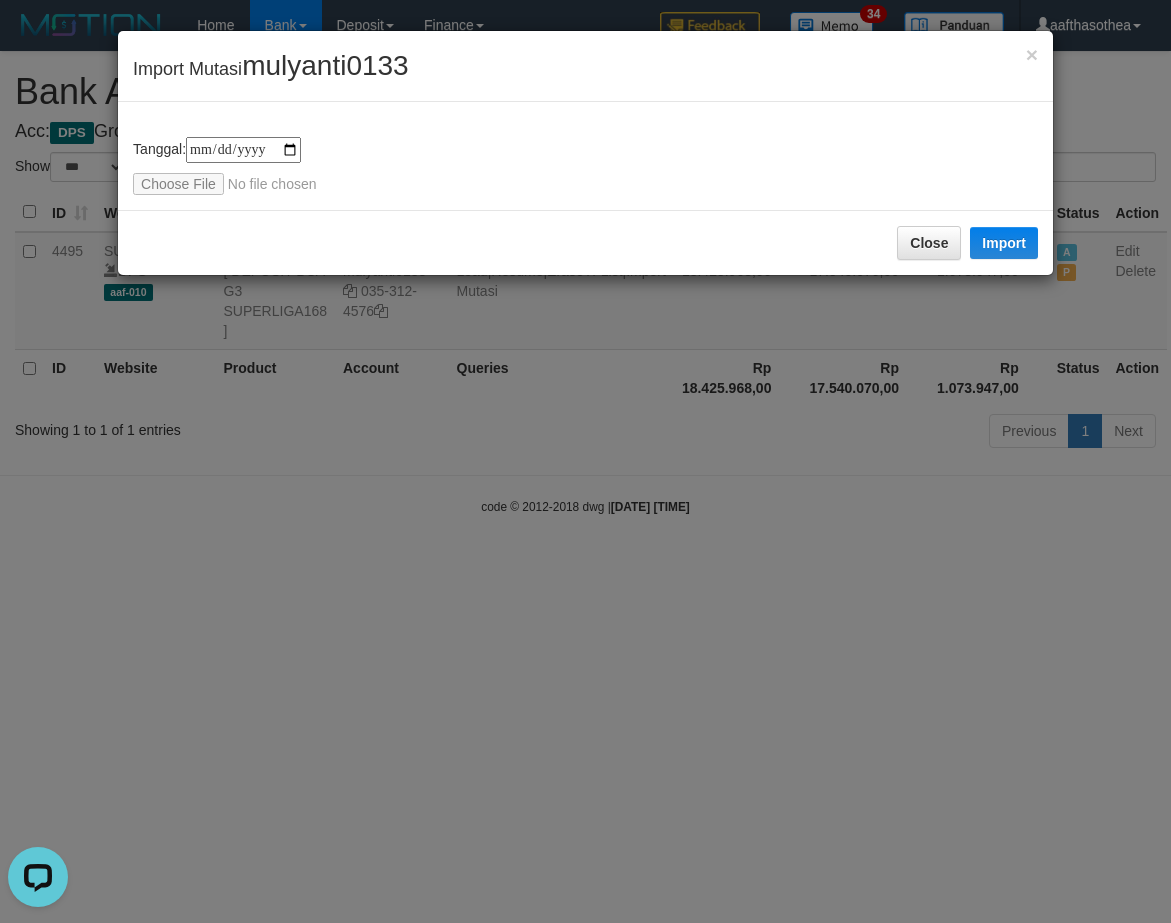 type on "**********" 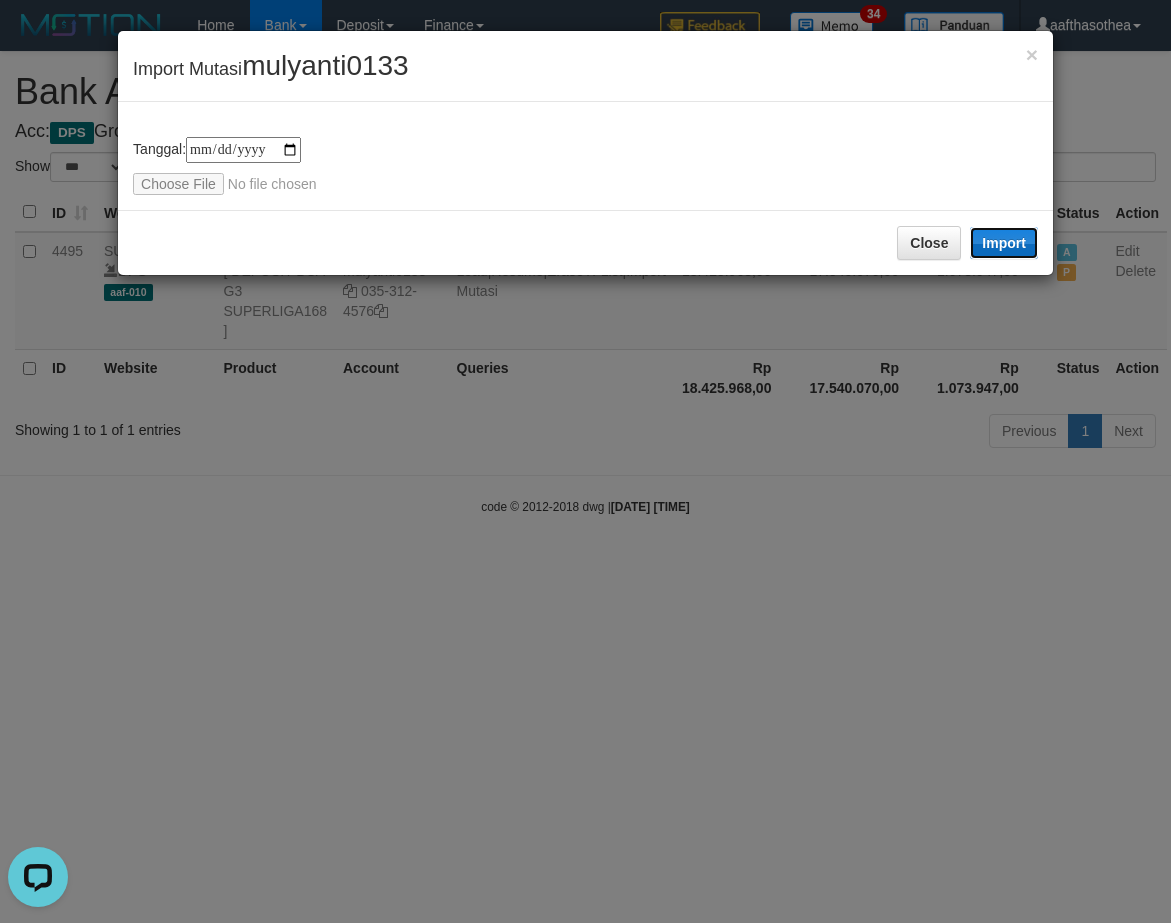 click on "Import" at bounding box center (1004, 243) 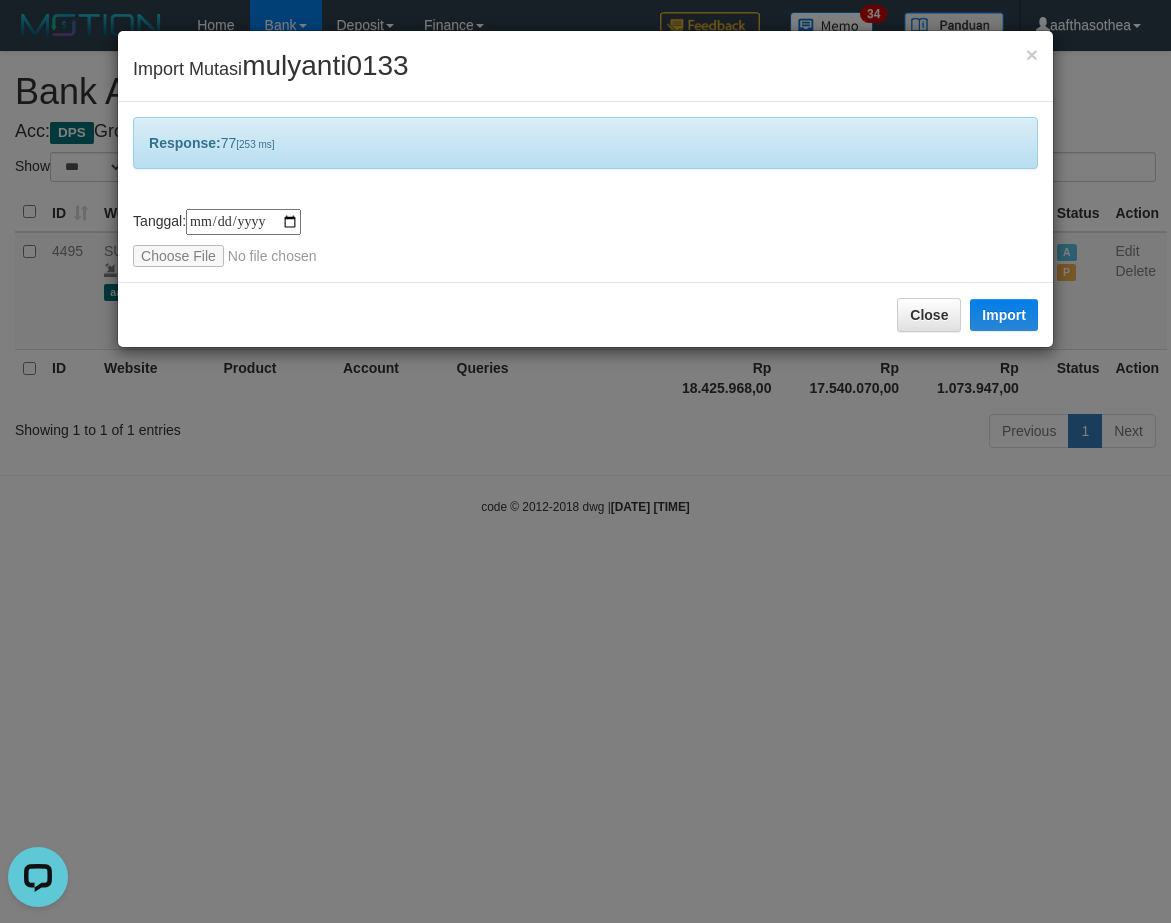 click on "**********" at bounding box center [585, 461] 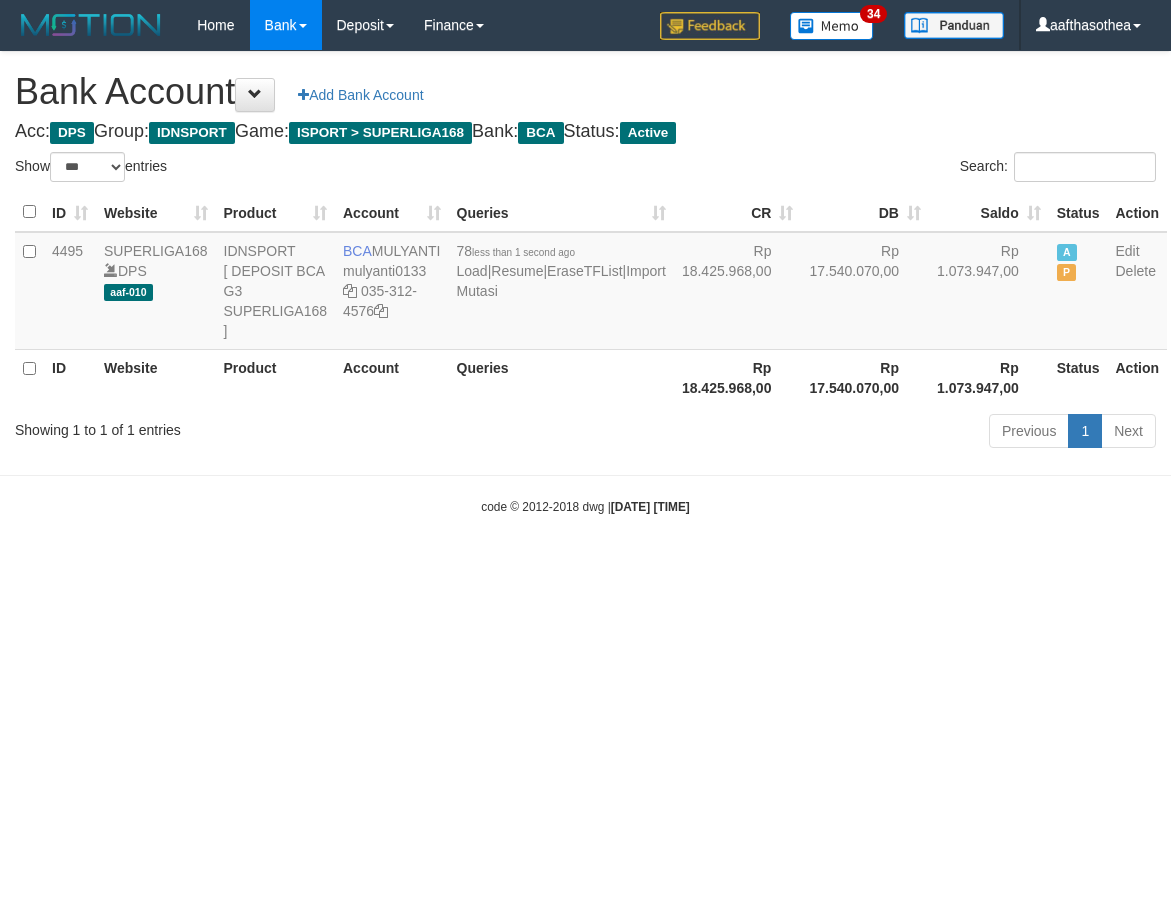 select on "***" 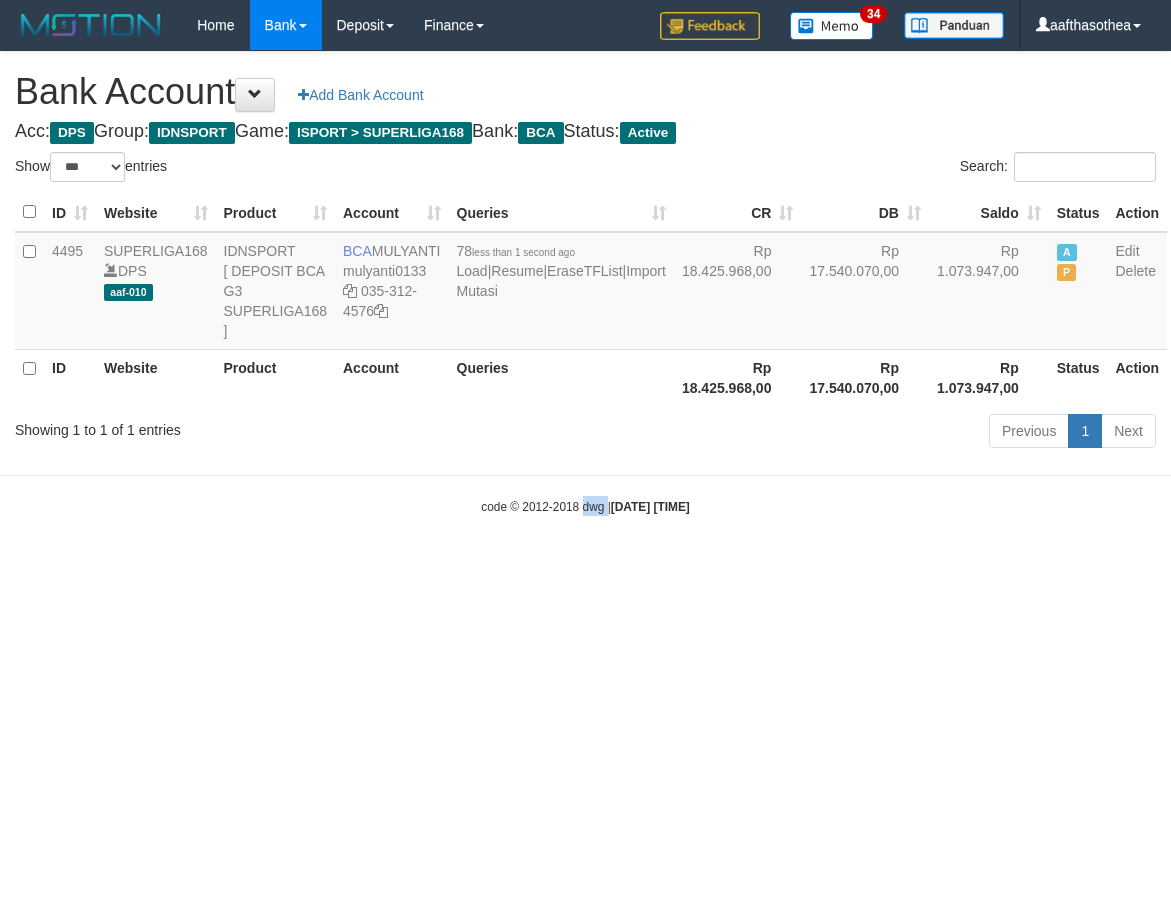 click on "code © 2012-2018 dwg |  2025/07/11 08:17:17" at bounding box center (585, 507) 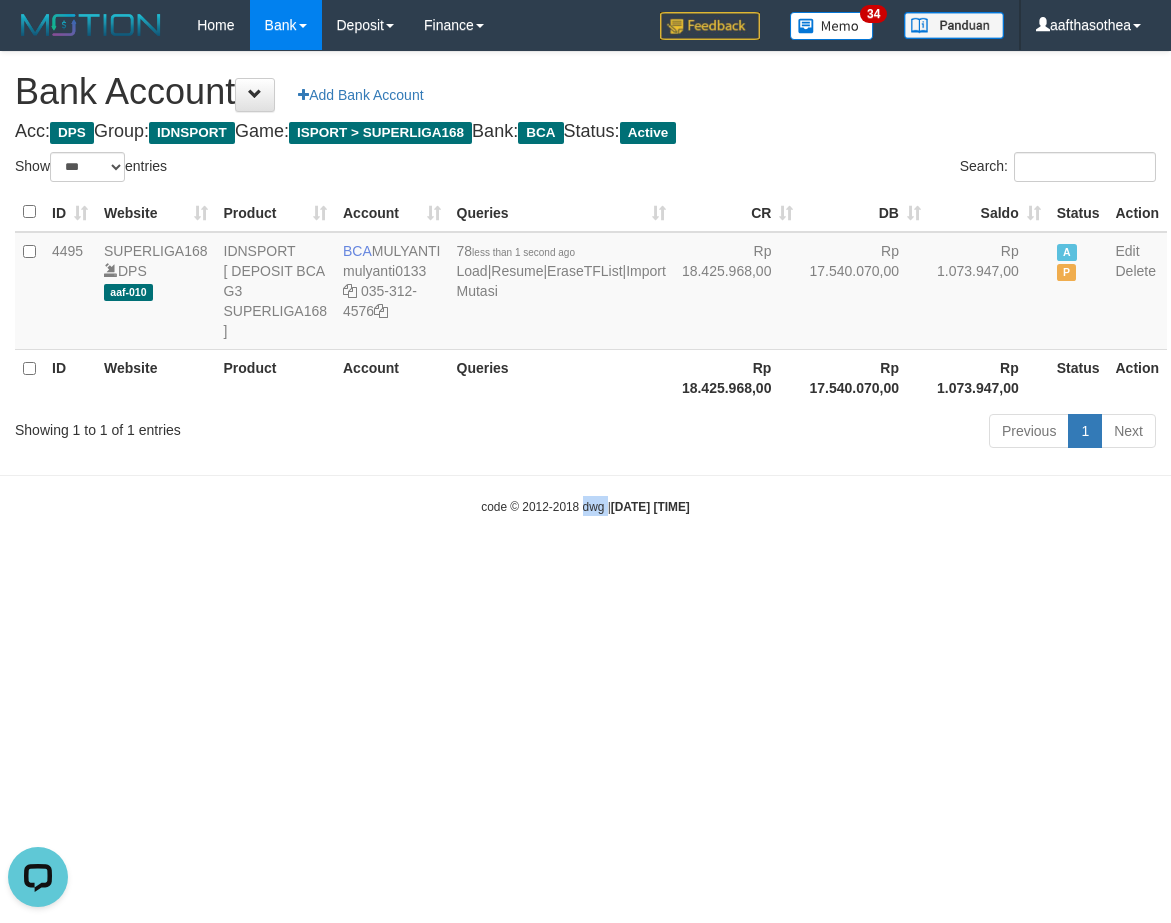 scroll, scrollTop: 0, scrollLeft: 0, axis: both 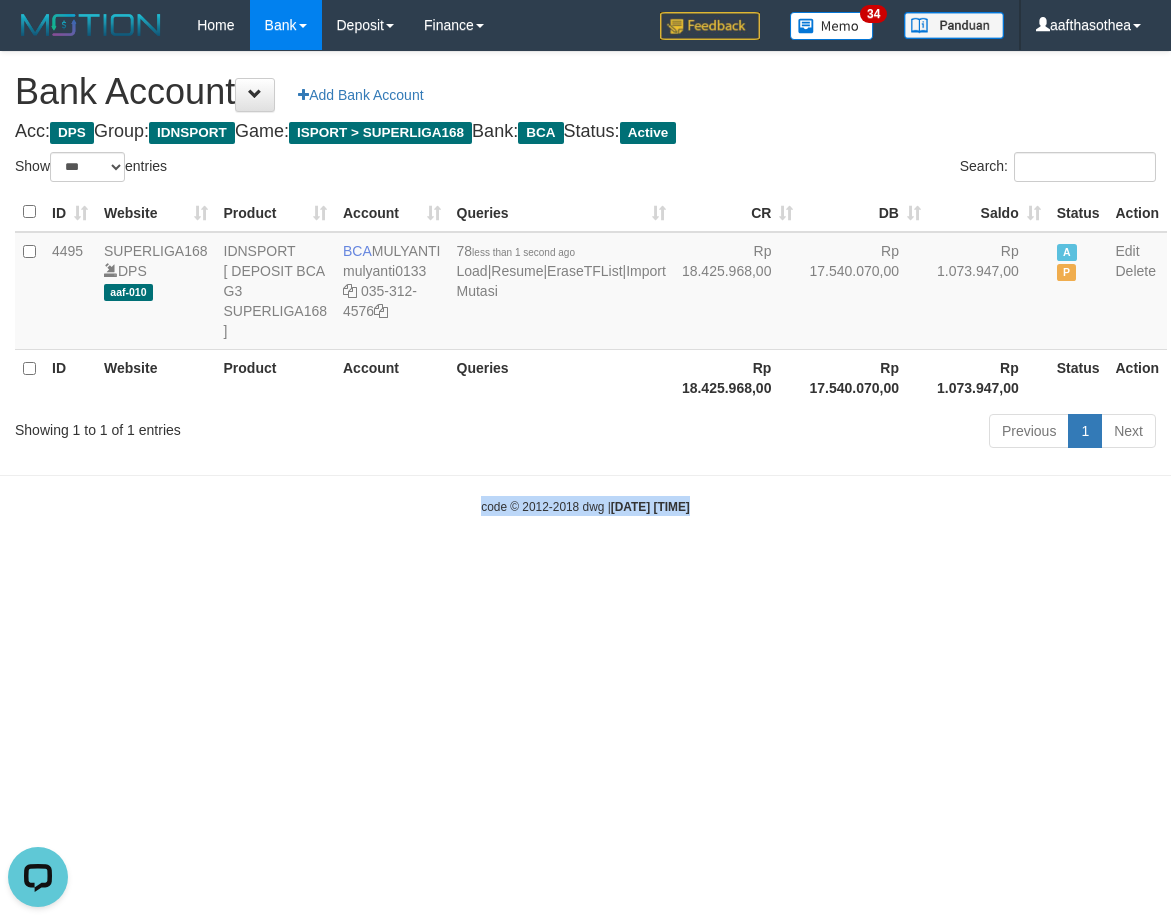 click on "code © 2012-2018 dwg |  2025/07/11 08:17:17" at bounding box center [585, 507] 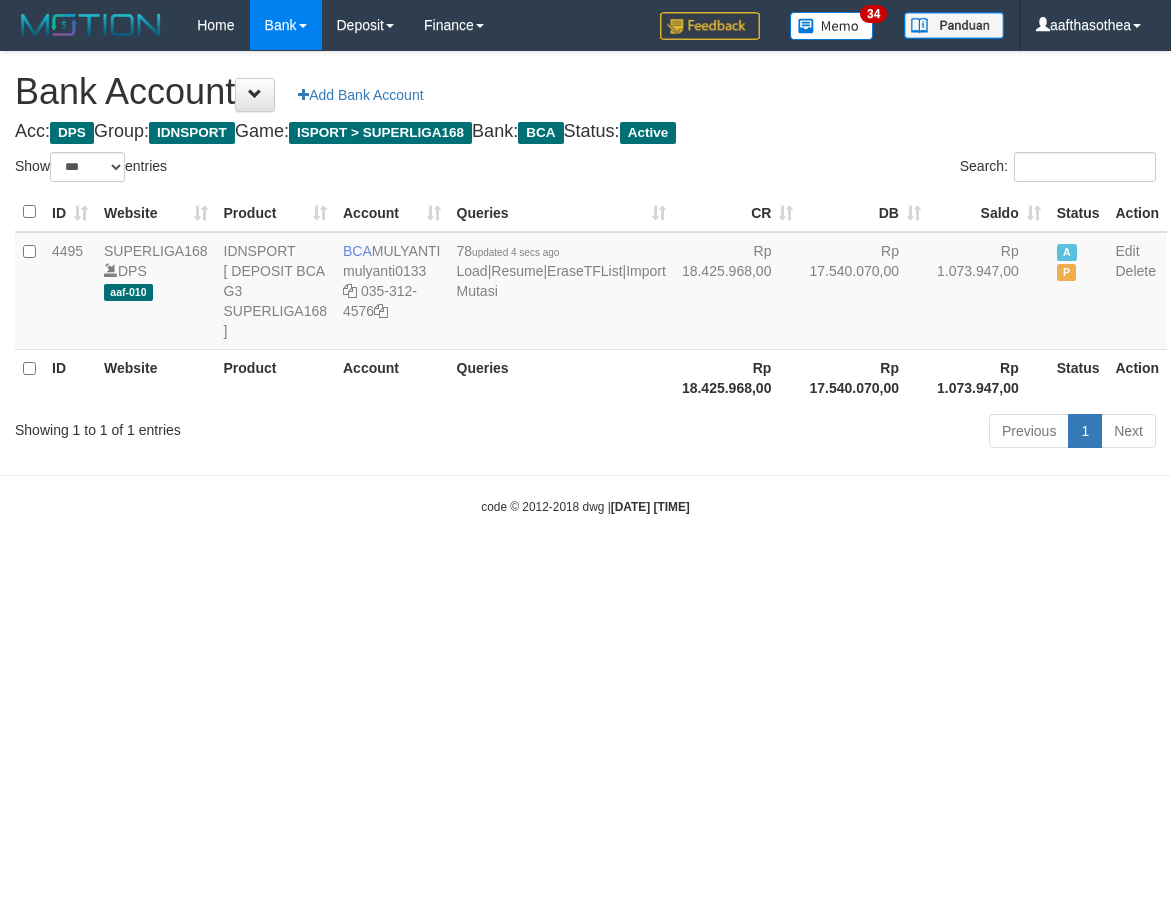 select on "***" 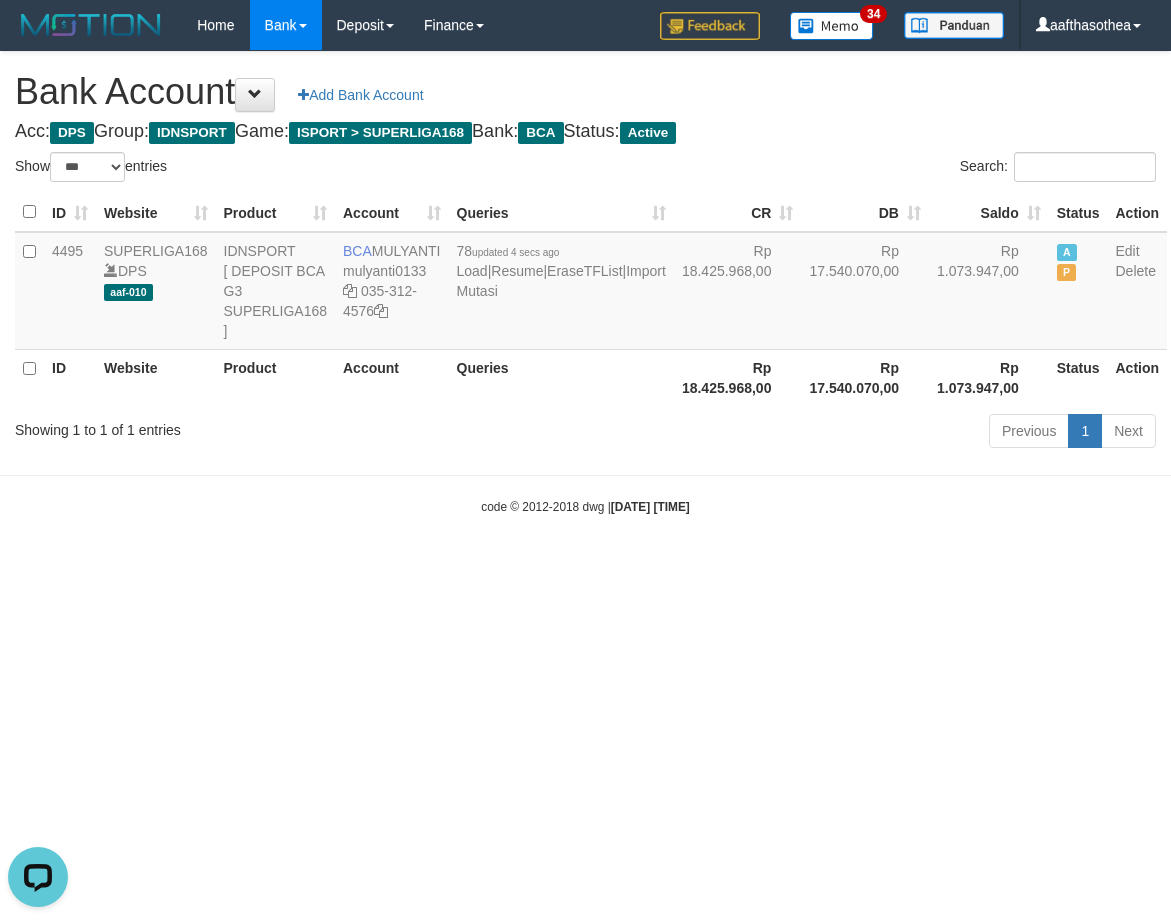 scroll, scrollTop: 0, scrollLeft: 0, axis: both 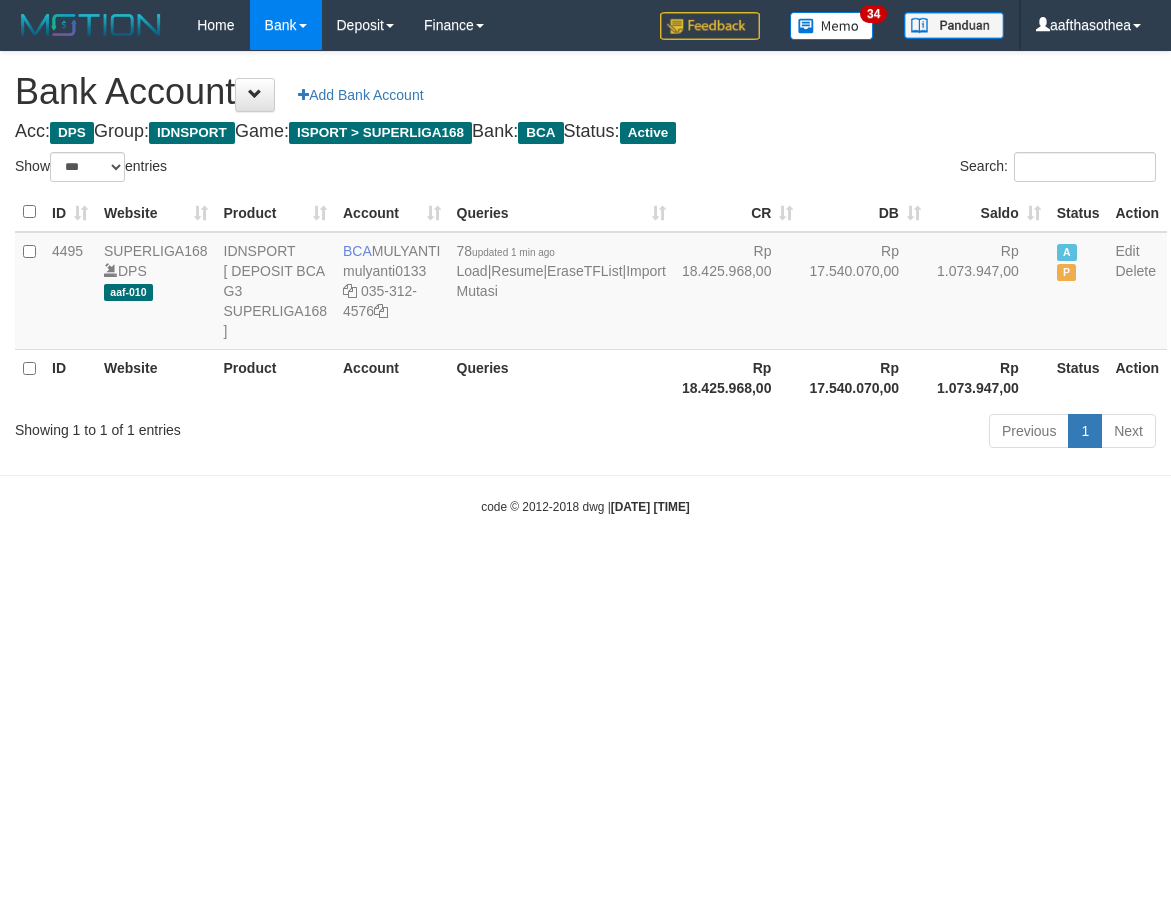 select on "***" 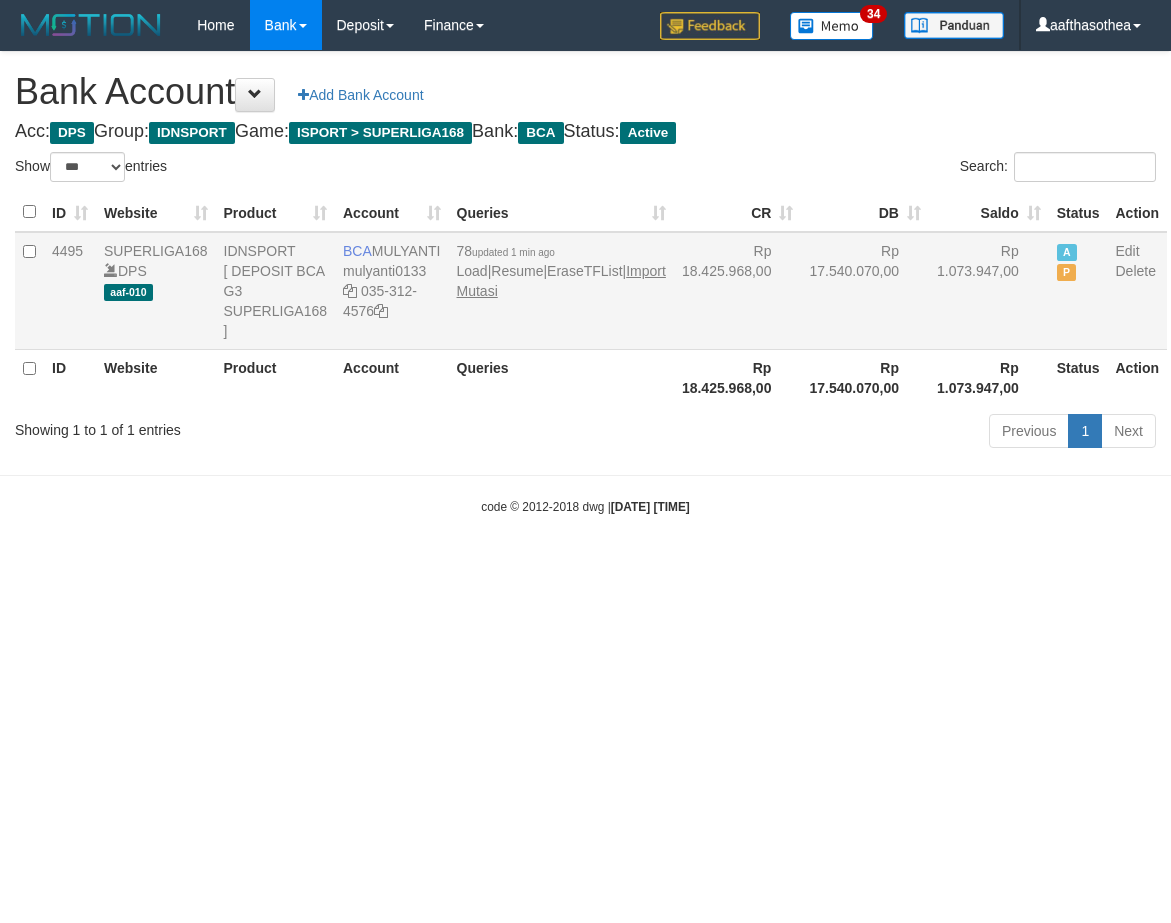 scroll, scrollTop: 0, scrollLeft: 0, axis: both 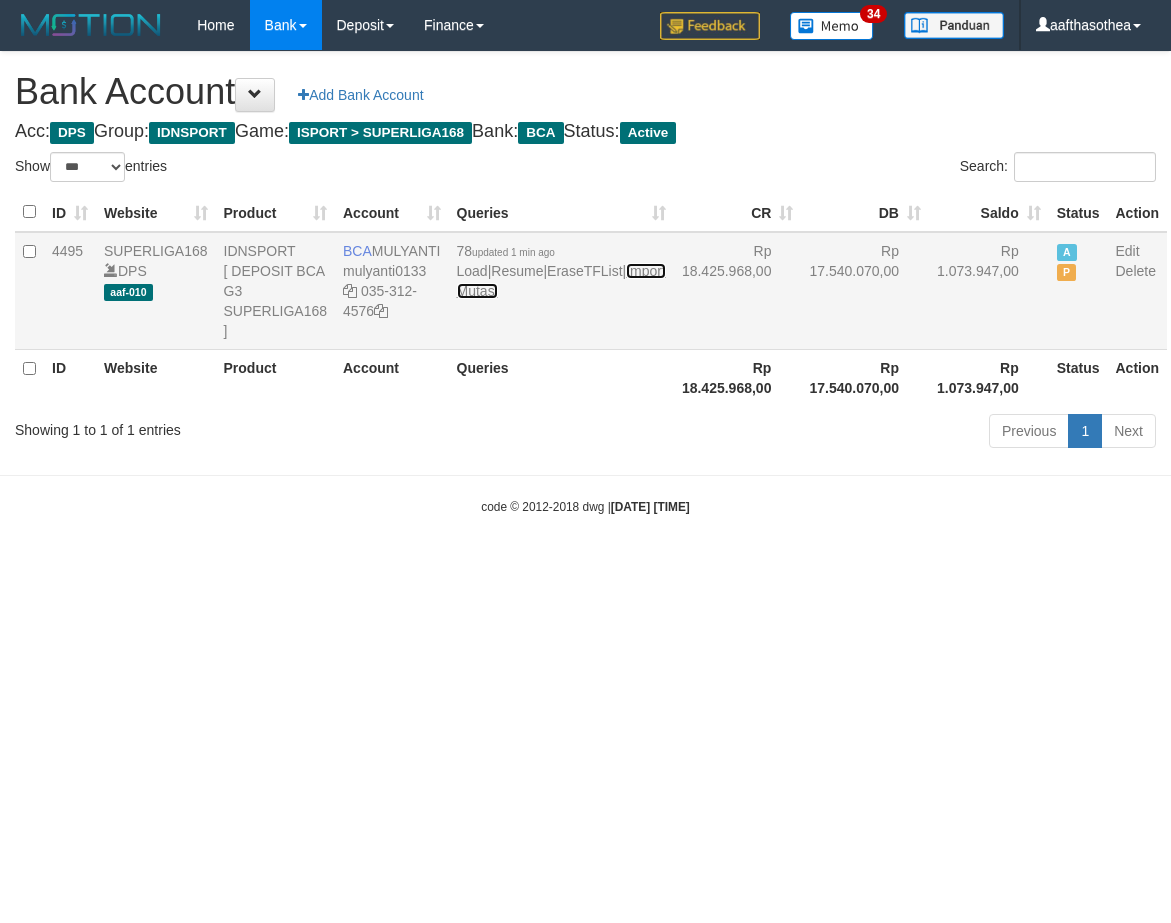 click on "Import Mutasi" at bounding box center (561, 281) 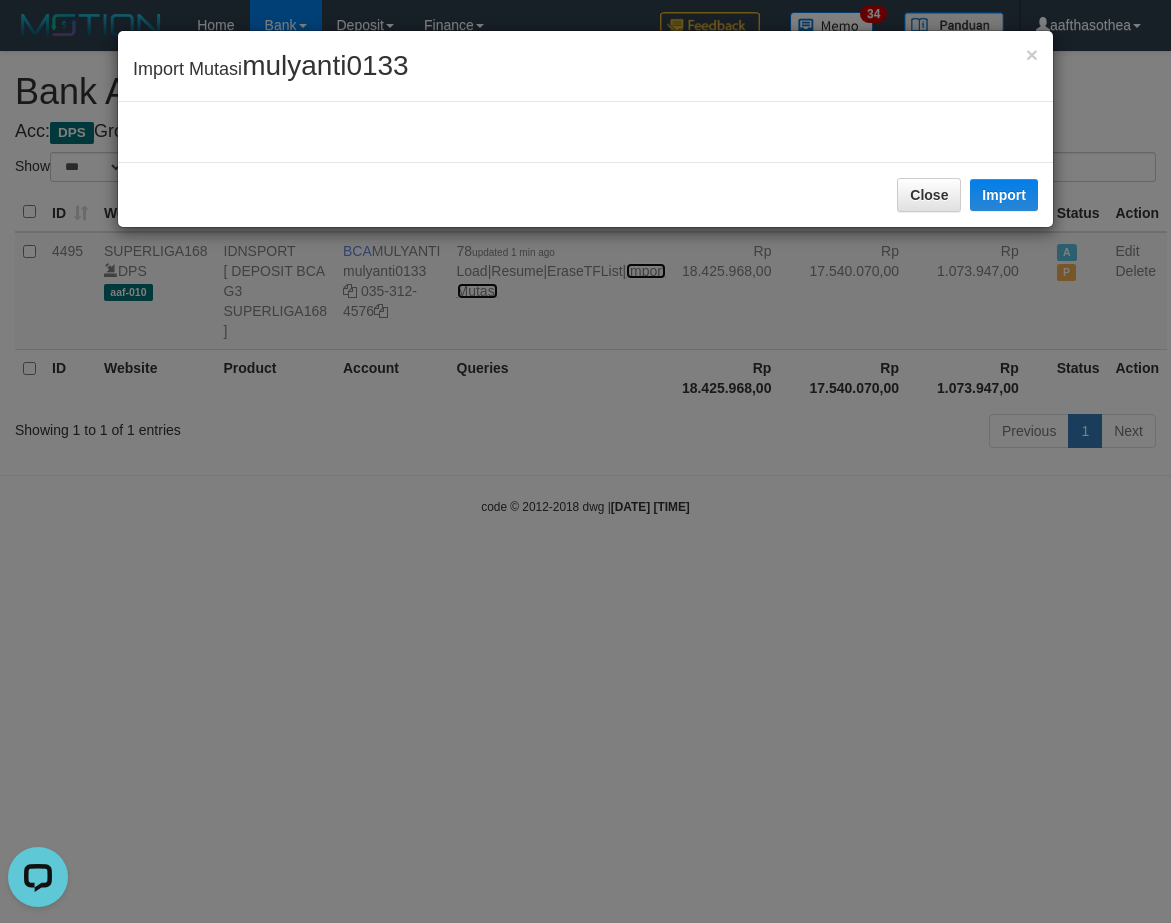 scroll, scrollTop: 0, scrollLeft: 0, axis: both 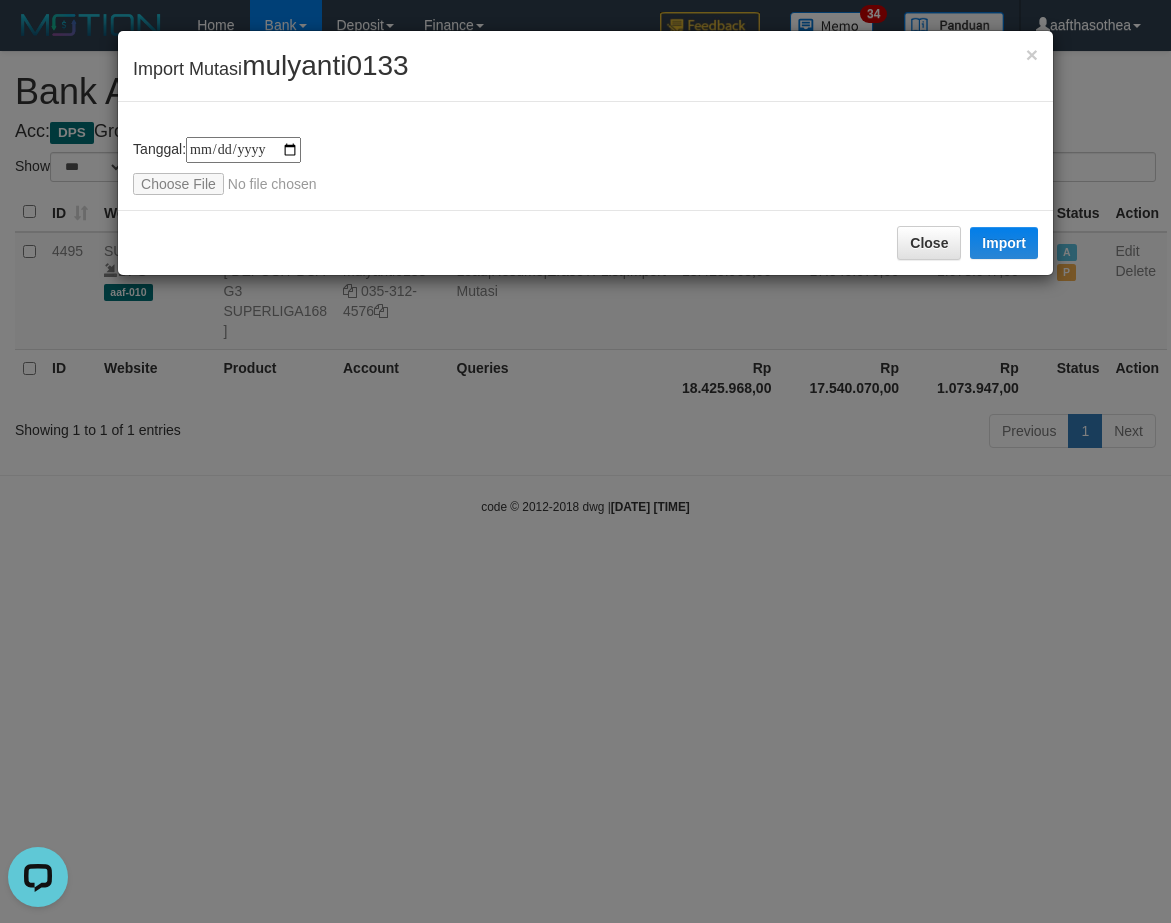 type on "**********" 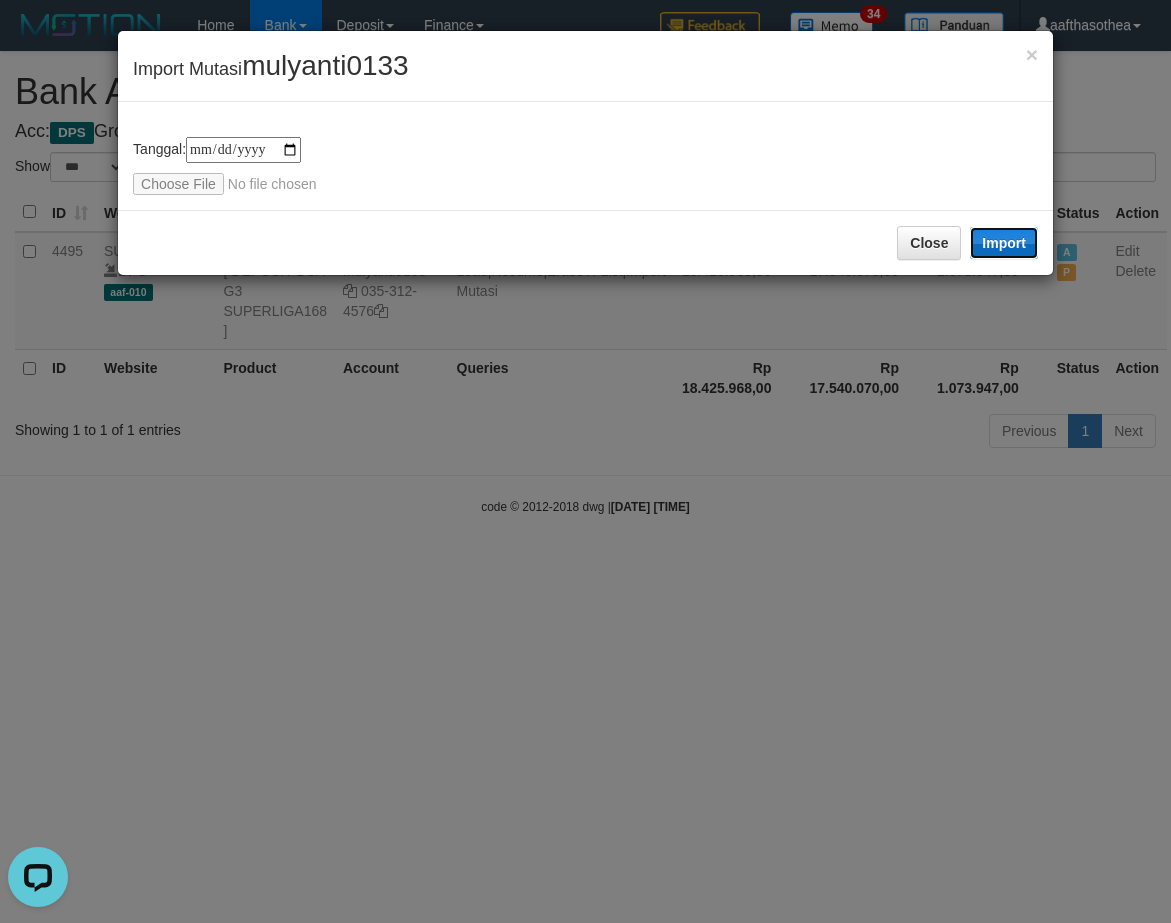 click on "Import" at bounding box center (1004, 243) 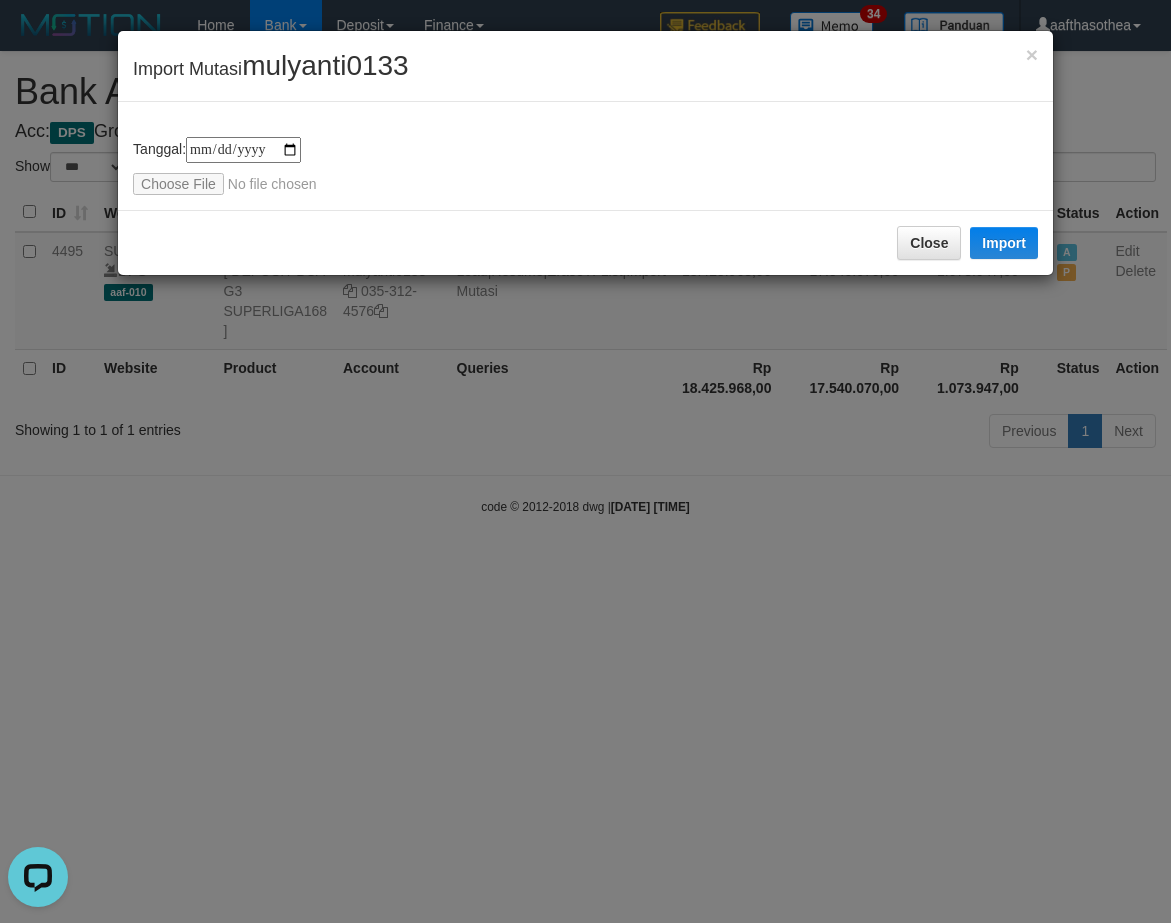 click on "**********" at bounding box center (585, 461) 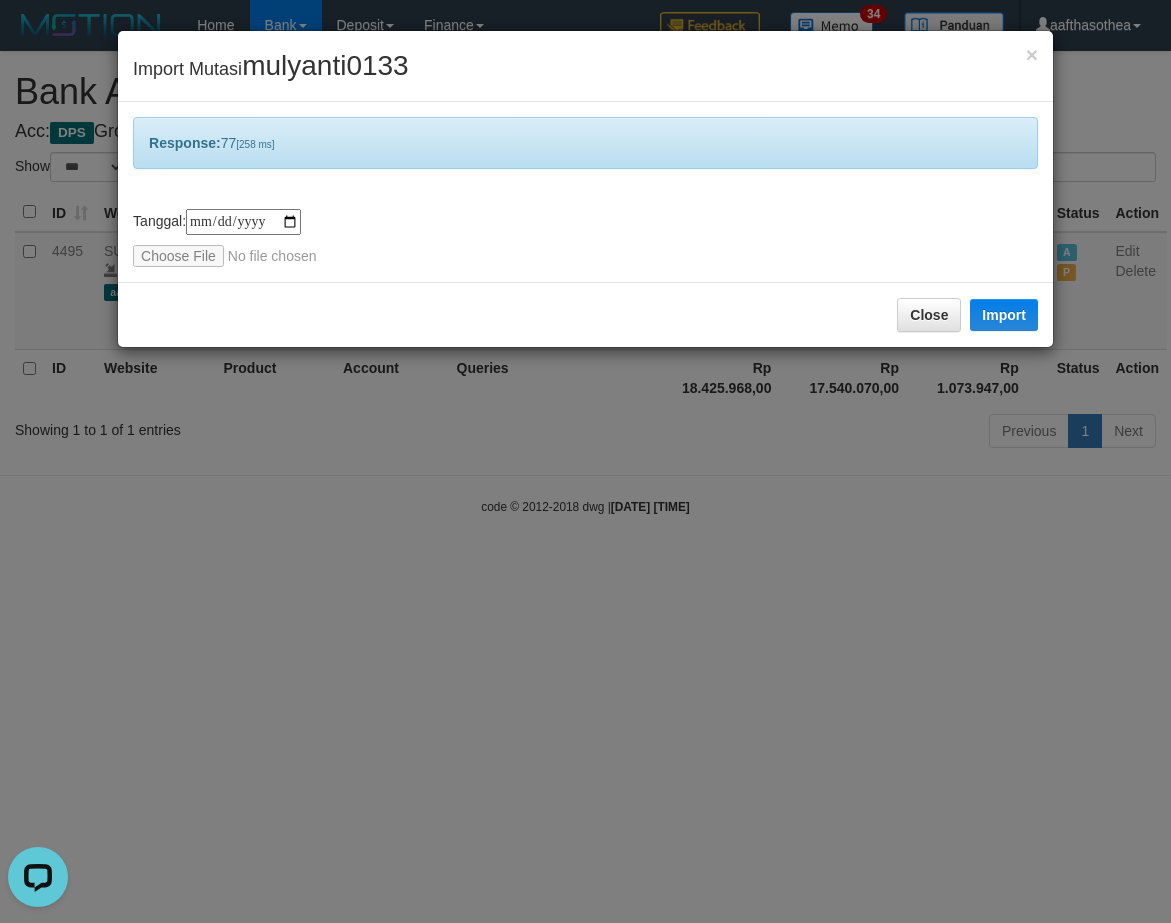 click on "**********" at bounding box center [585, 461] 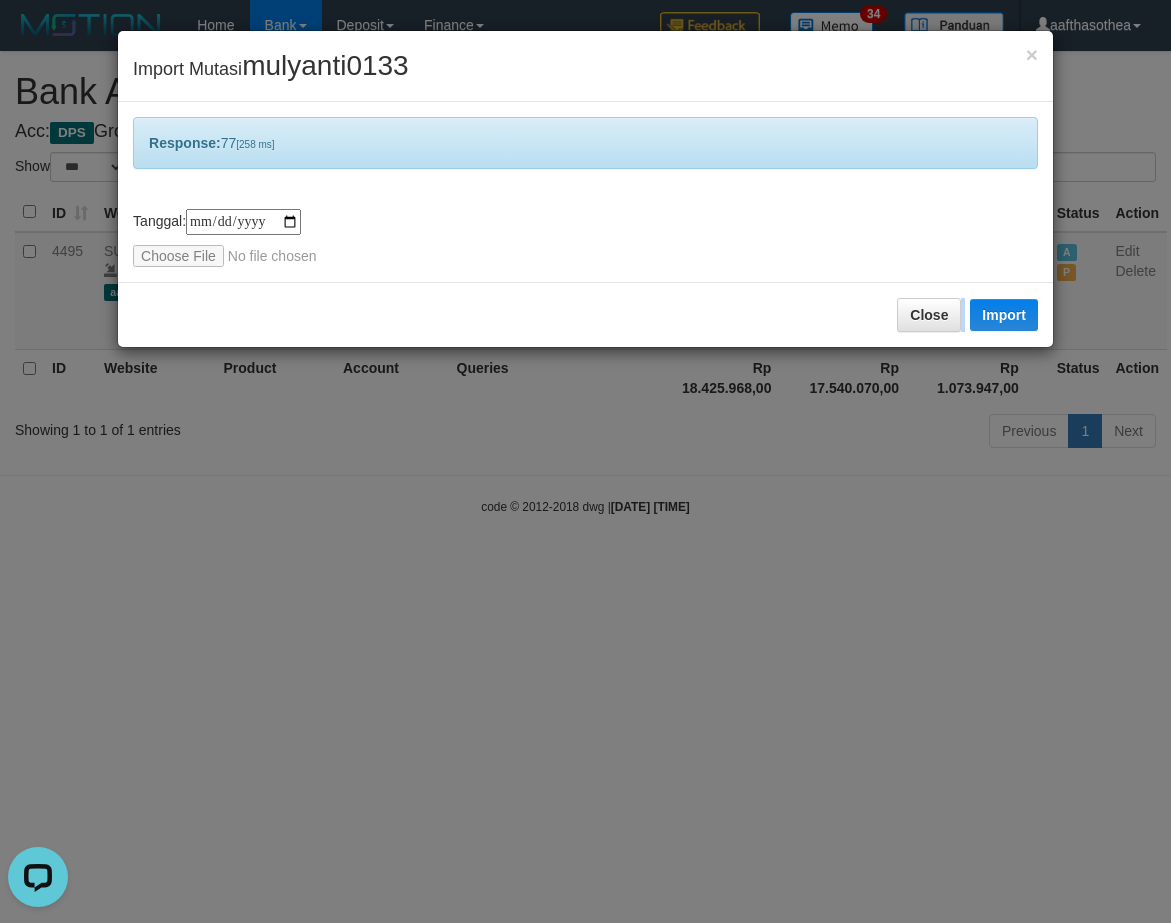 click on "**********" at bounding box center (585, 461) 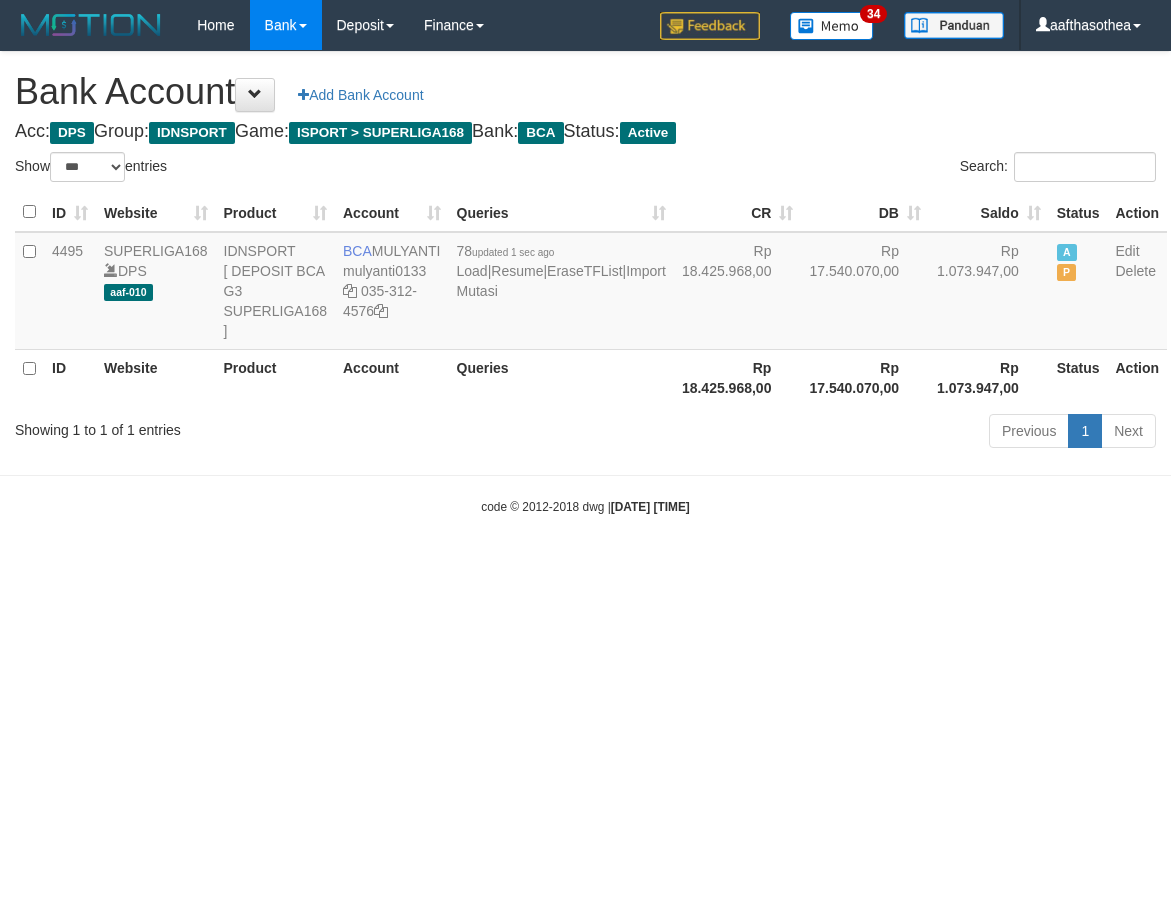 select on "***" 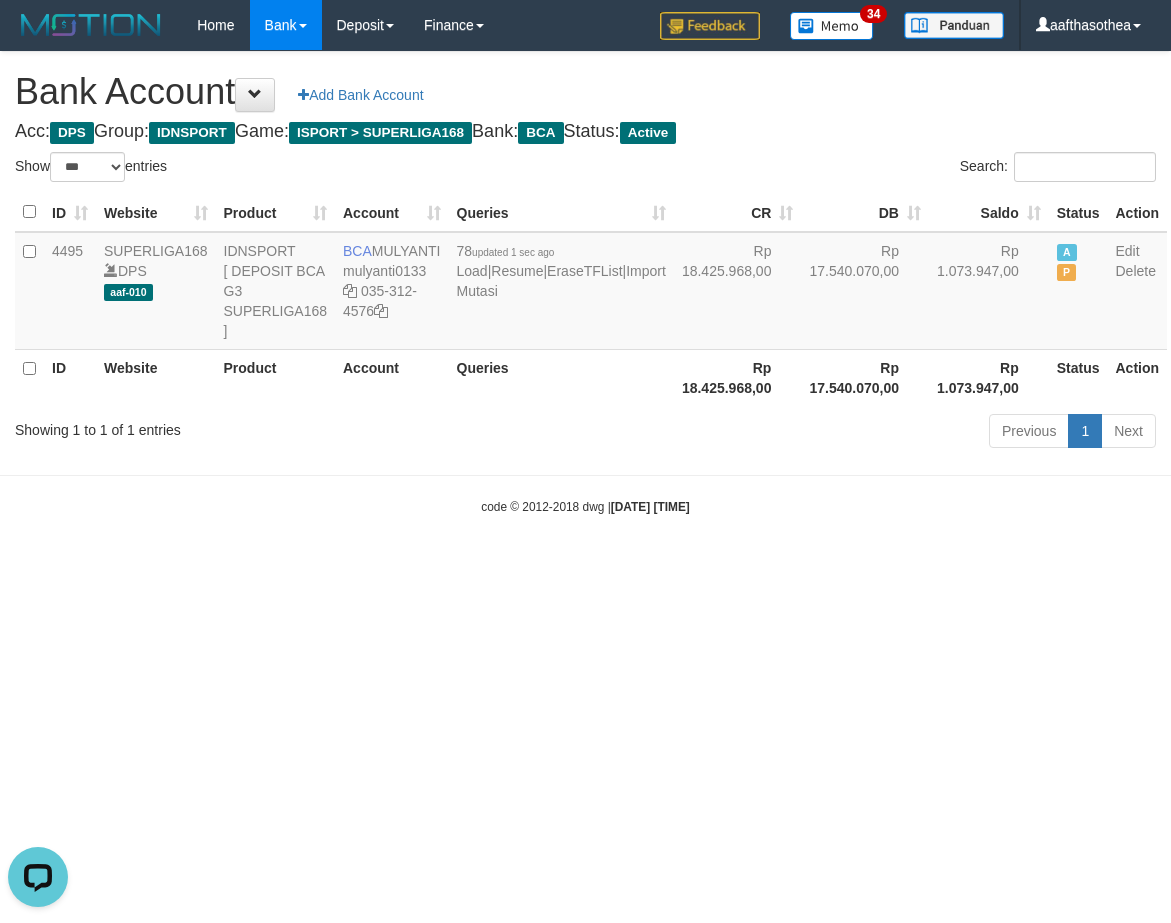 scroll, scrollTop: 0, scrollLeft: 0, axis: both 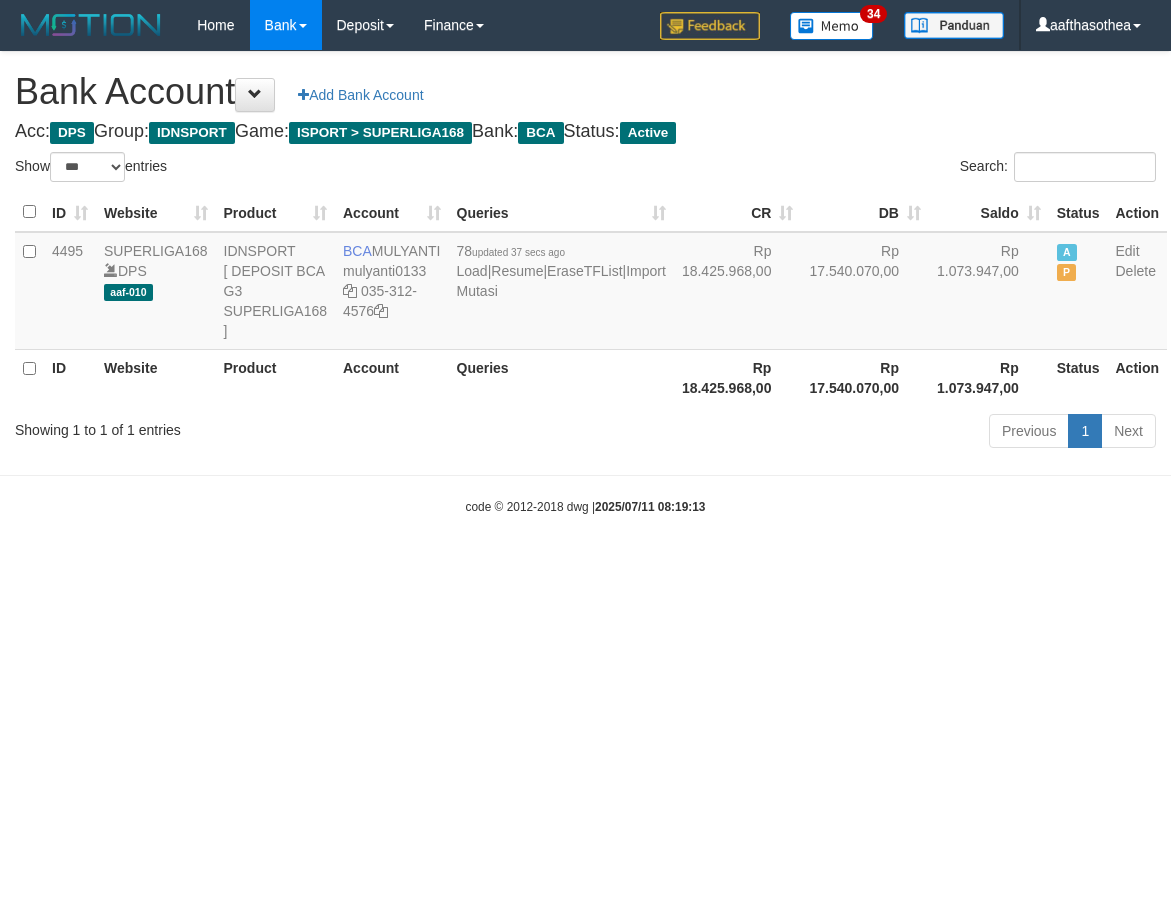 select on "***" 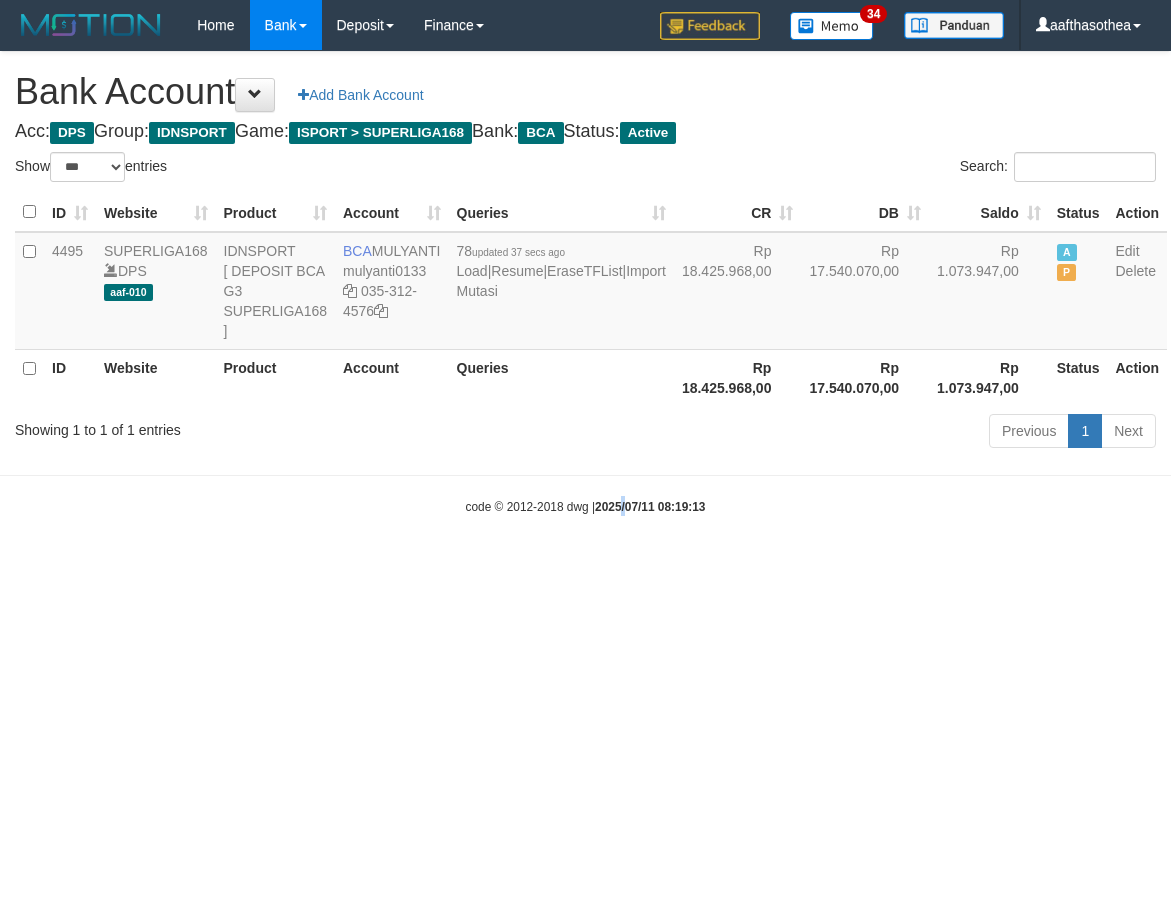 click on "Toggle navigation
Home
Bank
Account List
Load
By Website
Group
[ISPORT]													SUPERLIGA168
By Load Group (DPS)" at bounding box center (585, 283) 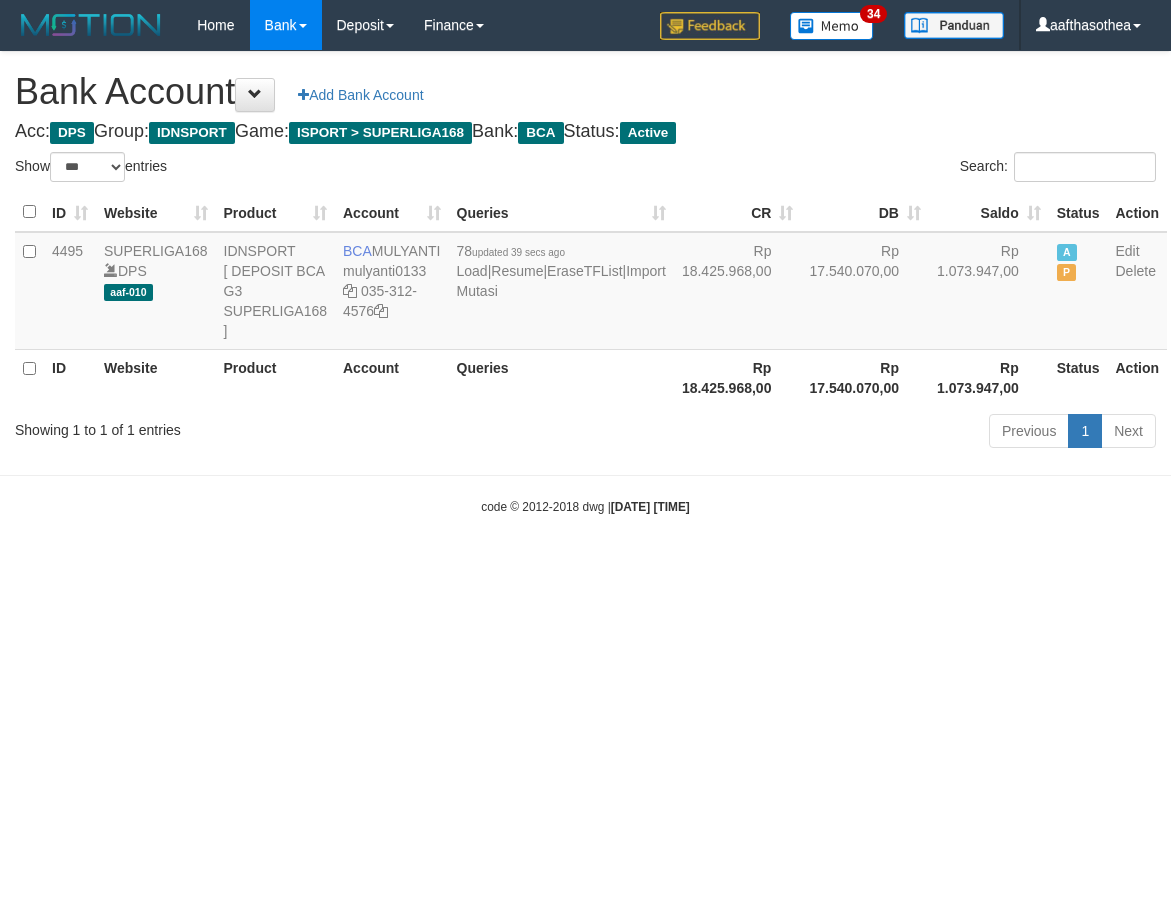 select on "***" 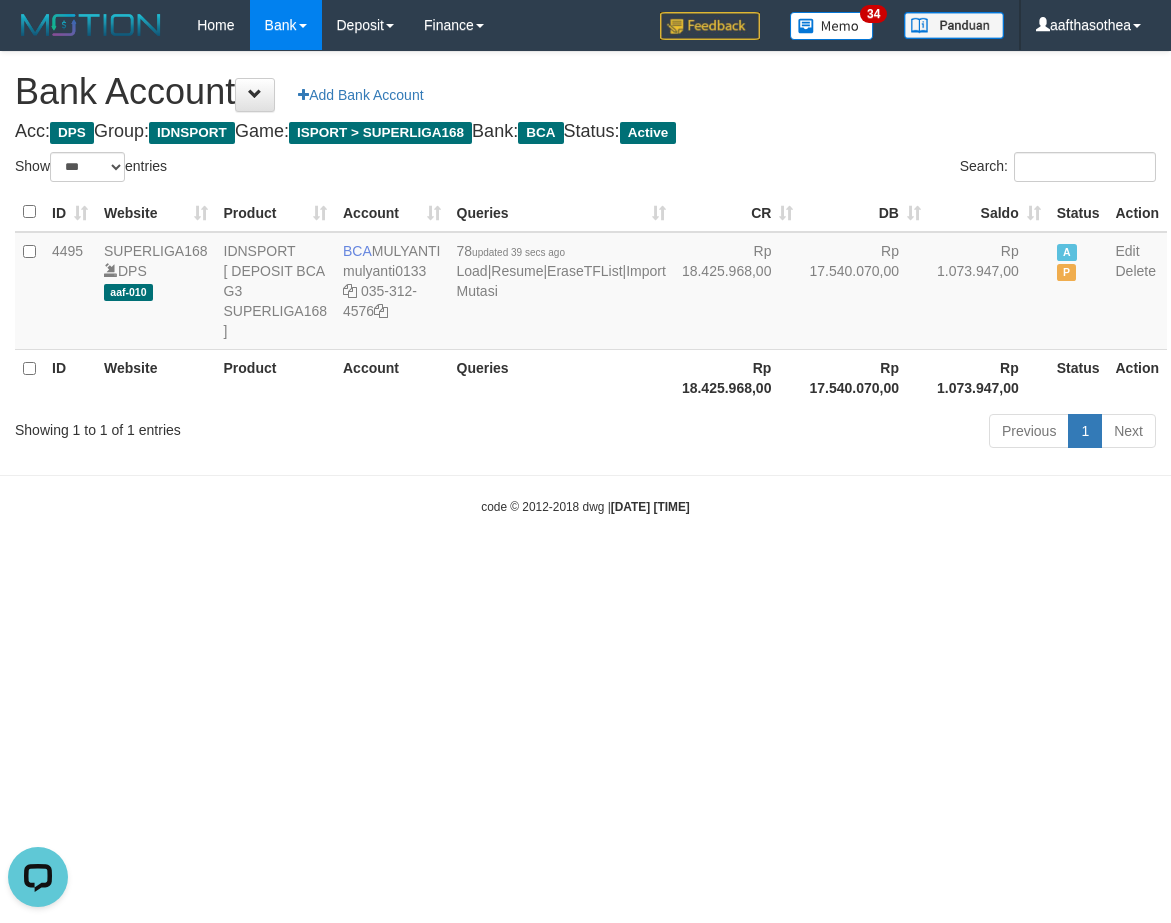 scroll, scrollTop: 0, scrollLeft: 0, axis: both 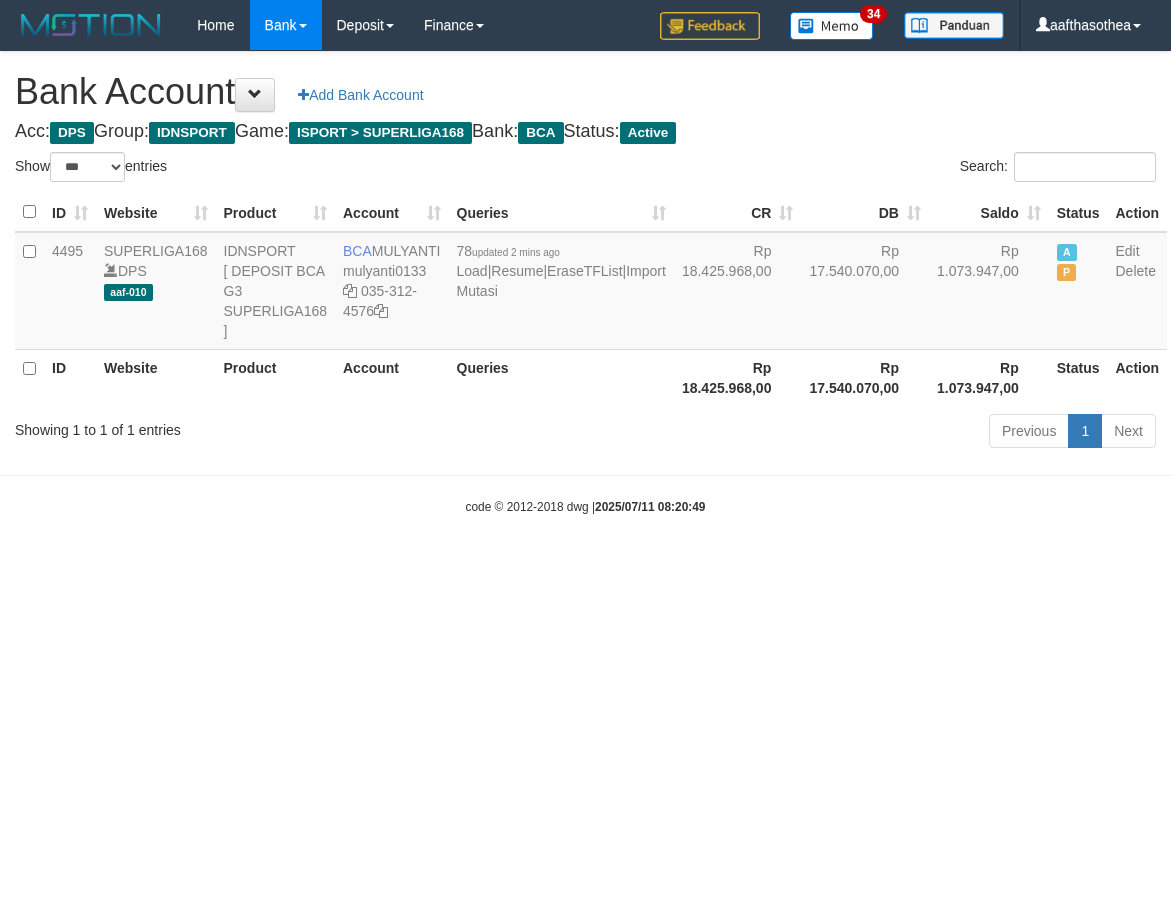 select on "***" 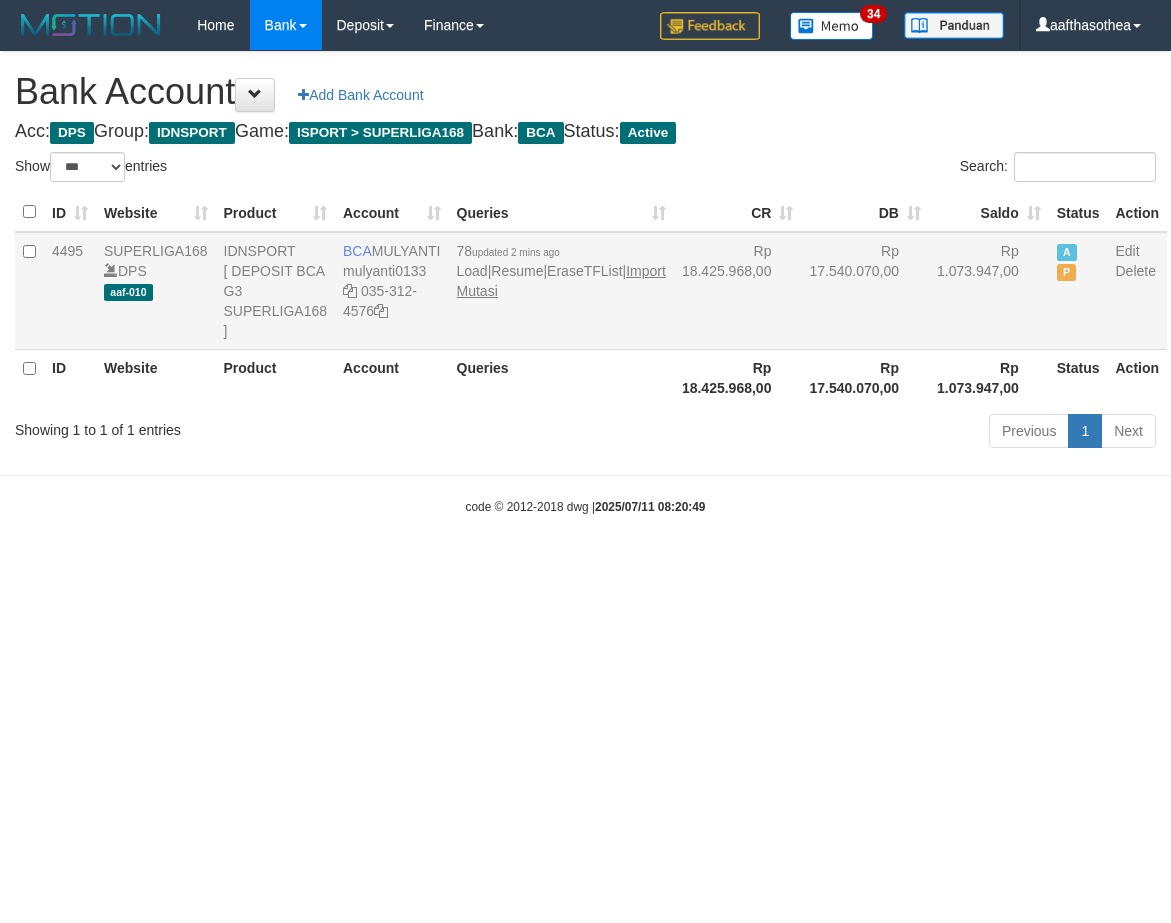 scroll, scrollTop: 0, scrollLeft: 0, axis: both 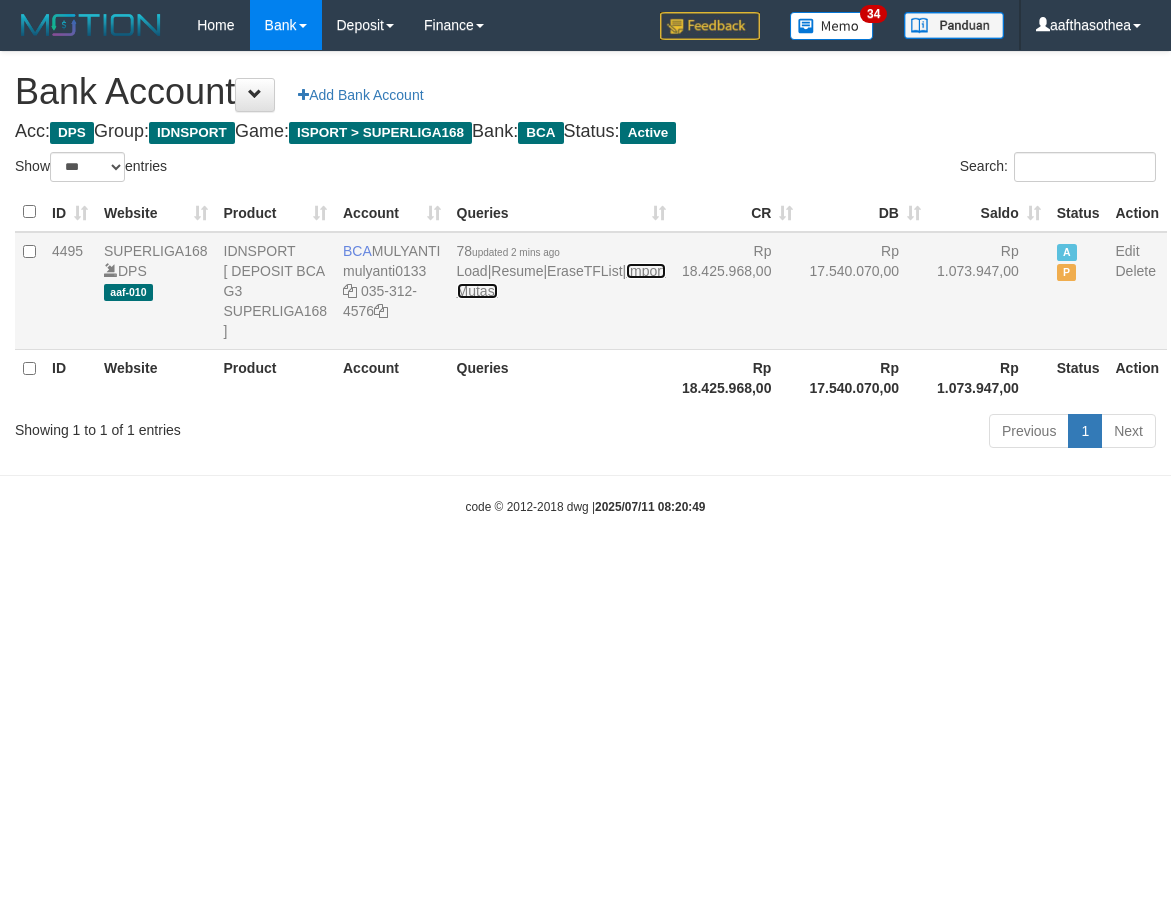 click on "Import Mutasi" at bounding box center [561, 281] 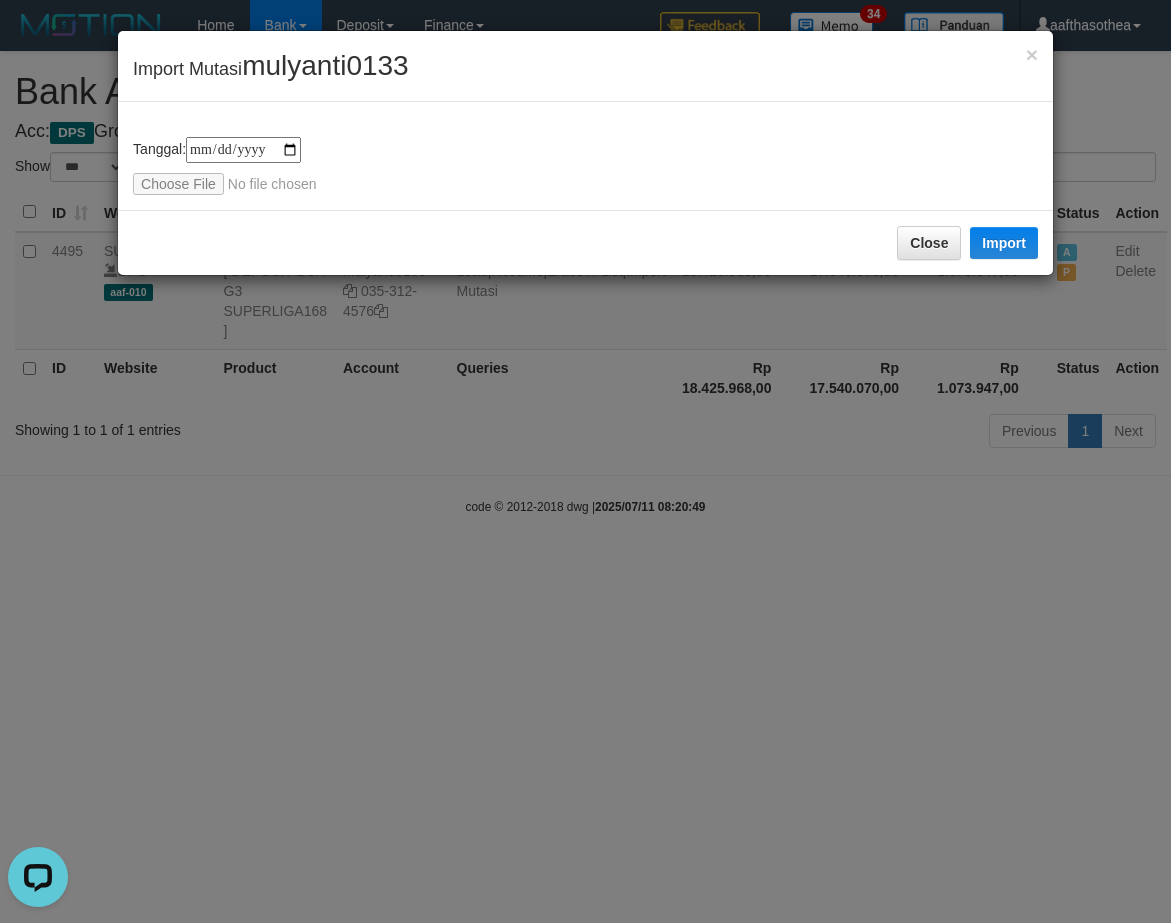 scroll, scrollTop: 0, scrollLeft: 0, axis: both 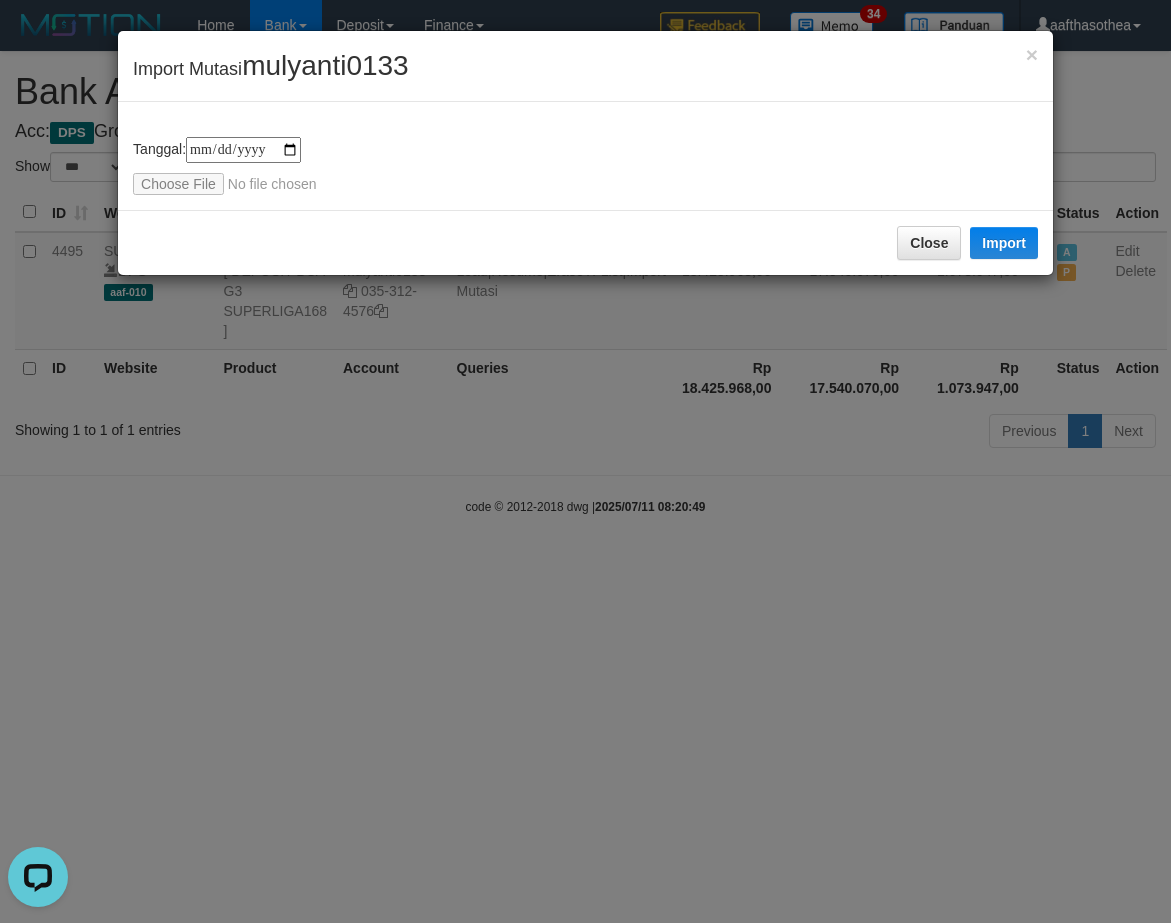 type on "**********" 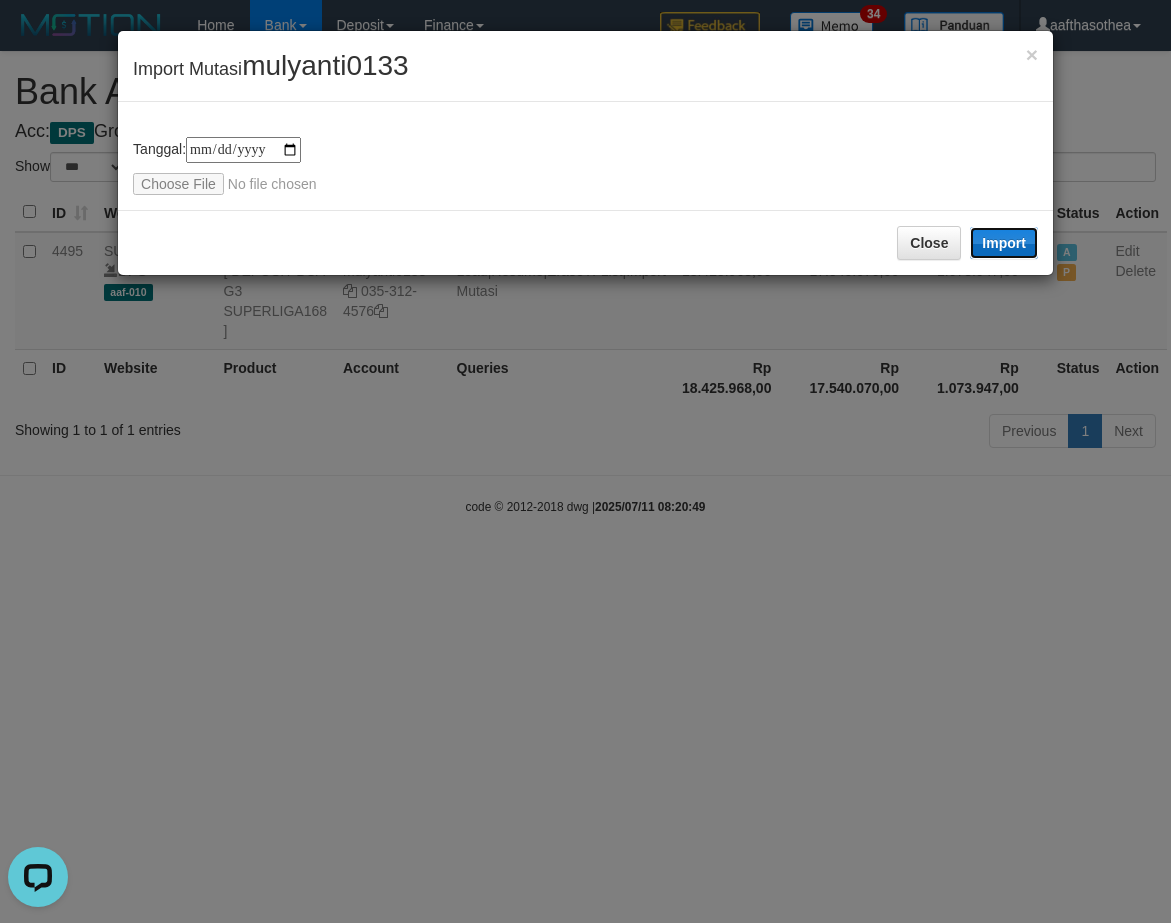 click on "Import" at bounding box center [1004, 243] 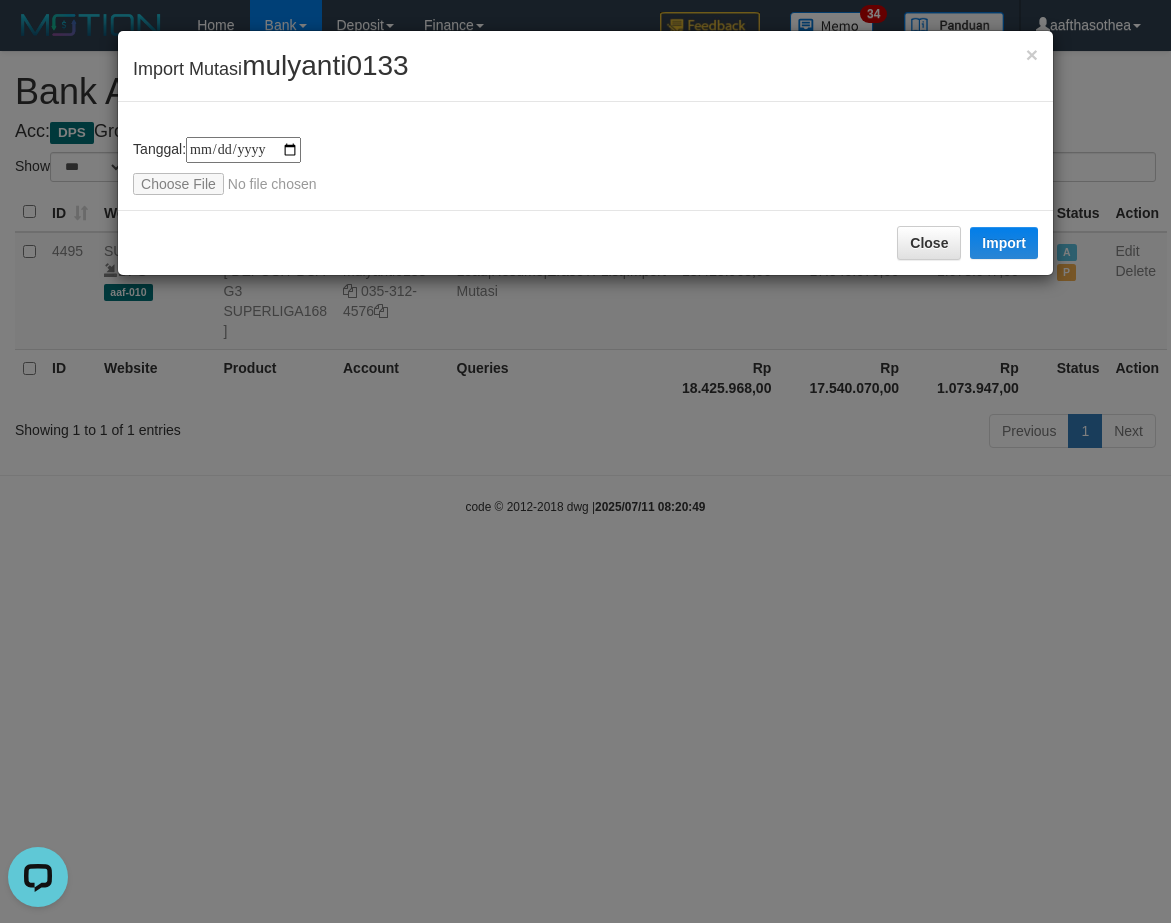 click on "**********" at bounding box center [585, 461] 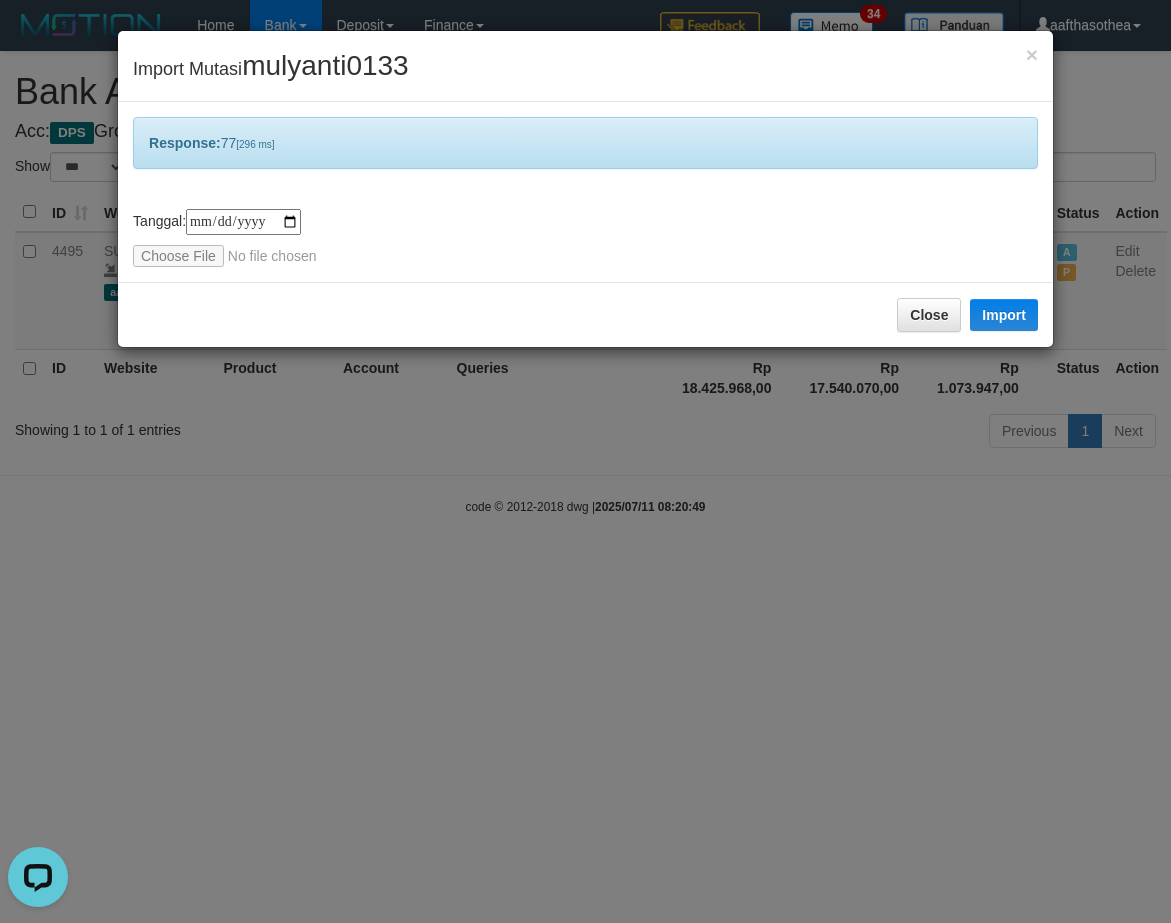 click on "**********" at bounding box center [585, 461] 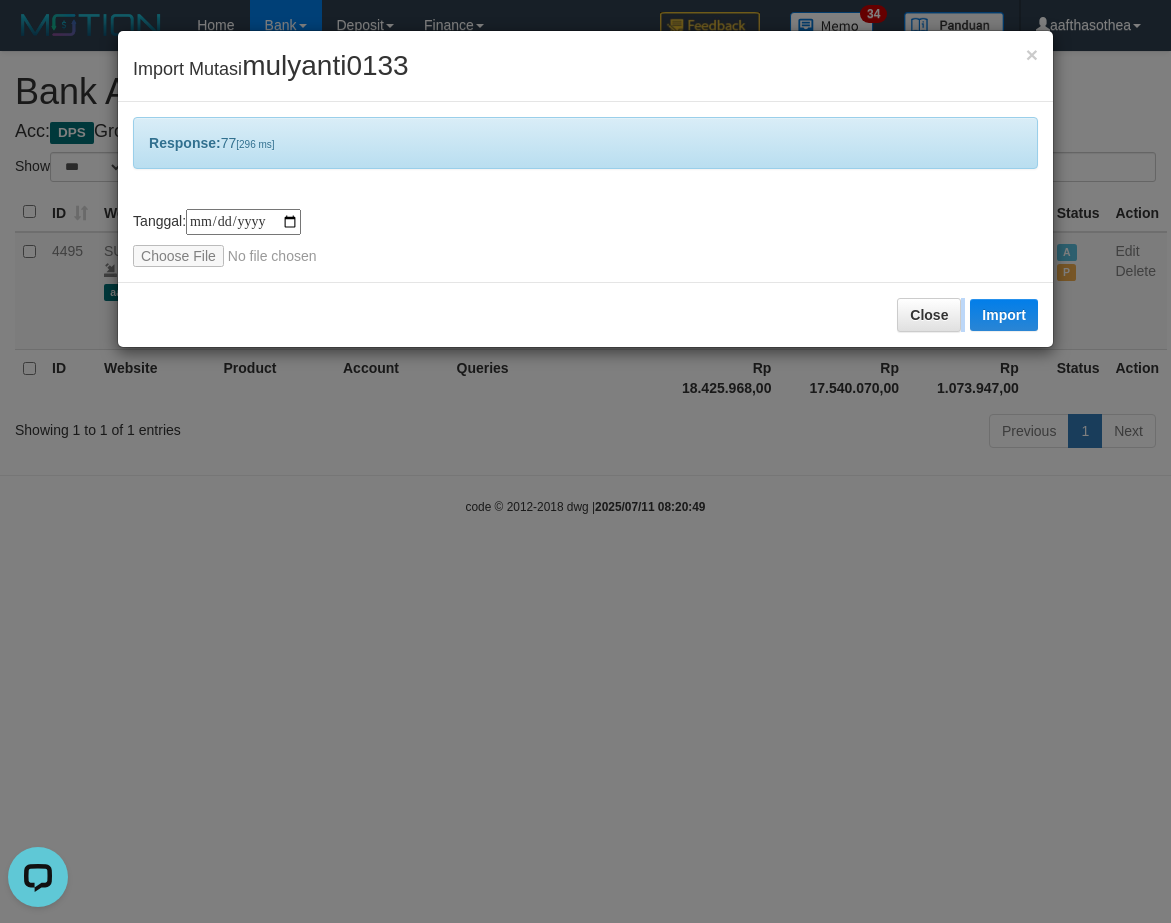 click on "**********" at bounding box center [585, 461] 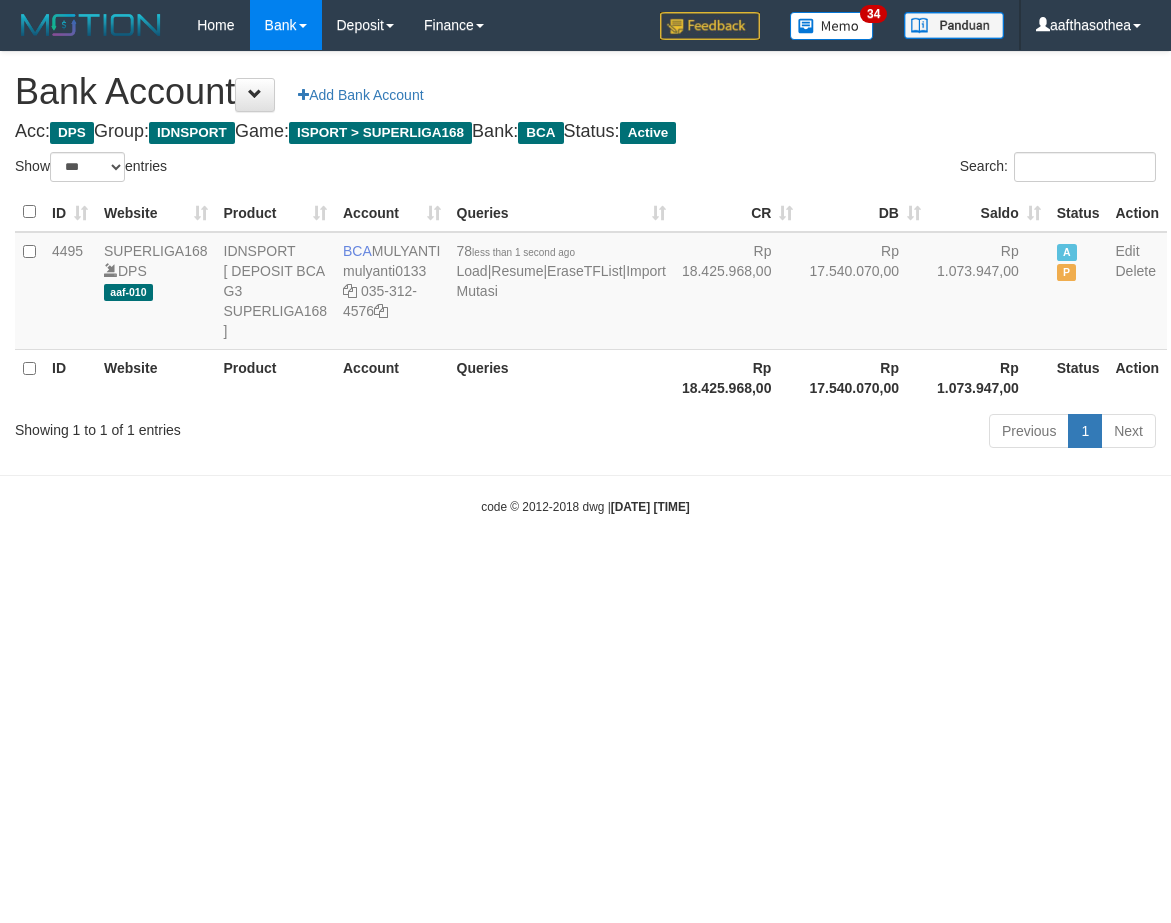 select on "***" 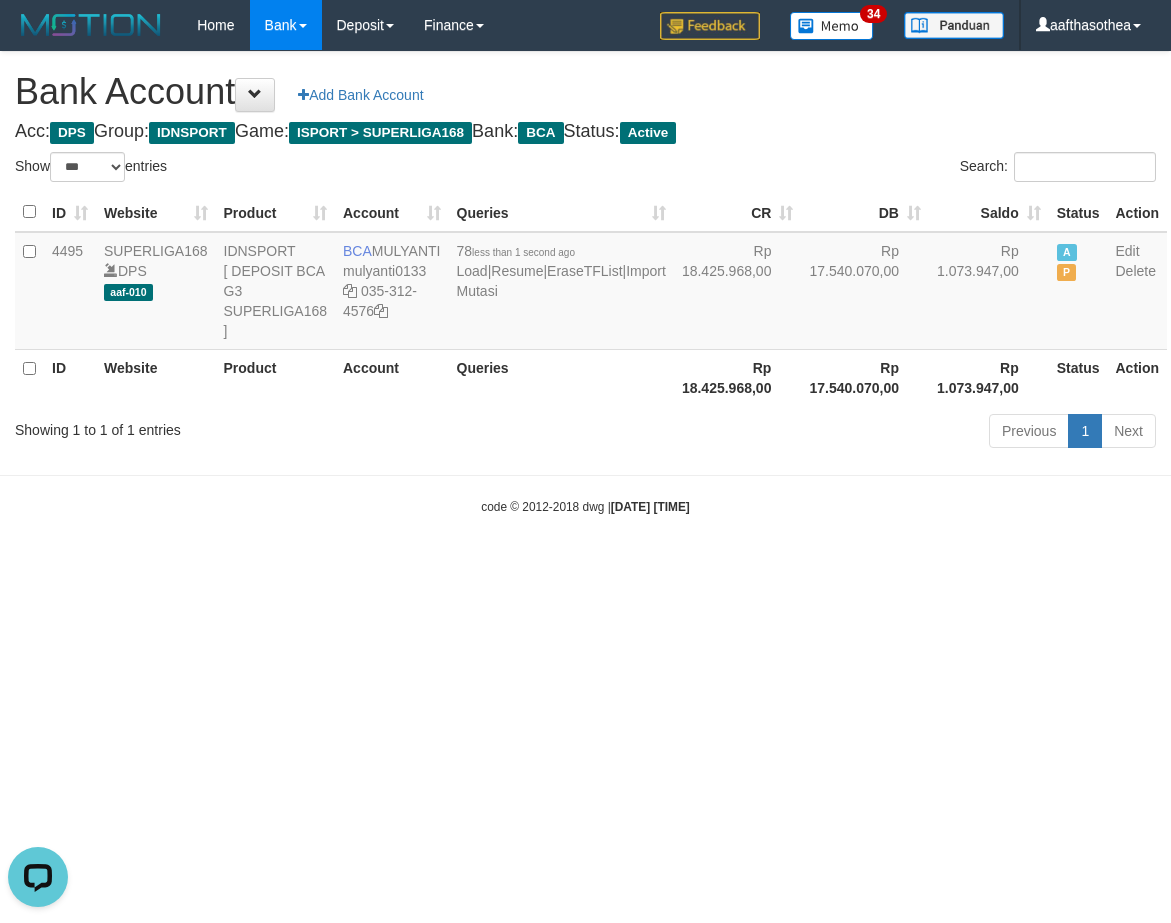 scroll, scrollTop: 0, scrollLeft: 0, axis: both 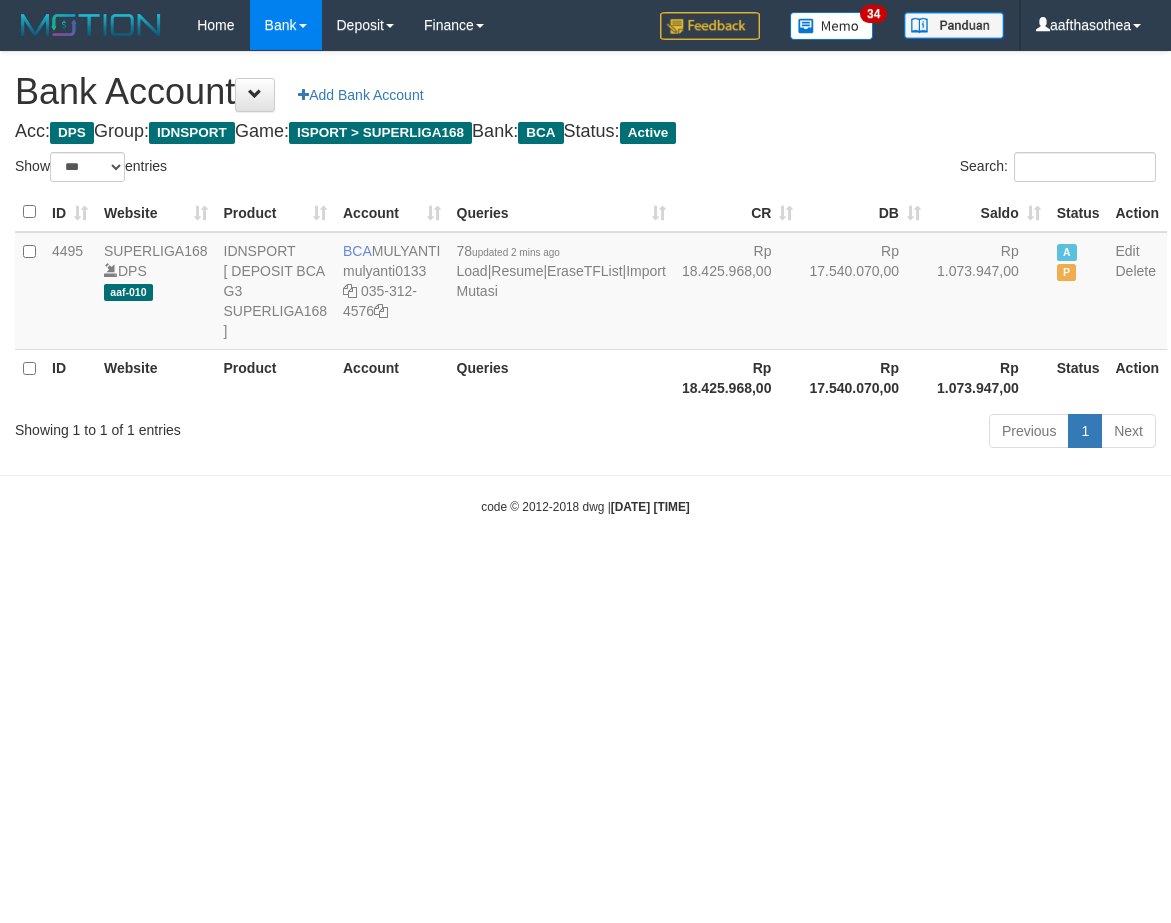 select on "***" 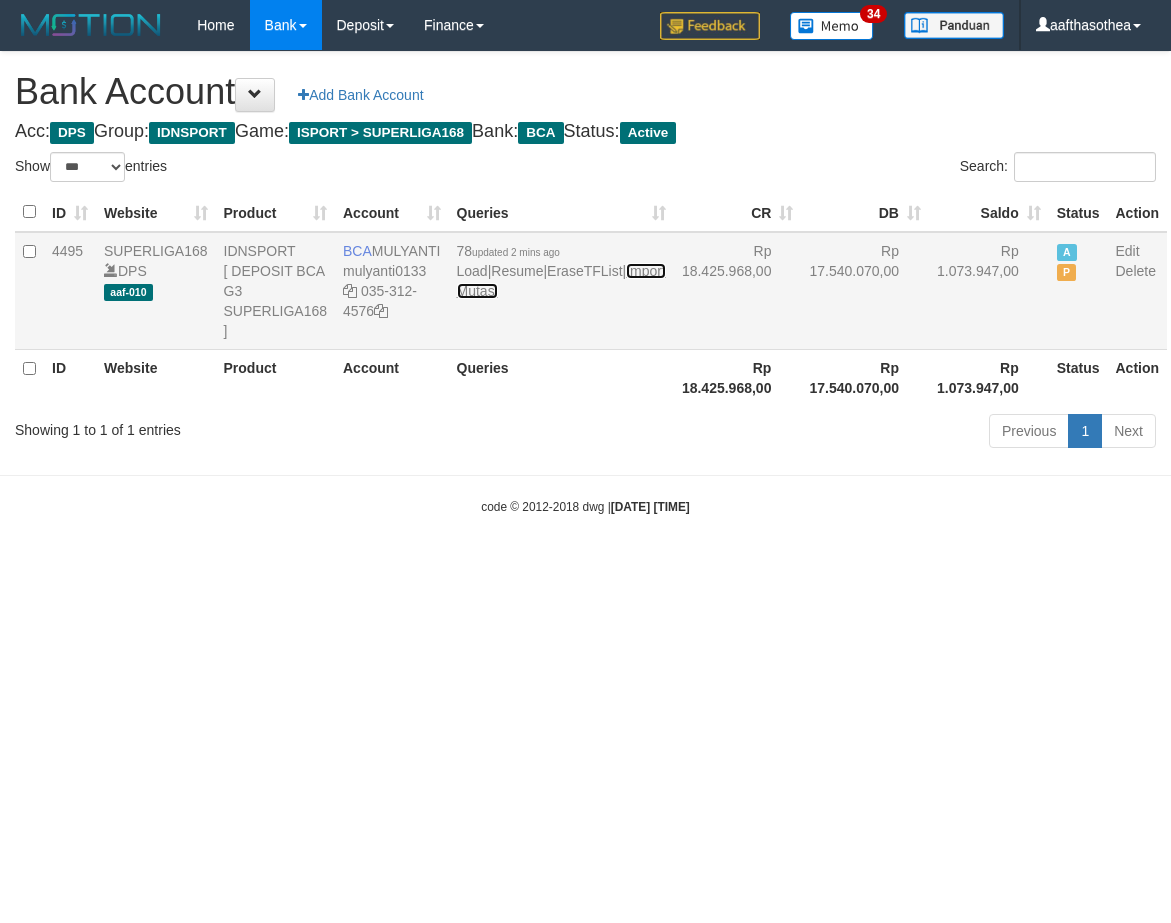 click on "Import Mutasi" at bounding box center (561, 281) 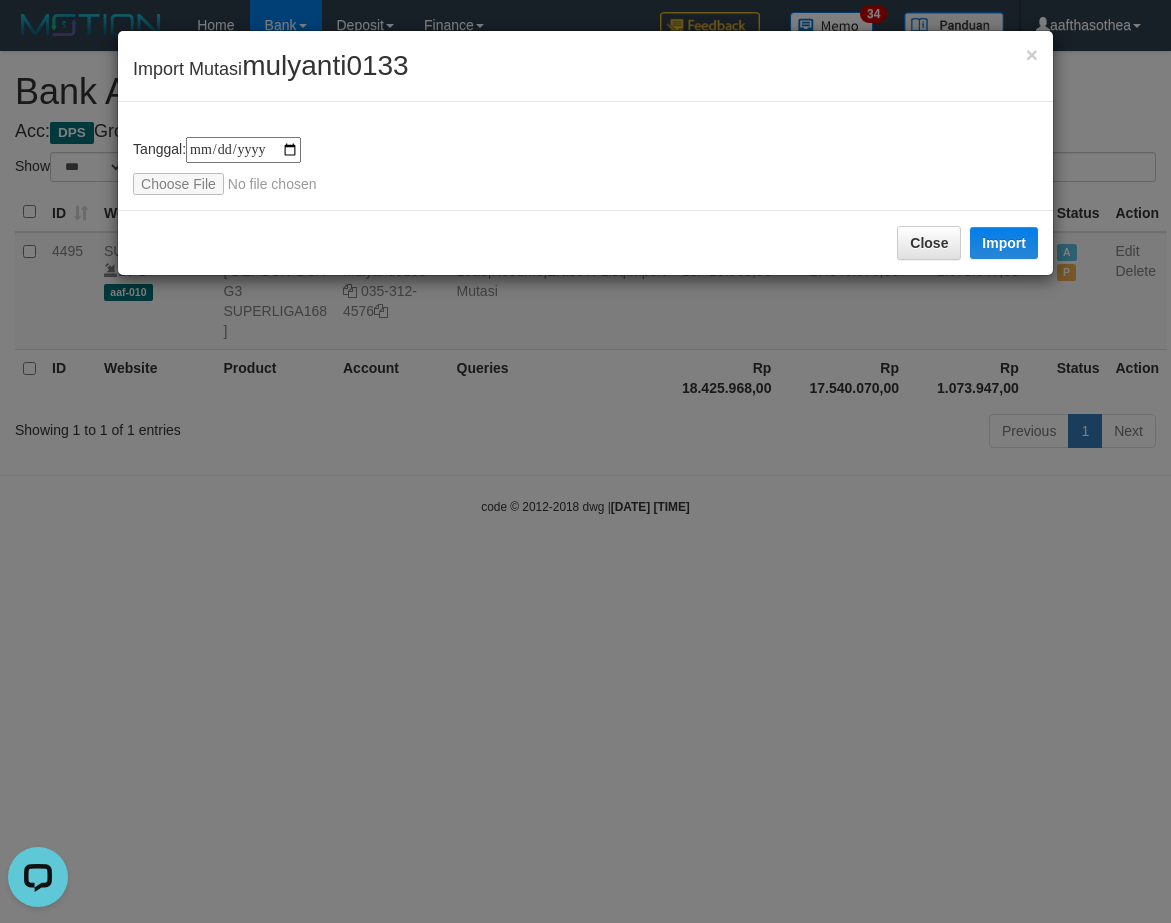 scroll, scrollTop: 0, scrollLeft: 0, axis: both 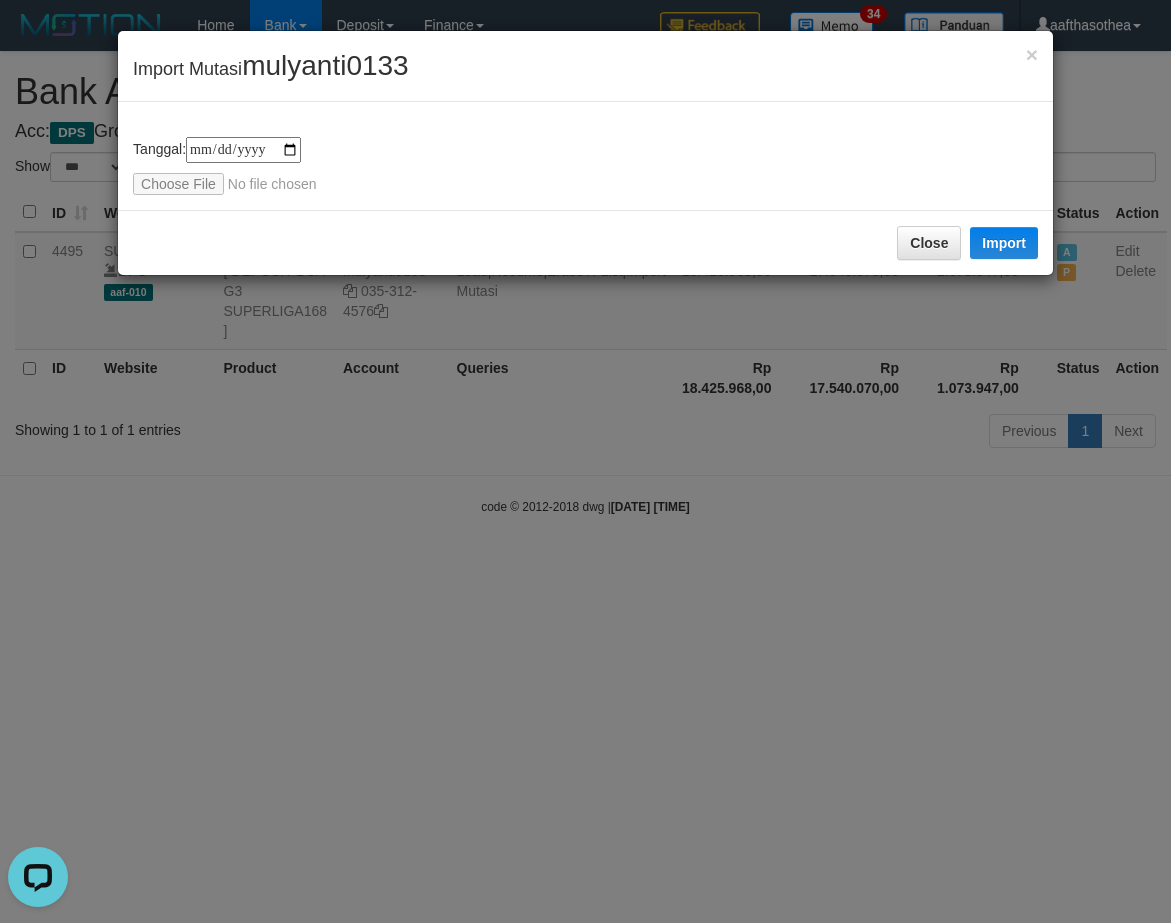 type on "**********" 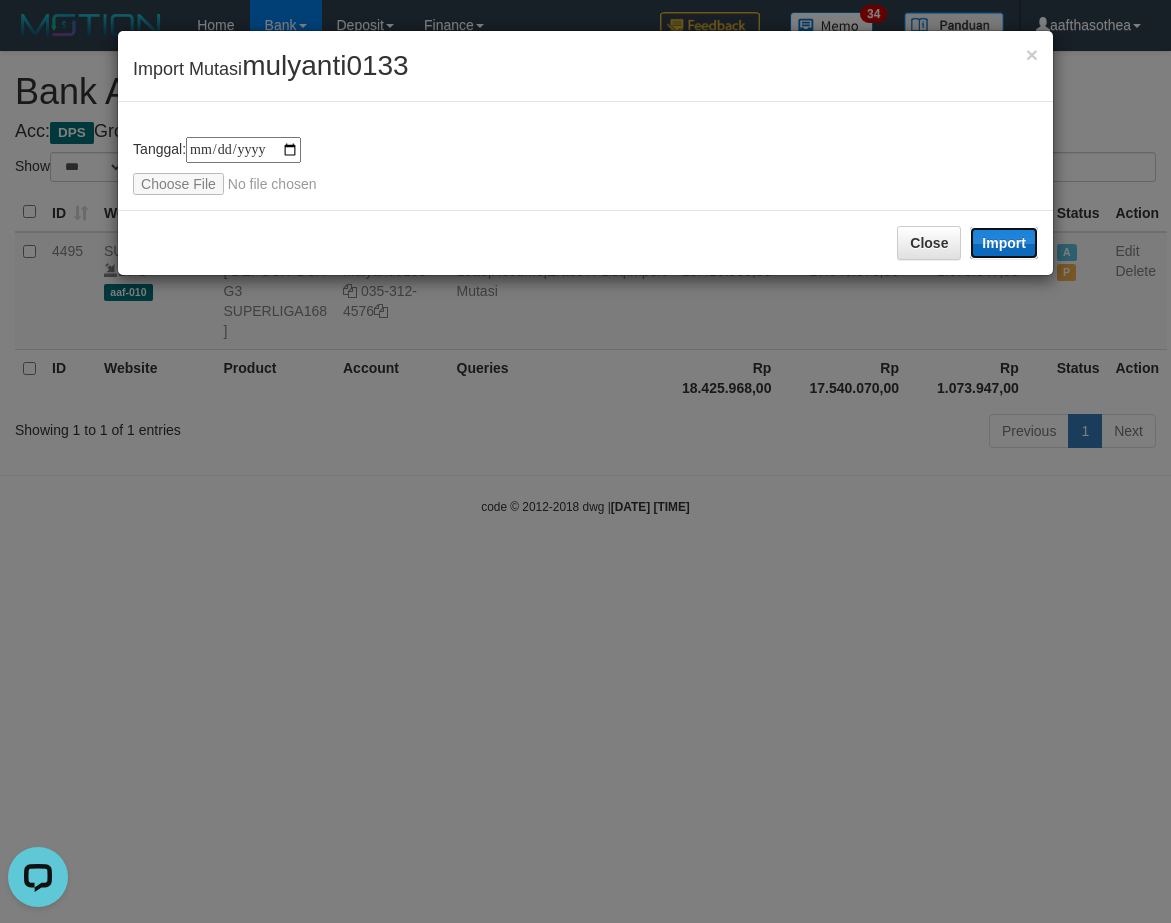 click on "Import" at bounding box center (1004, 243) 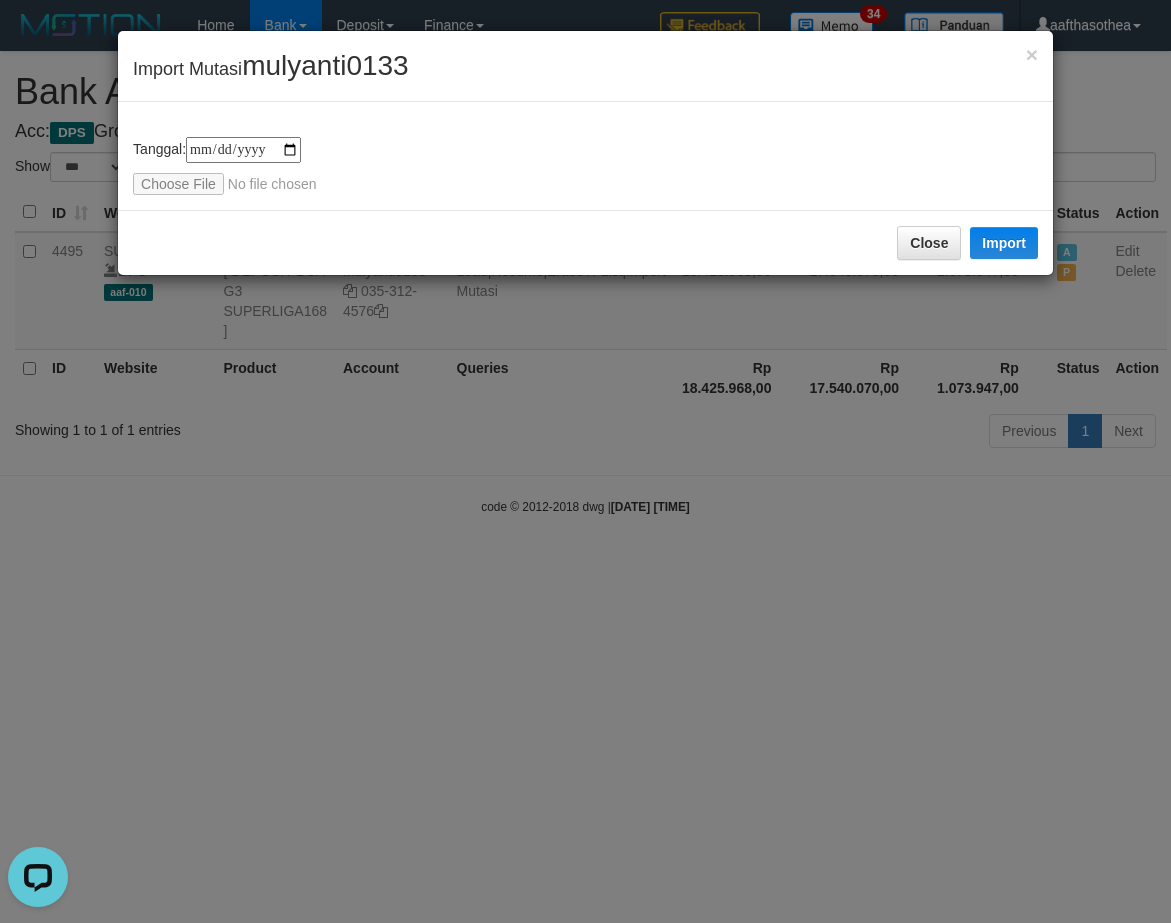 click on "**********" at bounding box center (585, 461) 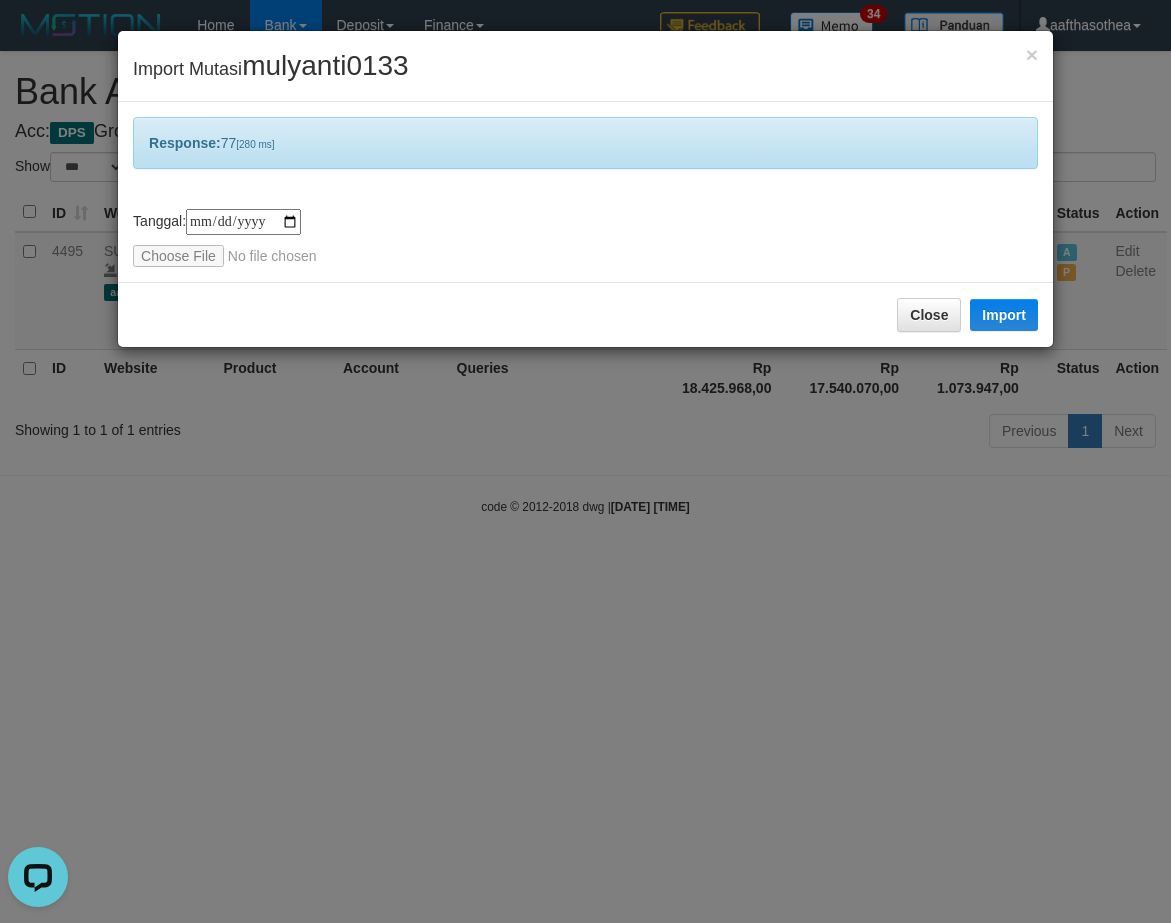 click on "**********" at bounding box center [585, 461] 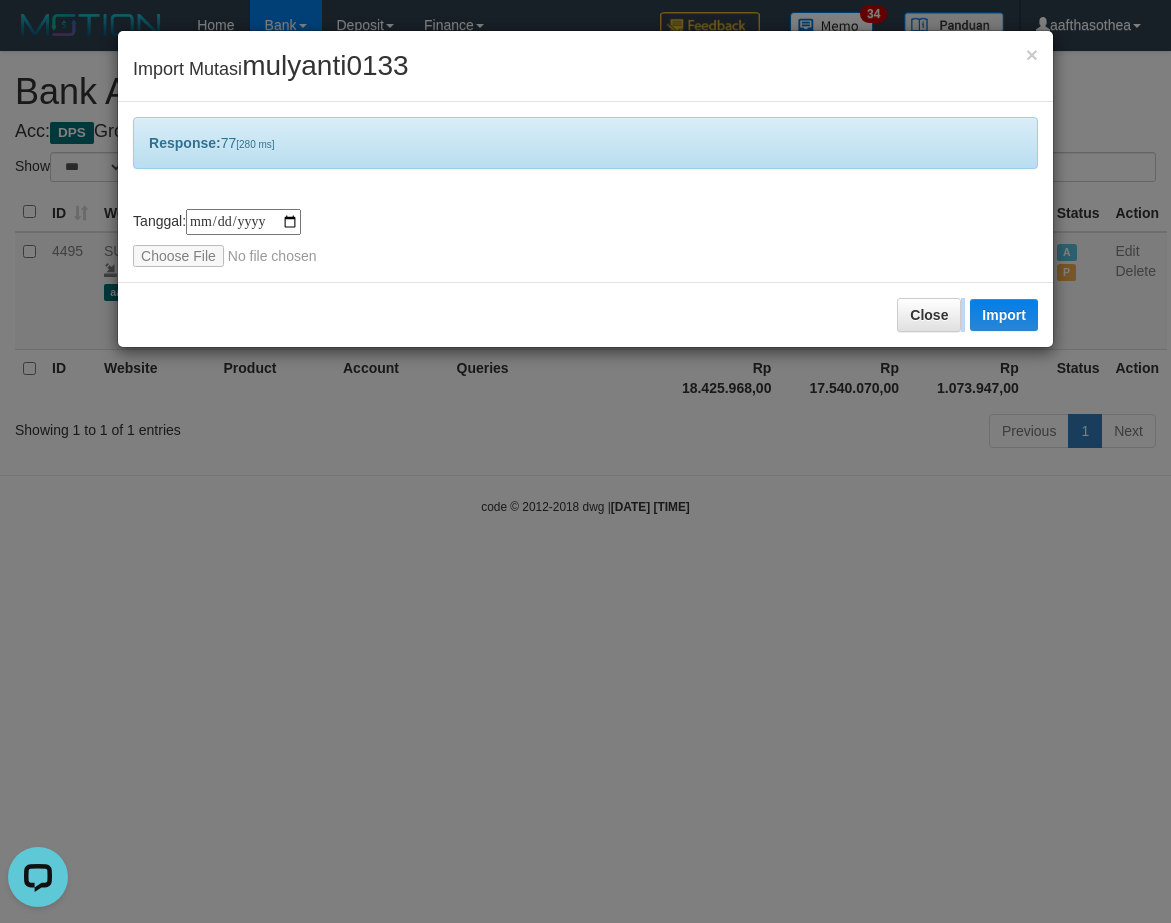 click on "**********" at bounding box center [585, 461] 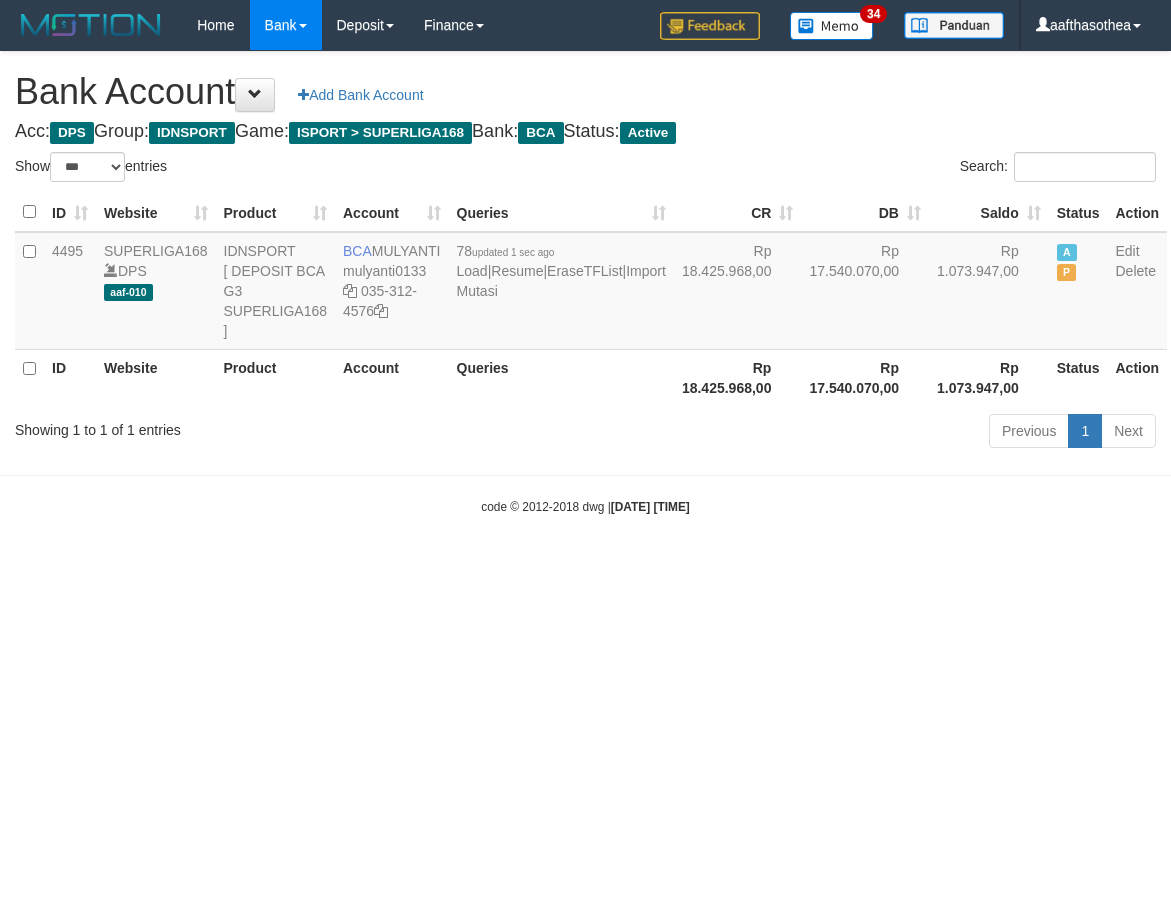 select on "***" 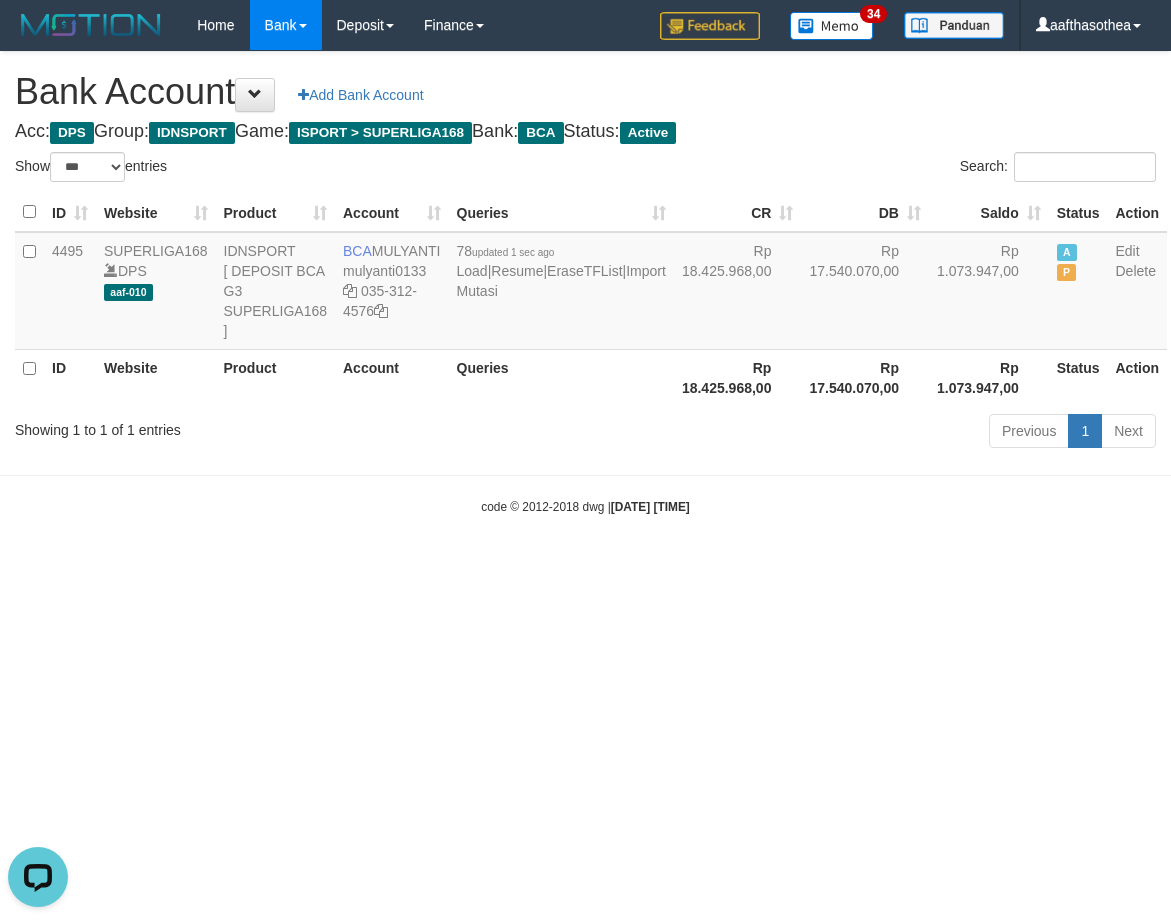 scroll, scrollTop: 0, scrollLeft: 0, axis: both 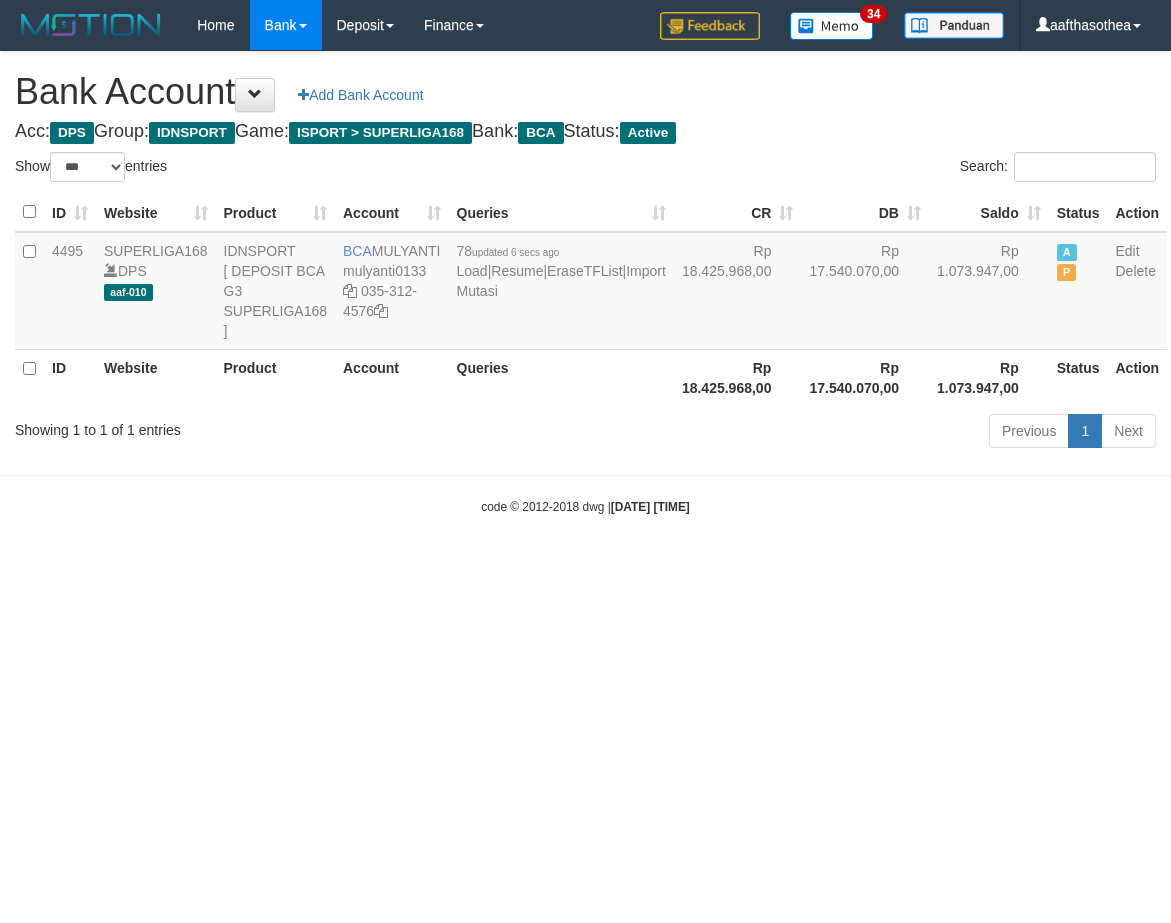select on "***" 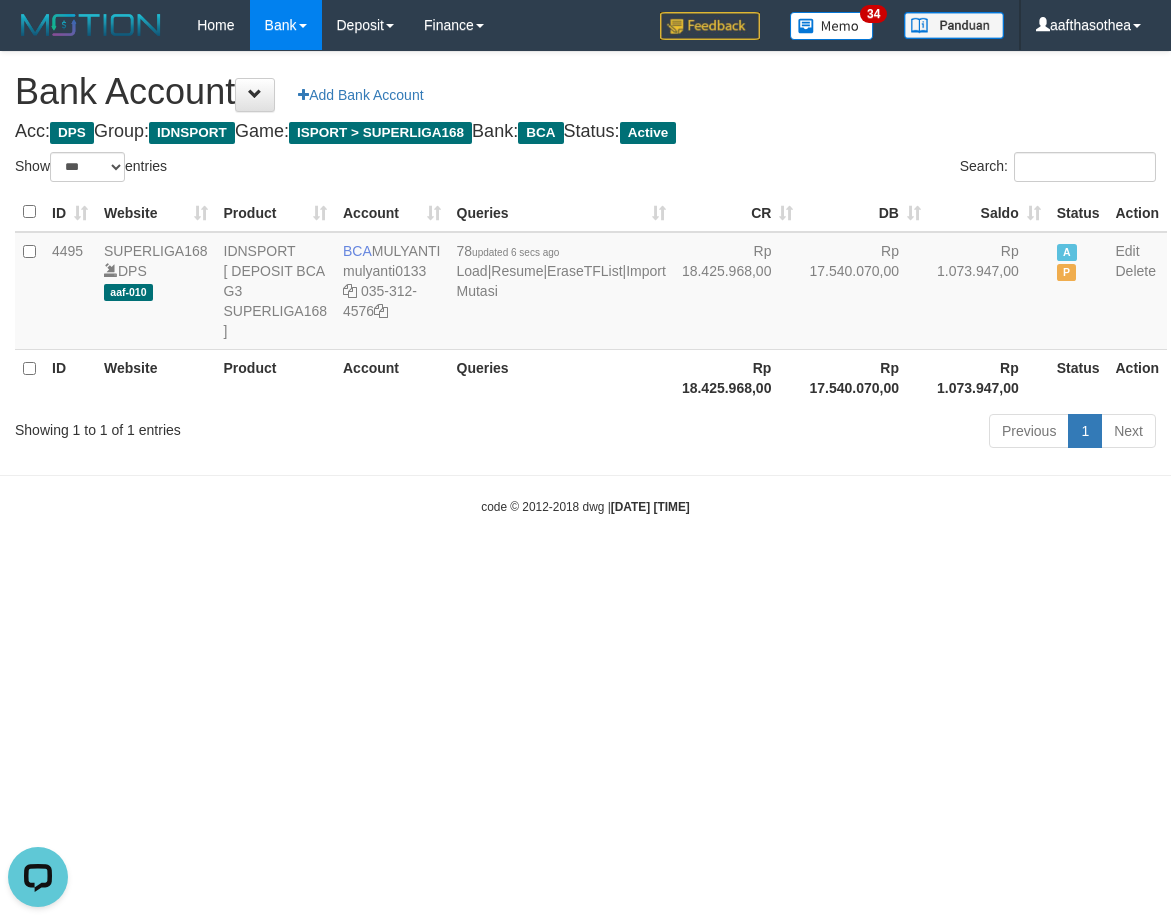 scroll, scrollTop: 0, scrollLeft: 0, axis: both 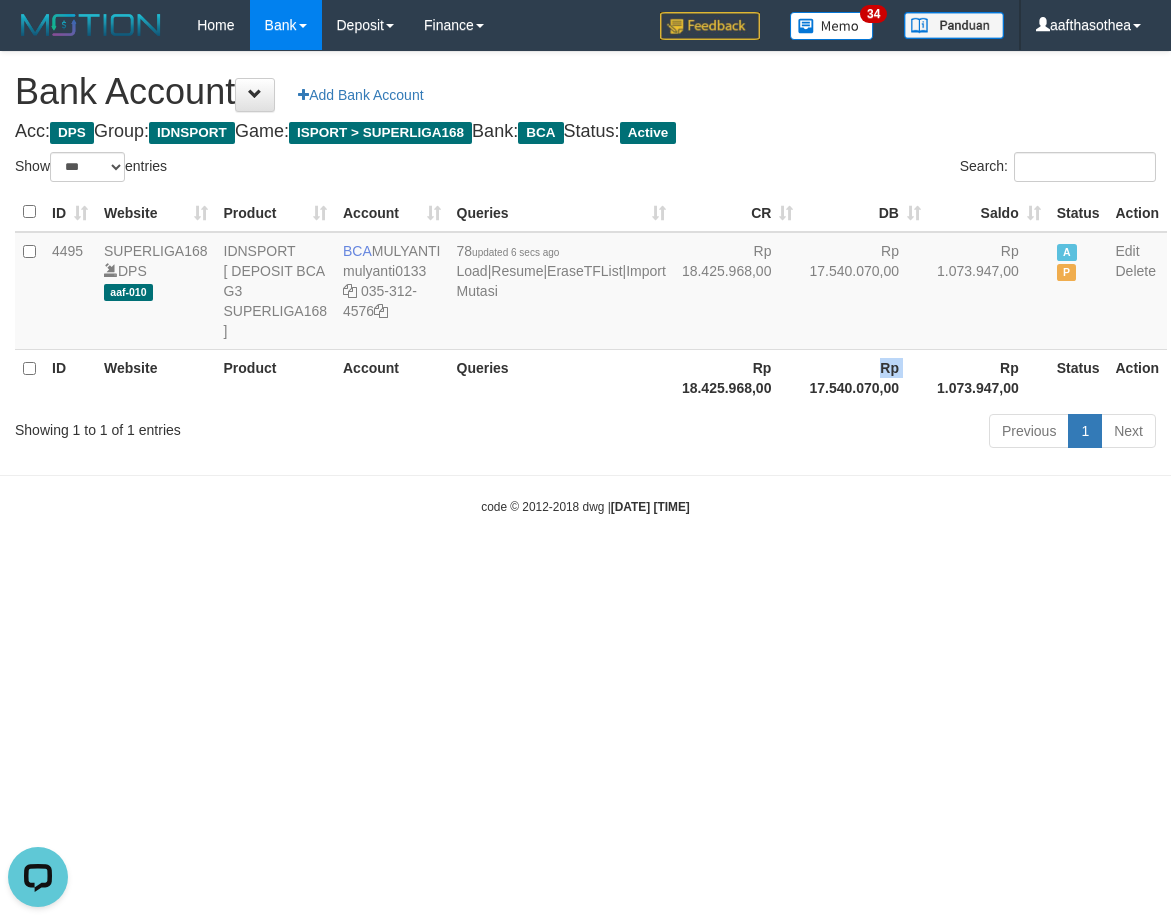 click on "Rp 17.540.070,00" at bounding box center [865, 377] 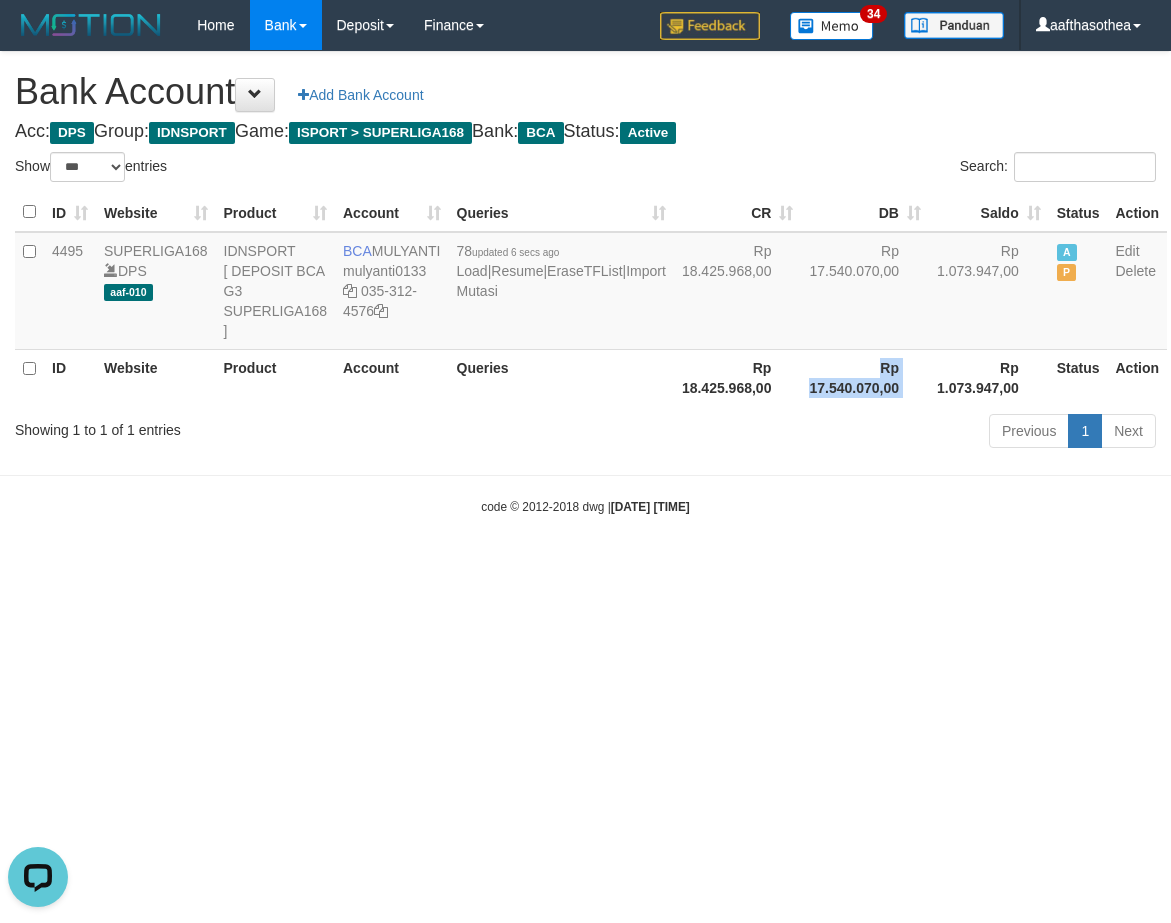 click on "Rp 17.540.070,00" at bounding box center [865, 377] 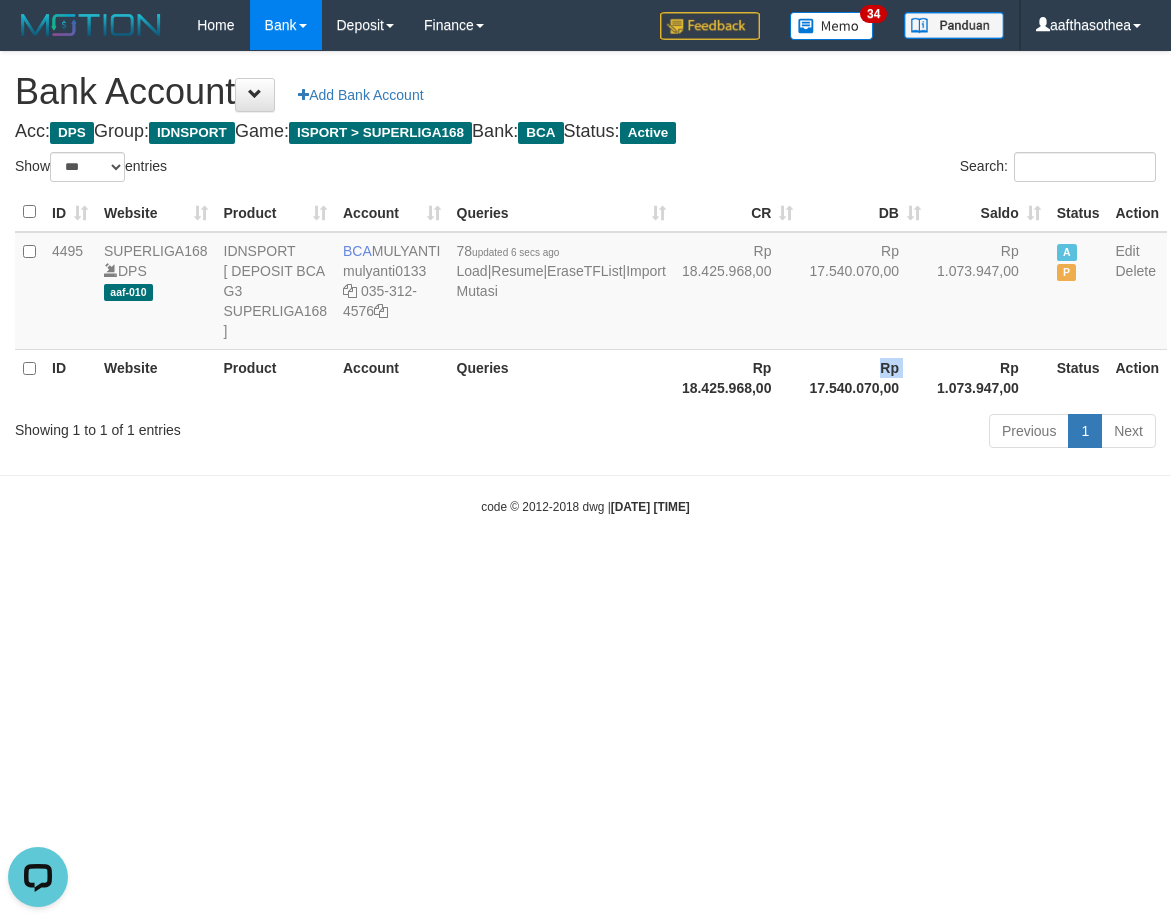 click on "Rp 17.540.070,00" at bounding box center [865, 377] 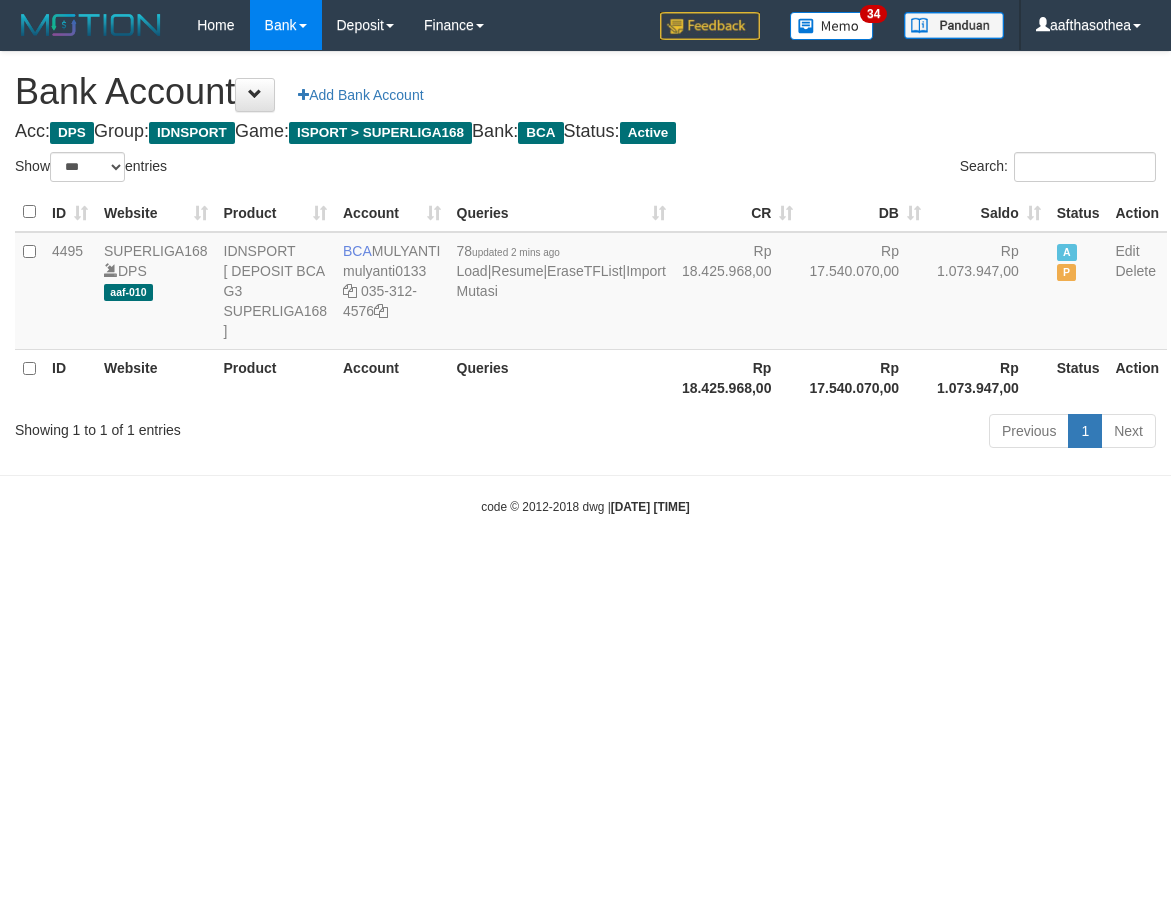 select on "***" 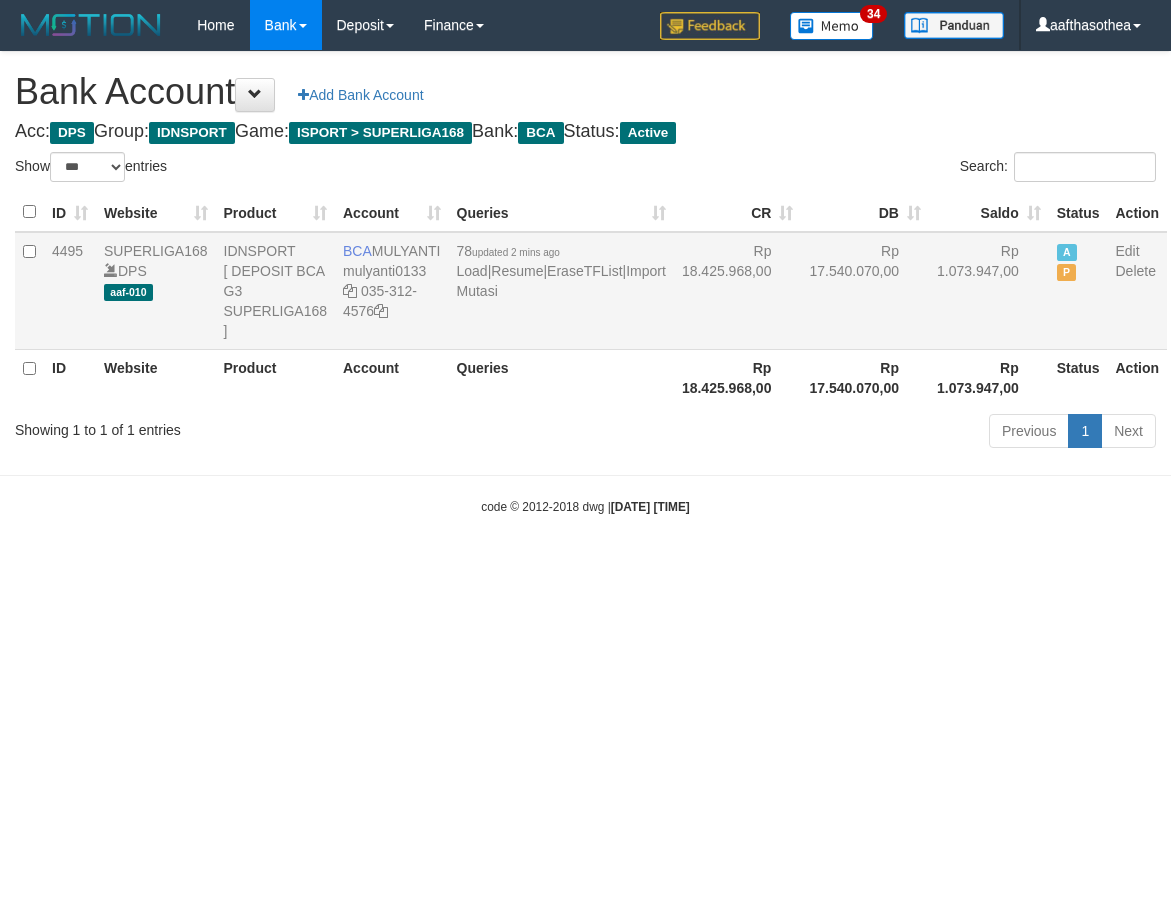click on "78  updated 2 mins ago
Load
|
Resume
|
EraseTFList
|
Import Mutasi" at bounding box center (561, 291) 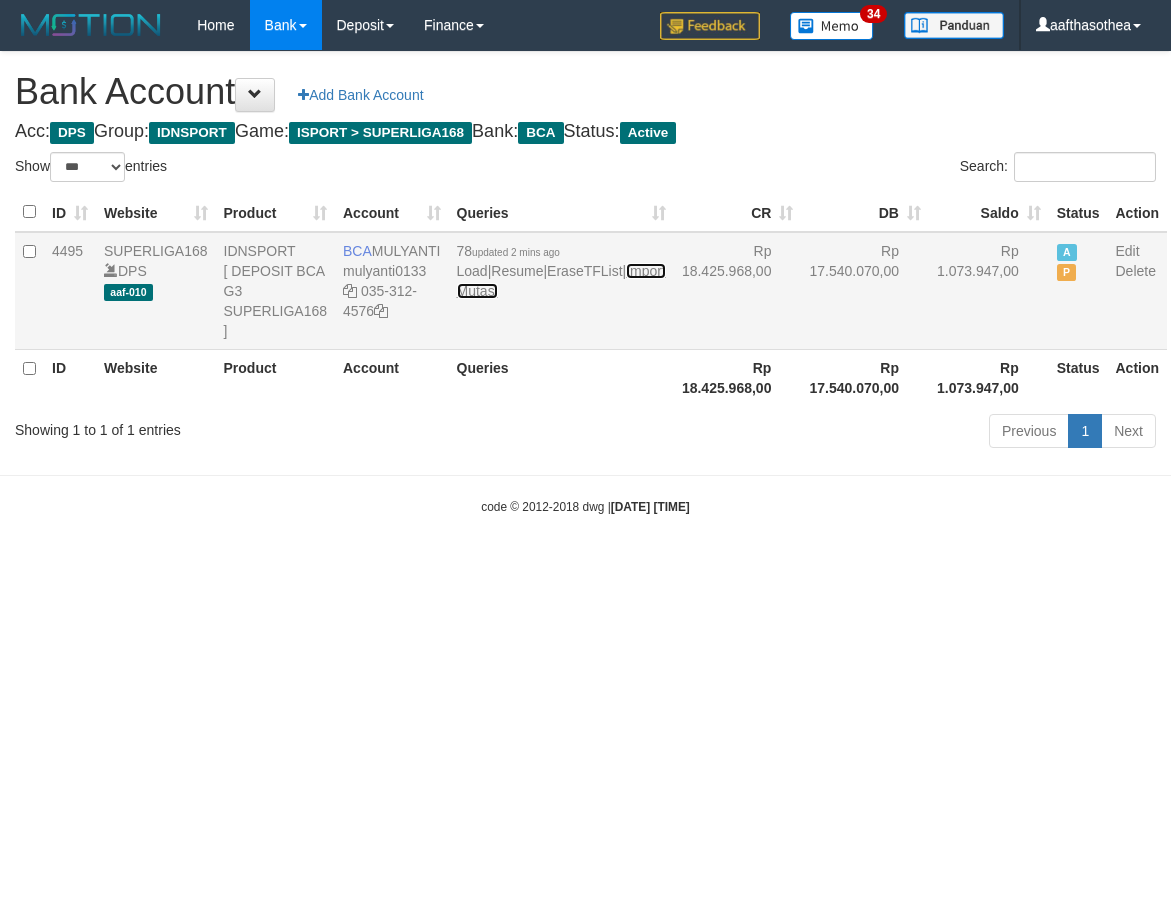 click on "Import Mutasi" at bounding box center (561, 281) 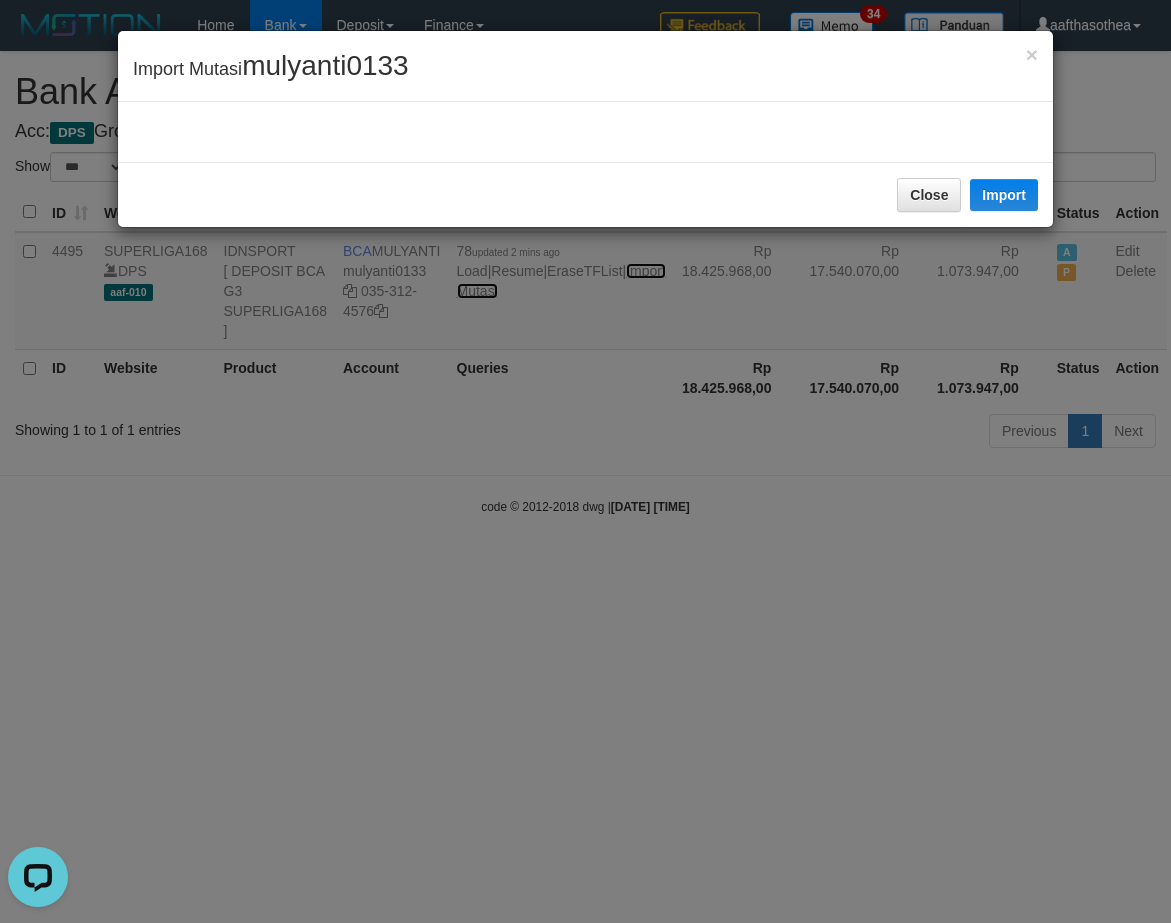 scroll, scrollTop: 0, scrollLeft: 0, axis: both 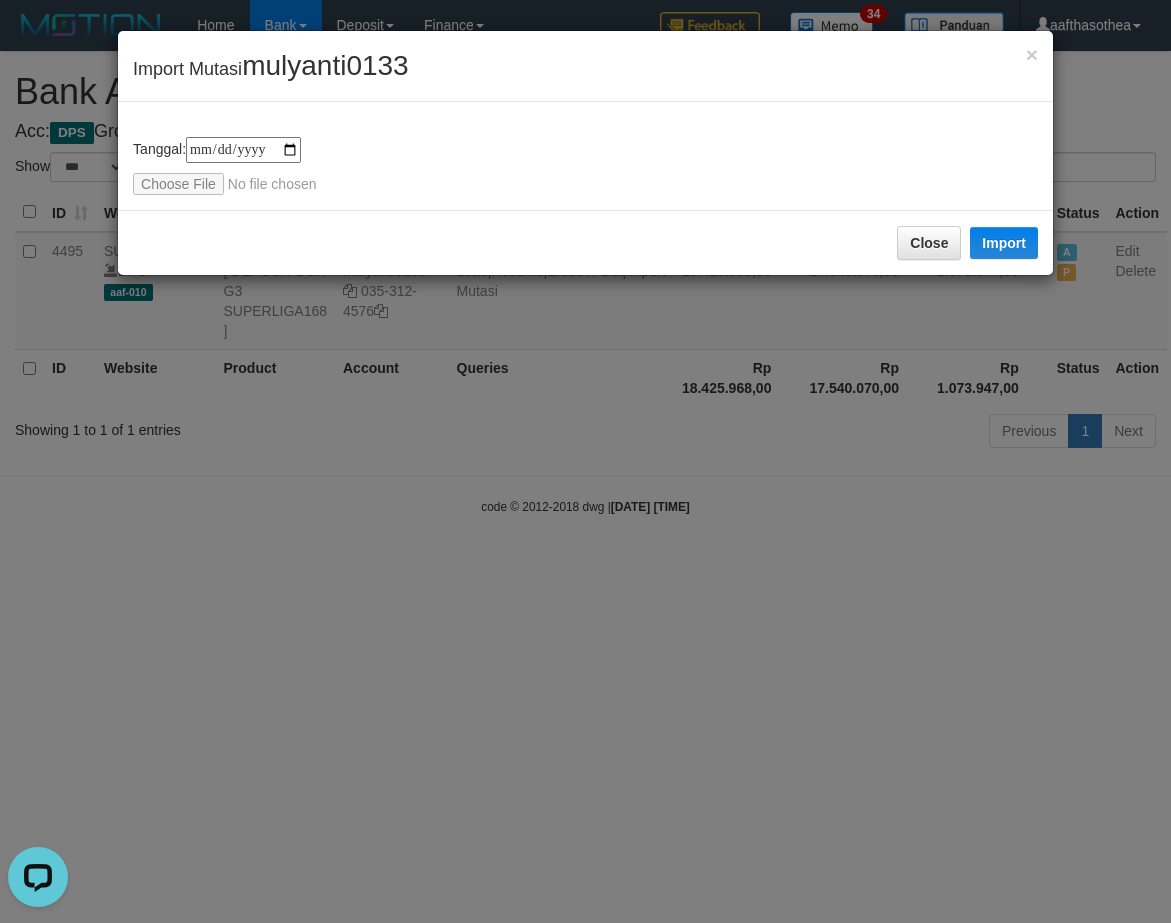 type on "**********" 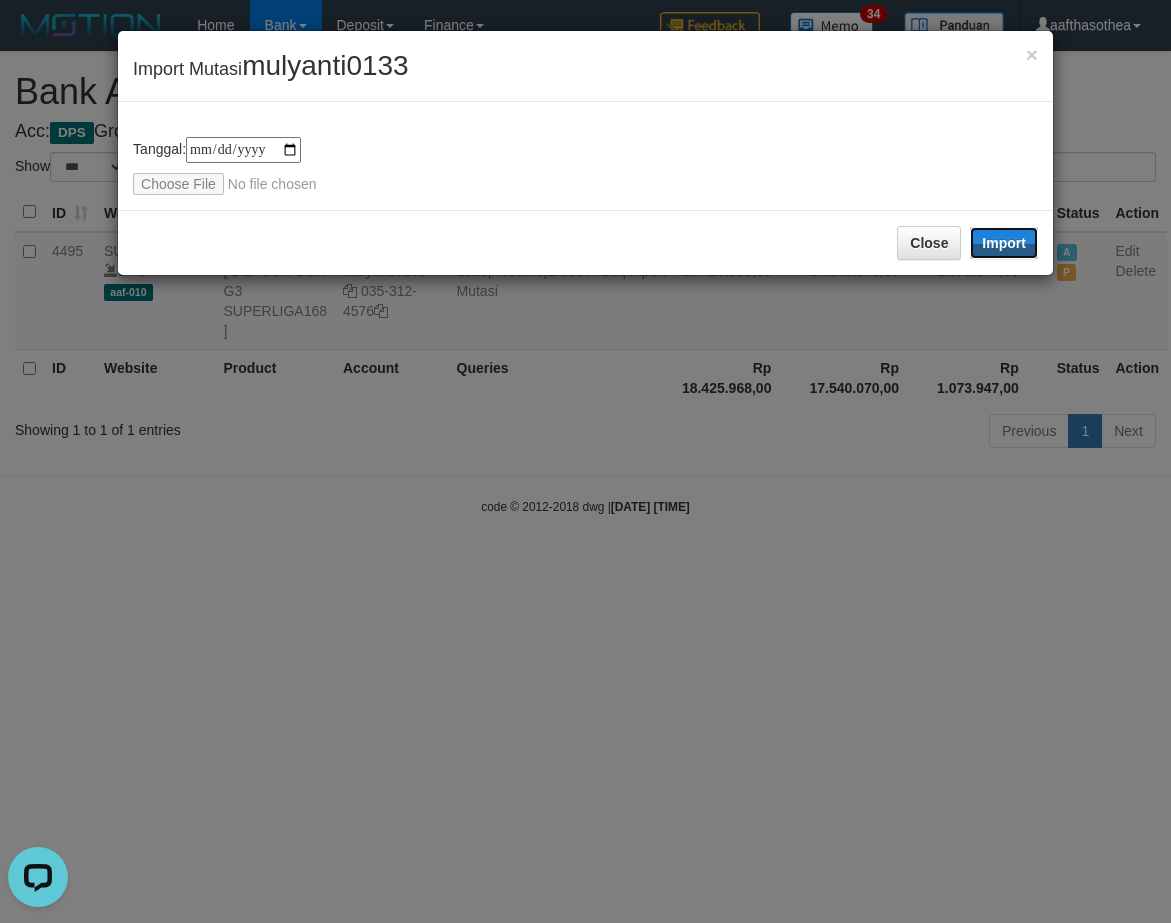 drag, startPoint x: 990, startPoint y: 257, endPoint x: 953, endPoint y: 351, distance: 101.0198 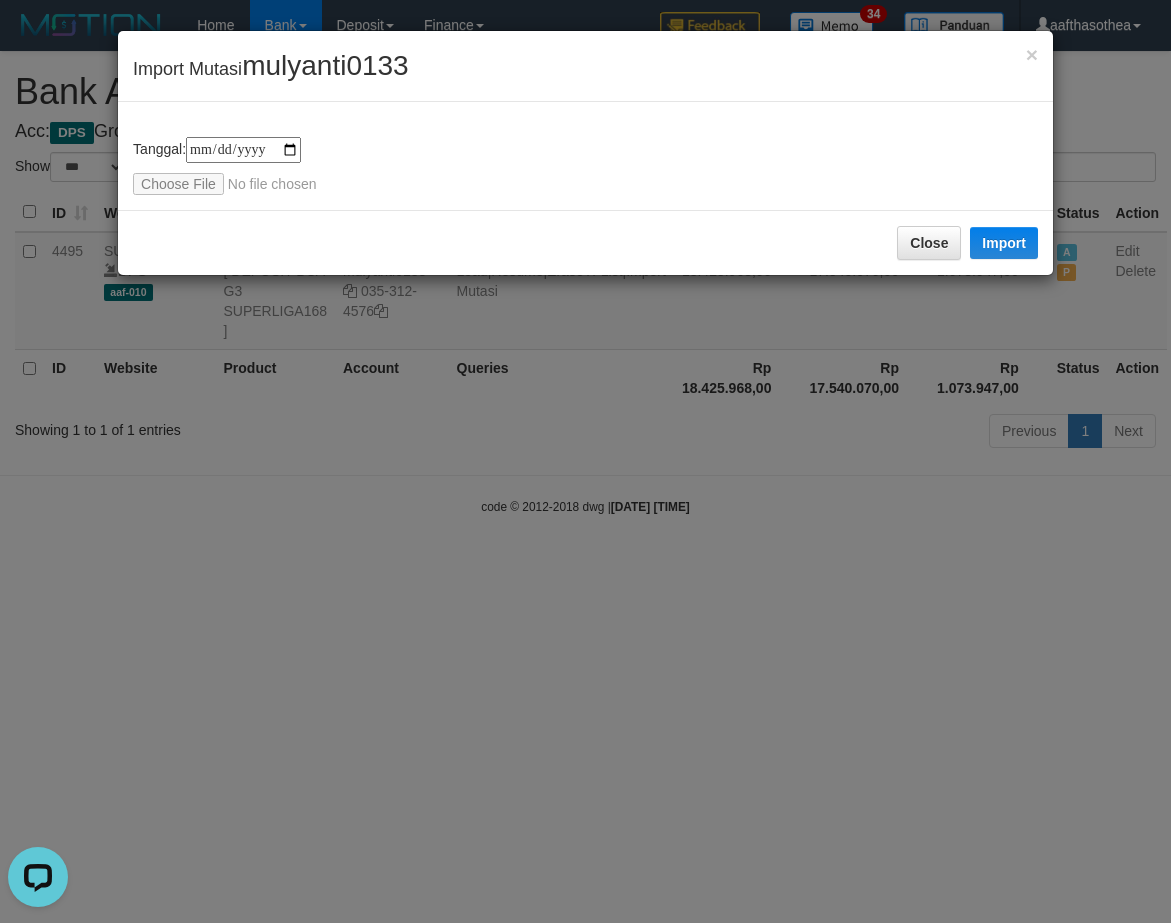 click on "**********" at bounding box center (585, 461) 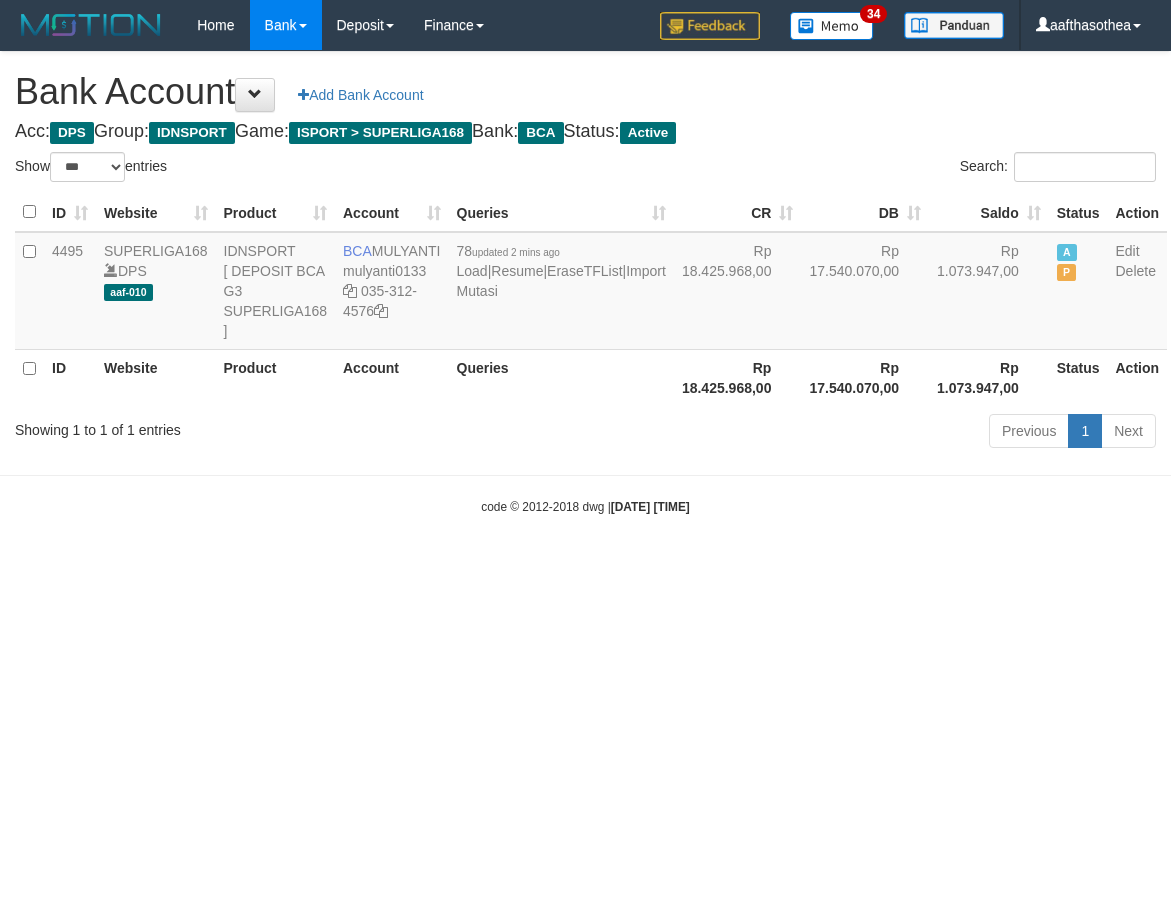 select on "***" 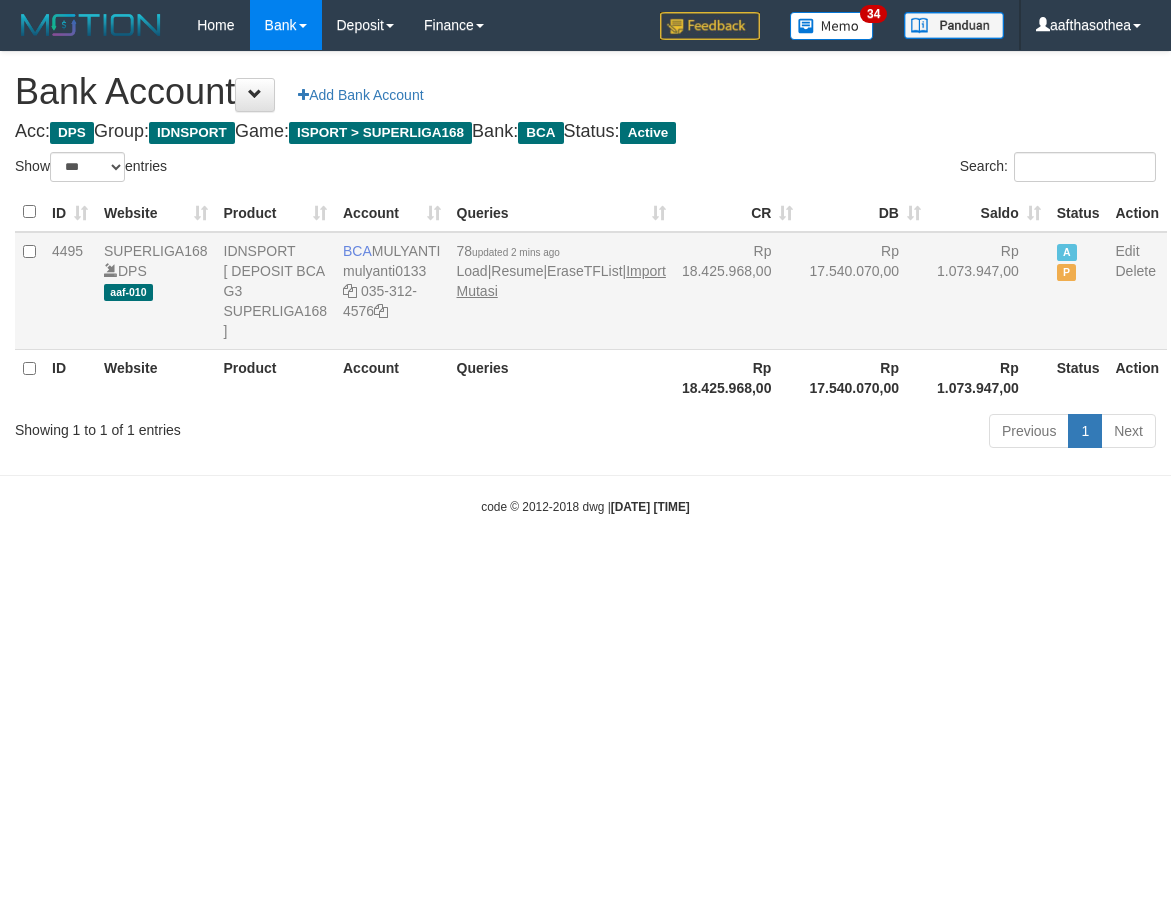 scroll, scrollTop: 0, scrollLeft: 0, axis: both 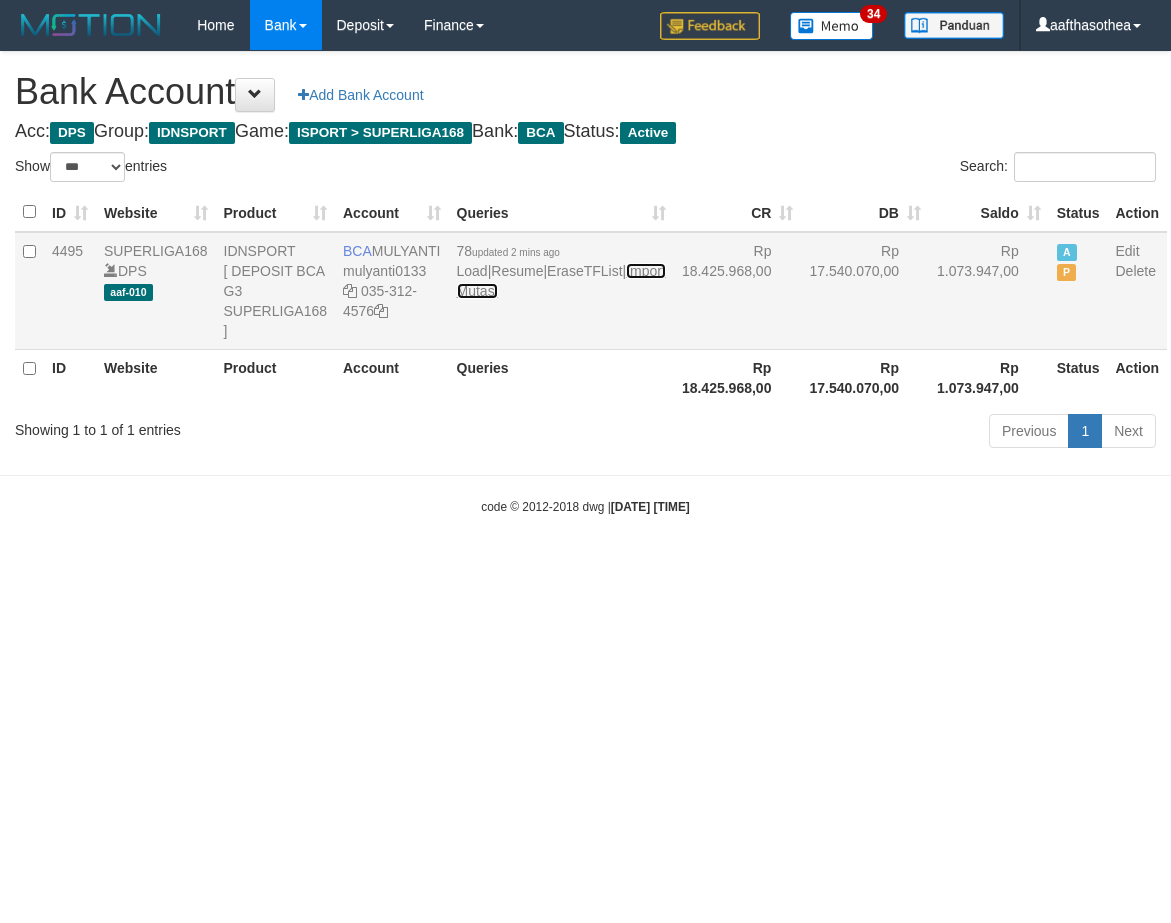 click on "Import Mutasi" at bounding box center (561, 281) 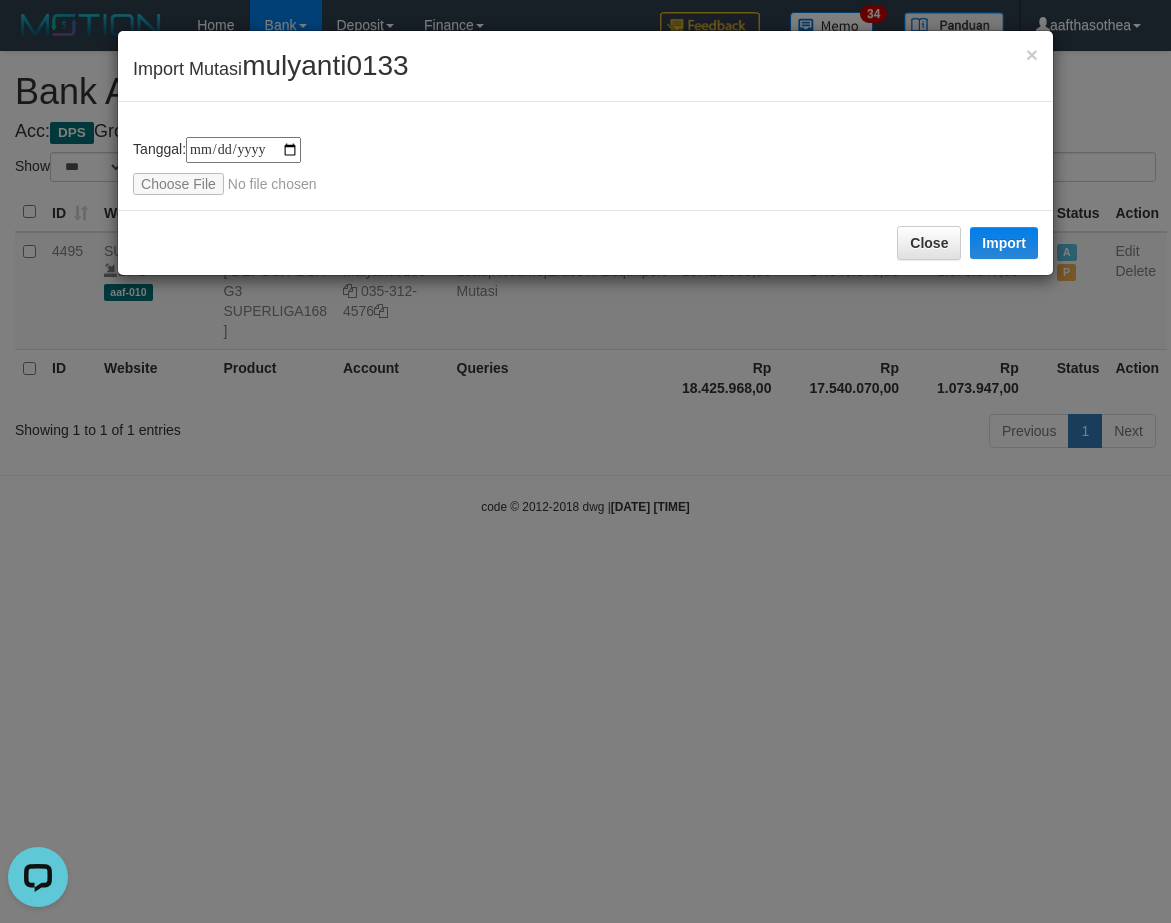 scroll, scrollTop: 0, scrollLeft: 0, axis: both 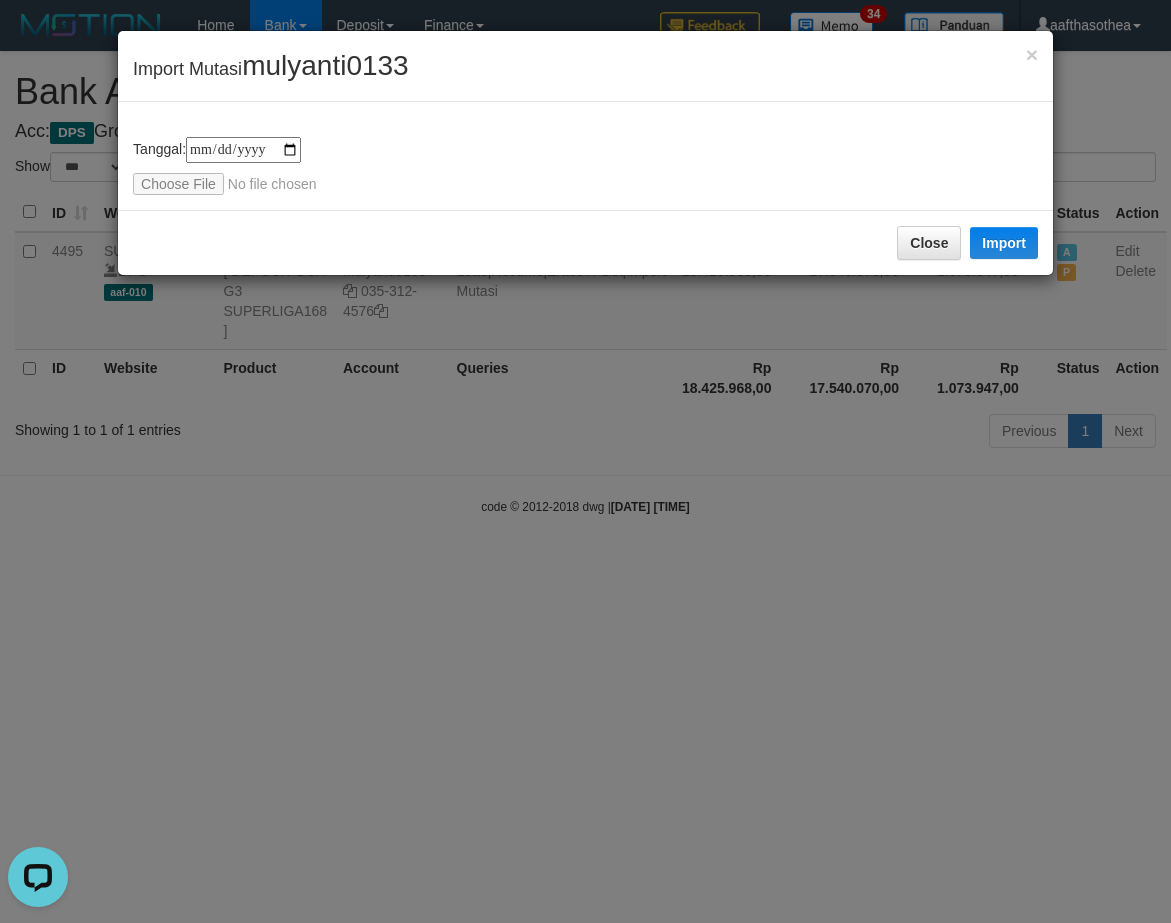 type on "**********" 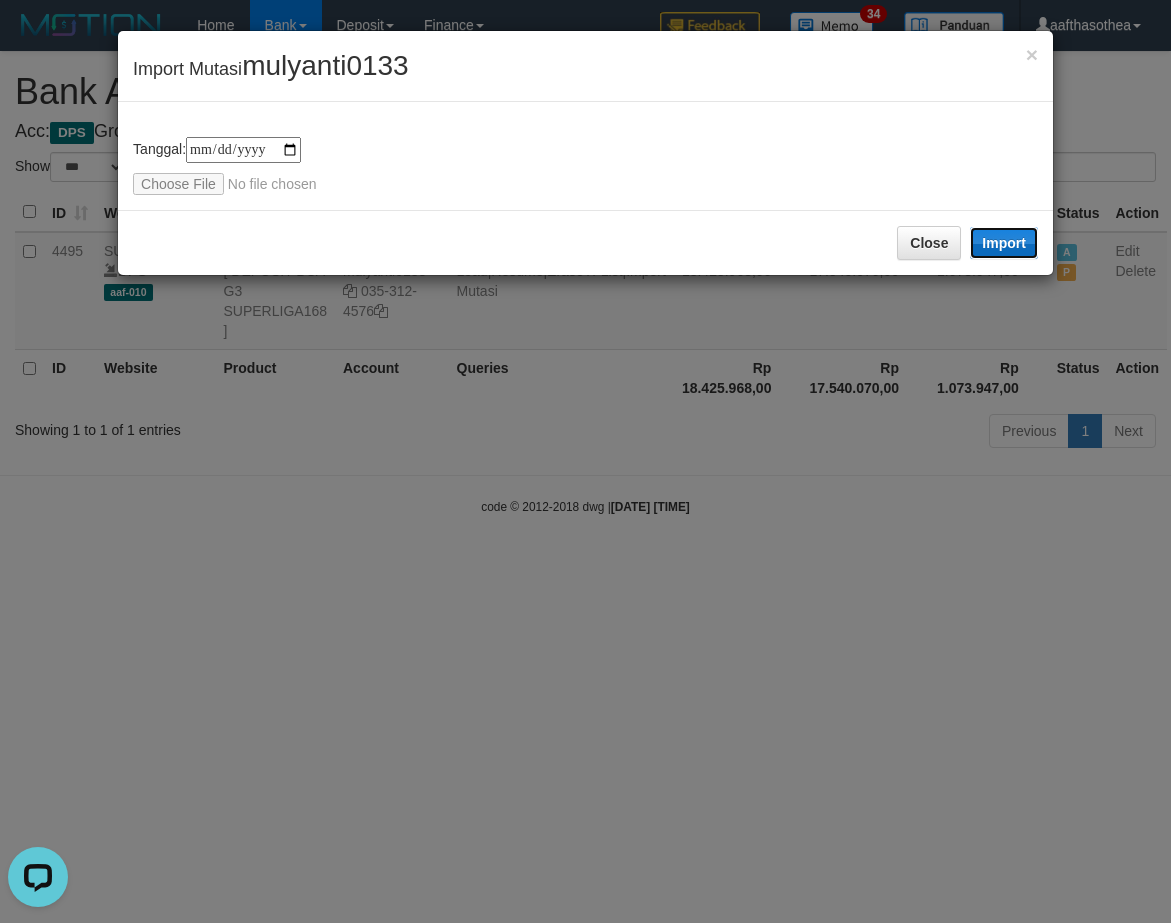 click on "Import" at bounding box center [1004, 243] 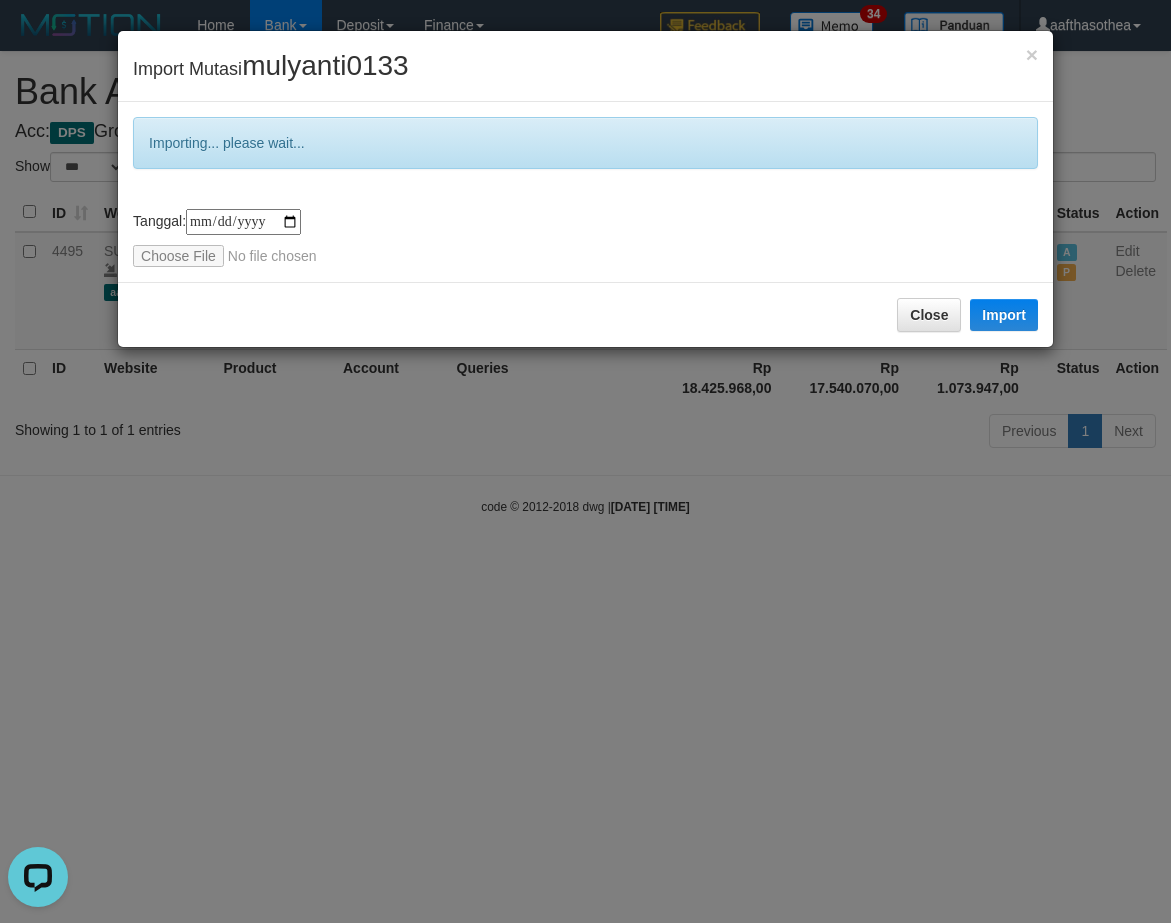 click on "**********" at bounding box center [585, 461] 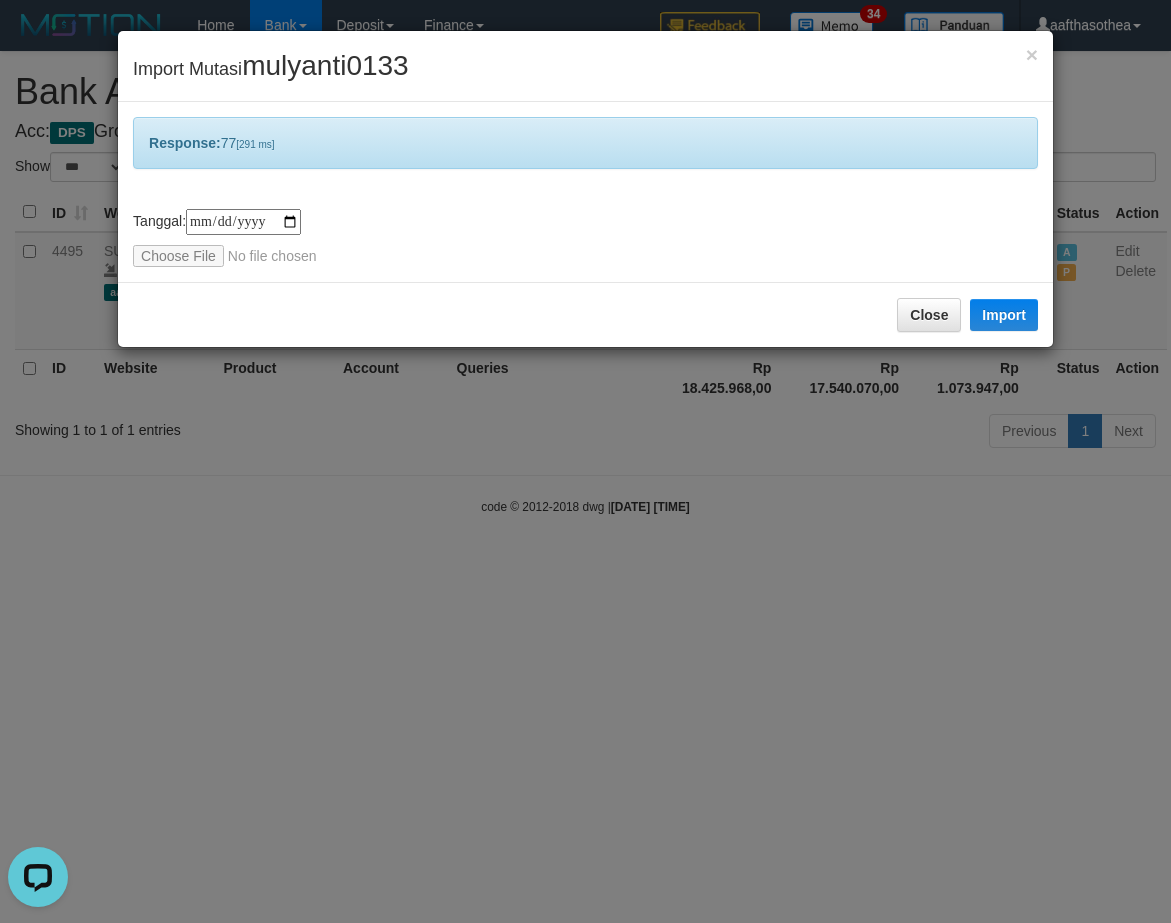 click on "**********" at bounding box center [585, 461] 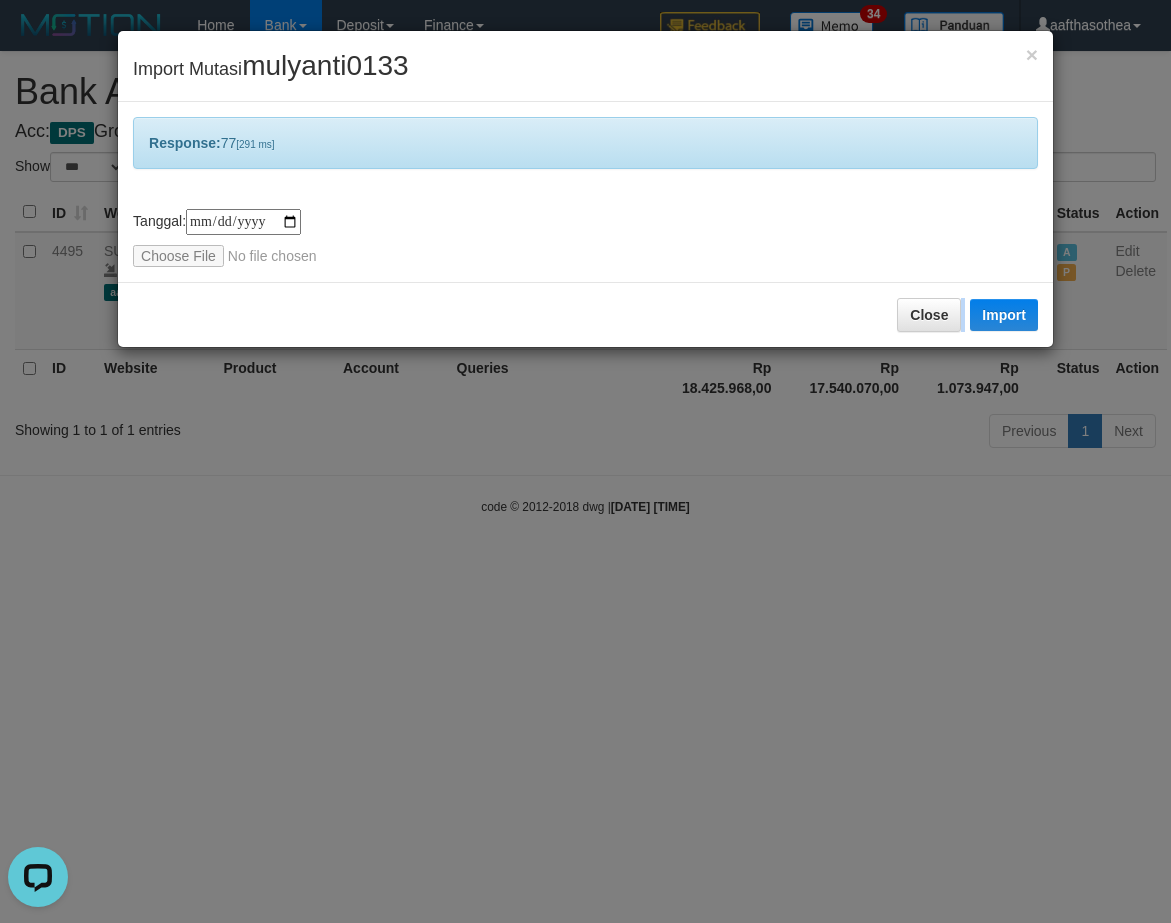 click on "**********" at bounding box center (585, 461) 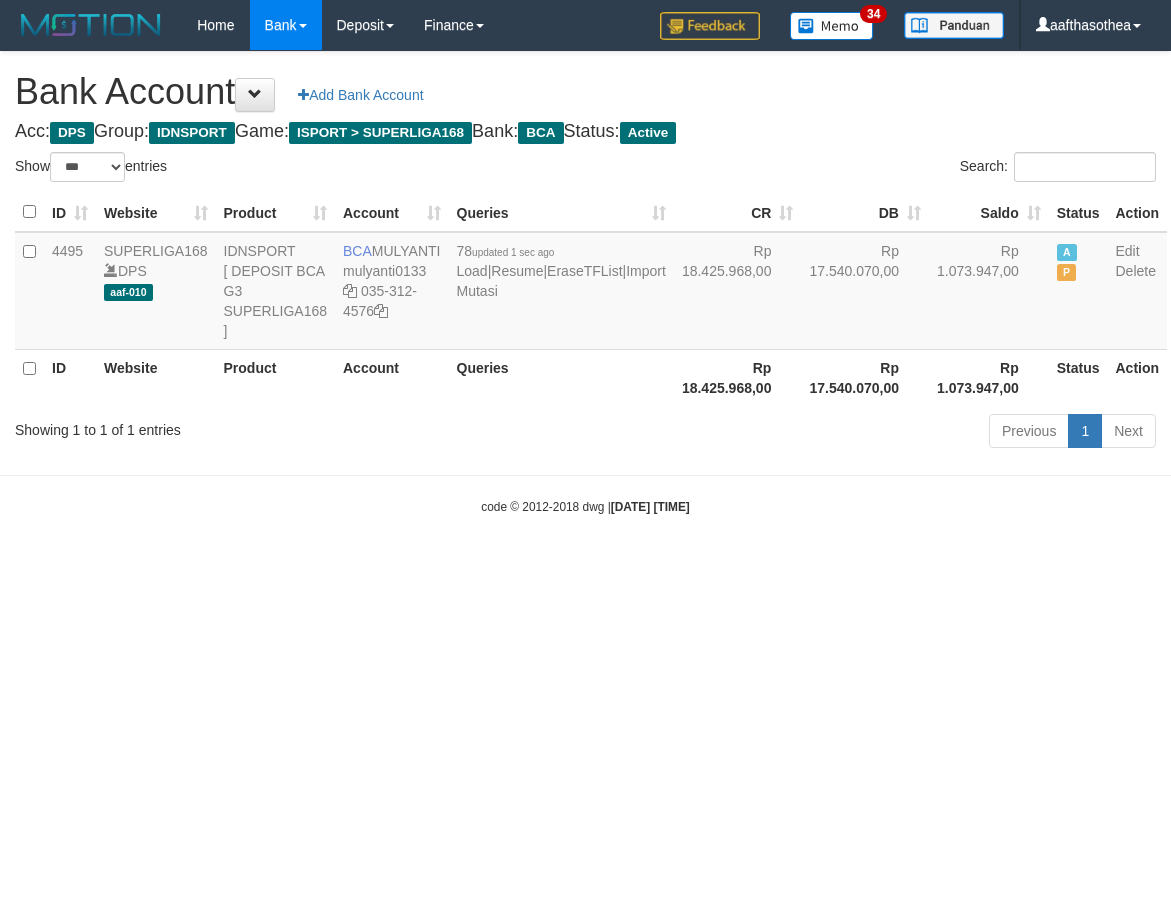select on "***" 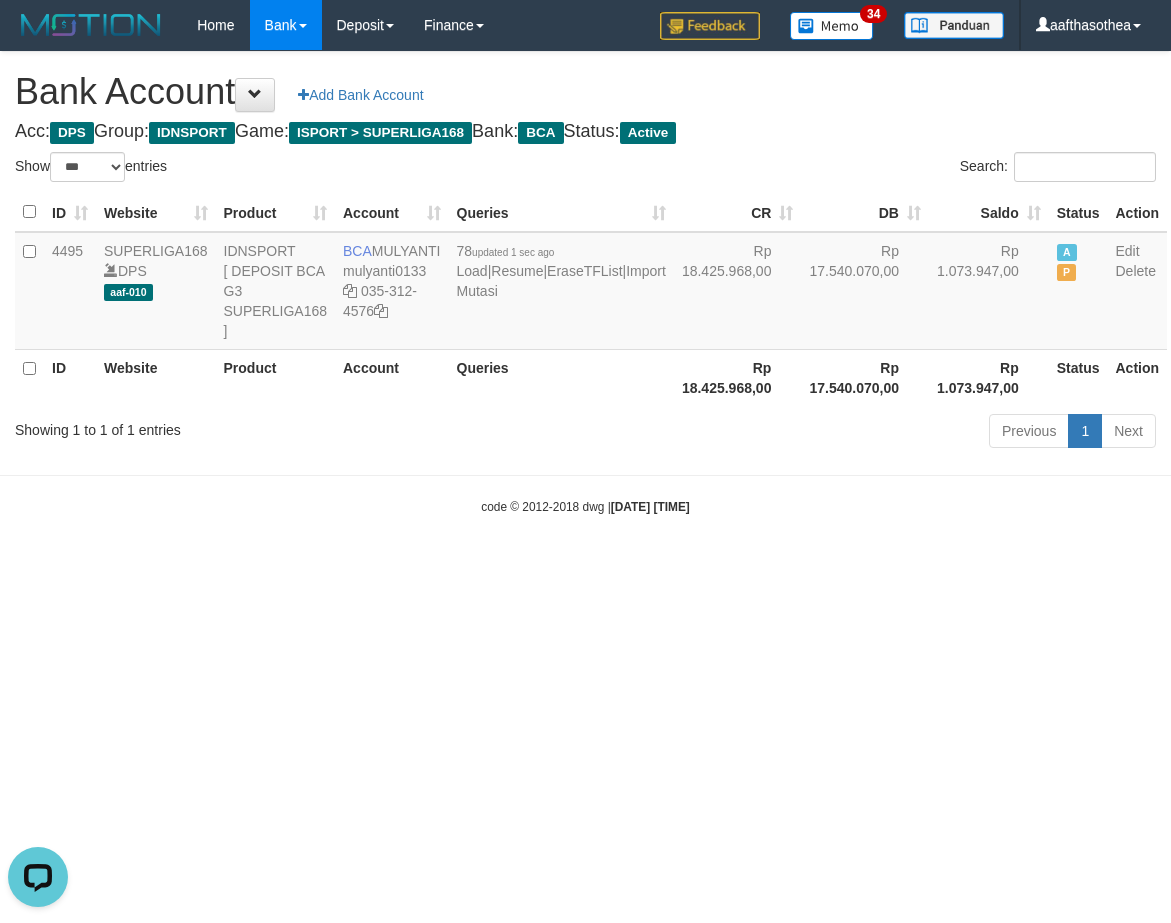 scroll, scrollTop: 0, scrollLeft: 0, axis: both 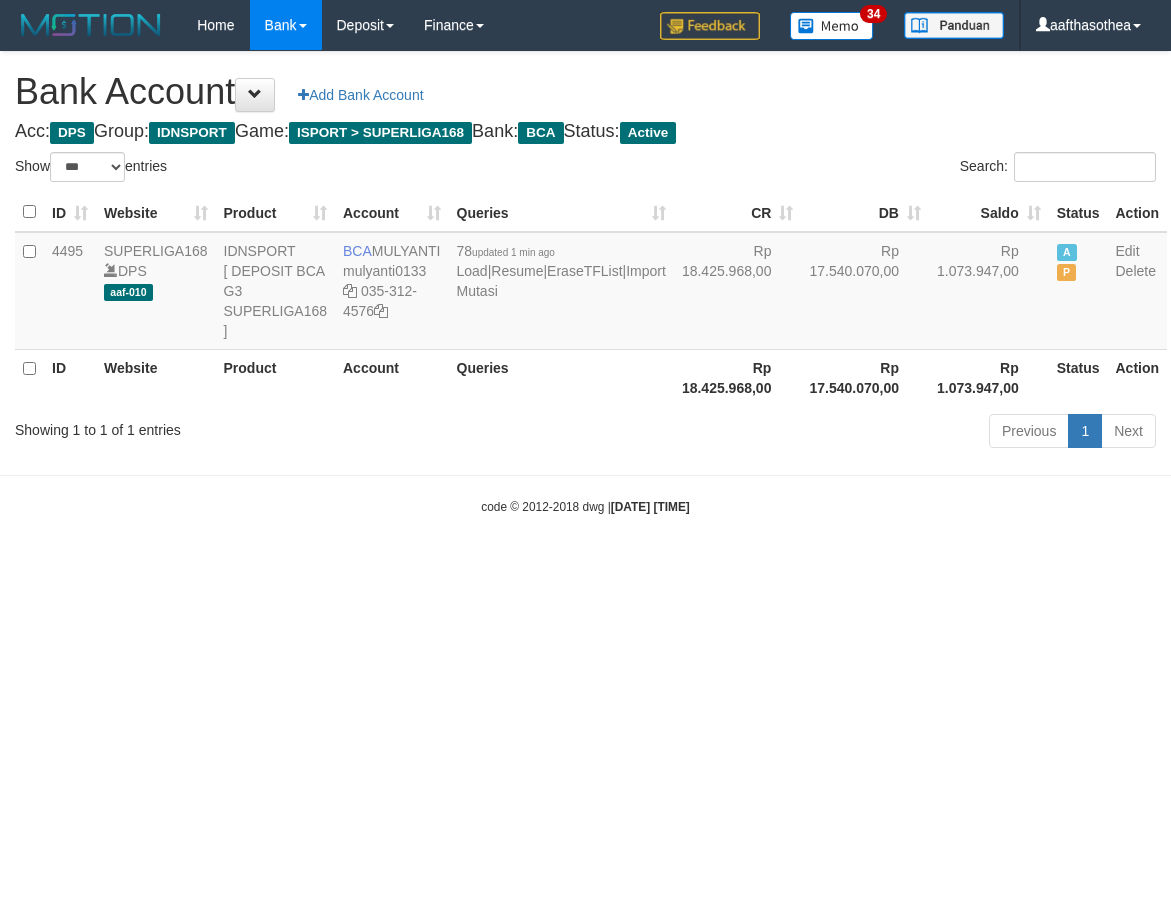select on "***" 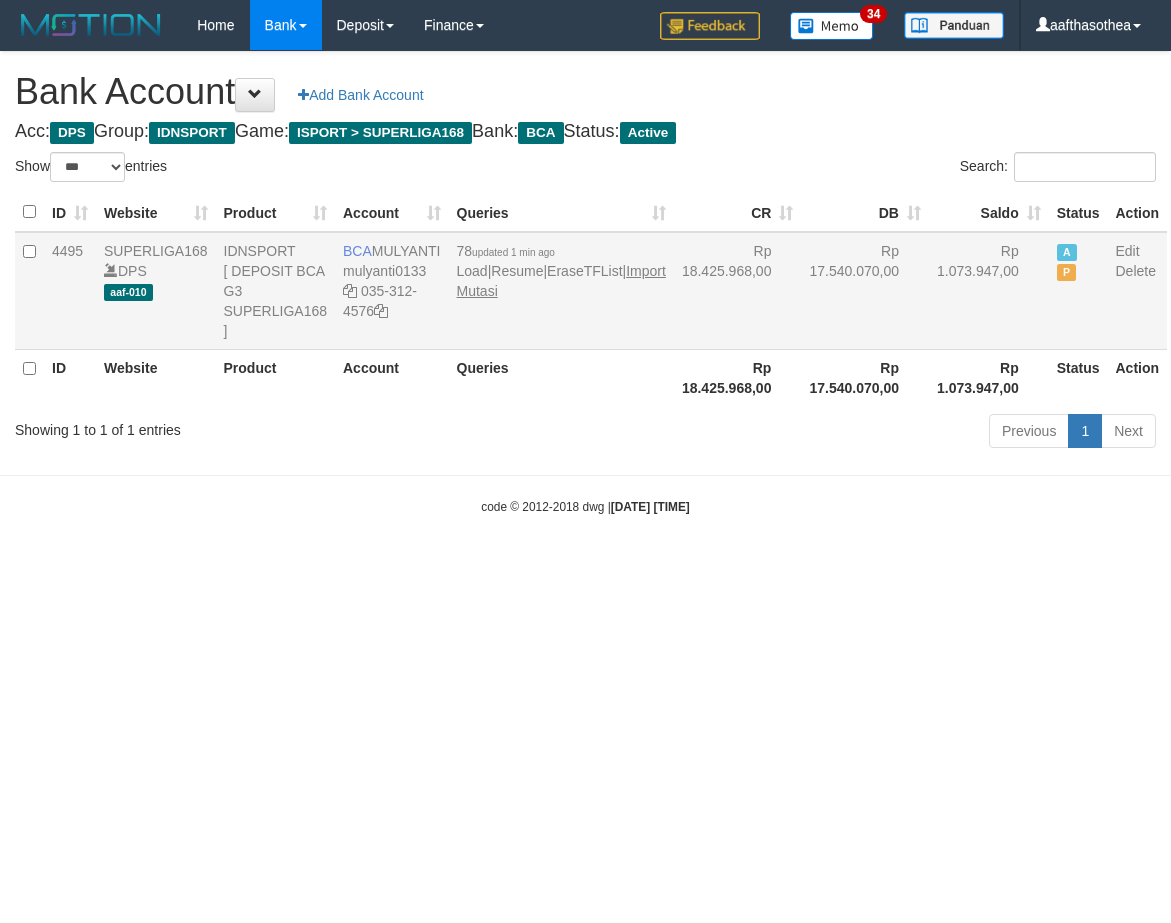 scroll, scrollTop: 0, scrollLeft: 0, axis: both 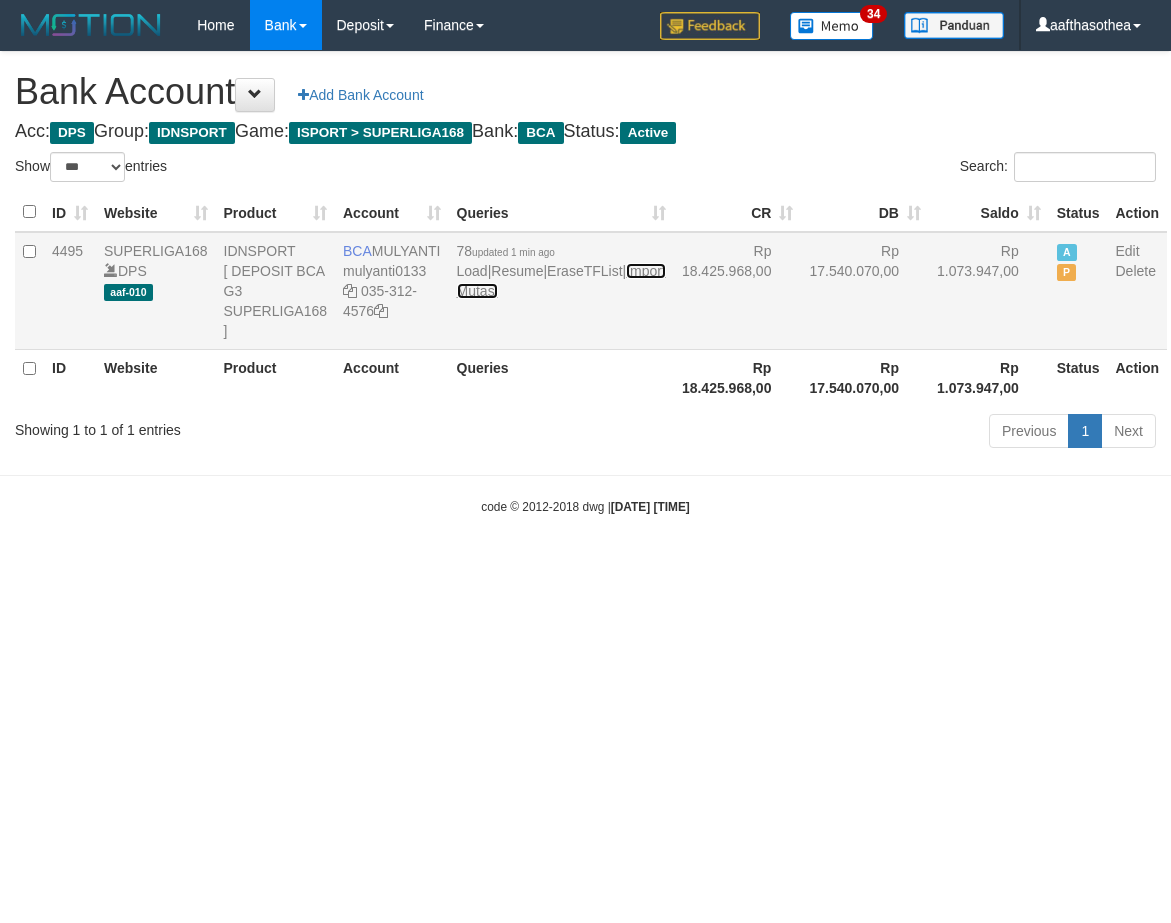 click on "Import Mutasi" at bounding box center [561, 281] 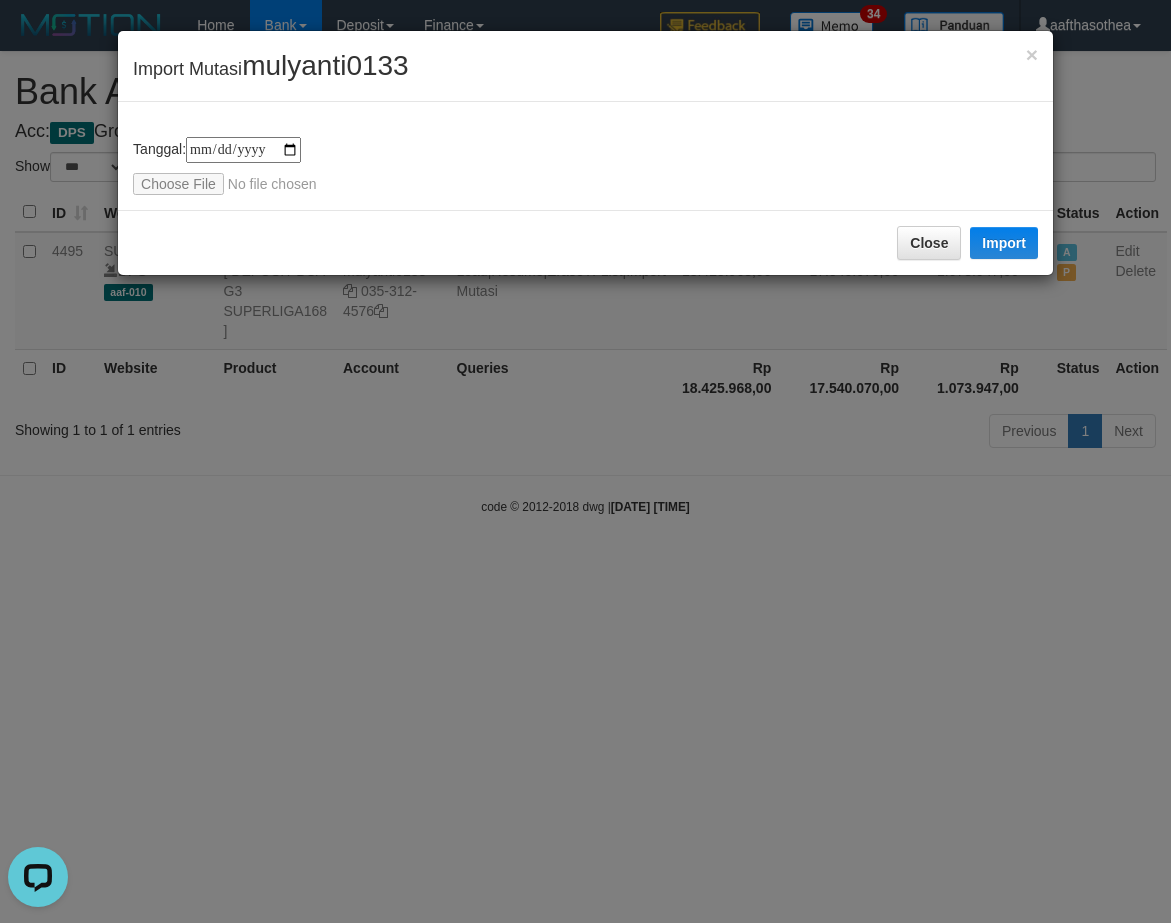 scroll, scrollTop: 0, scrollLeft: 0, axis: both 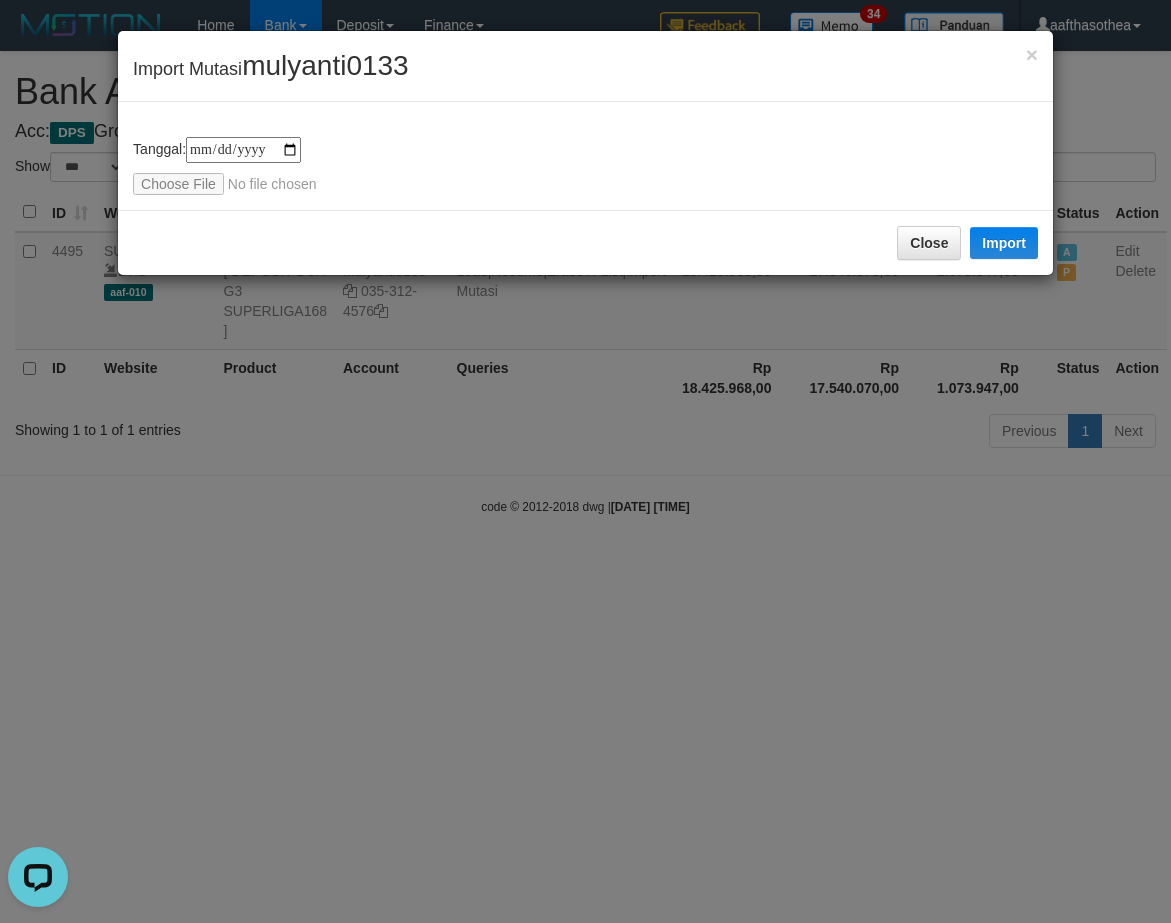type on "**********" 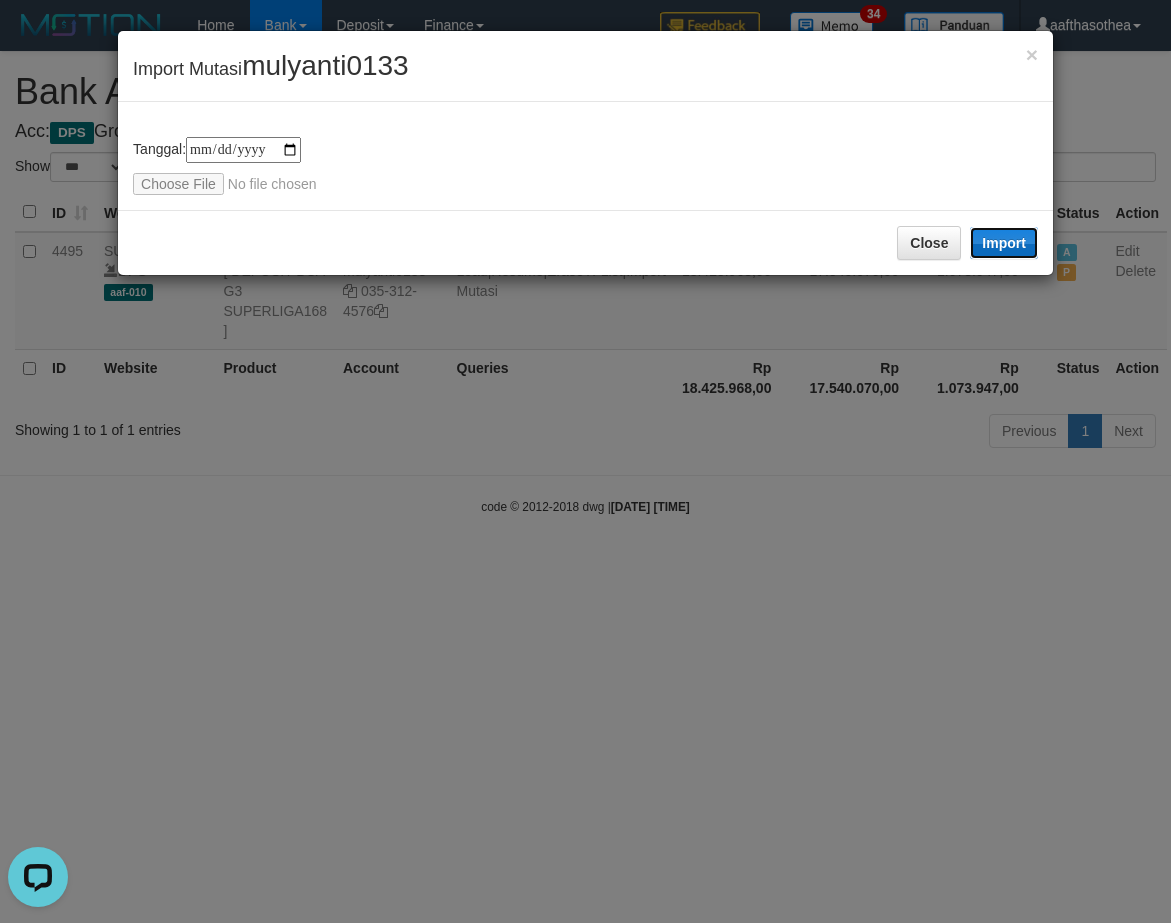 click on "Import" at bounding box center (1004, 243) 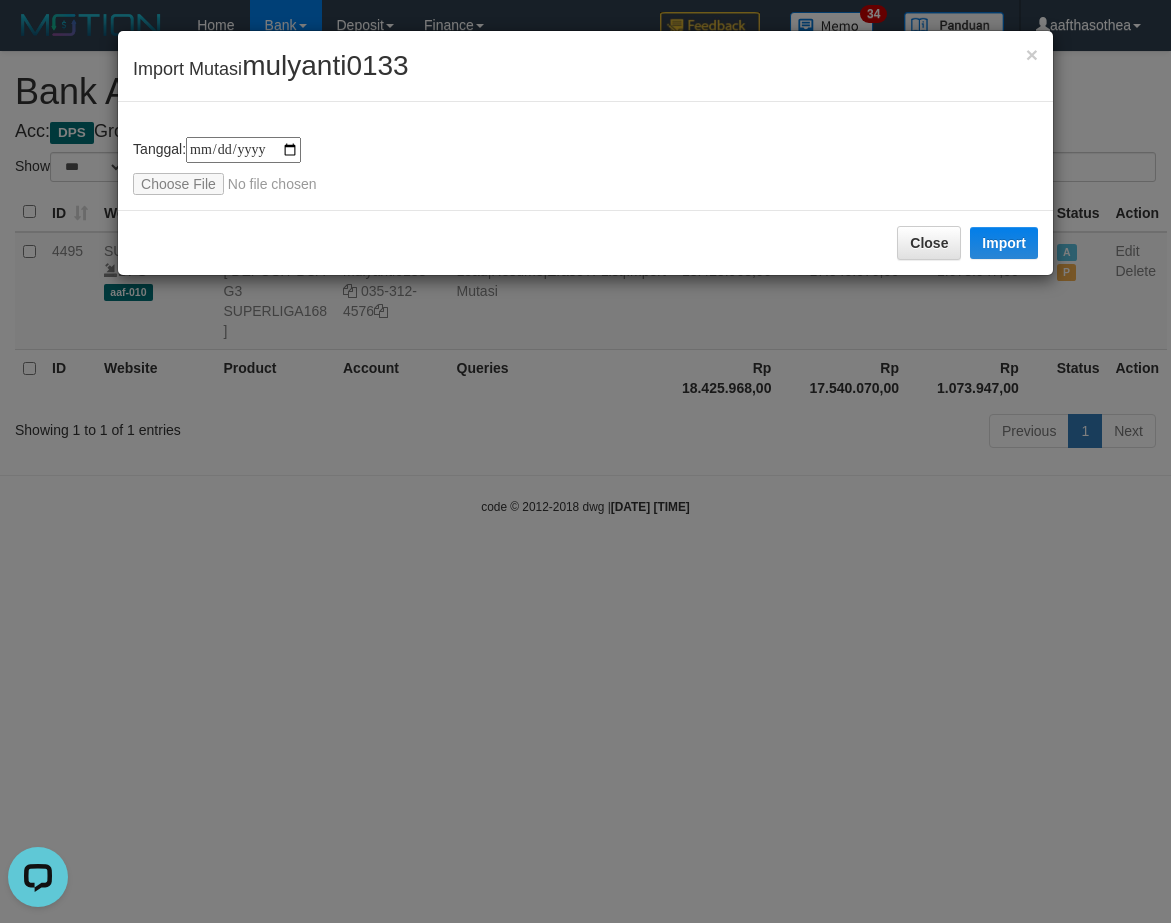 drag, startPoint x: 681, startPoint y: 658, endPoint x: 710, endPoint y: 622, distance: 46.227695 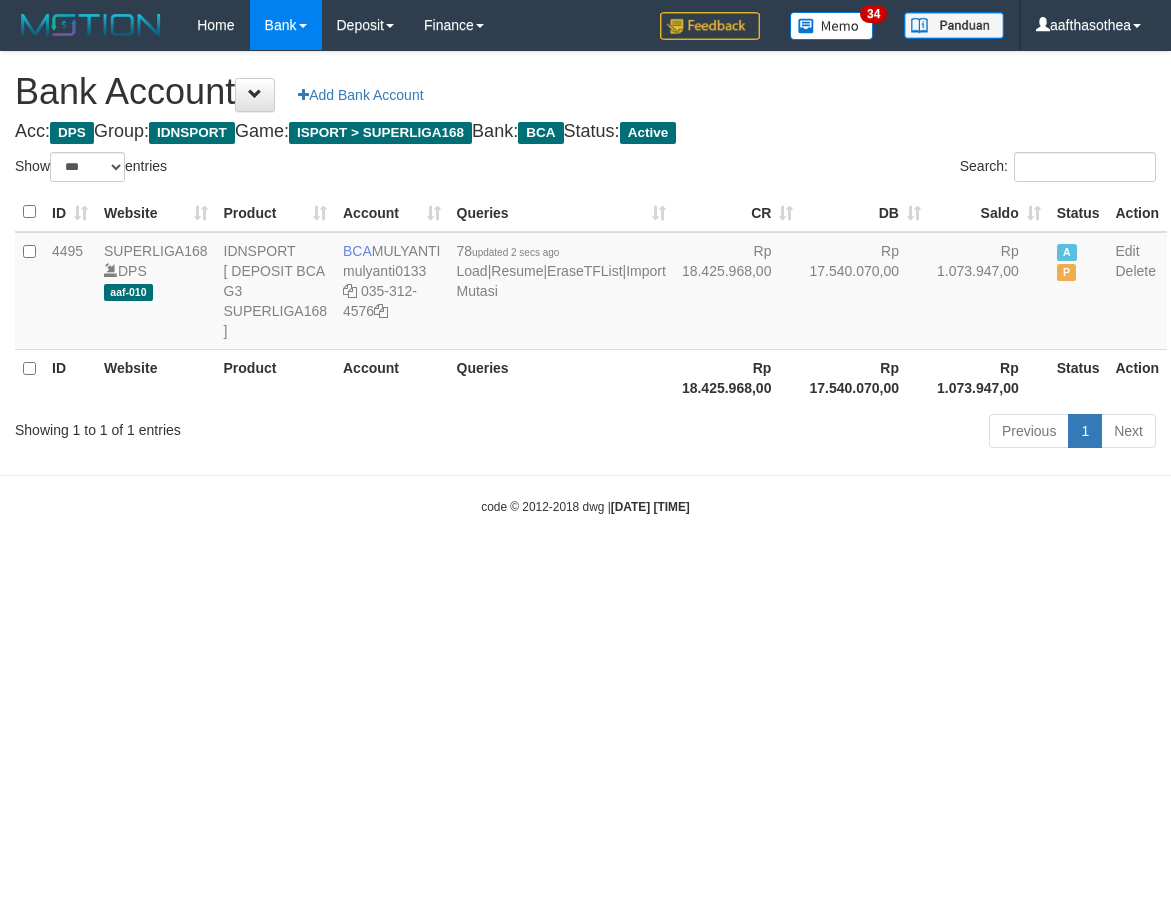 select on "***" 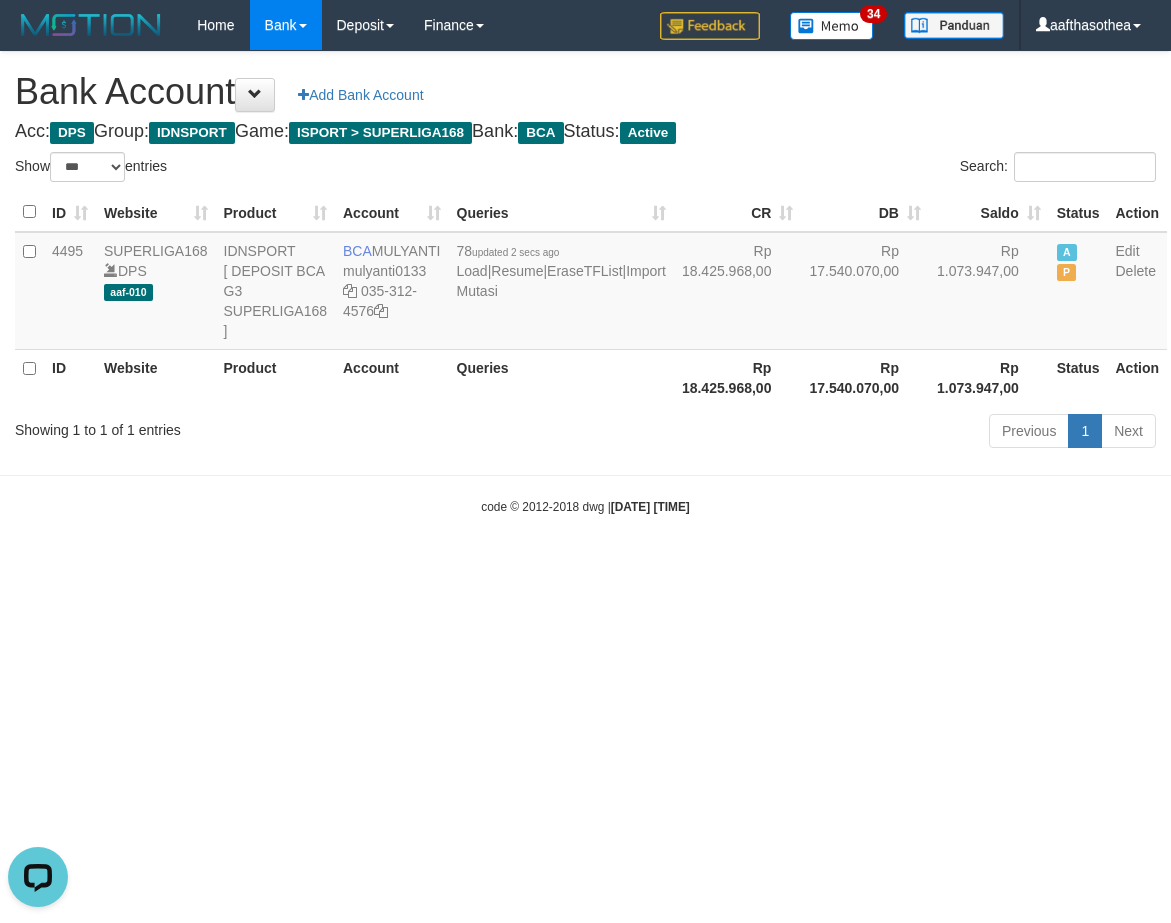 scroll, scrollTop: 0, scrollLeft: 0, axis: both 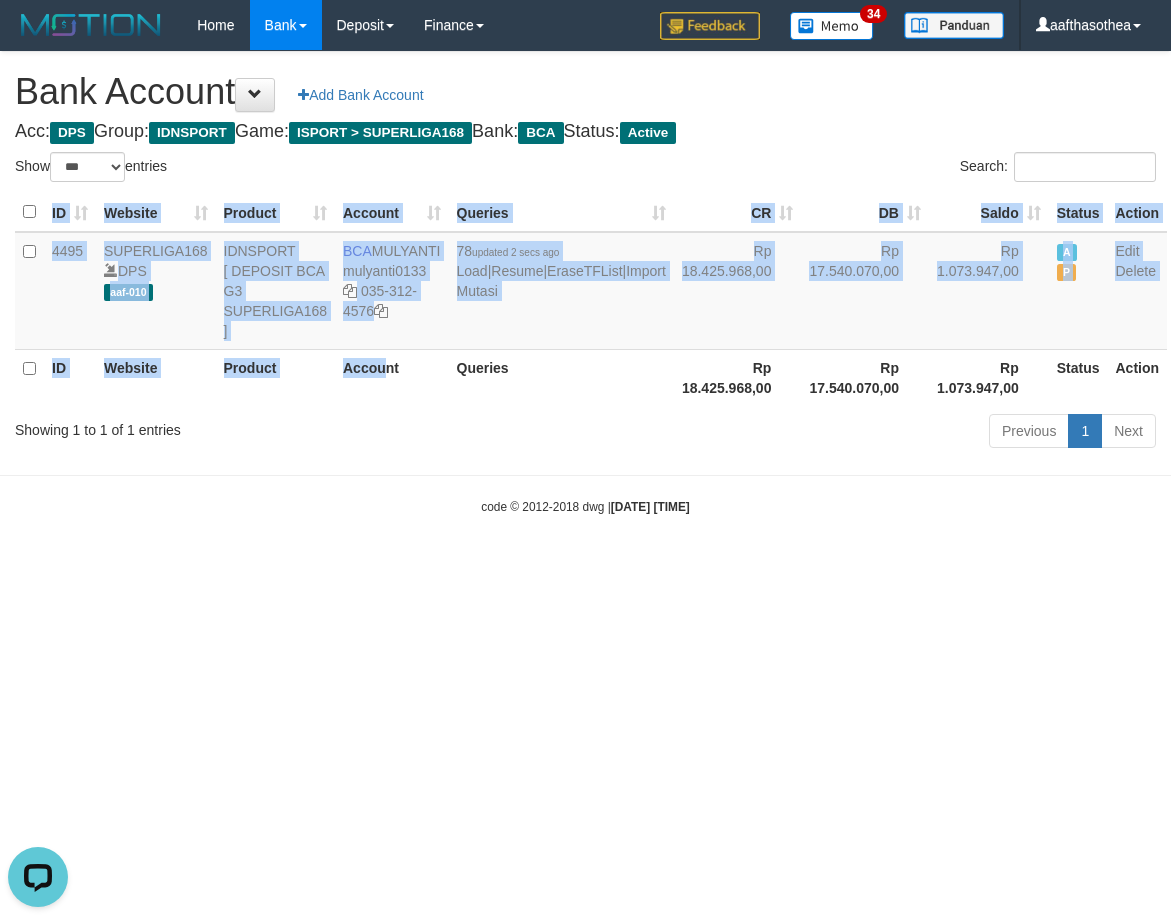 drag, startPoint x: 388, startPoint y: 447, endPoint x: 416, endPoint y: 430, distance: 32.75668 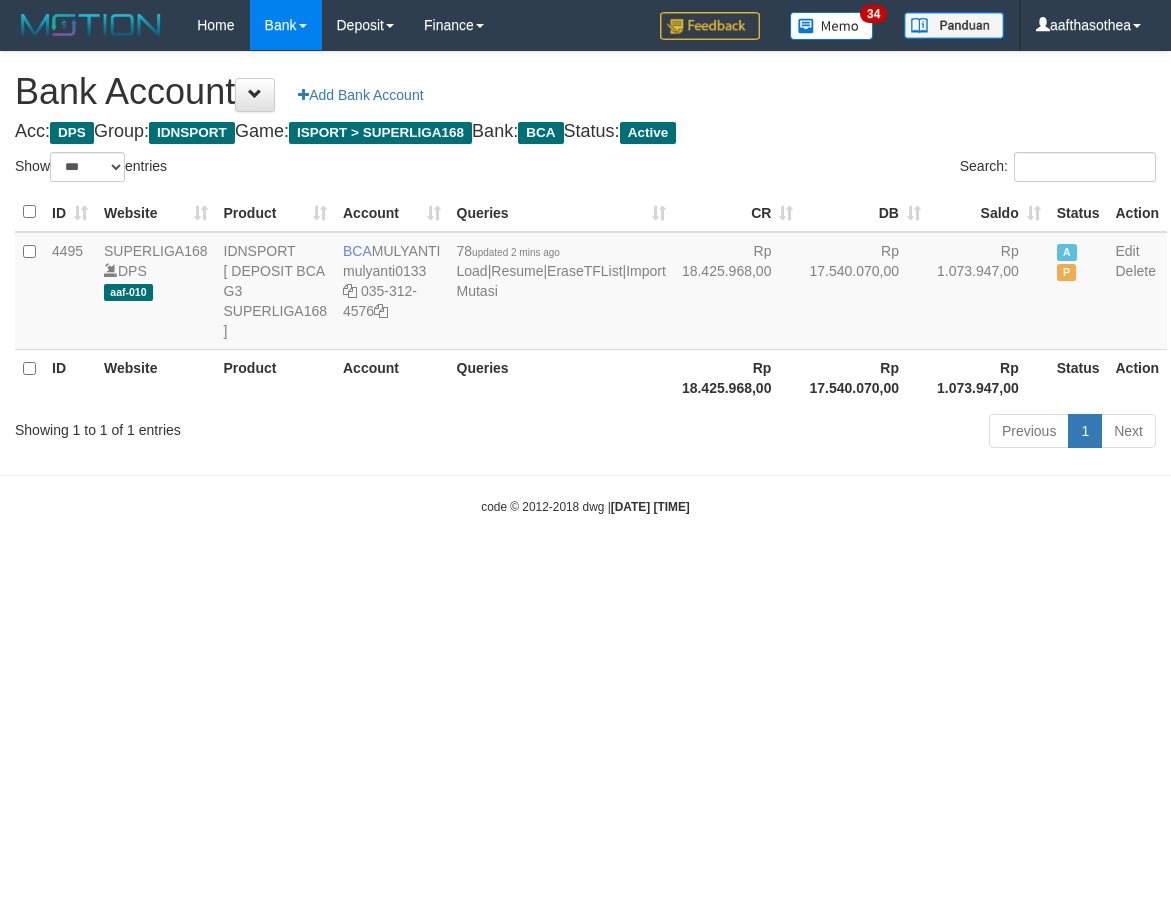 select on "***" 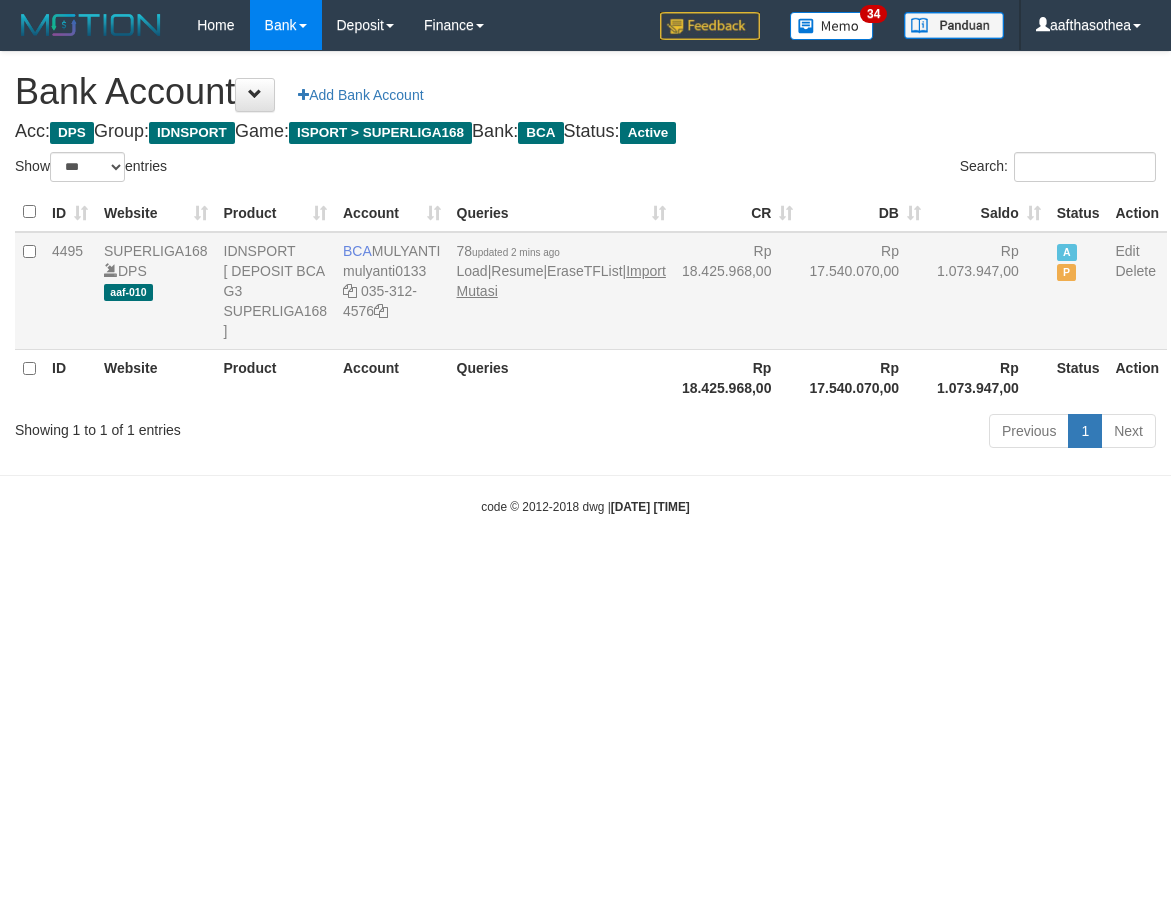 scroll, scrollTop: 0, scrollLeft: 0, axis: both 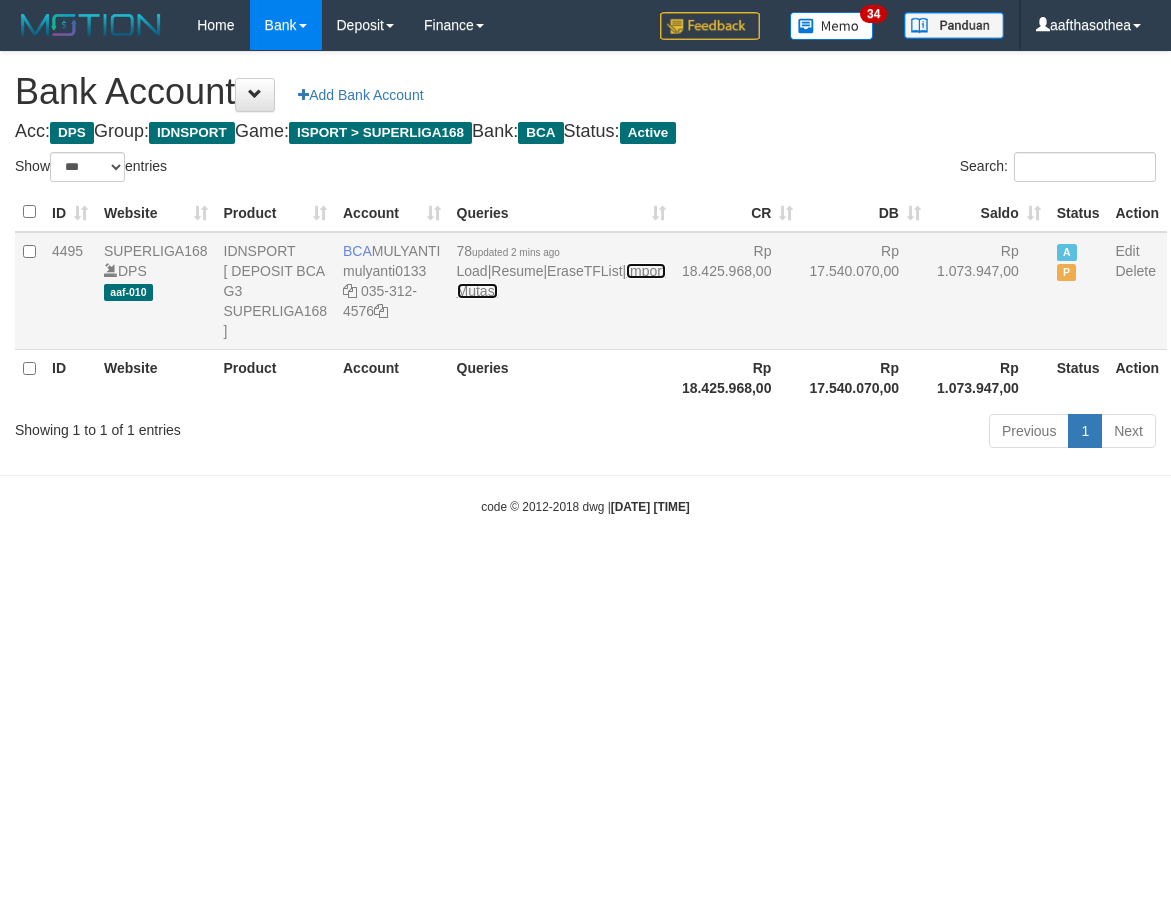 click on "Import Mutasi" at bounding box center (561, 281) 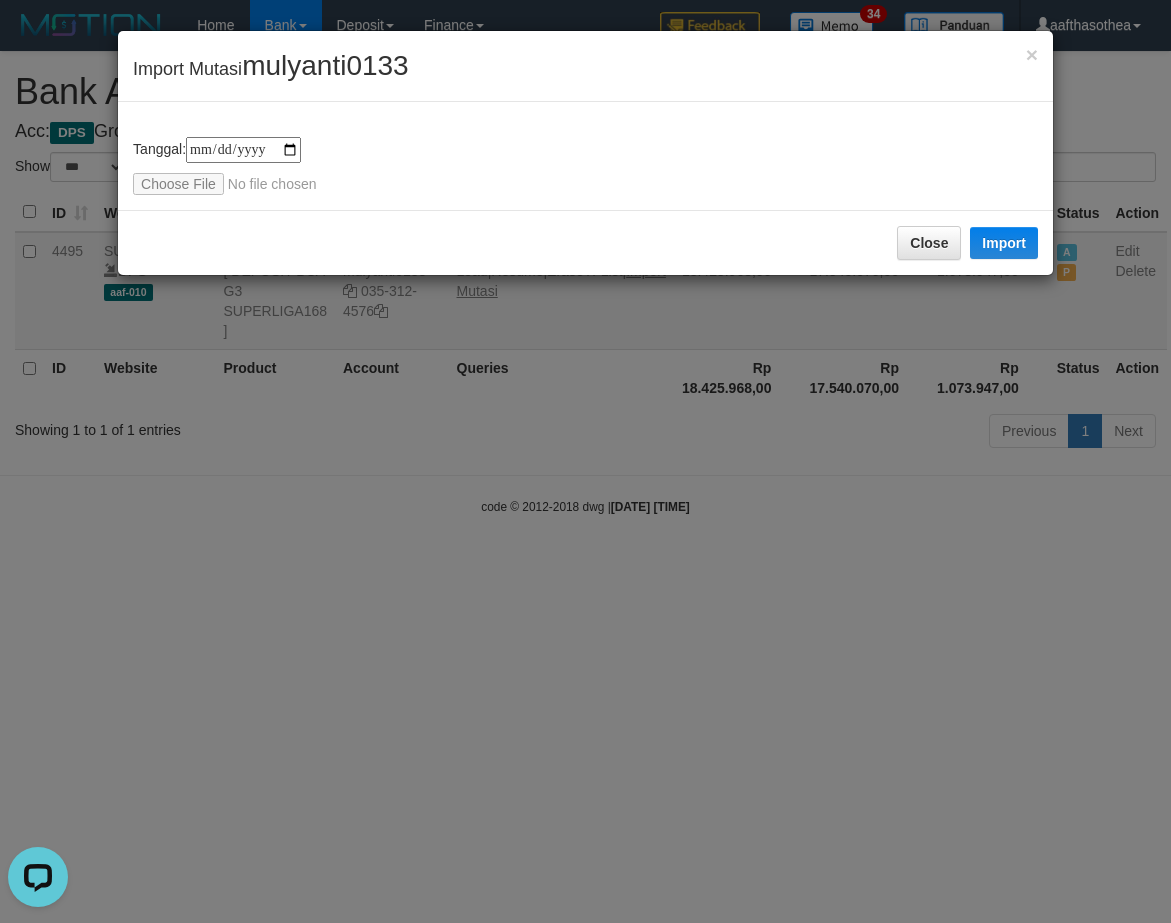 scroll, scrollTop: 0, scrollLeft: 0, axis: both 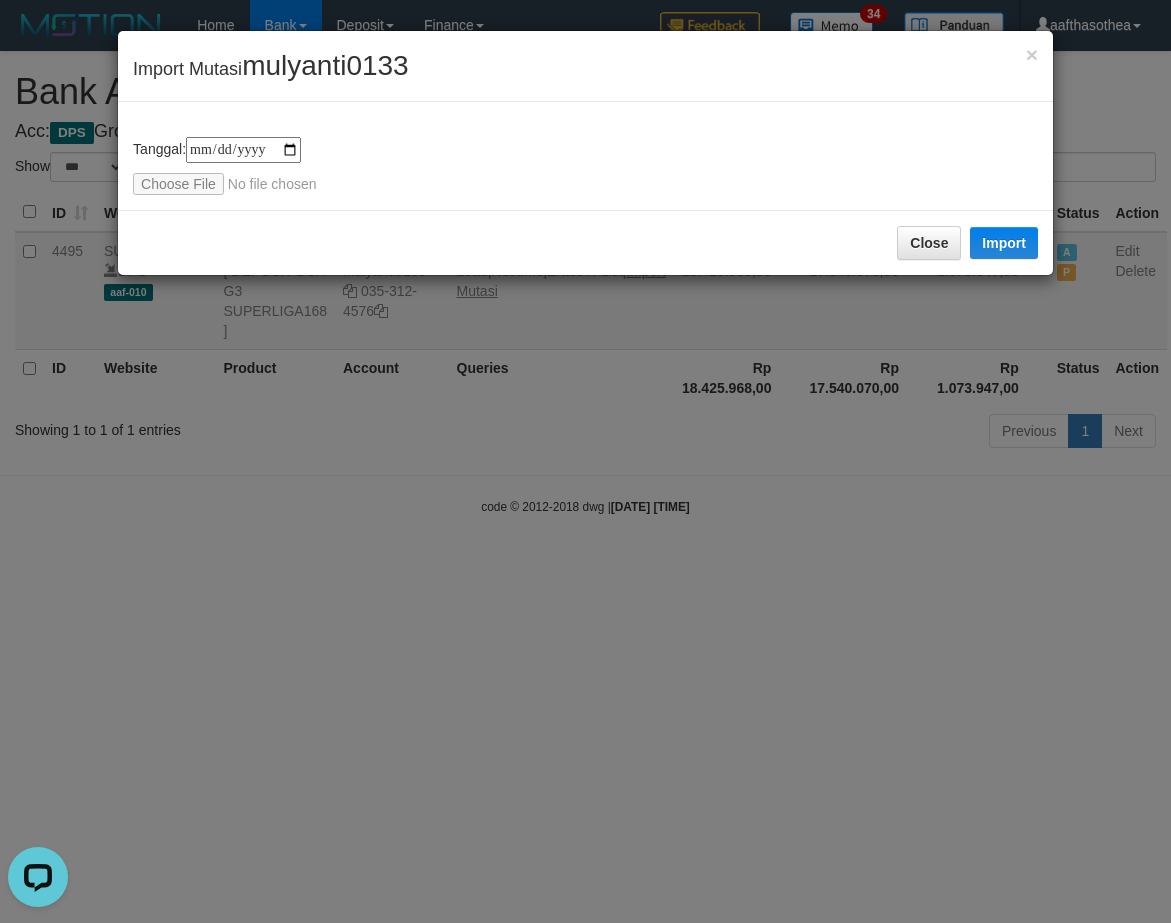 type on "**********" 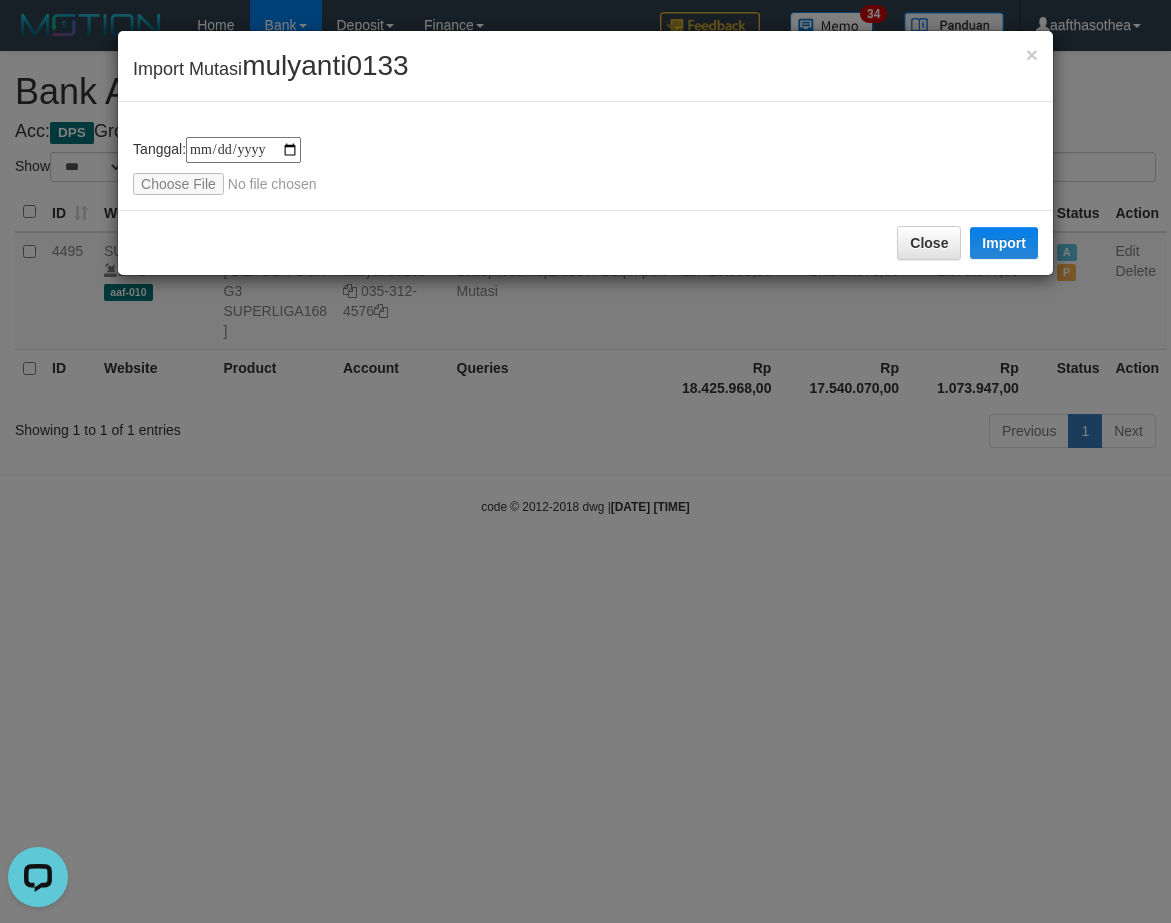 click on "**********" at bounding box center [585, 166] 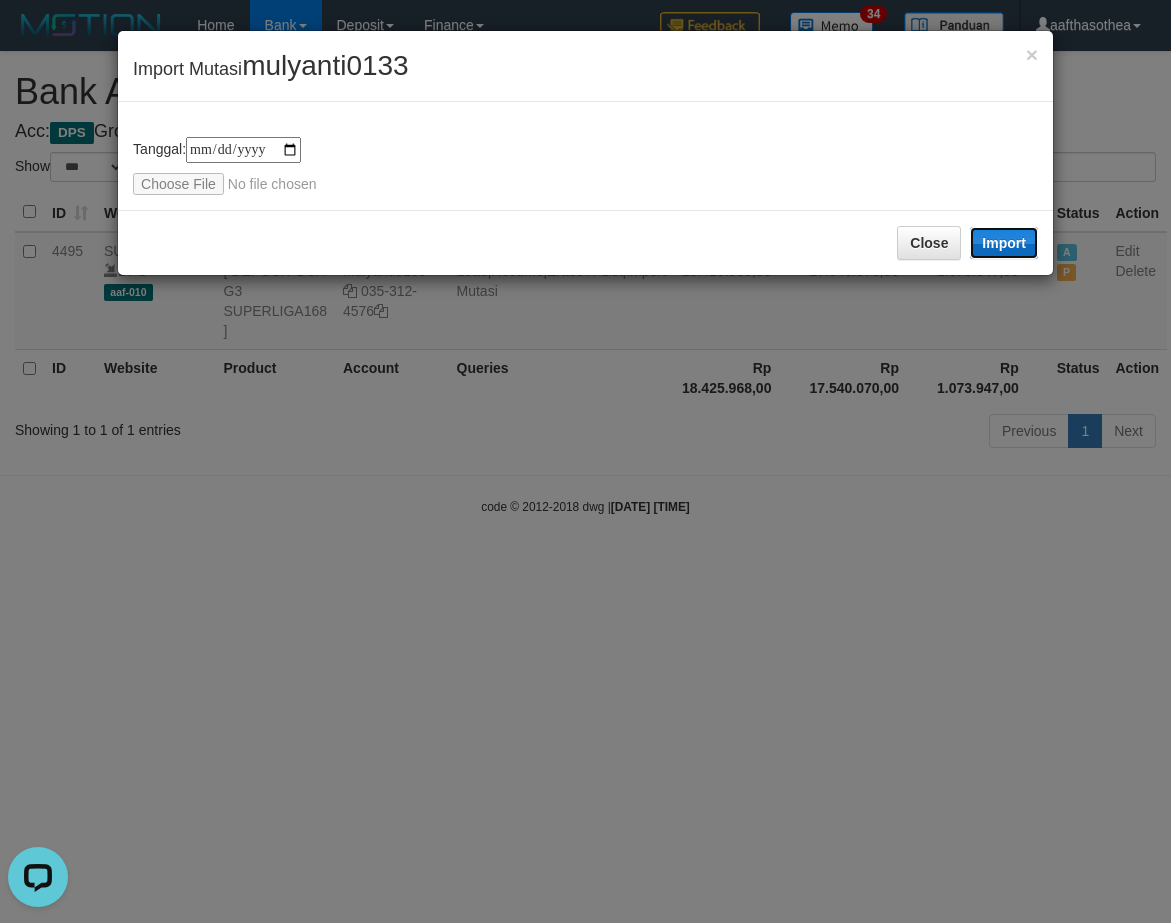 click on "Import" at bounding box center (1004, 243) 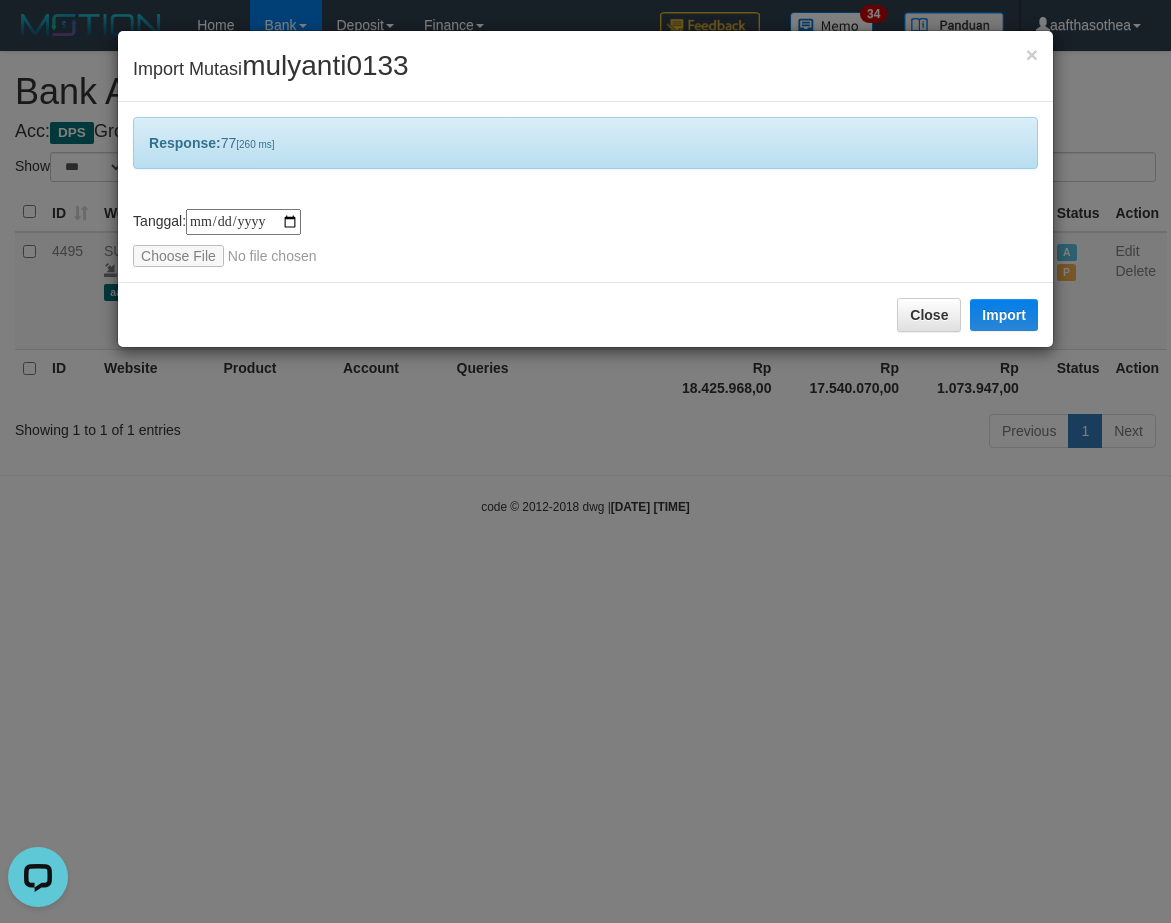 click on "**********" at bounding box center [585, 461] 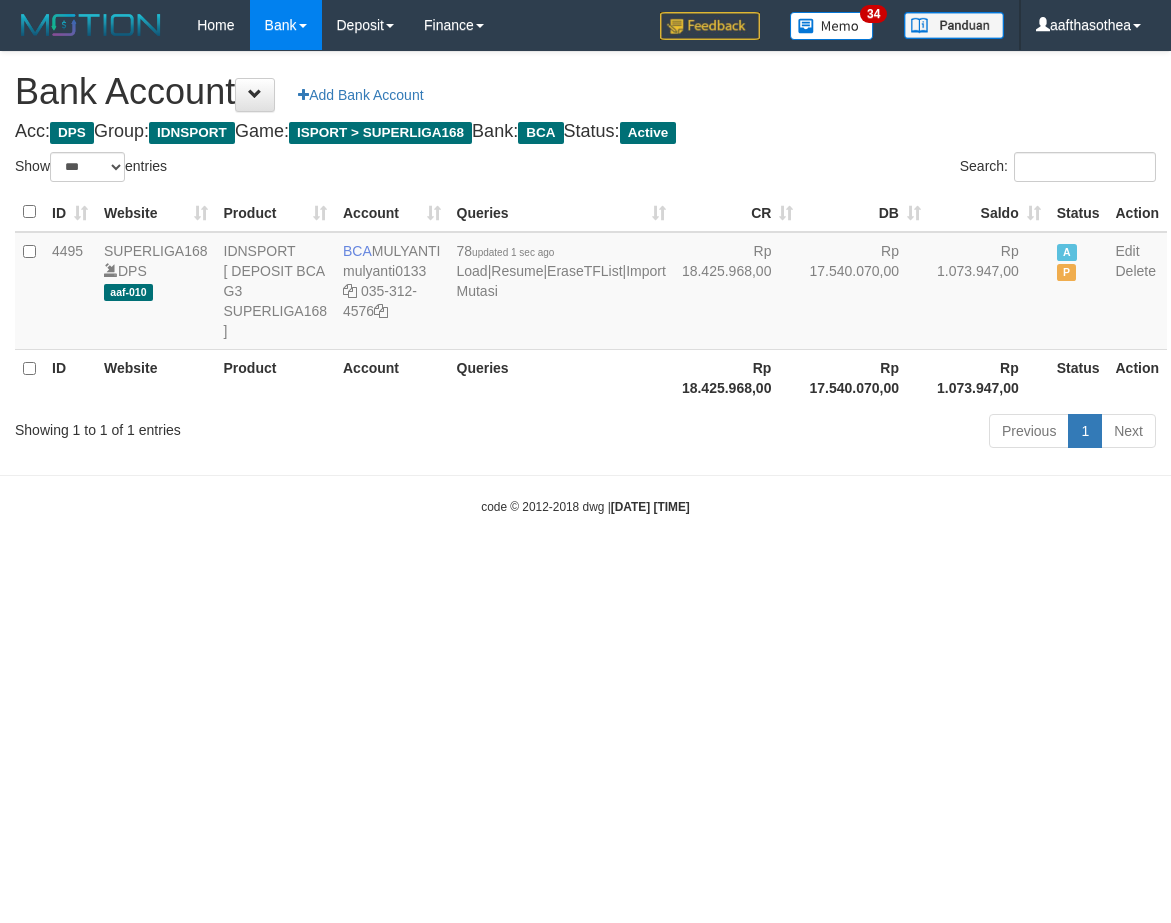 select on "***" 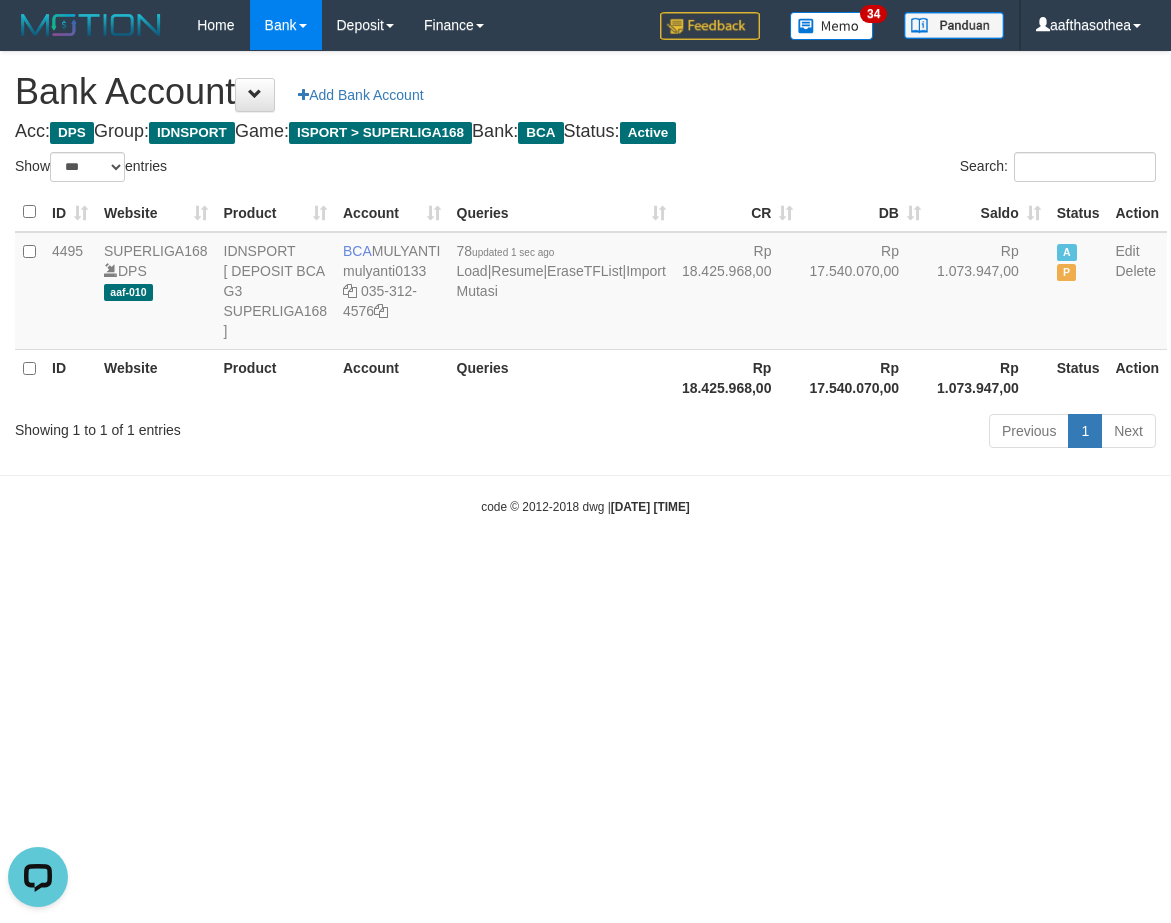 scroll, scrollTop: 0, scrollLeft: 0, axis: both 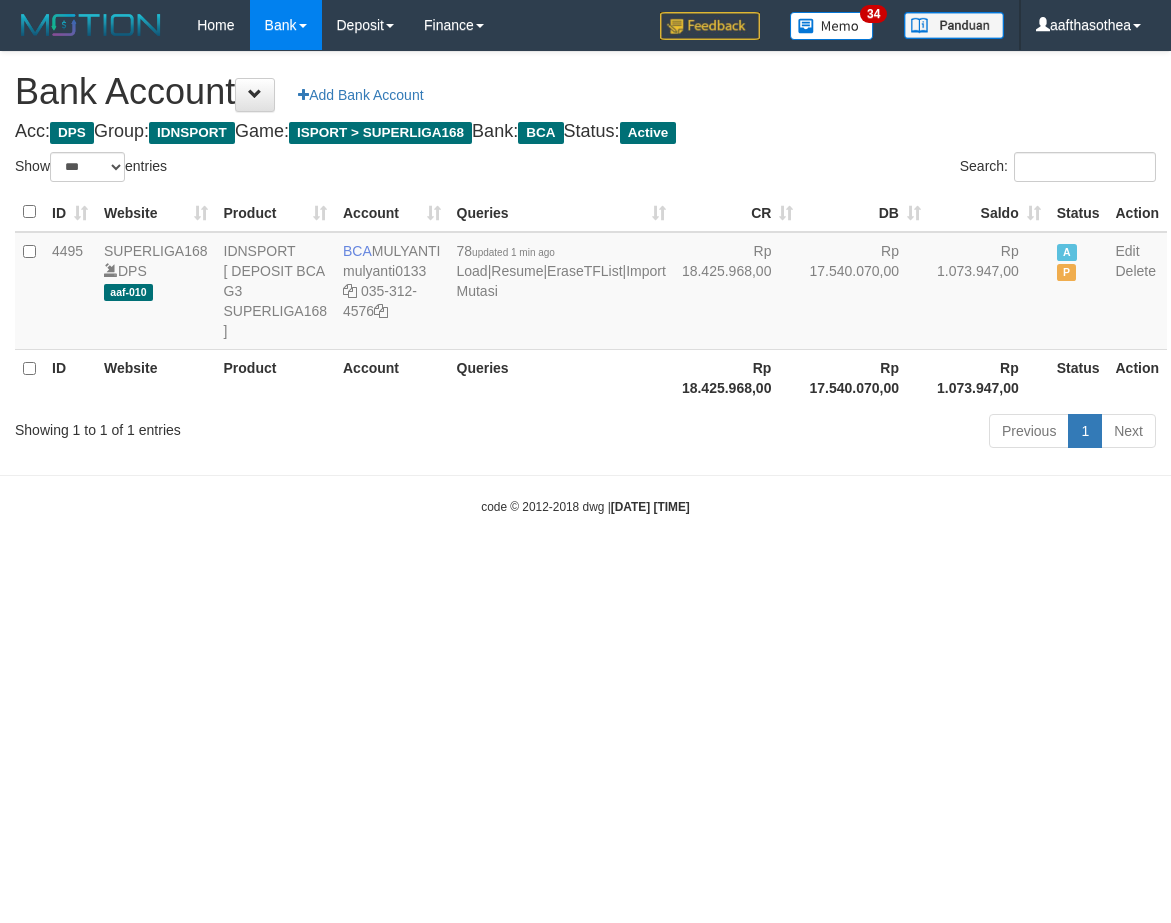 select on "***" 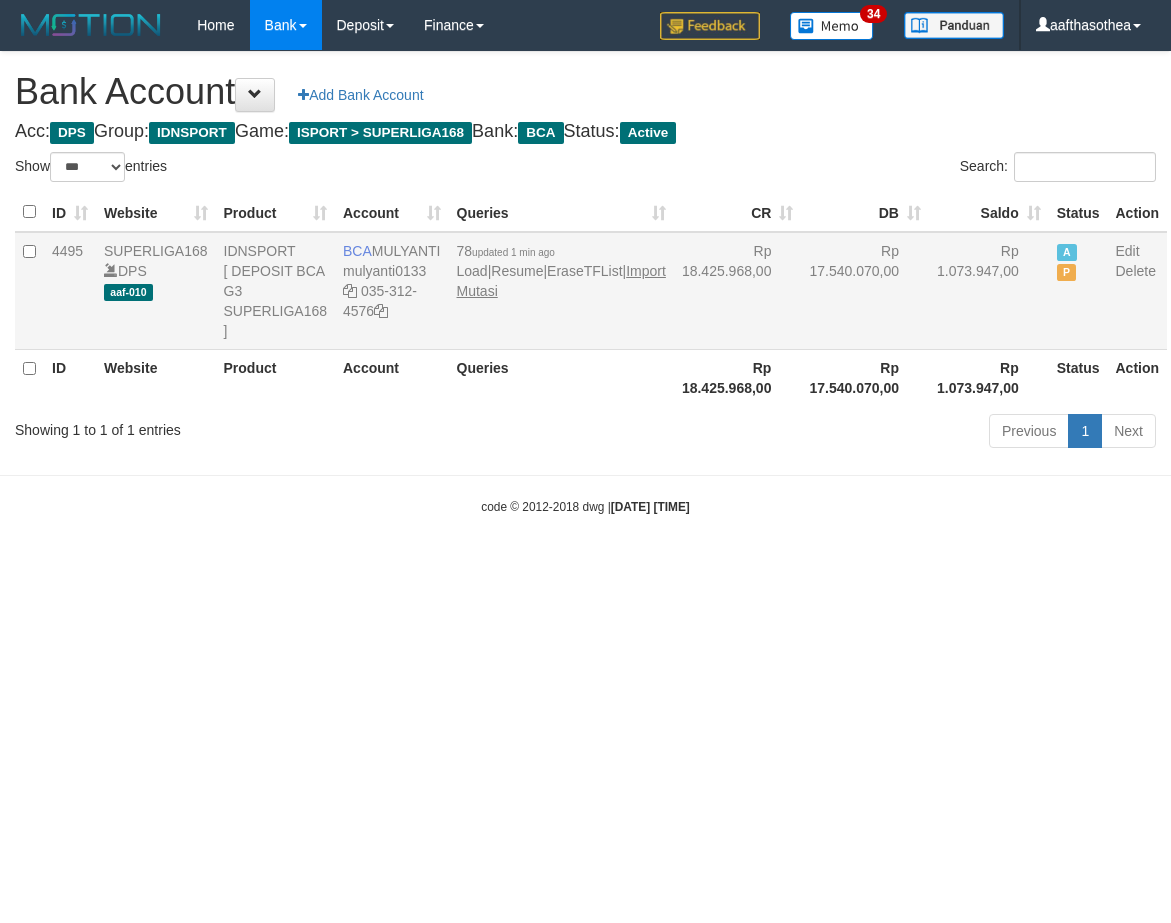 scroll, scrollTop: 0, scrollLeft: 0, axis: both 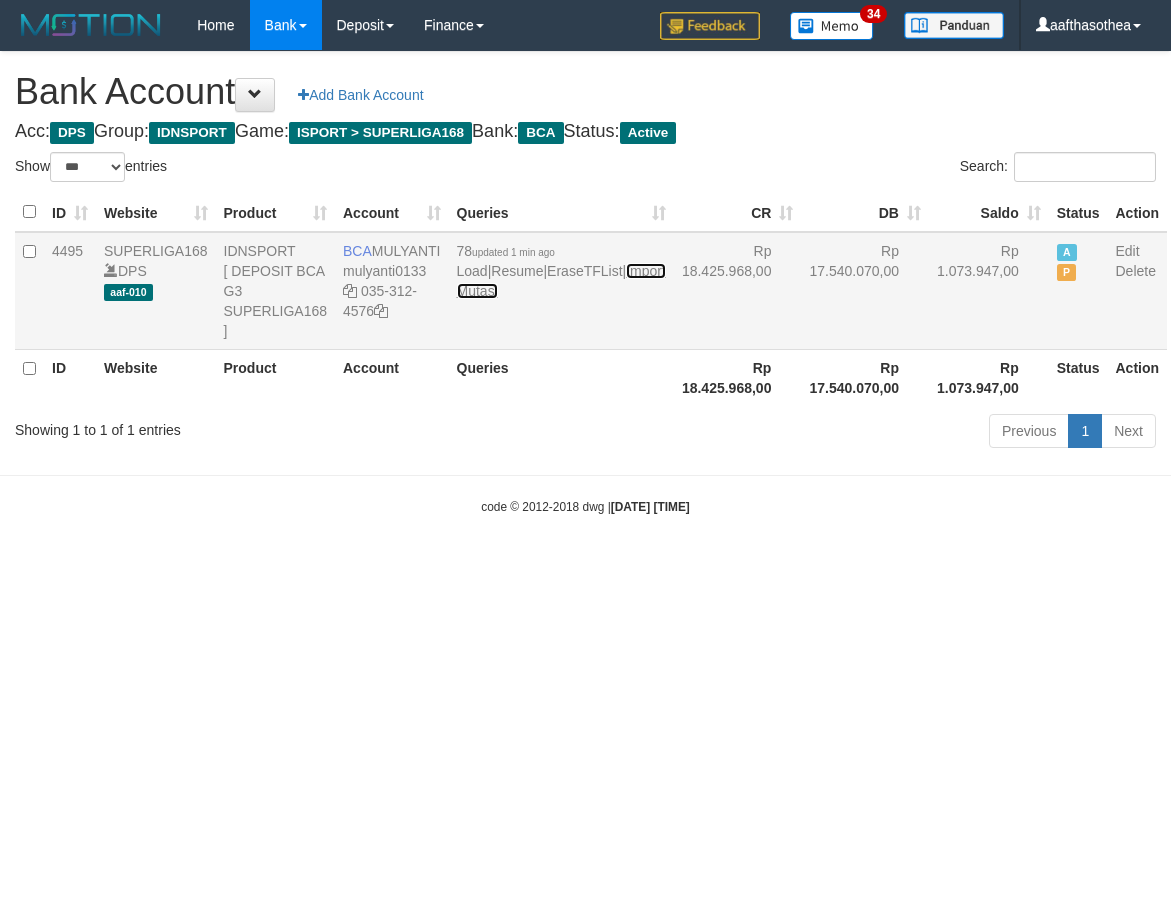 click on "Import Mutasi" at bounding box center [561, 281] 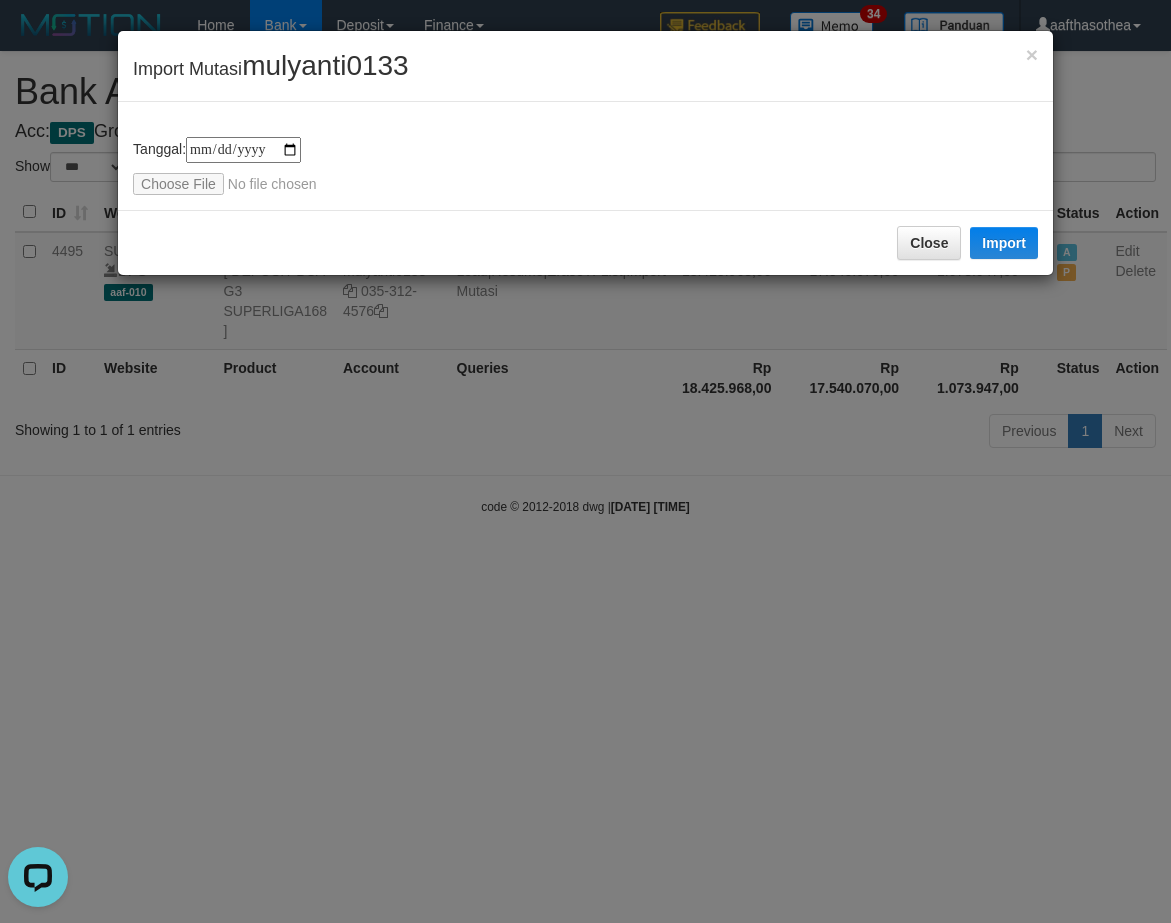 scroll, scrollTop: 0, scrollLeft: 0, axis: both 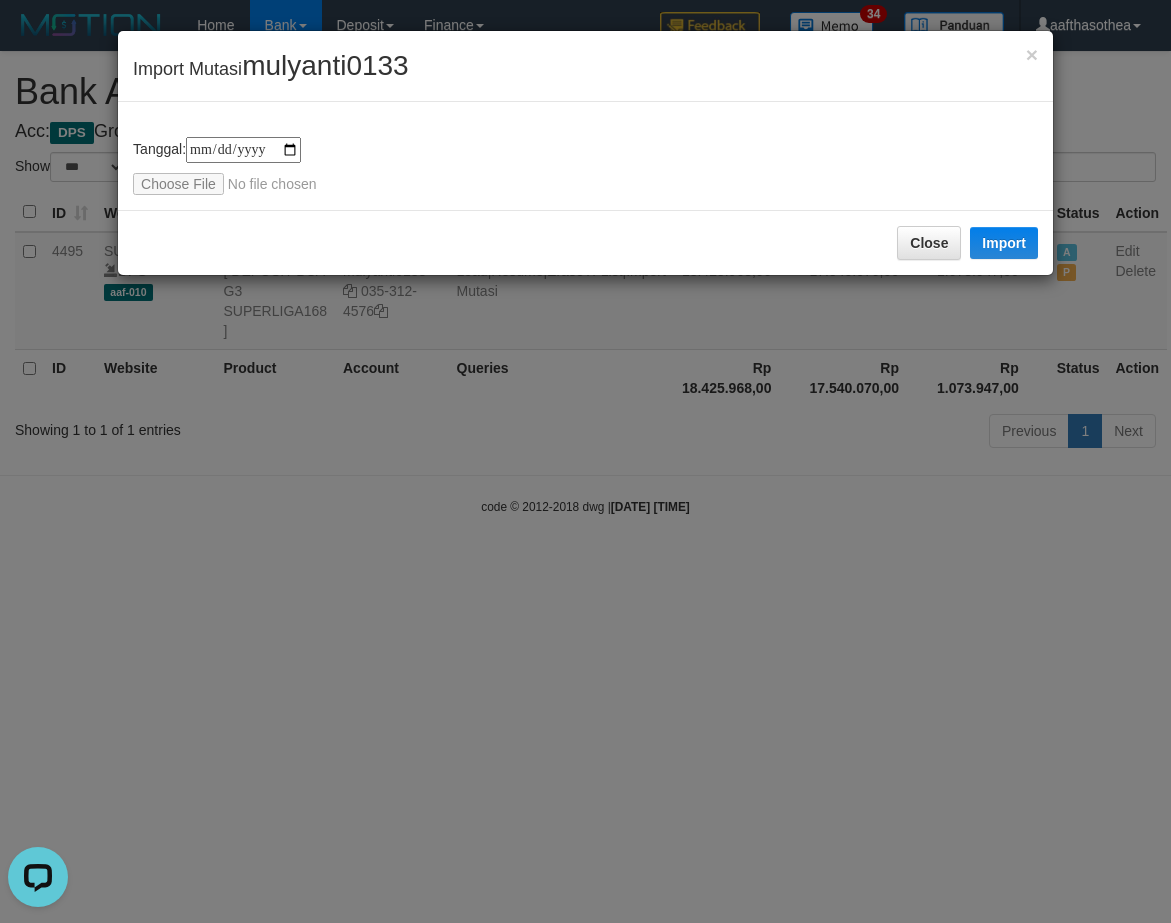 type on "**********" 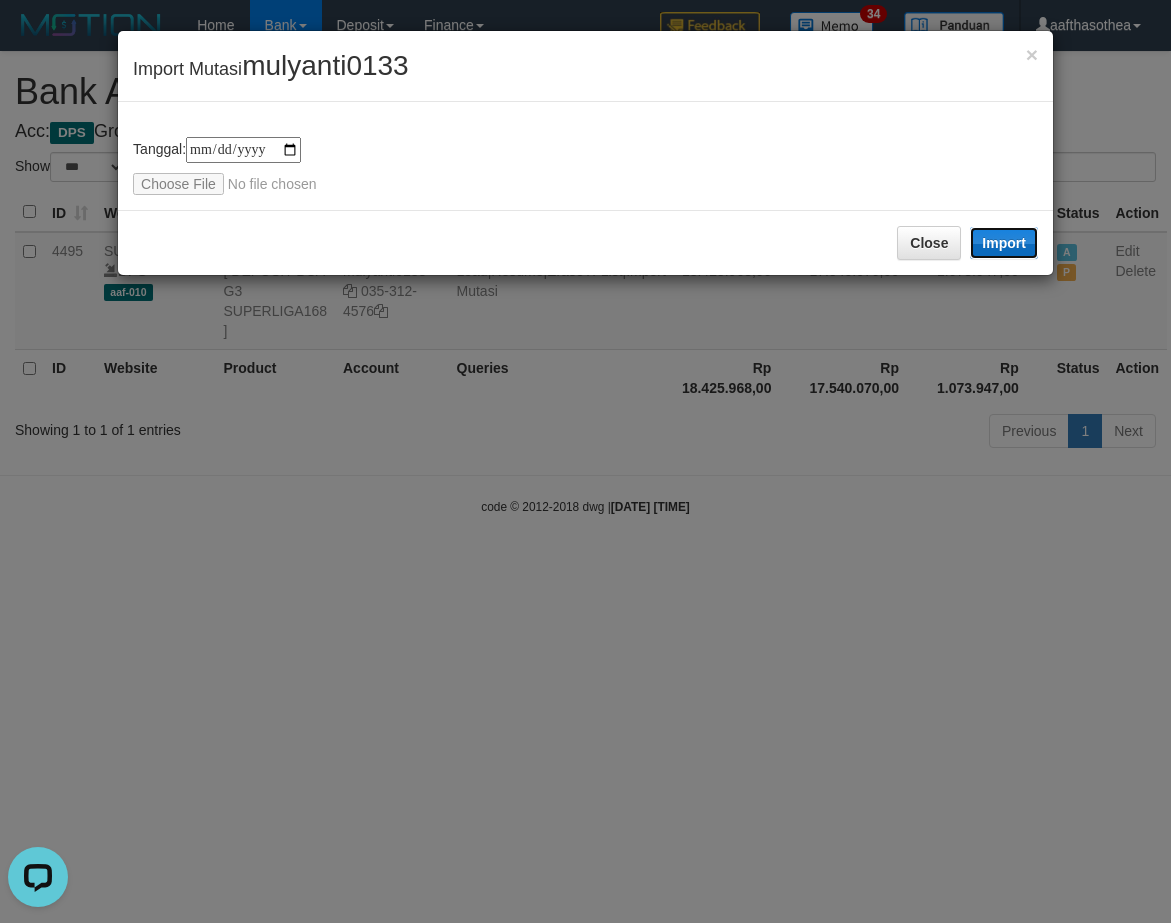 click on "Import" at bounding box center [1004, 243] 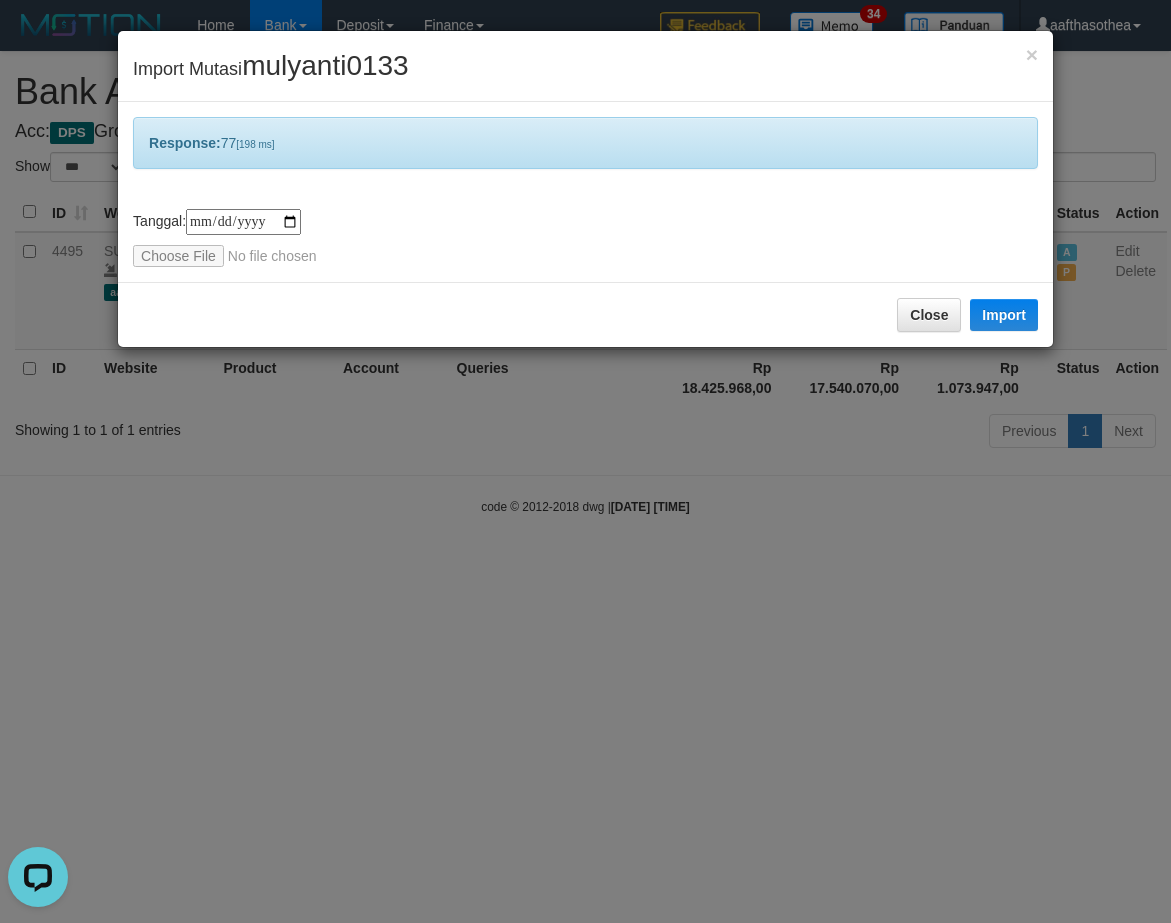 click on "**********" at bounding box center (585, 461) 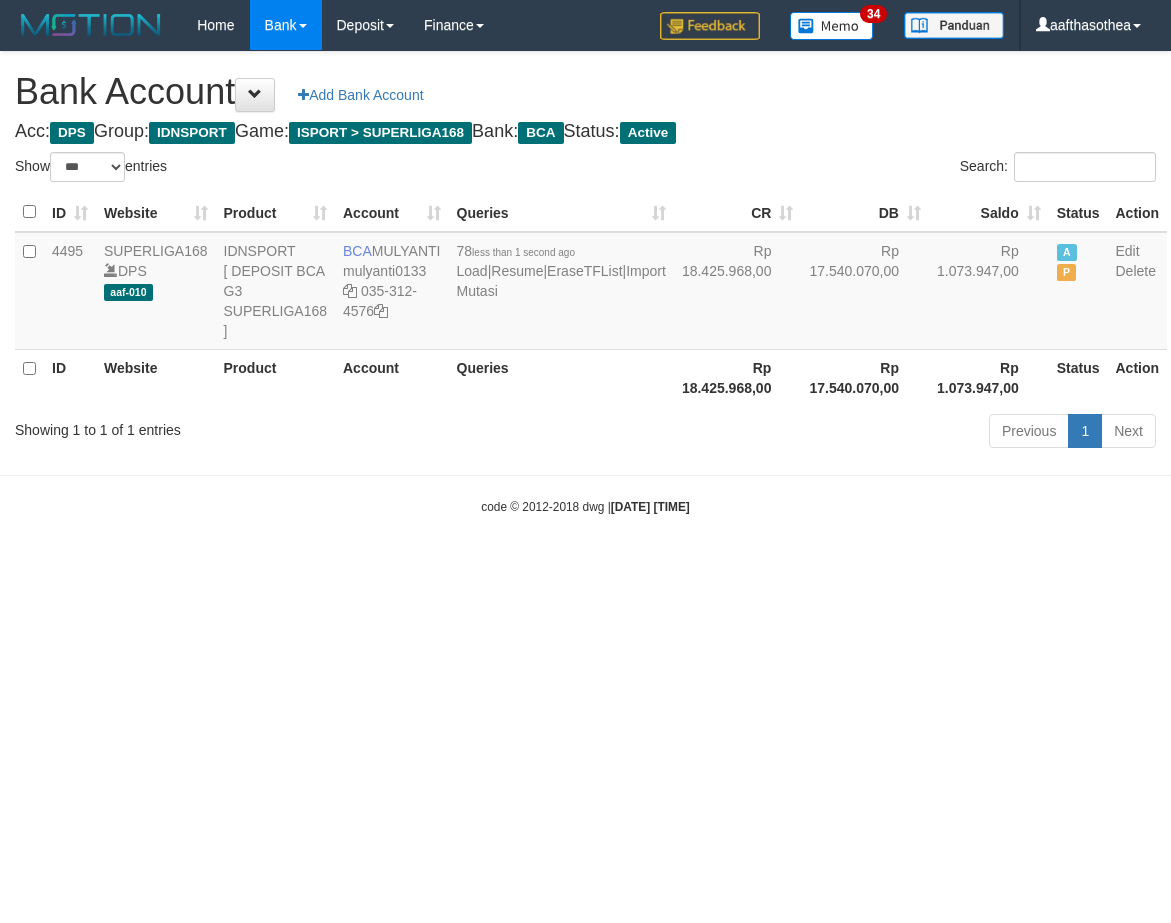 select on "***" 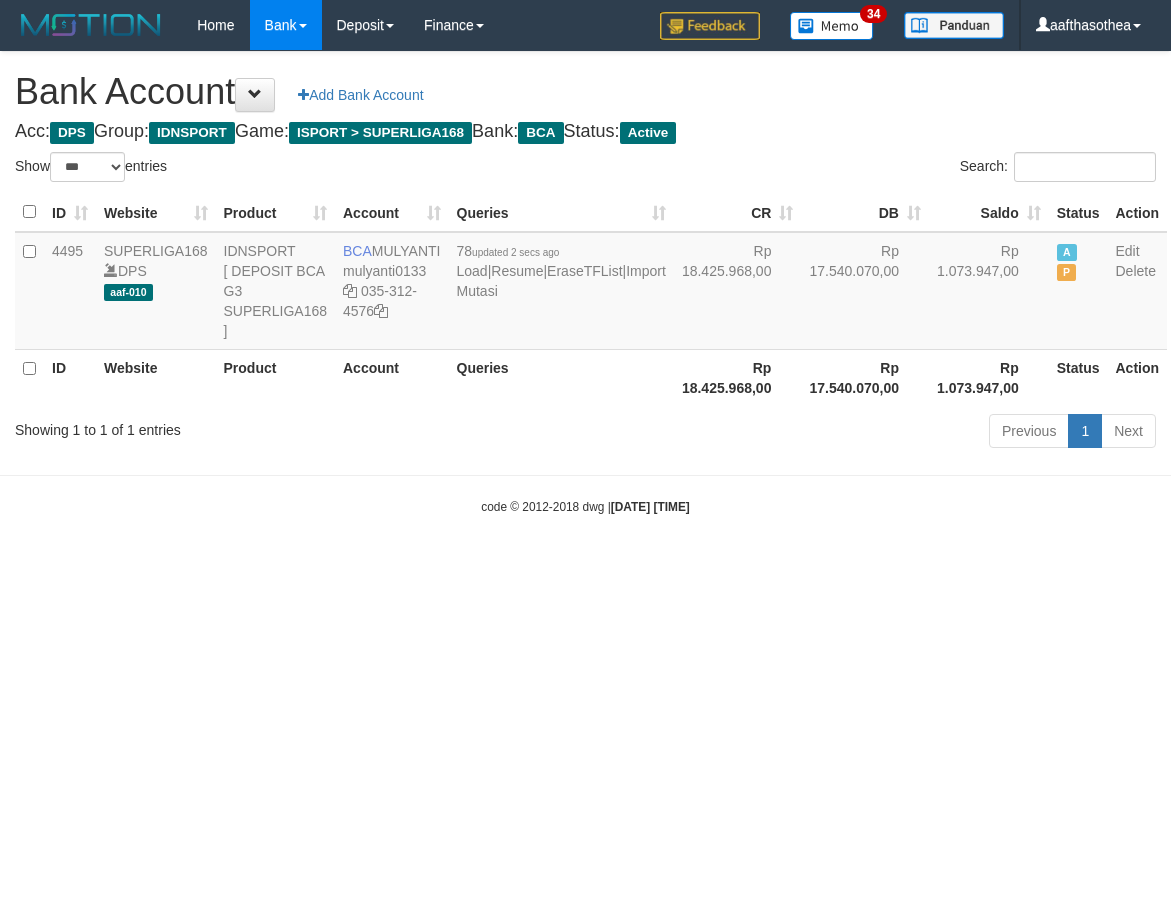select on "***" 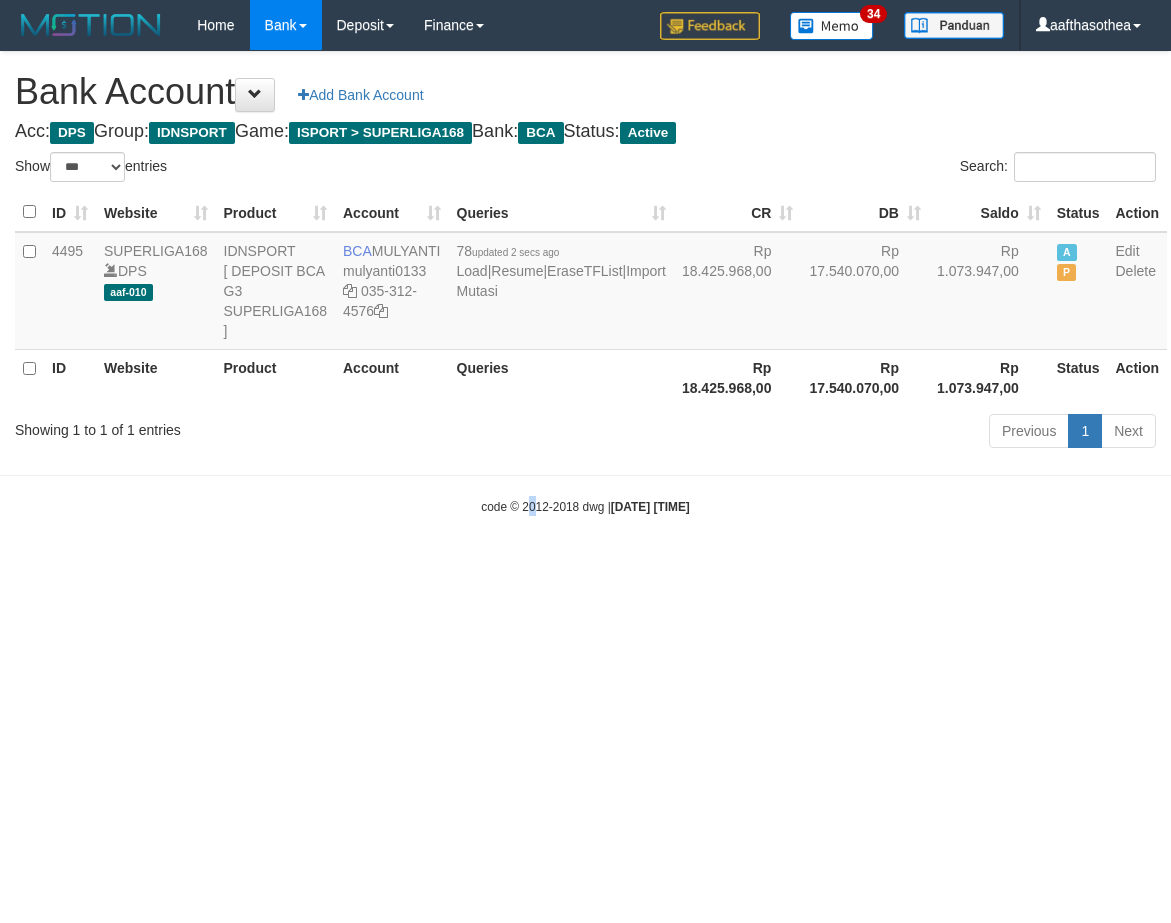 click on "Toggle navigation
Home
Bank
Account List
Load
By Website
Group
[ISPORT]													SUPERLIGA168
By Load Group (DPS)
34" at bounding box center [585, 283] 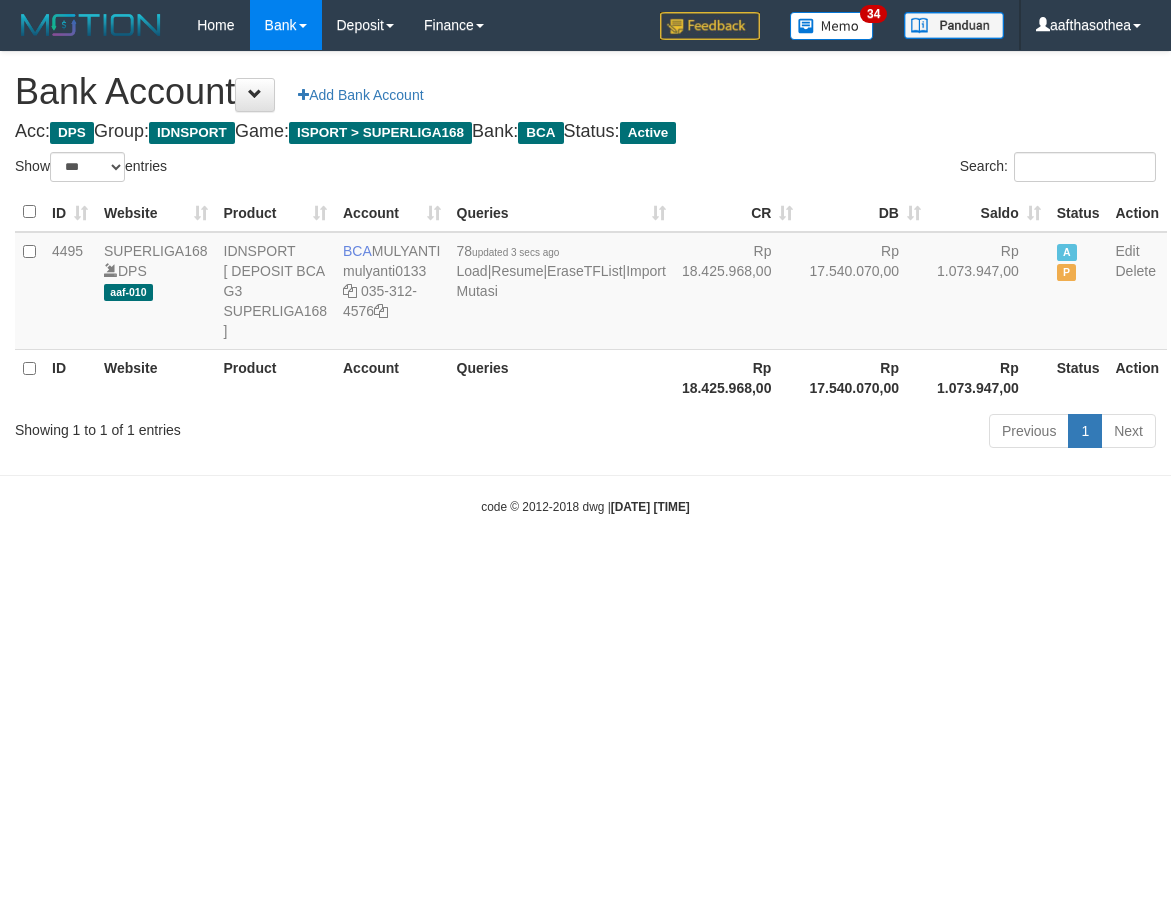 select on "***" 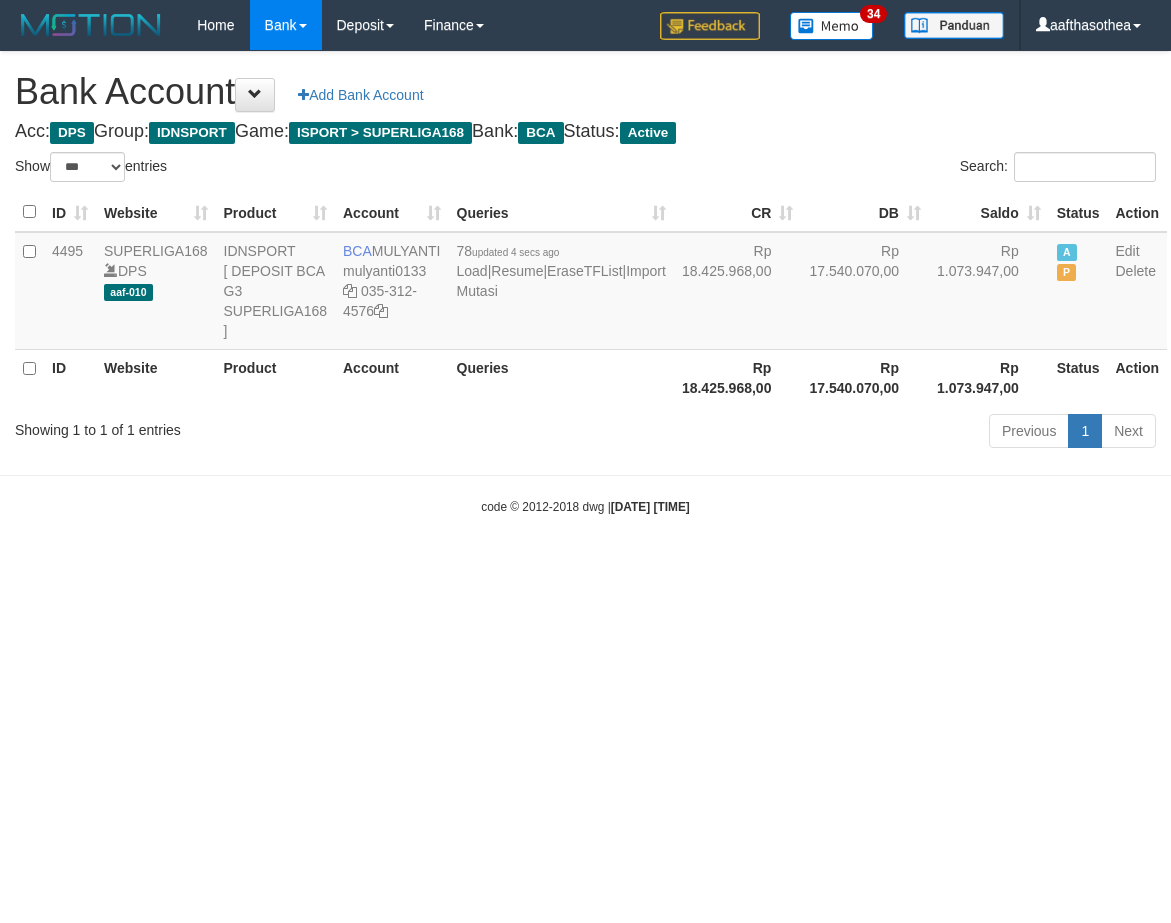 select on "***" 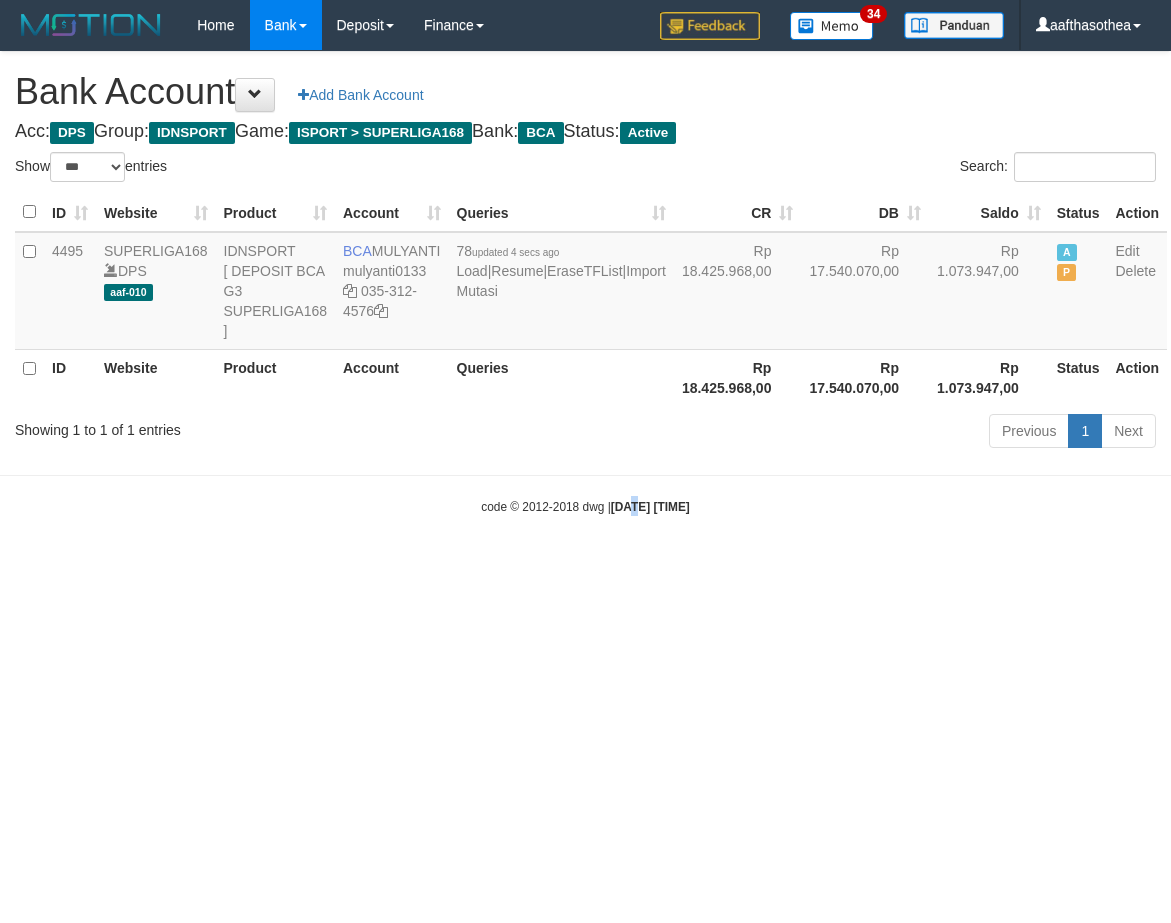 click on "Toggle navigation
Home
Bank
Account List
Load
By Website
Group
[ISPORT]													SUPERLIGA168
By Load Group (DPS)" at bounding box center (585, 283) 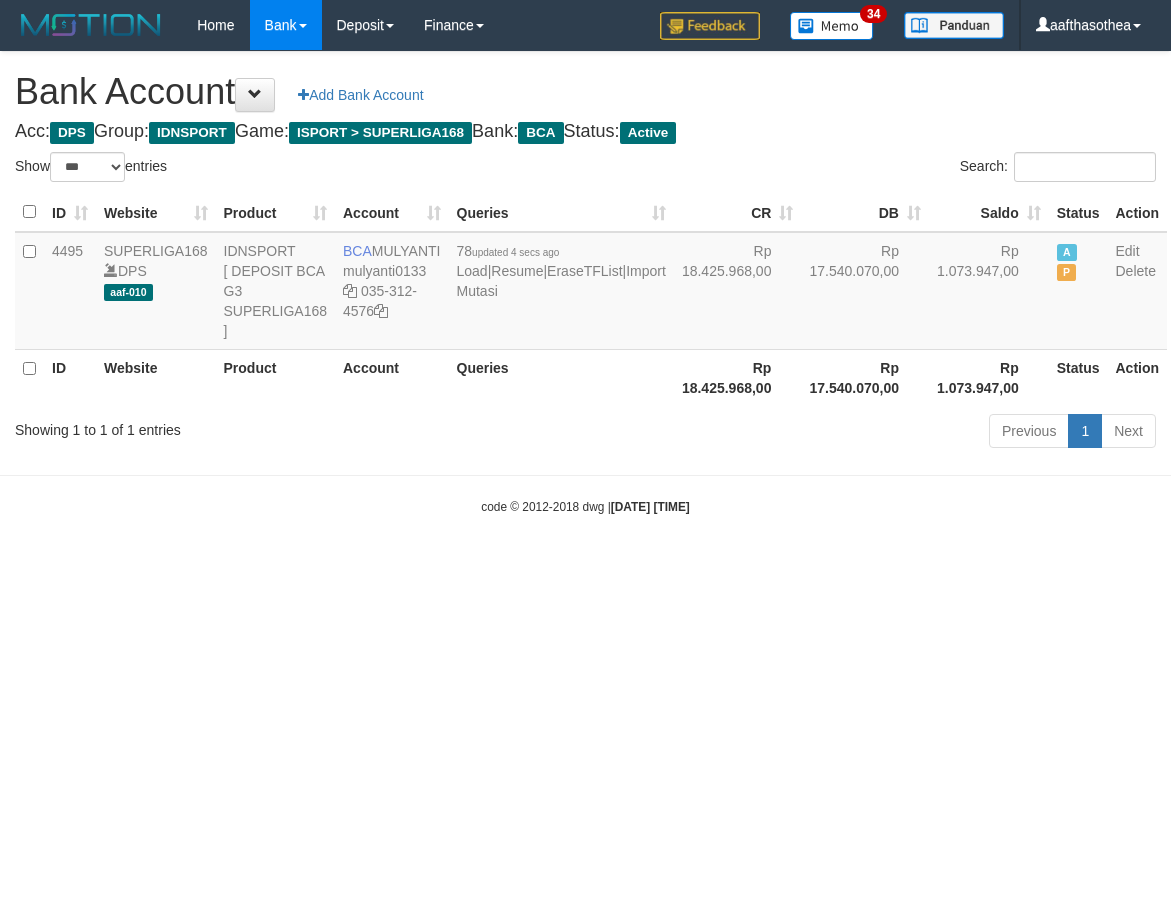 click on "Toggle navigation
Home
Bank
Account List
Load
By Website
Group
[ISPORT]													SUPERLIGA168
By Load Group (DPS)" at bounding box center (585, 283) 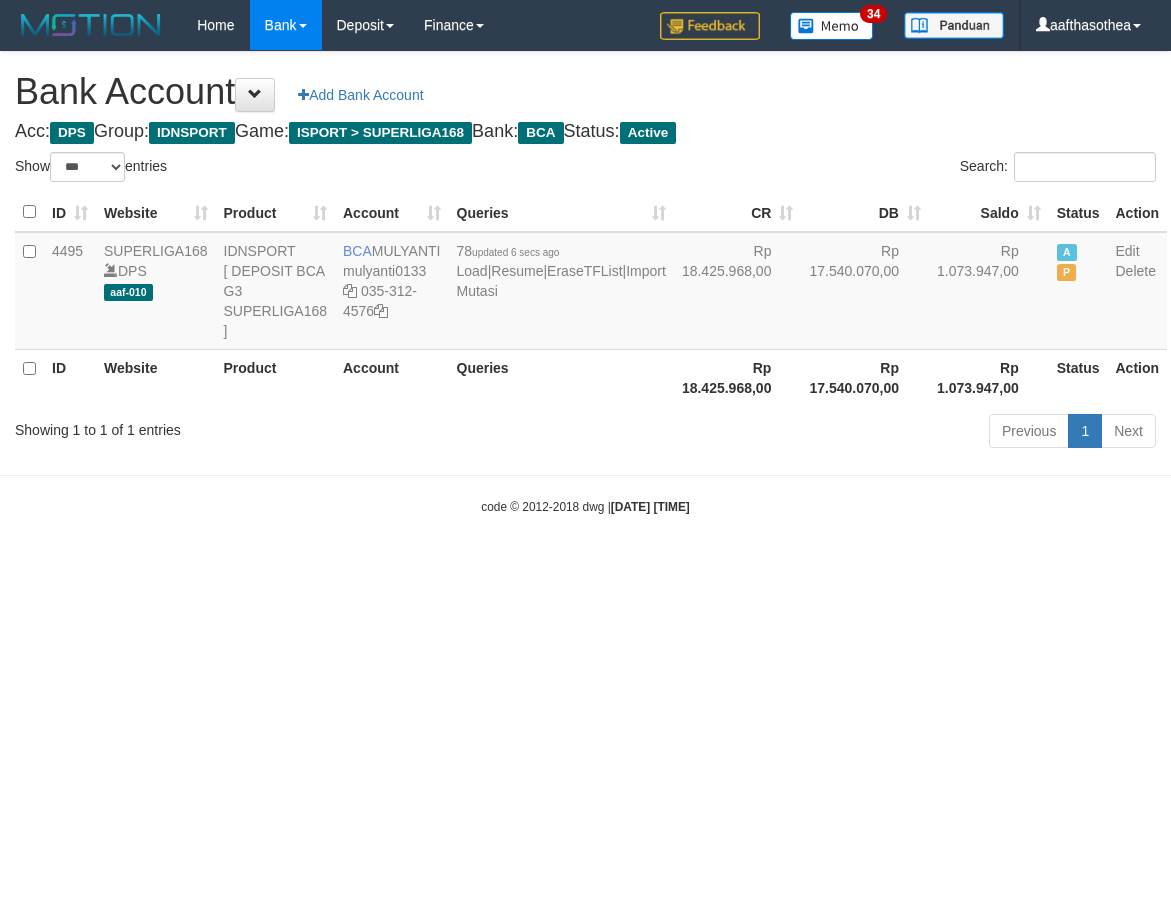 select on "***" 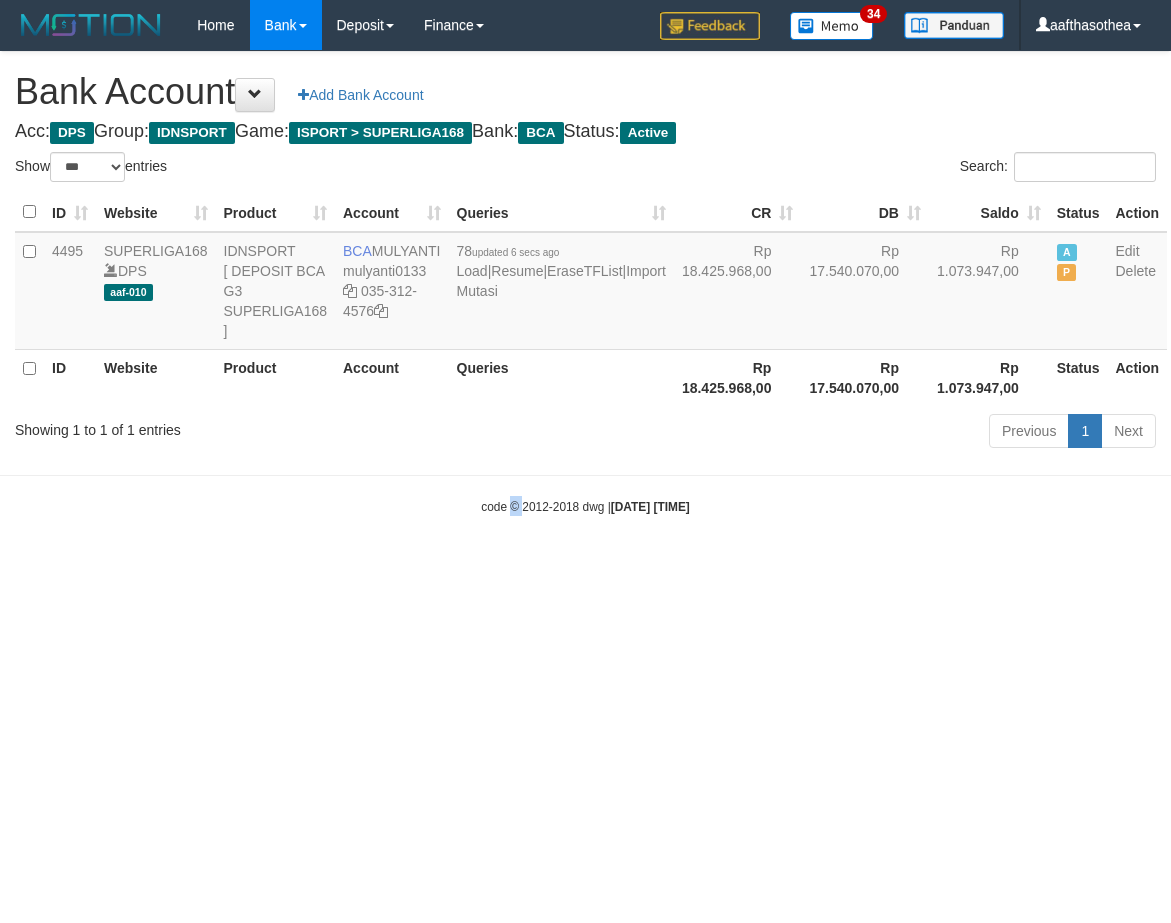 click on "Toggle navigation
Home
Bank
Account List
Load
By Website
Group
[ISPORT]													SUPERLIGA168
By Load Group (DPS)" at bounding box center [585, 283] 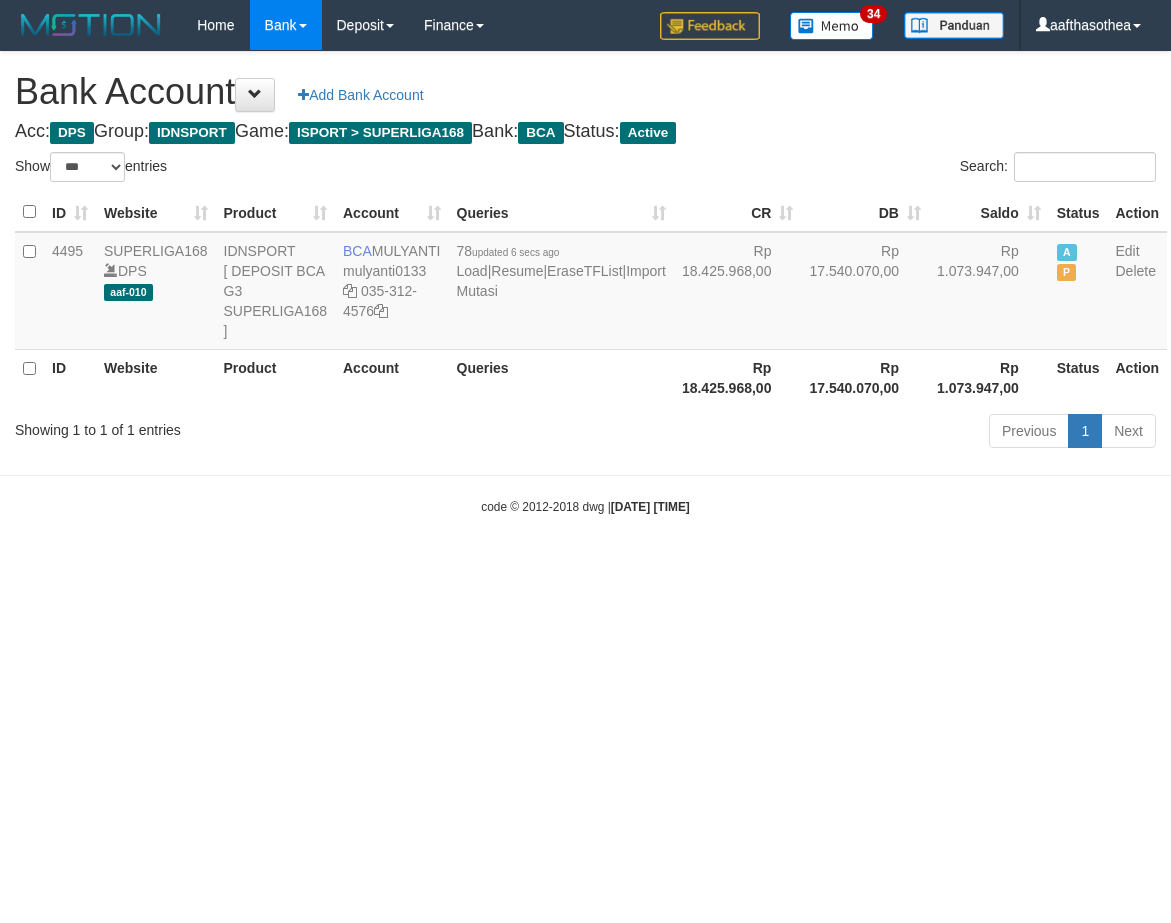 select on "***" 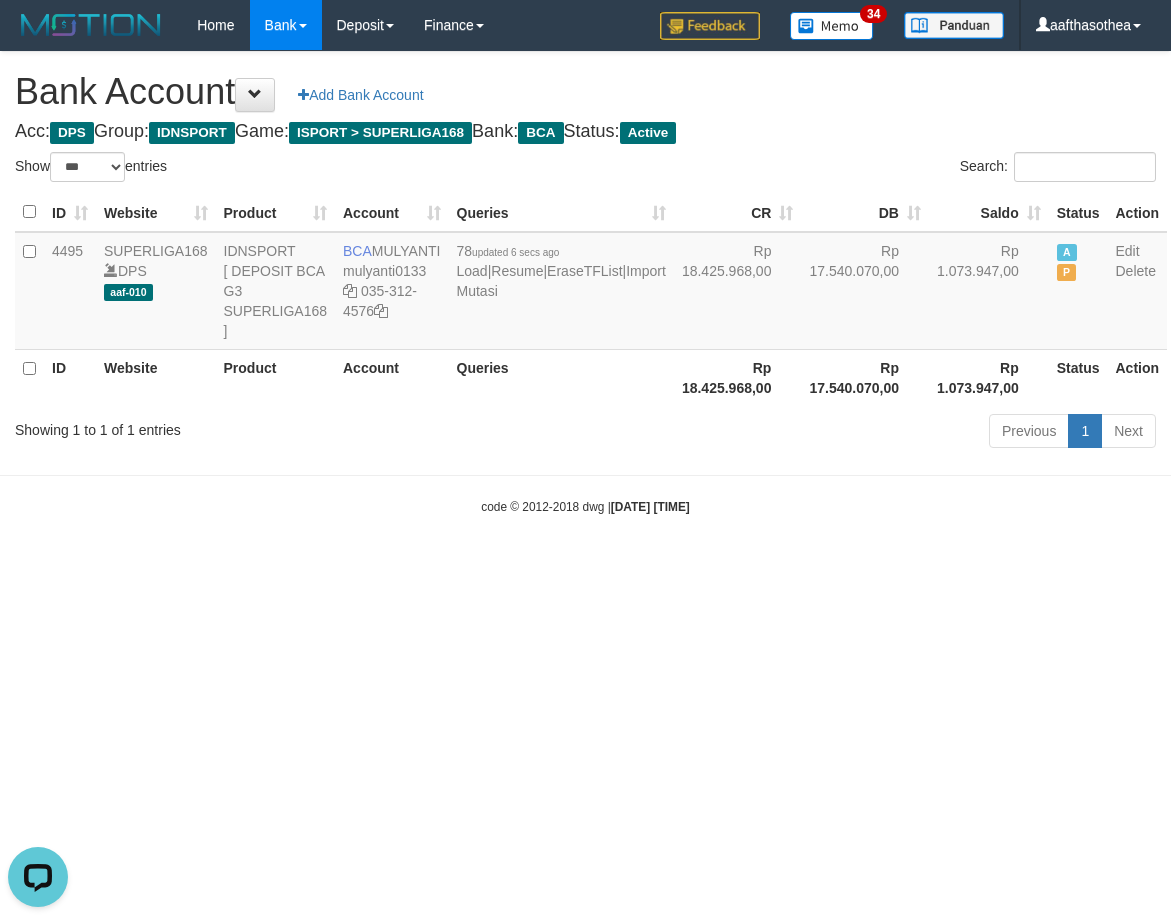 scroll, scrollTop: 0, scrollLeft: 0, axis: both 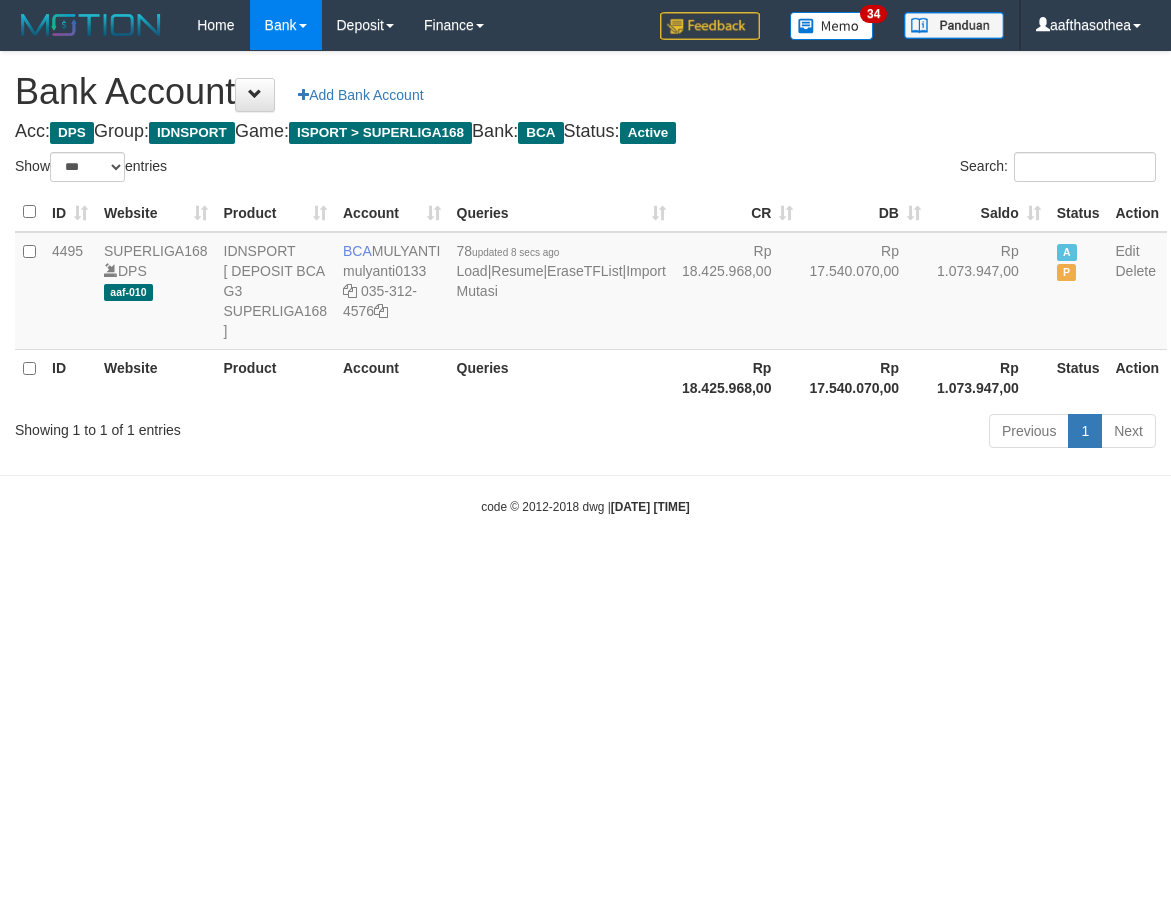 select on "***" 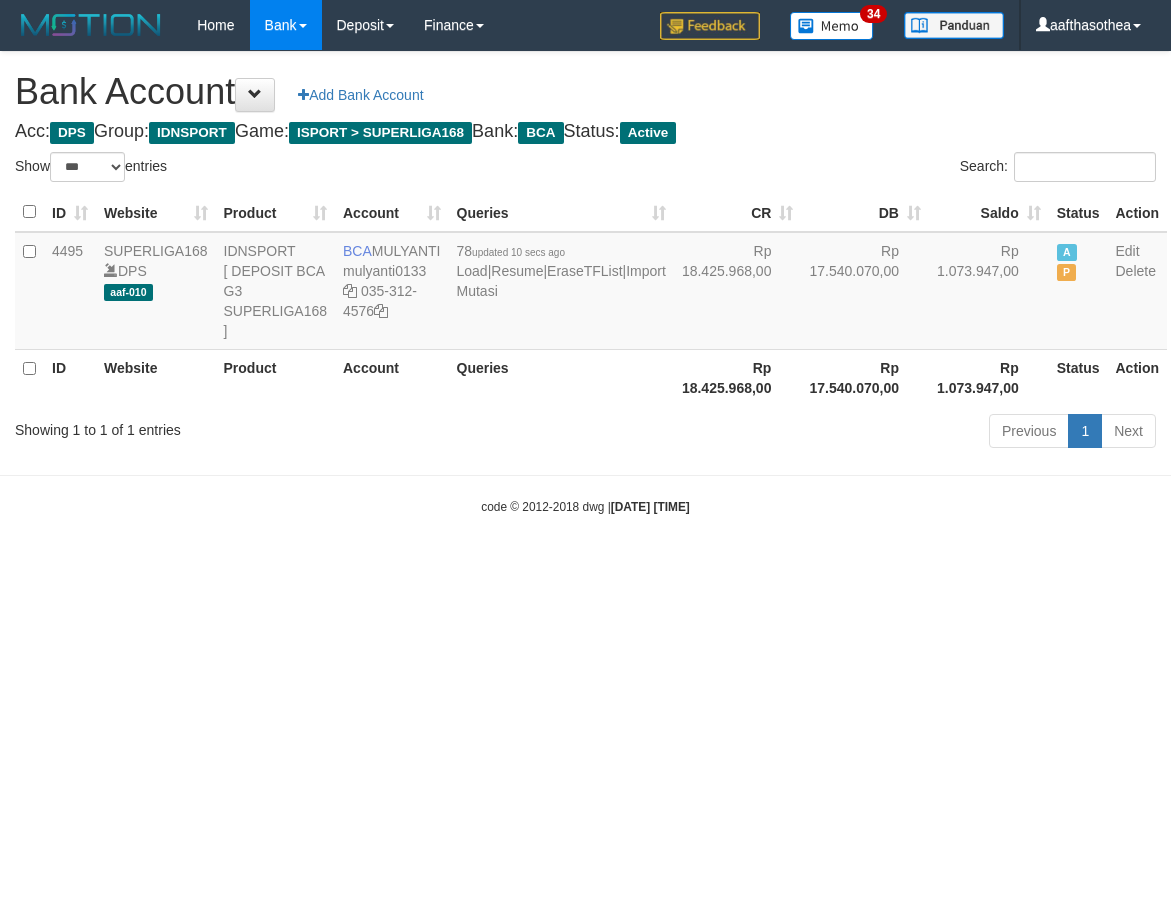 select on "***" 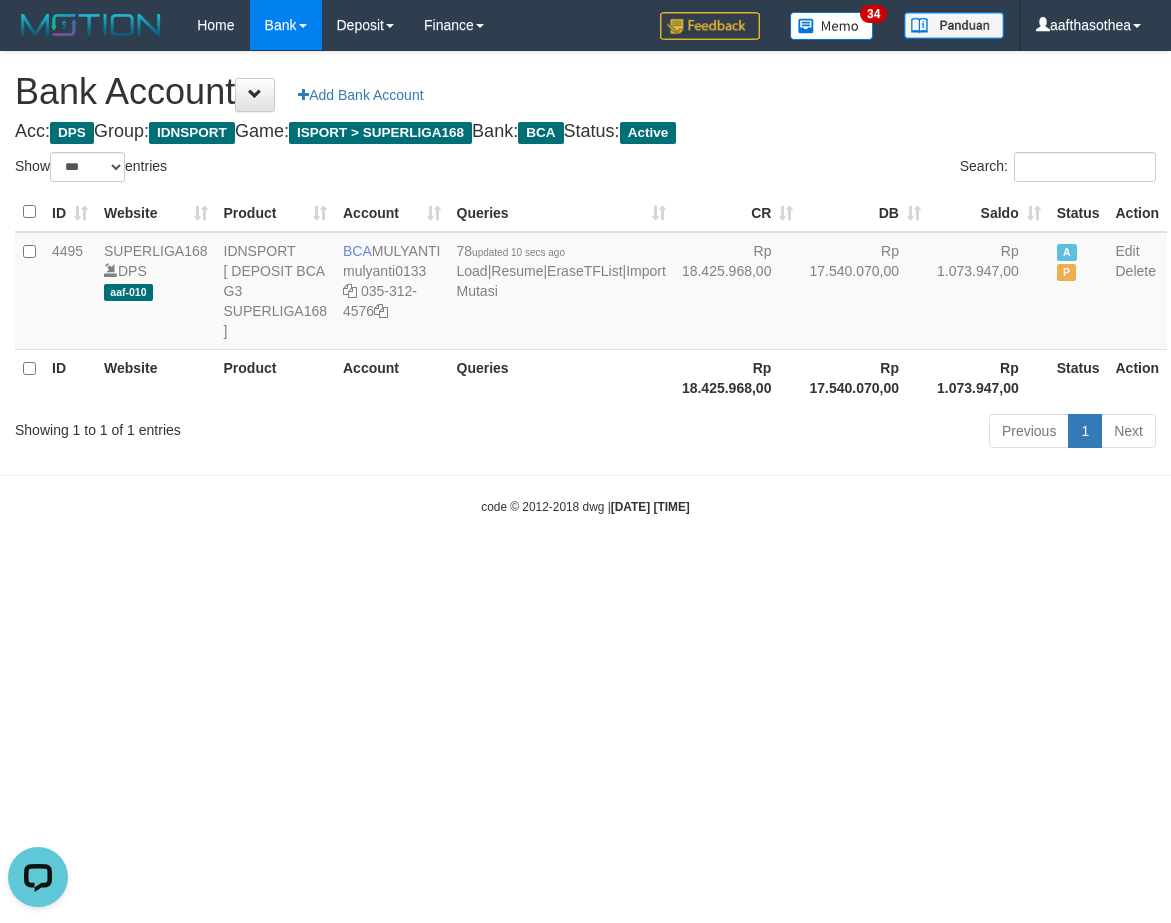 scroll, scrollTop: 0, scrollLeft: 0, axis: both 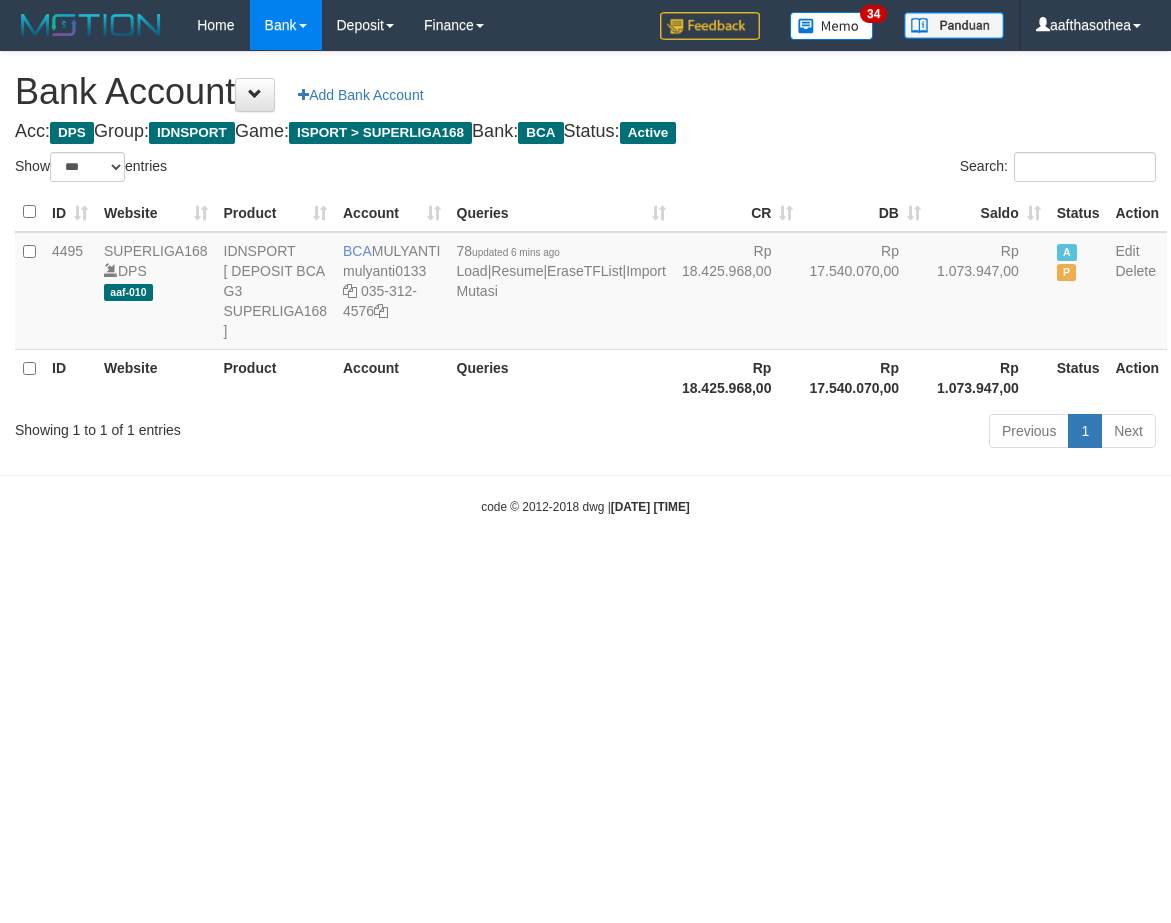 select on "***" 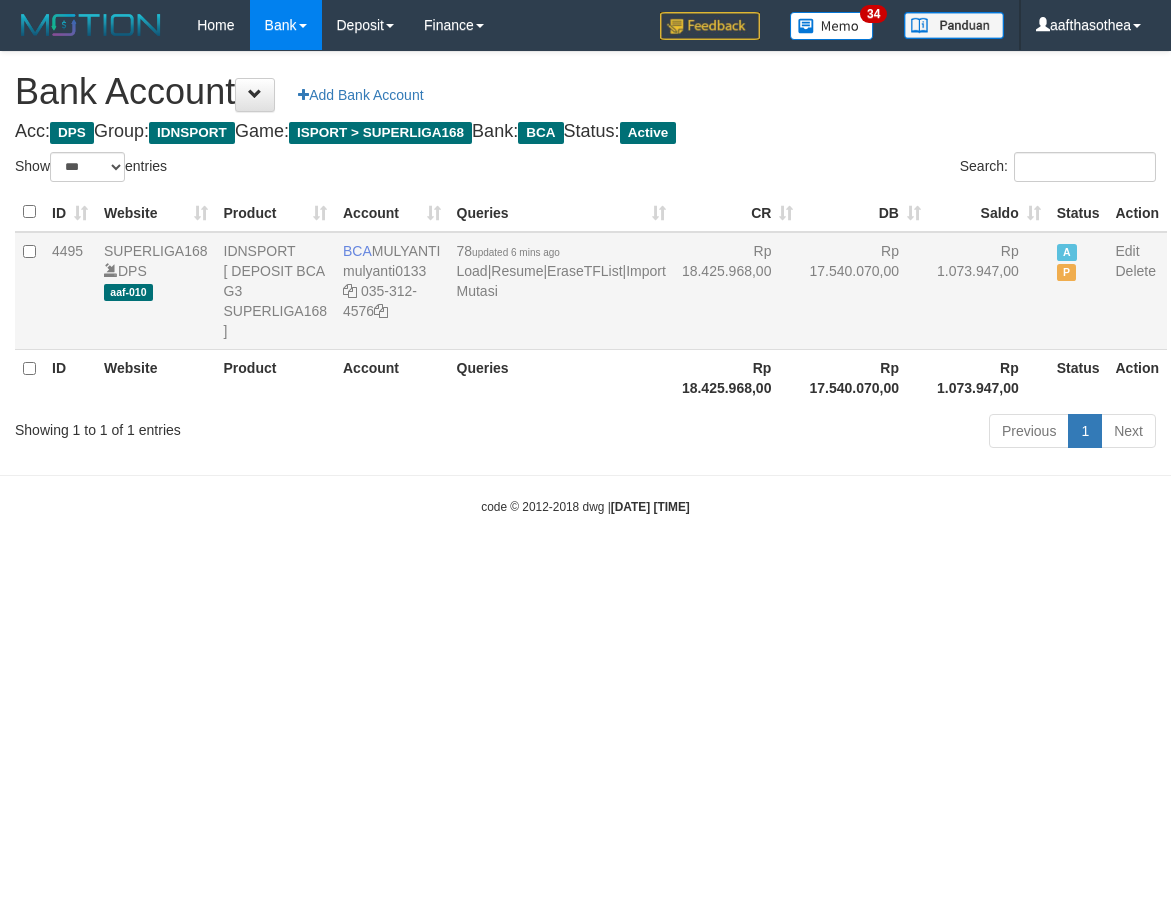 scroll, scrollTop: 0, scrollLeft: 0, axis: both 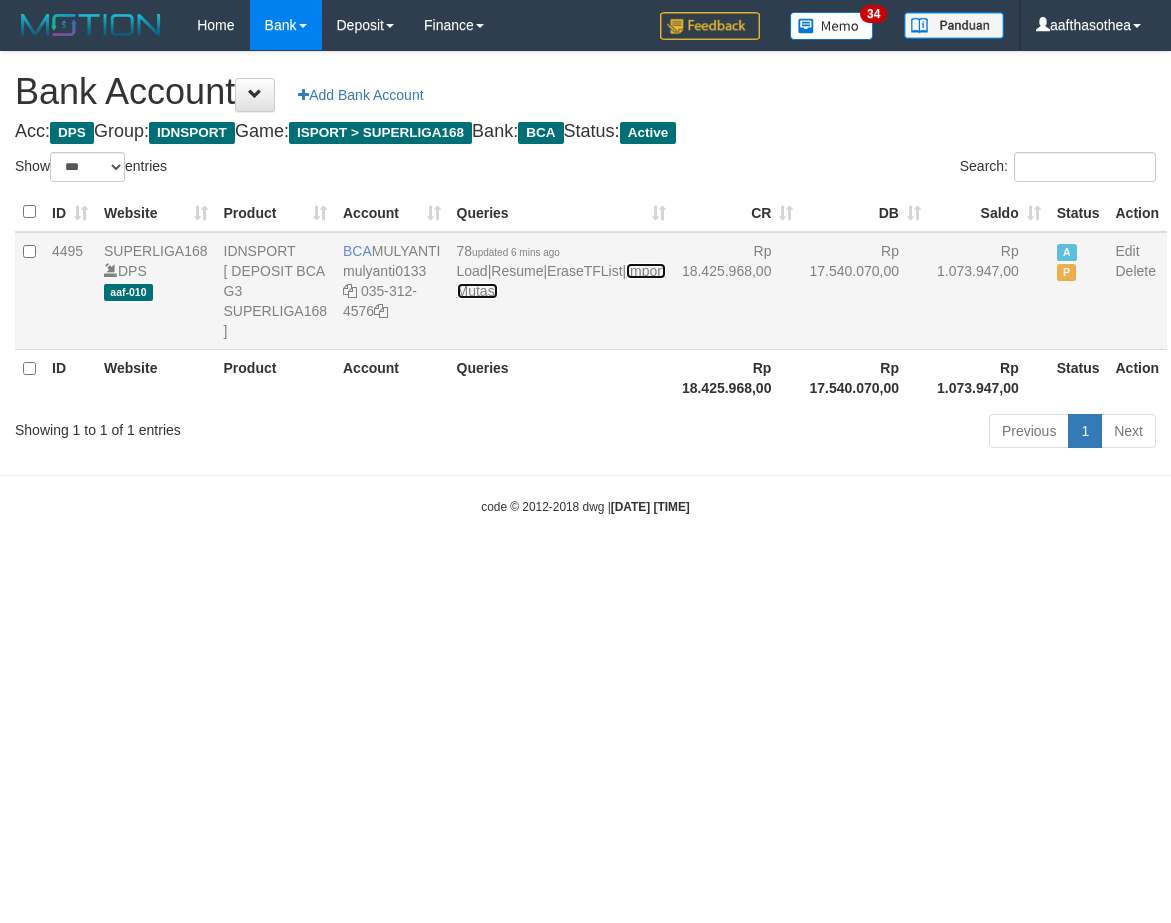 click on "Import Mutasi" at bounding box center [561, 281] 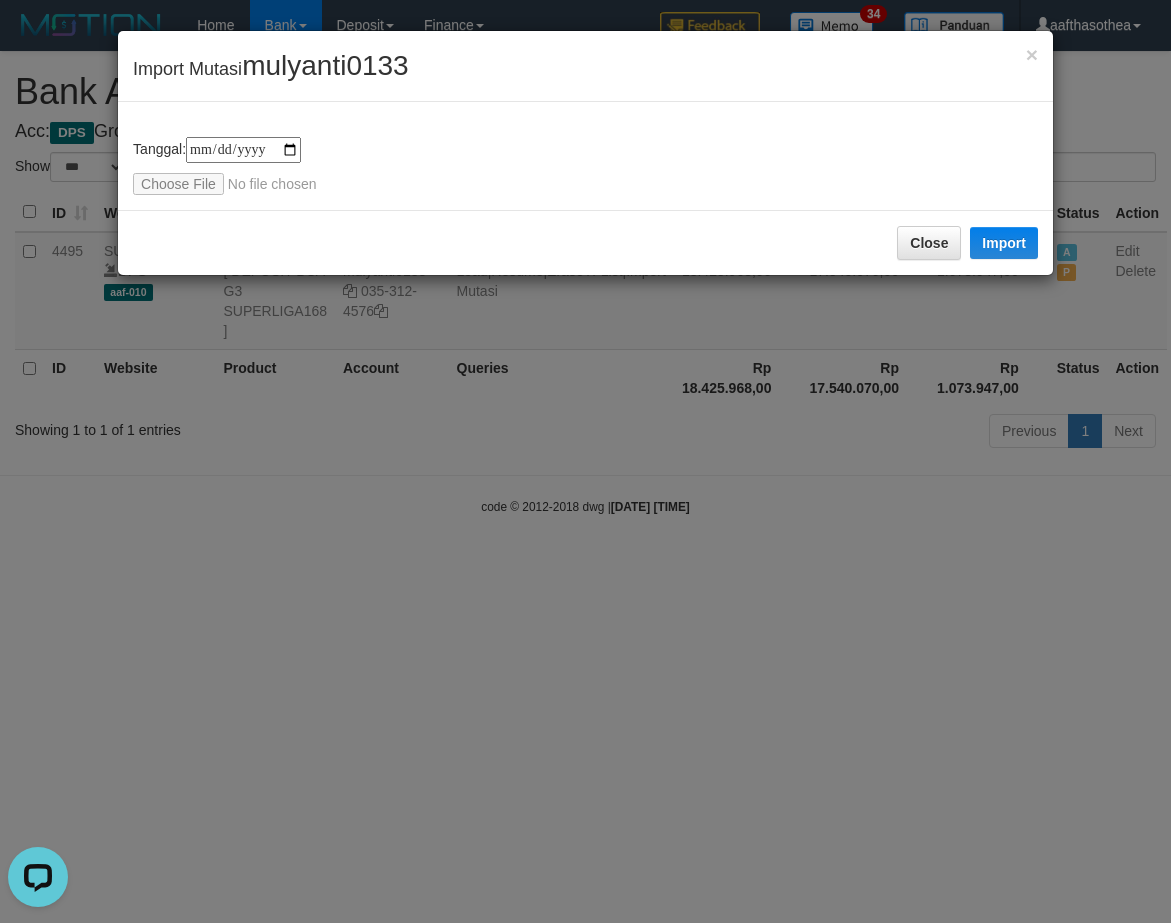 scroll, scrollTop: 0, scrollLeft: 0, axis: both 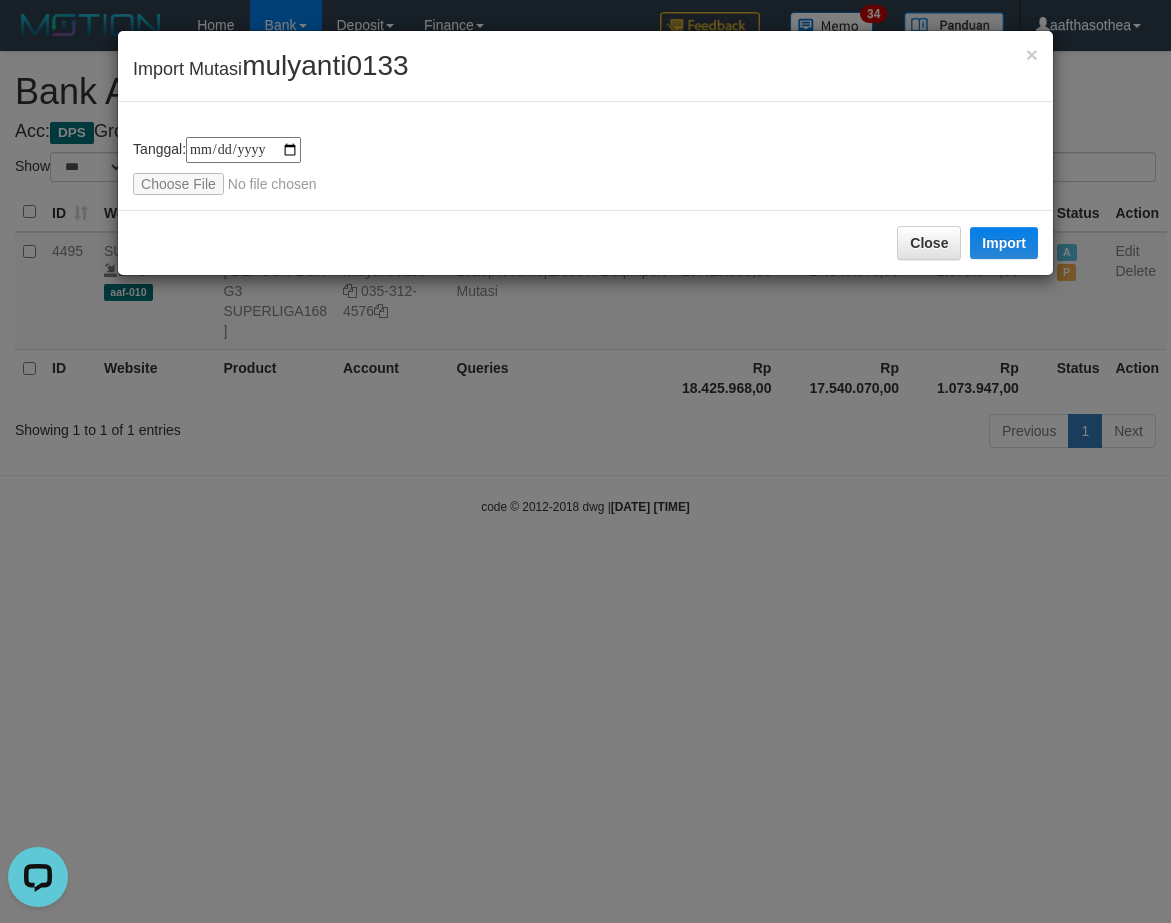 type on "**********" 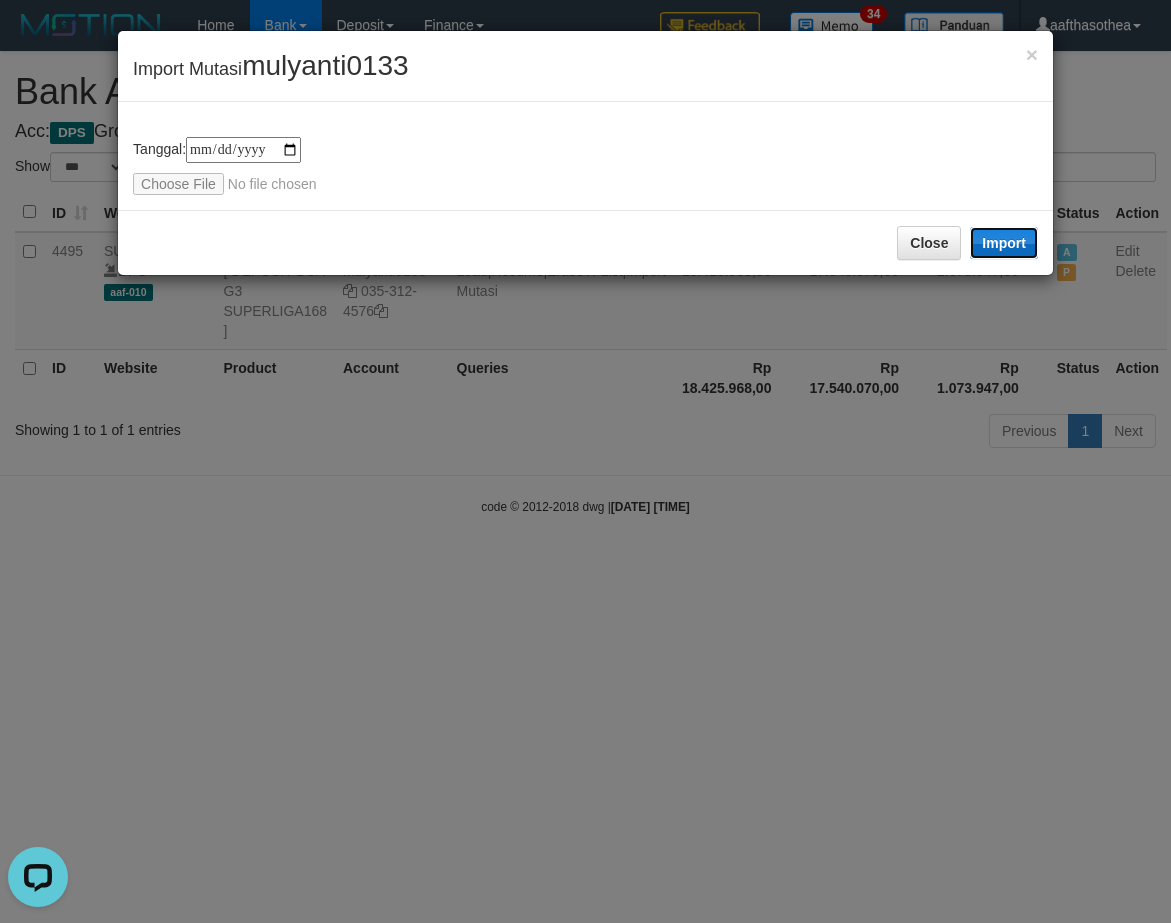 click on "Import" at bounding box center [1004, 243] 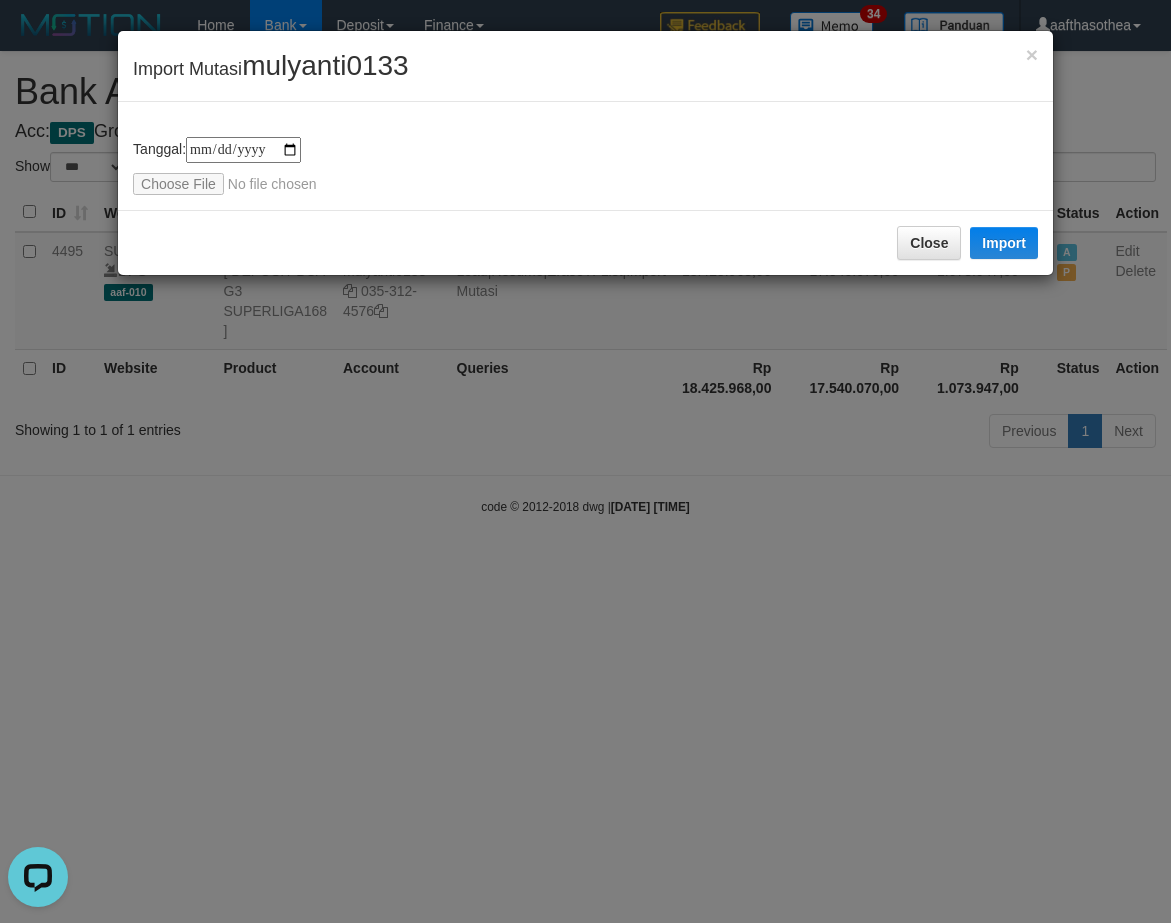 click on "**********" at bounding box center (585, 461) 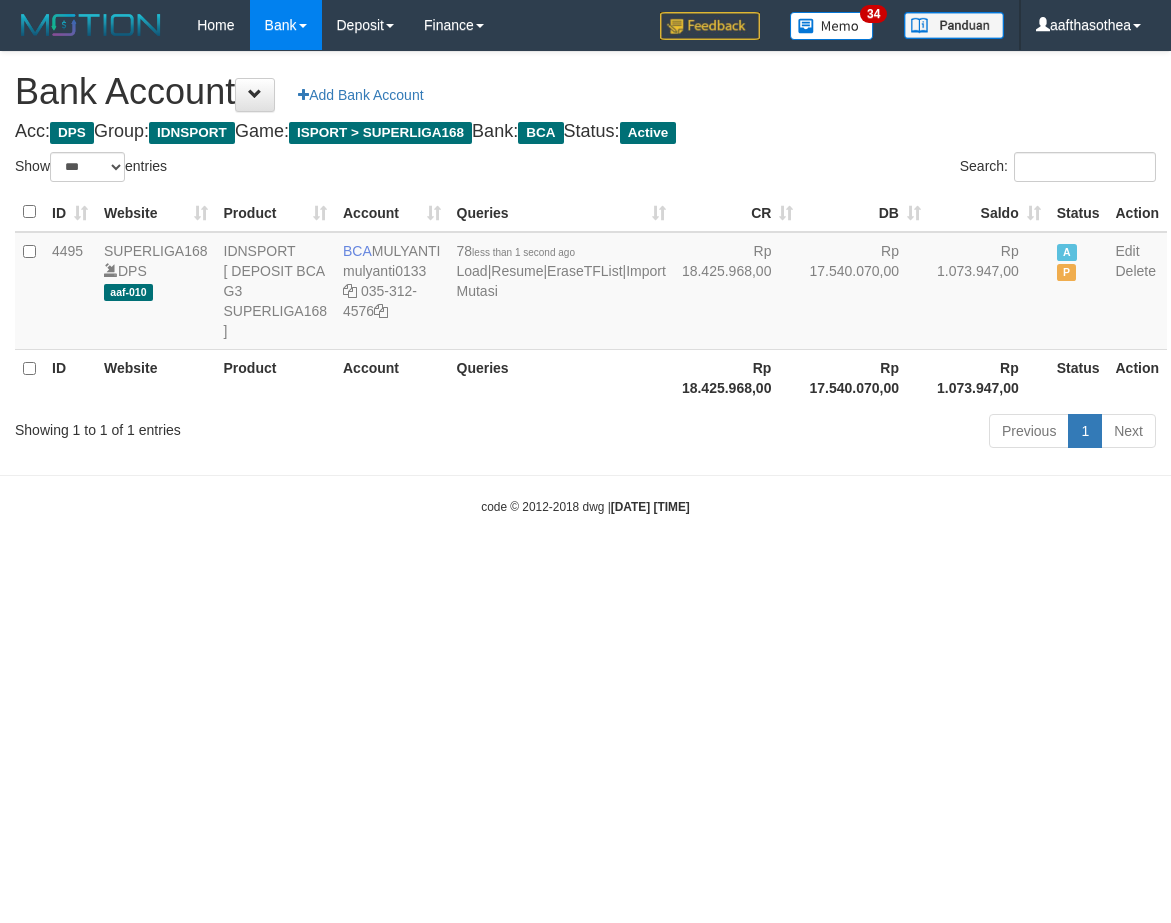 select on "***" 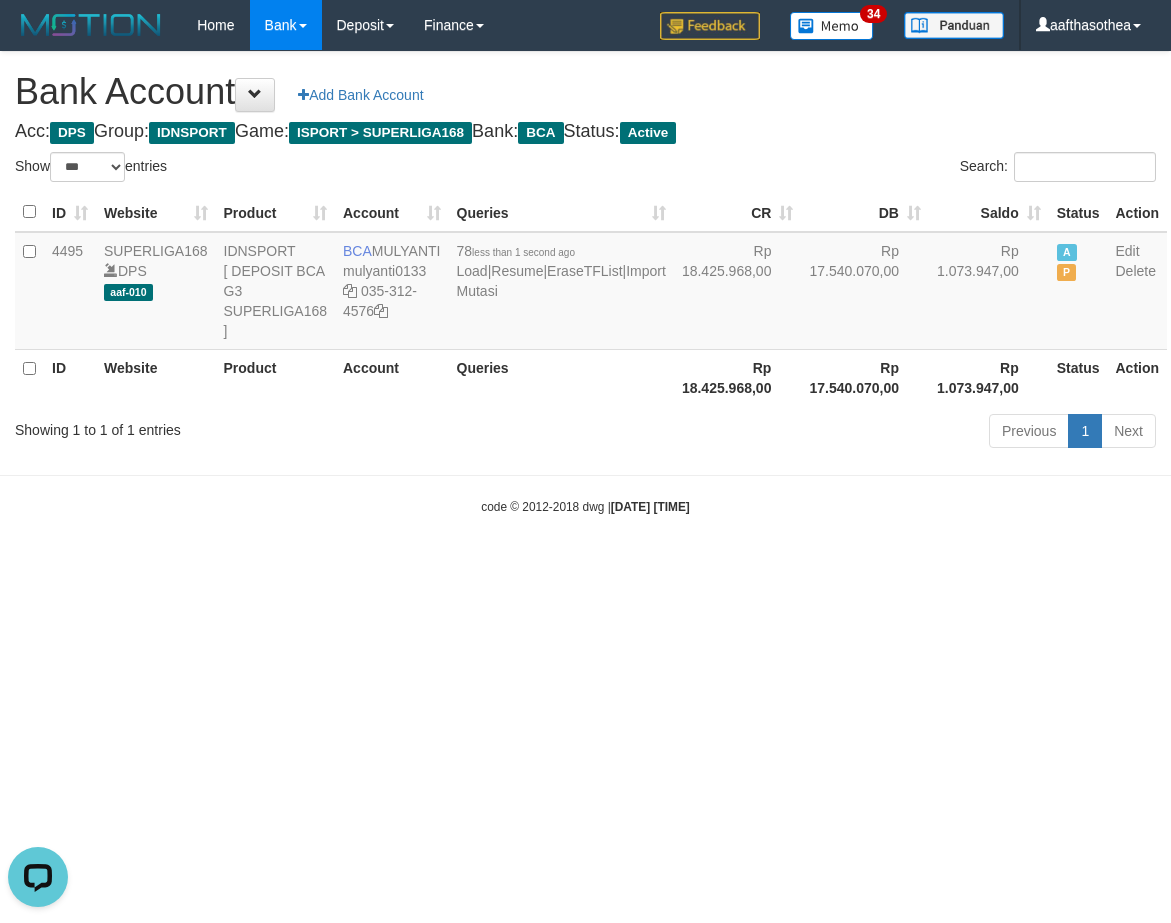 scroll, scrollTop: 0, scrollLeft: 0, axis: both 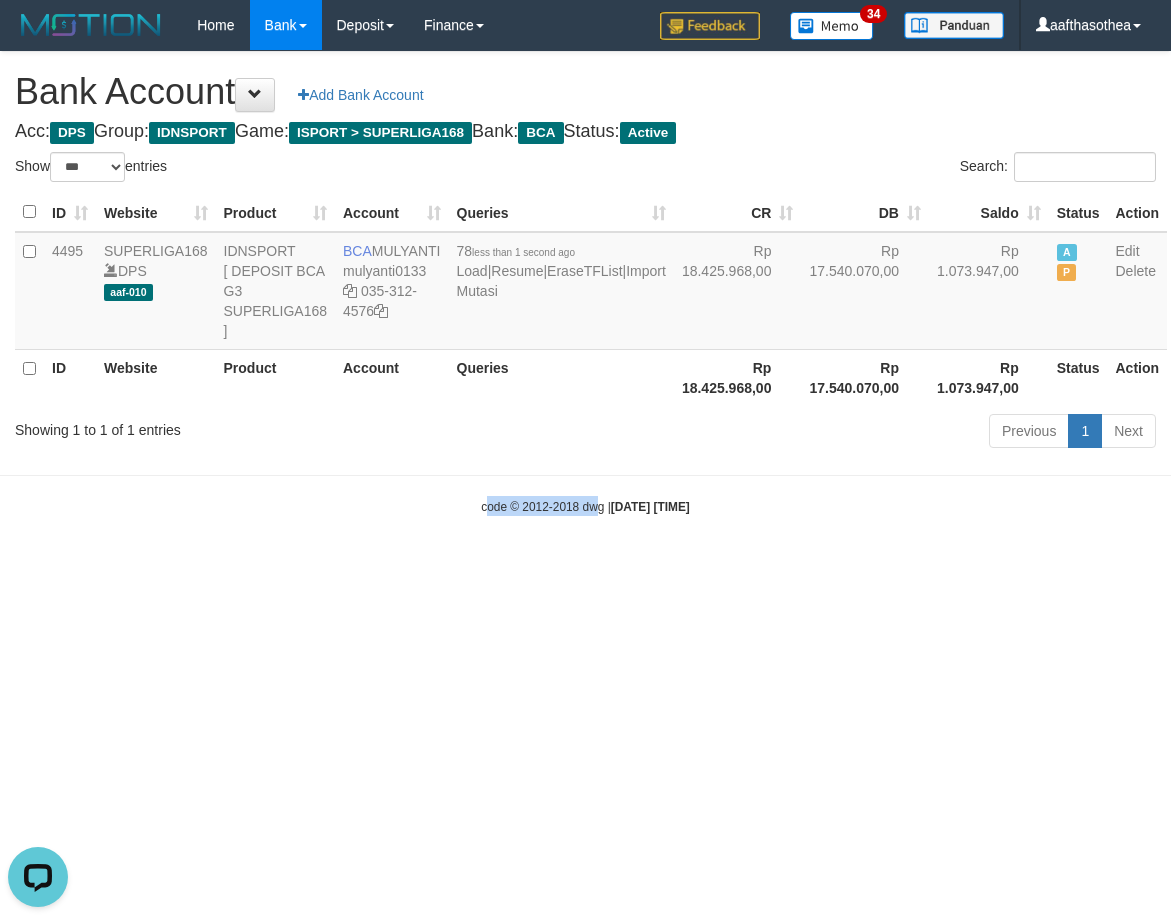 drag, startPoint x: 586, startPoint y: 598, endPoint x: 458, endPoint y: 539, distance: 140.94325 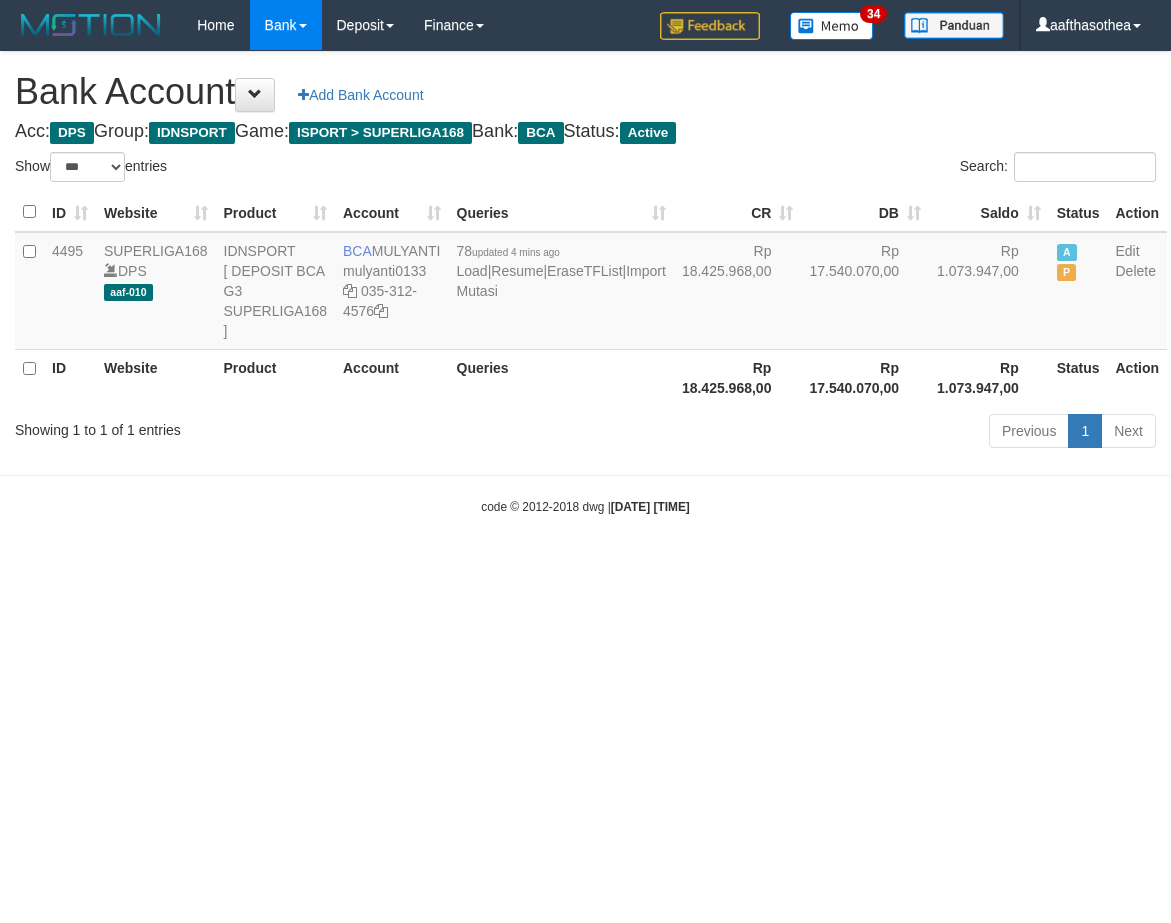 select on "***" 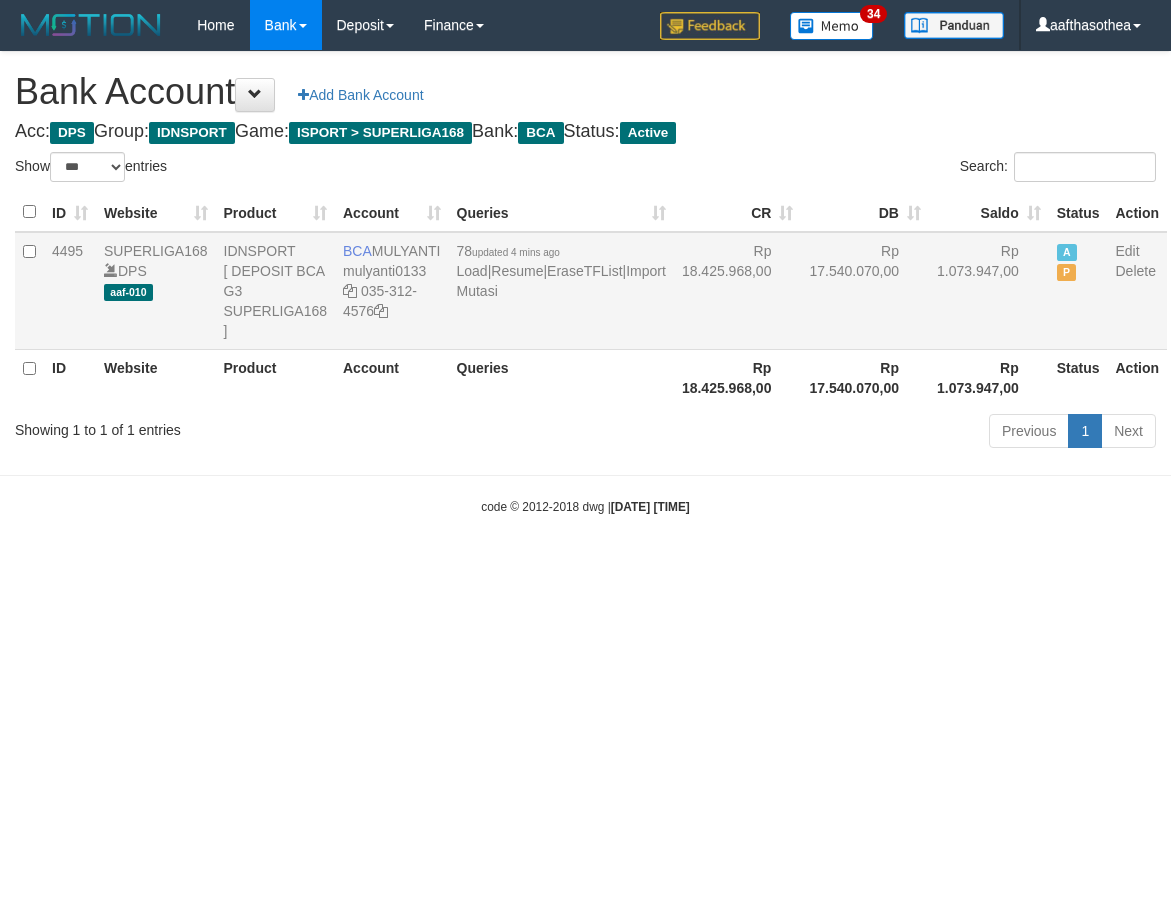 scroll, scrollTop: 0, scrollLeft: 0, axis: both 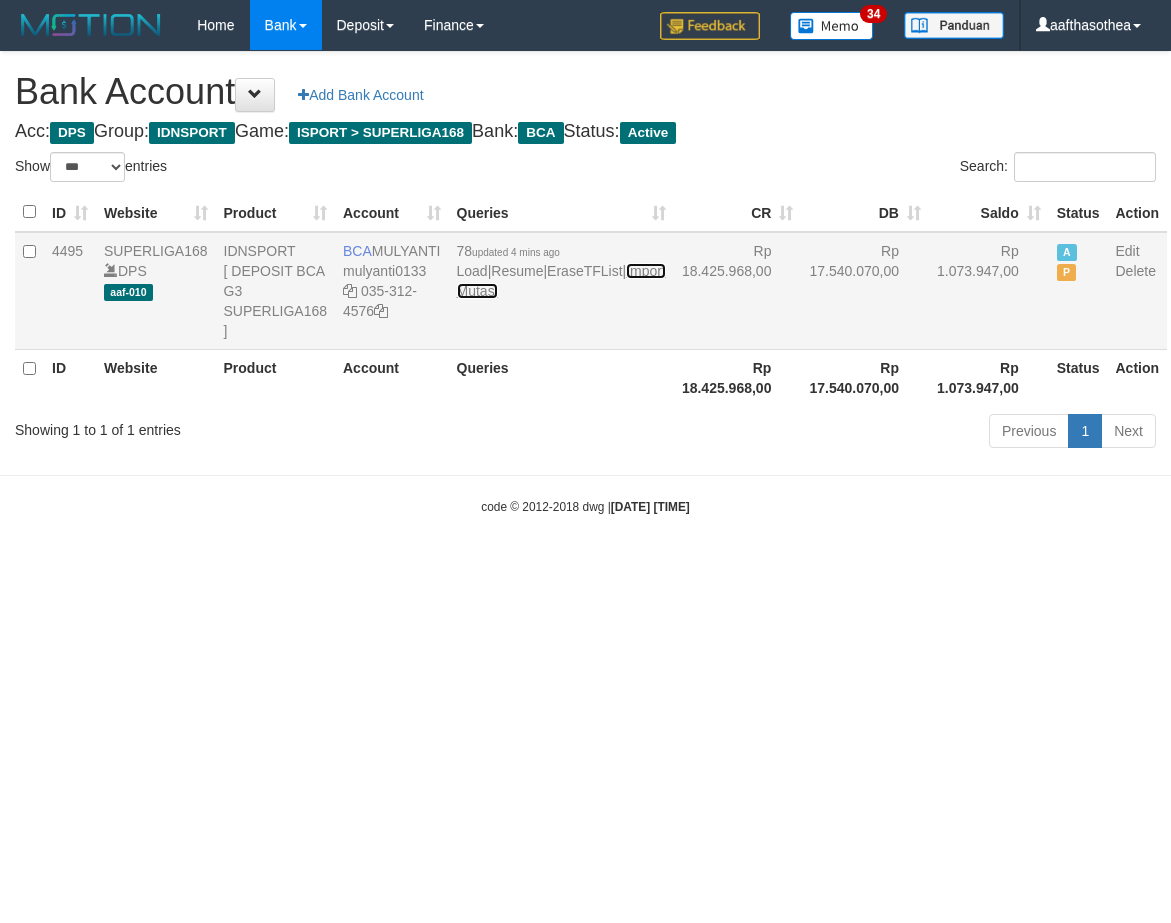 click on "Import Mutasi" at bounding box center [561, 281] 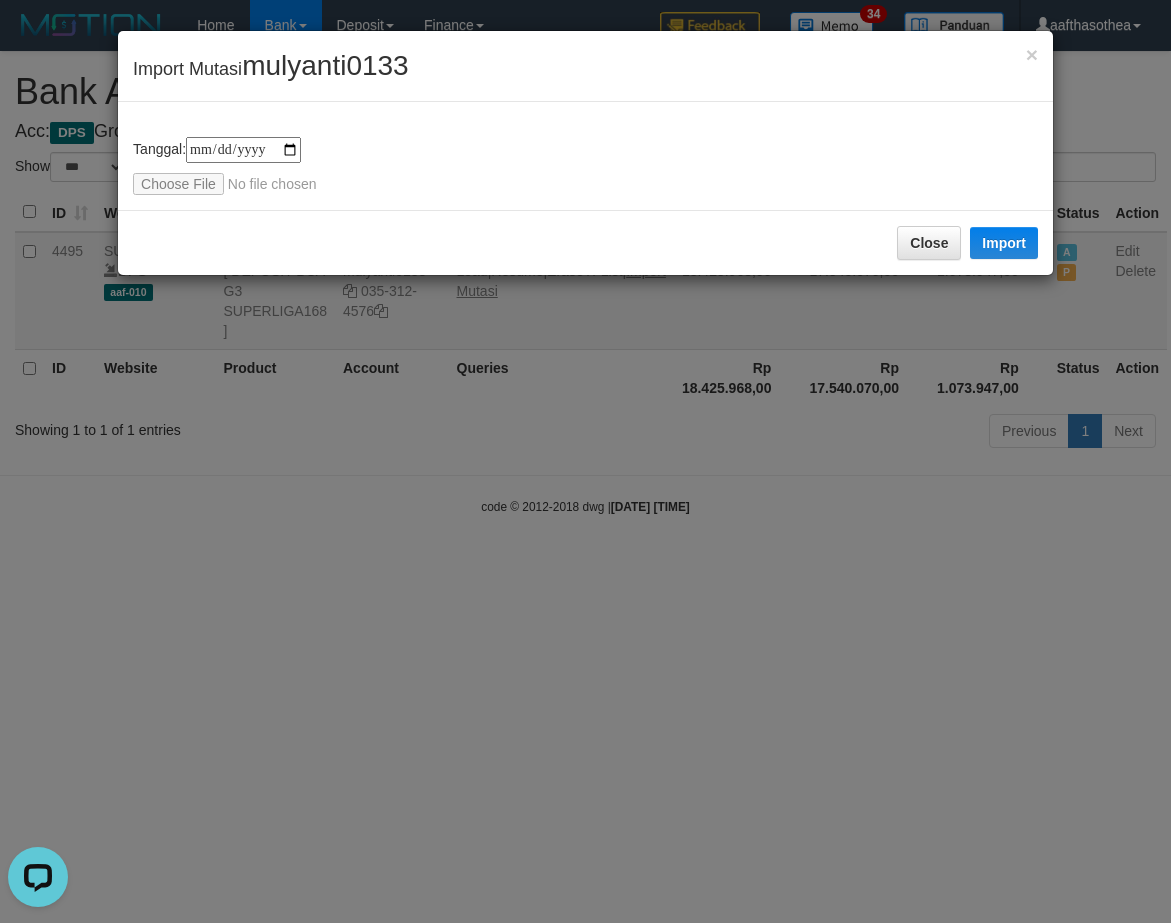 scroll, scrollTop: 0, scrollLeft: 0, axis: both 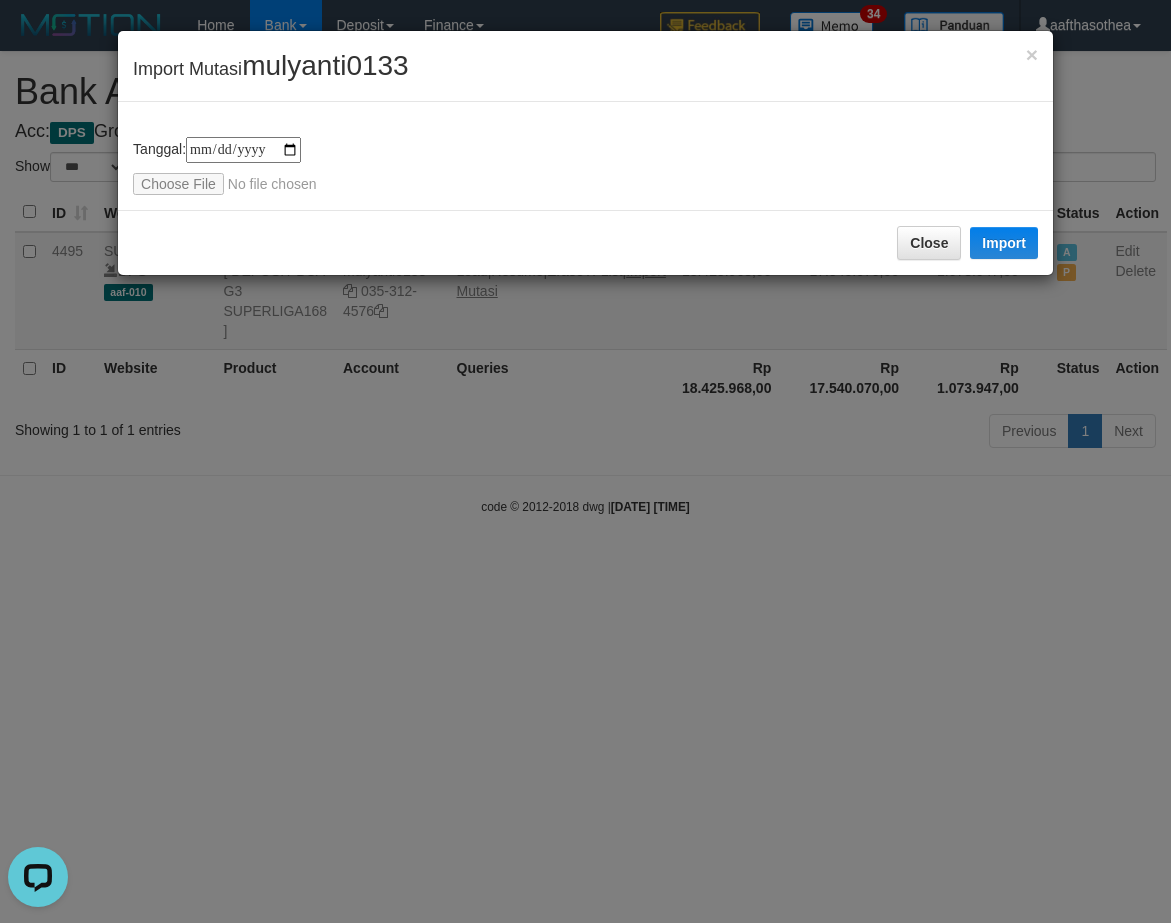 type on "**********" 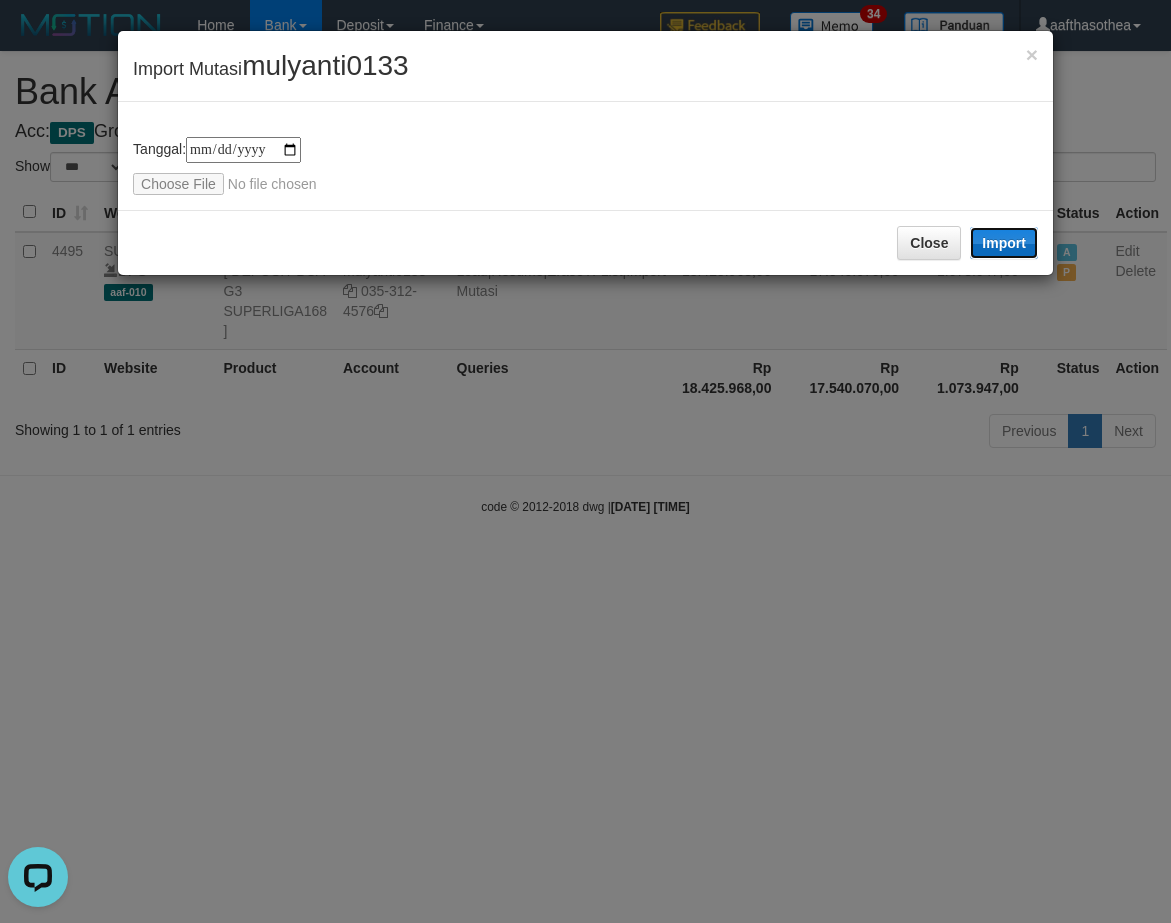 click on "Import" at bounding box center (1004, 243) 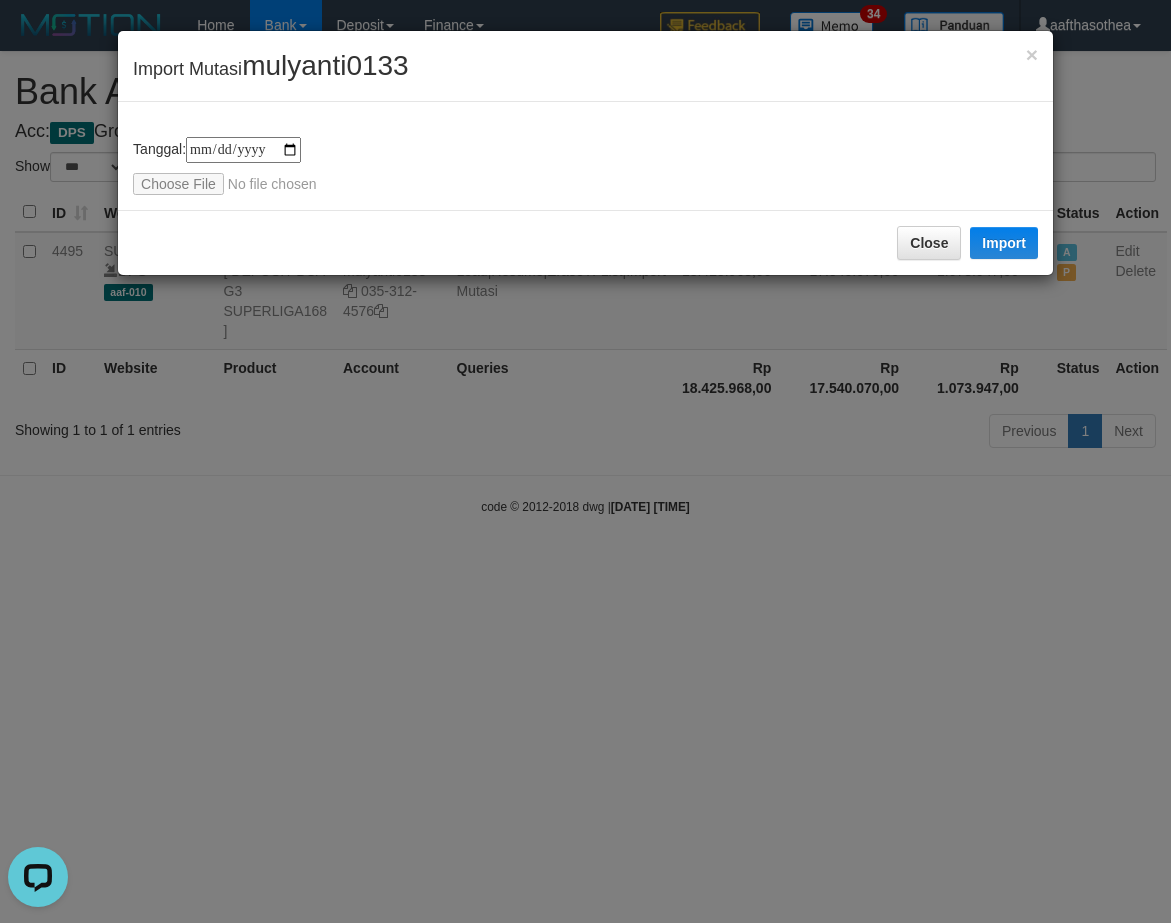 drag, startPoint x: 518, startPoint y: 618, endPoint x: 550, endPoint y: 617, distance: 32.01562 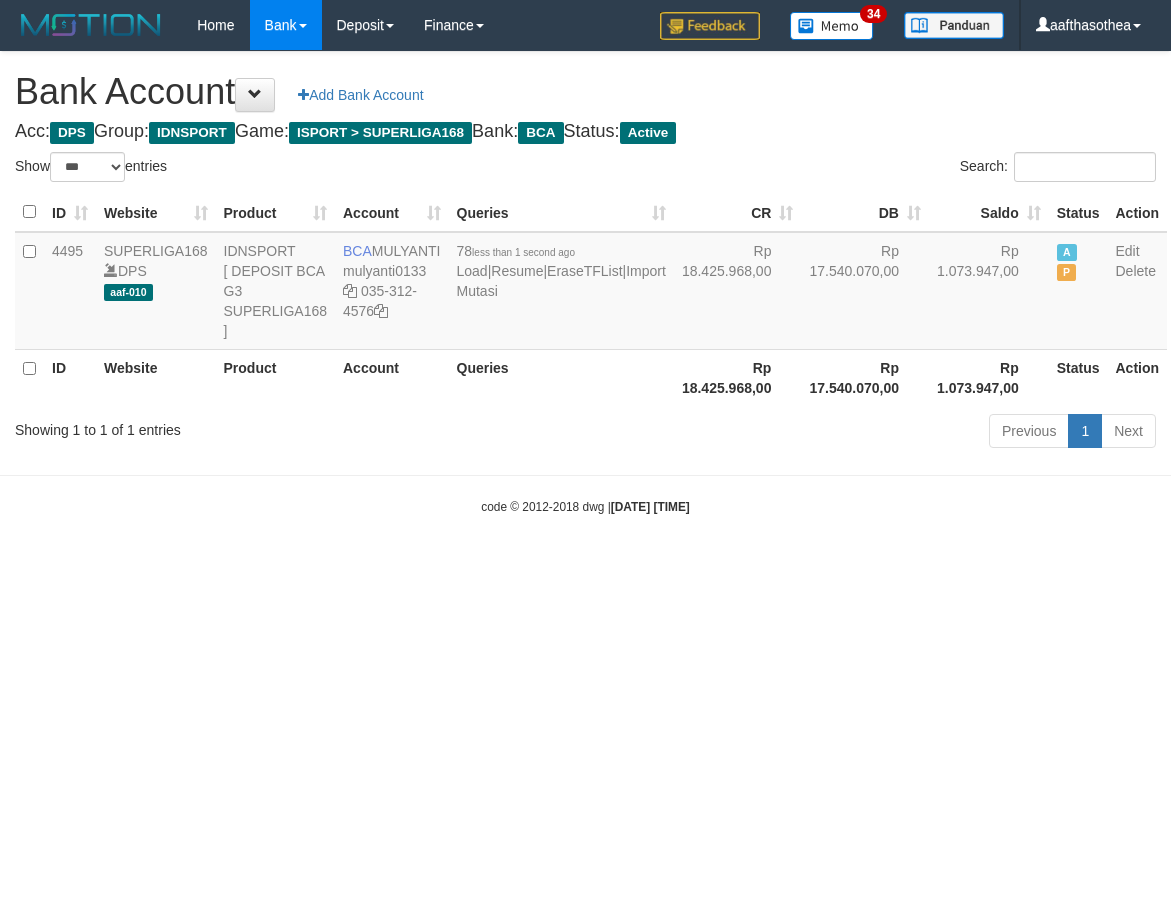 select on "***" 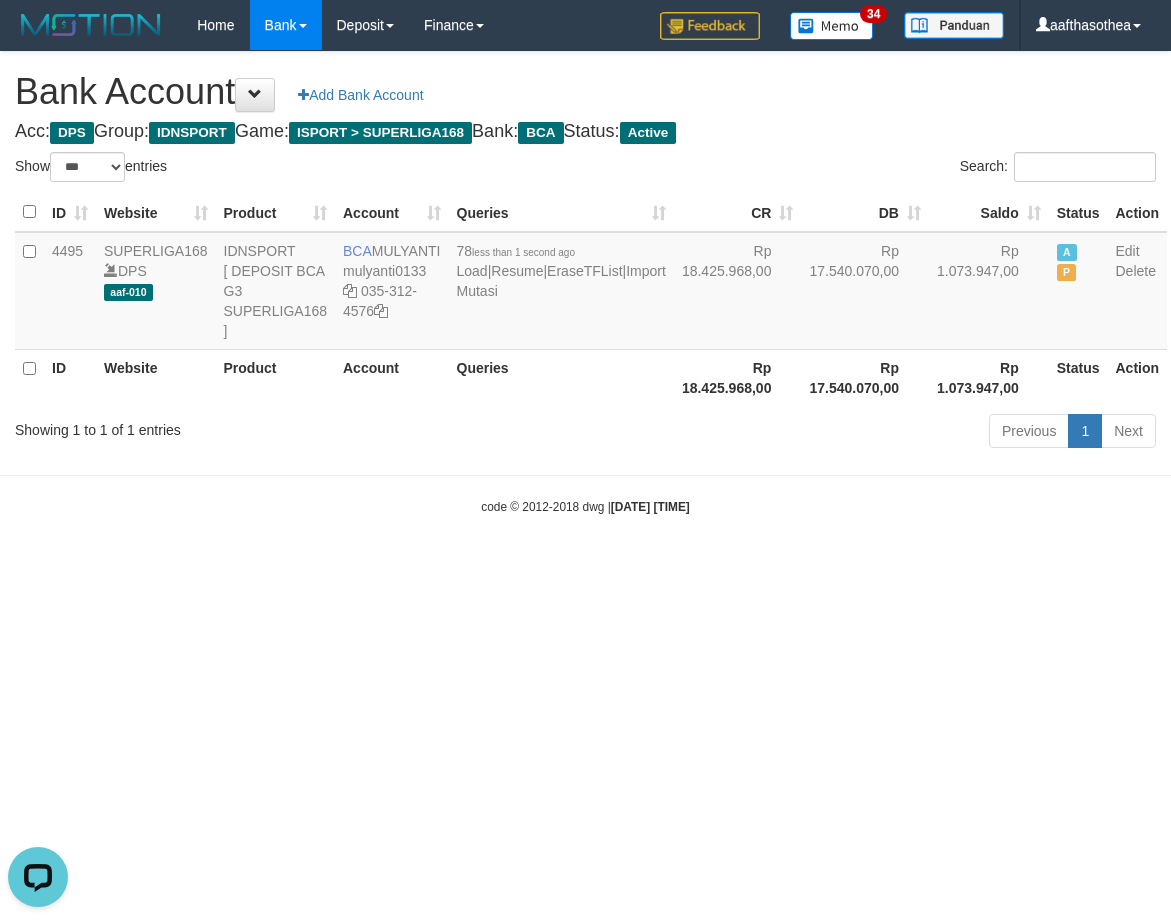 scroll, scrollTop: 0, scrollLeft: 0, axis: both 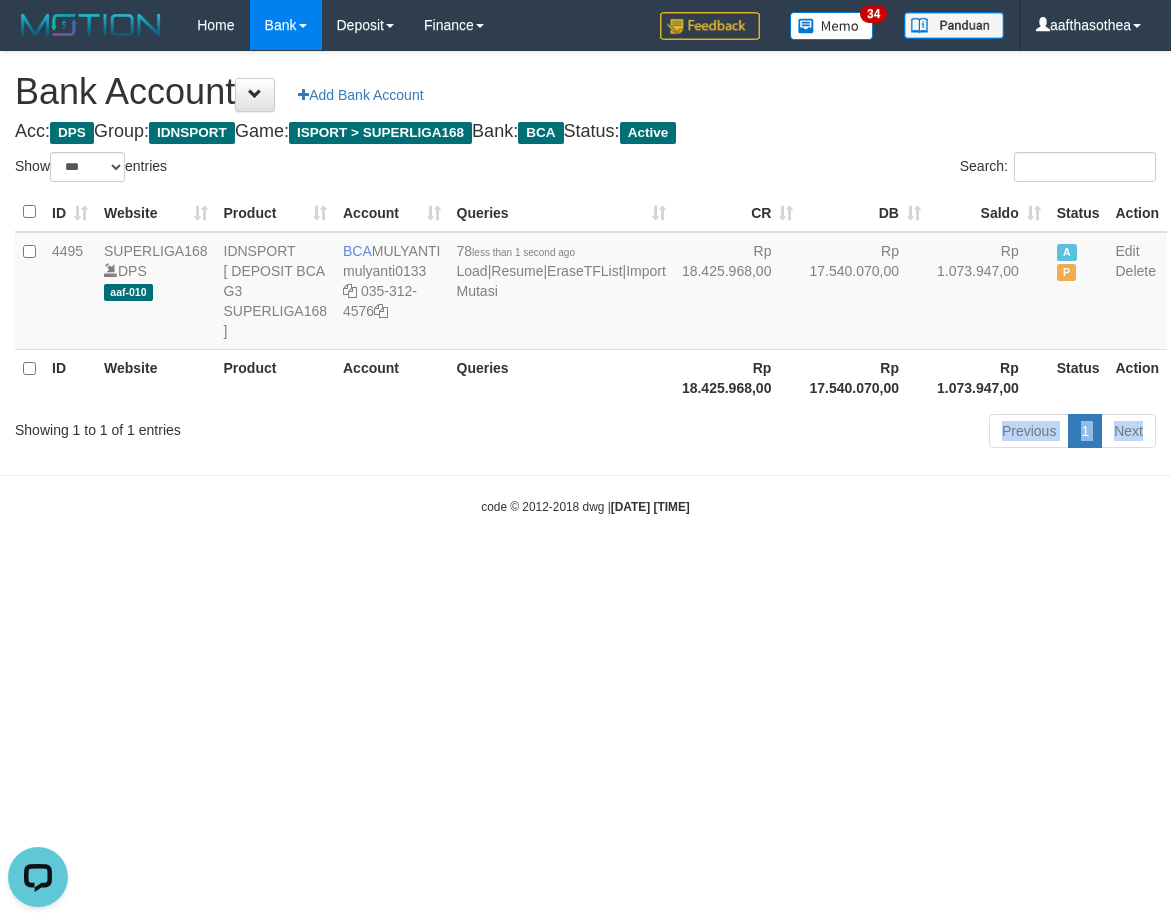 click on "Toggle navigation
Home
Bank
Account List
Load
By Website
Group
[ISPORT]													SUPERLIGA168
By Load Group (DPS)
34" at bounding box center [585, 283] 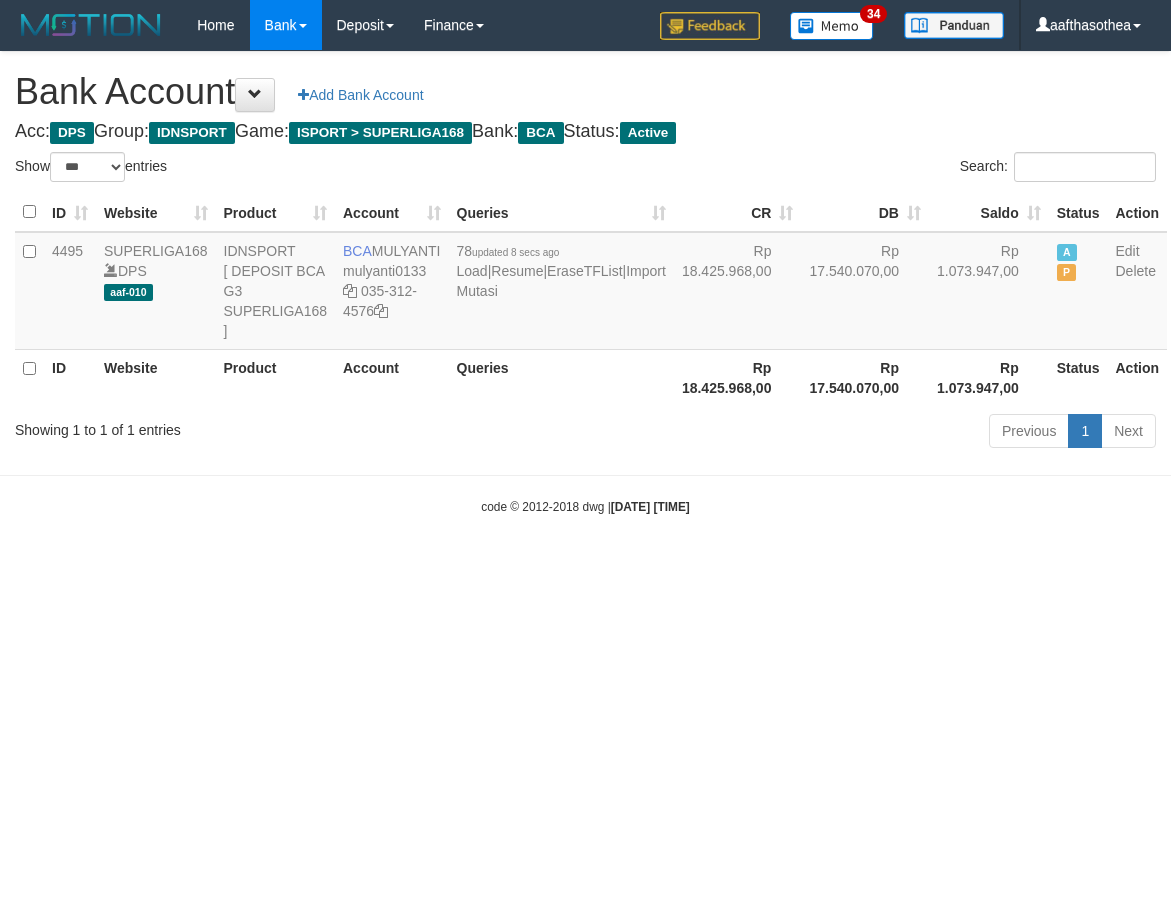 select on "***" 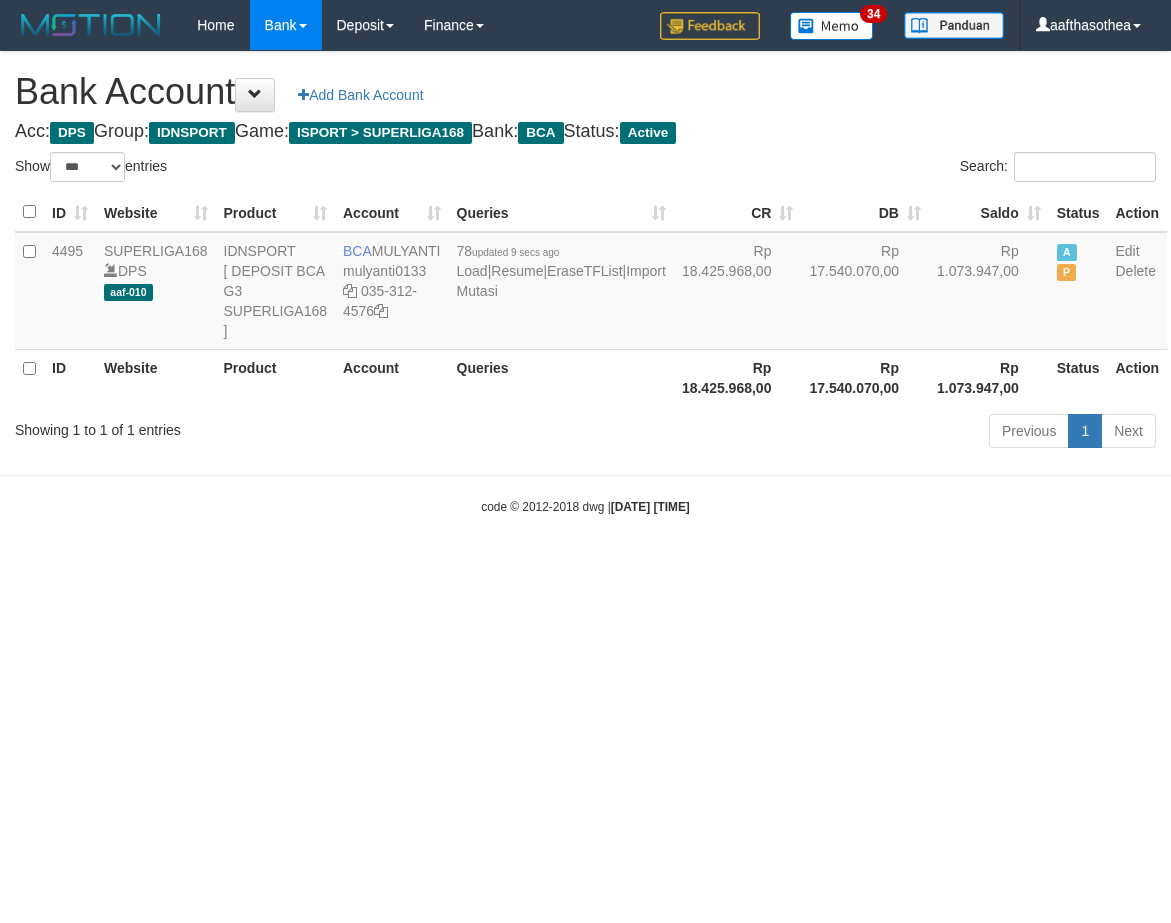select on "***" 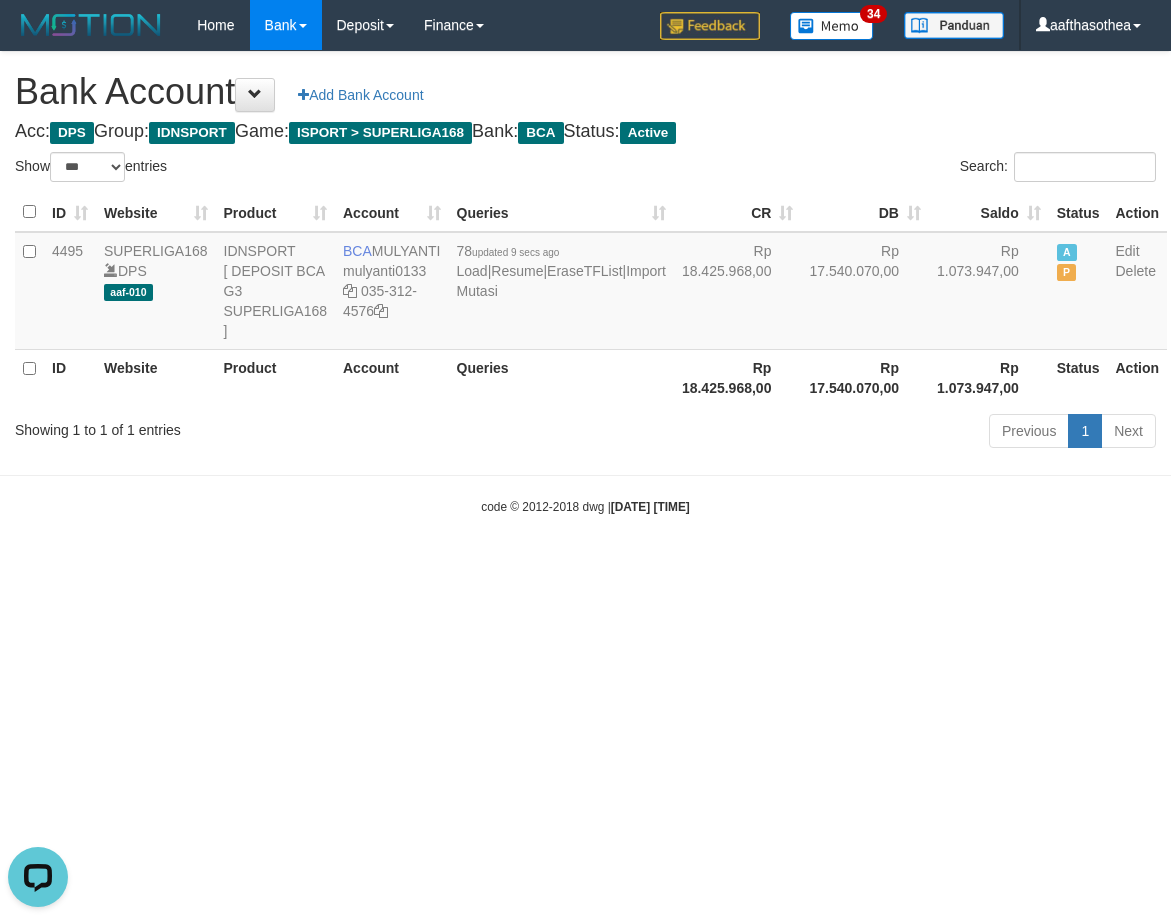 scroll, scrollTop: 0, scrollLeft: 0, axis: both 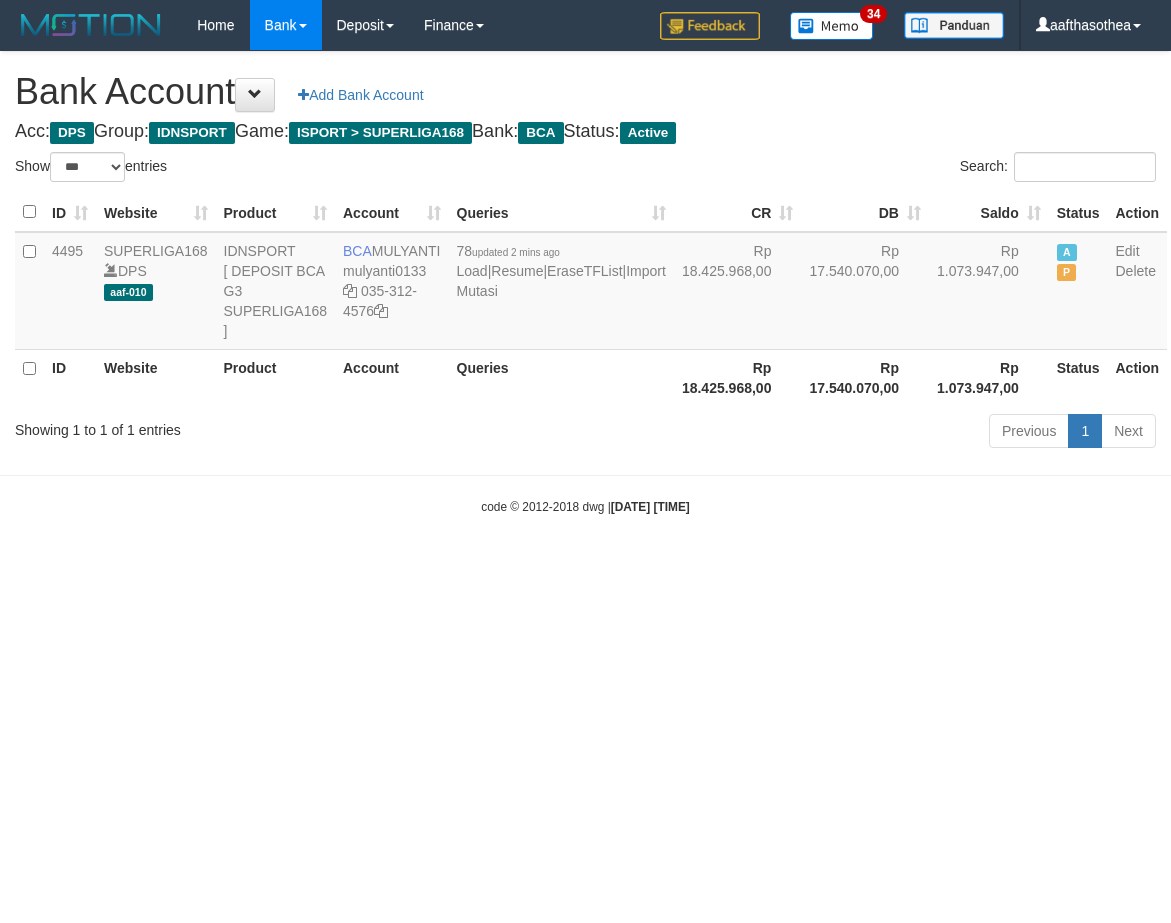 select on "***" 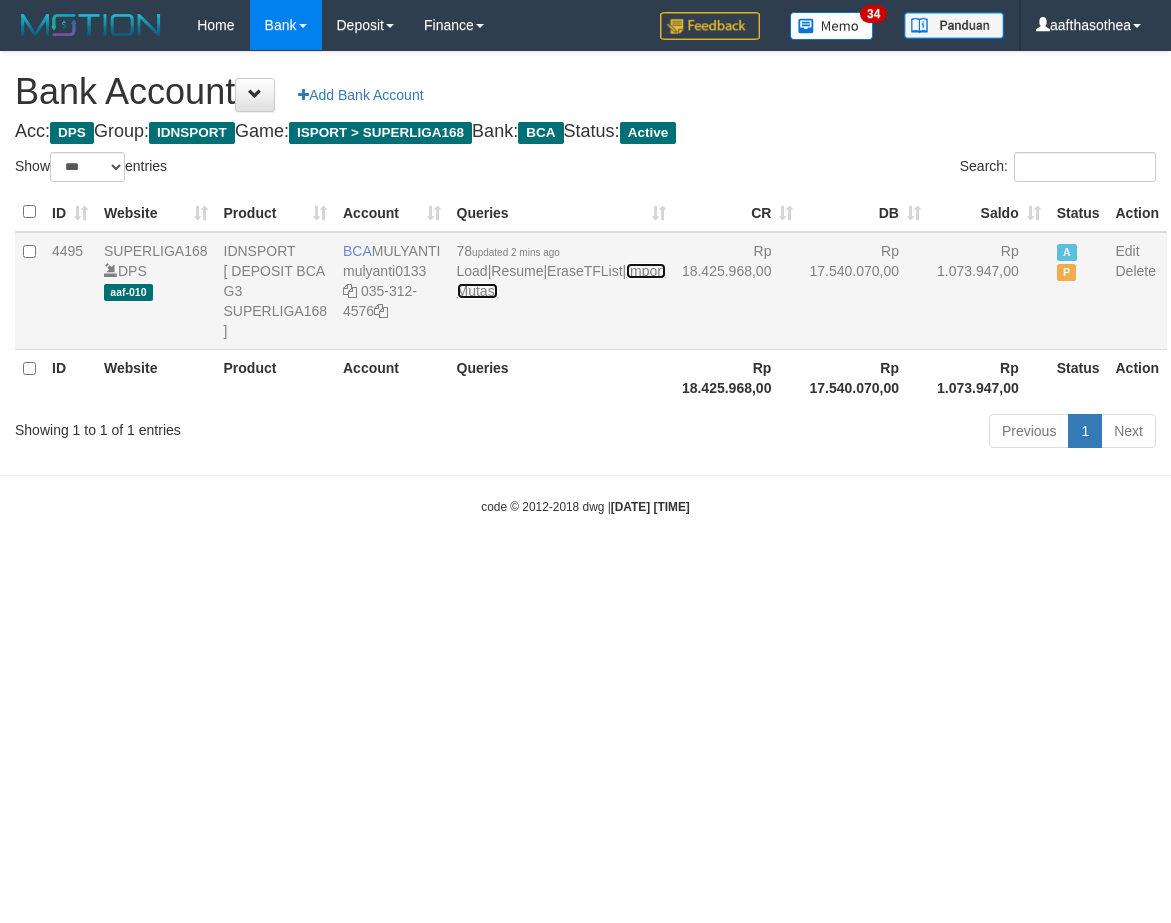 click on "Import Mutasi" at bounding box center [561, 281] 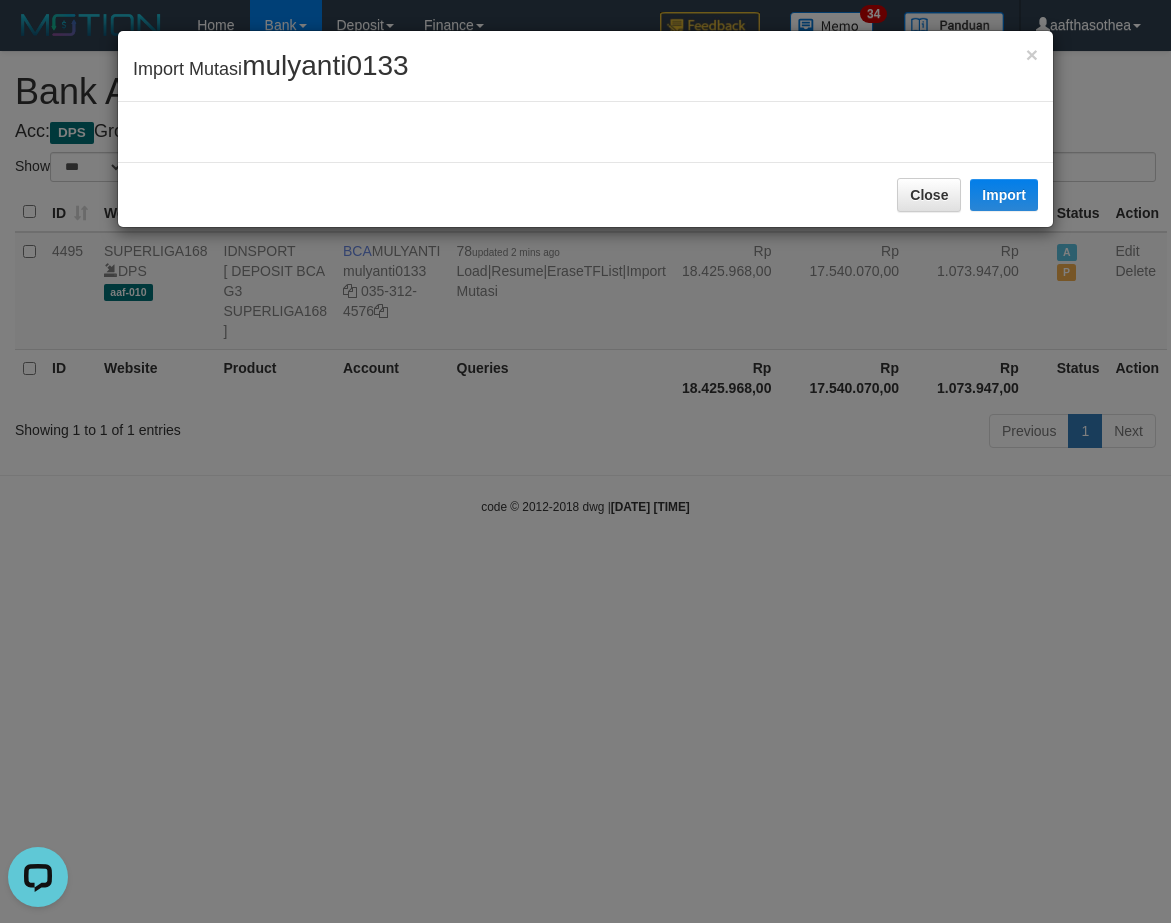 scroll, scrollTop: 0, scrollLeft: 0, axis: both 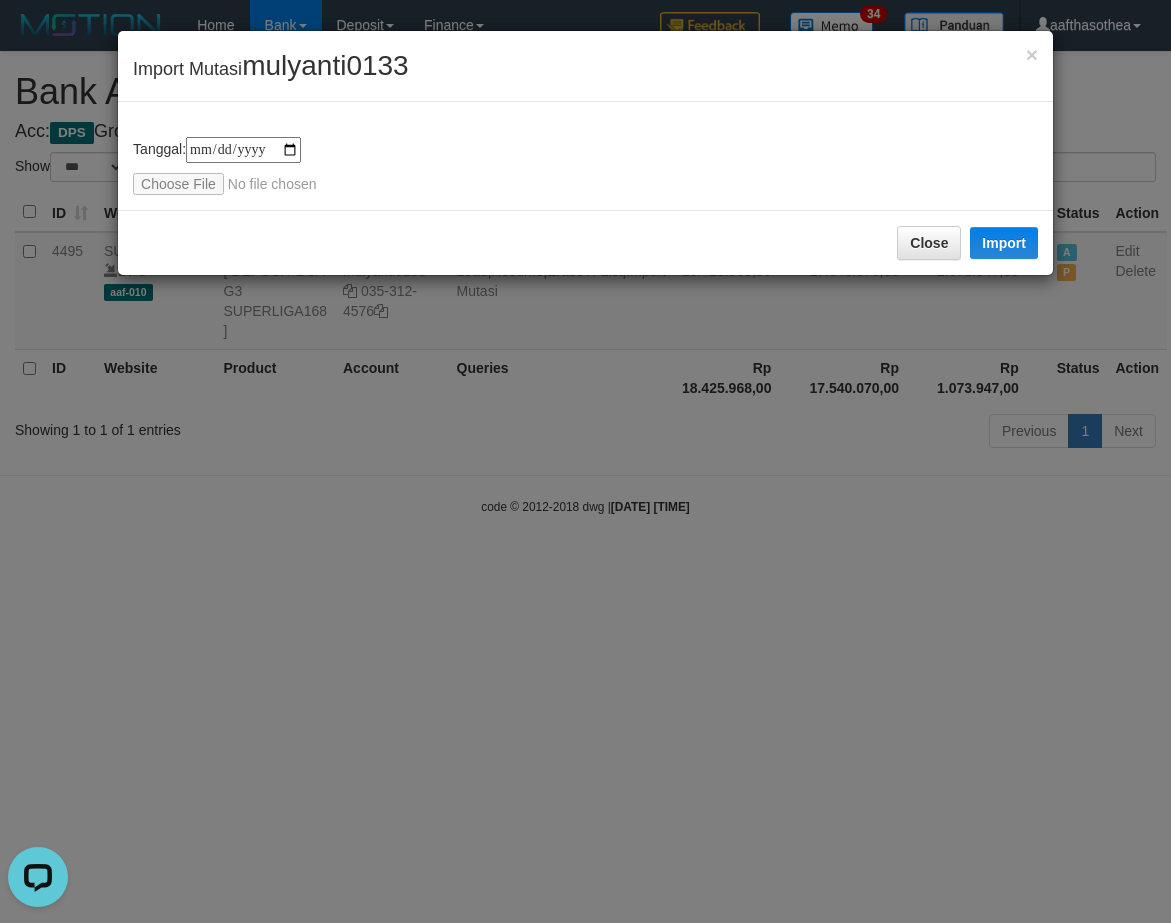 type on "**********" 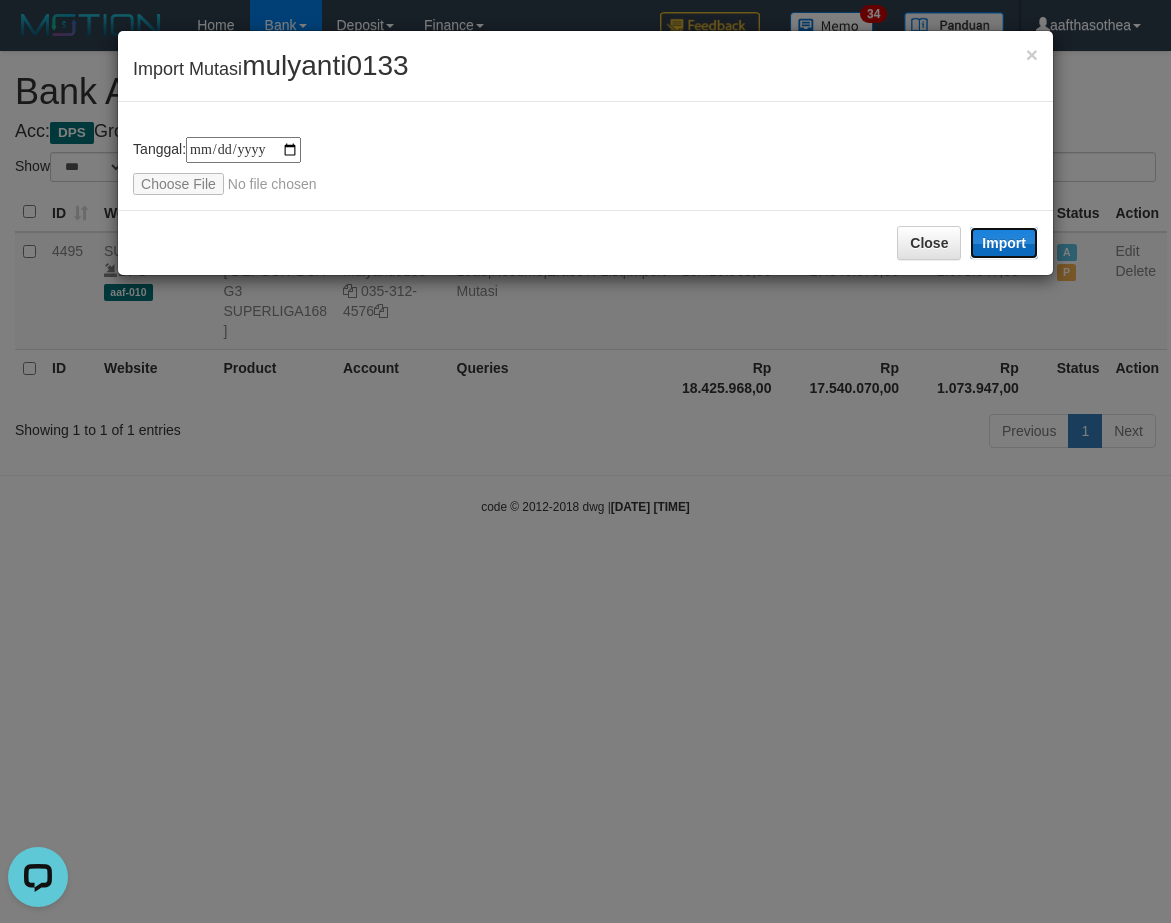 drag, startPoint x: 981, startPoint y: 246, endPoint x: 544, endPoint y: 572, distance: 545.2018 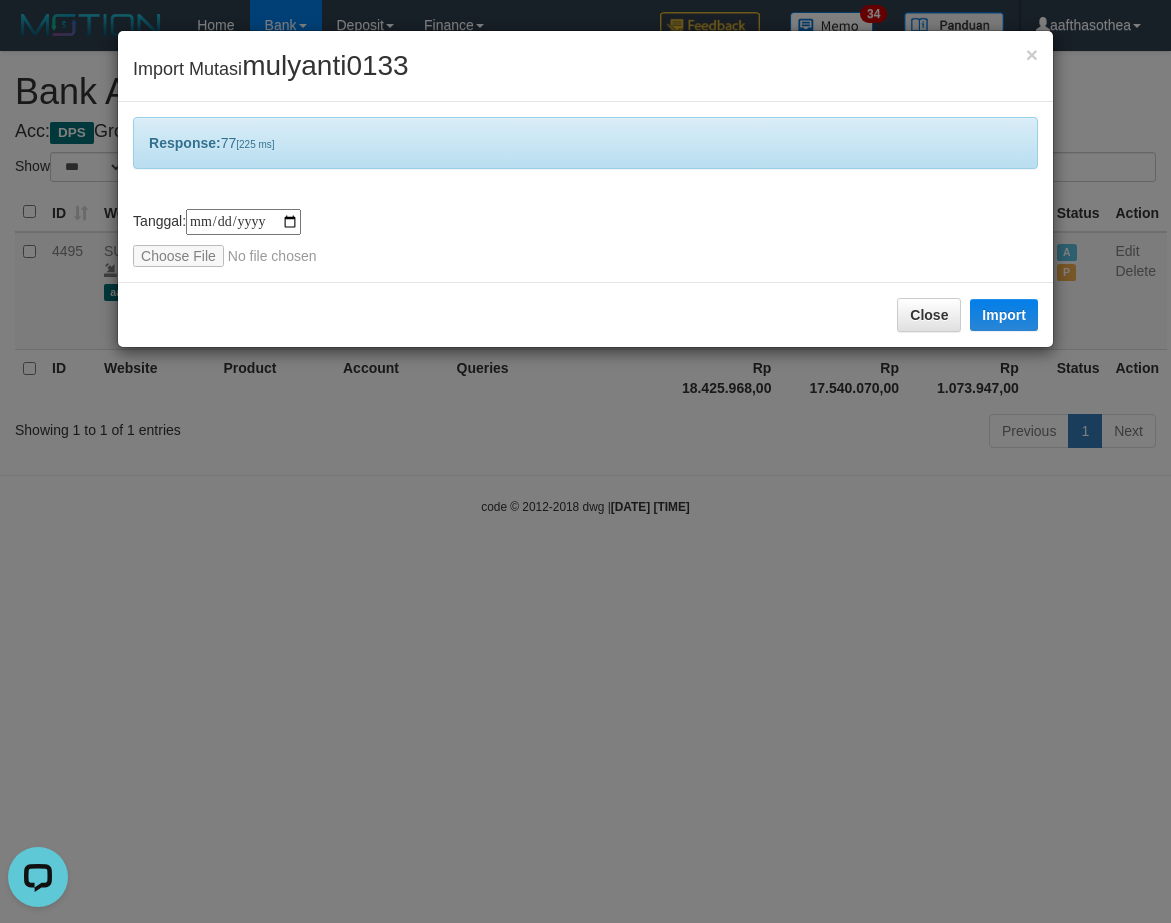 click on "**********" at bounding box center (585, 461) 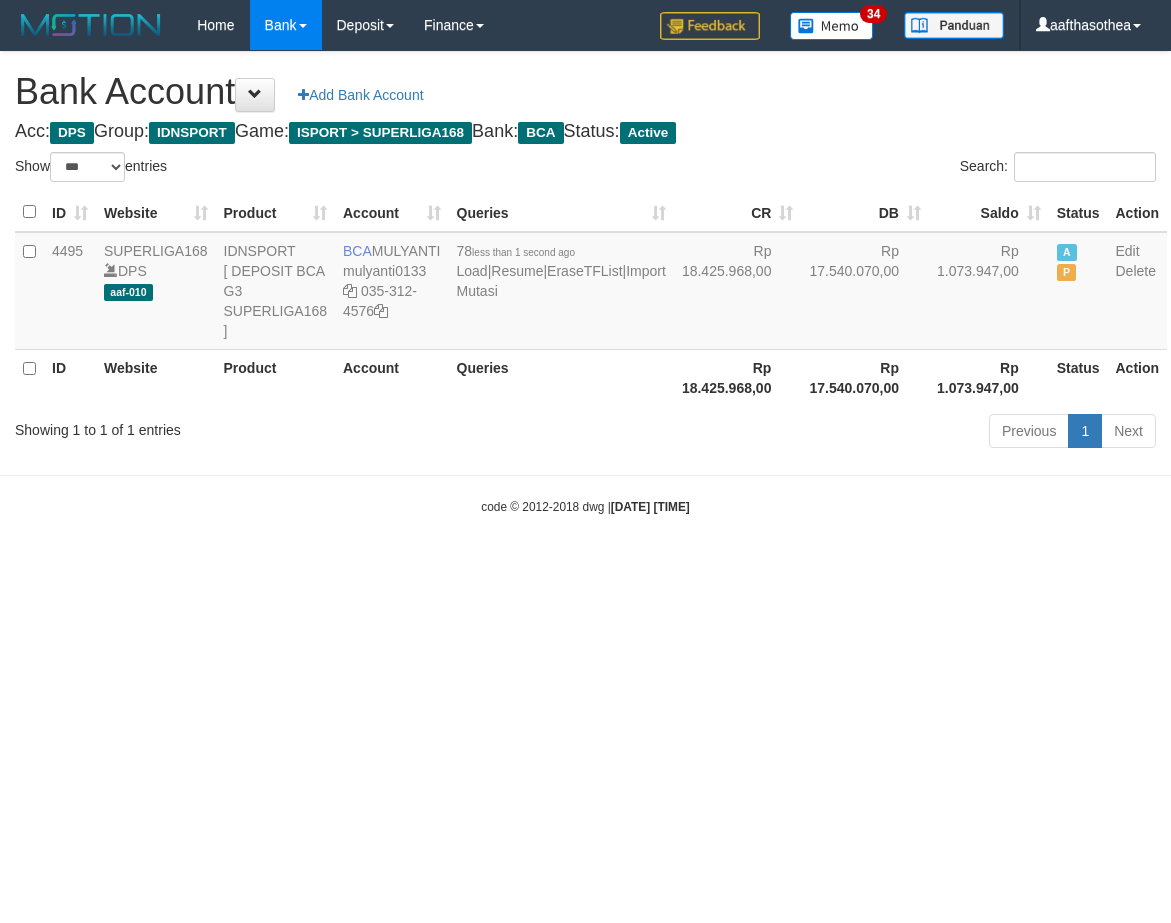 select on "***" 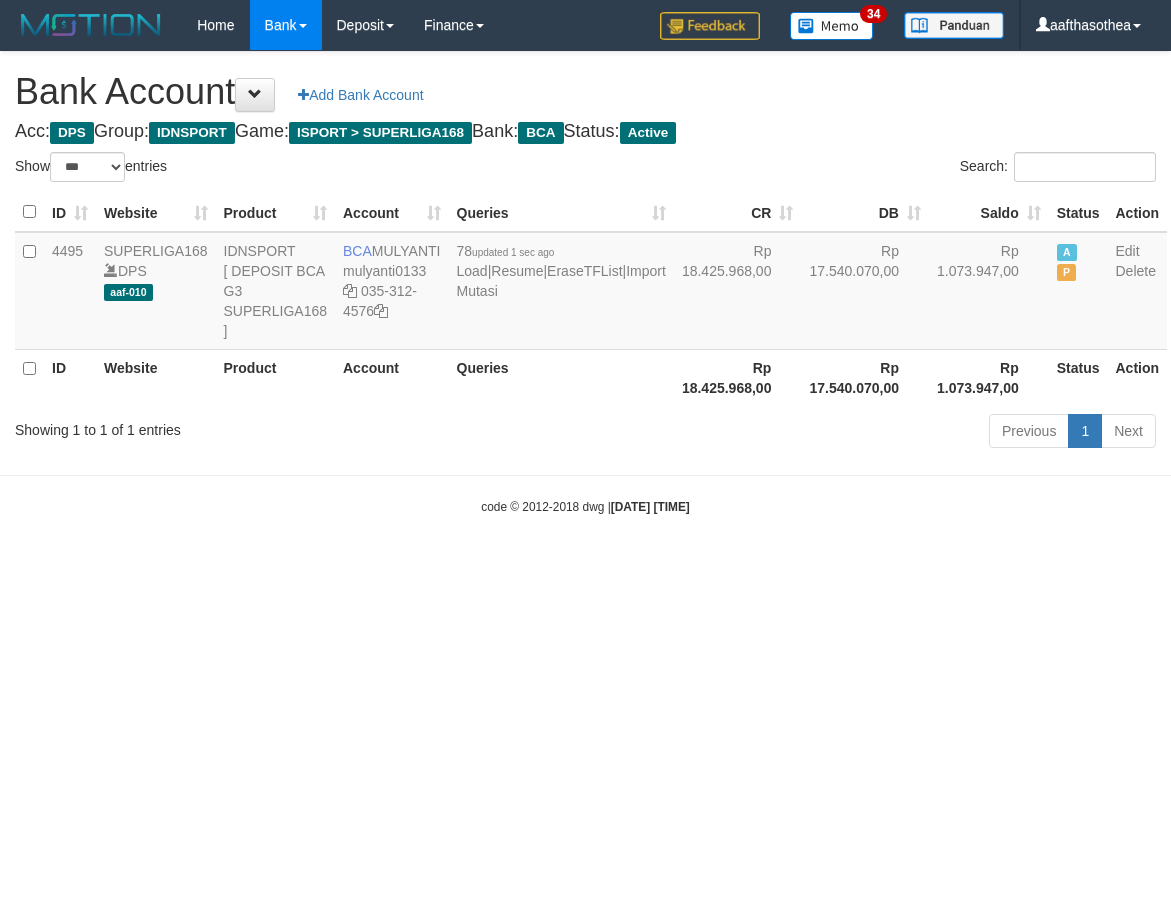 select on "***" 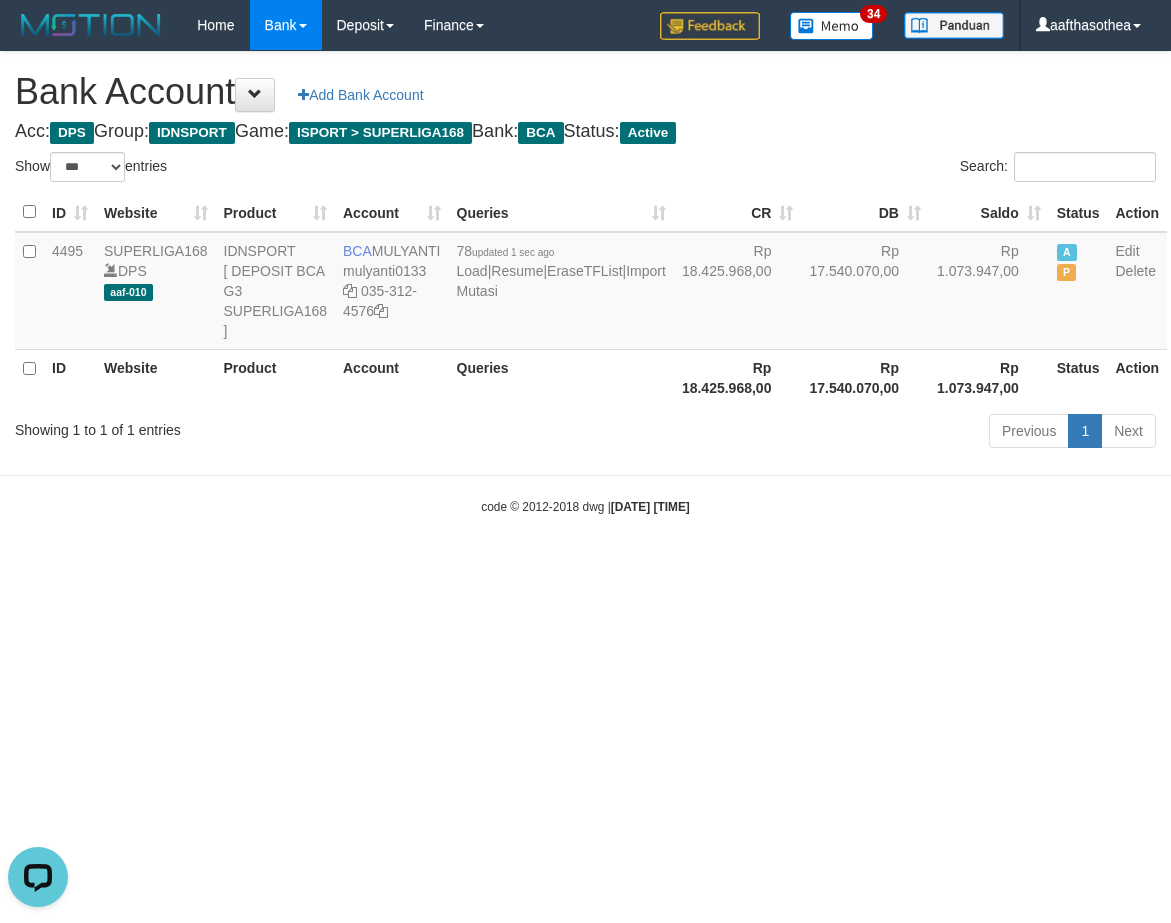 scroll, scrollTop: 0, scrollLeft: 0, axis: both 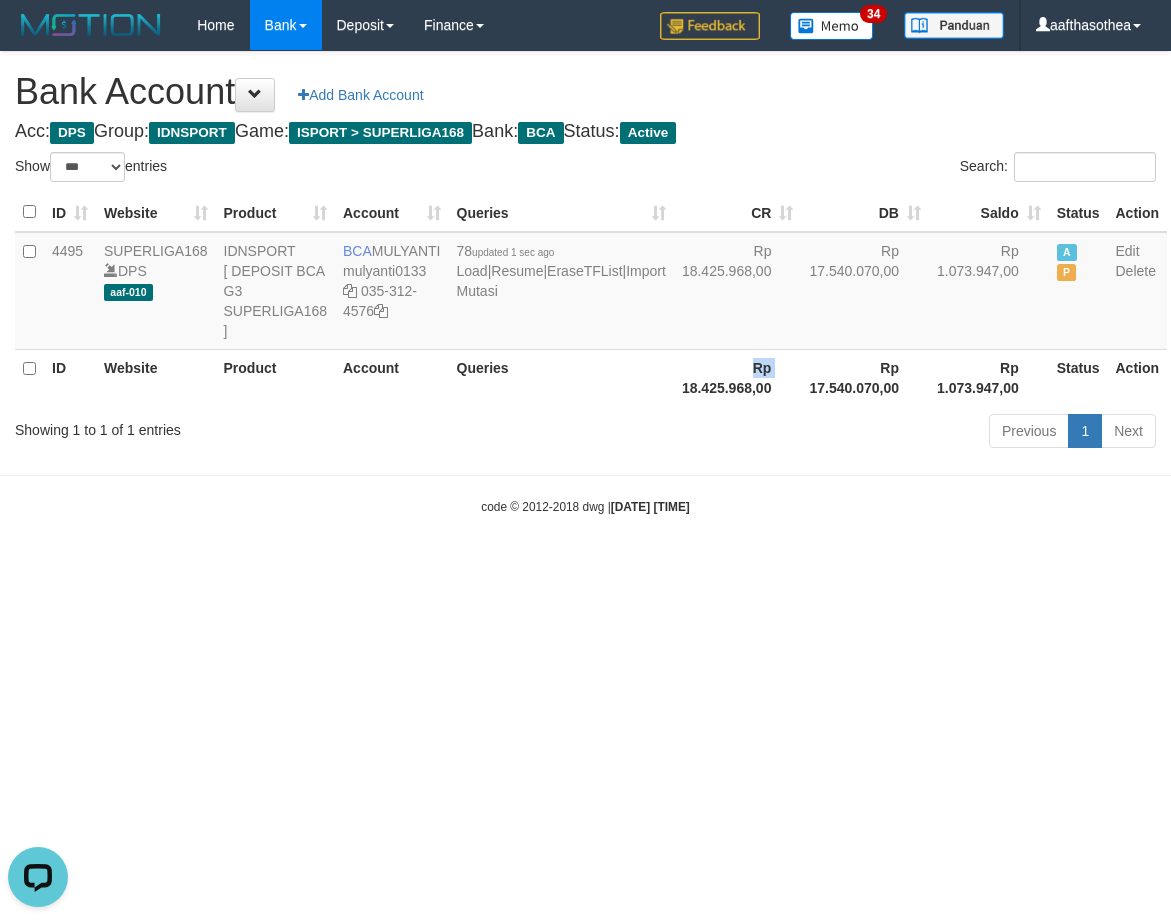click on "ID Website Product Account Queries Rp 18.425.968,00 Rp 17.540.070,00 Rp 1.073.947,00 Status Action" at bounding box center [591, 377] 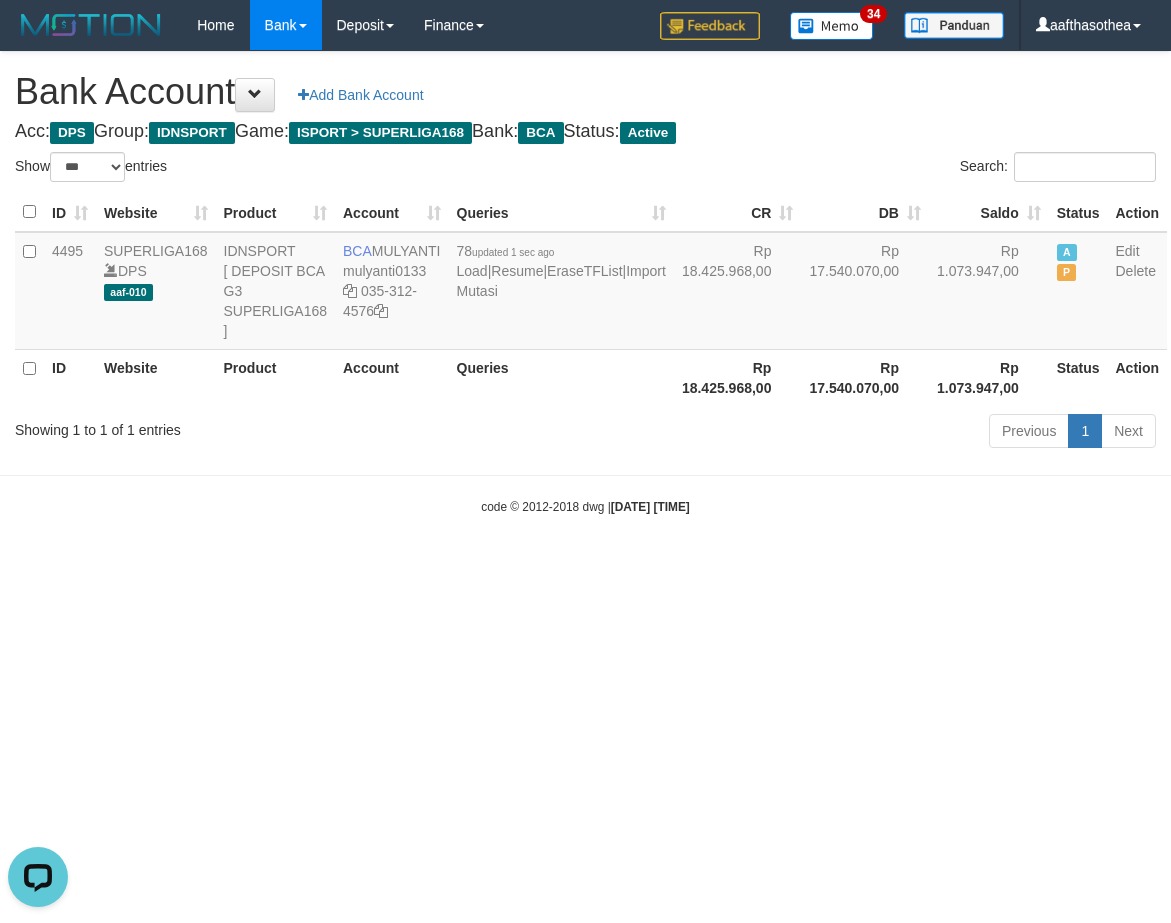 click on "ID Website Product Account Queries CR DB Saldo Status Action
4495
SUPERLIGA168
DPS
aaf-010
IDNSPORT
[ DEPOSIT BCA G3 SUPERLIGA168 ]
BCA
MULYANTI
mulyanti0133
035-312-4576
78  updated 1 sec ago
Load
|
Resume
|
EraseTFList
|
Import Mutasi
Rp 18.425.968,00
Rp 17.540.070,00
Rp 1.073.947,00
A
P
Edit
Delete
ID Website Product Account Queries Rp 18.425.968,00 Rp 17.540.070,00 Rp 1.073.947,00 Status" at bounding box center (585, 299) 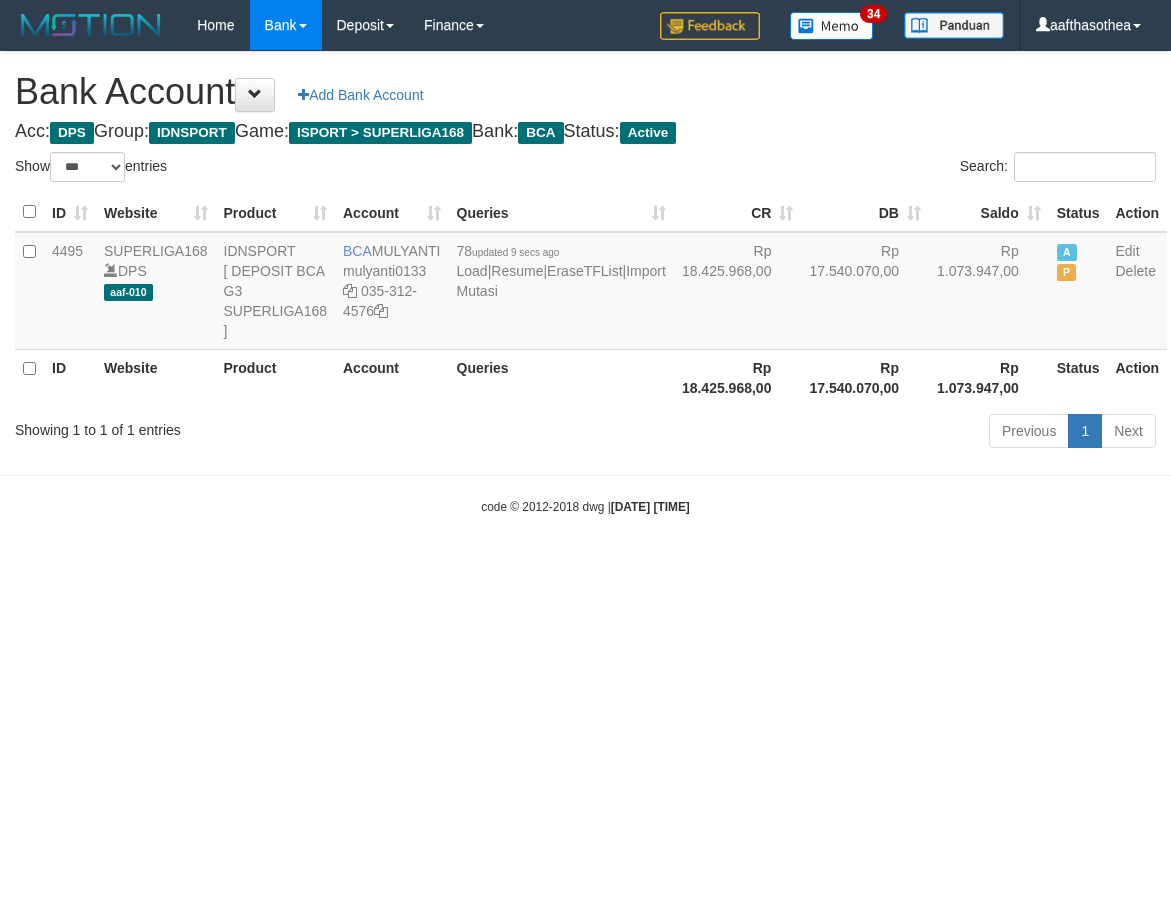 select on "***" 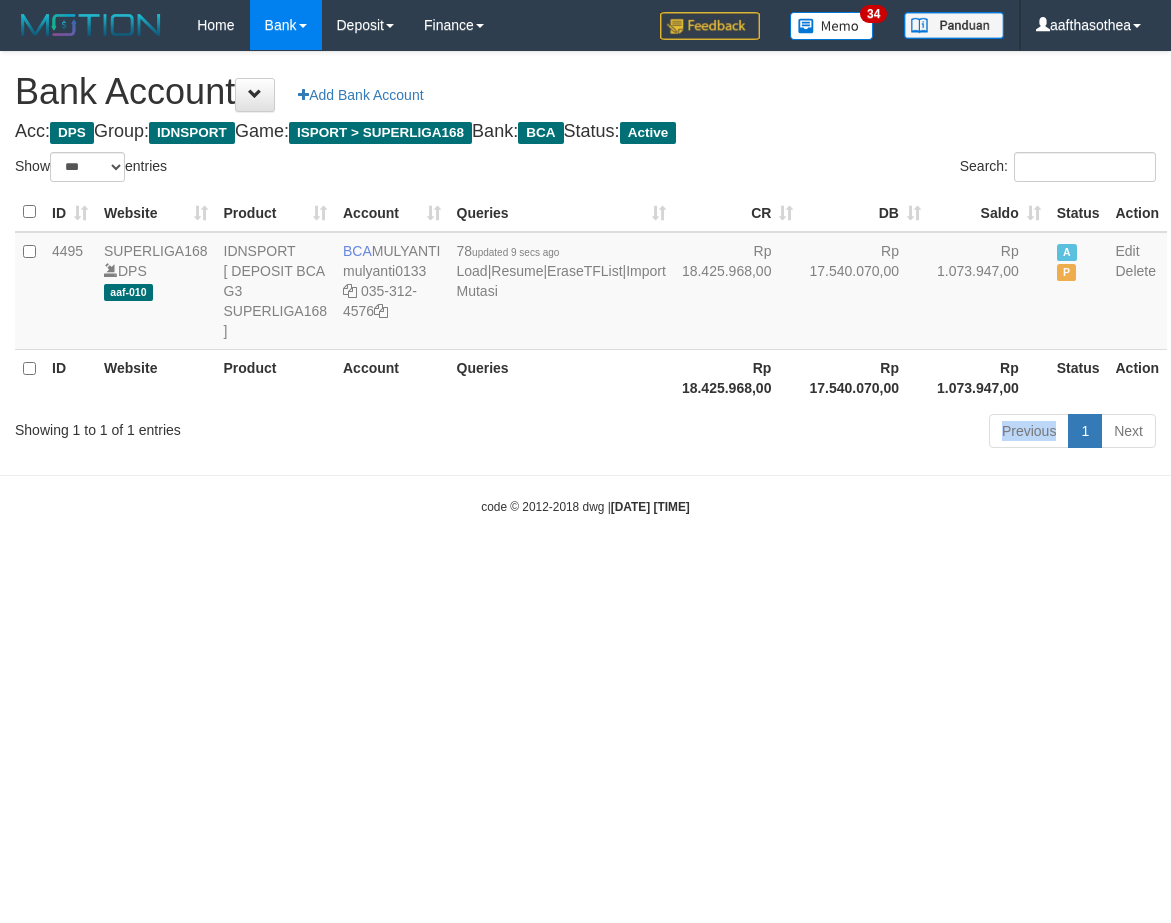 click on "Previous 1 Next" at bounding box center [829, 433] 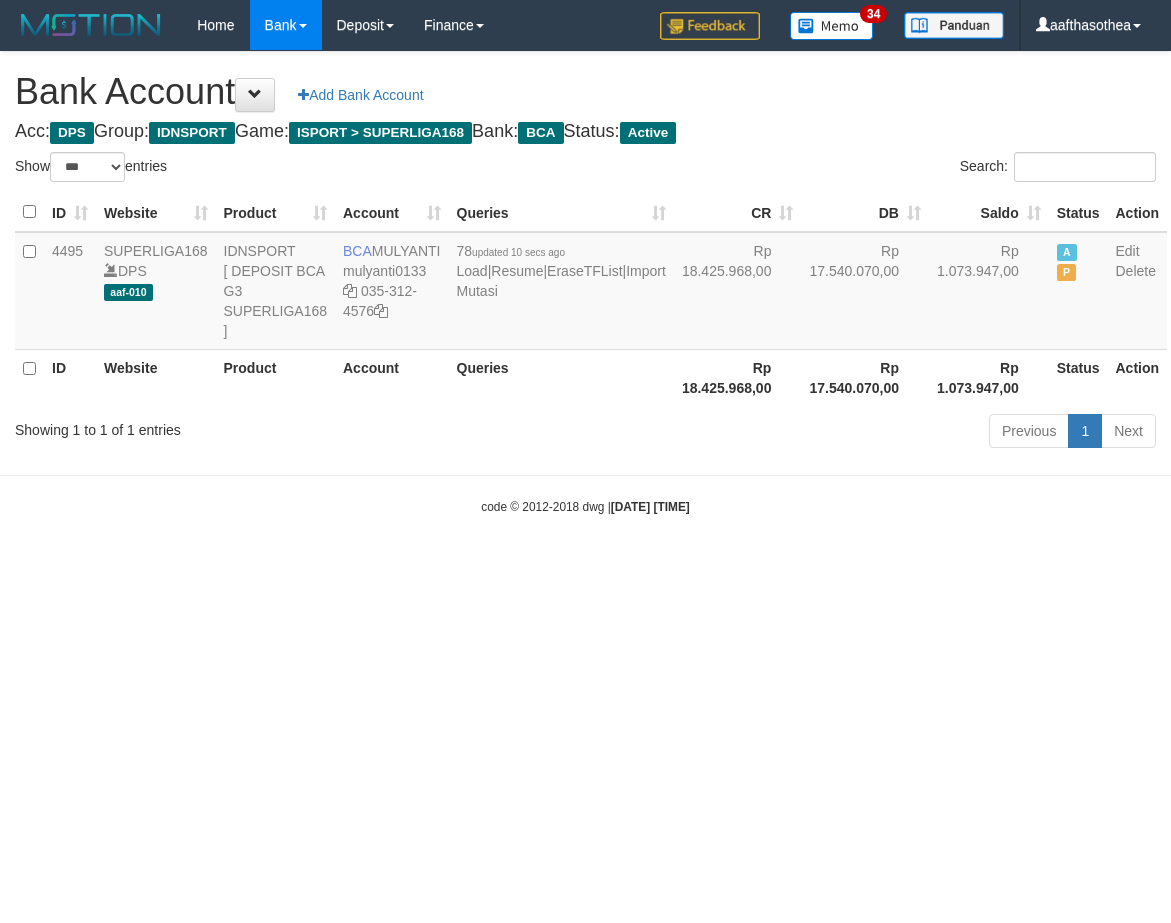 select on "***" 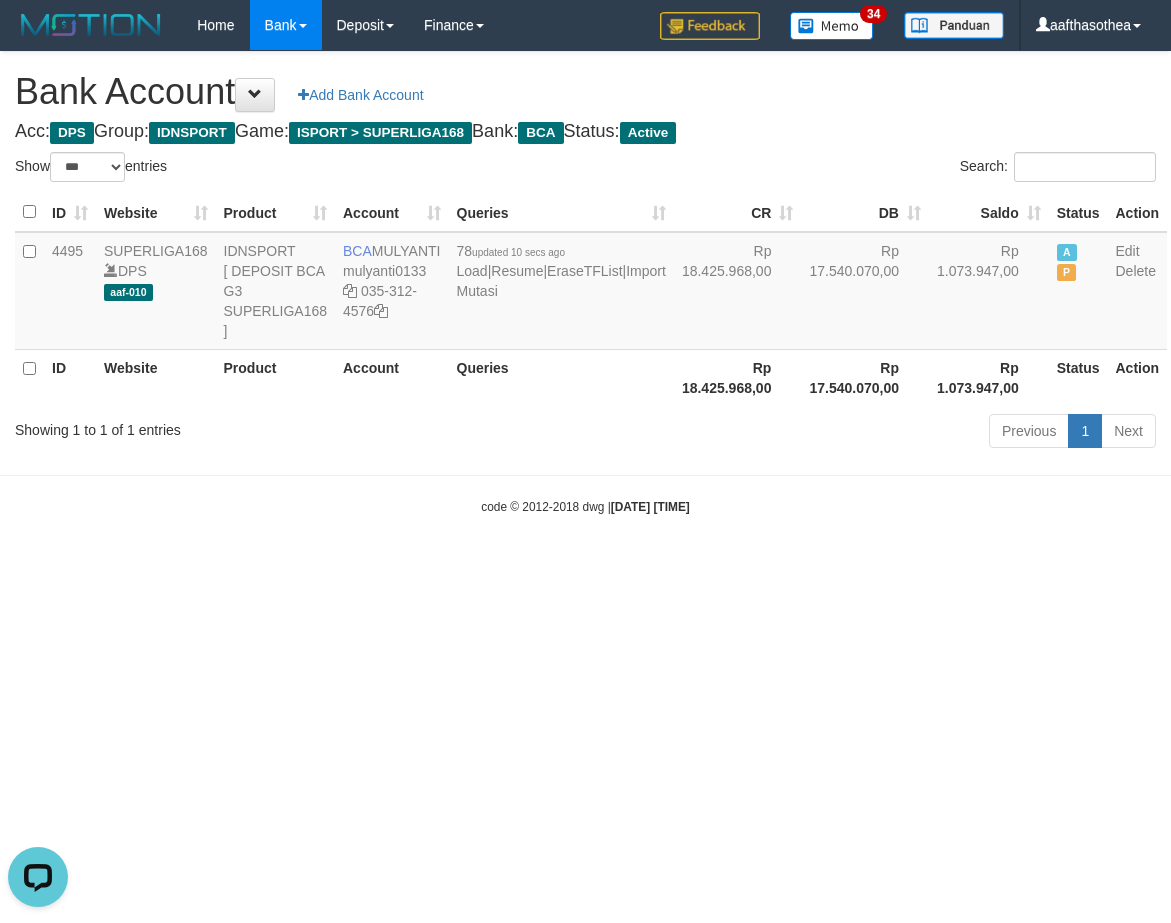 scroll, scrollTop: 0, scrollLeft: 0, axis: both 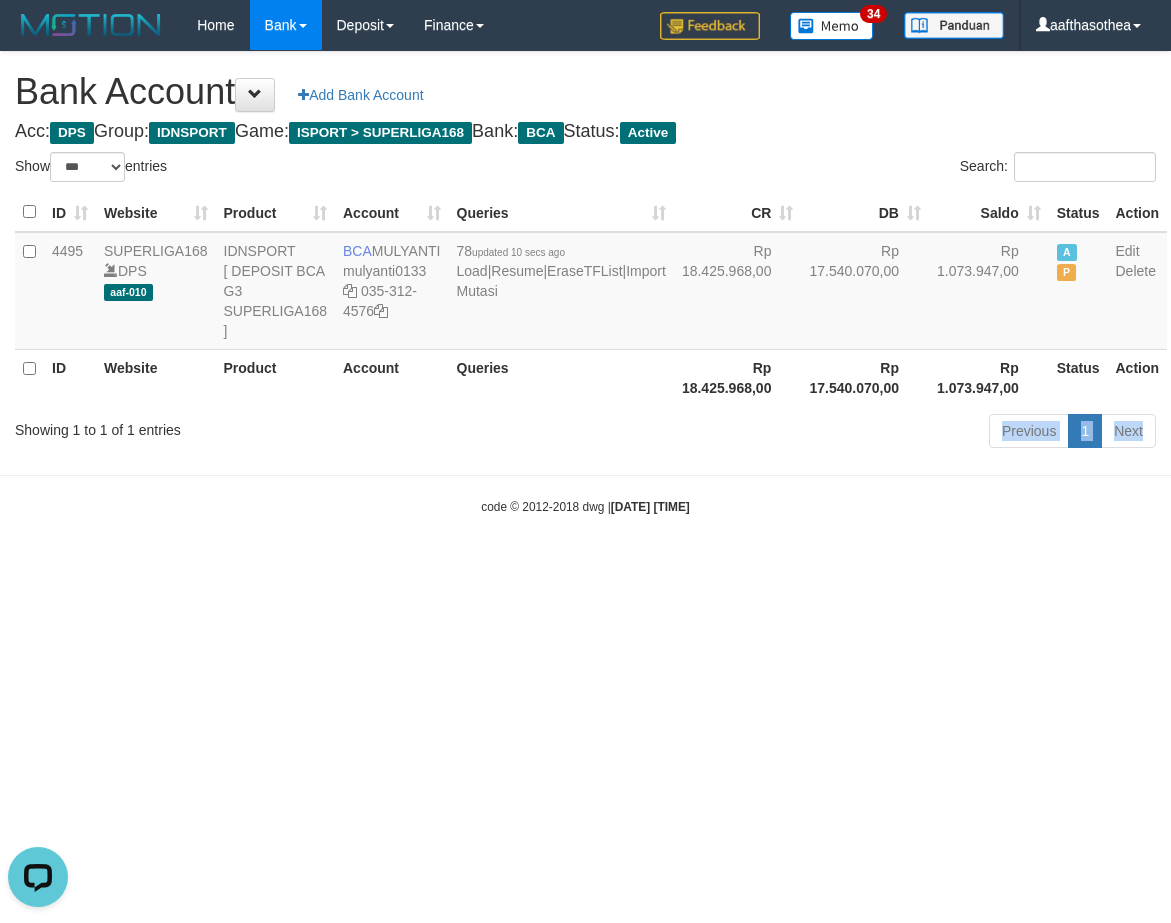 click on "Toggle navigation
Home
Bank
Account List
Load
By Website
Group
[ISPORT]													SUPERLIGA168
By Load Group (DPS)
34" at bounding box center [585, 283] 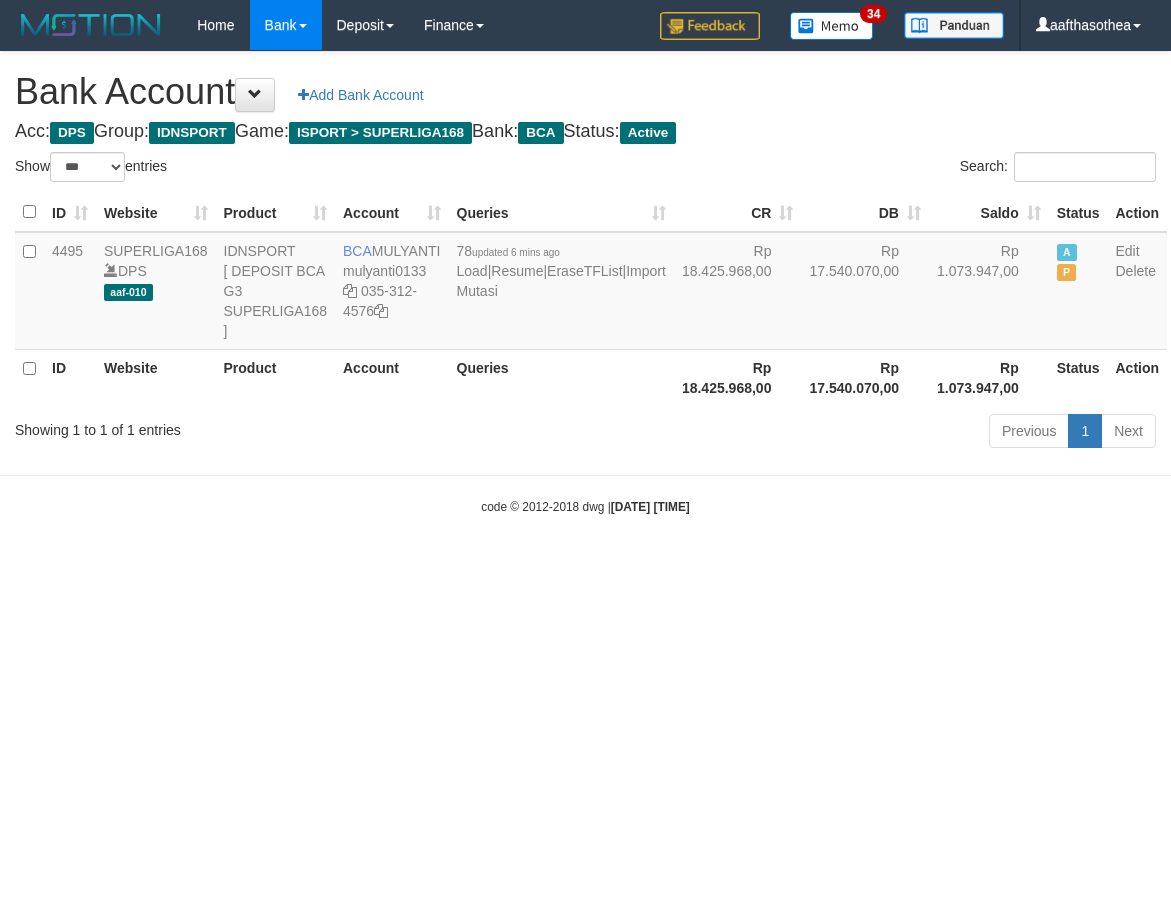 select on "***" 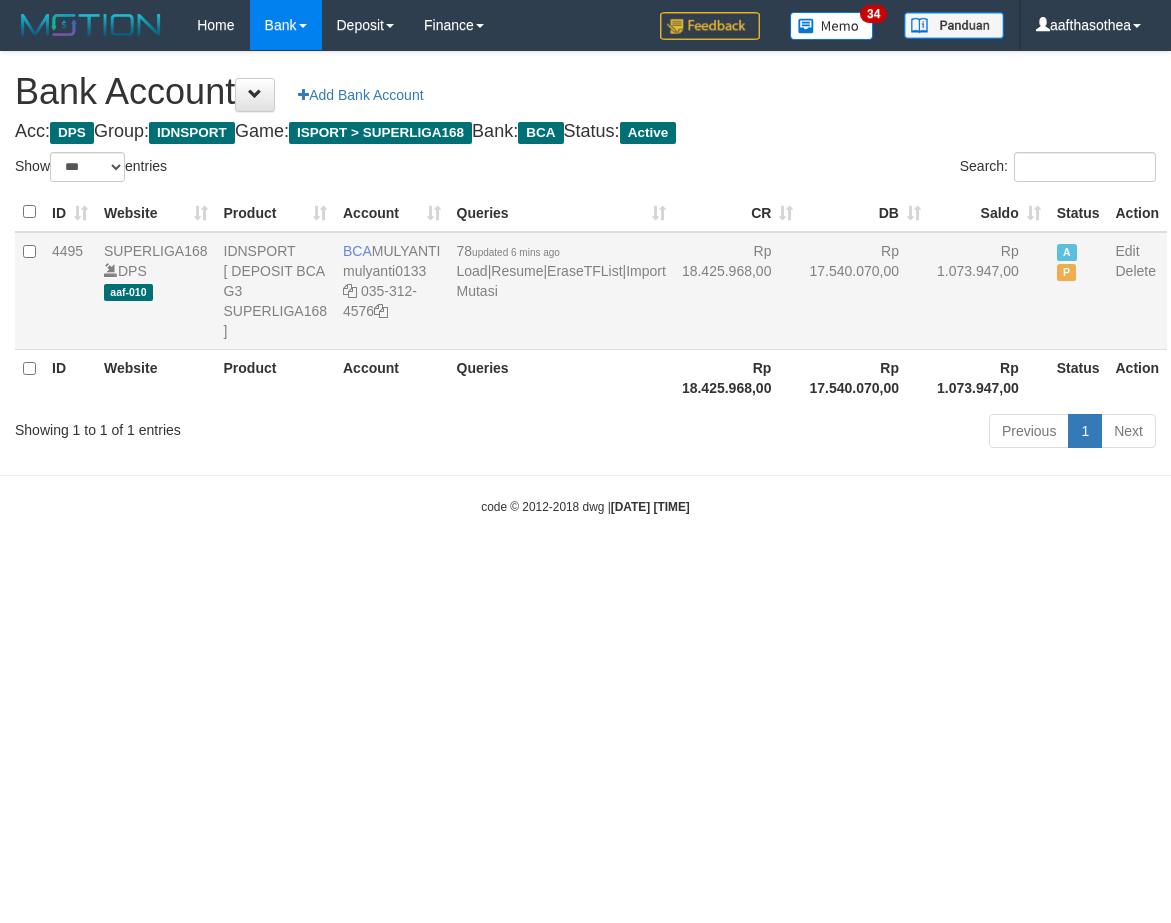 scroll, scrollTop: 0, scrollLeft: 0, axis: both 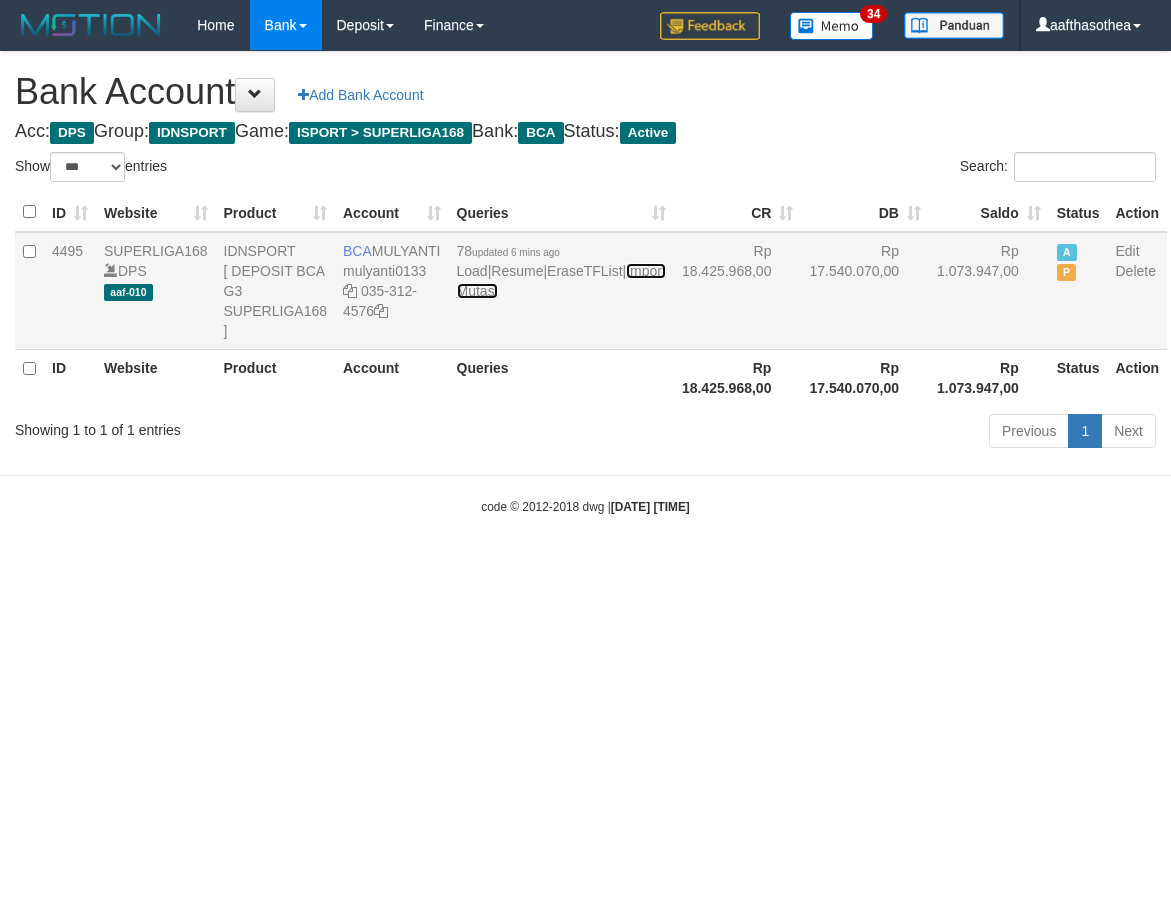 click on "Import Mutasi" at bounding box center (561, 281) 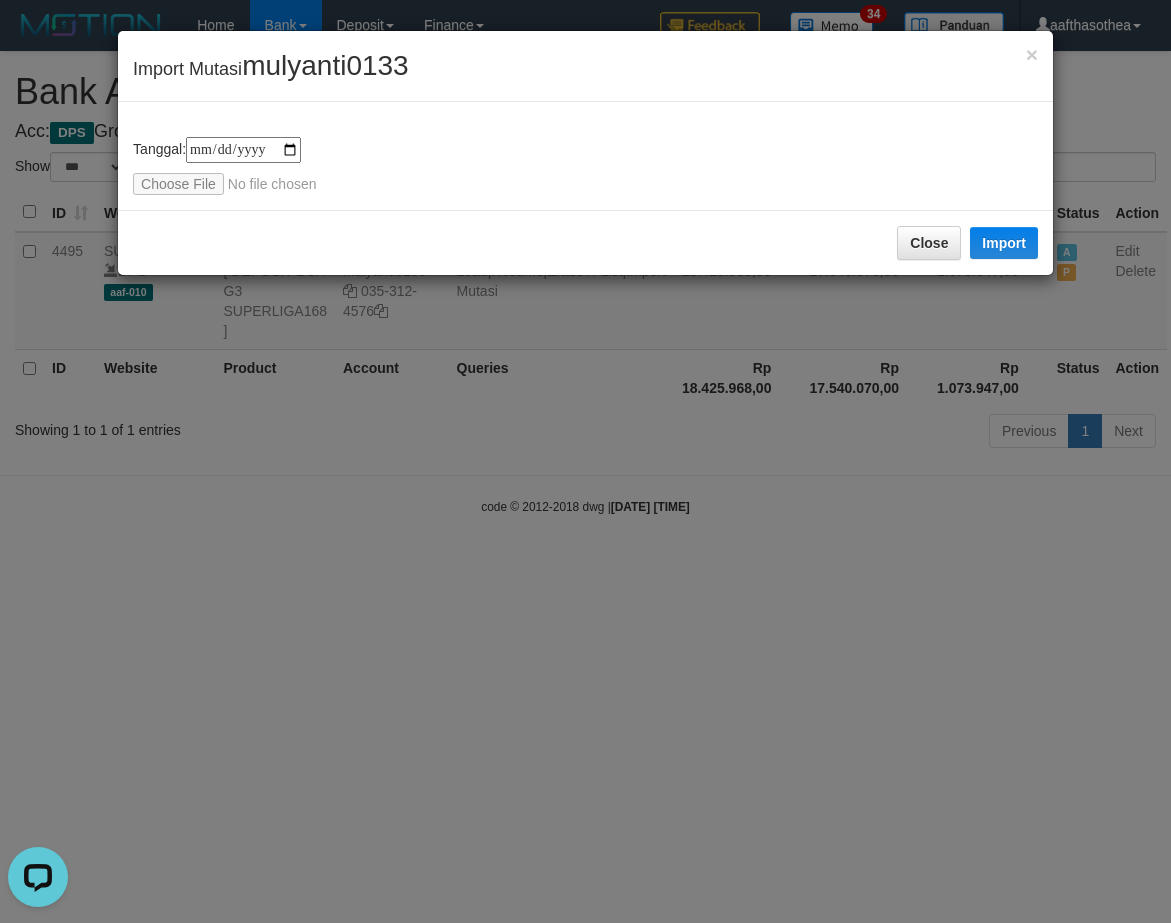scroll, scrollTop: 0, scrollLeft: 0, axis: both 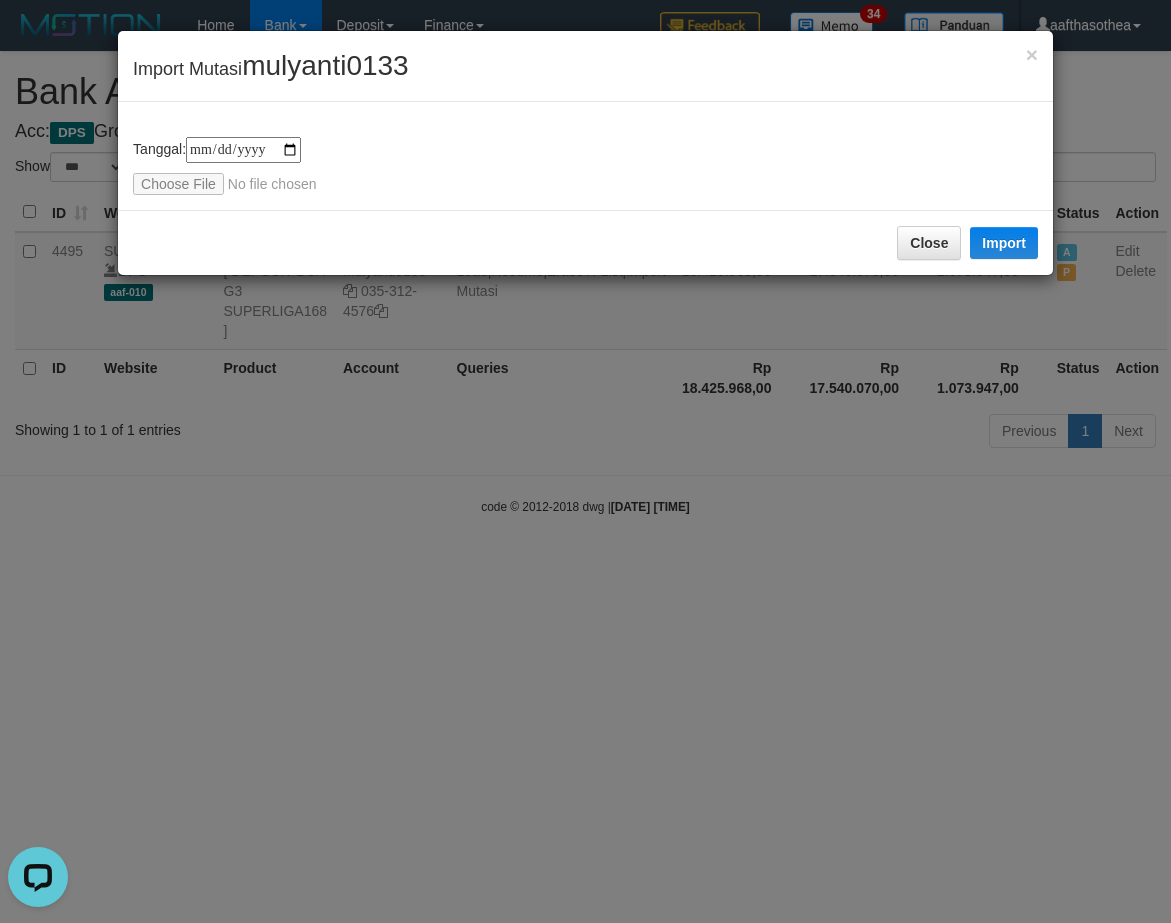 type on "**********" 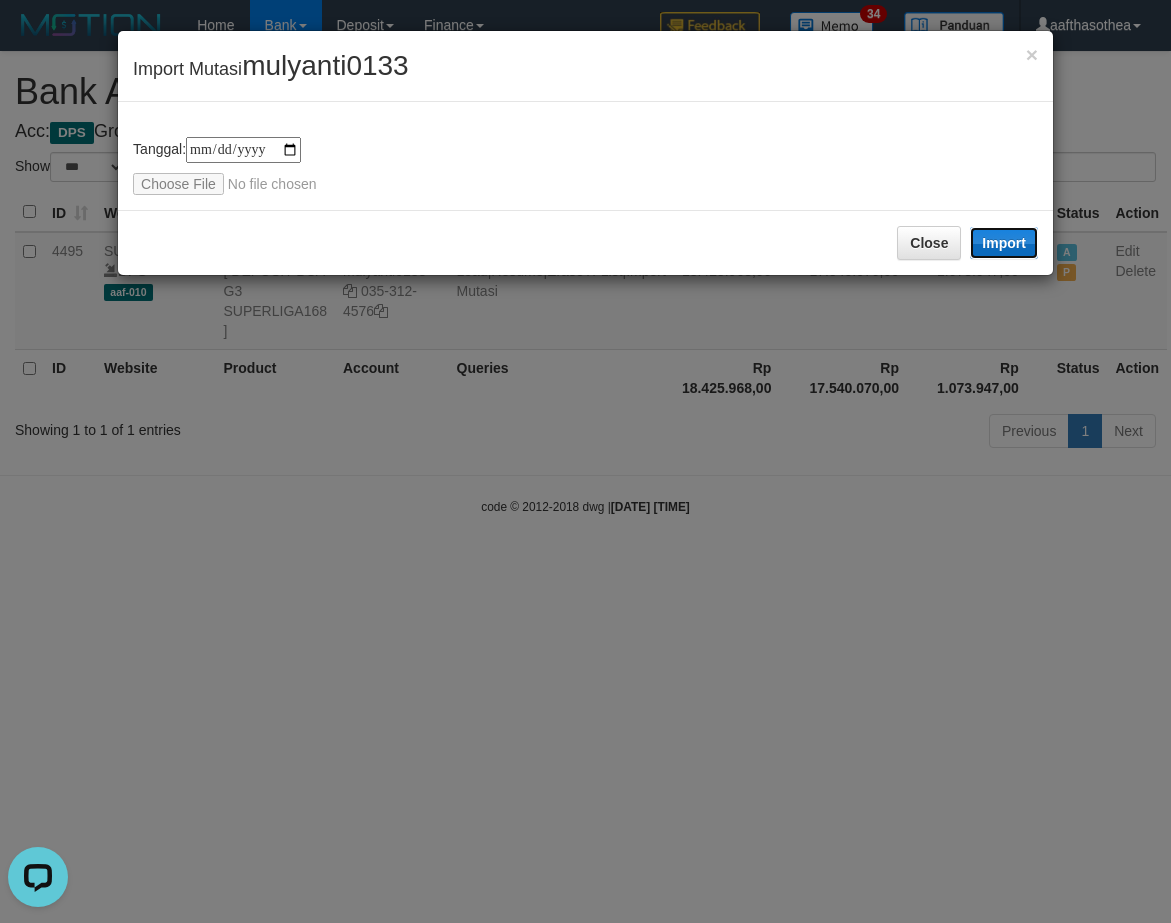 click on "Import" at bounding box center (1004, 243) 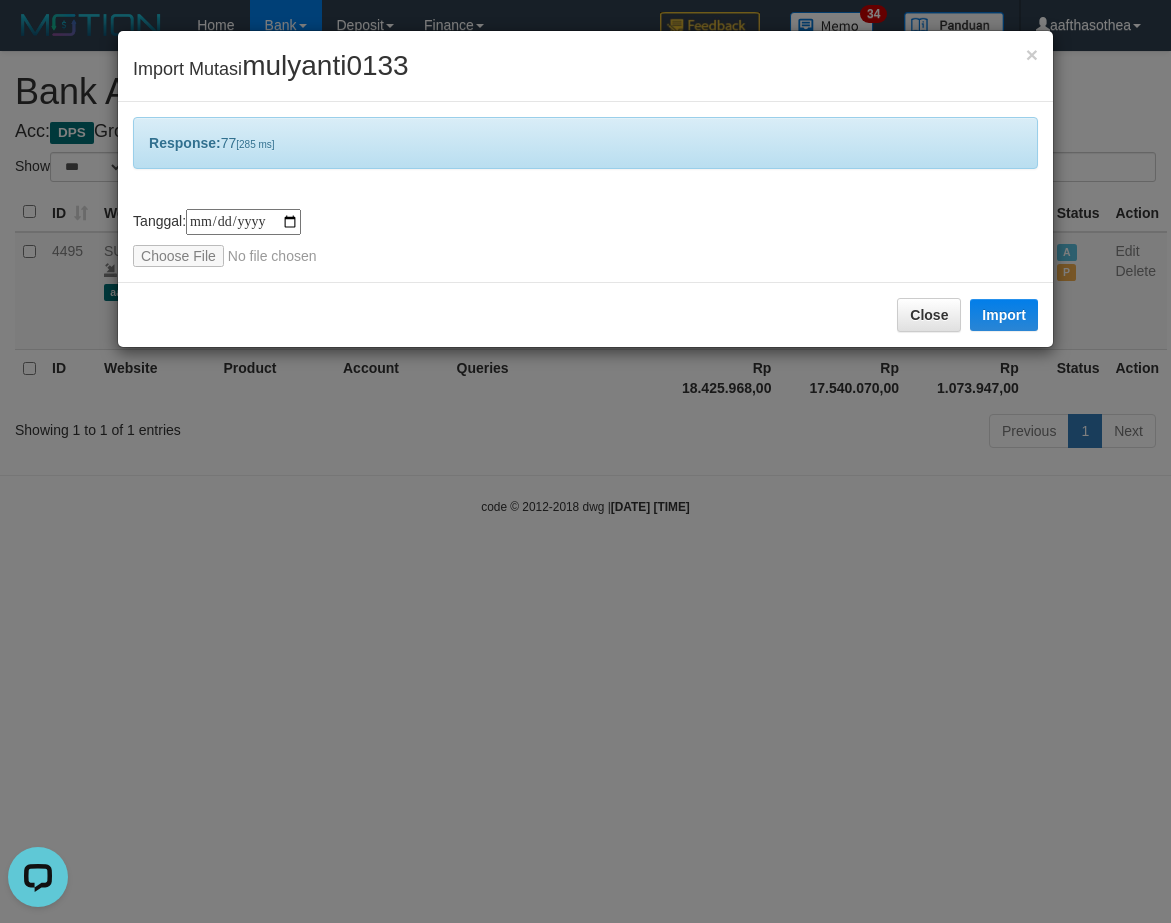 click on "**********" at bounding box center (585, 461) 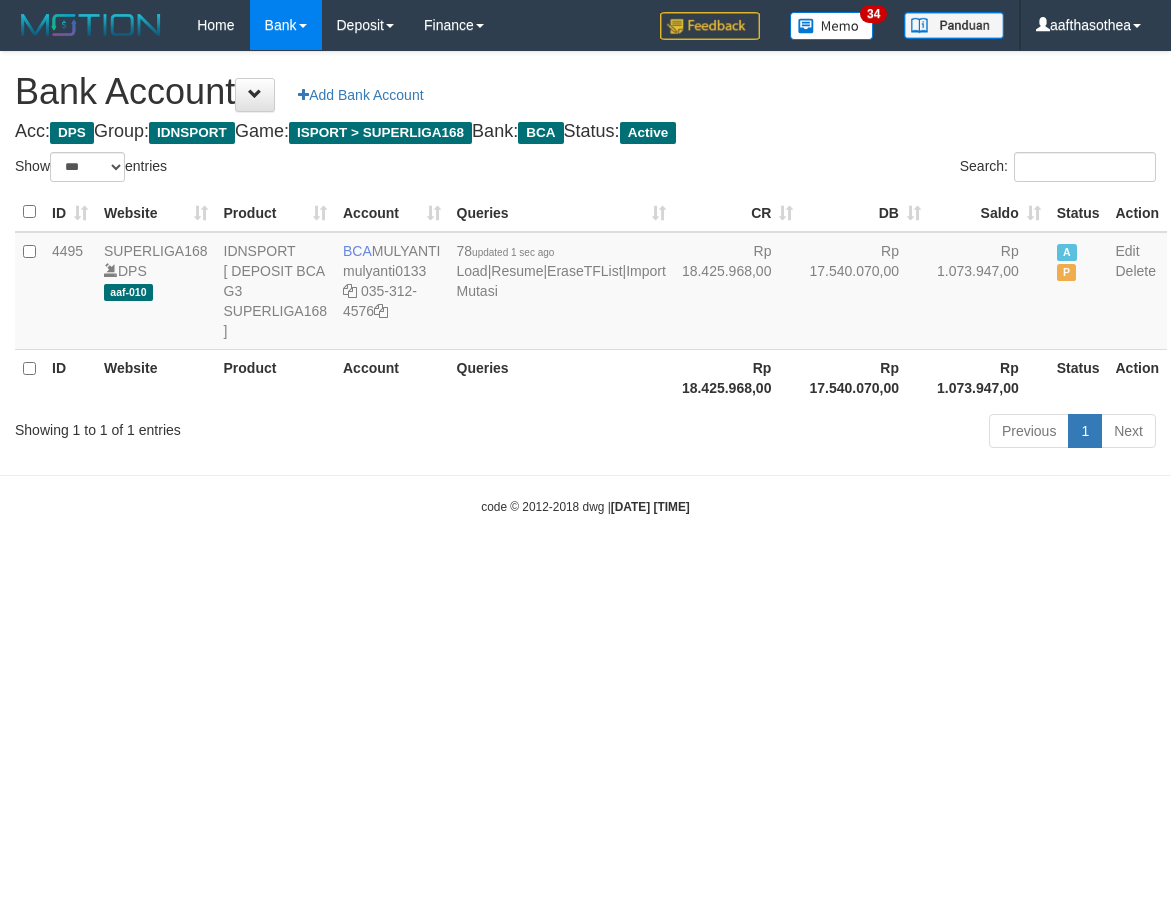 select on "***" 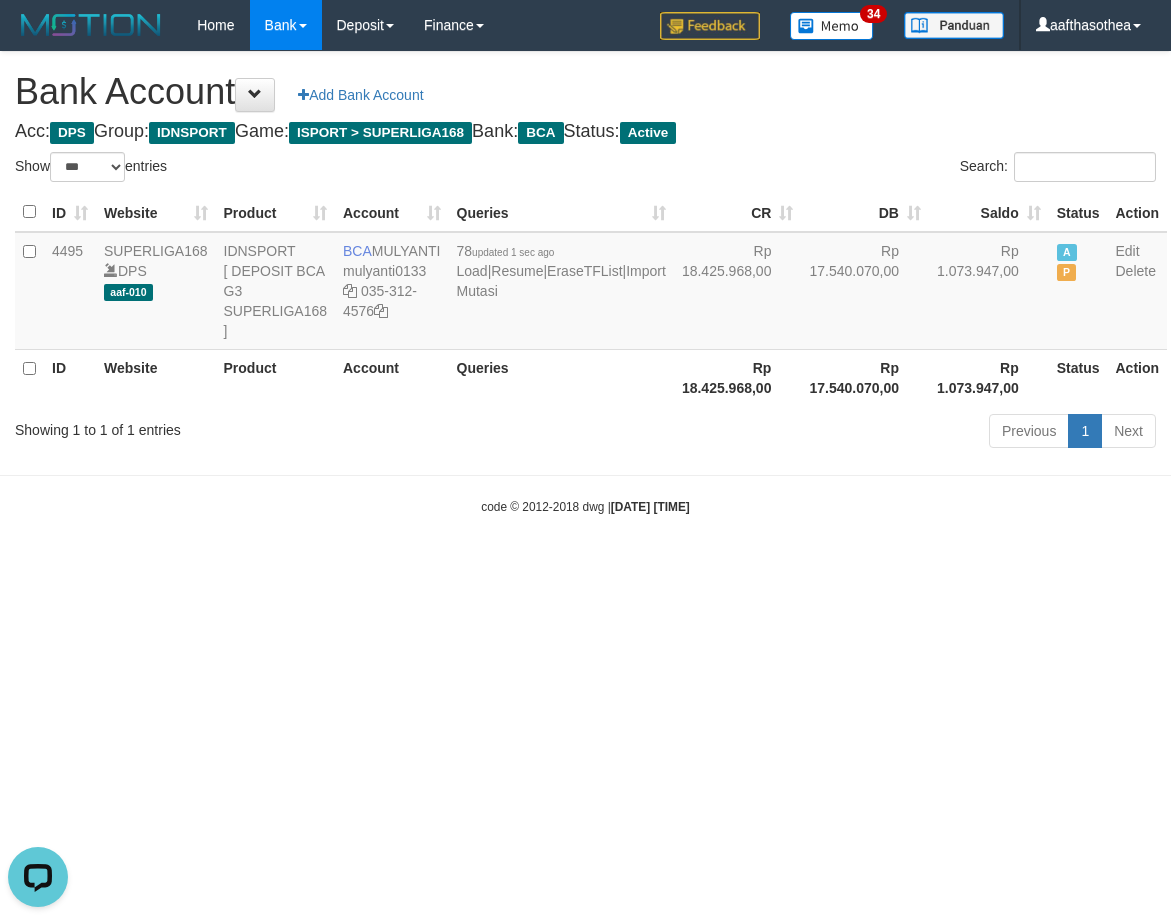 scroll, scrollTop: 0, scrollLeft: 0, axis: both 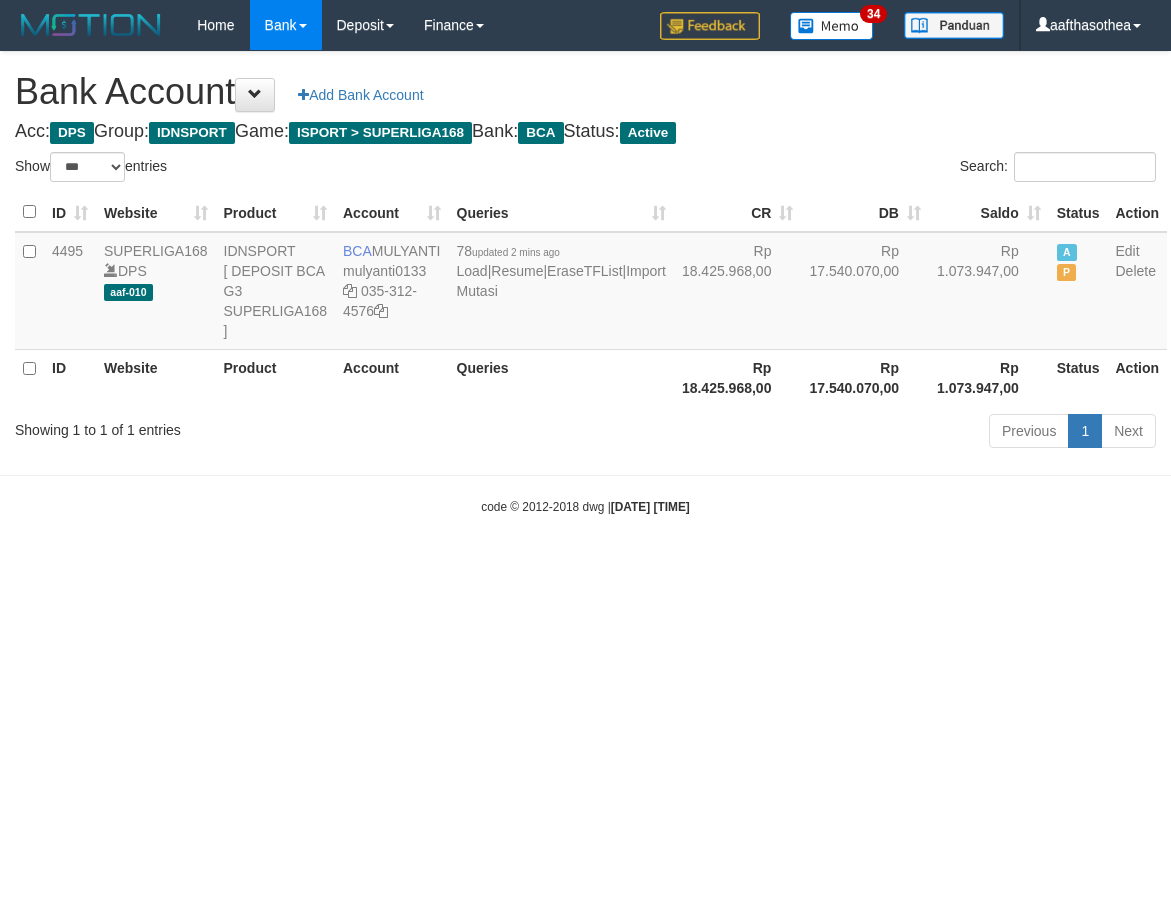 select on "***" 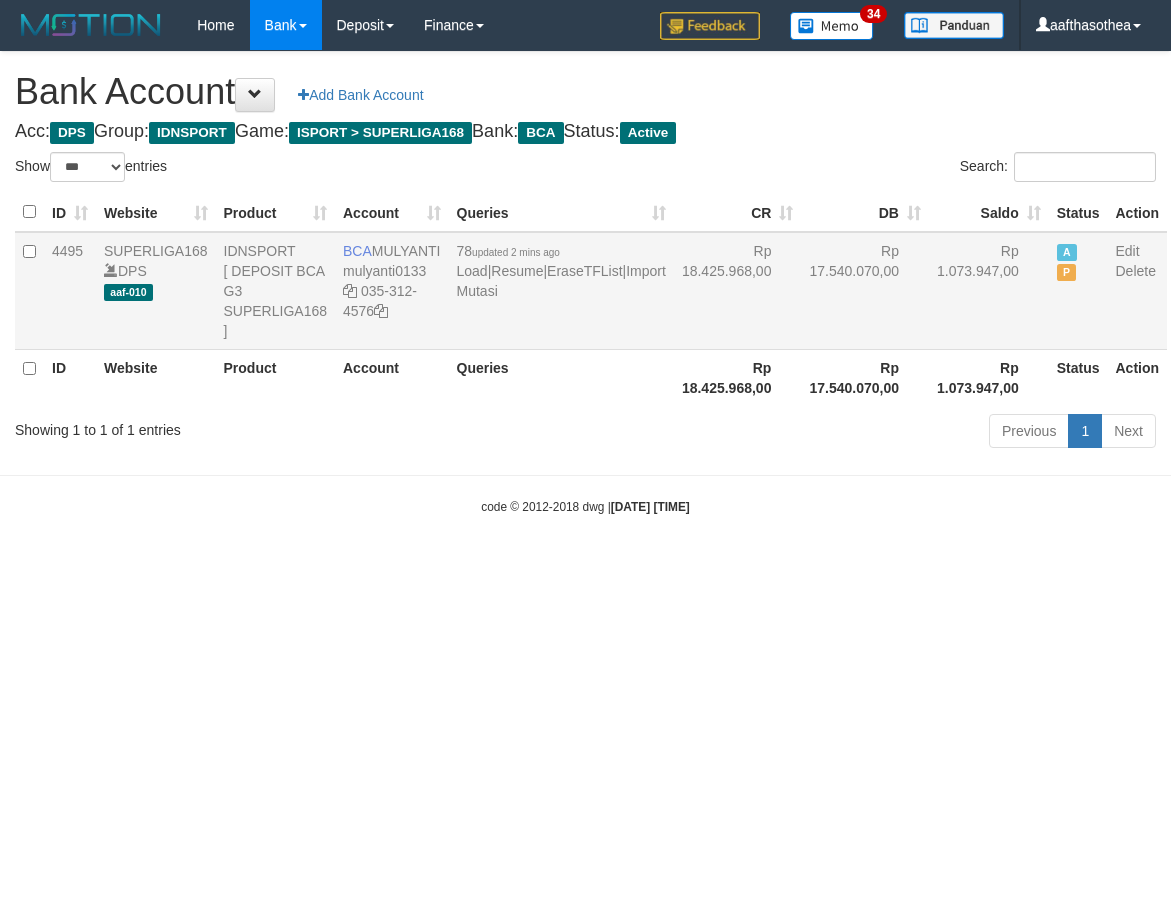 scroll, scrollTop: 0, scrollLeft: 0, axis: both 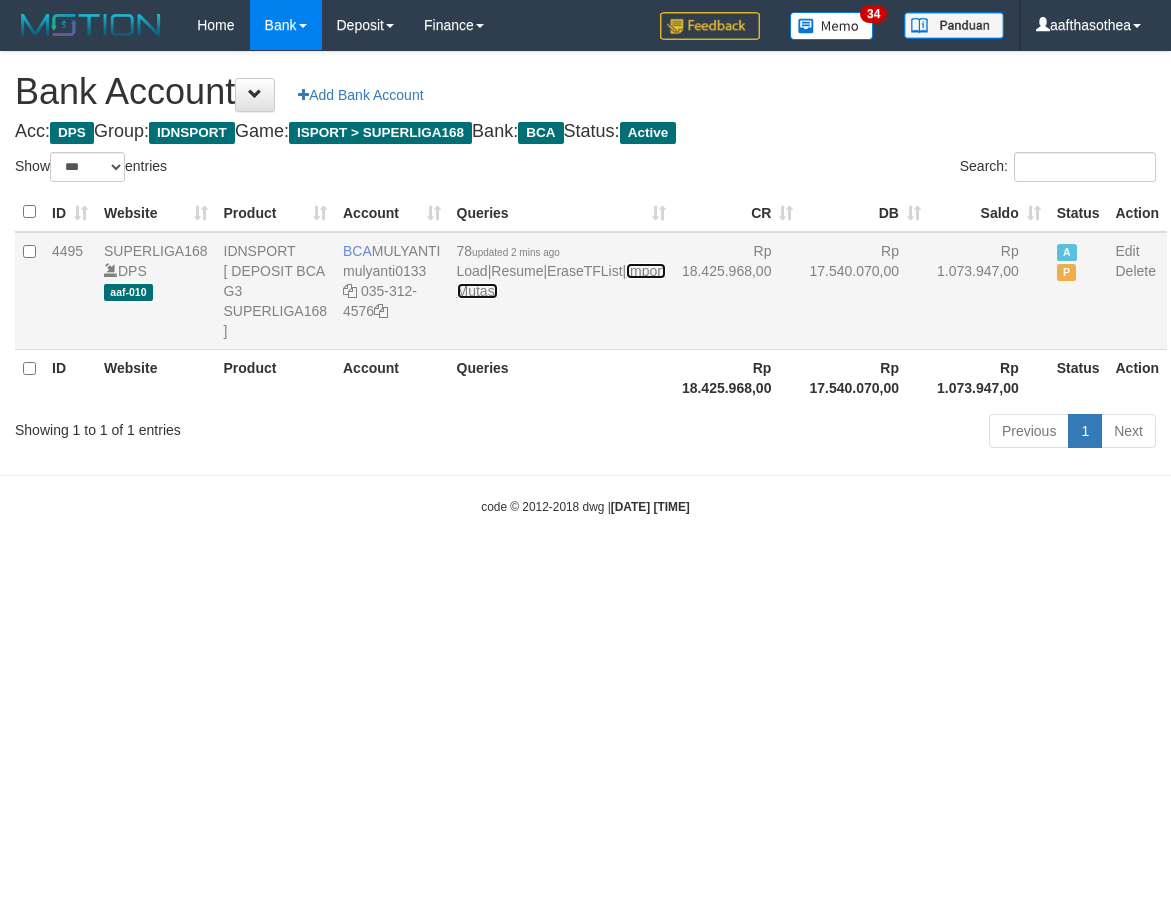 click on "Import Mutasi" at bounding box center [561, 281] 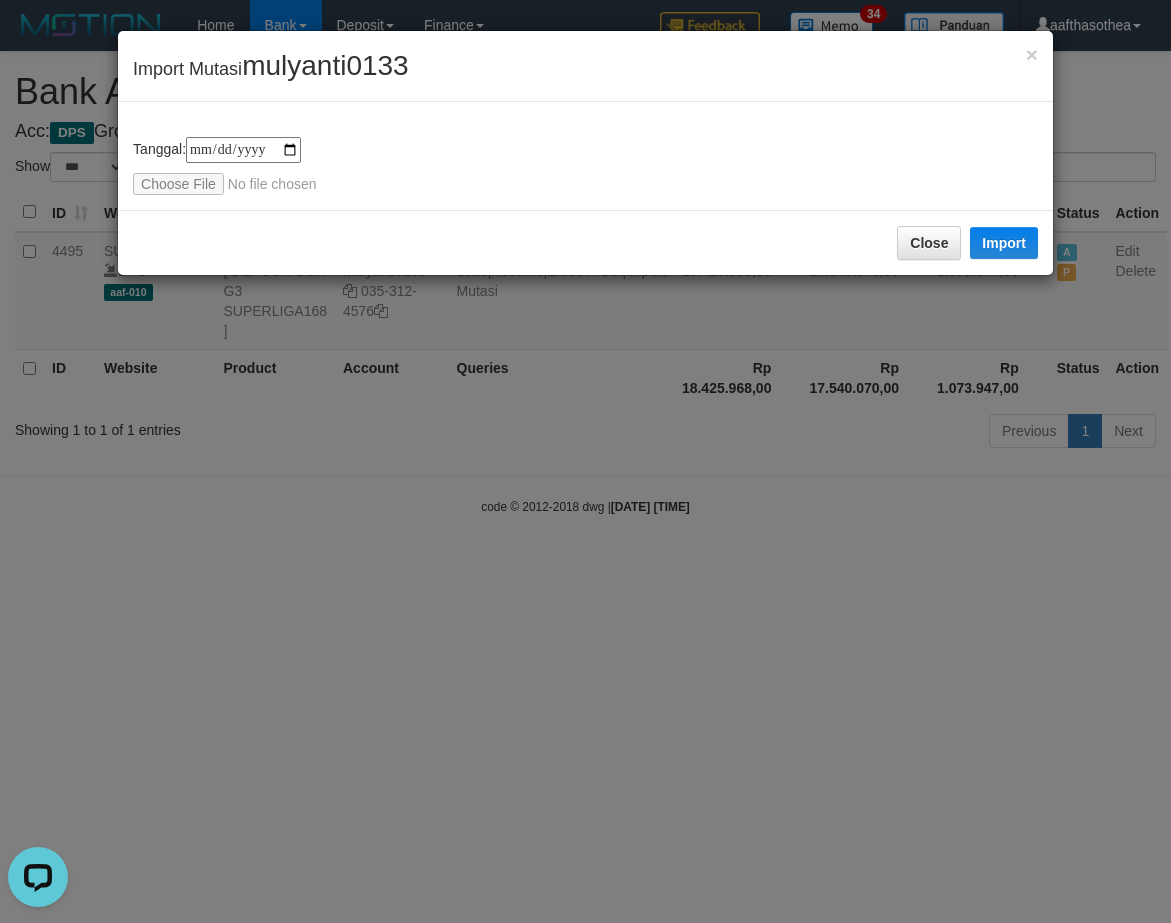 scroll, scrollTop: 0, scrollLeft: 0, axis: both 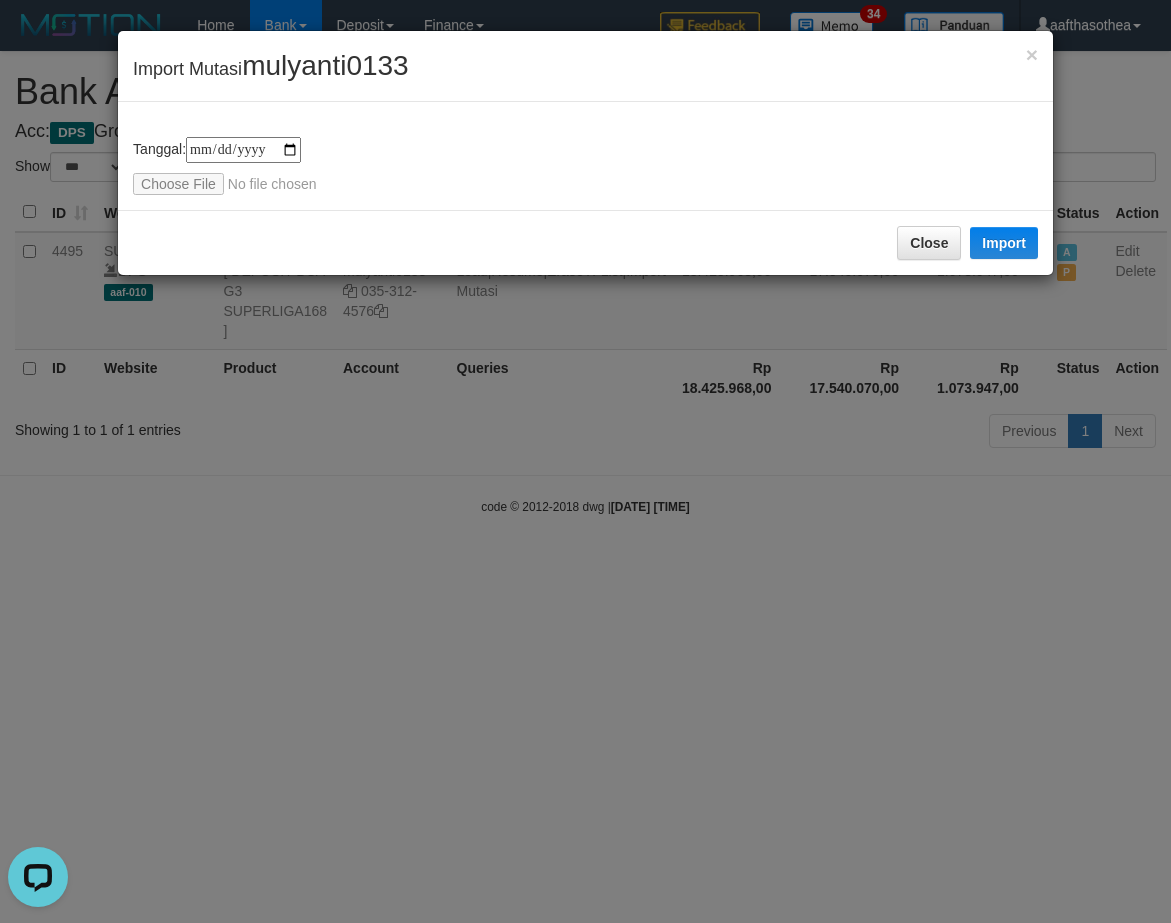 type on "**********" 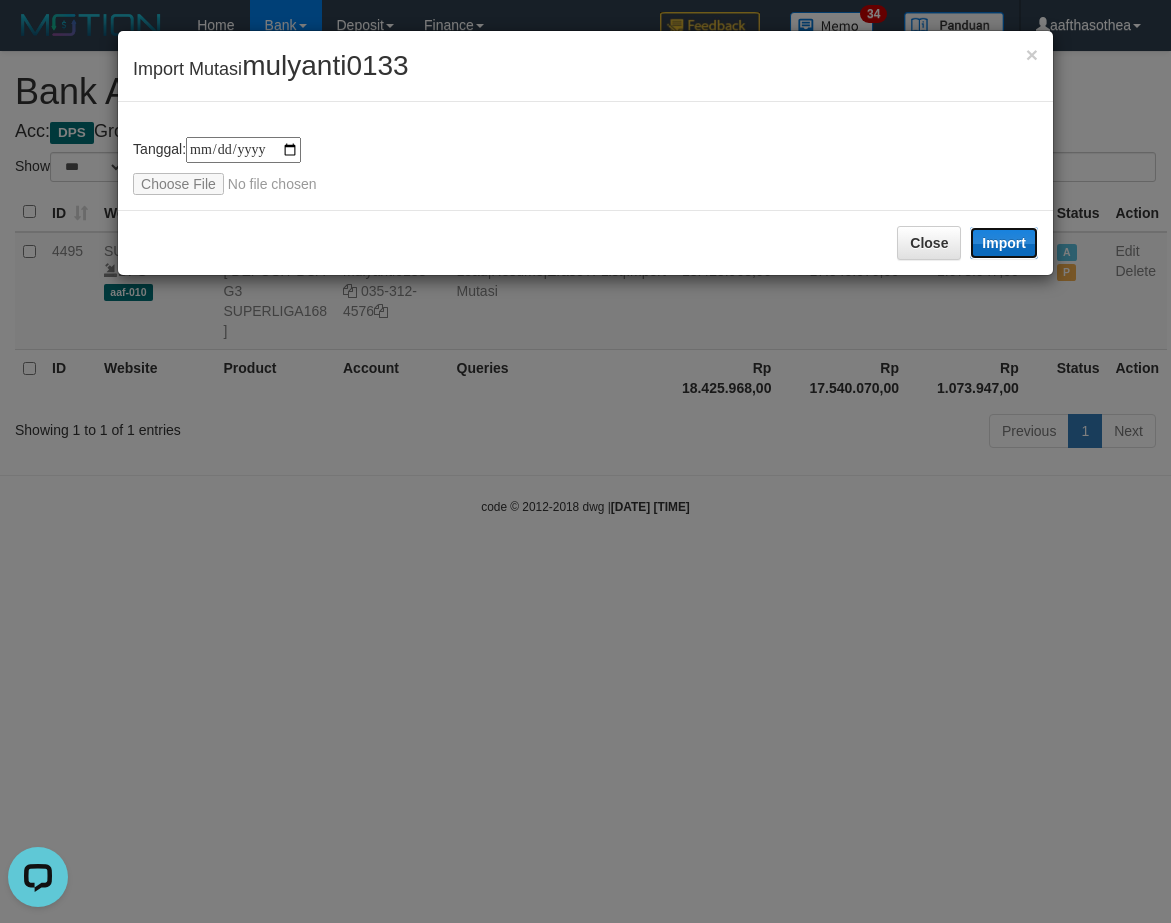 click on "Import" at bounding box center (1004, 243) 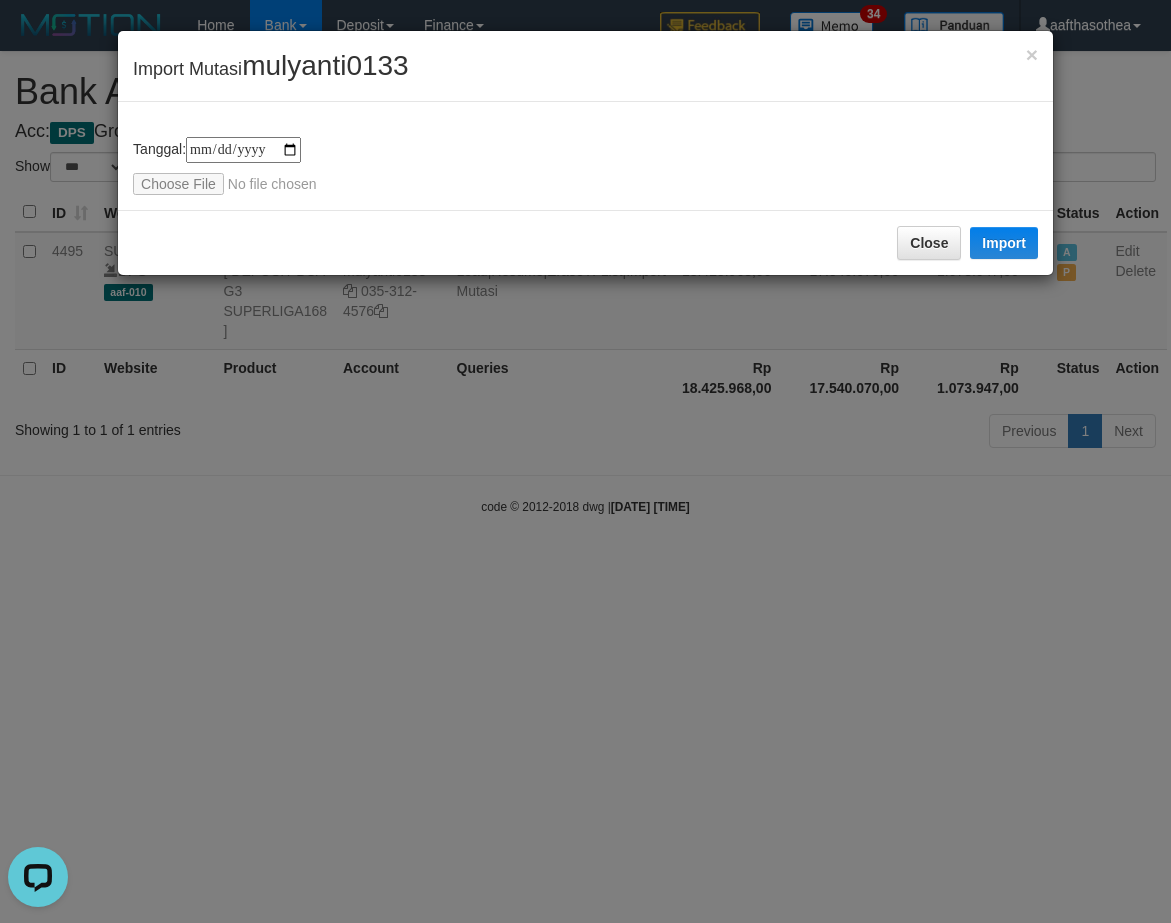 click on "**********" at bounding box center (585, 461) 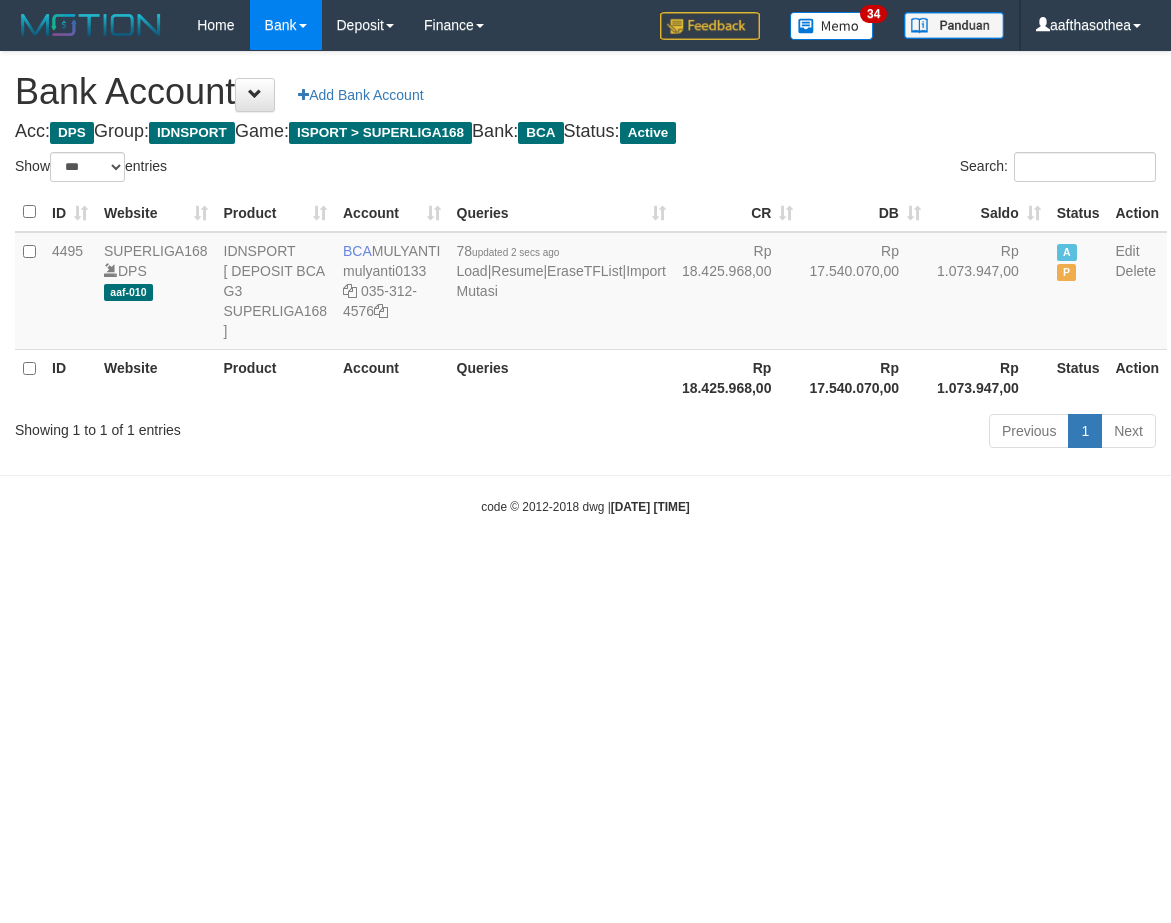 select on "***" 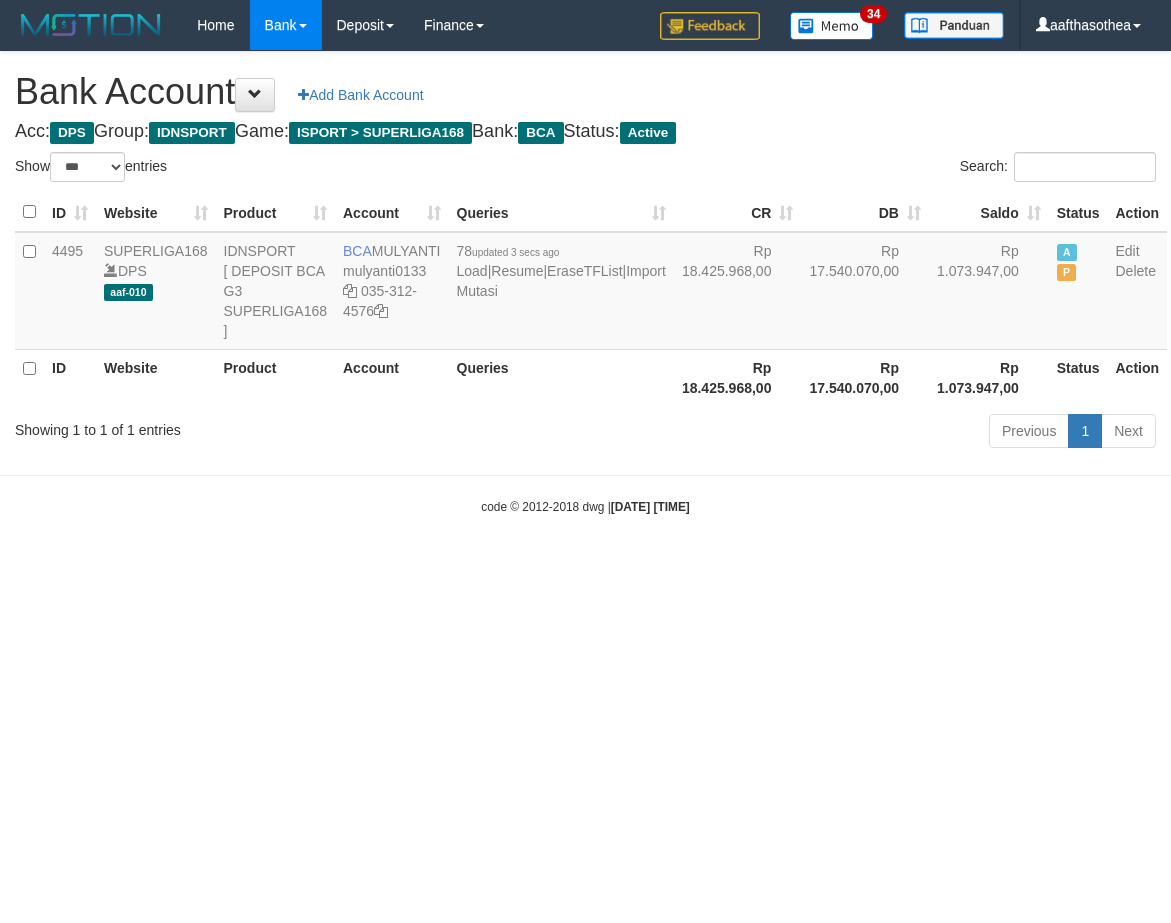 select on "***" 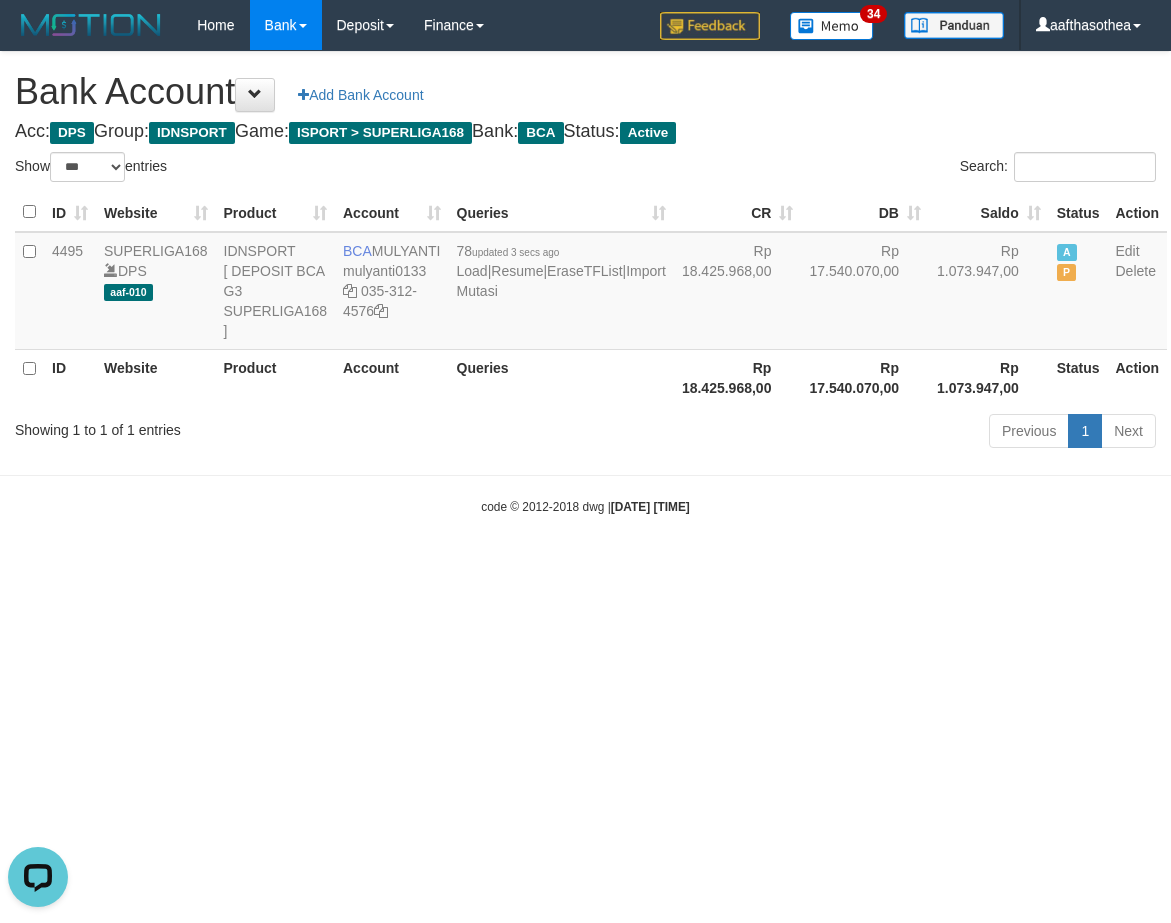 scroll, scrollTop: 0, scrollLeft: 0, axis: both 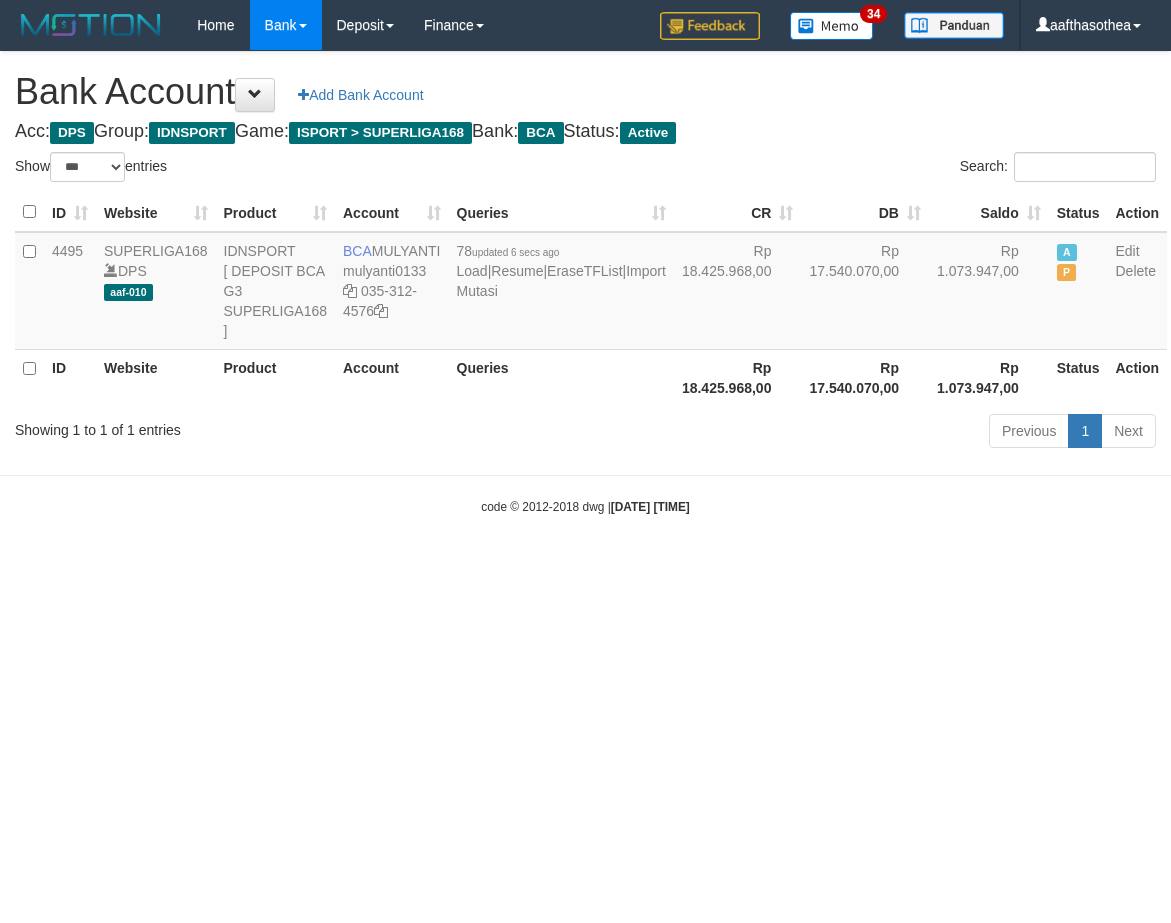 select on "***" 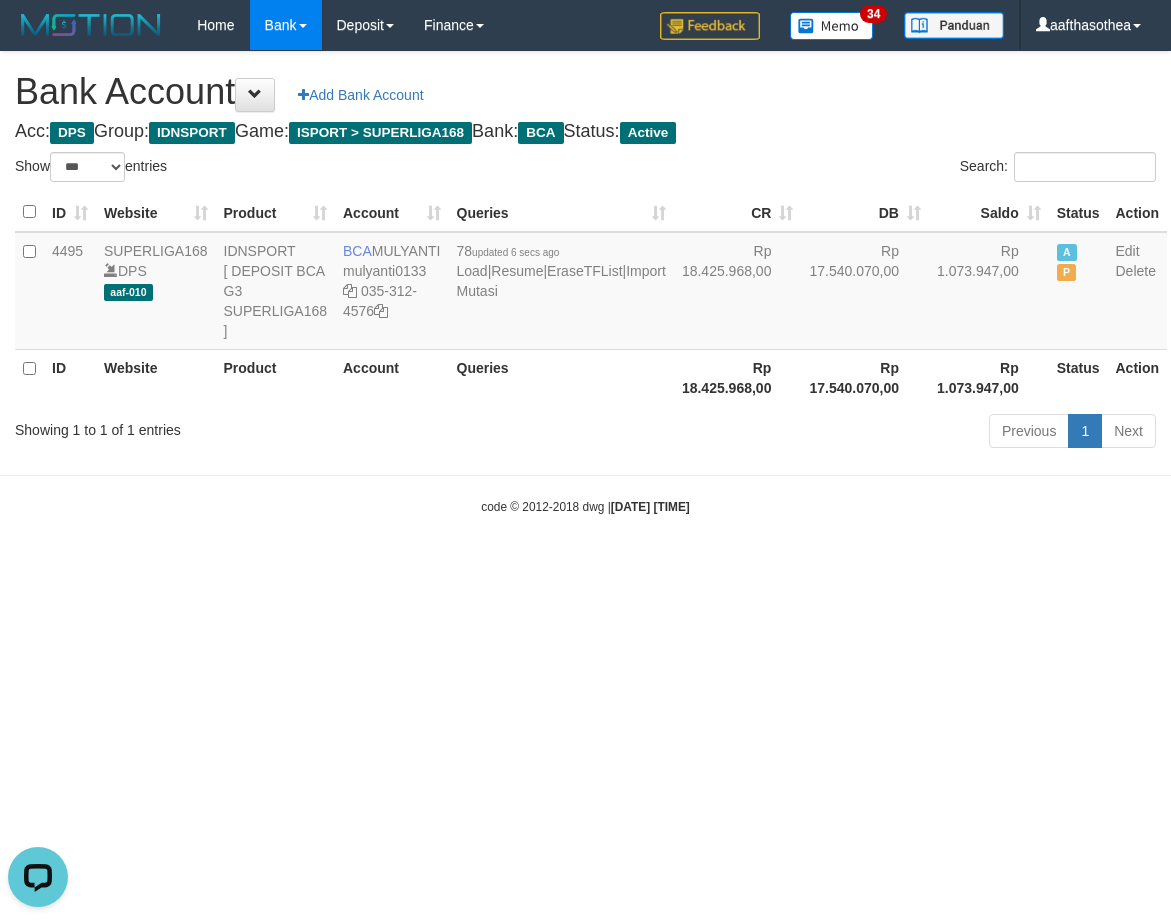 scroll, scrollTop: 0, scrollLeft: 0, axis: both 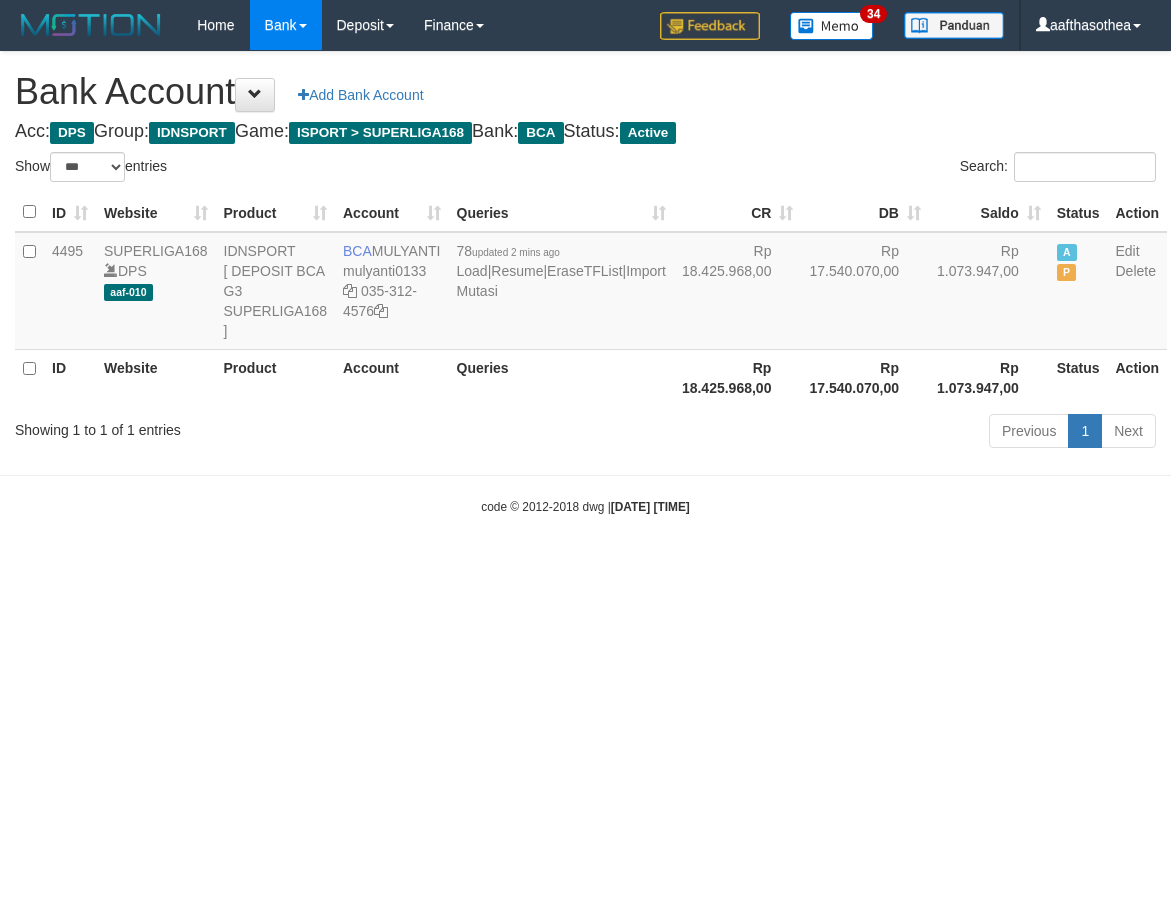 select on "***" 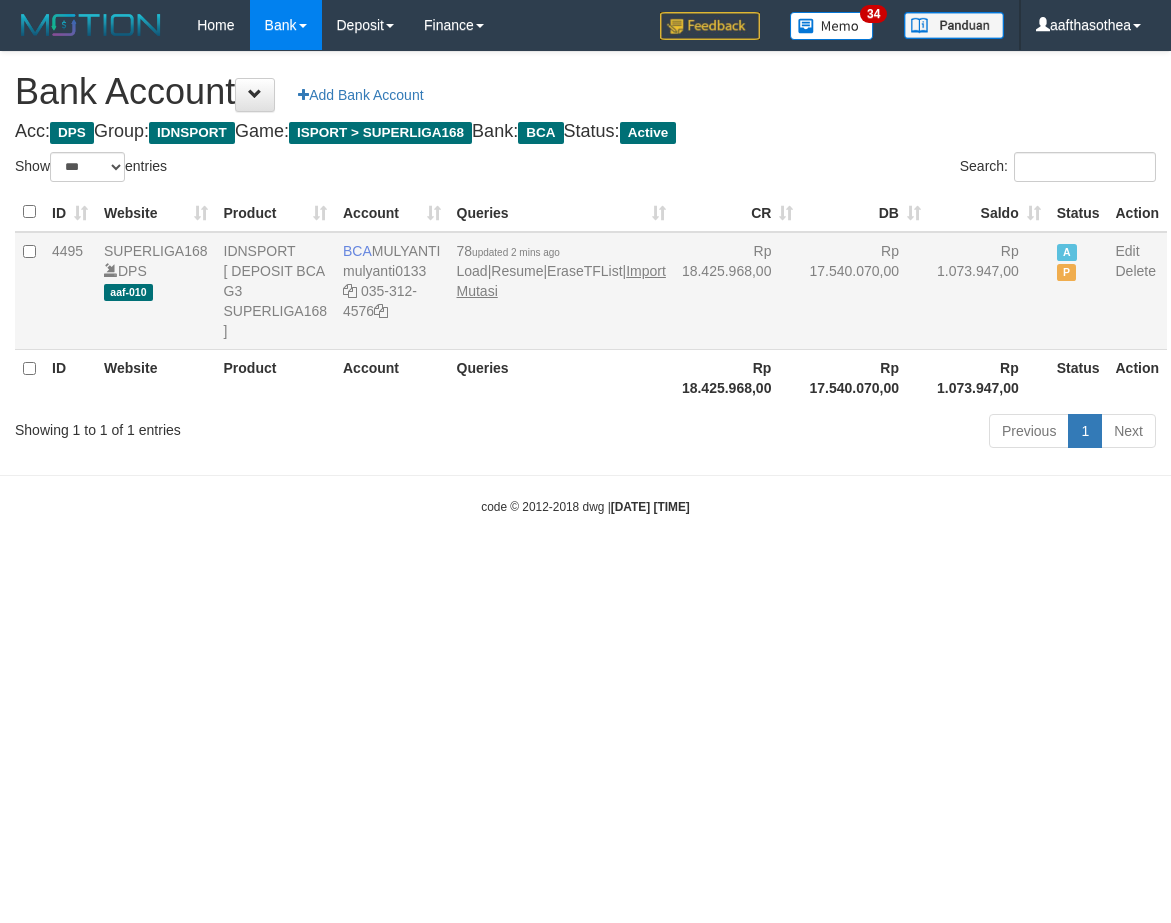 scroll, scrollTop: 0, scrollLeft: 0, axis: both 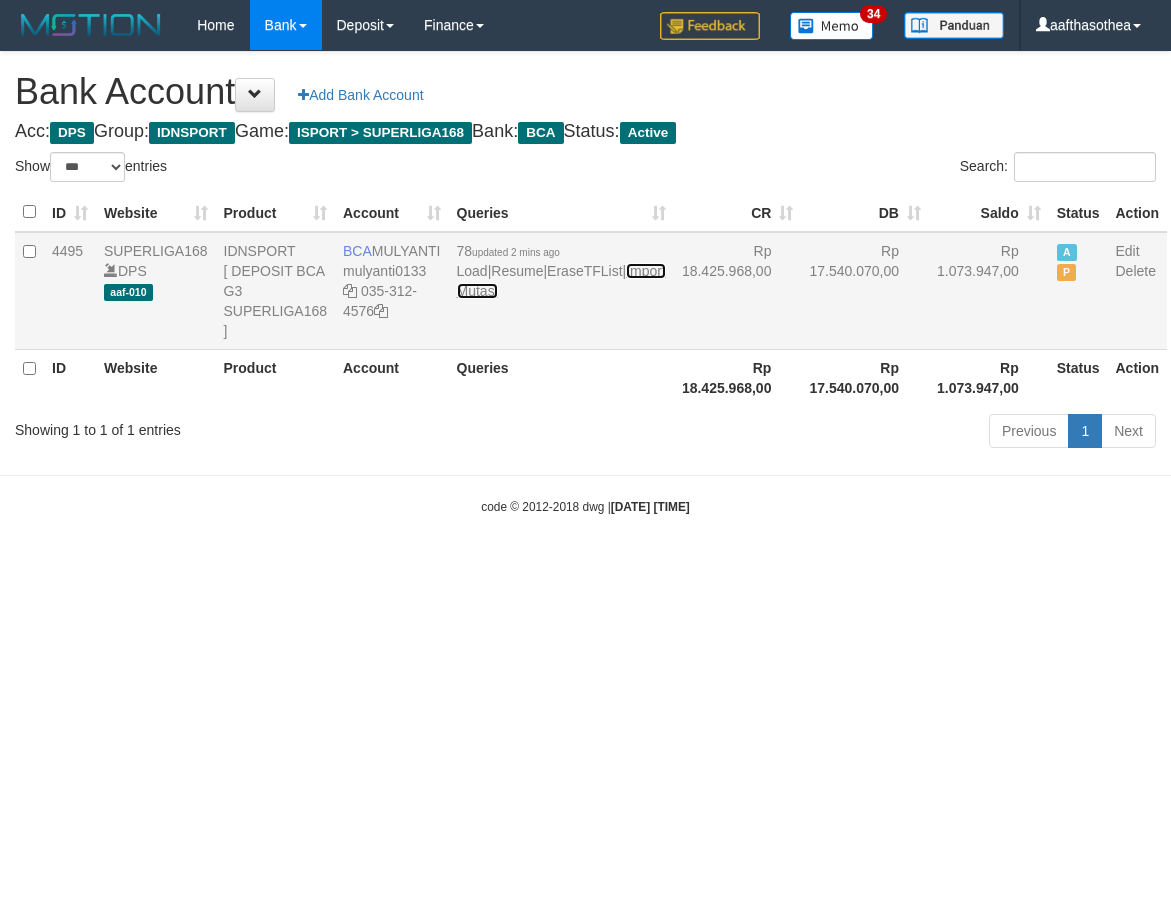 click on "Import Mutasi" at bounding box center (561, 281) 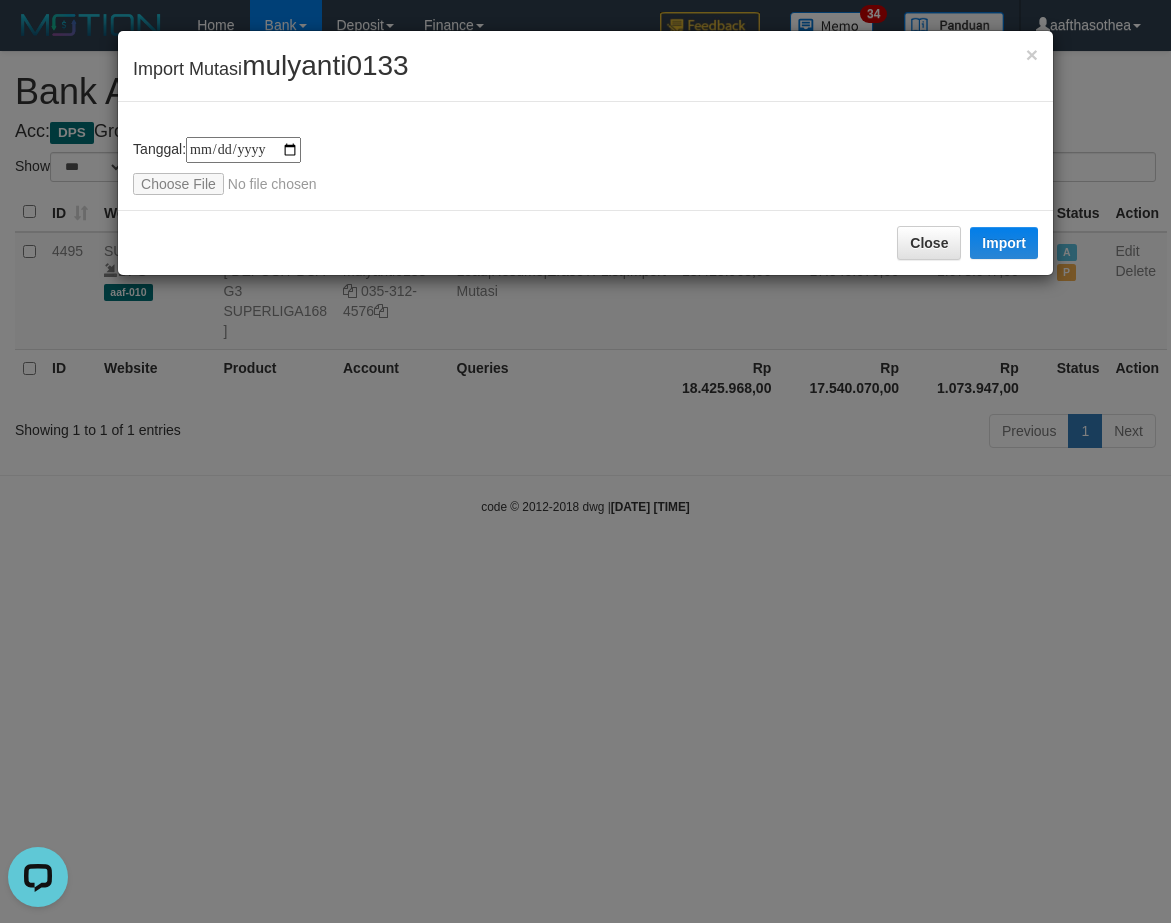 scroll, scrollTop: 0, scrollLeft: 0, axis: both 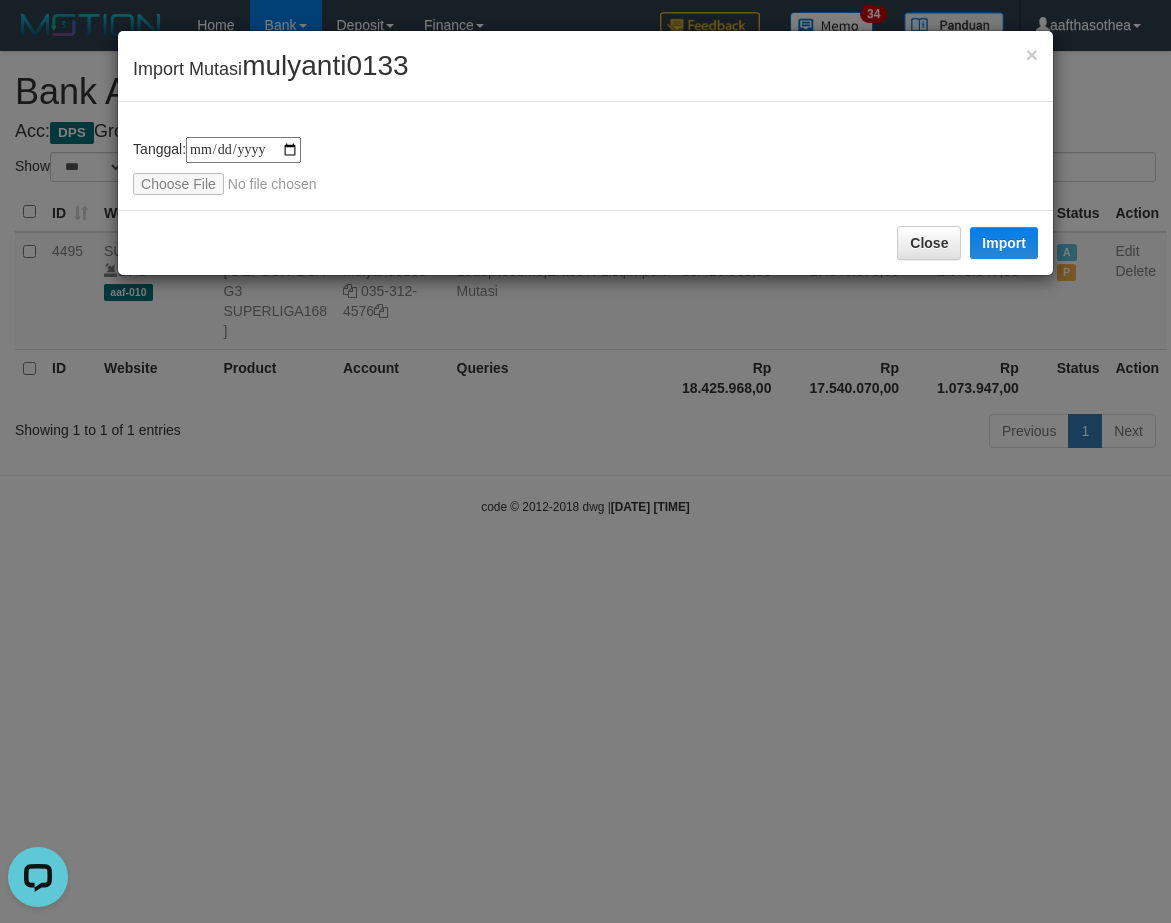 type on "**********" 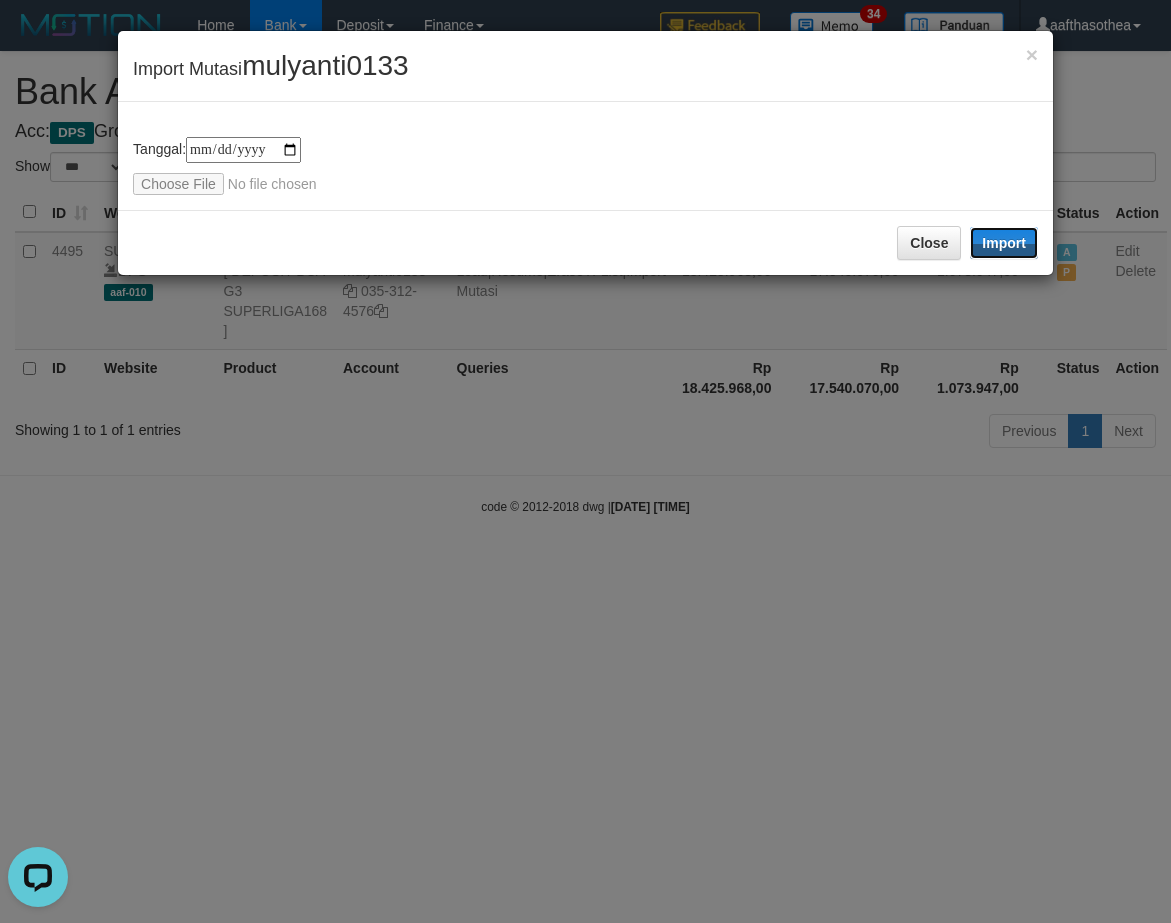 drag, startPoint x: 1004, startPoint y: 249, endPoint x: 519, endPoint y: 568, distance: 580.50494 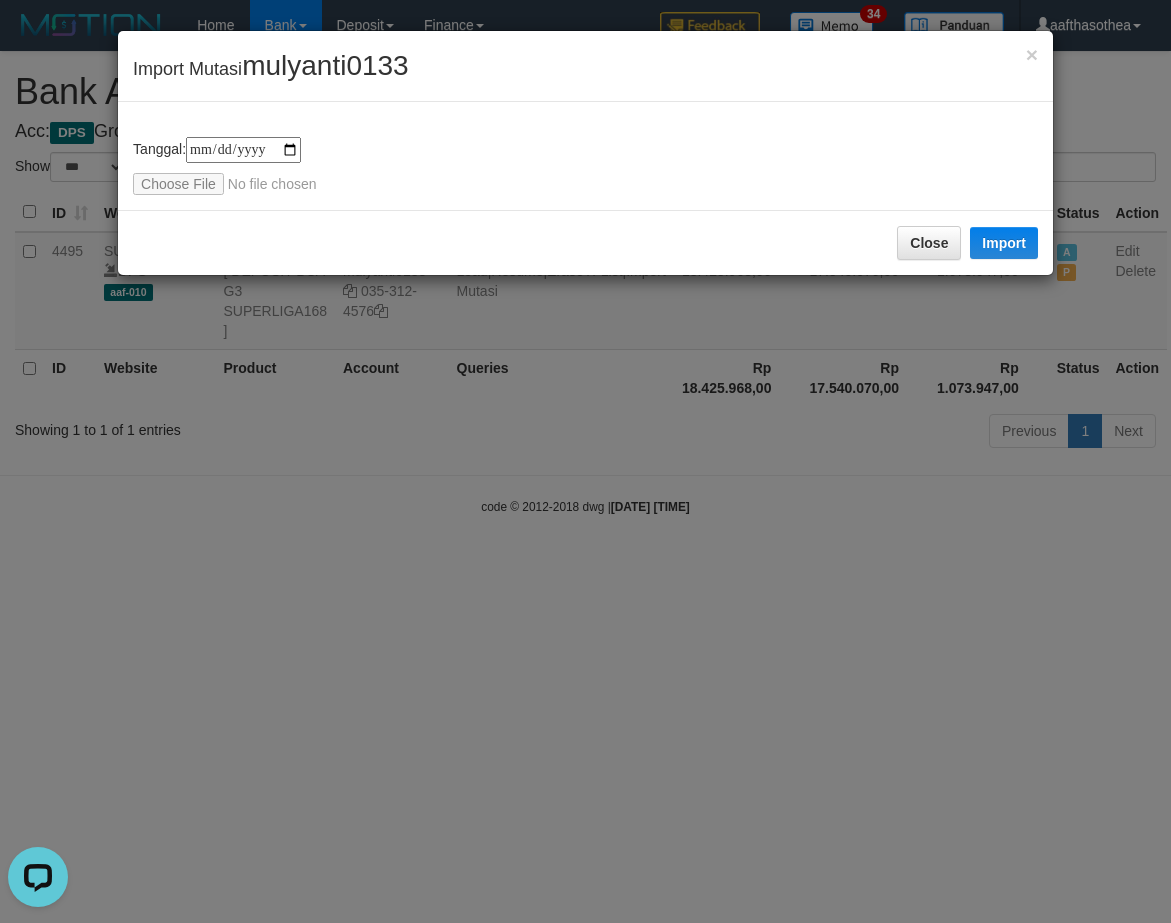 click on "**********" at bounding box center (585, 461) 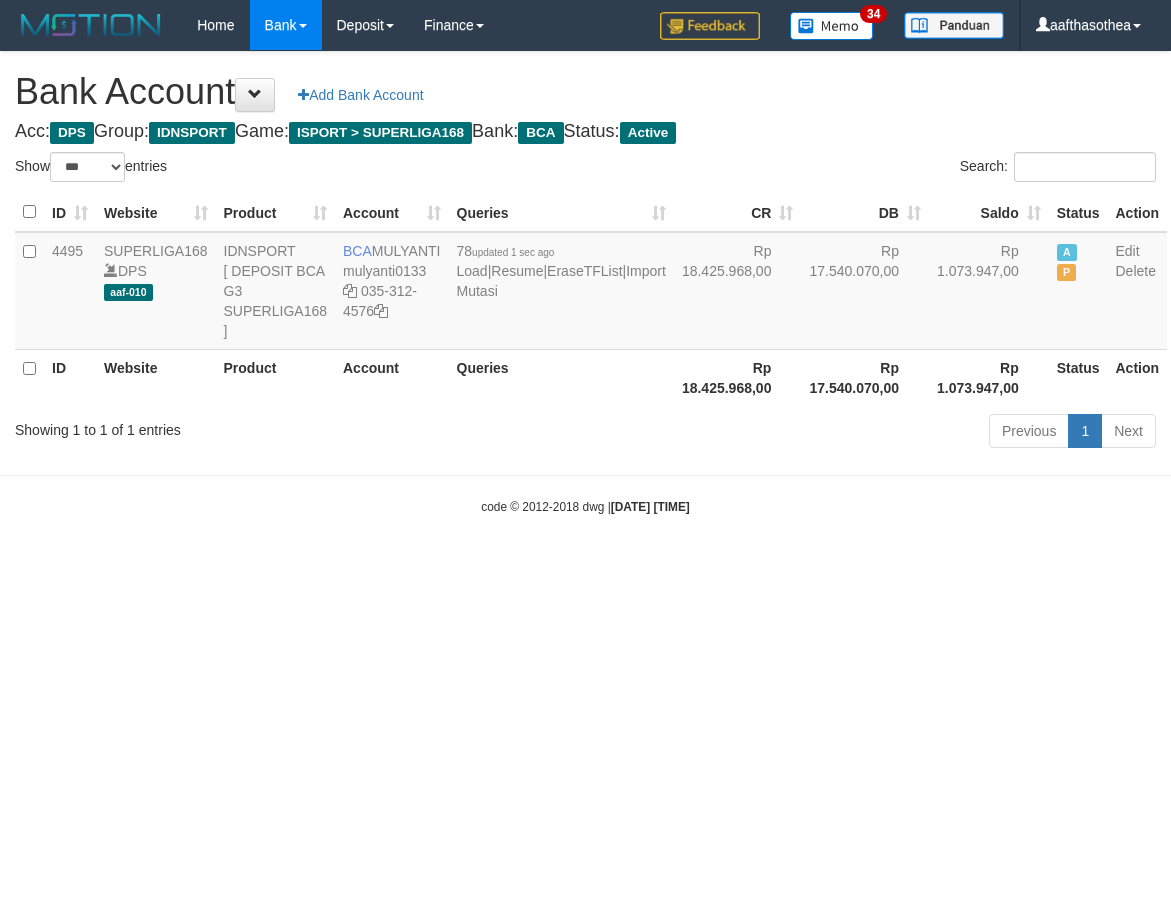 select on "***" 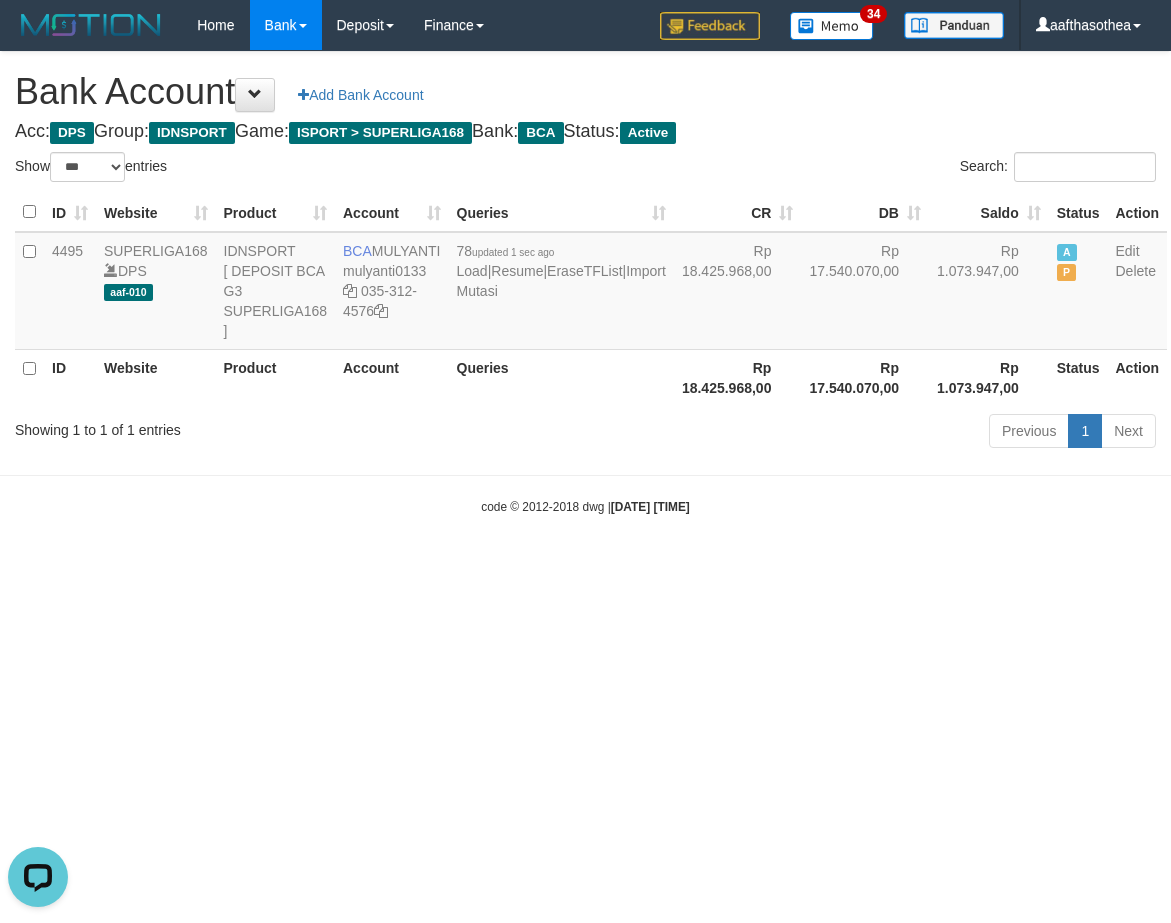 scroll, scrollTop: 0, scrollLeft: 0, axis: both 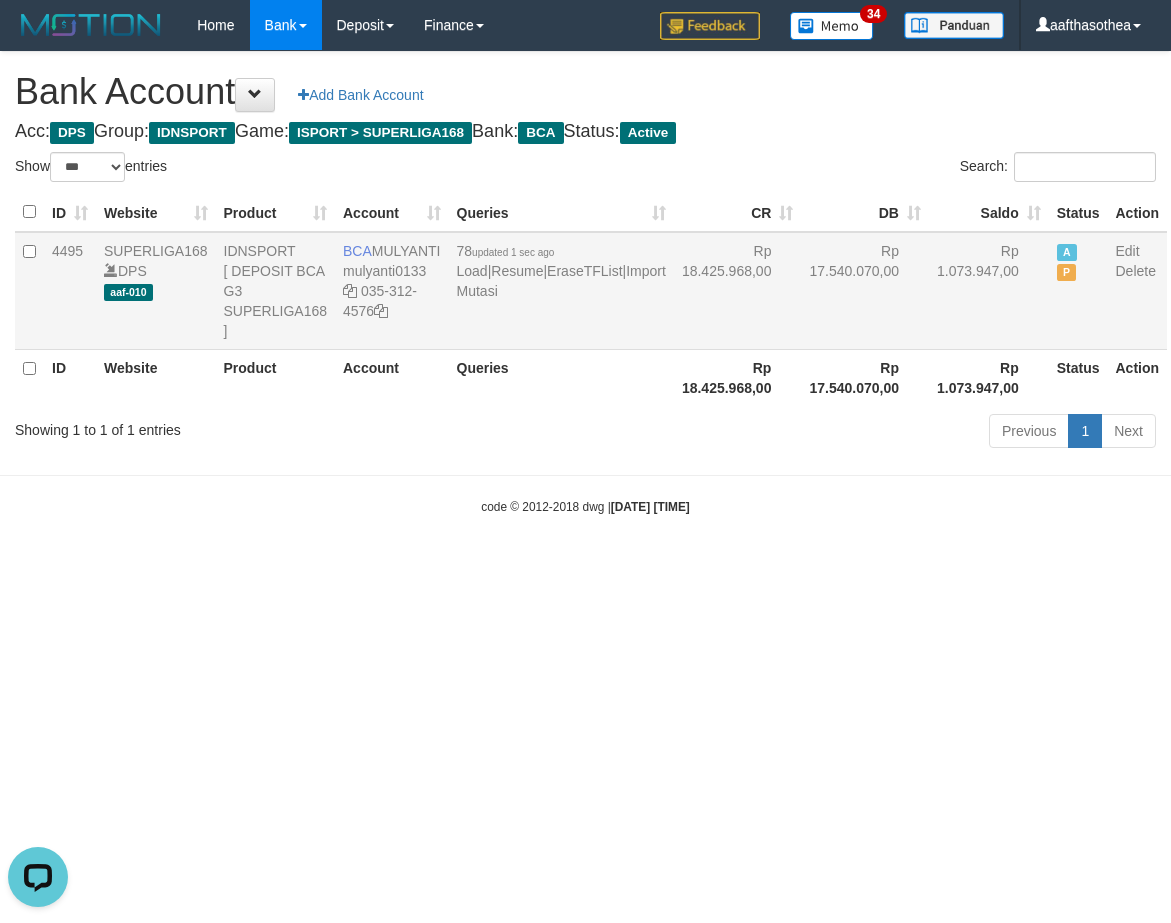 click on "78  updated 1 sec ago
Load
|
Resume
|
EraseTFList
|
Import Mutasi" at bounding box center [561, 291] 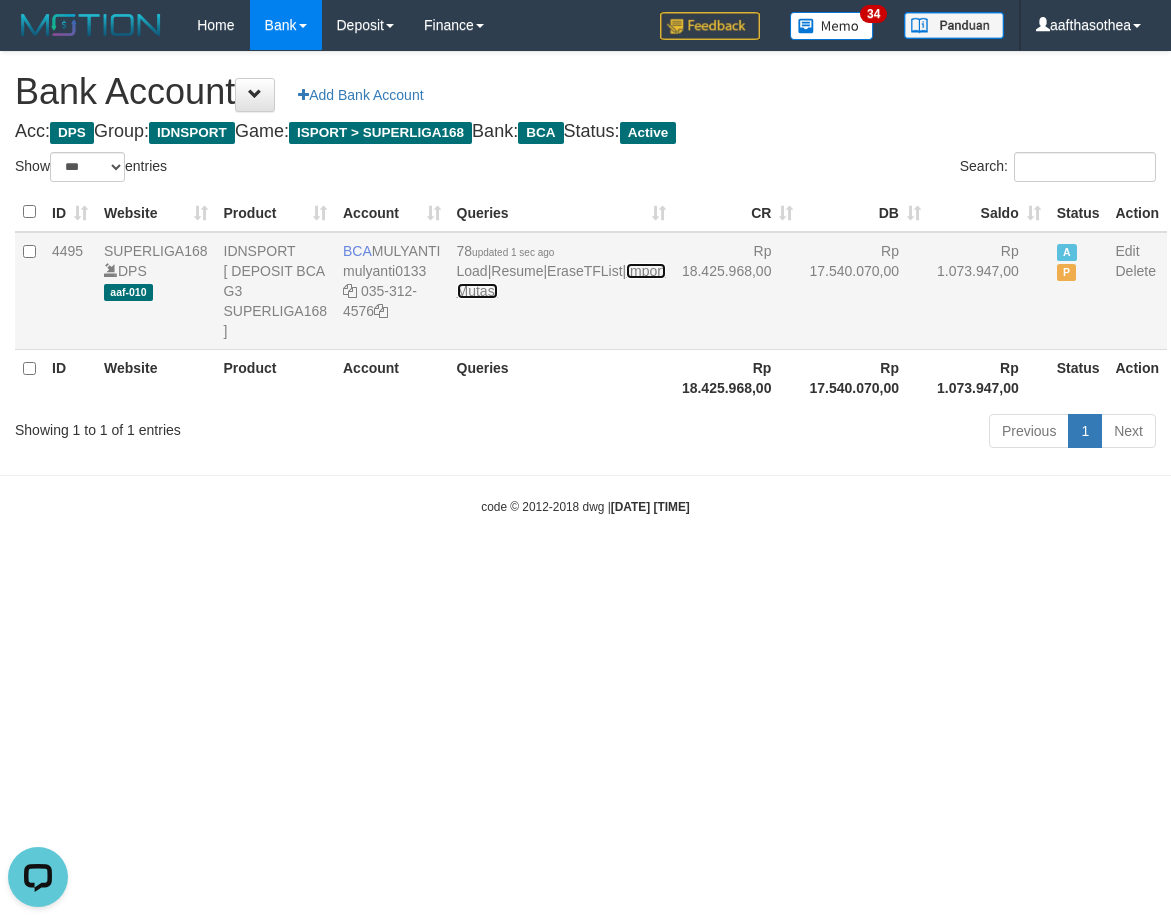 click on "Import Mutasi" at bounding box center [561, 281] 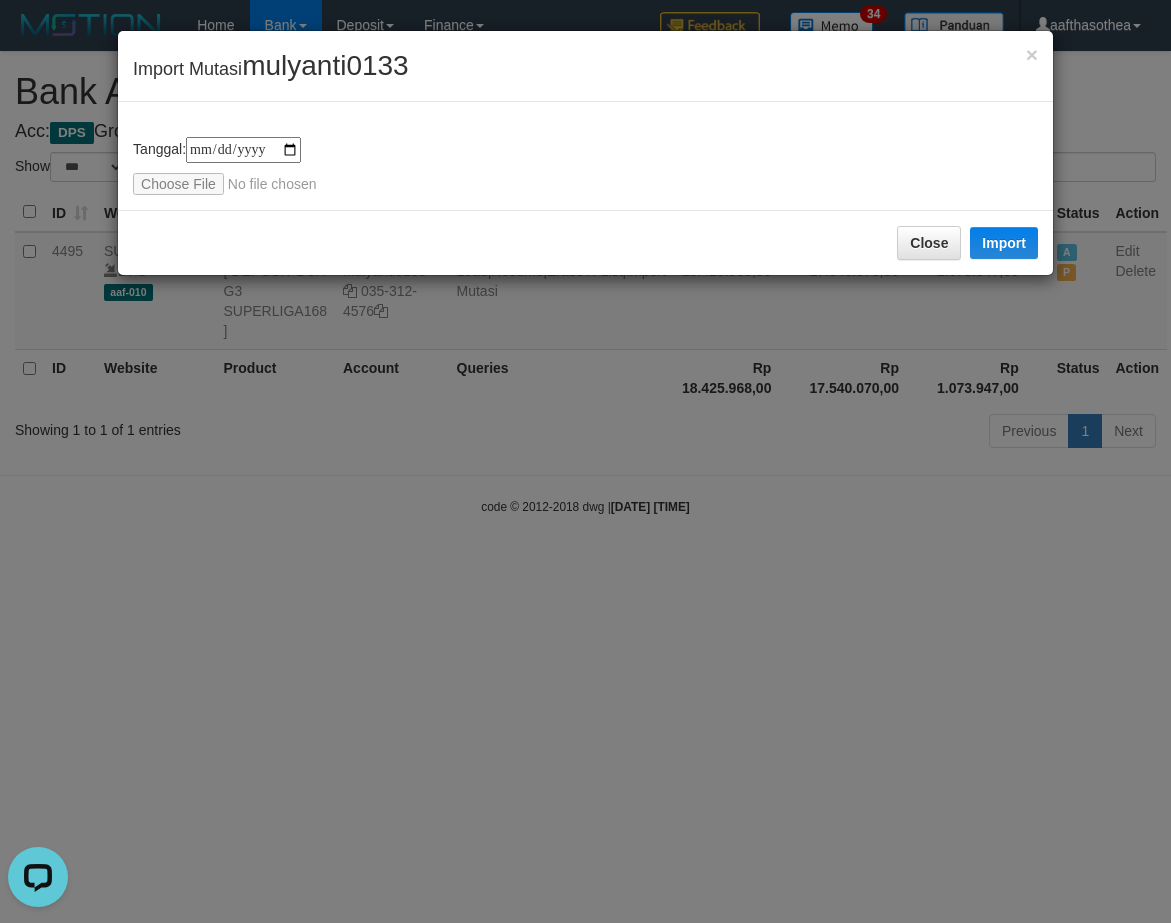 type on "**********" 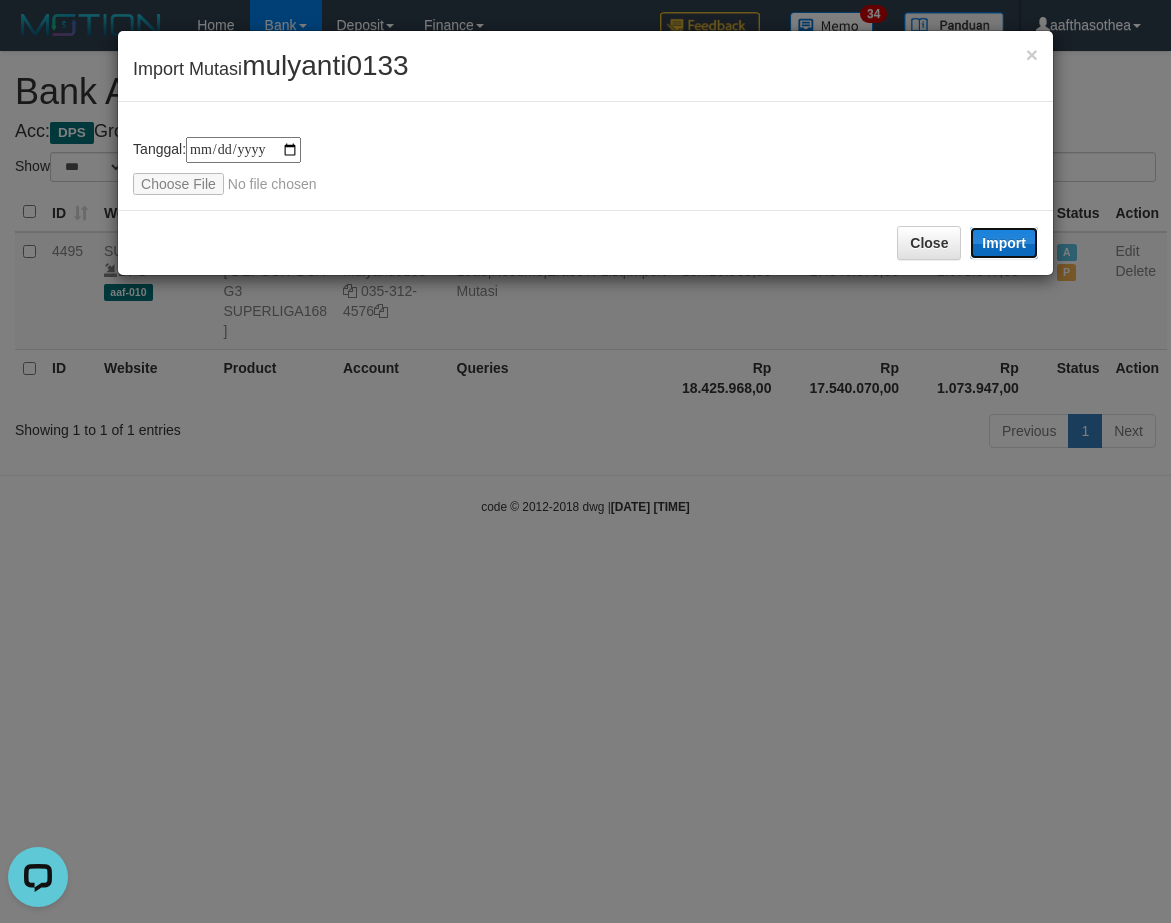 click on "Import" at bounding box center (1004, 243) 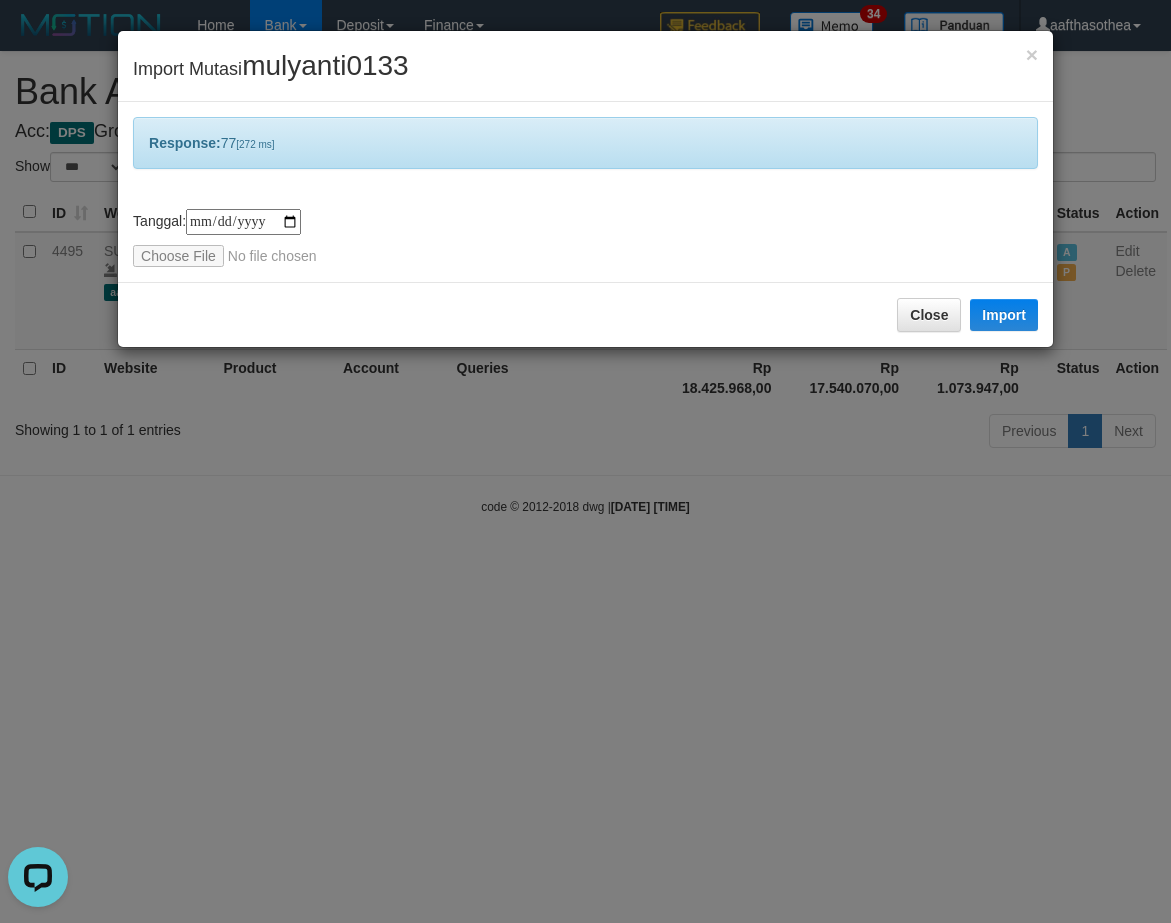 click on "**********" at bounding box center [585, 461] 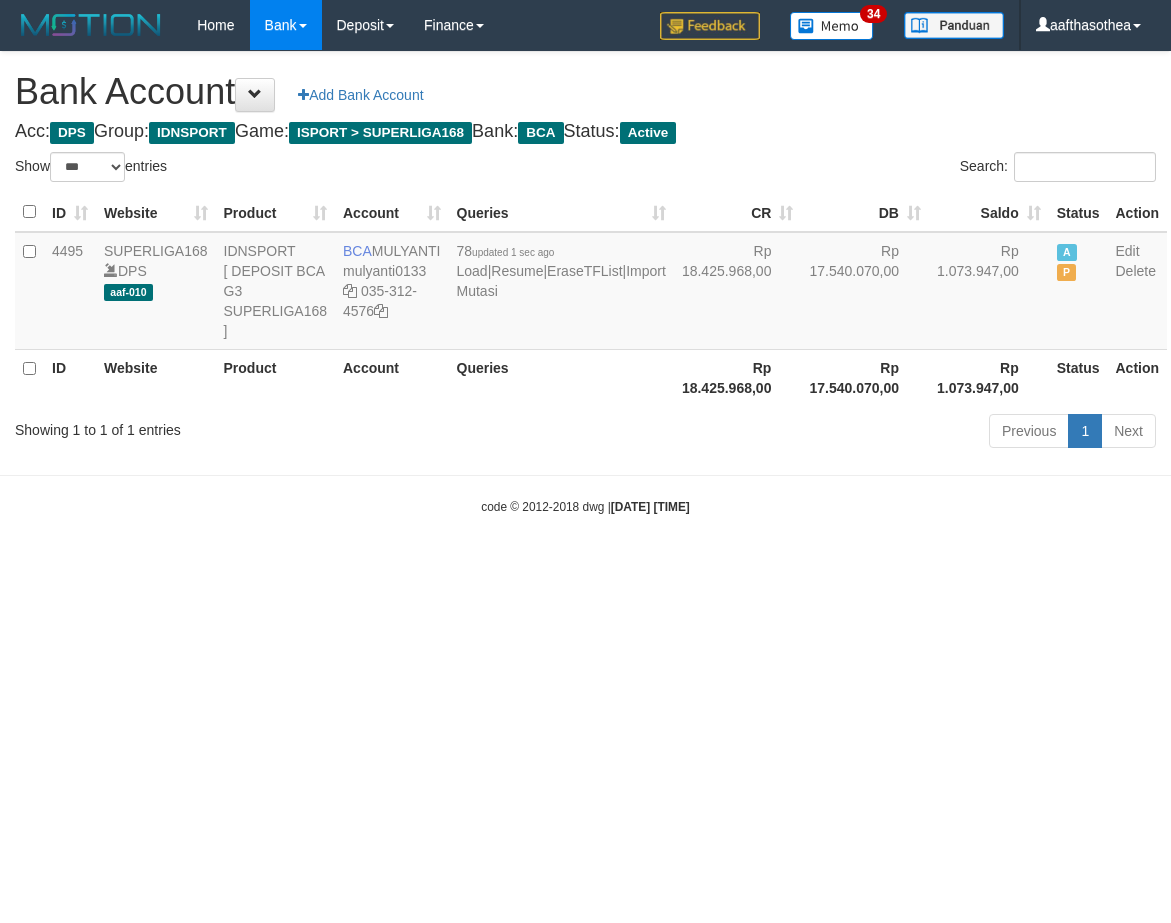 select on "***" 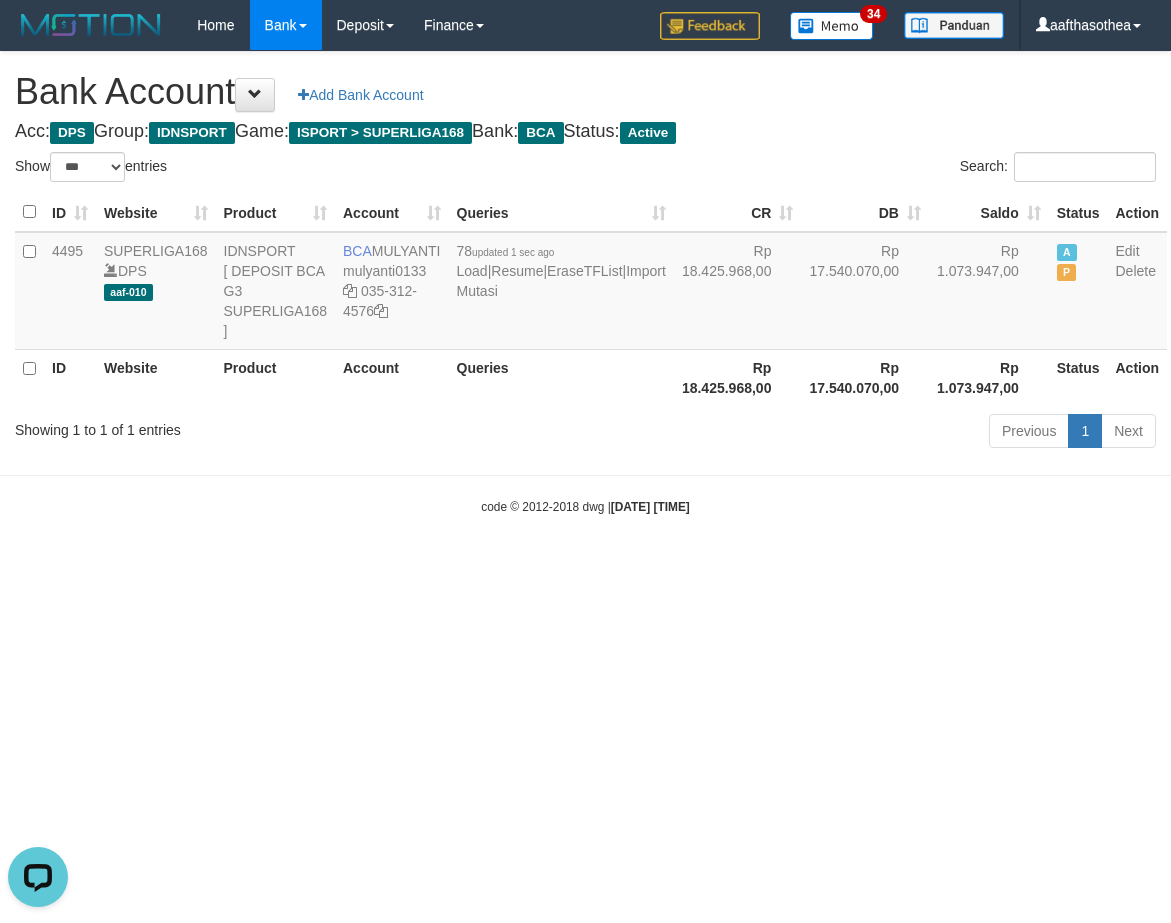 scroll, scrollTop: 0, scrollLeft: 0, axis: both 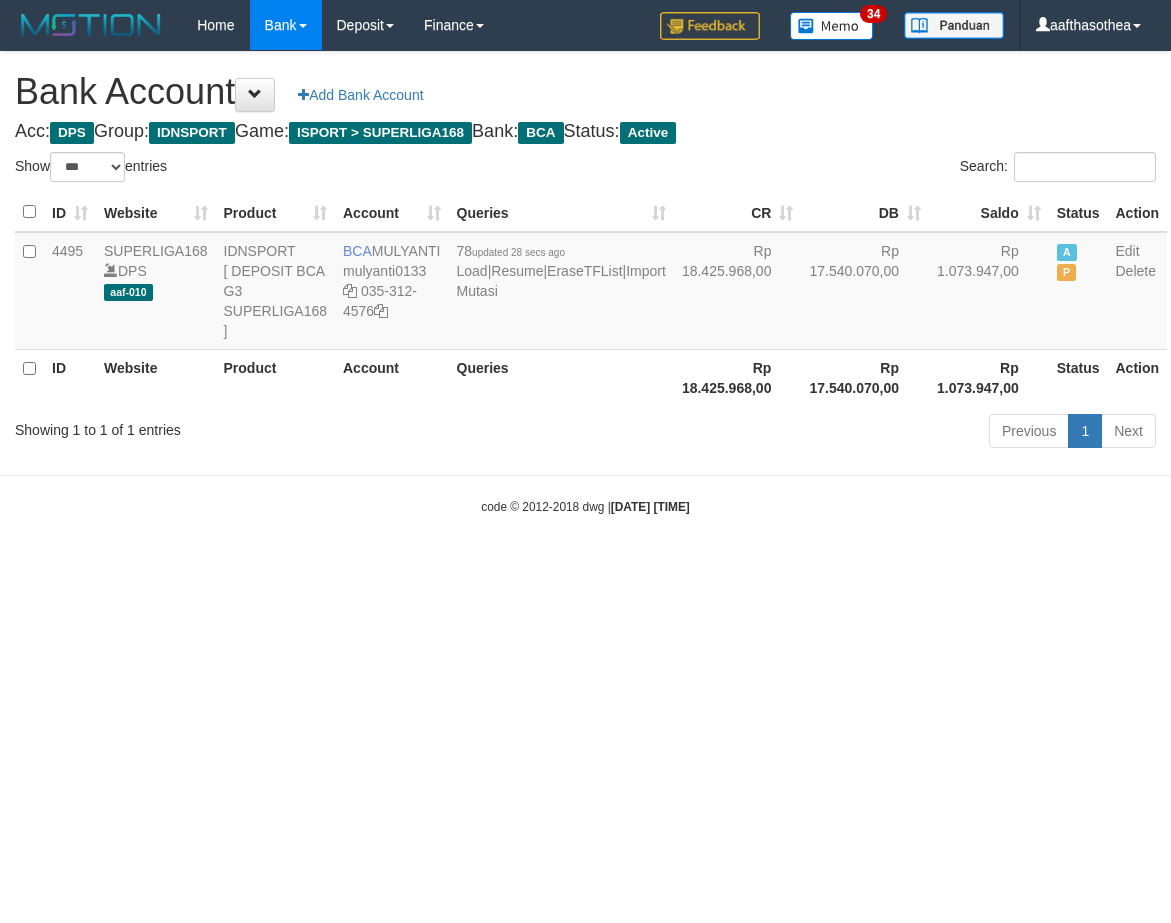 select on "***" 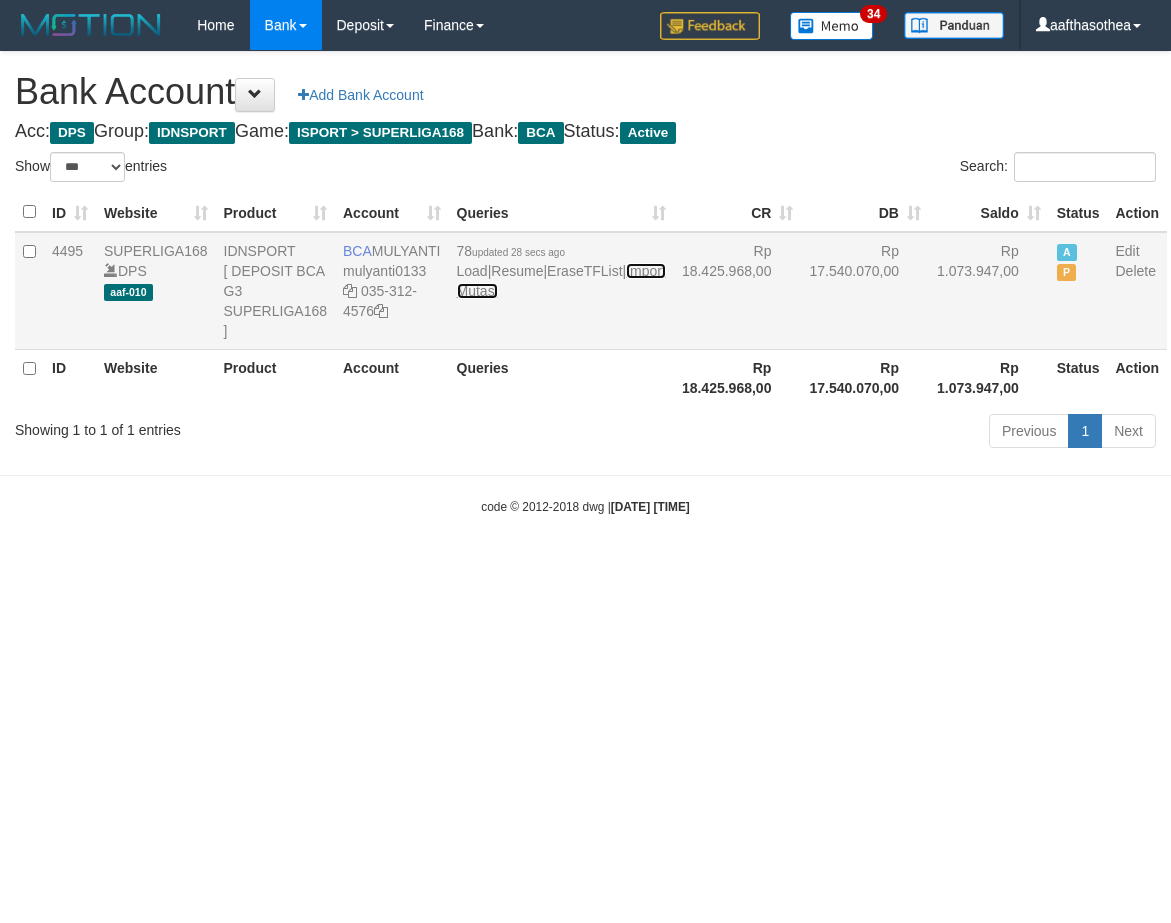 click on "Import Mutasi" at bounding box center [561, 281] 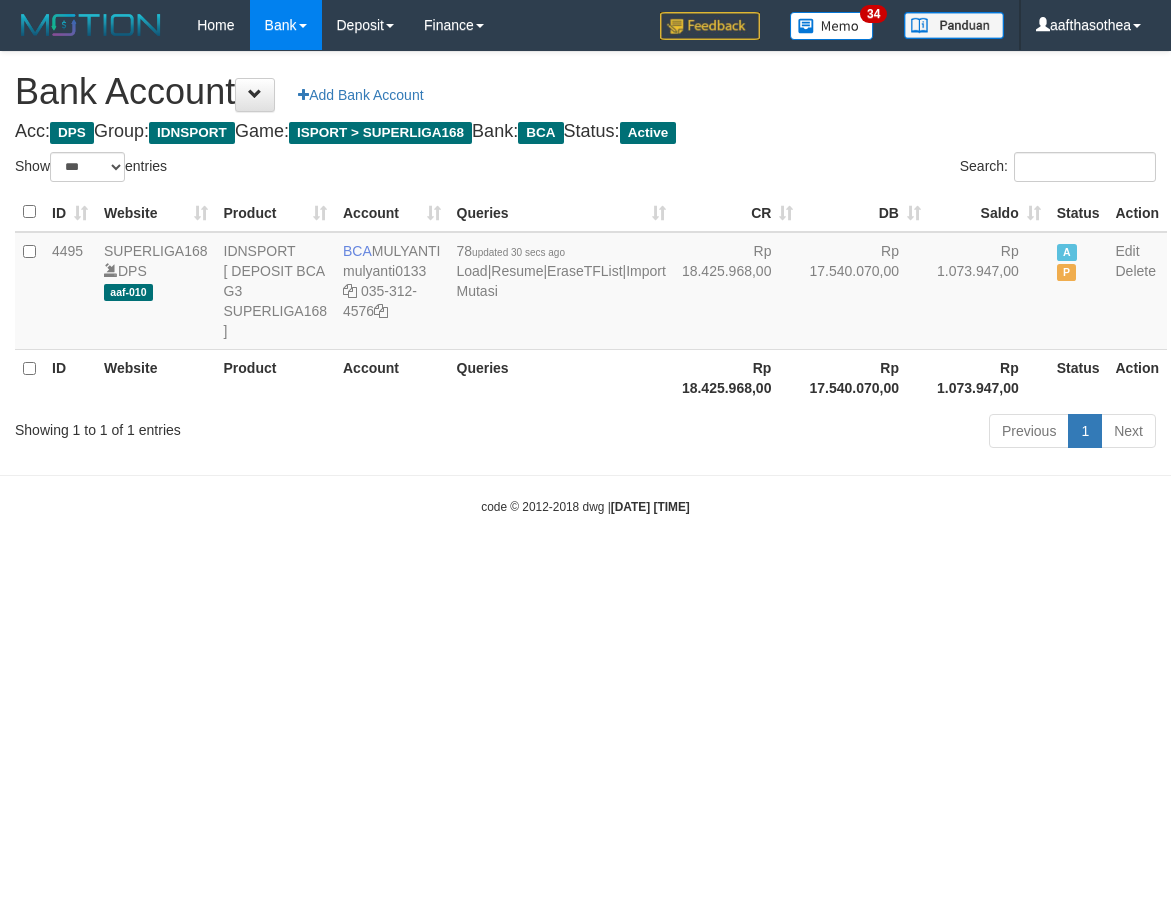 select on "***" 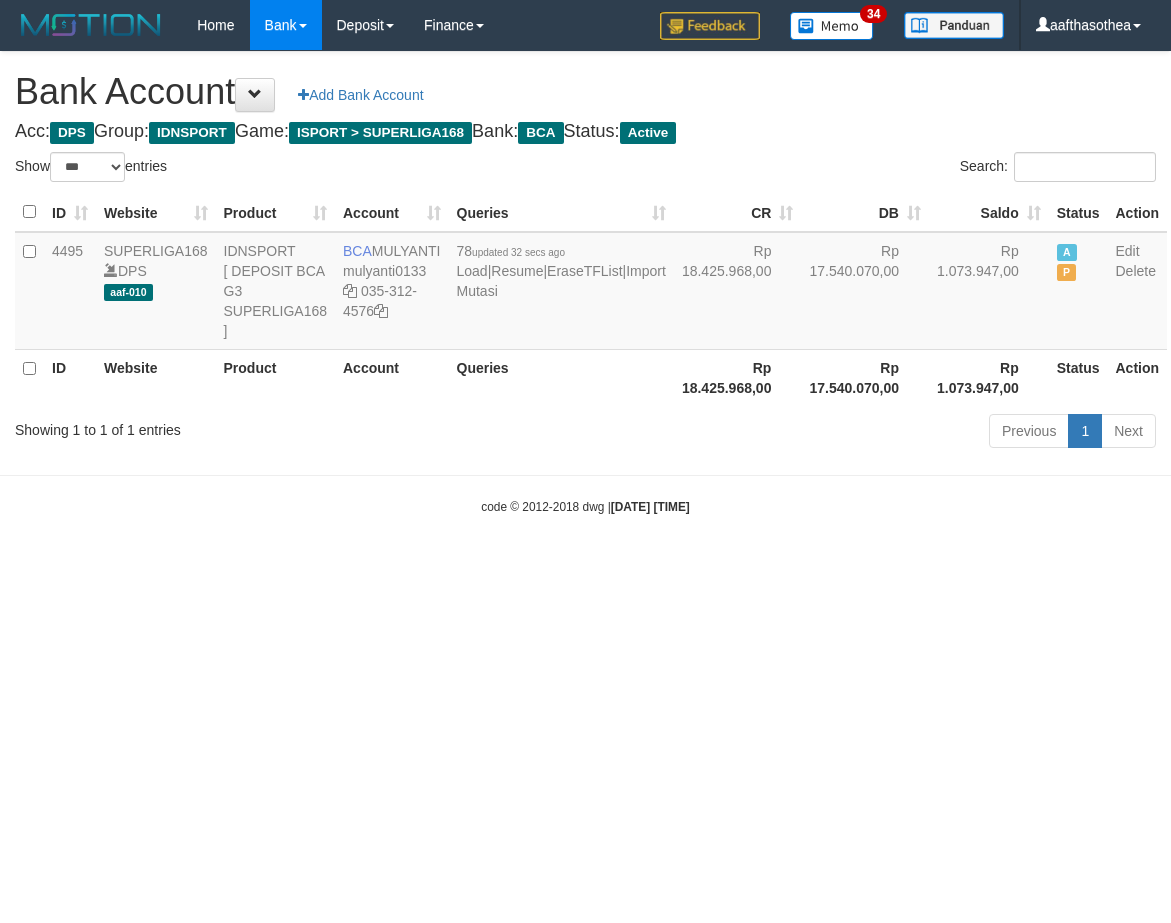 select on "***" 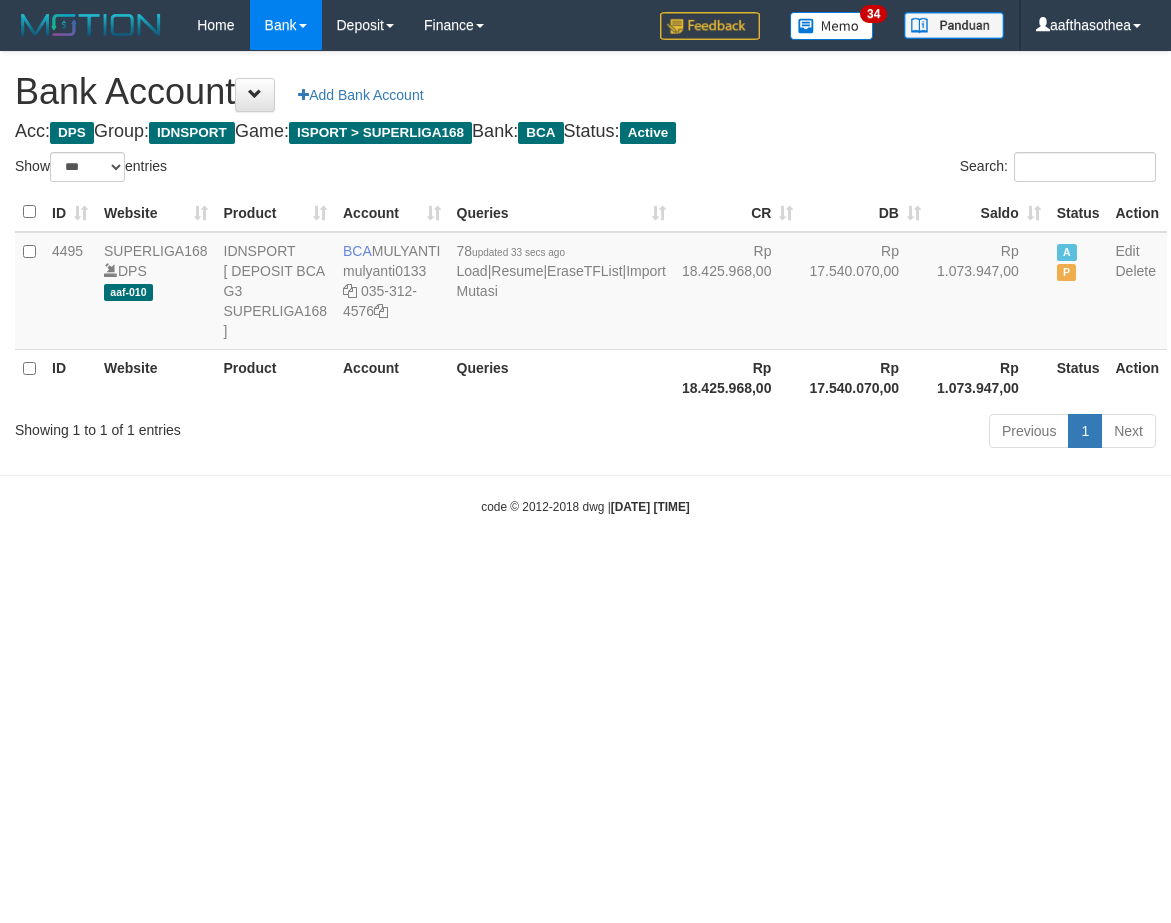 select on "***" 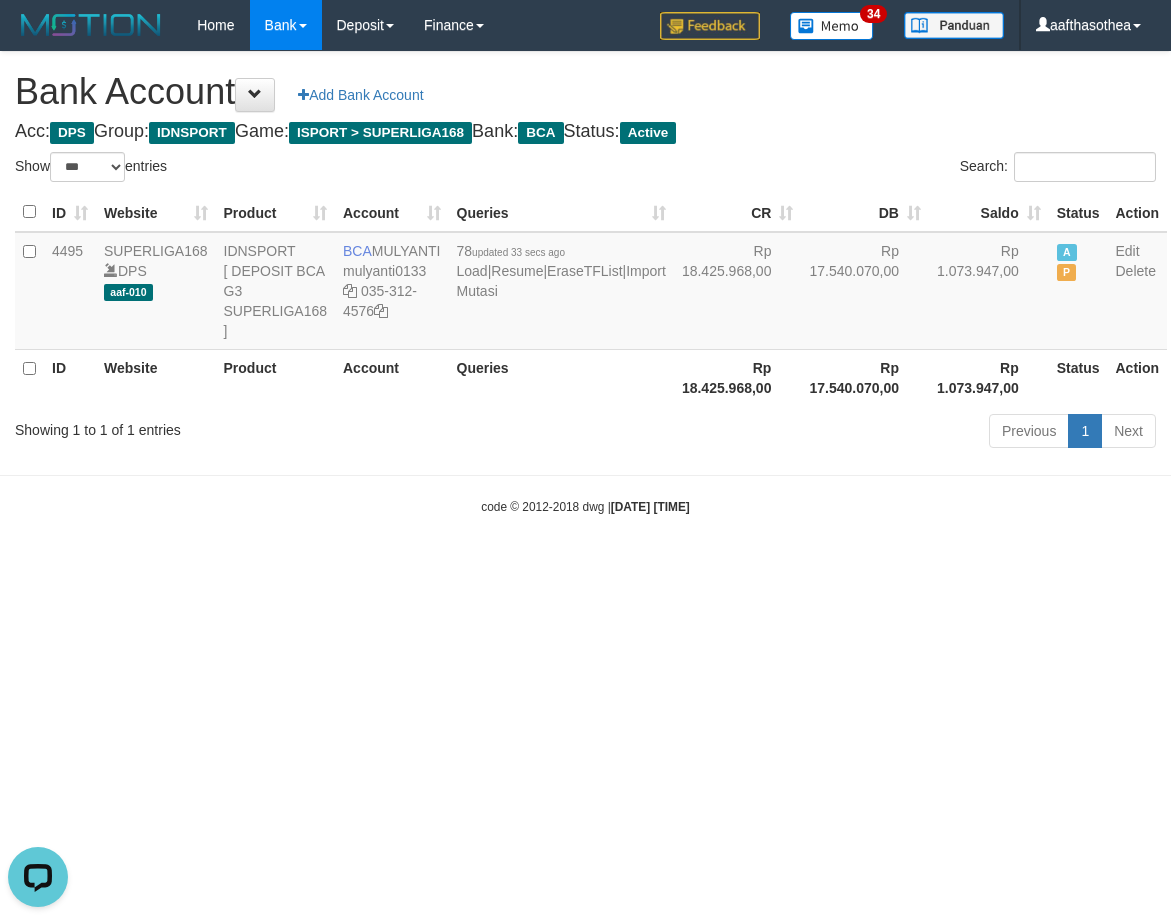 scroll, scrollTop: 0, scrollLeft: 0, axis: both 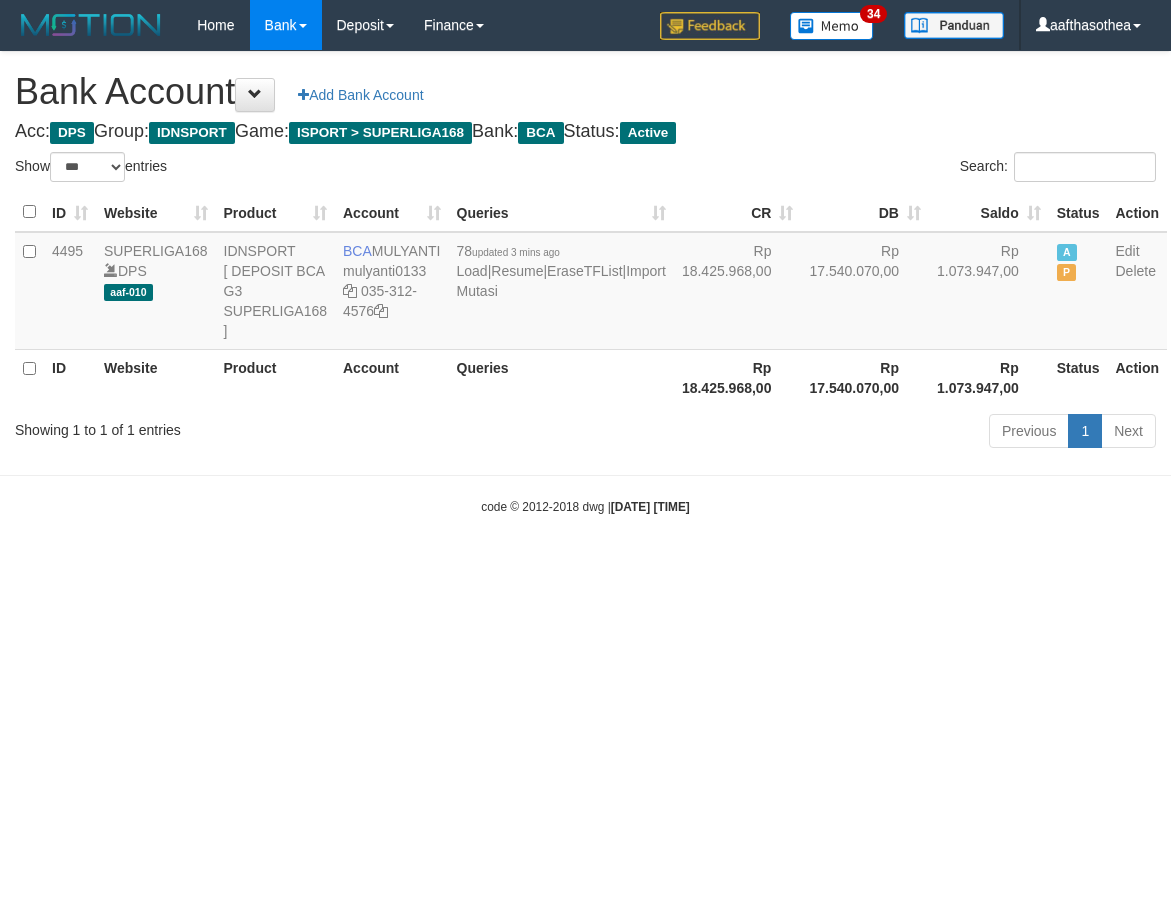 select on "***" 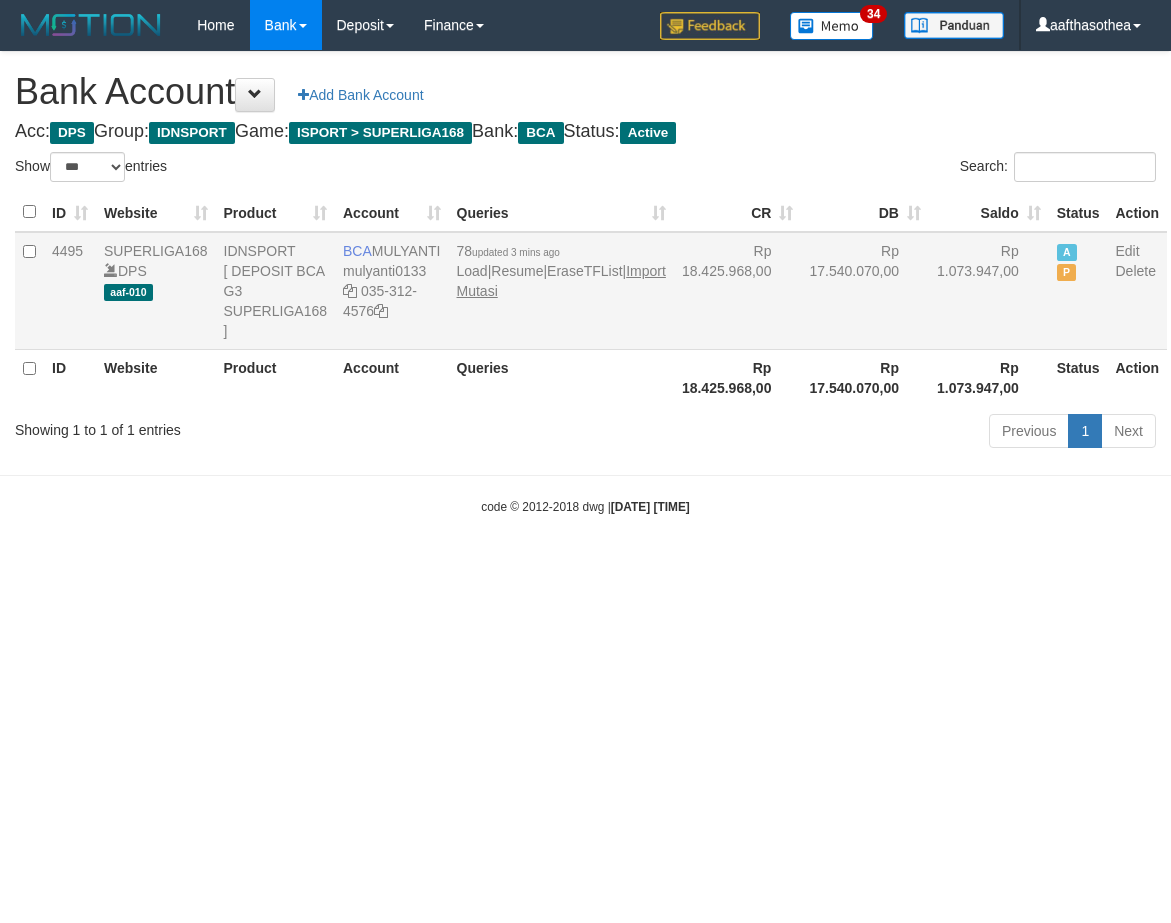 scroll, scrollTop: 0, scrollLeft: 0, axis: both 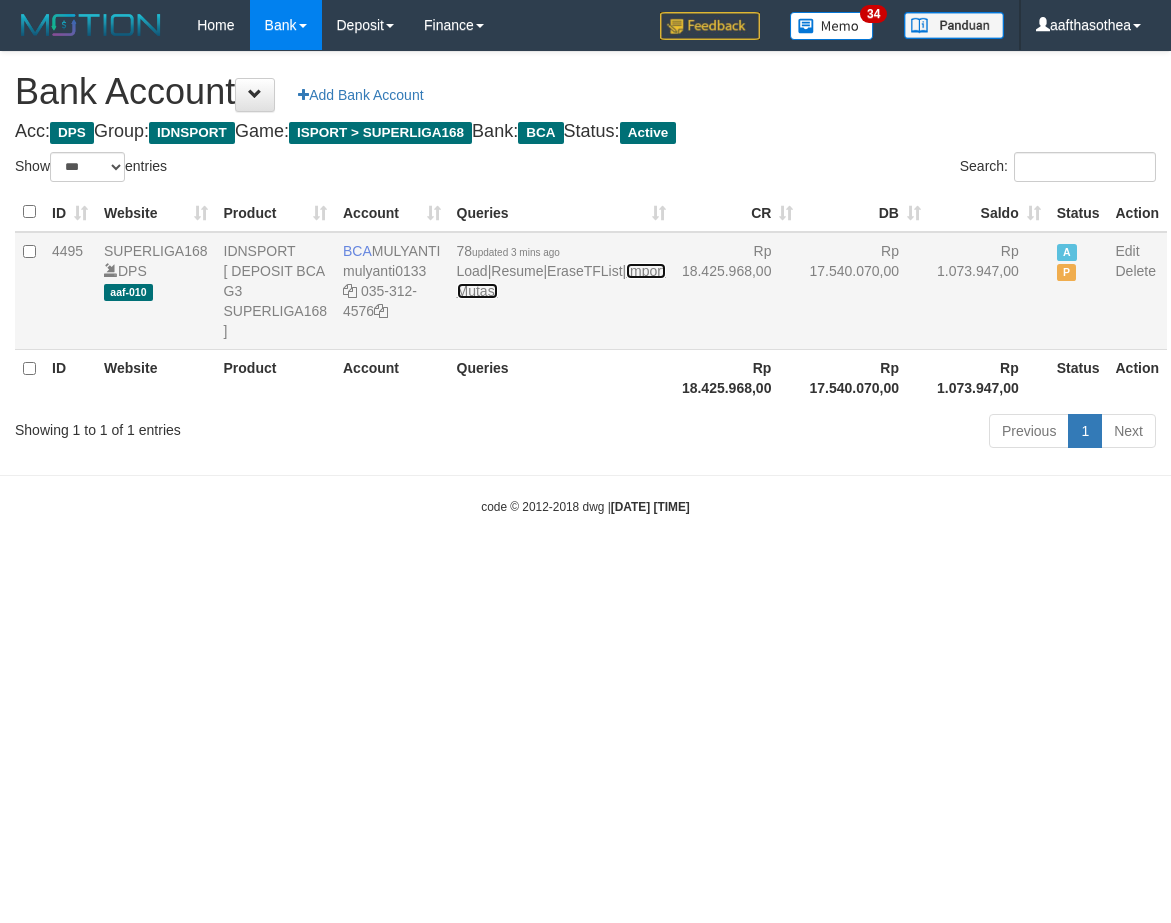 click on "Import Mutasi" at bounding box center (561, 281) 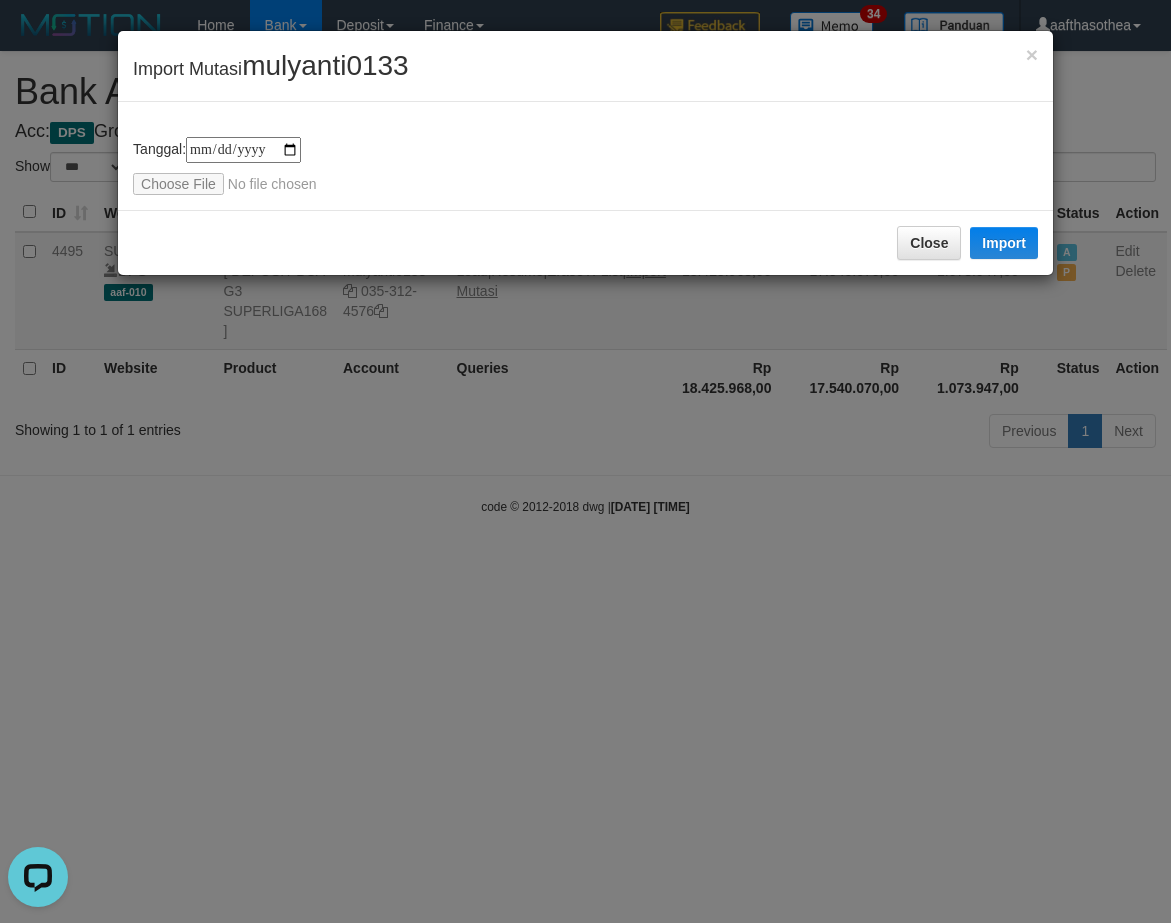 scroll, scrollTop: 0, scrollLeft: 0, axis: both 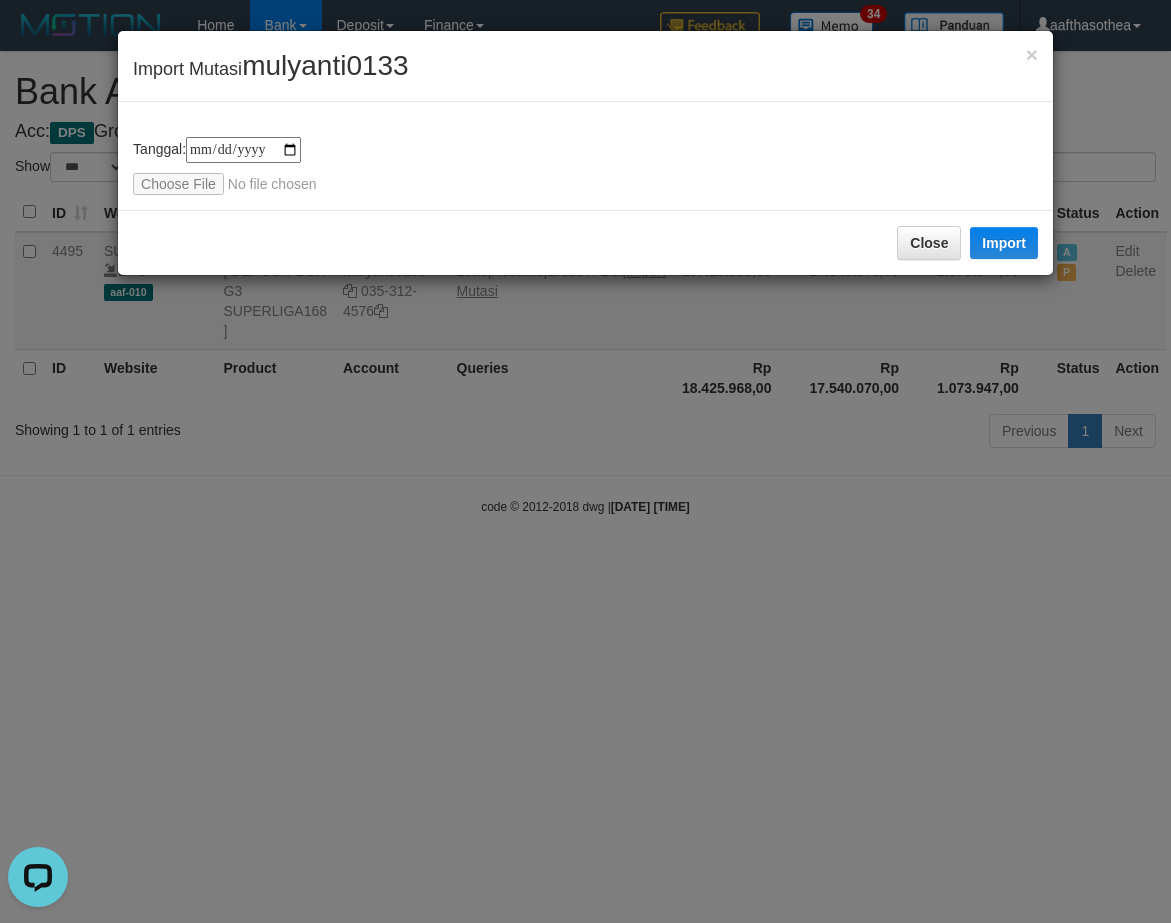 type on "**********" 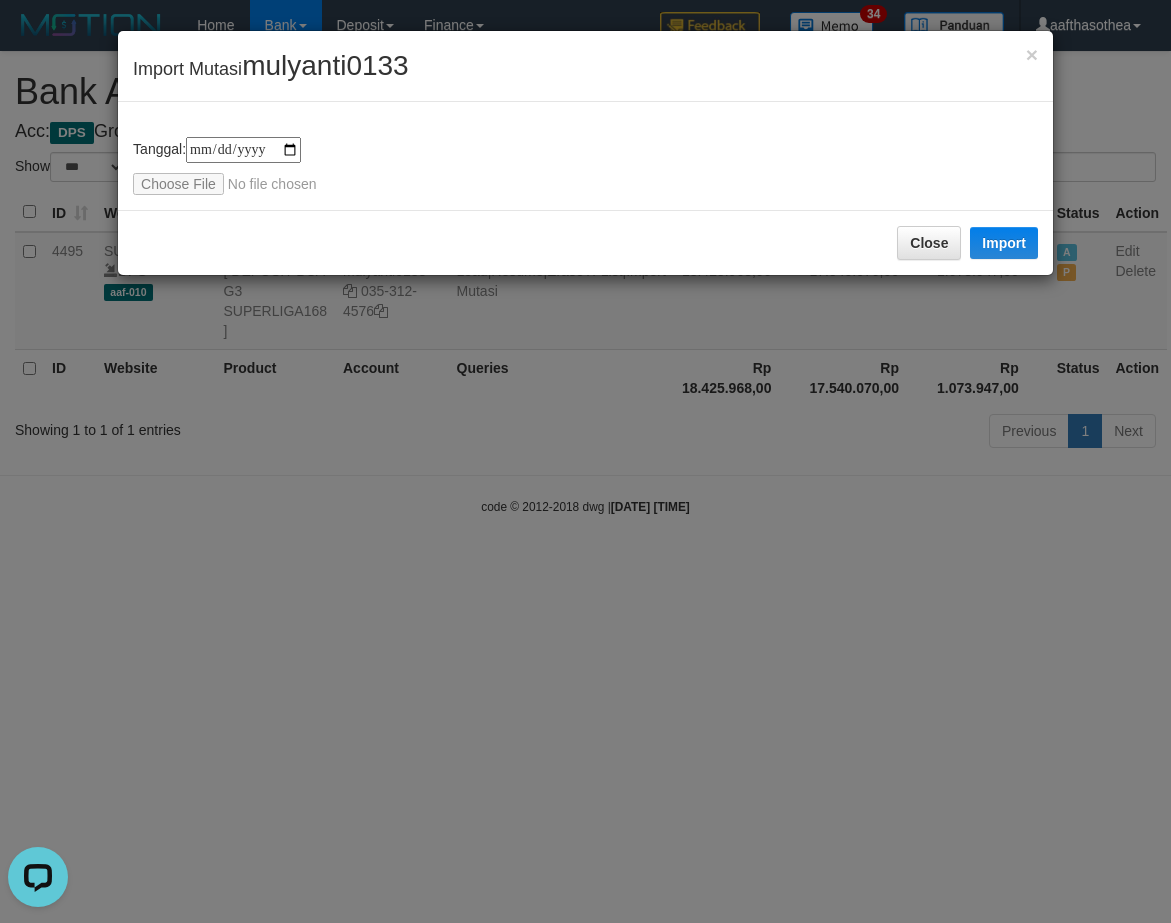 drag, startPoint x: 734, startPoint y: 137, endPoint x: 746, endPoint y: 143, distance: 13.416408 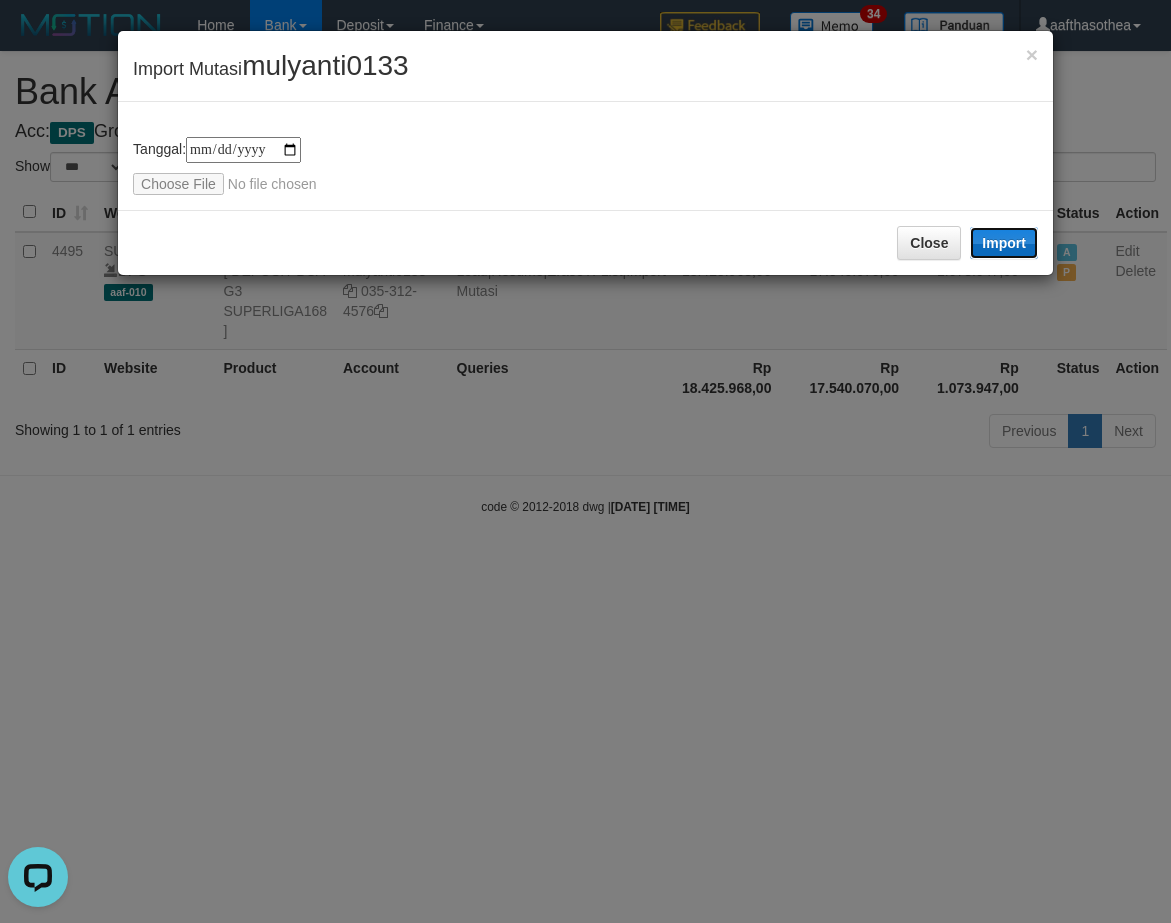 drag, startPoint x: 1028, startPoint y: 242, endPoint x: 867, endPoint y: 520, distance: 321.25534 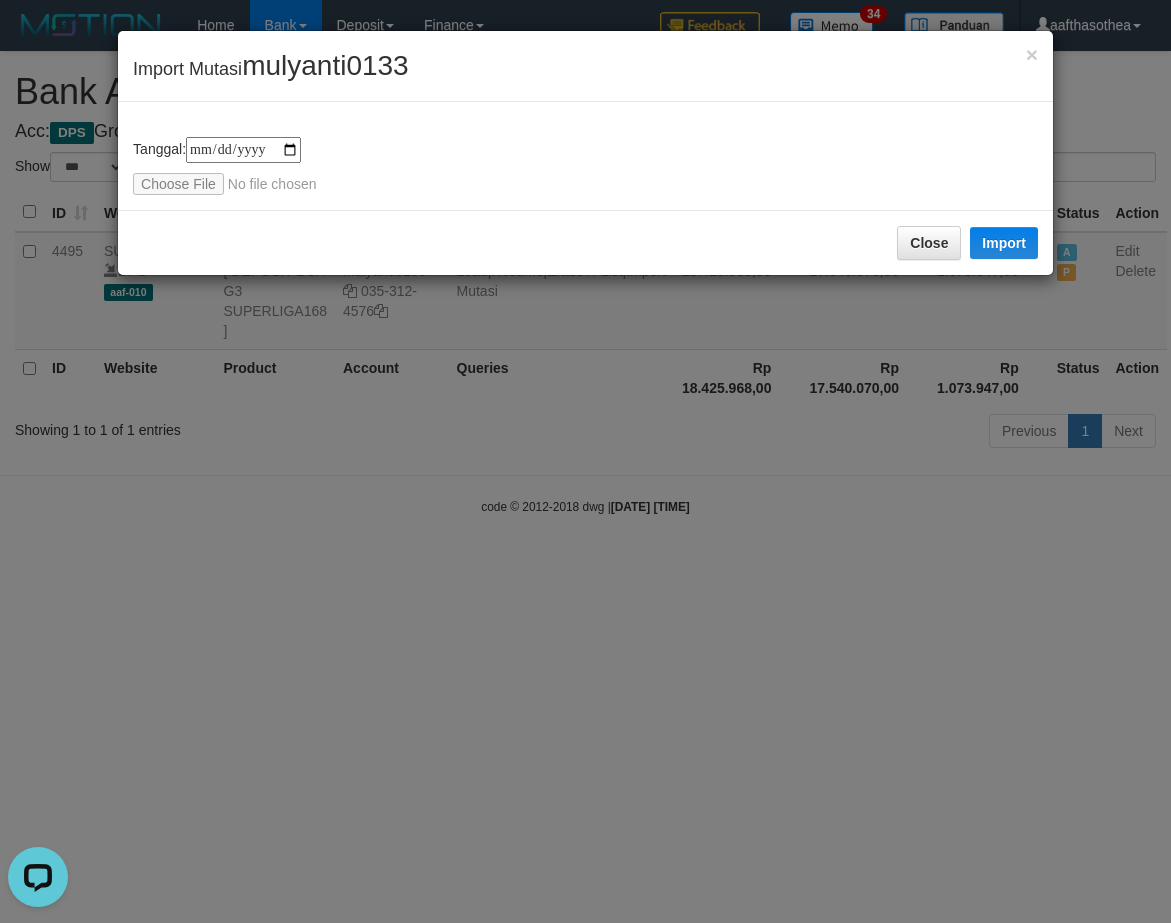 click on "**********" at bounding box center [585, 461] 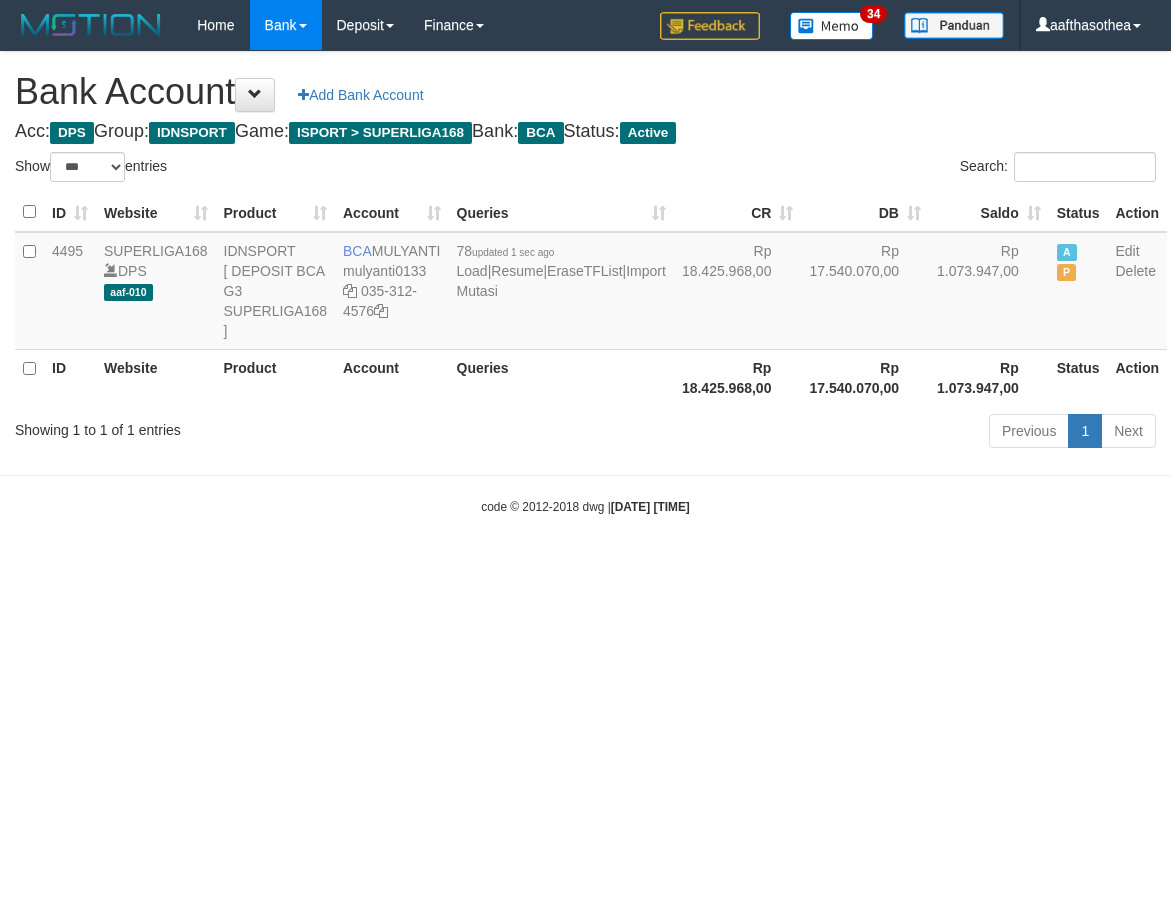 select on "***" 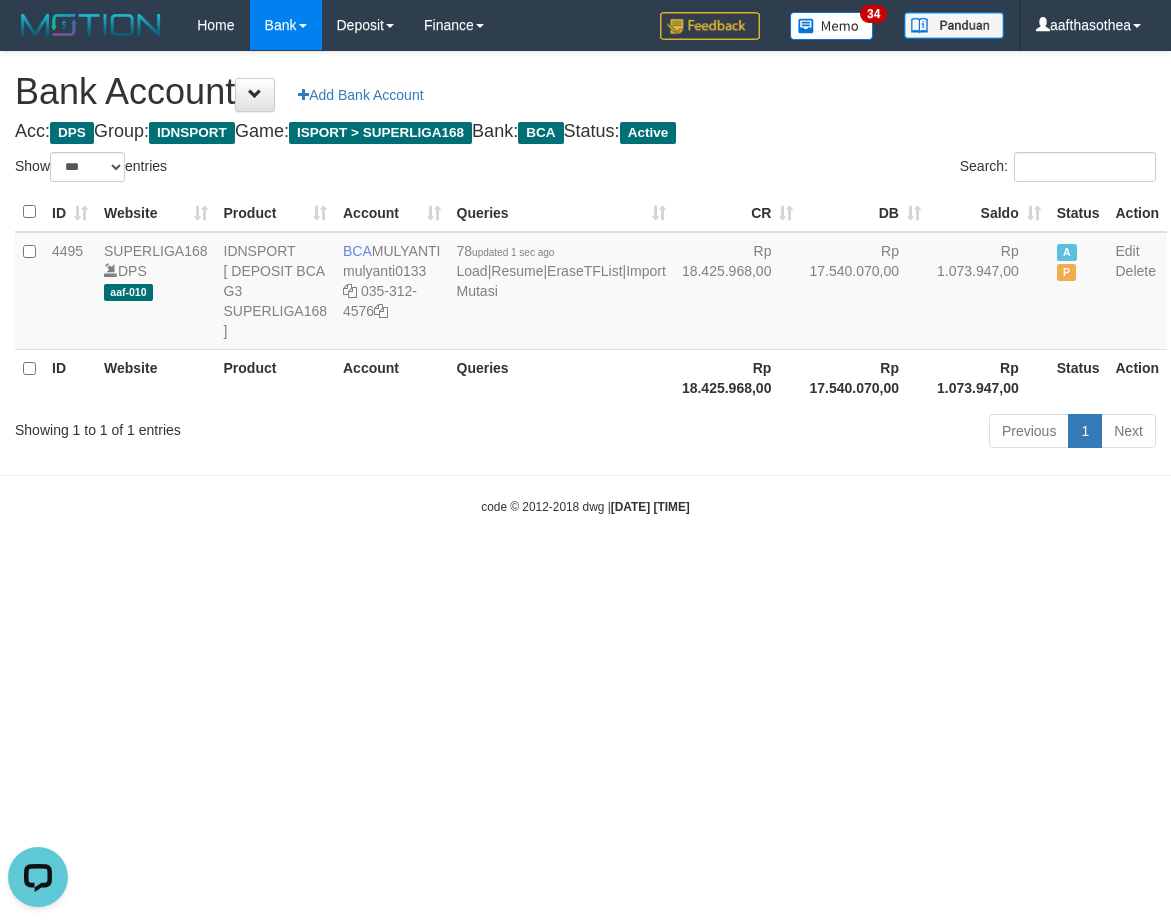 scroll, scrollTop: 0, scrollLeft: 0, axis: both 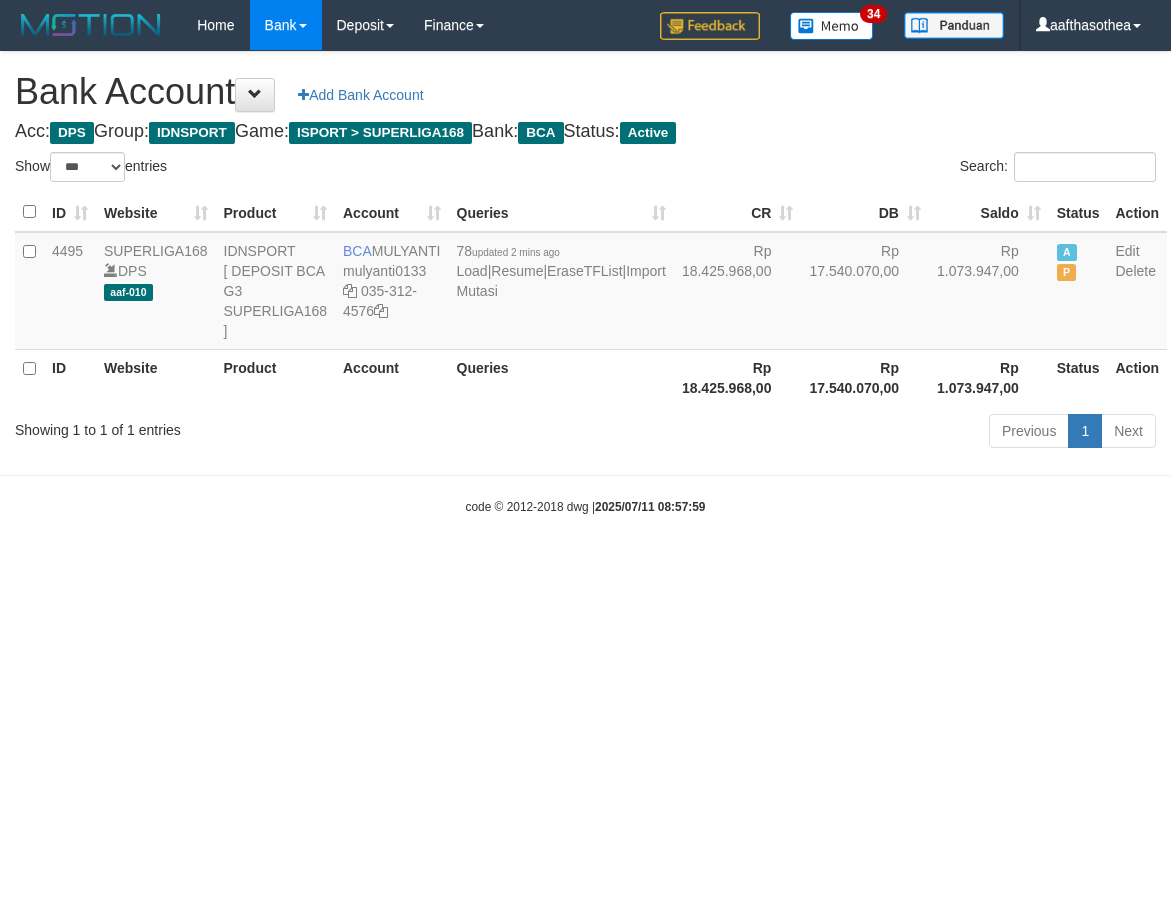 select on "***" 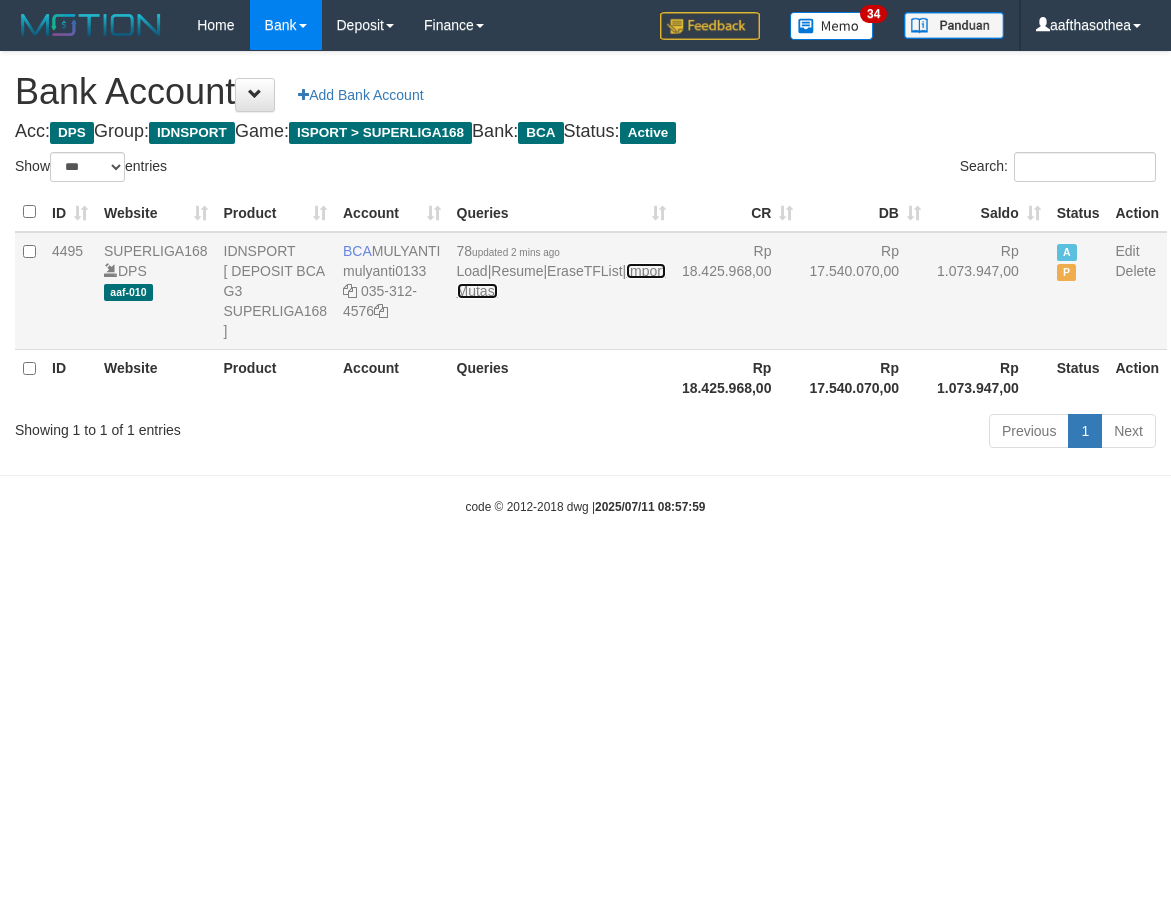 click on "Import Mutasi" at bounding box center [561, 281] 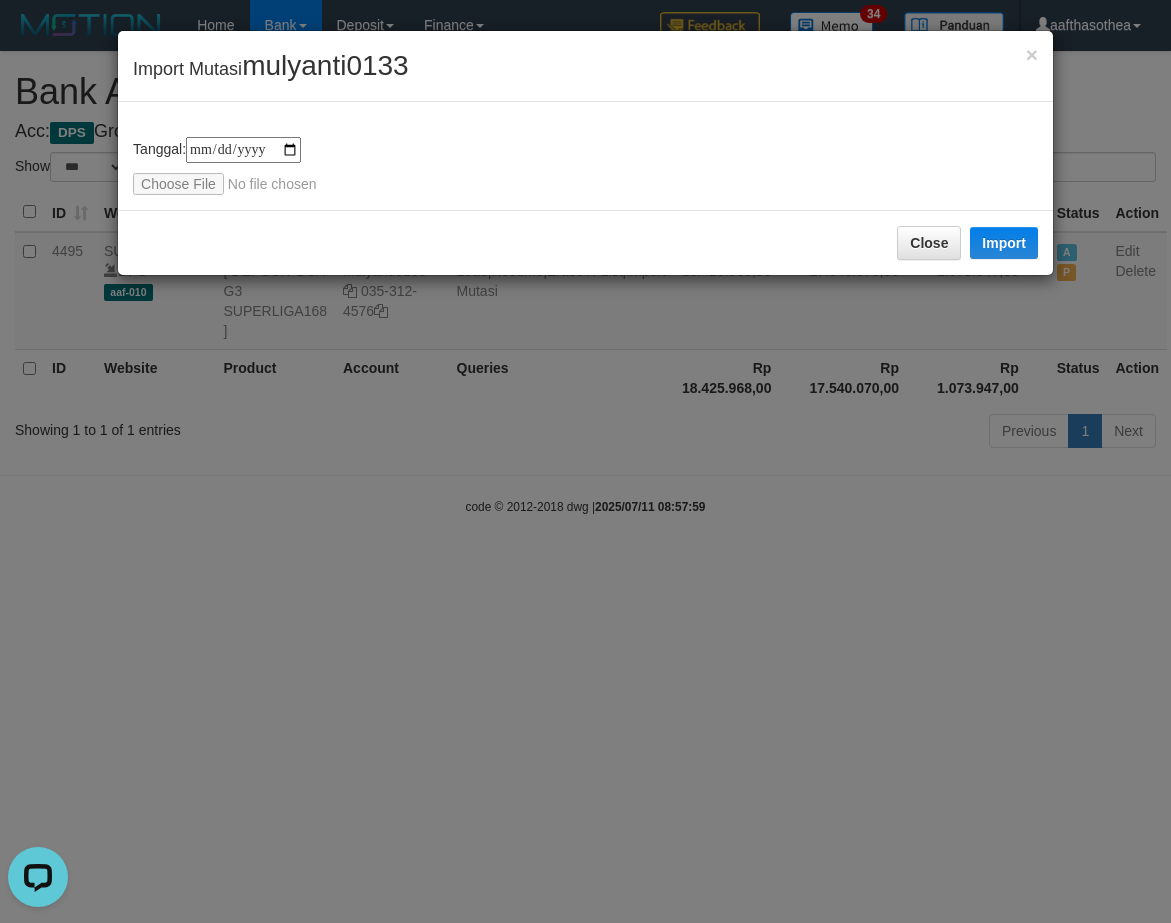 scroll, scrollTop: 0, scrollLeft: 0, axis: both 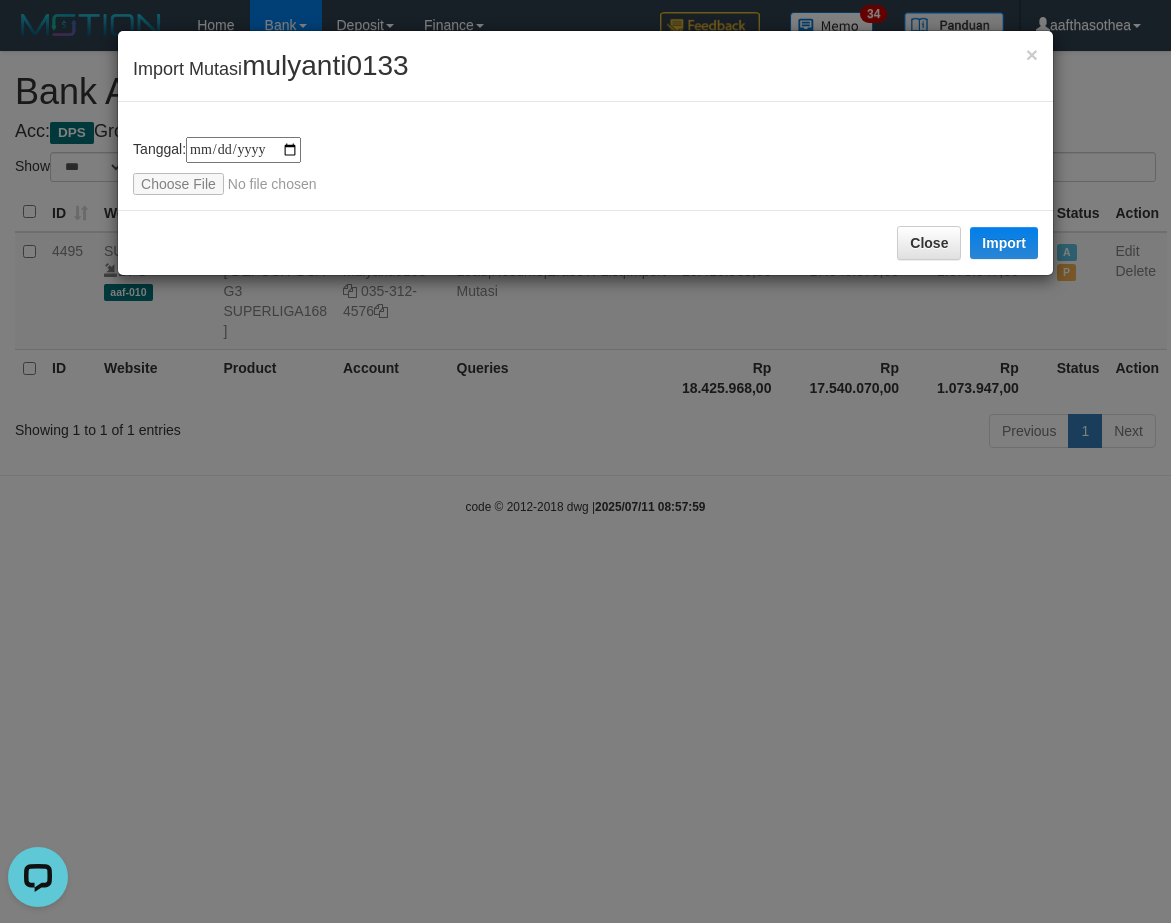 type on "**********" 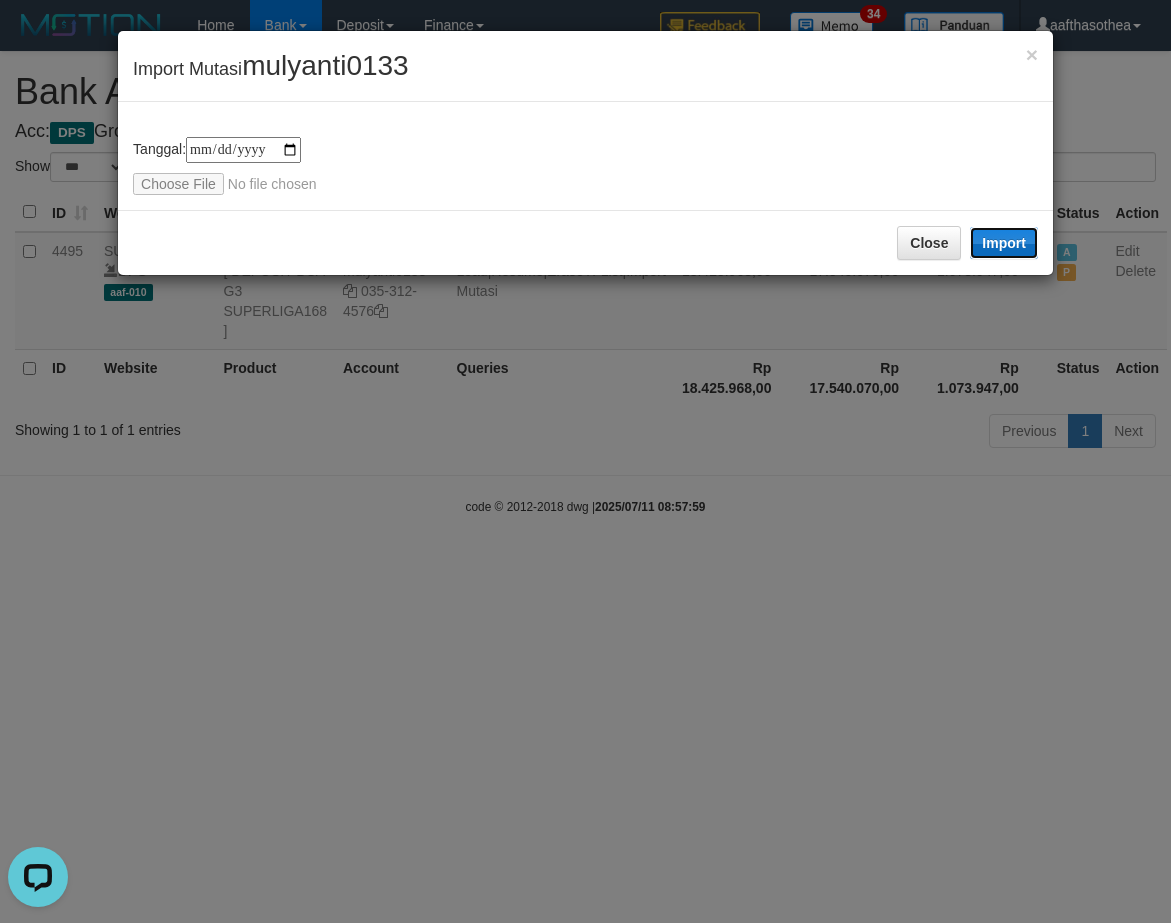 click on "Import" at bounding box center [1004, 243] 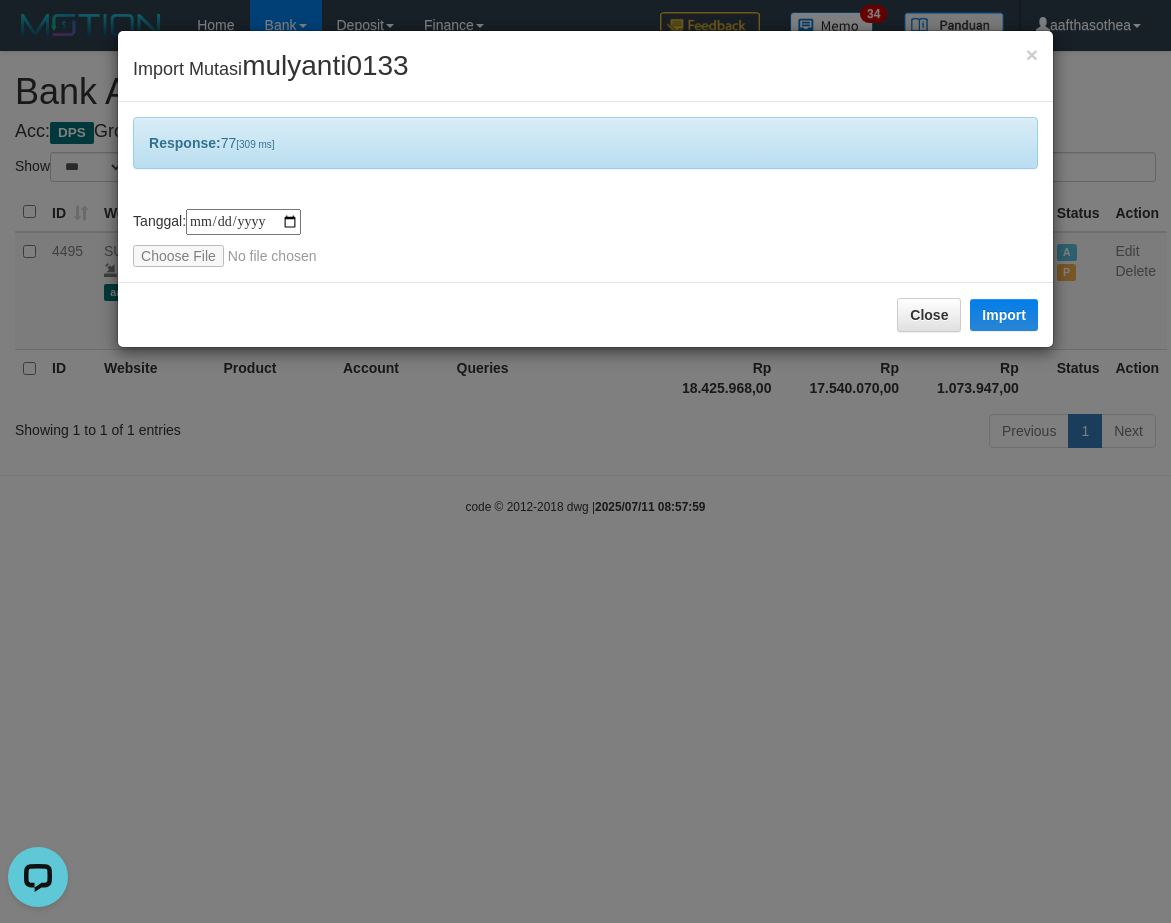 click on "×
Import Mutasi  [USERNAME]
Response:  77  [309 ms]
tanggal transaksi debet kredit saldo 1 2 3 4 5 6 7 8 9 10 11 12 13 14 15 16 17 18 19 20 21   tanggal transaksi debet kredit saldo   1 2 3 4 5 6 7 8 9 10 11 12 13 14 15 16 17 18 19 20 21
Tanggal:  [DATE]
Close
Import" at bounding box center (585, 461) 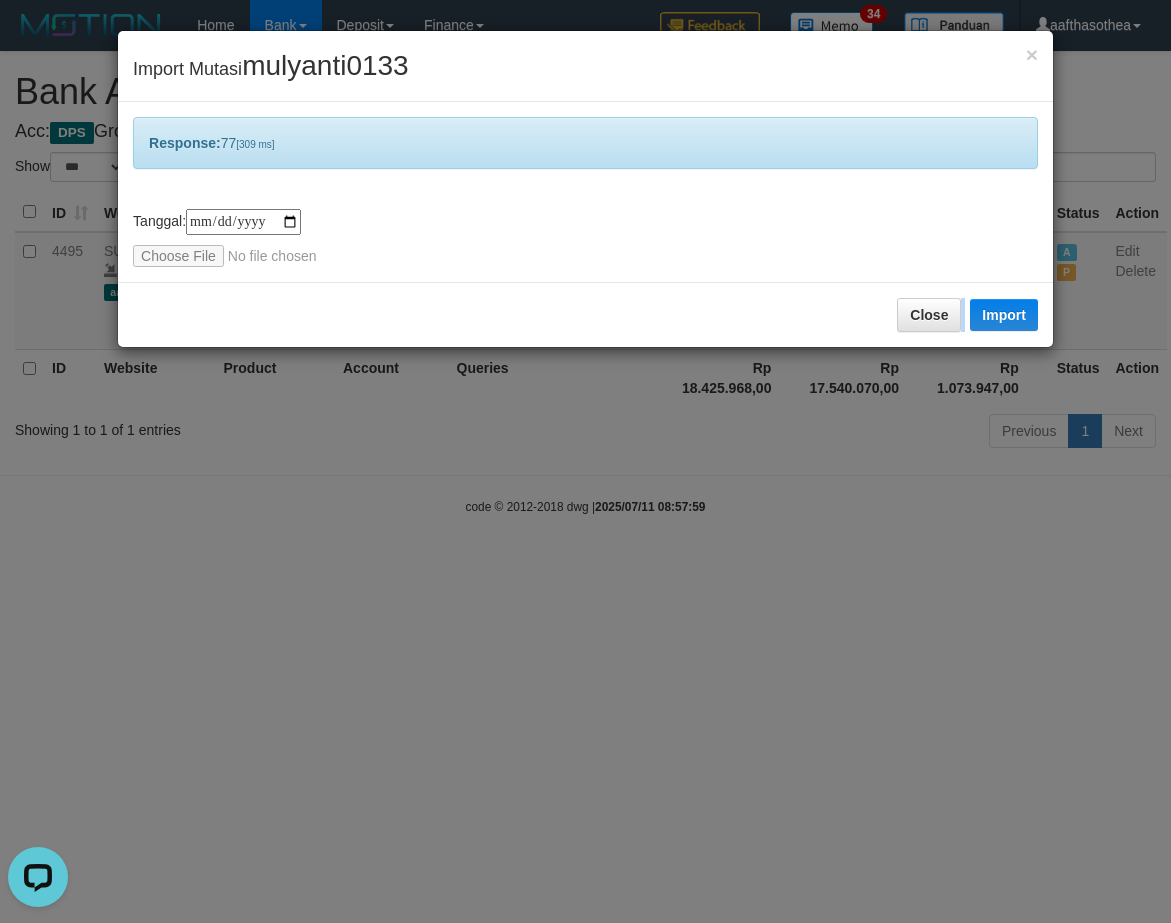 click on "×
Import Mutasi  [USERNAME]
Response:  77  [309 ms]
tanggal transaksi debet kredit saldo 1 2 3 4 5 6 7 8 9 10 11 12 13 14 15 16 17 18 19 20 21   tanggal transaksi debet kredit saldo   1 2 3 4 5 6 7 8 9 10 11 12 13 14 15 16 17 18 19 20 21
Tanggal:  [DATE]
Close
Import" at bounding box center [585, 461] 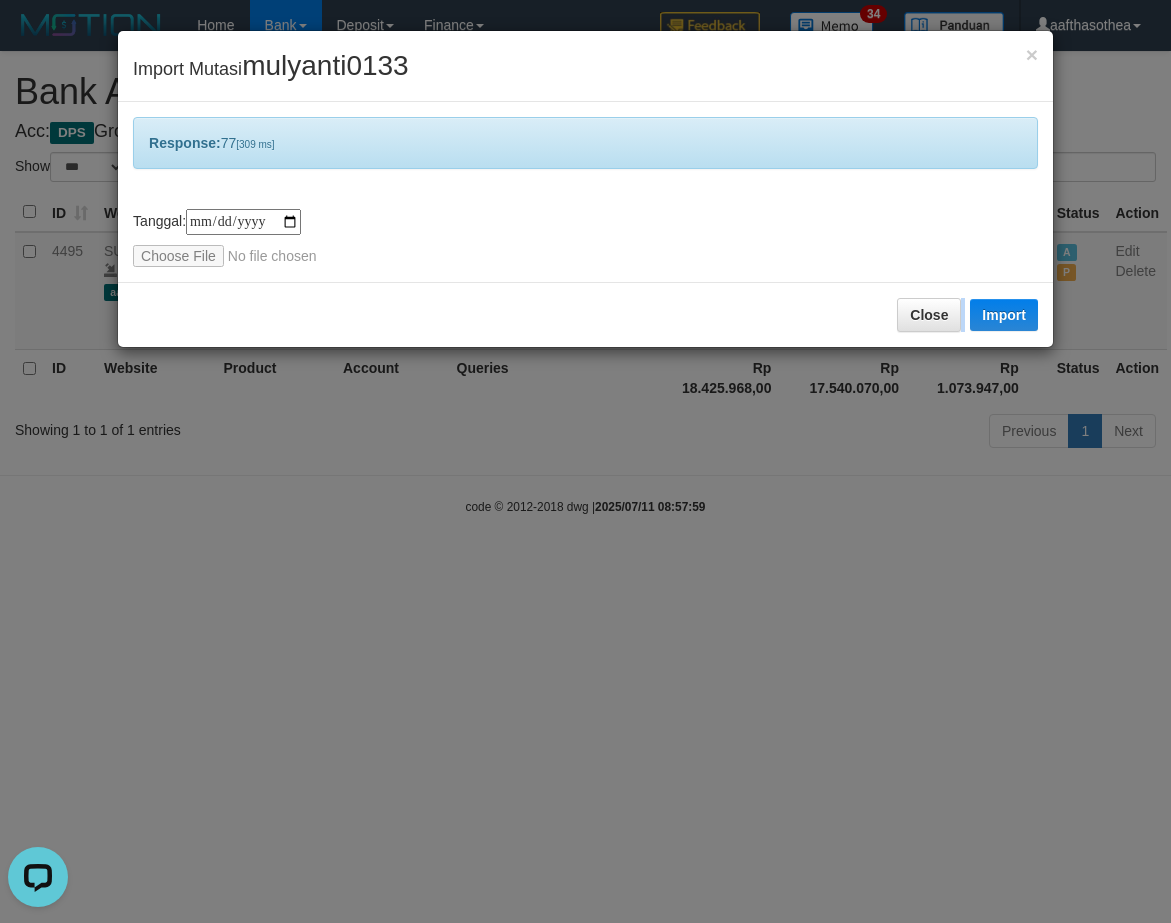 click on "×
Import Mutasi  [USERNAME]
Response:  77  [309 ms]
tanggal transaksi debet kredit saldo 1 2 3 4 5 6 7 8 9 10 11 12 13 14 15 16 17 18 19 20 21   tanggal transaksi debet kredit saldo   1 2 3 4 5 6 7 8 9 10 11 12 13 14 15 16 17 18 19 20 21
Tanggal:  [DATE]
Close
Import" at bounding box center (585, 461) 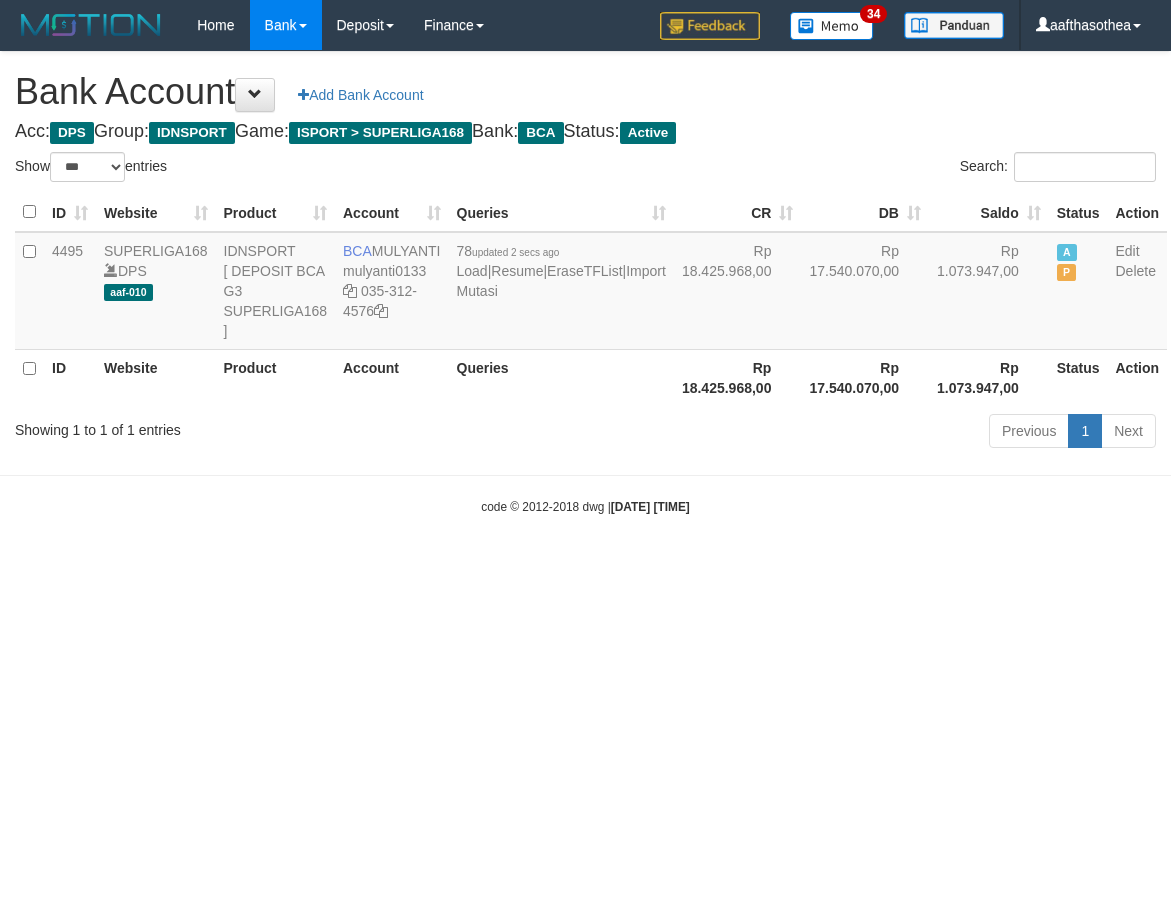 select on "***" 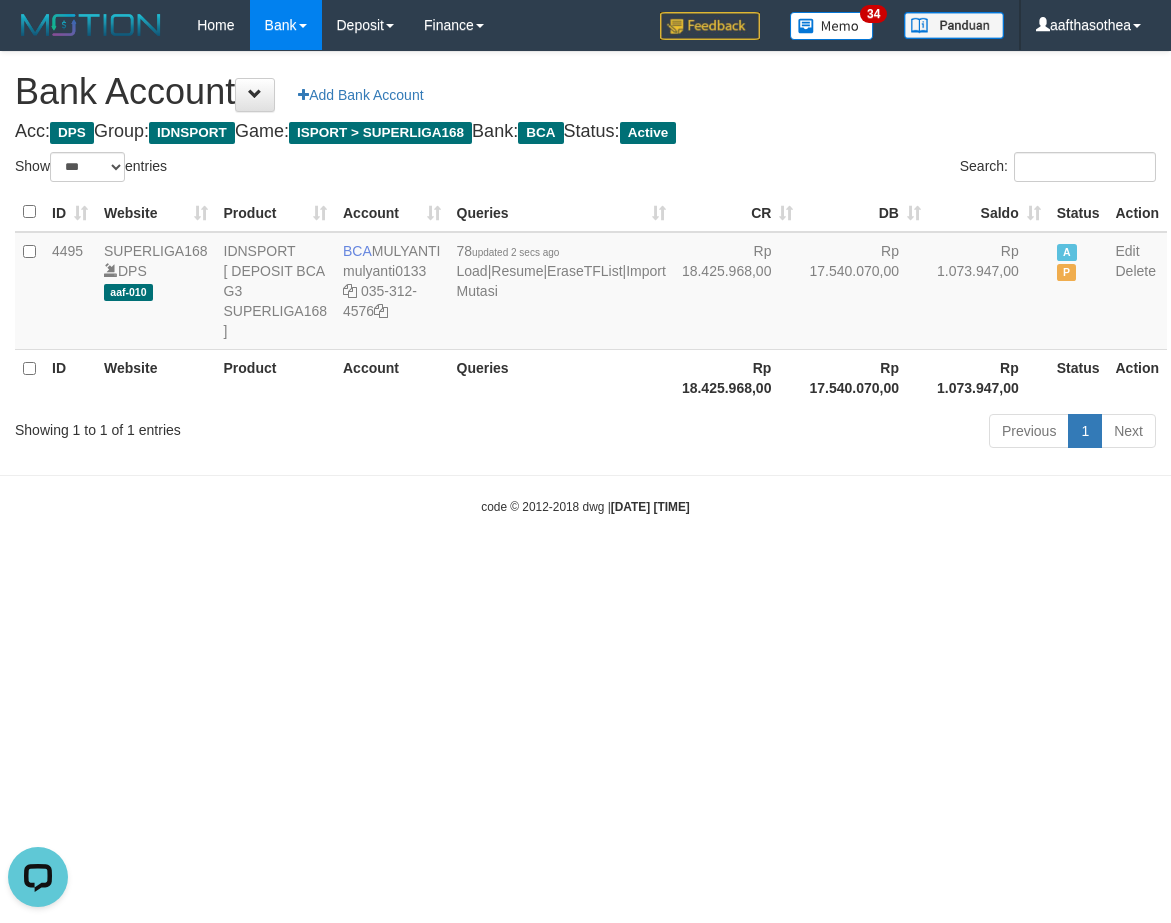 scroll, scrollTop: 0, scrollLeft: 0, axis: both 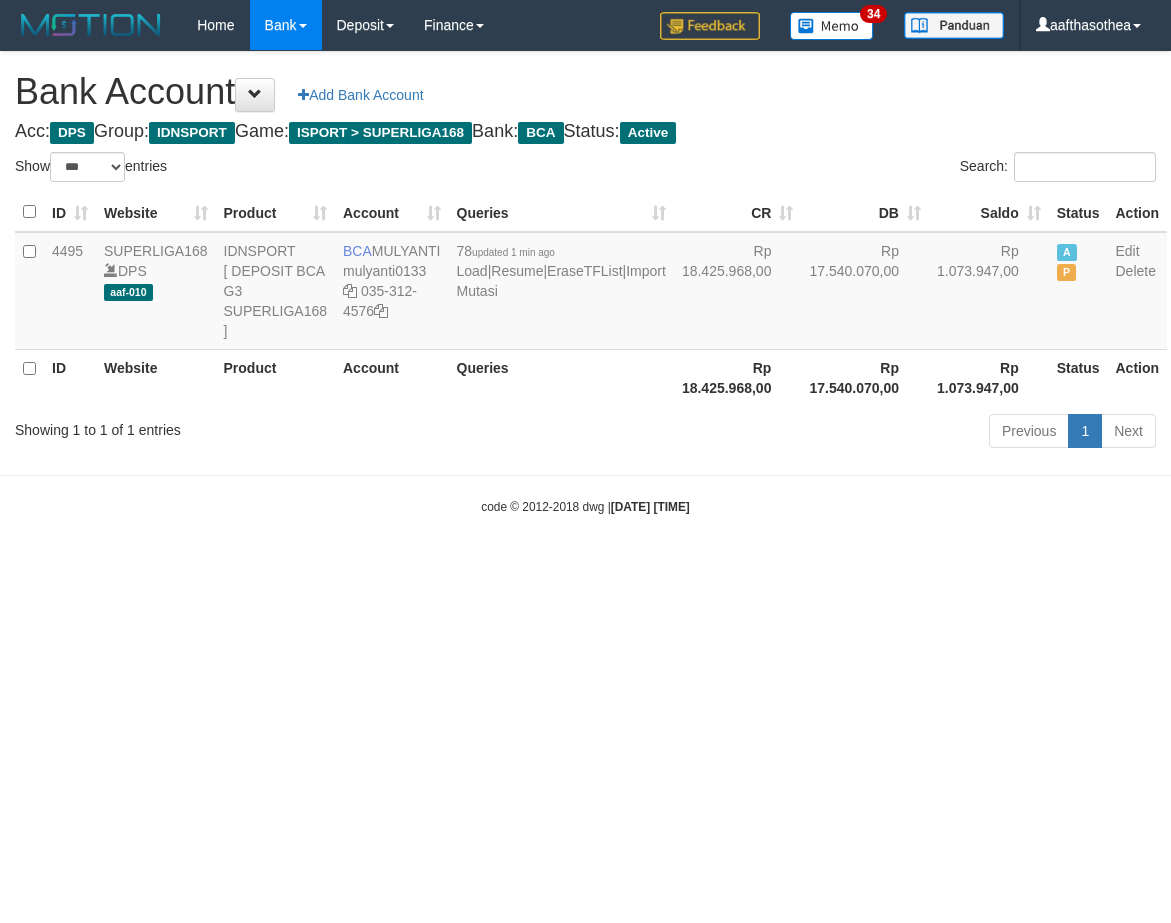 select on "***" 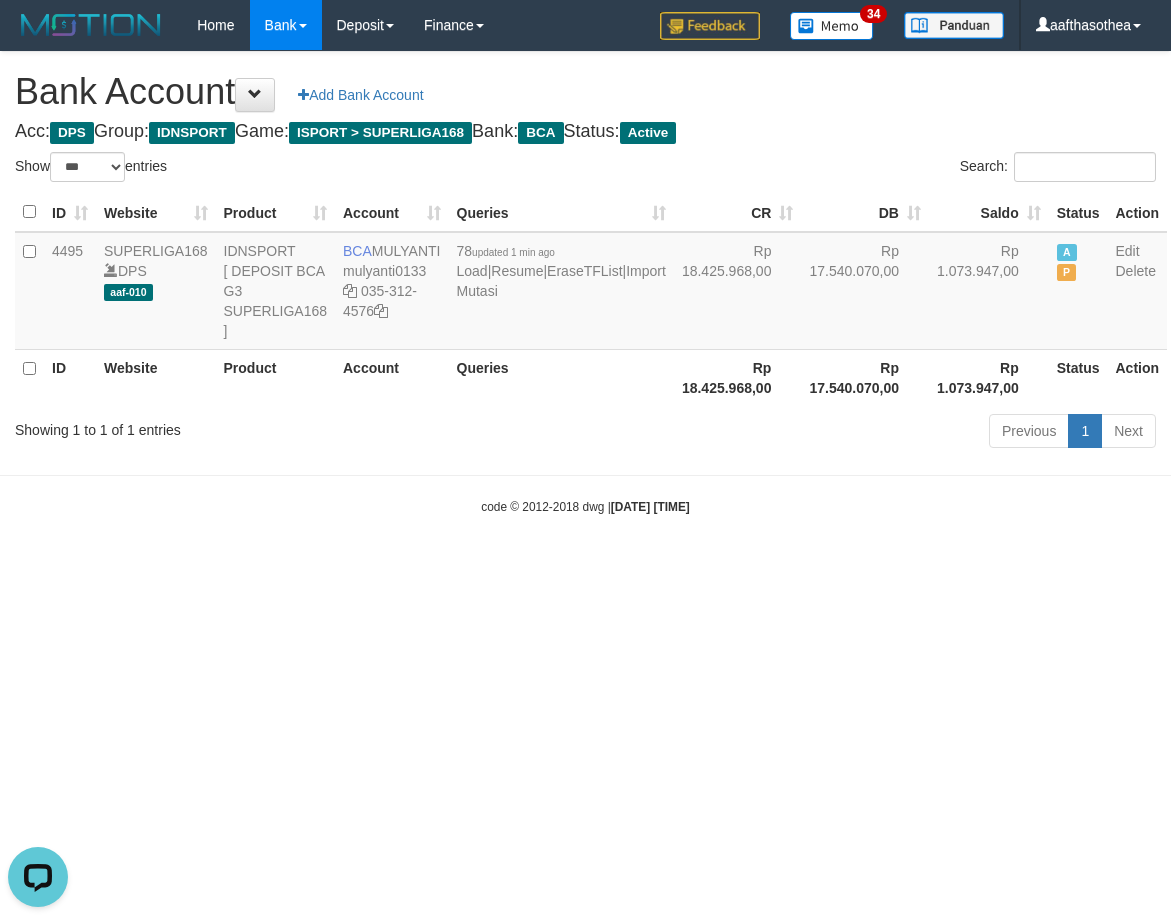 scroll, scrollTop: 0, scrollLeft: 0, axis: both 